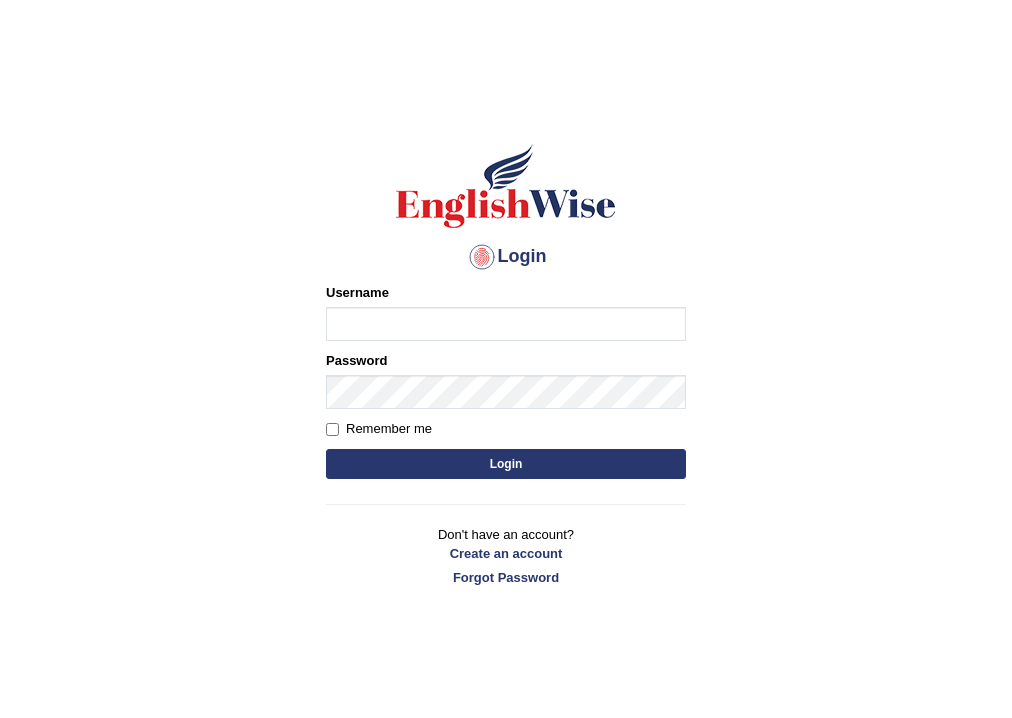 scroll, scrollTop: 0, scrollLeft: 0, axis: both 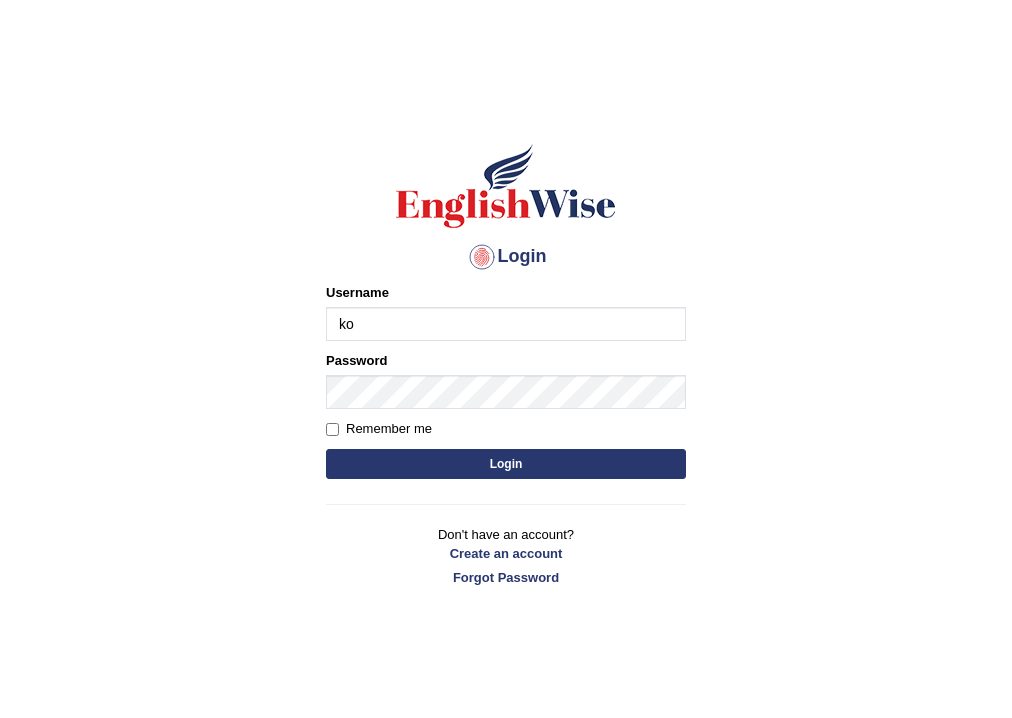type on "k" 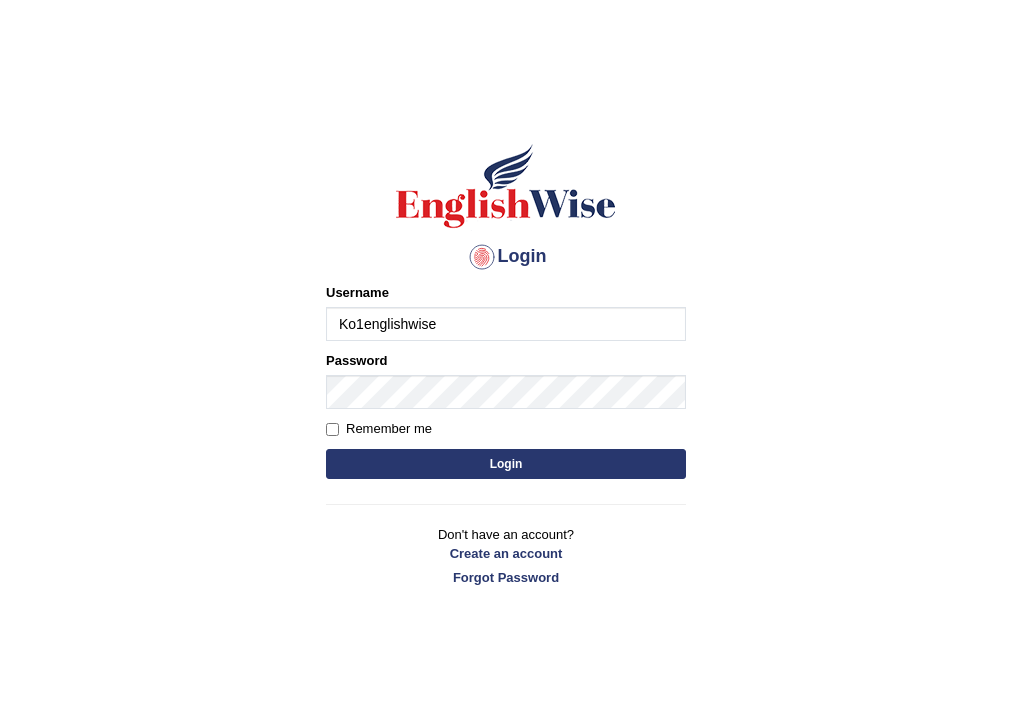type on "Ko1englishwise" 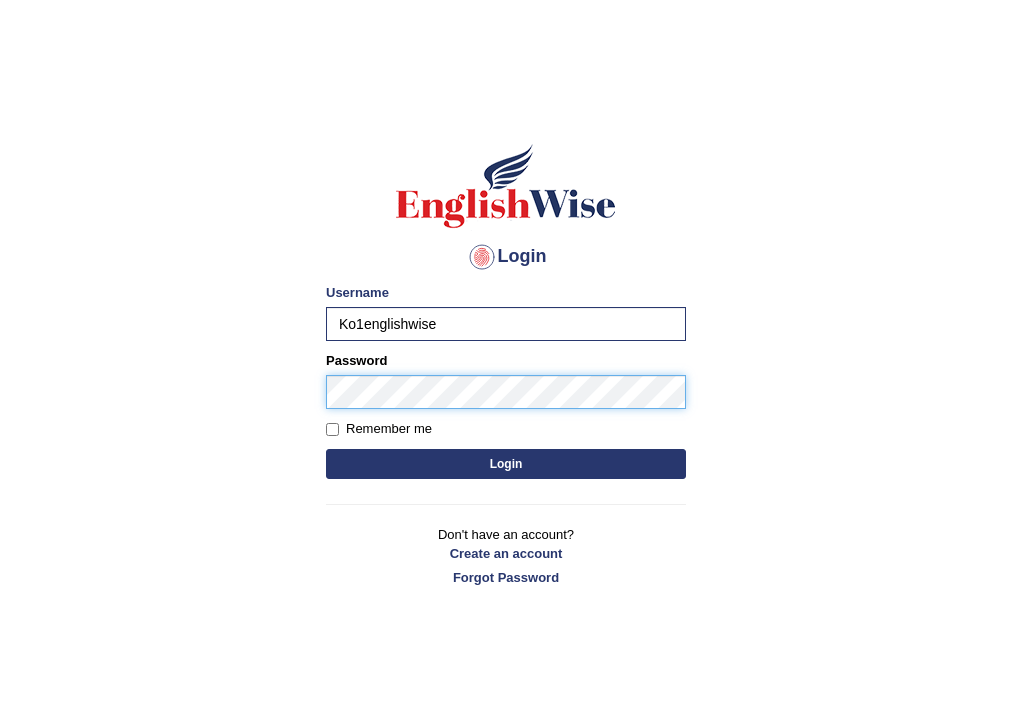 click on "Login" at bounding box center [506, 464] 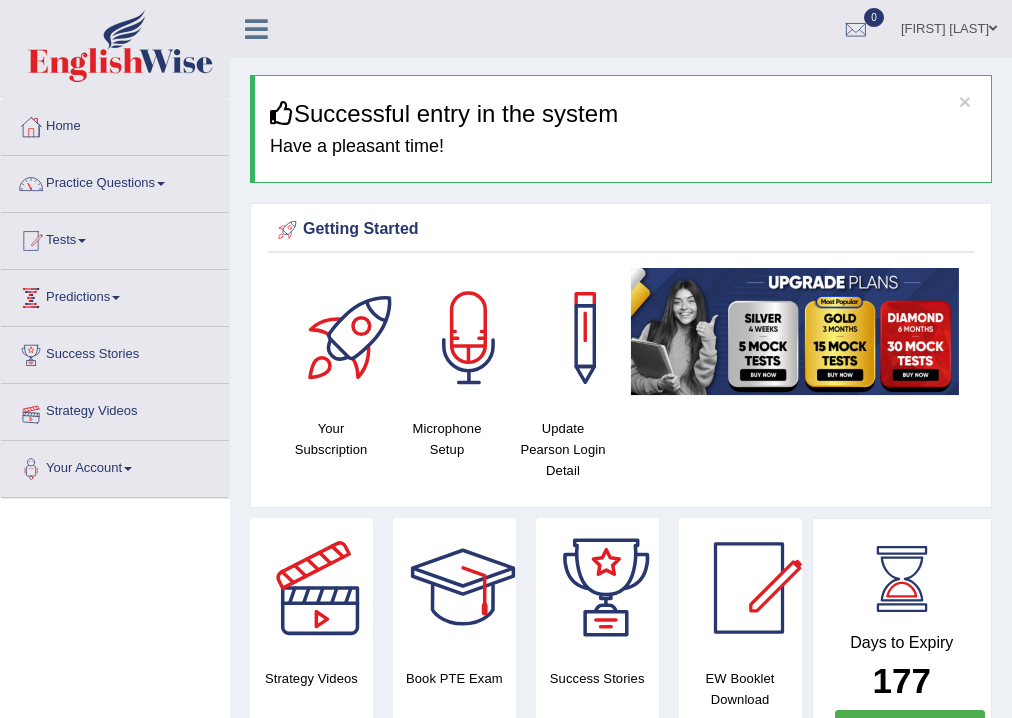 scroll, scrollTop: 0, scrollLeft: 0, axis: both 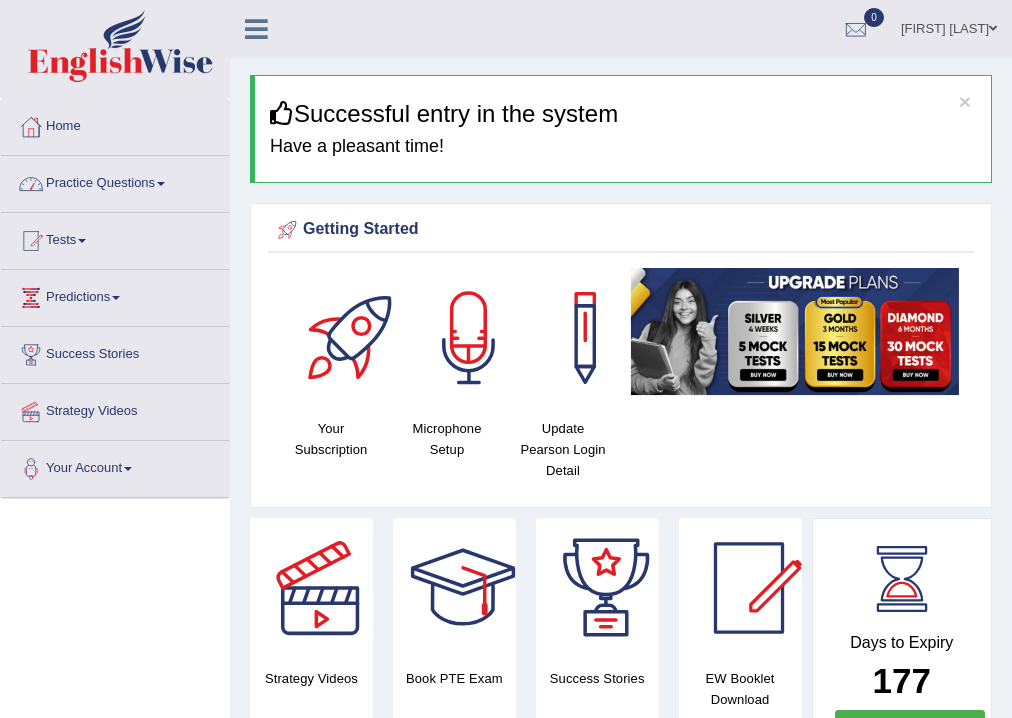 click on "Practice Questions" at bounding box center (115, 181) 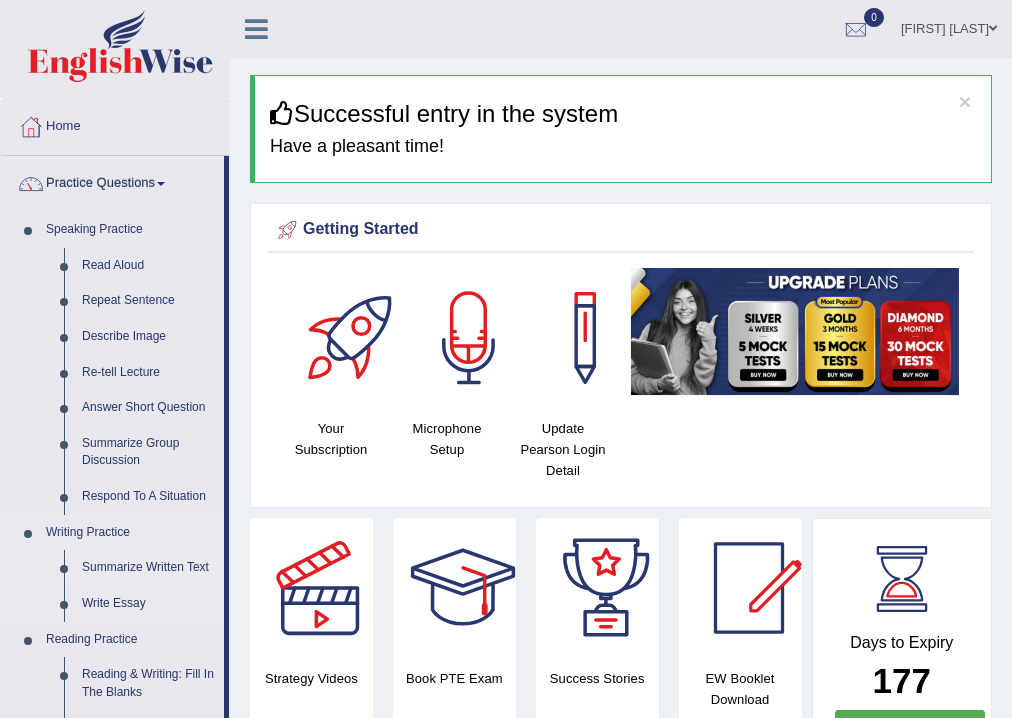 click on "Summarize Written Text" at bounding box center (148, 568) 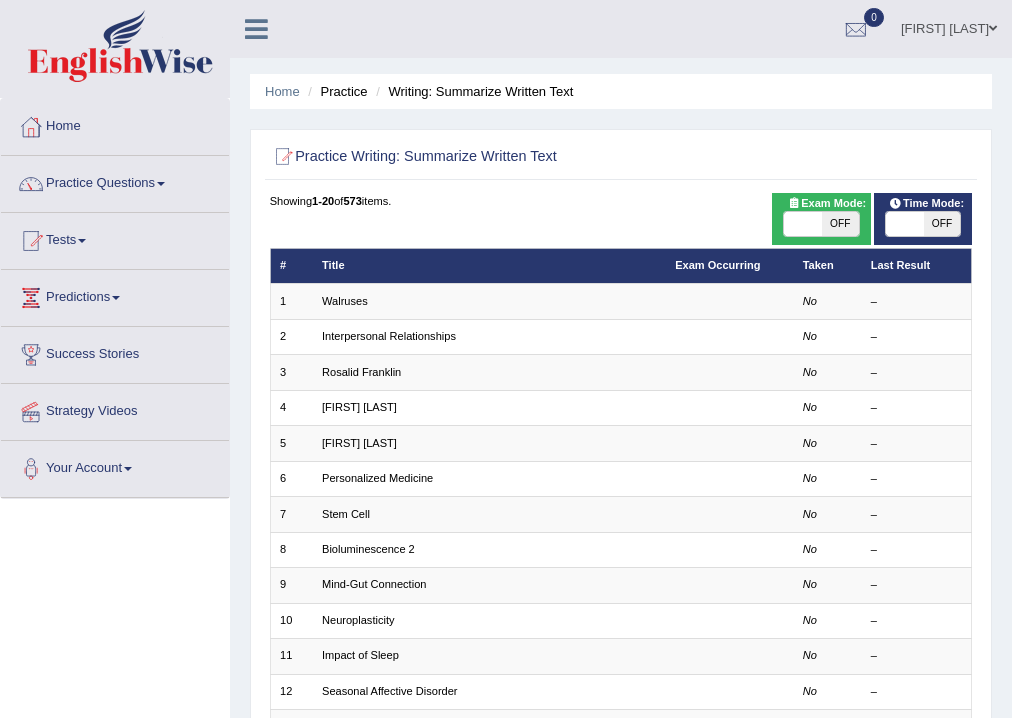 scroll, scrollTop: 0, scrollLeft: 0, axis: both 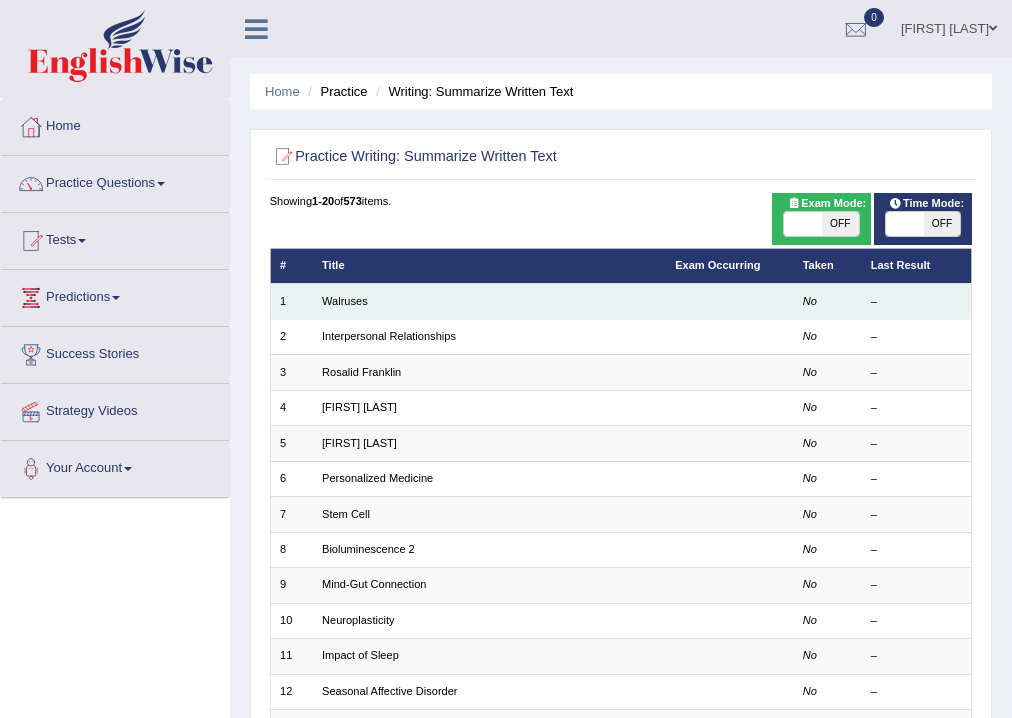 click at bounding box center [730, 301] 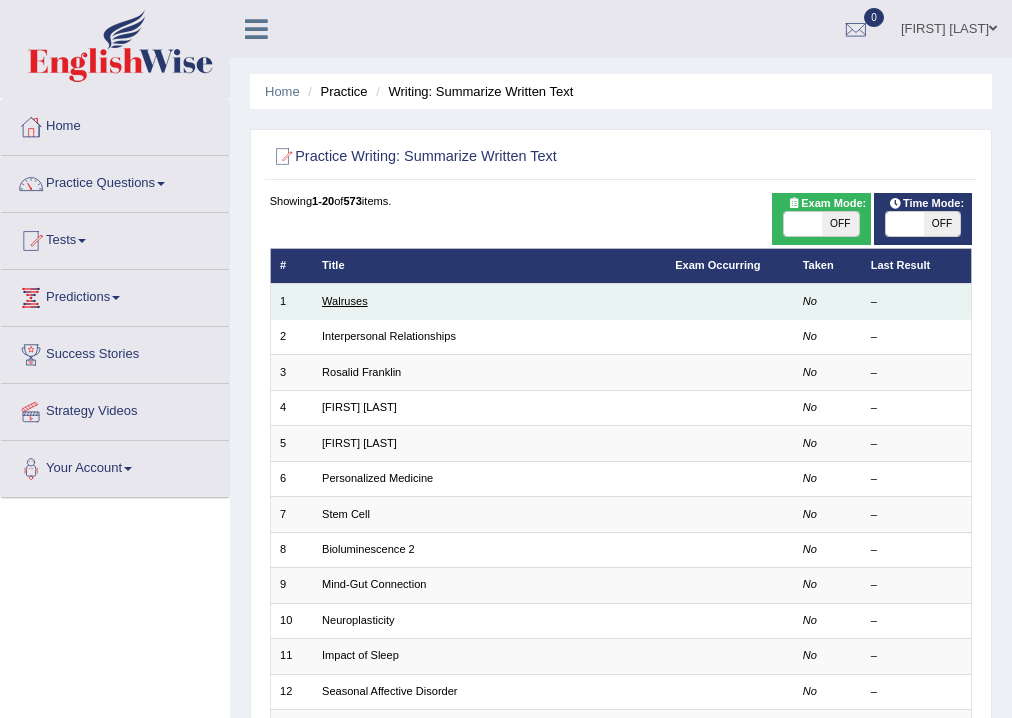 click on "Walruses" at bounding box center [345, 301] 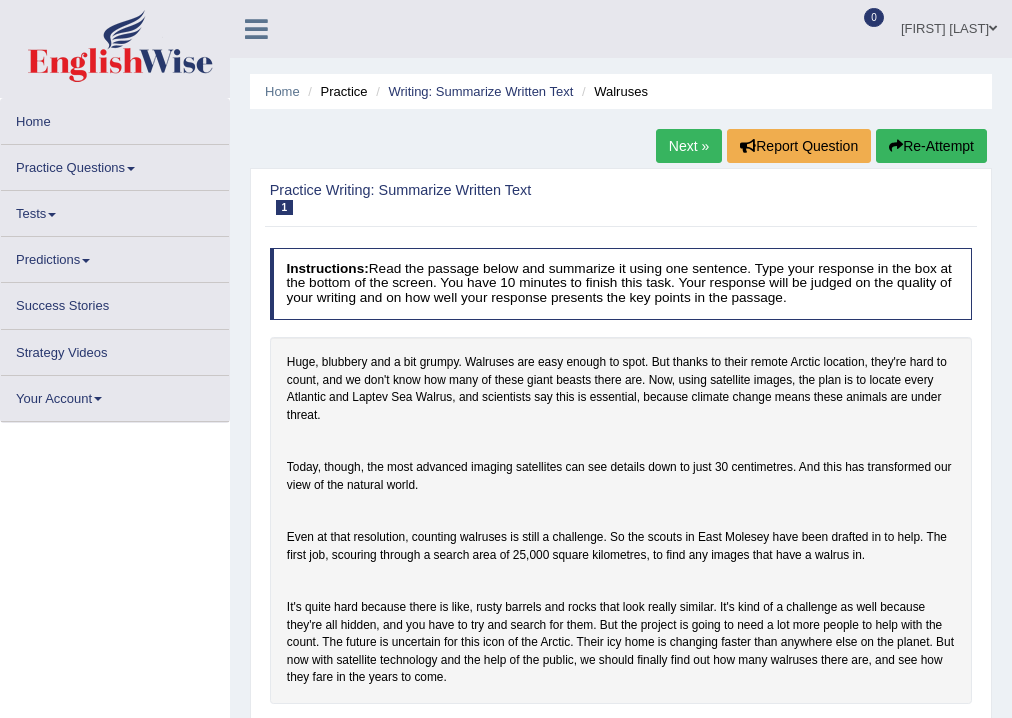 scroll, scrollTop: 0, scrollLeft: 0, axis: both 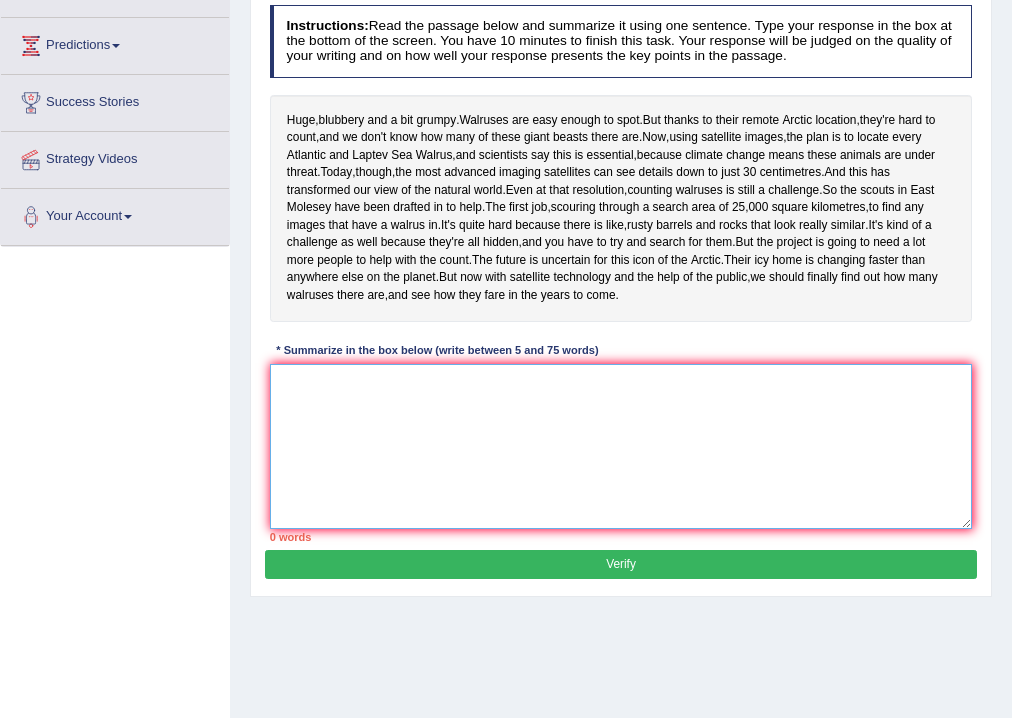 click at bounding box center (621, 446) 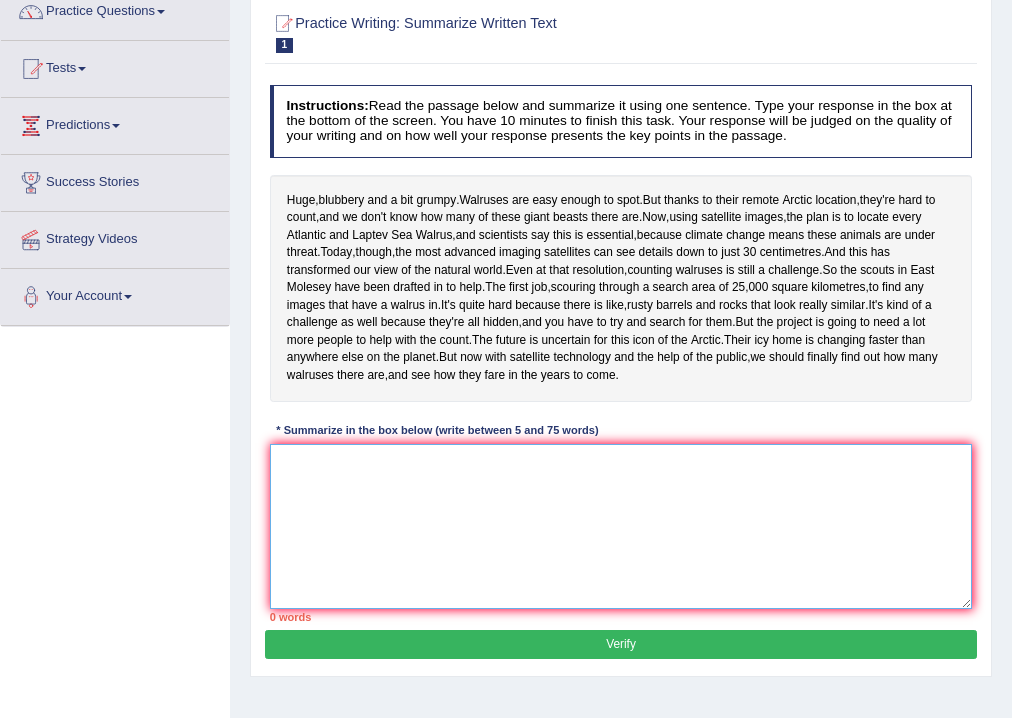 scroll, scrollTop: 252, scrollLeft: 0, axis: vertical 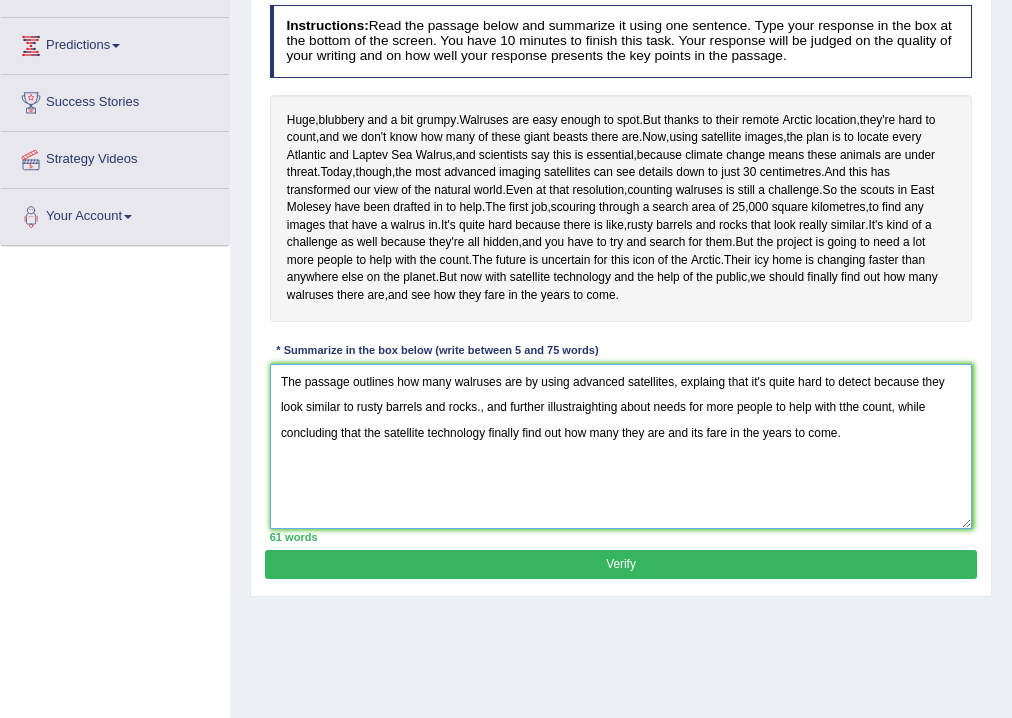 type on "The passage outlines how many walruses are by using advanced satellites, explaing that it's quite hard to detect because they look similar to rusty barrels and rocks., and further illustraighting about needs for more people to help with tthe count, while concluding that the satellite technology finally find out how many they are and its fare in the years to come." 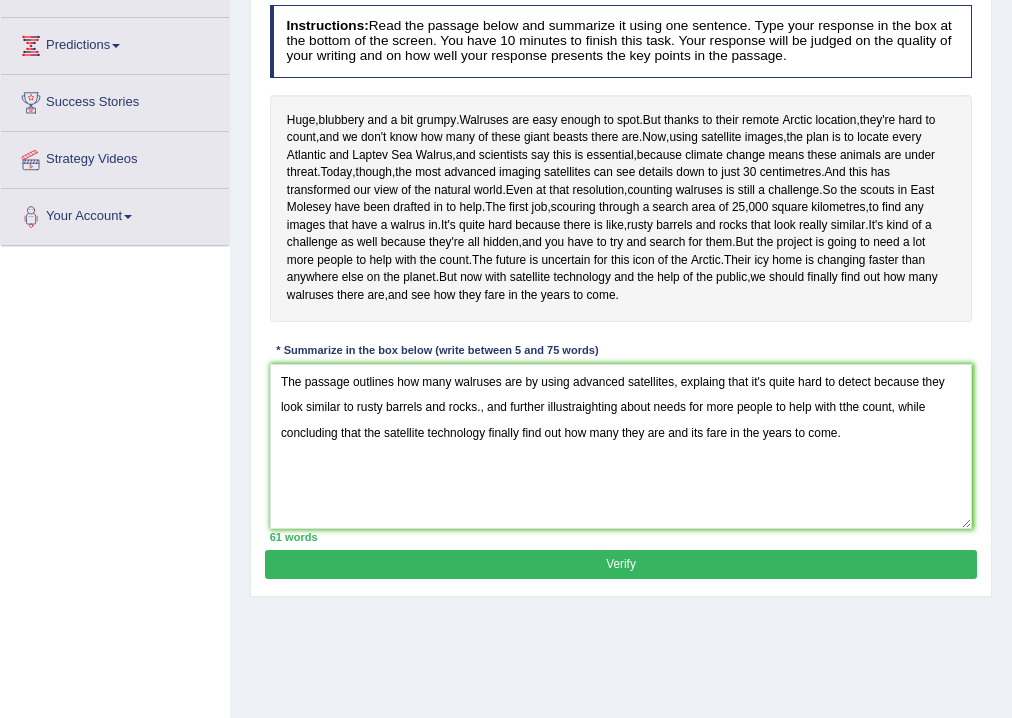 click on "Verify" at bounding box center [620, 564] 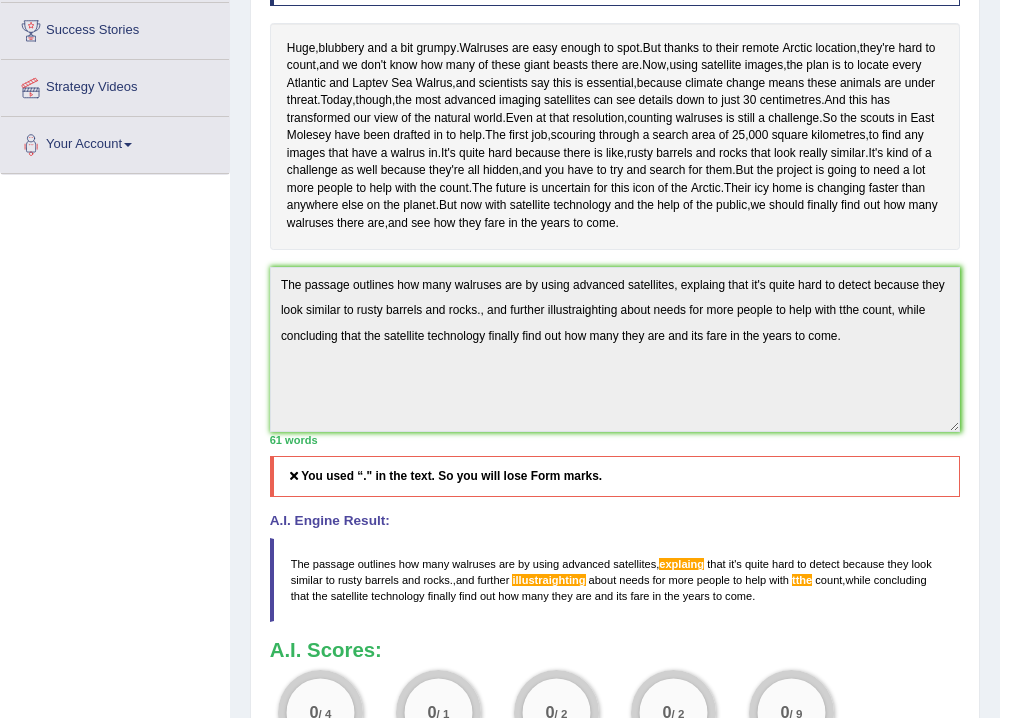 scroll, scrollTop: 644, scrollLeft: 0, axis: vertical 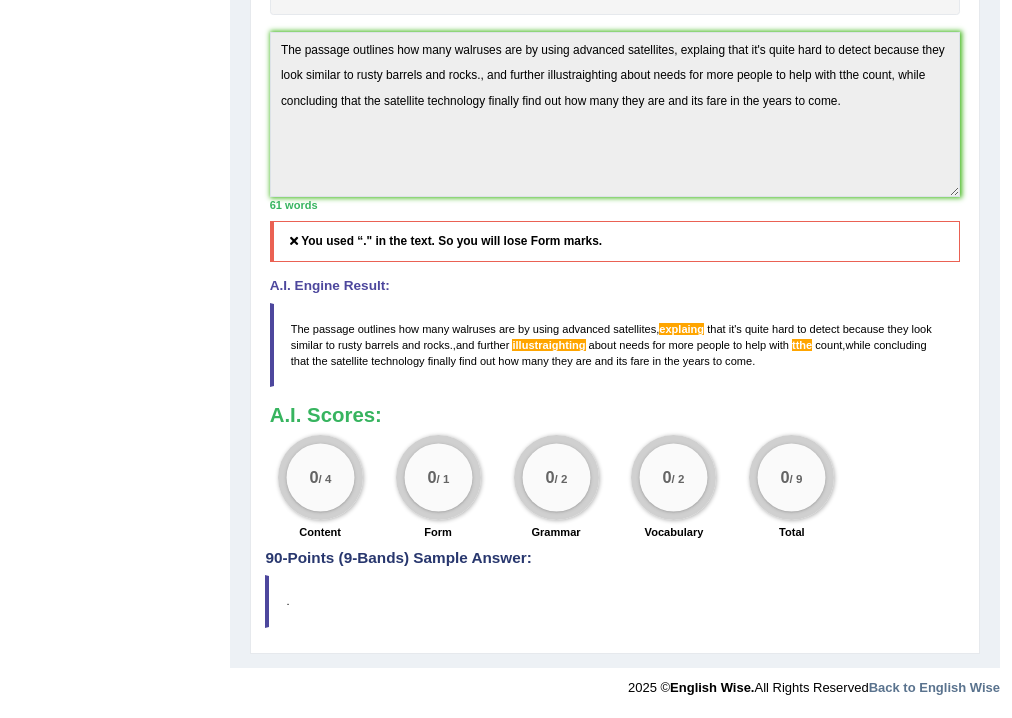 drag, startPoint x: 777, startPoint y: 356, endPoint x: 297, endPoint y: 307, distance: 482.49457 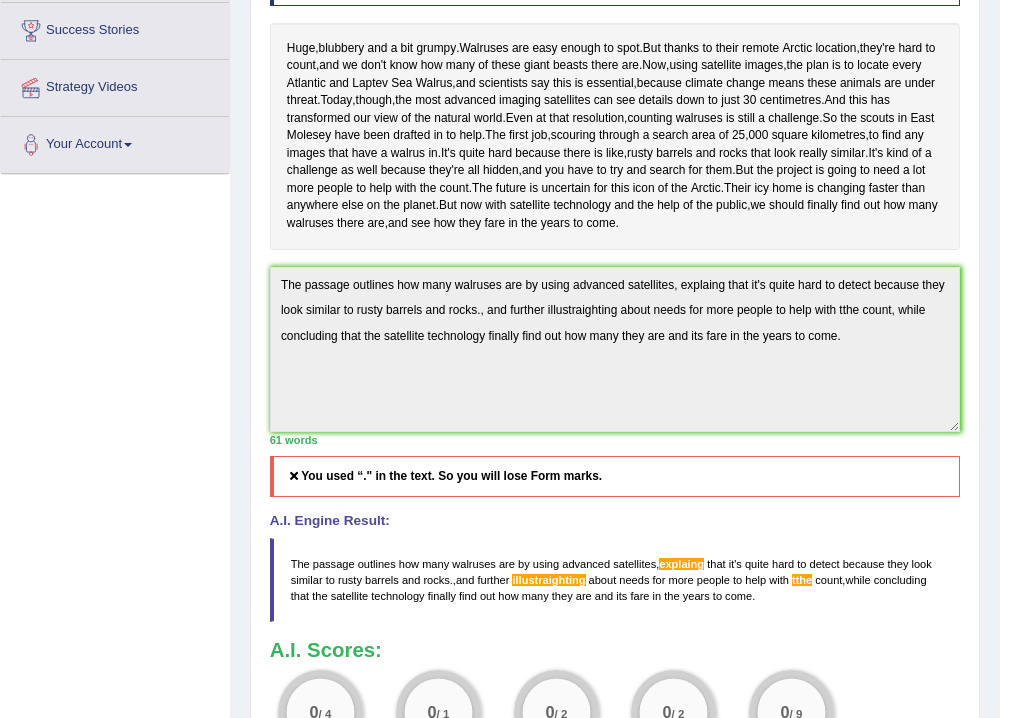 scroll, scrollTop: 404, scrollLeft: 0, axis: vertical 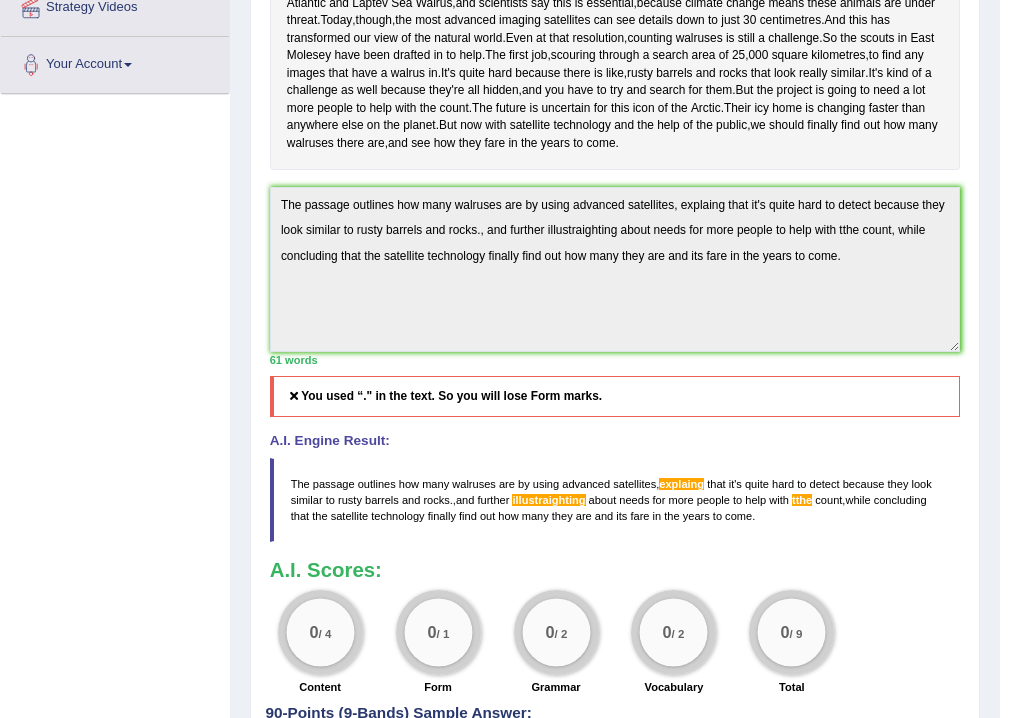 click on "Instructions:  Read the passage below and summarize it using one sentence. Type your response in the box at the bottom of the screen. You have 10 minutes to finish this task. Your response will be judged on the quality of your writing and on how well your response presents the key points in the passage.
Huge ,  blubbery   and   a   bit   grumpy .  Walruses   are   easy   enough   to   spot .  But   thanks   to   their   remote   Arctic   location ,  they're   hard   to   count ,  and   we   don't   know   how   many   of   these   giant   beasts   there   are .  Now ,  using   satellite   images ,  the   plan   is   to   locate   every   Atlantic   and   Laptev   Sea   Walrus ,  and   scientists   say   this   is   essential ,  because   climate   change   means   these   animals   are   under   threat .
Today ,  though ,  the   most   advanced   imaging   satellites   can   see   details   down   to   just   30   centimetres .  And   this   has   transformed   our   view   of   the   natural" at bounding box center (614, 275) 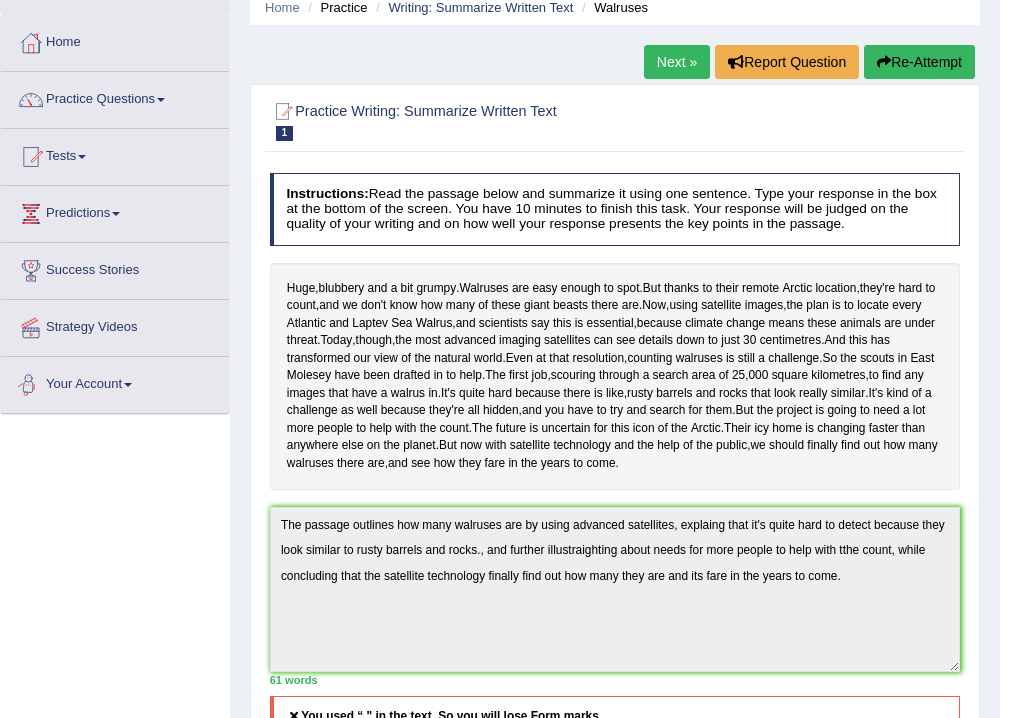 click at bounding box center (884, 62) 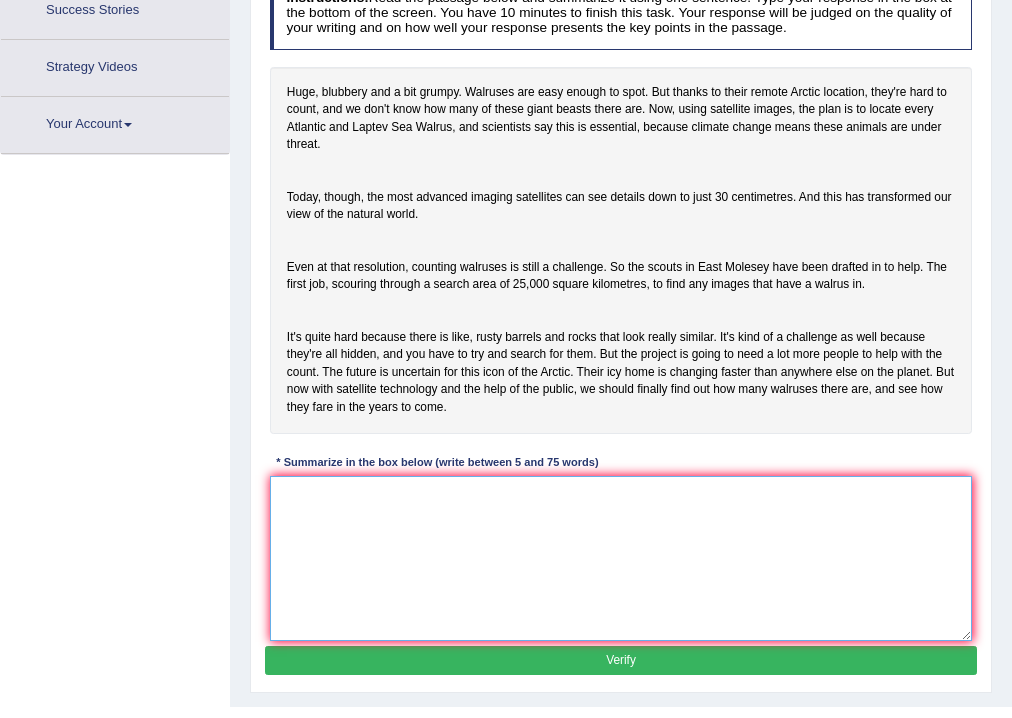 click at bounding box center (621, 558) 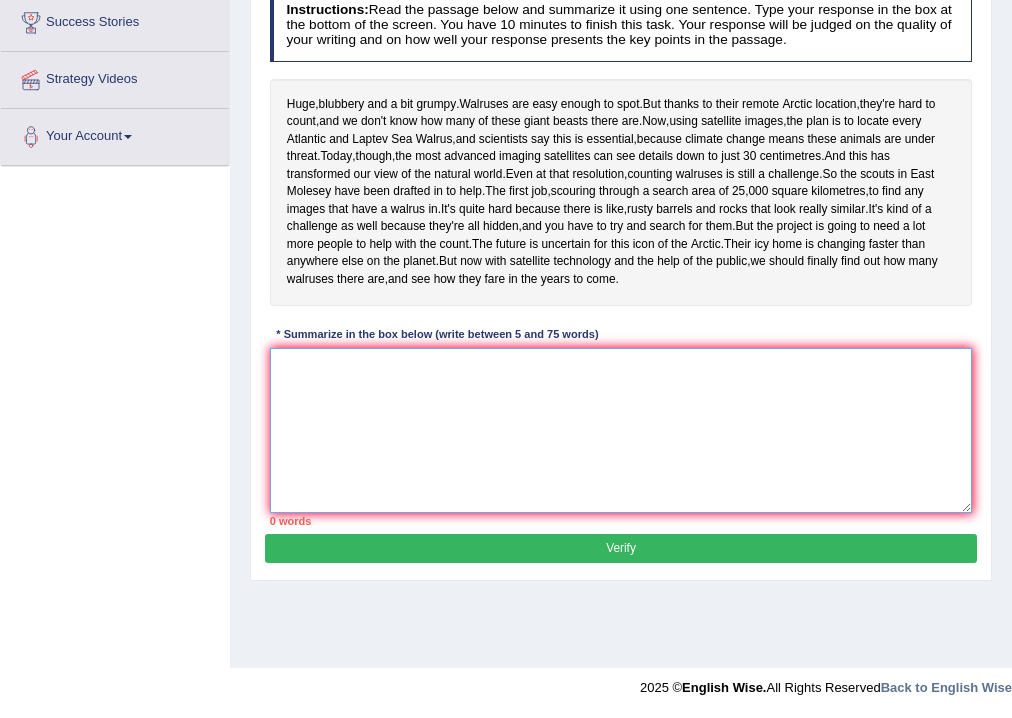 scroll, scrollTop: 344, scrollLeft: 0, axis: vertical 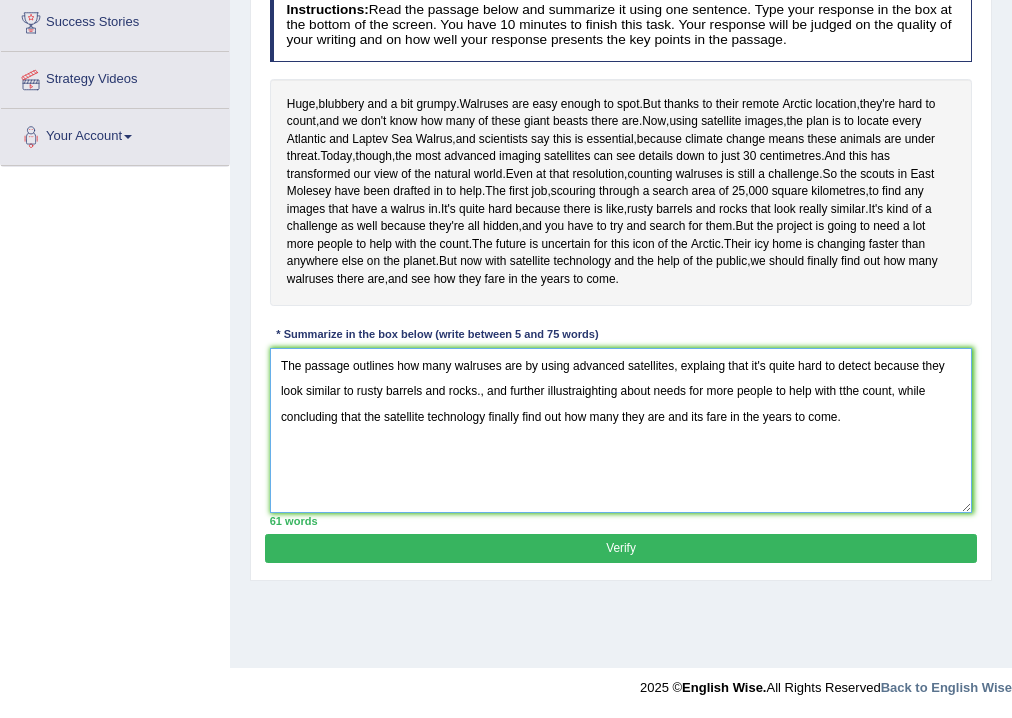 click on "The passage outlines how many walruses are by using advanced satellites, explaing that it's quite hard to detect because they look similar to rusty barrels and rocks., and further illustraighting about needs for more people to help with tthe count, while concluding that the satellite technology finally find out how many they are and its fare in the years to come." at bounding box center [621, 430] 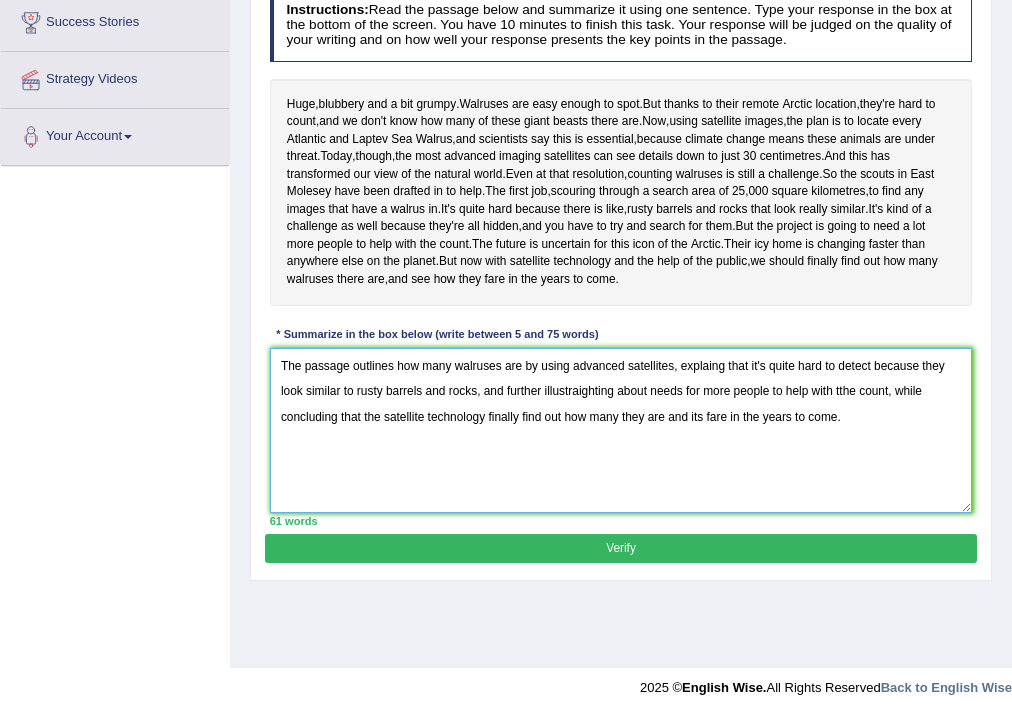 type on "The passage outlines how many walruses are by using advanced satellites, explaing that it's quite hard to detect because they look similar to rusty barrels and rocks, and further illustraighting about needs for more people to help with tthe count, while concluding that the satellite technology finally find out how many they are and its fare in the years to come." 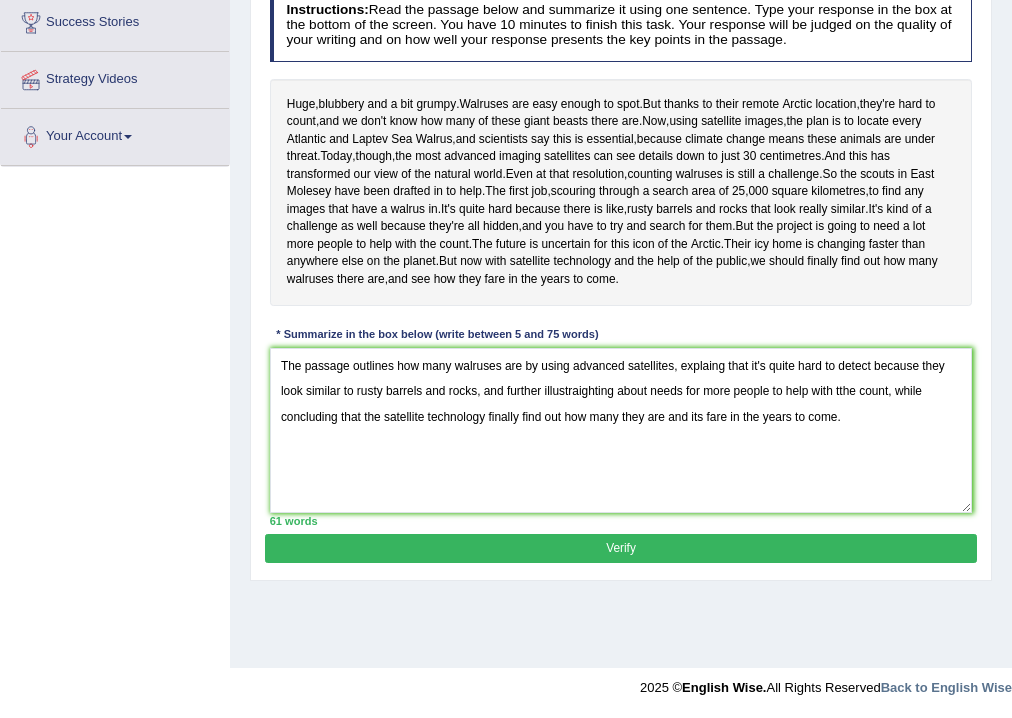 click on "Verify" at bounding box center (620, 548) 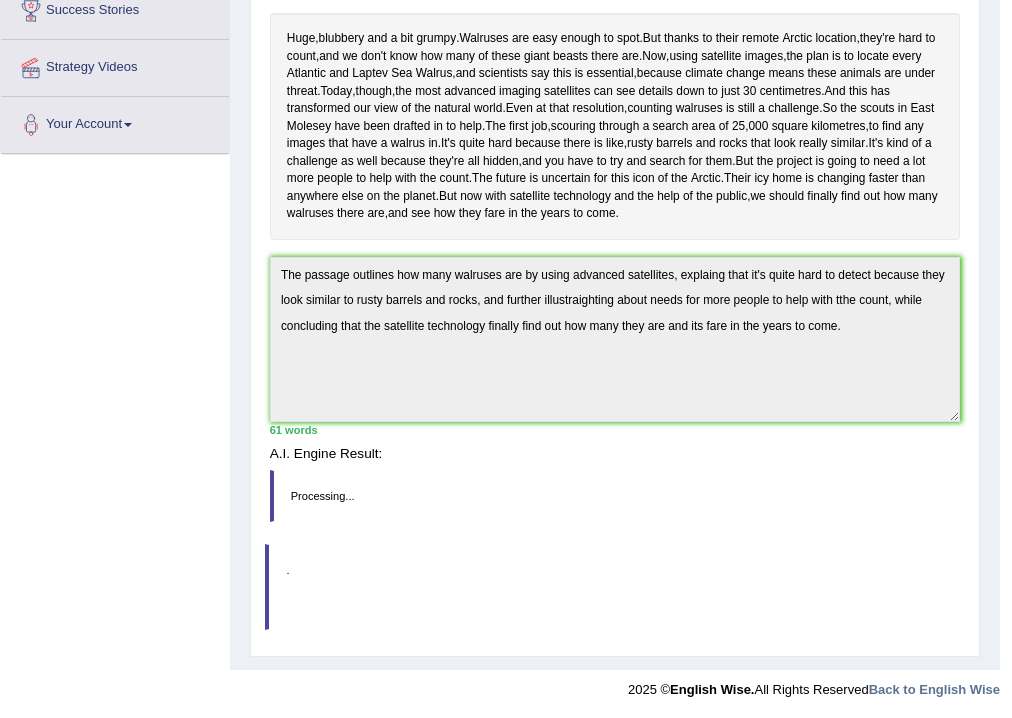 scroll, scrollTop: 332, scrollLeft: 0, axis: vertical 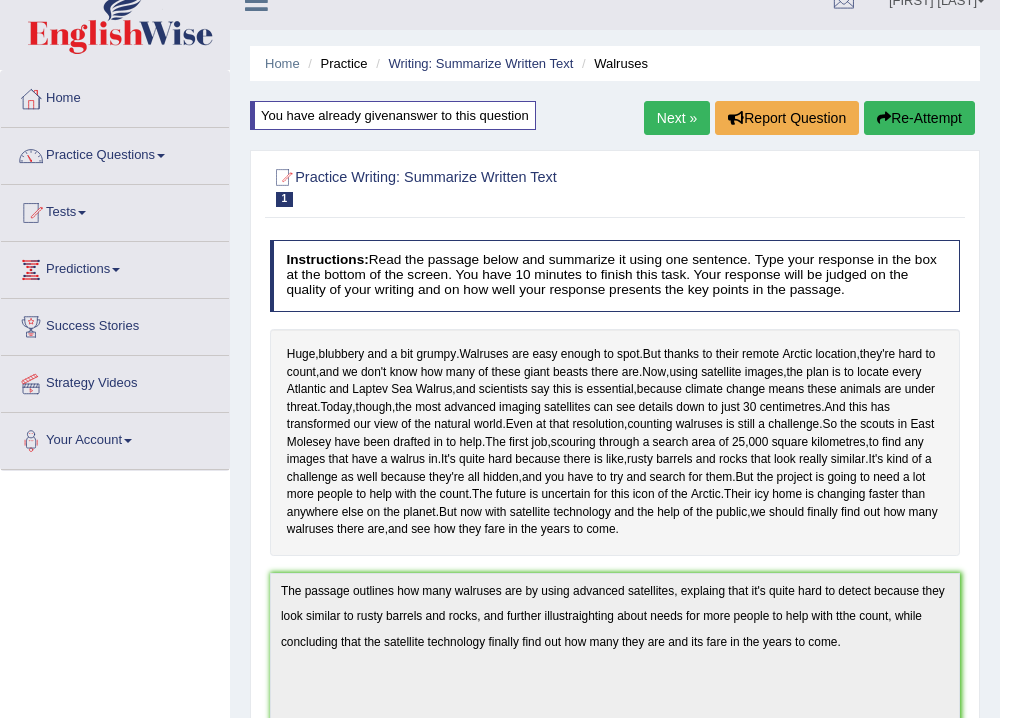 click on "Re-Attempt" at bounding box center [919, 118] 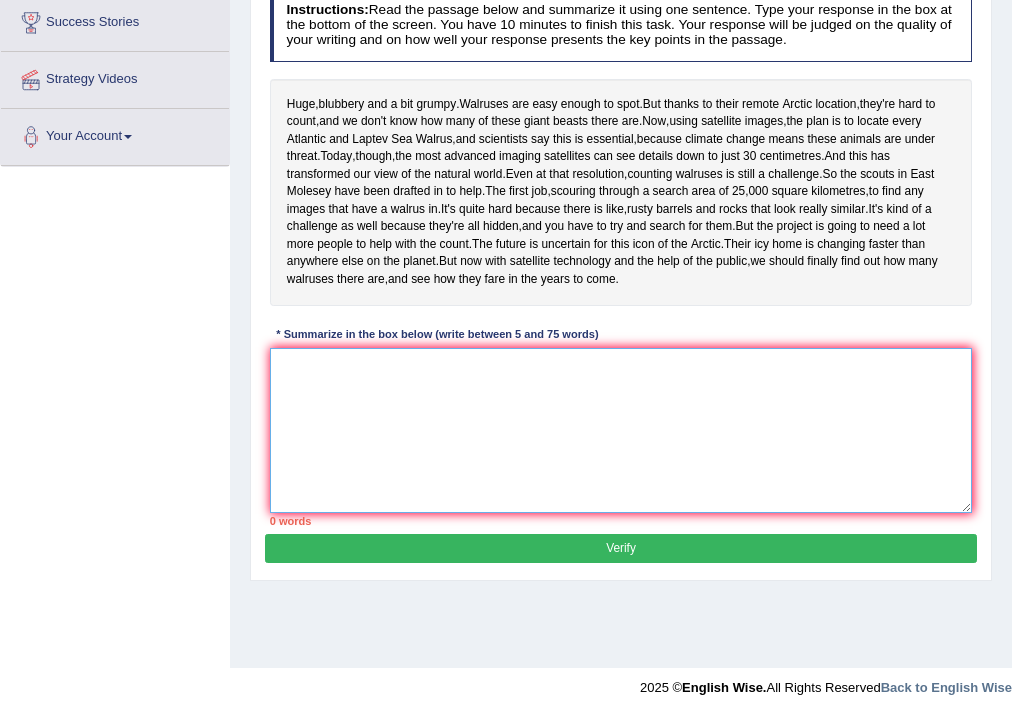 click at bounding box center (621, 430) 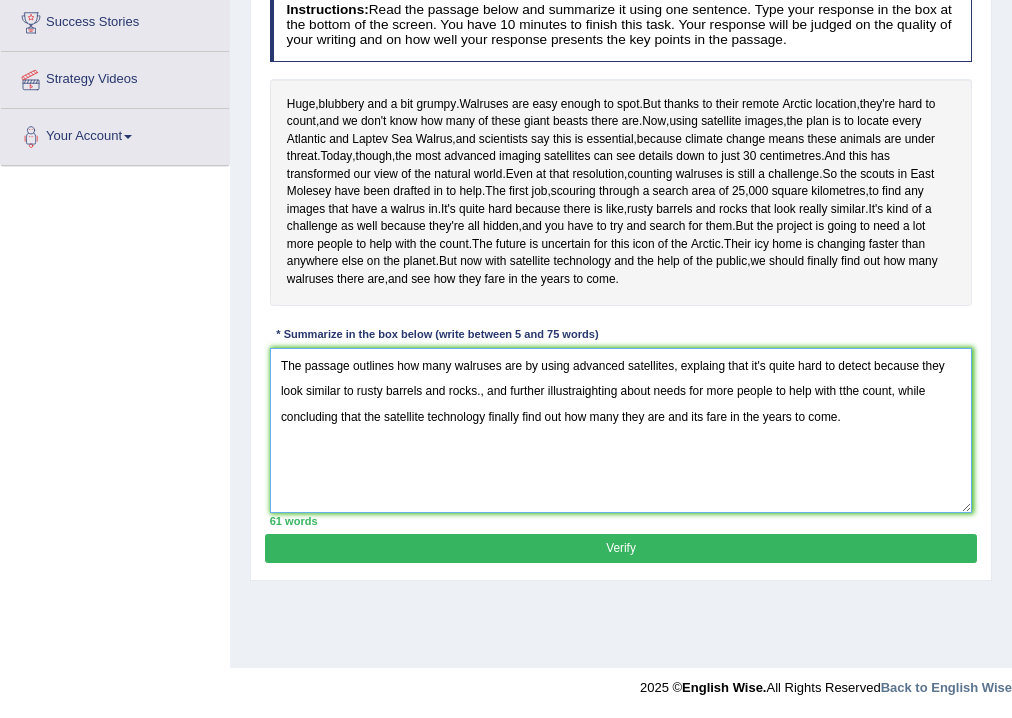 click on "The passage outlines how many walruses are by using advanced satellites, explaing that it's quite hard to detect because they look similar to rusty barrels and rocks., and further illustraighting about needs for more people to help with tthe count, while concluding that the satellite technology finally find out how many they are and its fare in the years to come." at bounding box center (621, 430) 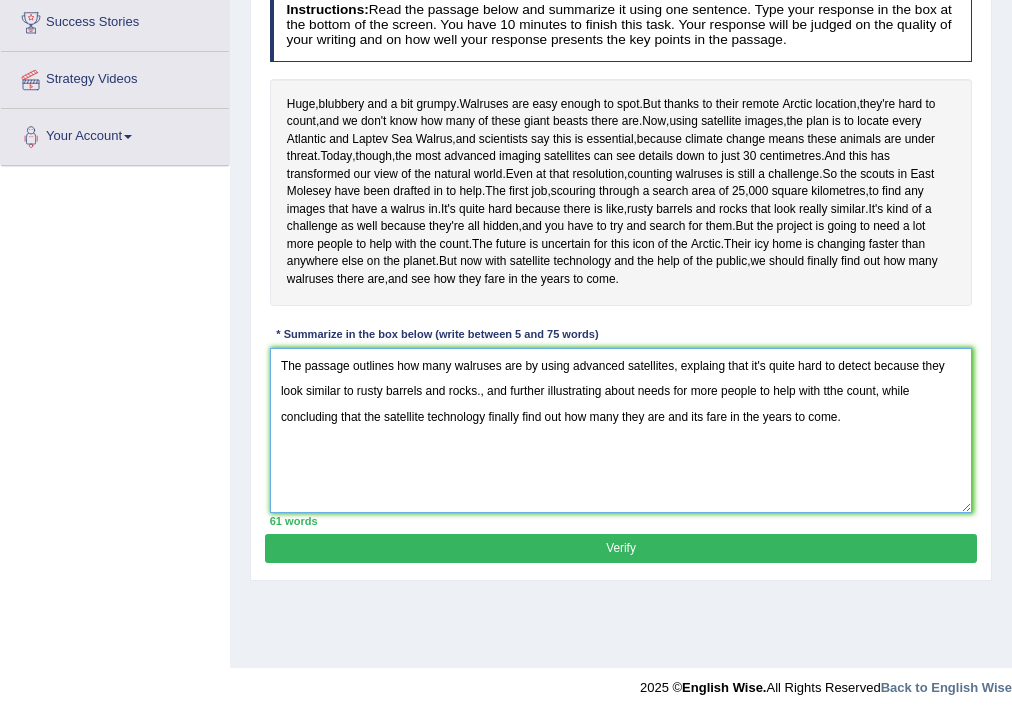 click on "The passage outlines how many walruses are by using advanced satellites, explaing that it's quite hard to detect because they look similar to rusty barrels and rocks., and further illustrating about needs for more people to help with tthe count, while concluding that the satellite technology finally find out how many they are and its fare in the years to come." at bounding box center [621, 430] 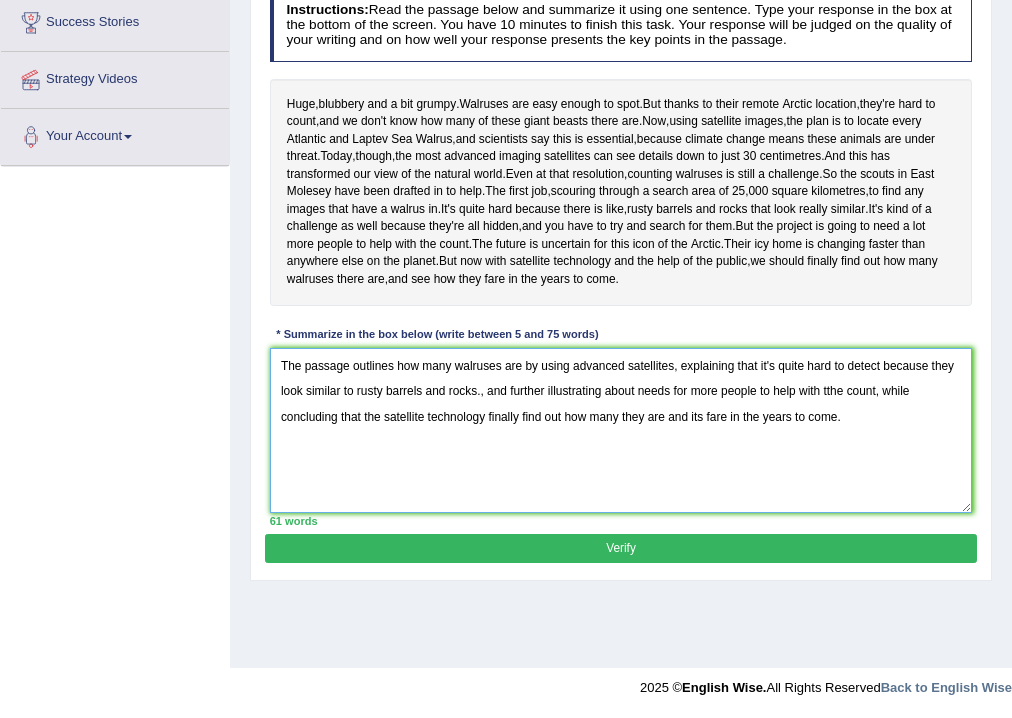 click on "The passage outlines how many walruses are by using advanced satellites, explaining that it's quite hard to detect because they look similar to rusty barrels and rocks., and further illustrating about needs for more people to help with tthe count, while concluding that the satellite technology finally find out how many they are and its fare in the years to come." at bounding box center (621, 430) 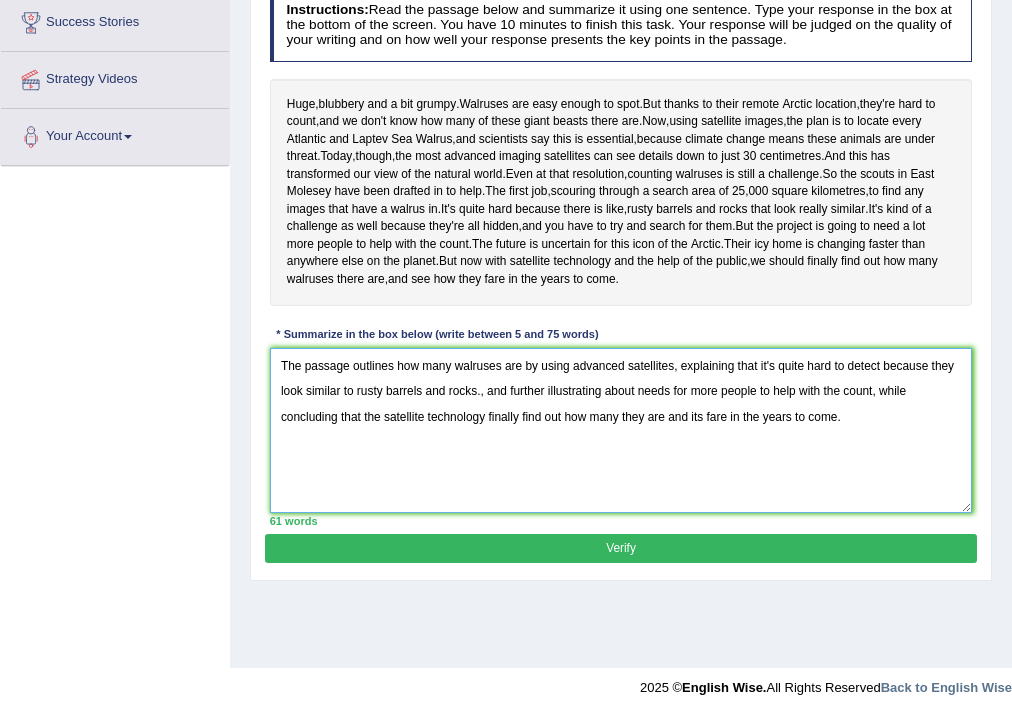 type on "The passage outlines how many walruses are by using advanced satellites, explaining that it's quite hard to detect because they look similar to rusty barrels and rocks., and further illustrating about needs for more people to help with the count, while concluding that the satellite technology finally find out how many they are and its fare in the years to come." 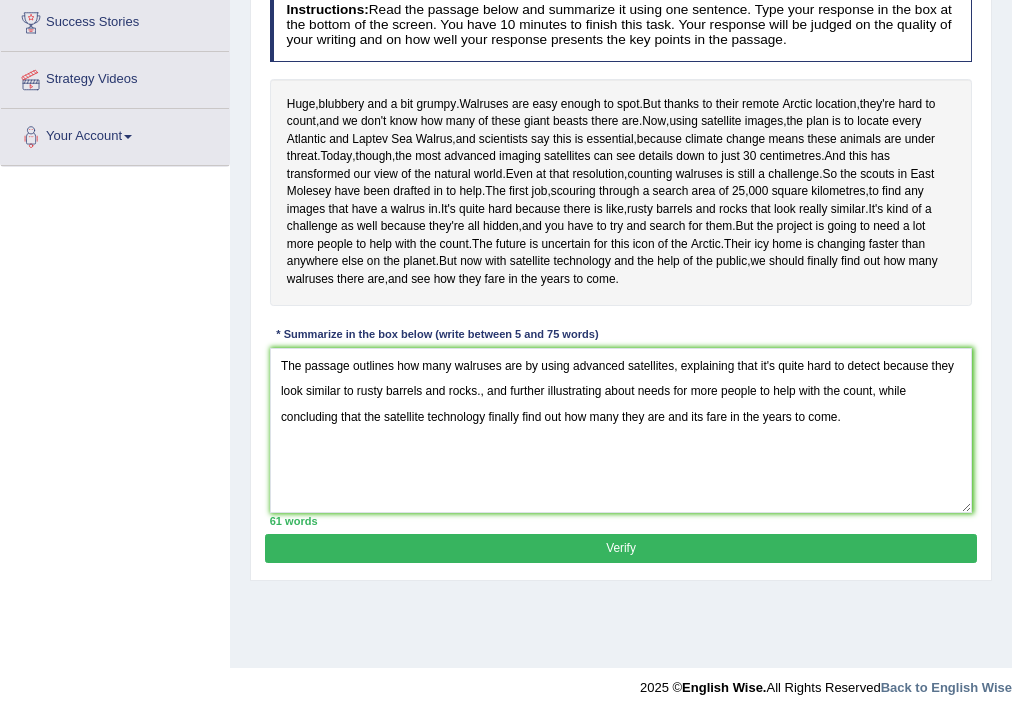 click on "Verify" at bounding box center [620, 548] 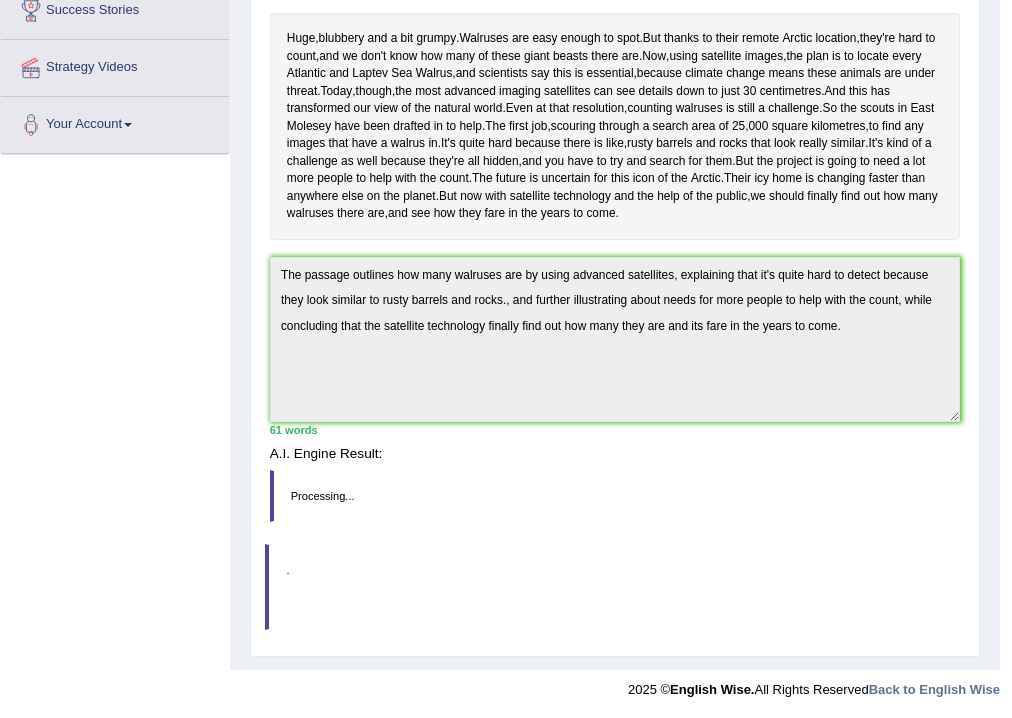 scroll, scrollTop: 332, scrollLeft: 0, axis: vertical 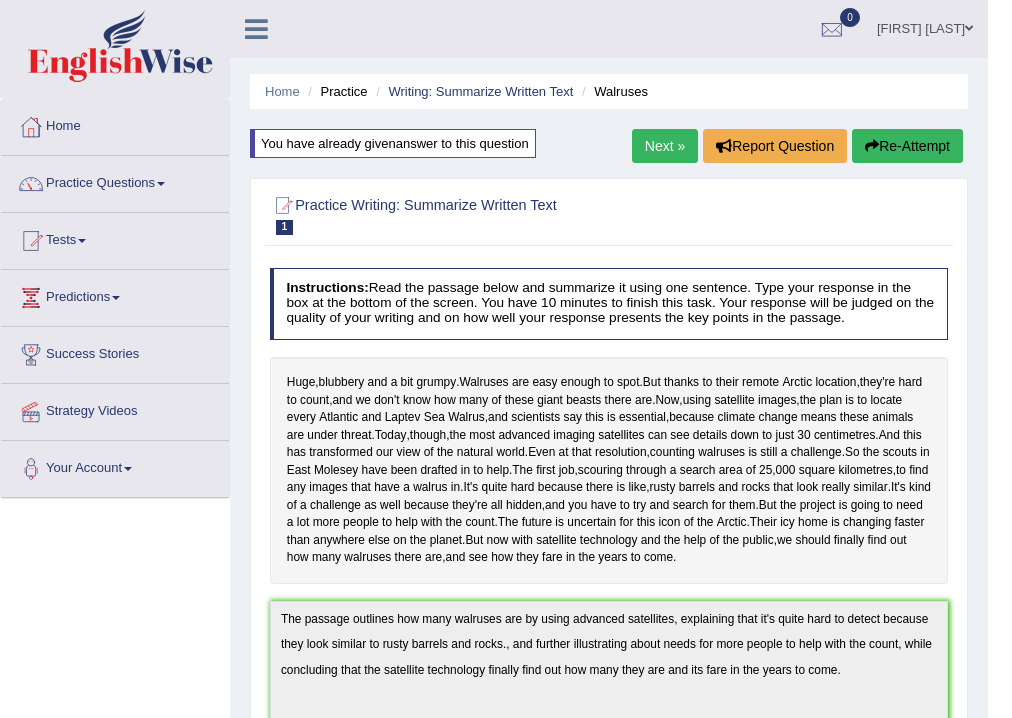 click on "Re-Attempt" at bounding box center [907, 146] 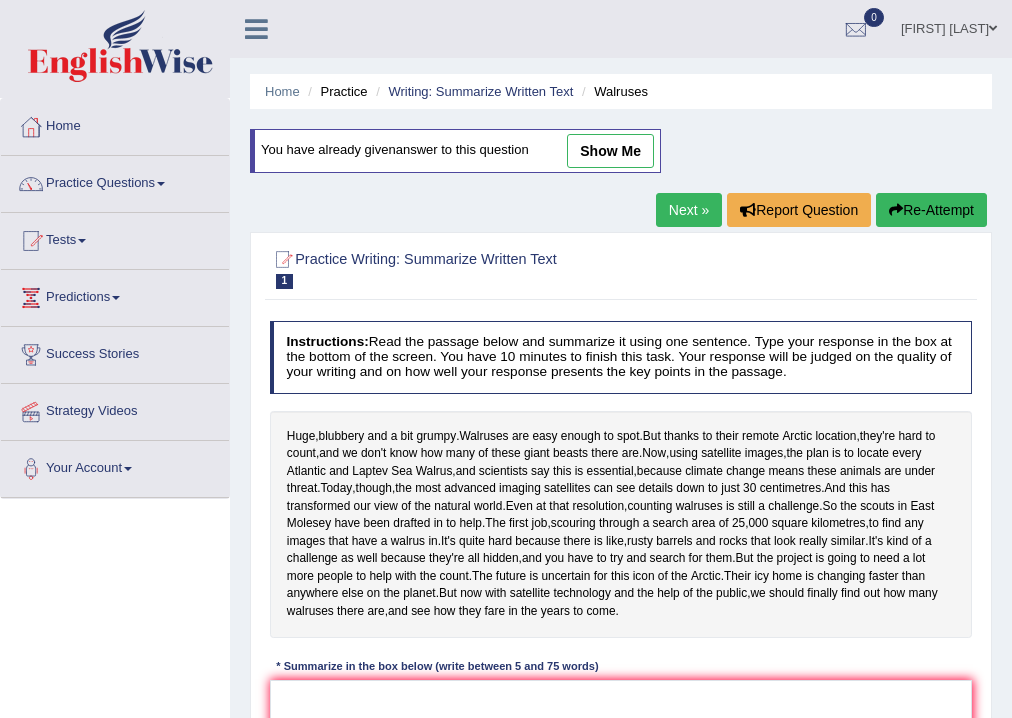 scroll, scrollTop: 0, scrollLeft: 0, axis: both 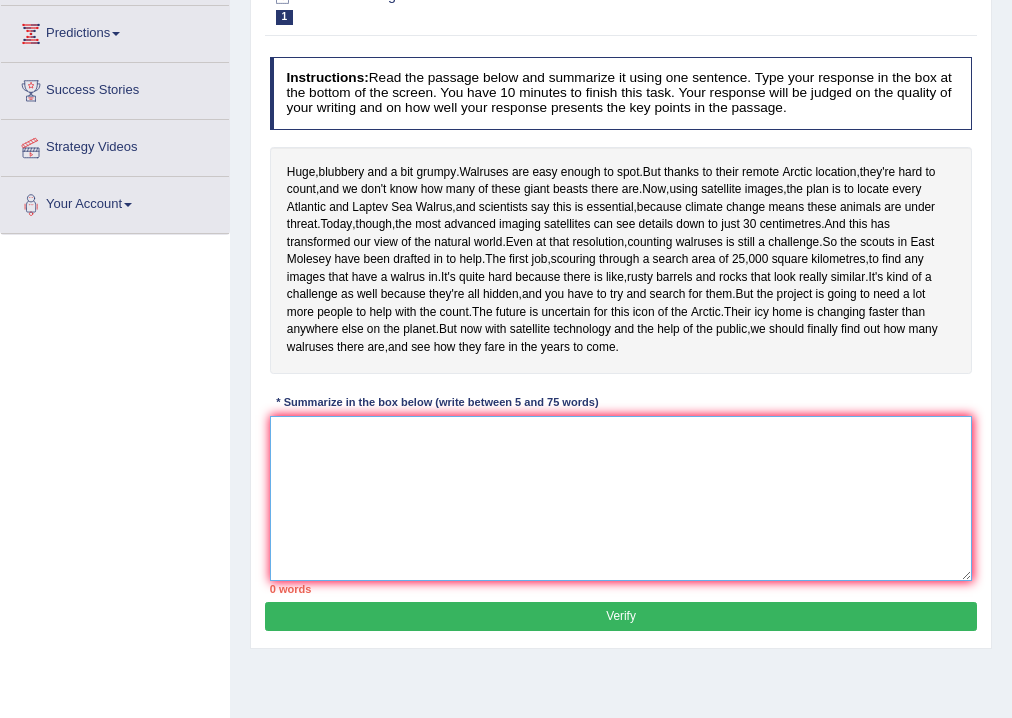 click at bounding box center (621, 498) 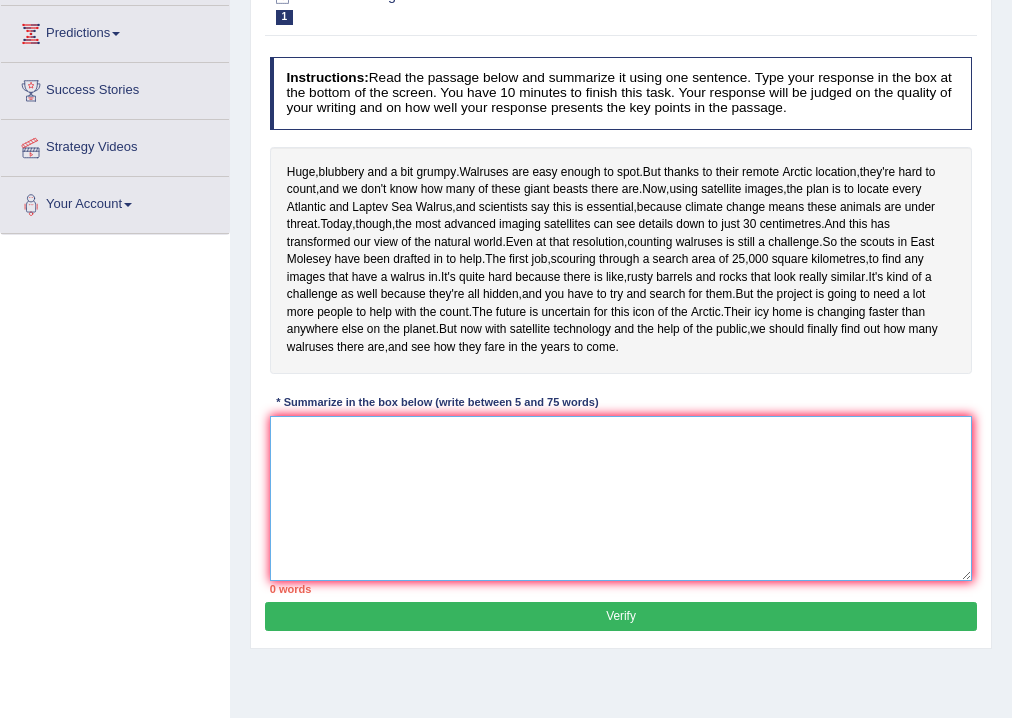 paste on "The passage outlines how many walruses are by using advanced satellites, explaing that it's quite hard to detect because they look similar to rusty barrels and rocks., and further illustraighting about needs for more people to help with tthe count, while concluding that the satellite technology finally find out how many they are and its fare in the years to come." 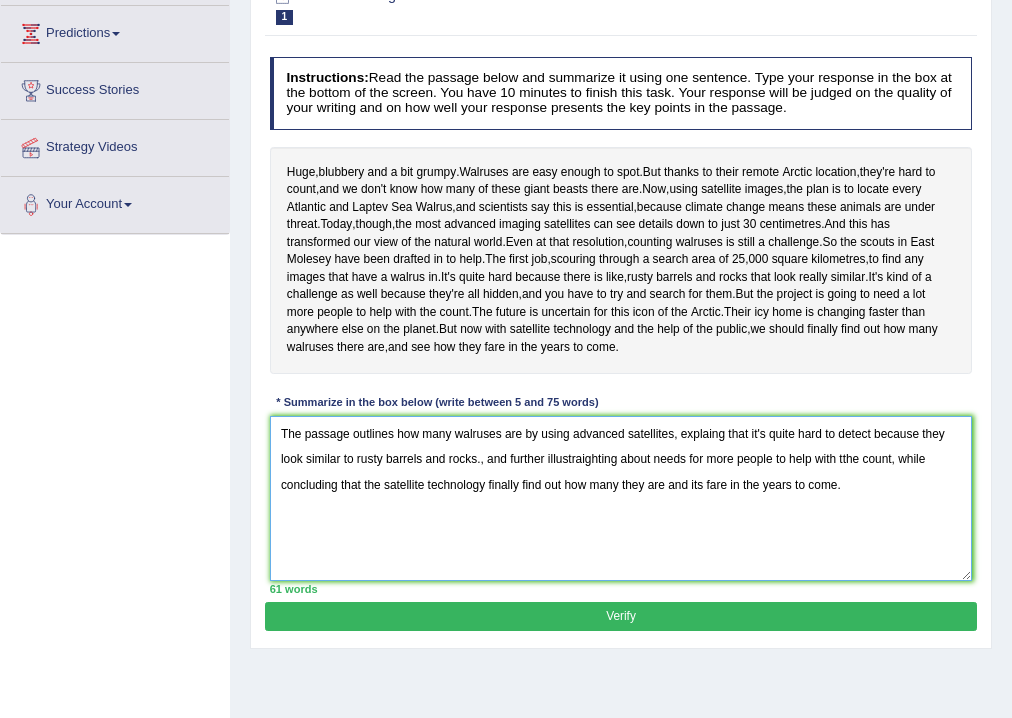 scroll, scrollTop: 344, scrollLeft: 0, axis: vertical 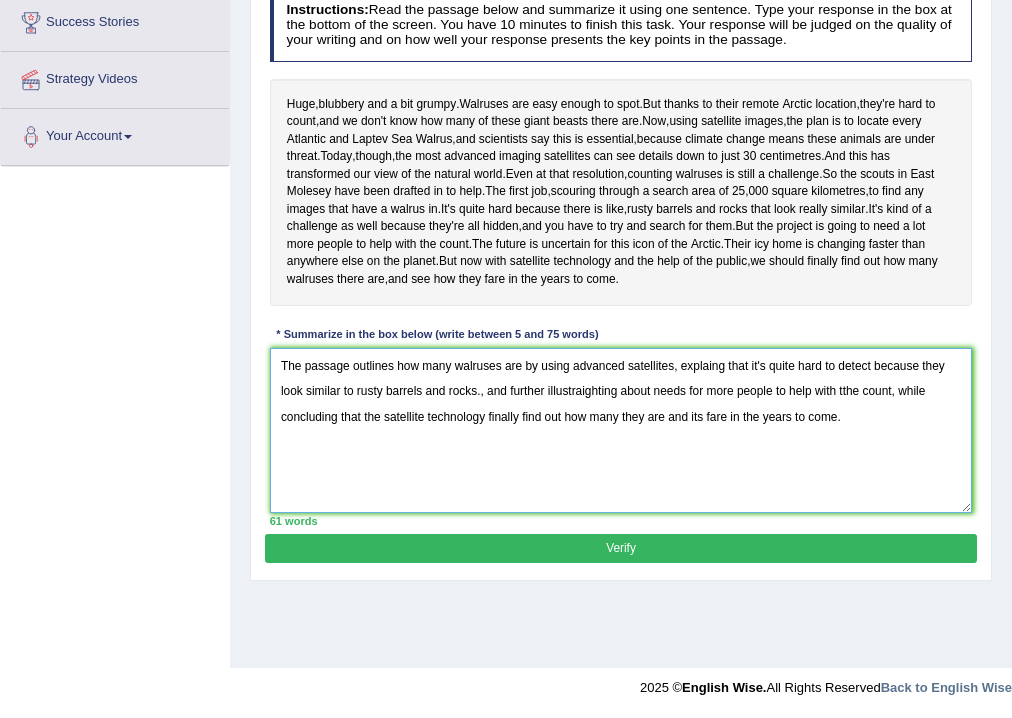 click on "The passage outlines how many walruses are by using advanced satellites, explaing that it's quite hard to detect because they look similar to rusty barrels and rocks., and further illustraighting about needs for more people to help with tthe count, while concluding that the satellite technology finally find out how many they are and its fare in the years to come." at bounding box center (621, 430) 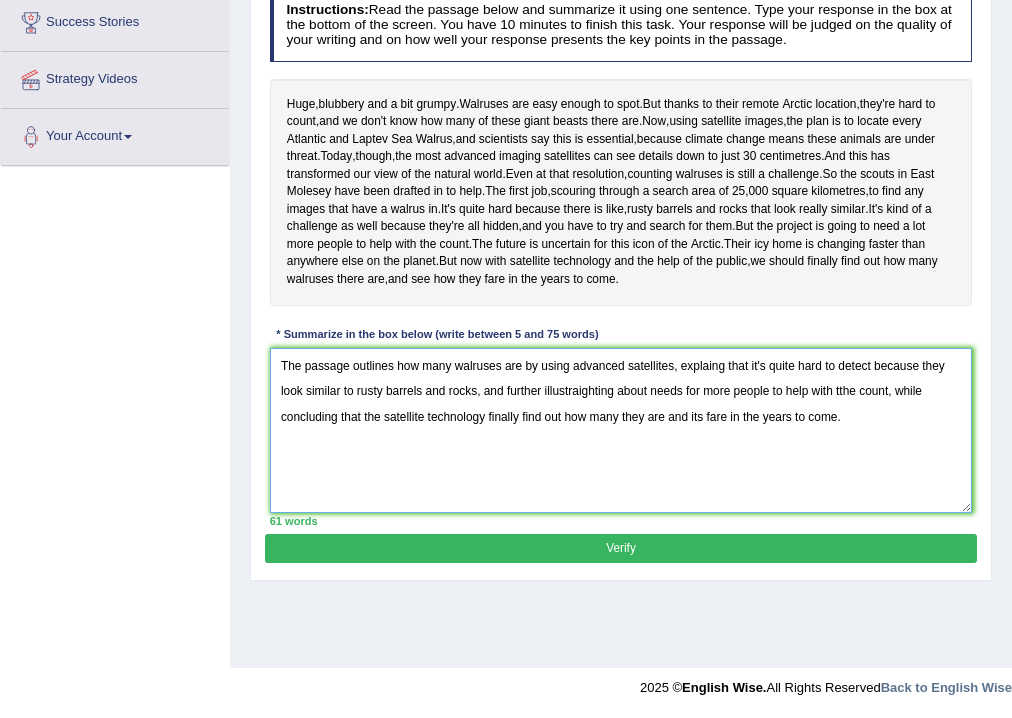 click on "The passage outlines how many walruses are by using advanced satellites, explaing that it's quite hard to detect because they look similar to rusty barrels and rocks, and further illustraighting about needs for more people to help with tthe count, while concluding that the satellite technology finally find out how many they are and its fare in the years to come." at bounding box center (621, 430) 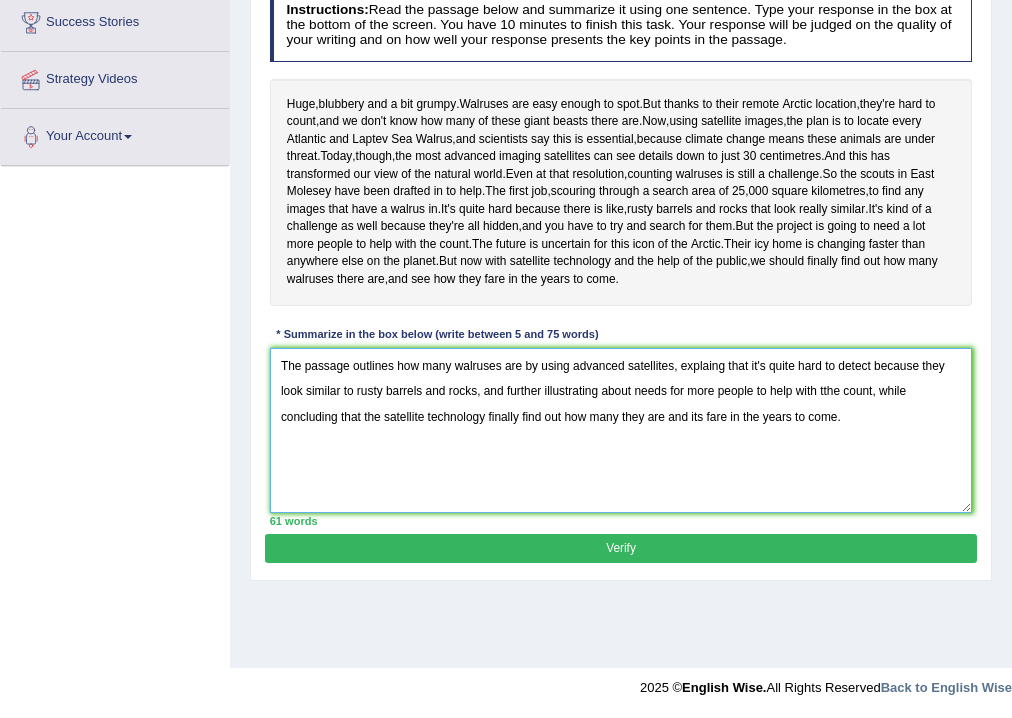 click on "The passage outlines how many walruses are by using advanced satellites, explaing that it's quite hard to detect because they look similar to rusty barrels and rocks, and further illustrating about needs for more people to help with tthe count, while concluding that the satellite technology finally find out how many they are and its fare in the years to come." at bounding box center [621, 430] 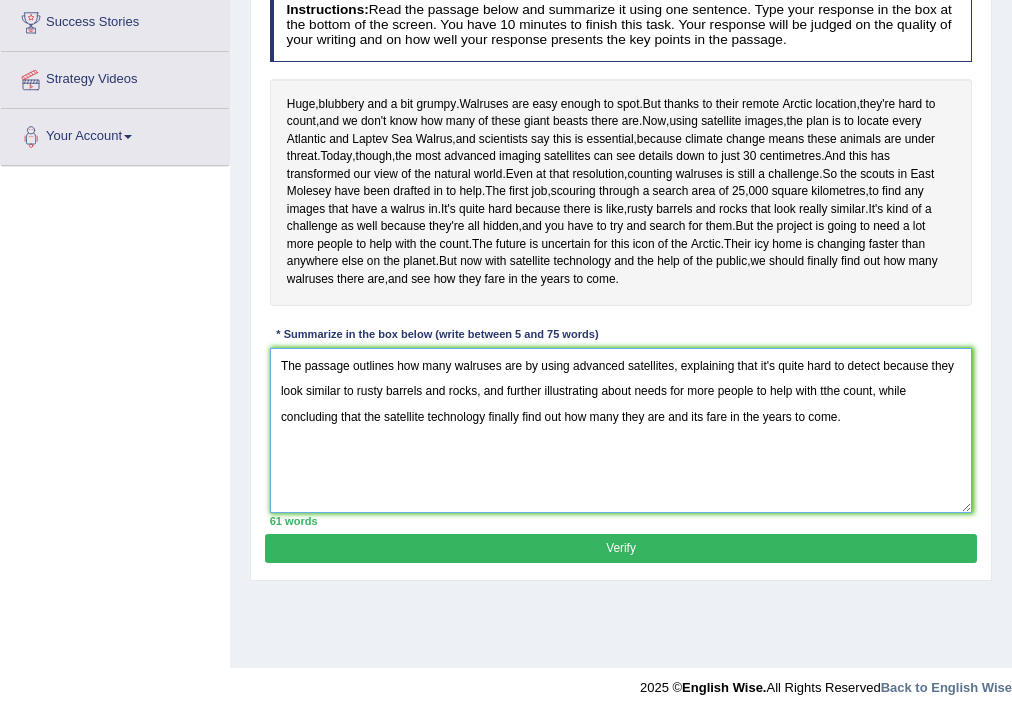 click on "The passage outlines how many walruses are by using advanced satellites, explaining that it's quite hard to detect because they look similar to rusty barrels and rocks, and further illustrating about needs for more people to help with tthe count, while concluding that the satellite technology finally find out how many they are and its fare in the years to come." at bounding box center (621, 430) 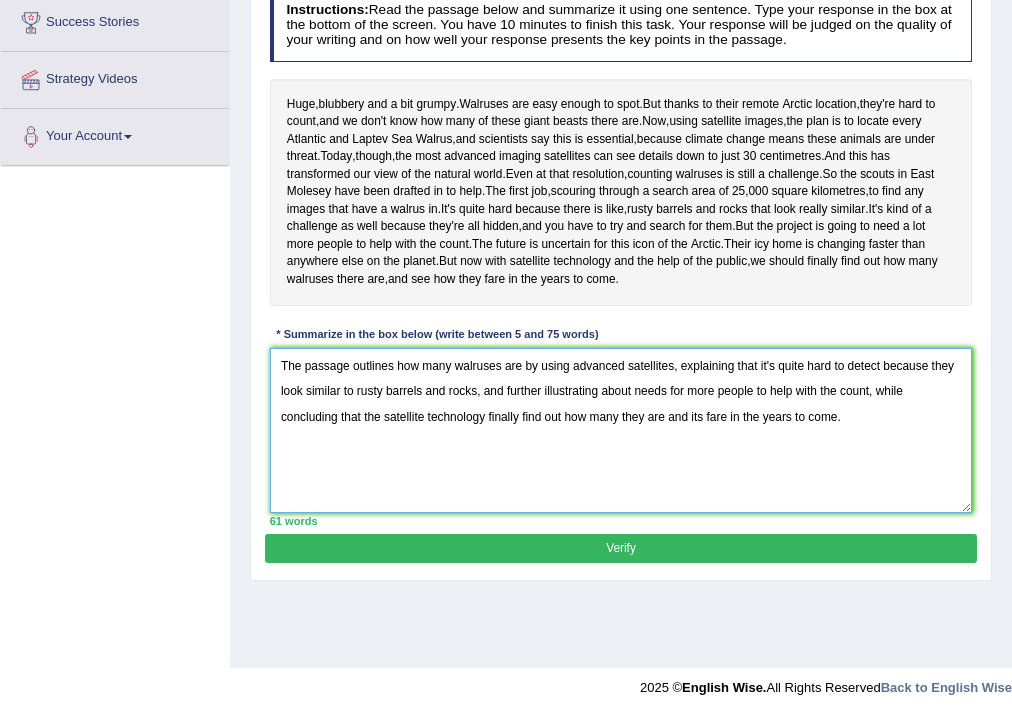 type on "The passage outlines how many walruses are by using advanced satellites, explaining that it's quite hard to detect because they look similar to rusty barrels and rocks, and further illustrating about needs for more people to help with the count, while concluding that the satellite technology finally find out how many they are and its fare in the years to come." 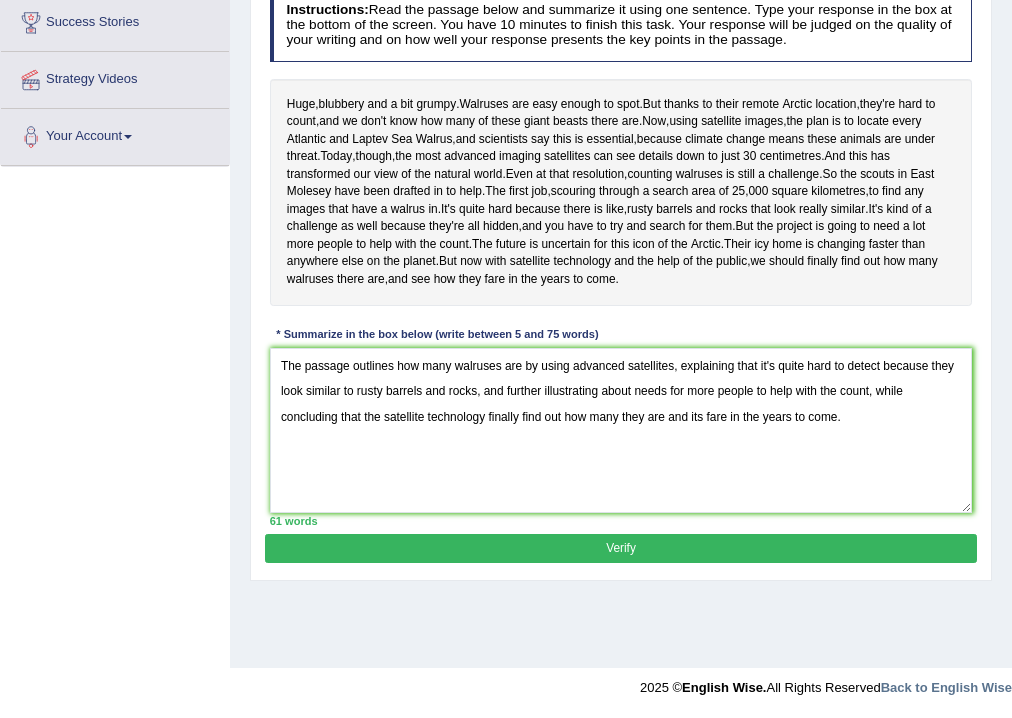 click on "Verify" at bounding box center (620, 548) 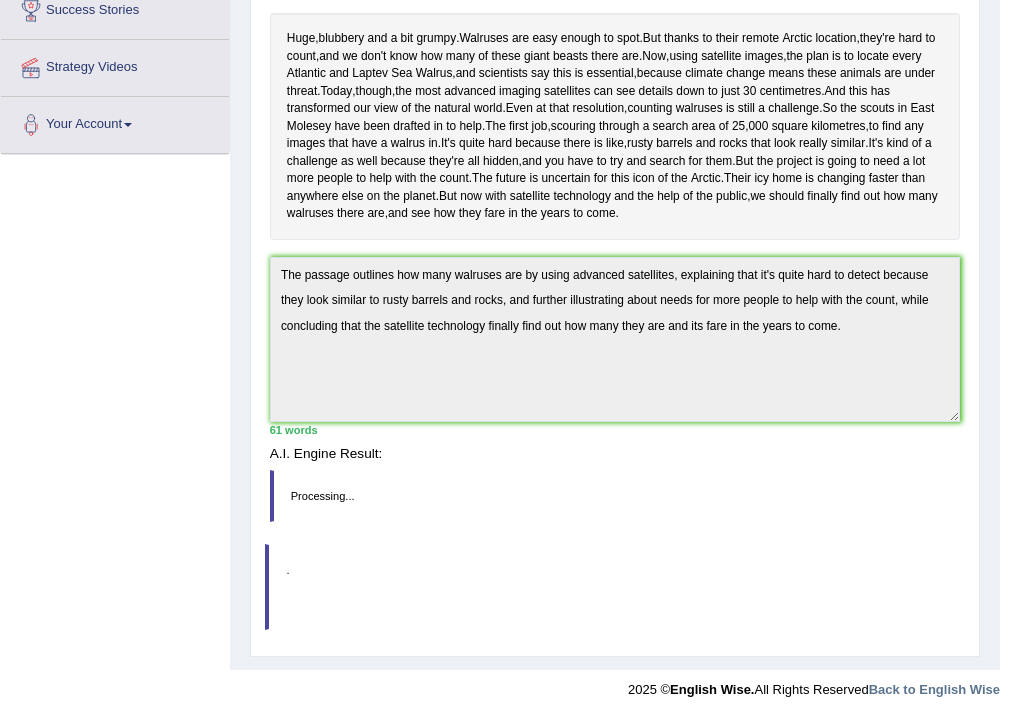 scroll, scrollTop: 332, scrollLeft: 0, axis: vertical 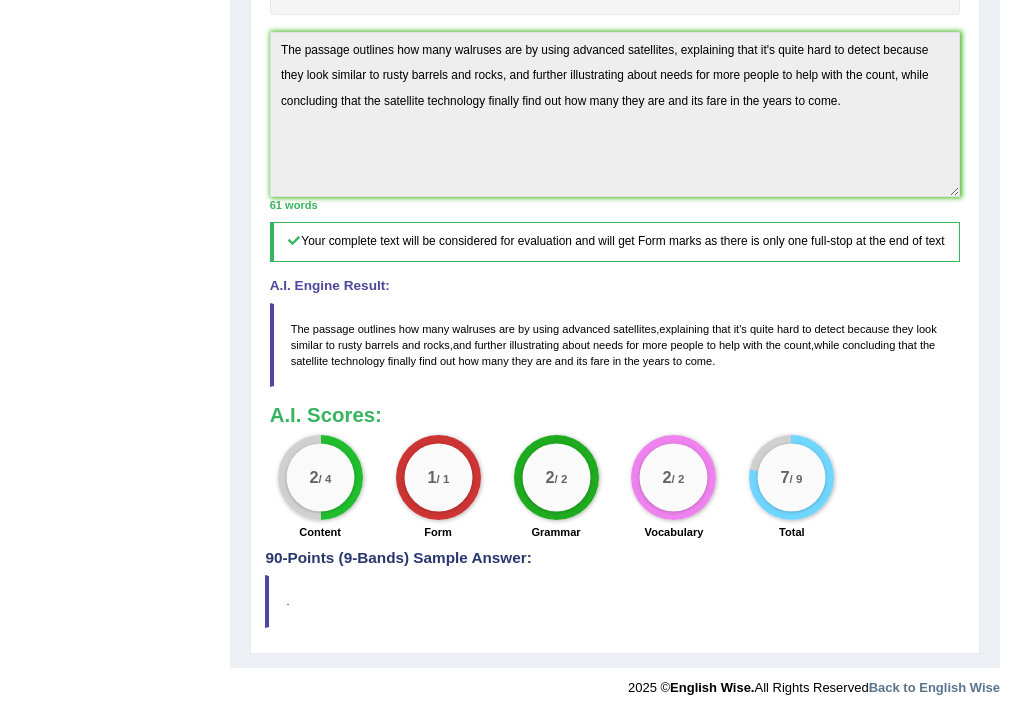 click on "90-Points (9-Bands) Sample Answer:" at bounding box center [614, 126] 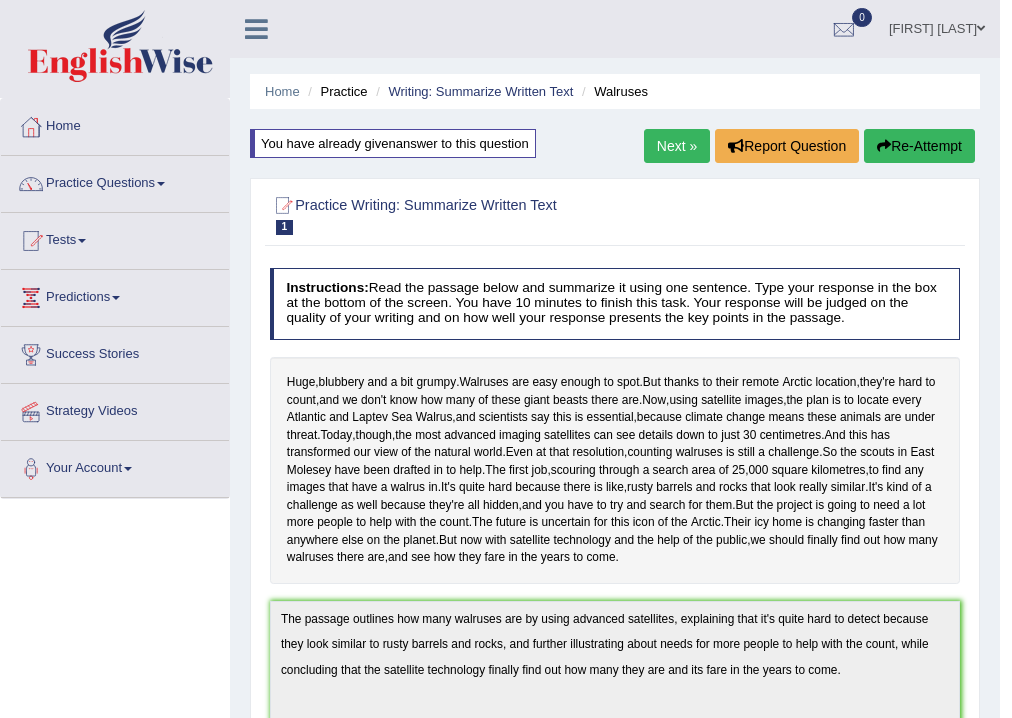 click on "Next »" at bounding box center (677, 146) 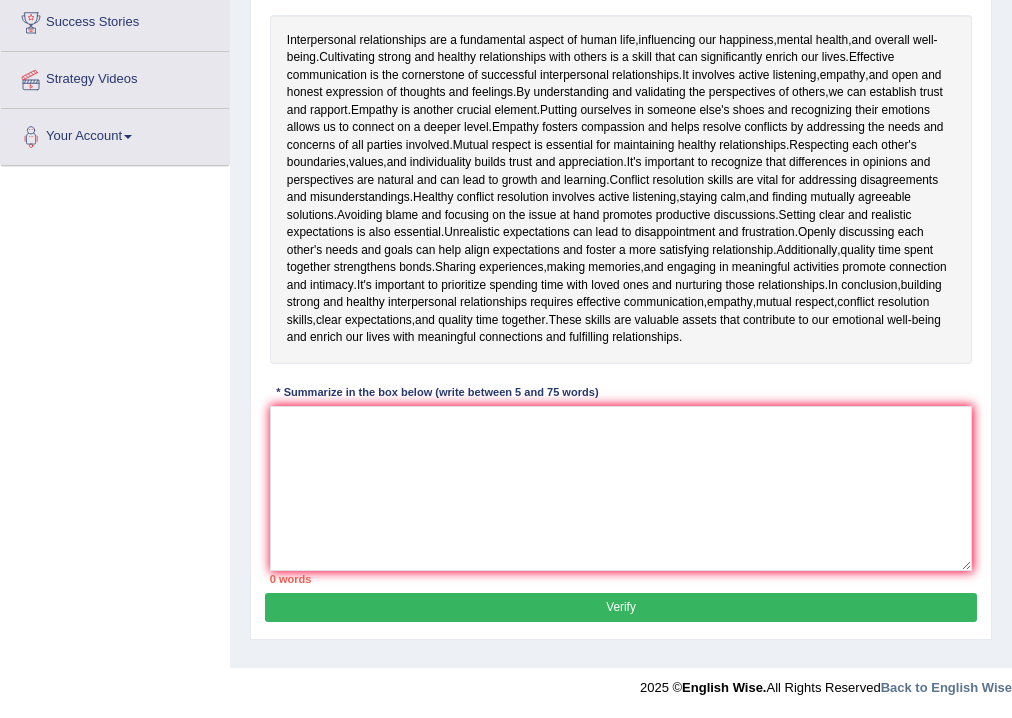 scroll, scrollTop: 332, scrollLeft: 0, axis: vertical 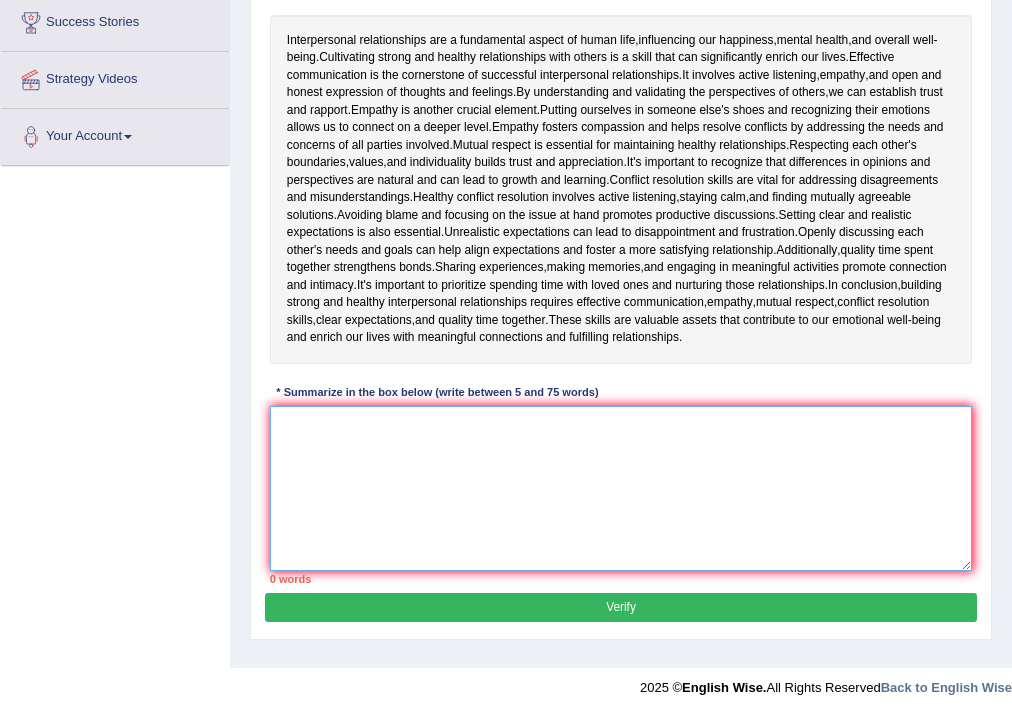click at bounding box center (621, 488) 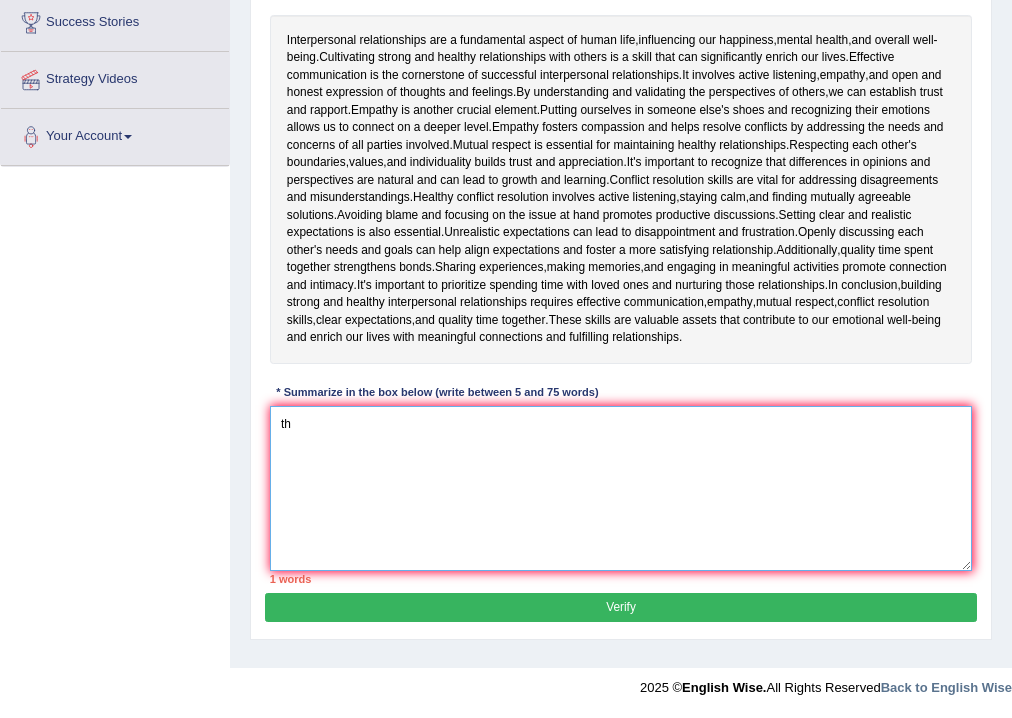 type on "t" 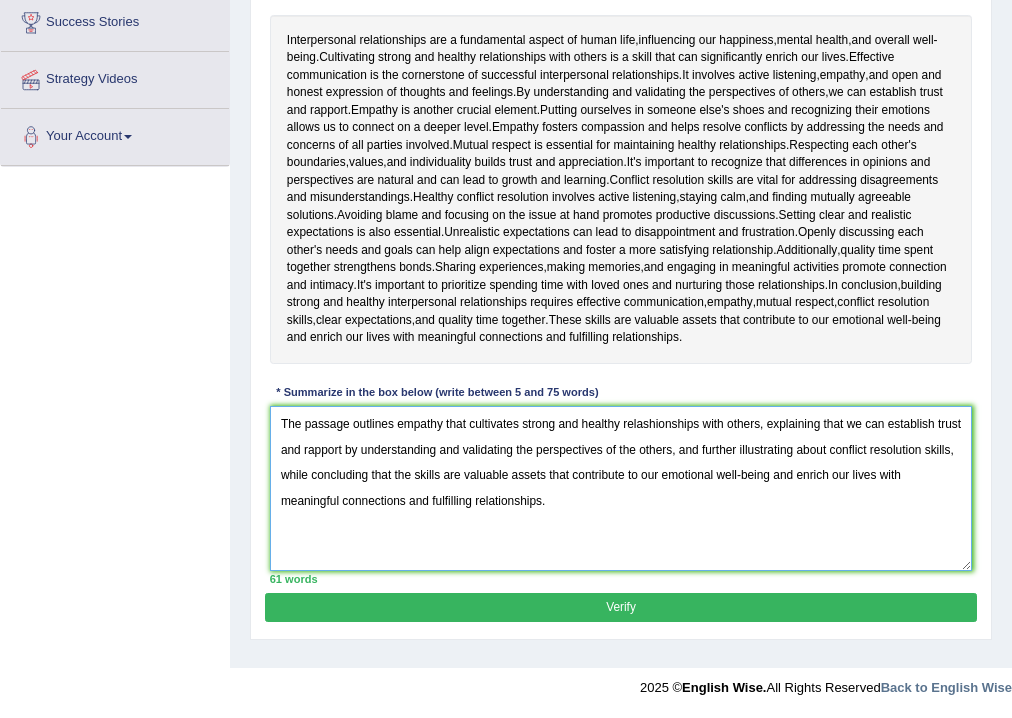 type on "The passage outlines empathy that cultivates strong and healthy relashionships with others, explaining that we can establish trust and rapport by understanding and validating the perspectives of the others, and further illustrating about conflict resolution skills, while concluding that the skills are valuable assets that contribute to our emotional well-being and enrich our lives with meaningful connections and fulfilling relationships." 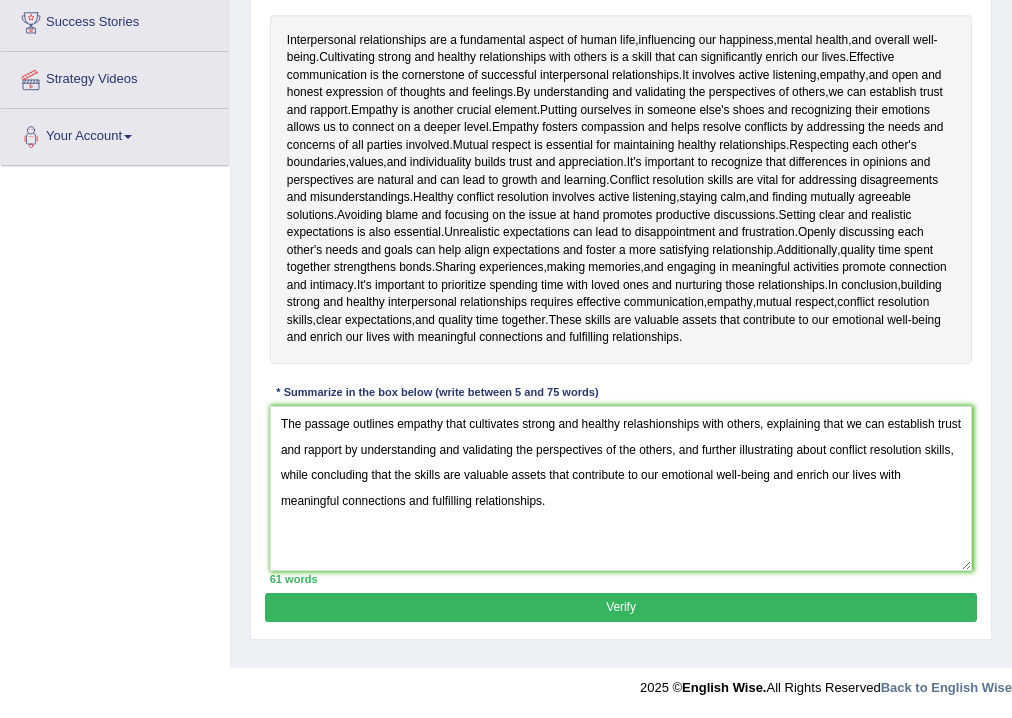 click on "Verify" at bounding box center [620, 607] 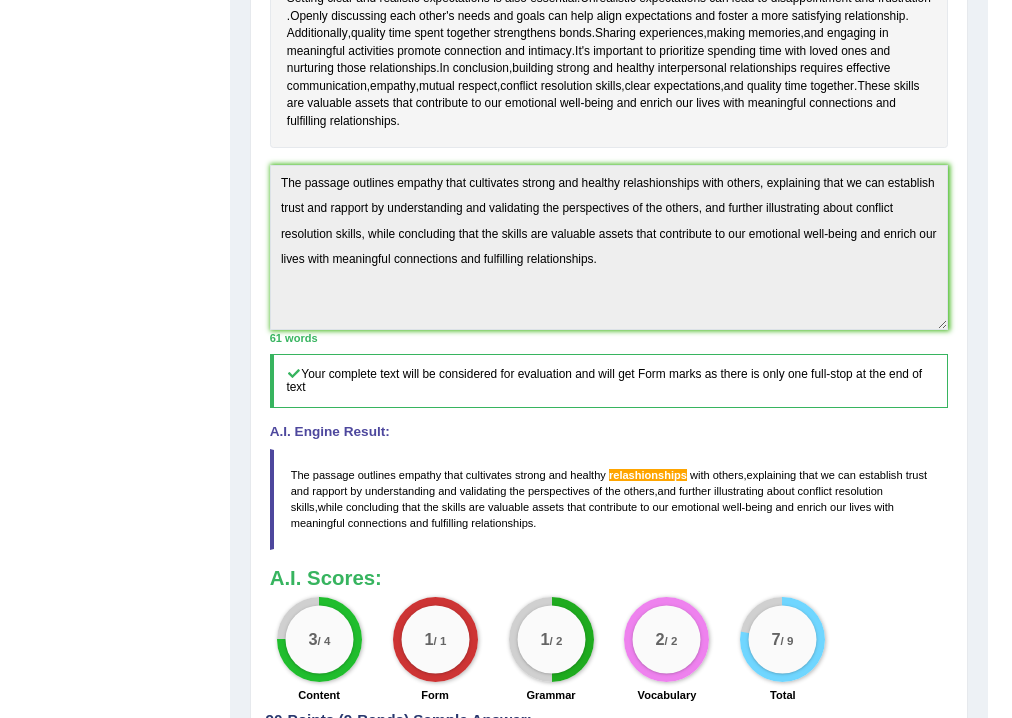 scroll, scrollTop: 406, scrollLeft: 0, axis: vertical 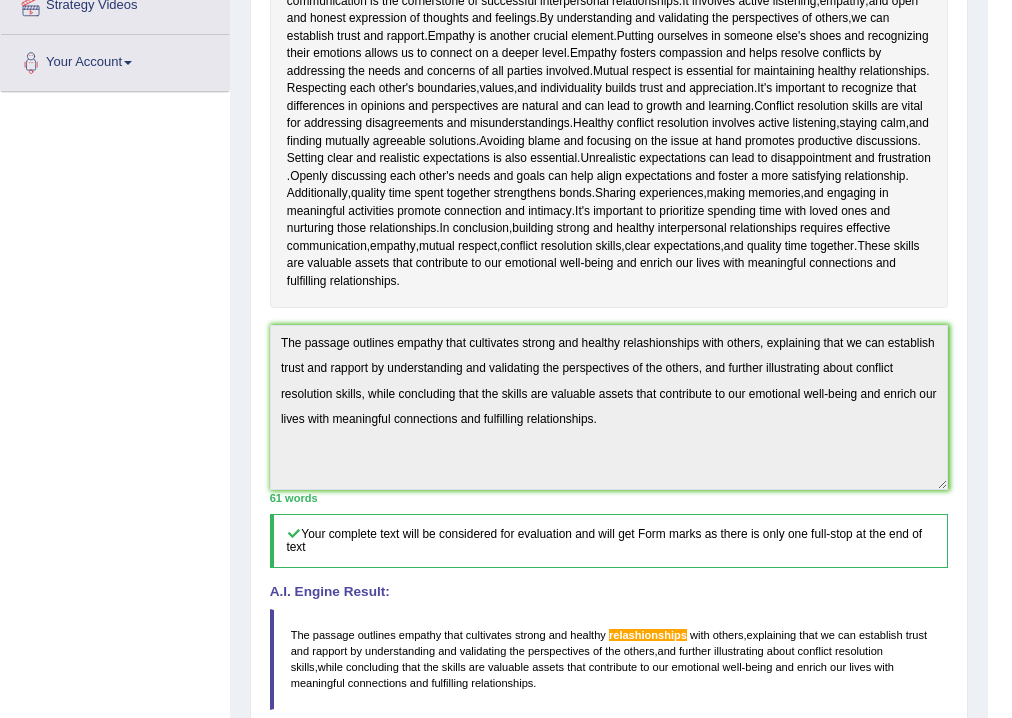 click on "Toggle navigation
Home
Practice Questions   Speaking Practice Read Aloud
Repeat Sentence
Describe Image
Re-tell Lecture
Answer Short Question
Summarize Group Discussion
Respond To A Situation
Writing Practice  Summarize Written Text
Write Essay
Reading Practice  Reading & Writing: Fill In The Blanks
Choose Multiple Answers
Re-order Paragraphs
Fill In The Blanks
Choose Single Answer
Listening Practice  Summarize Spoken Text
Highlight Incorrect Words
Highlight Correct Summary
Select Missing Word
Choose Single Answer
Choose Multiple Answers
Fill In The Blanks
Write From Dictation
Pronunciation
Tests  Take Practice Sectional Test
Take Mock Test" at bounding box center (494, 312) 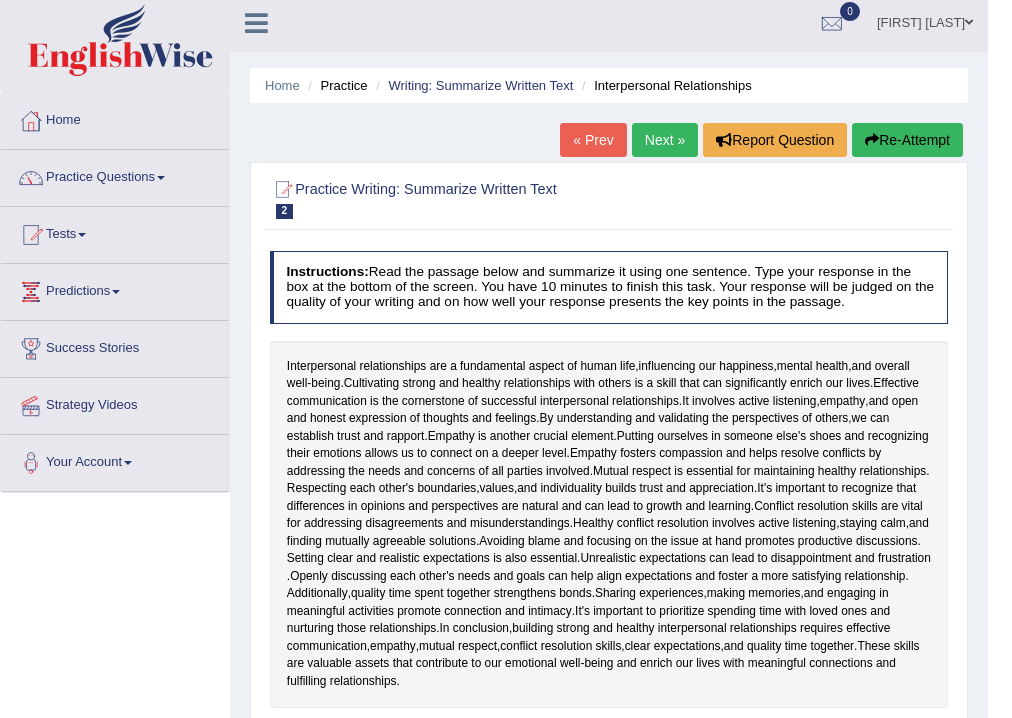click on "Re-Attempt" at bounding box center [907, 140] 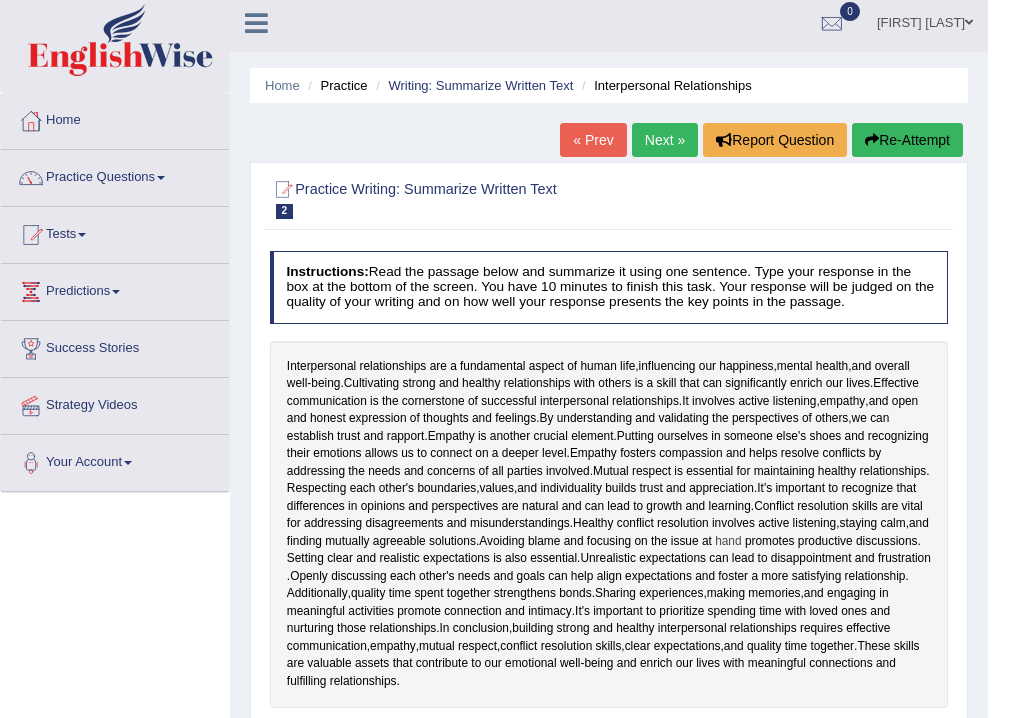 scroll, scrollTop: 326, scrollLeft: 0, axis: vertical 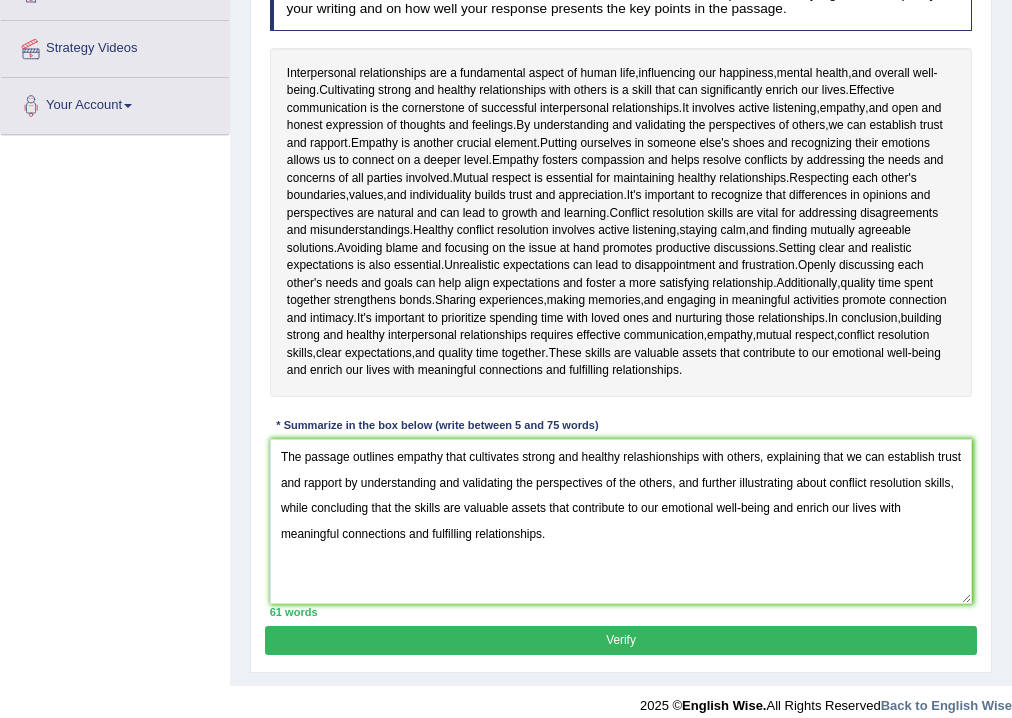 click on "The passage outlines empathy that cultivates strong and healthy relashionships with others, explaining that we can establish trust and rapport by understanding and validating the perspectives of the others, and further illustrating about conflict resolution skills, while concluding that the skills are valuable assets that contribute to our emotional well-being and enrich our lives with meaningful connections and fulfilling relationships." at bounding box center (621, 521) 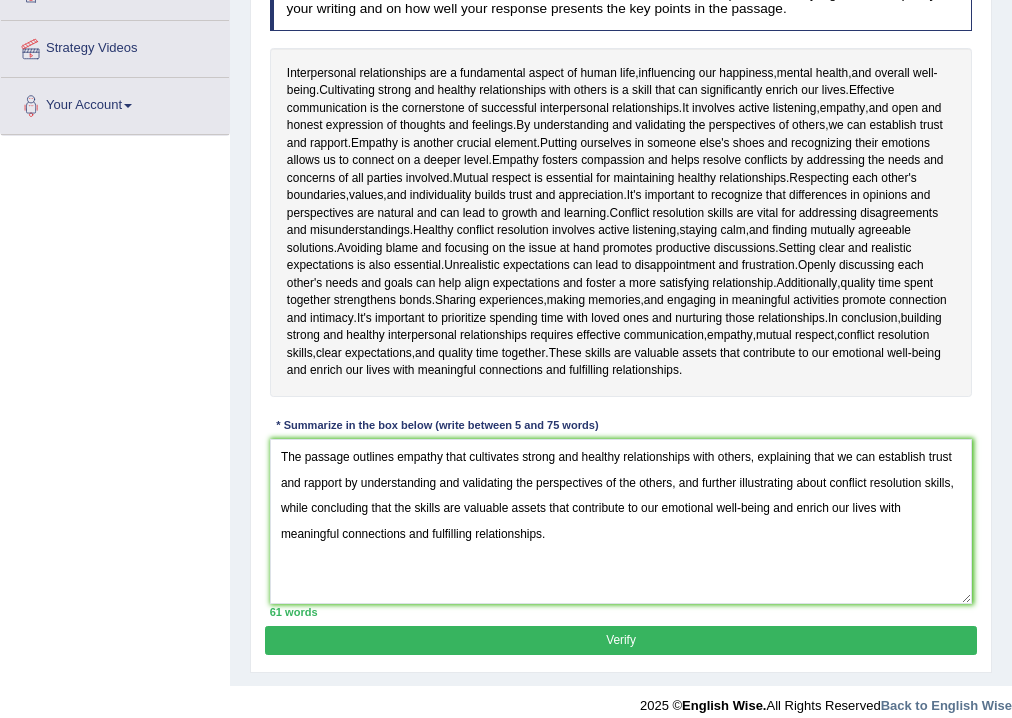 type on "The passage outlines empathy that cultivates strong and healthy relationships with others, explaining that we can establish trust and rapport by understanding and validating the perspectives of the others, and further illustrating about conflict resolution skills, while concluding that the skills are valuable assets that contribute to our emotional well-being and enrich our lives with meaningful connections and fulfilling relationships." 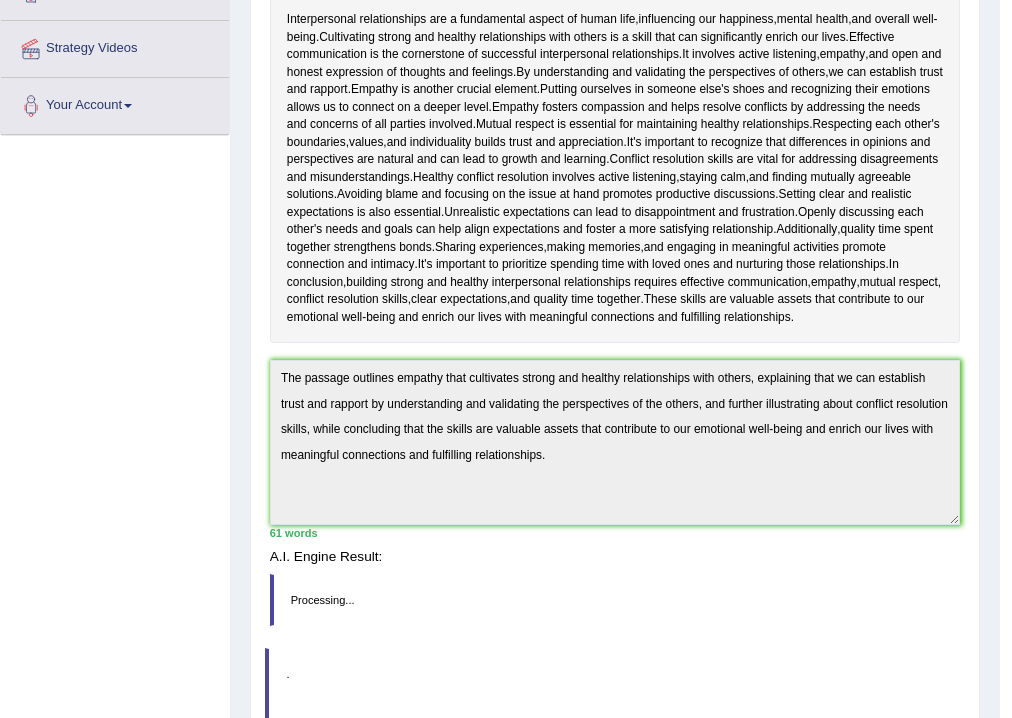scroll, scrollTop: 332, scrollLeft: 0, axis: vertical 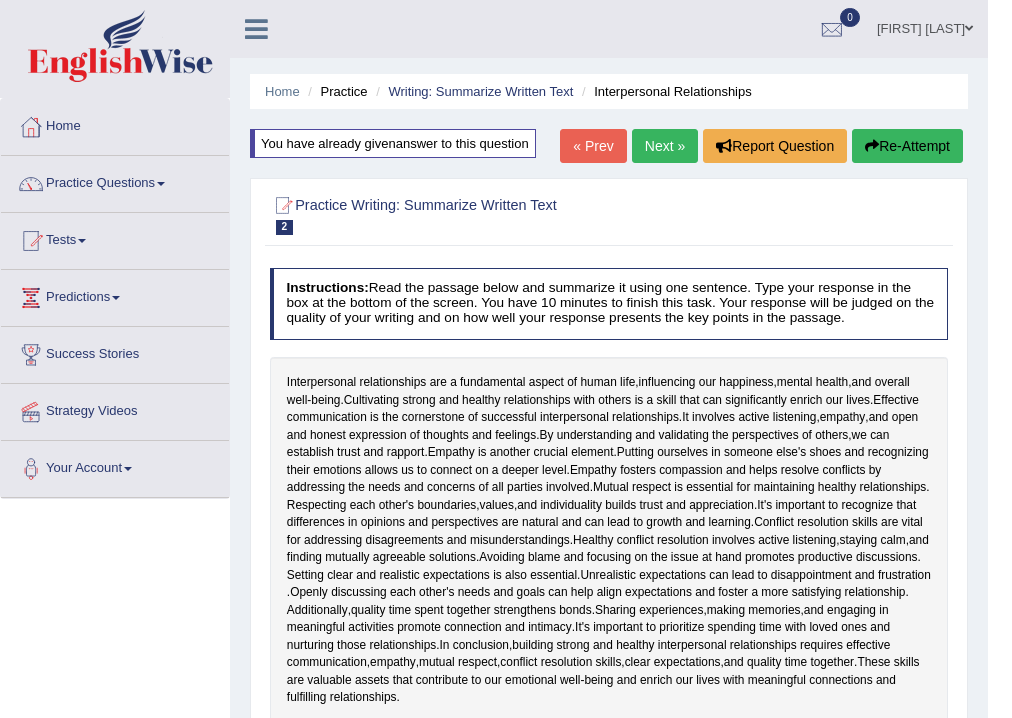 click on "Next »" at bounding box center [665, 146] 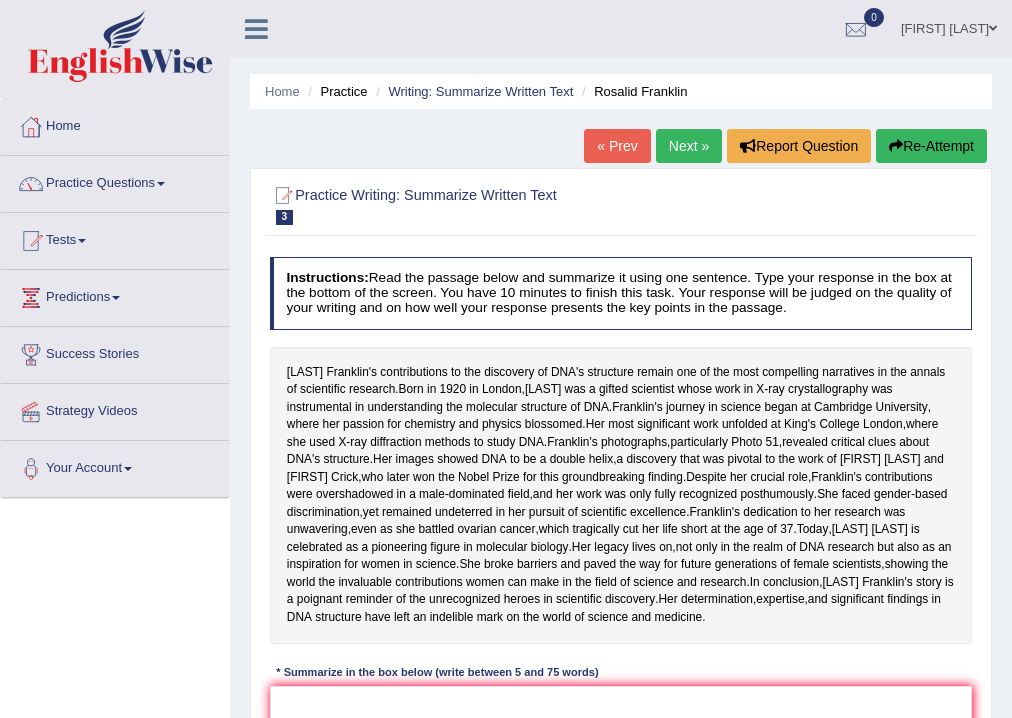 scroll, scrollTop: 160, scrollLeft: 0, axis: vertical 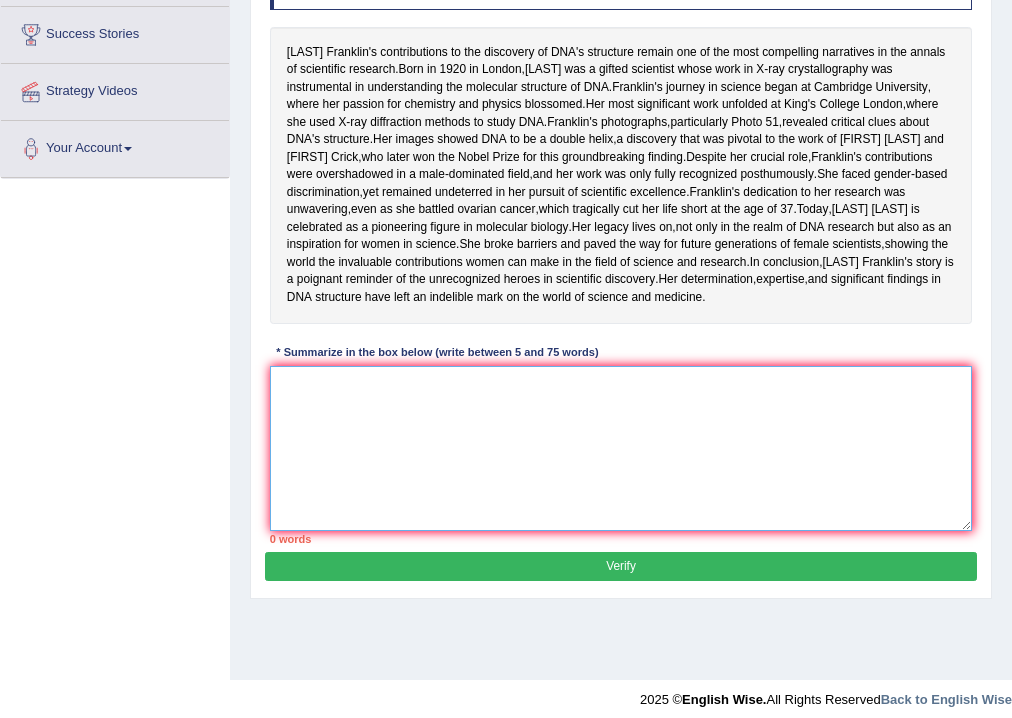 click at bounding box center (621, 448) 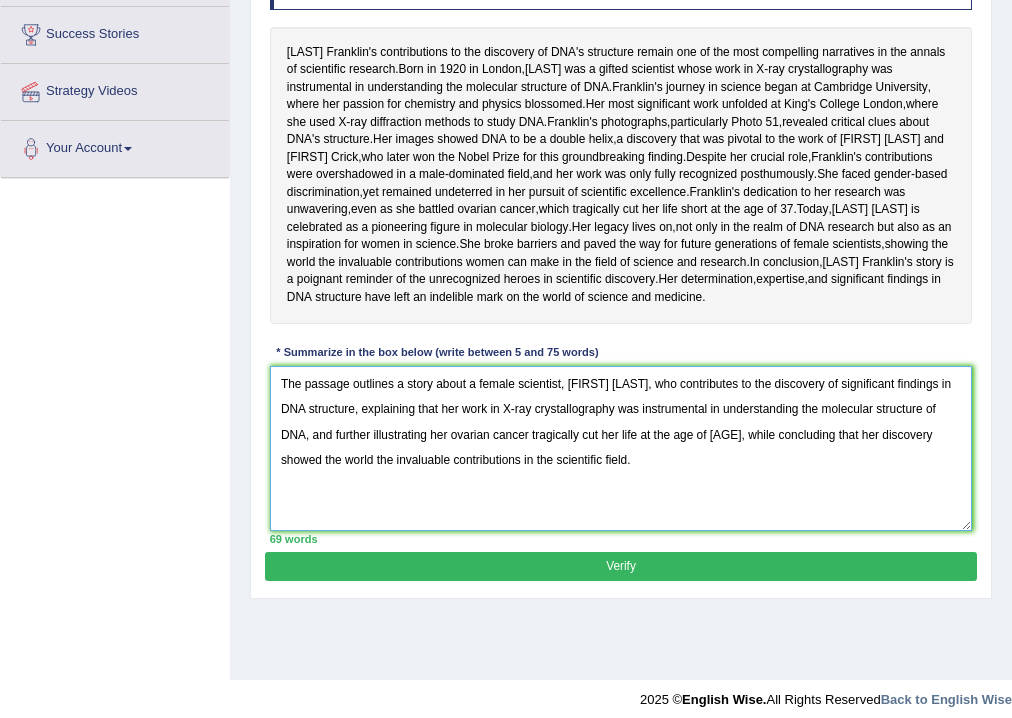 type on "The passage outlines a story about a female scientist, Rosalind Franklin, who contributes to the discovery of significant findings in DNA structure, explaining that her work in X-ray crystallography was instrumental in understanding the molecular structure of DNA, and further illustrating her ovarian cancer tragically cut her life at the age of 37, while concluding that her discovery showed the world the invaluable contributions in the scientific field." 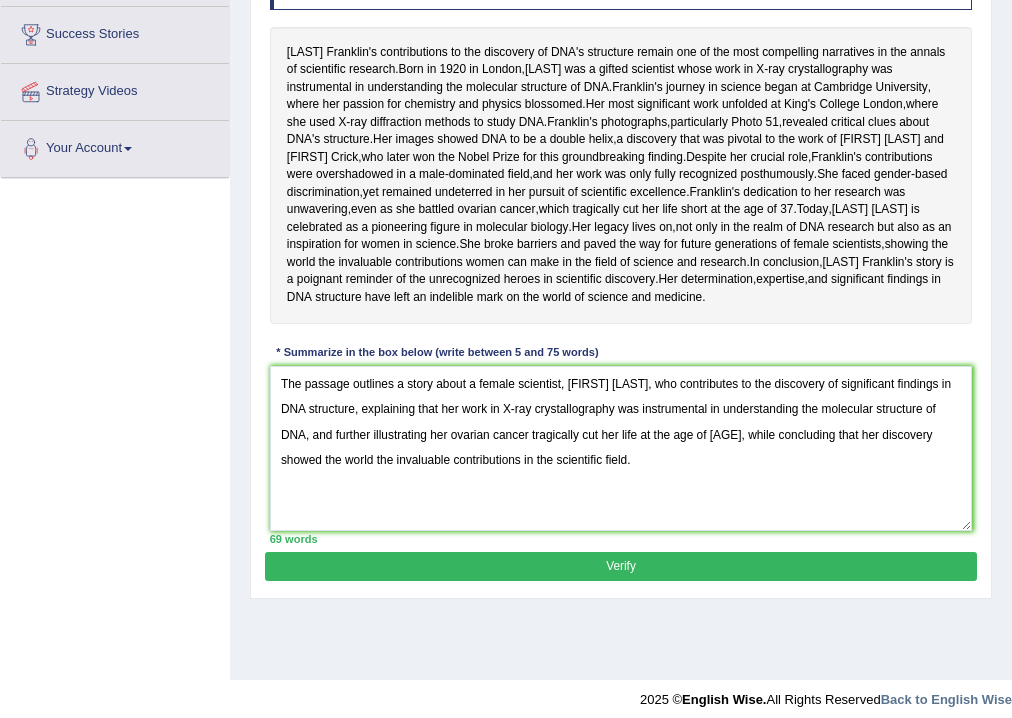 click on "Verify" at bounding box center (620, 566) 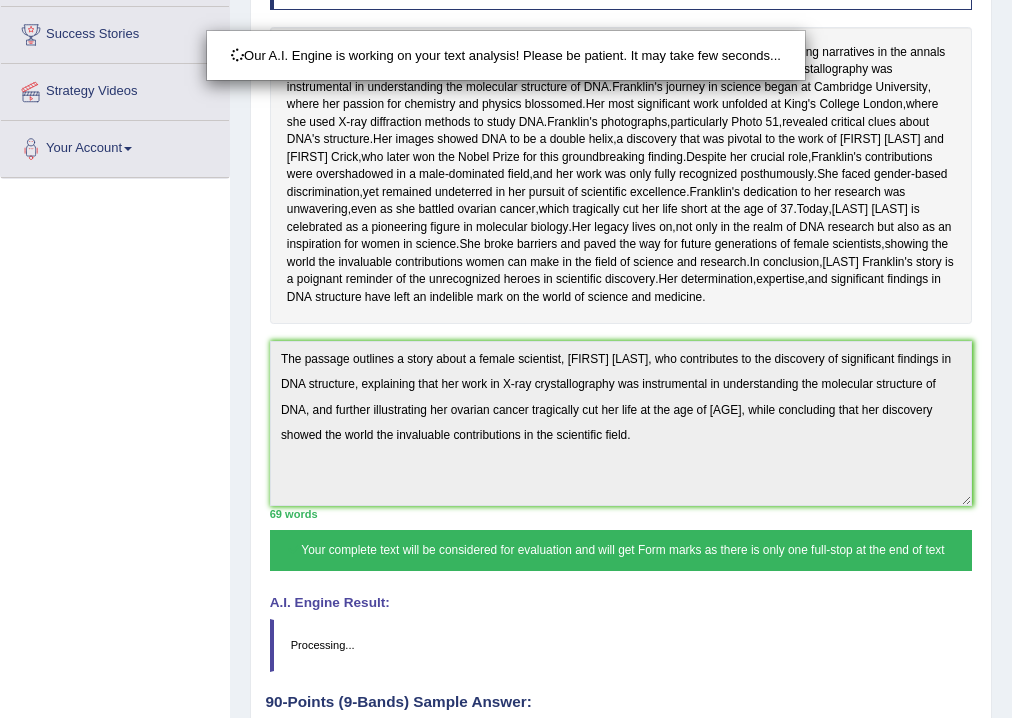 scroll, scrollTop: 536, scrollLeft: 0, axis: vertical 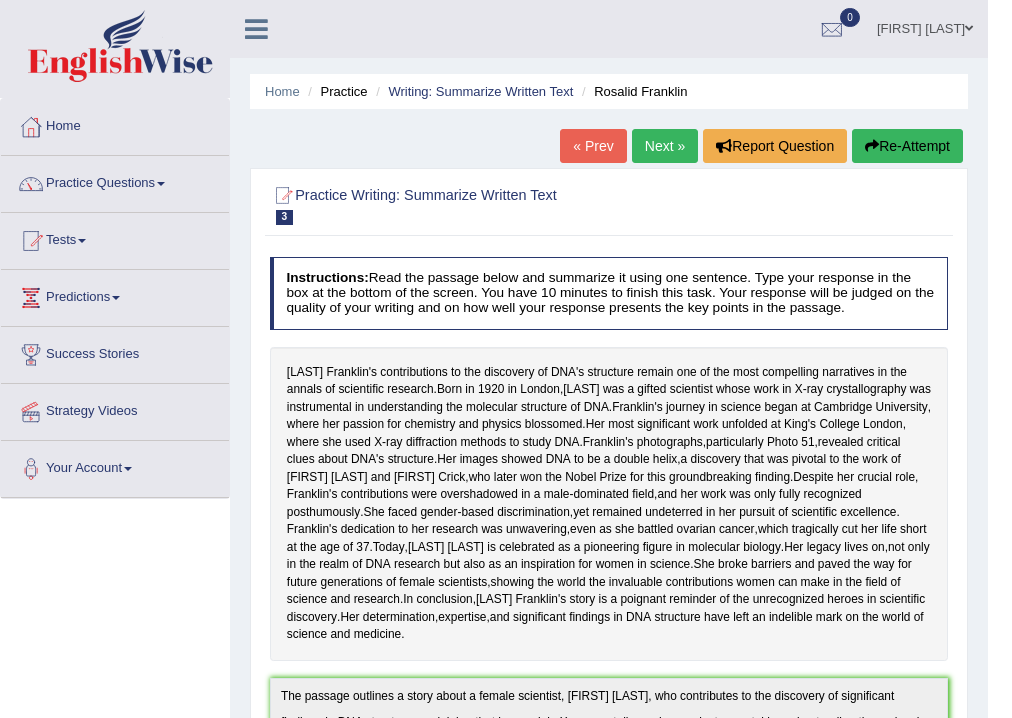 click on "Practice Questions" at bounding box center [115, 181] 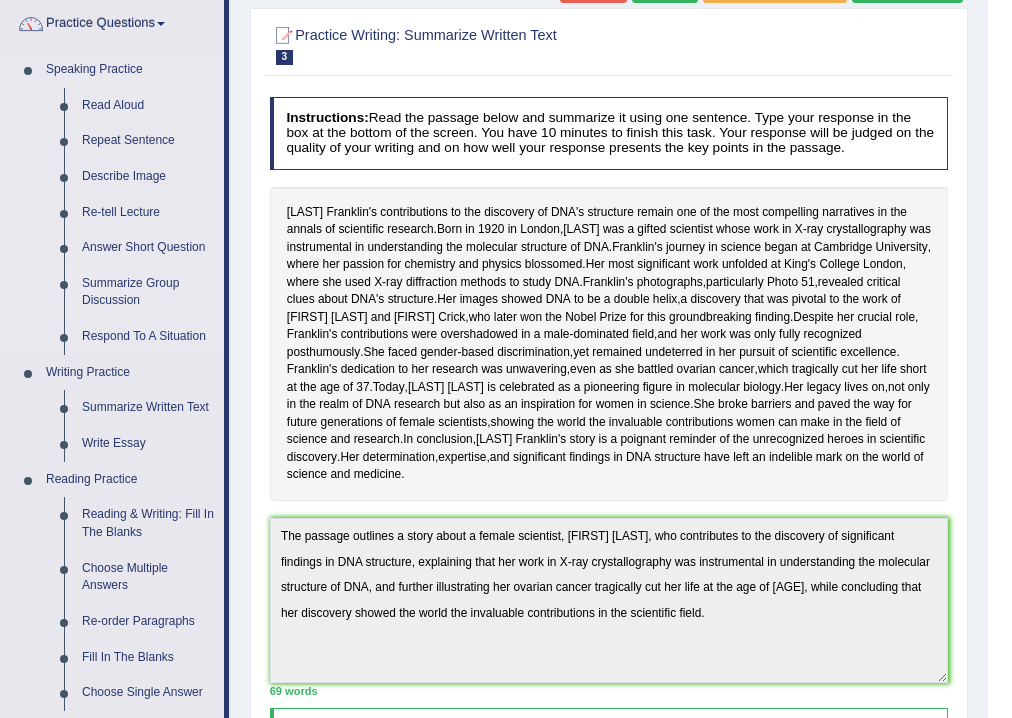 scroll, scrollTop: 240, scrollLeft: 0, axis: vertical 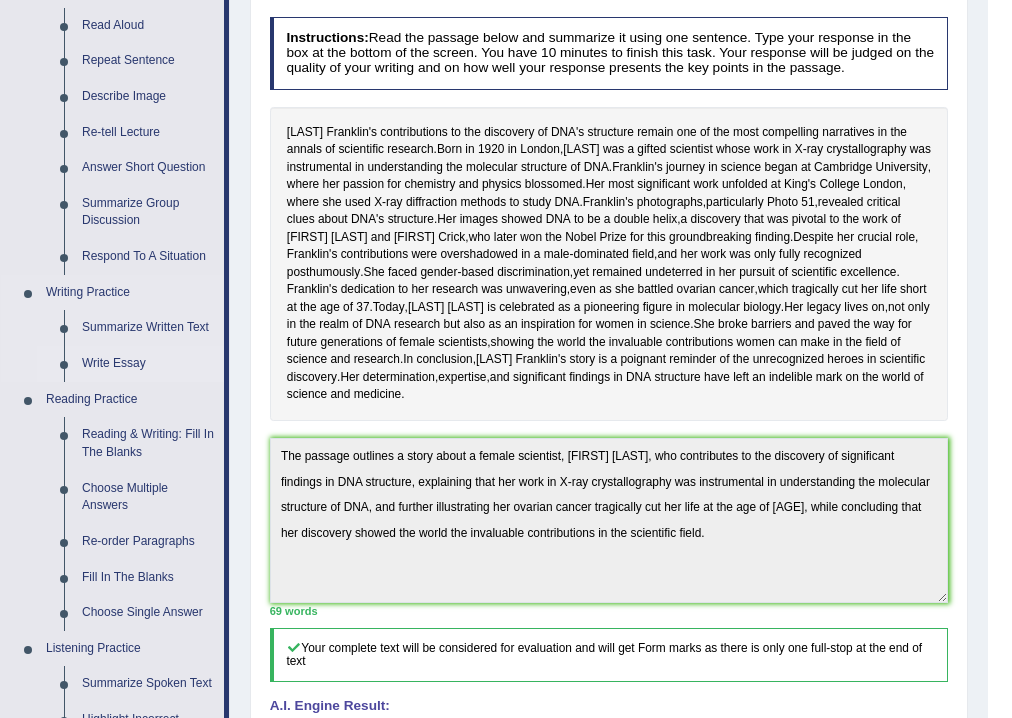 click on "Write Essay" at bounding box center (148, 364) 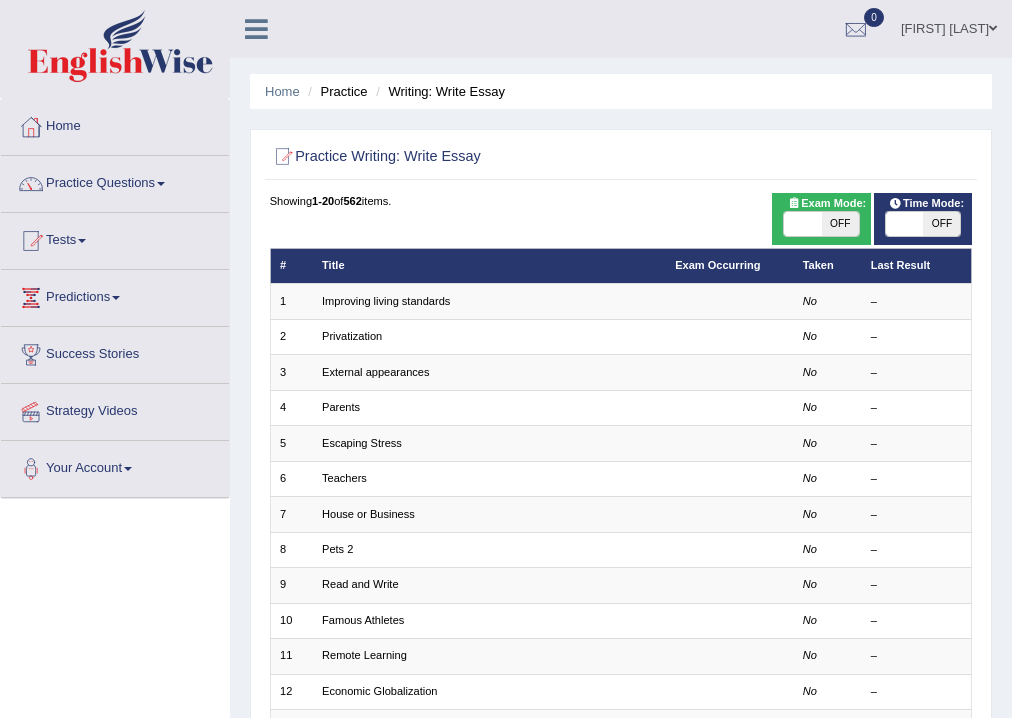 scroll, scrollTop: 0, scrollLeft: 0, axis: both 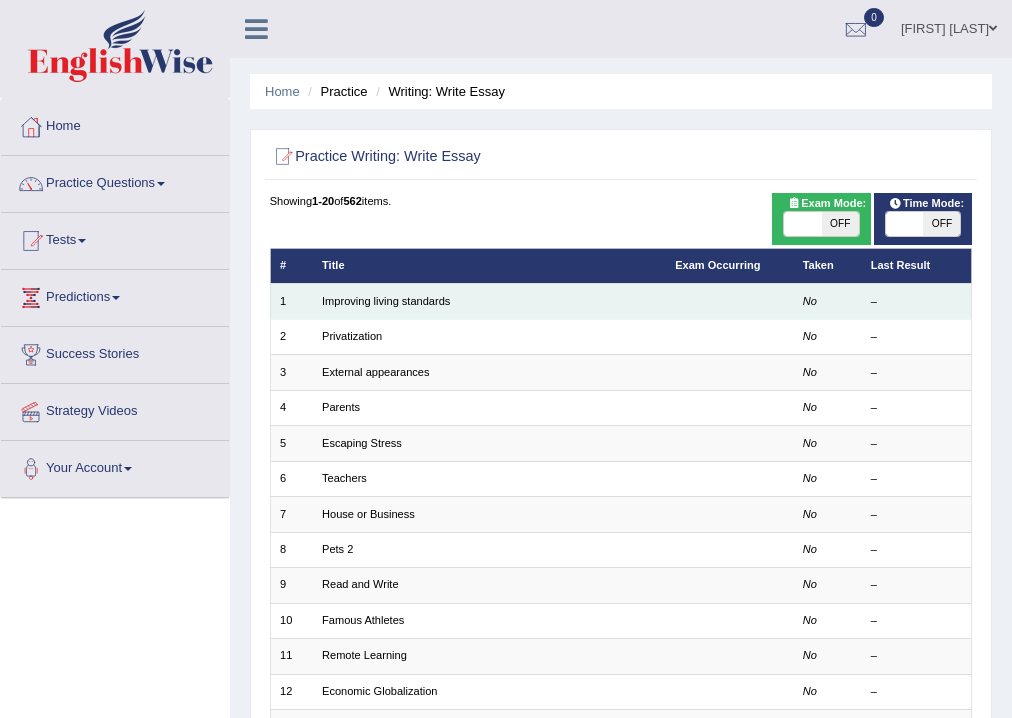 click on "Improving living standards" at bounding box center (489, 301) 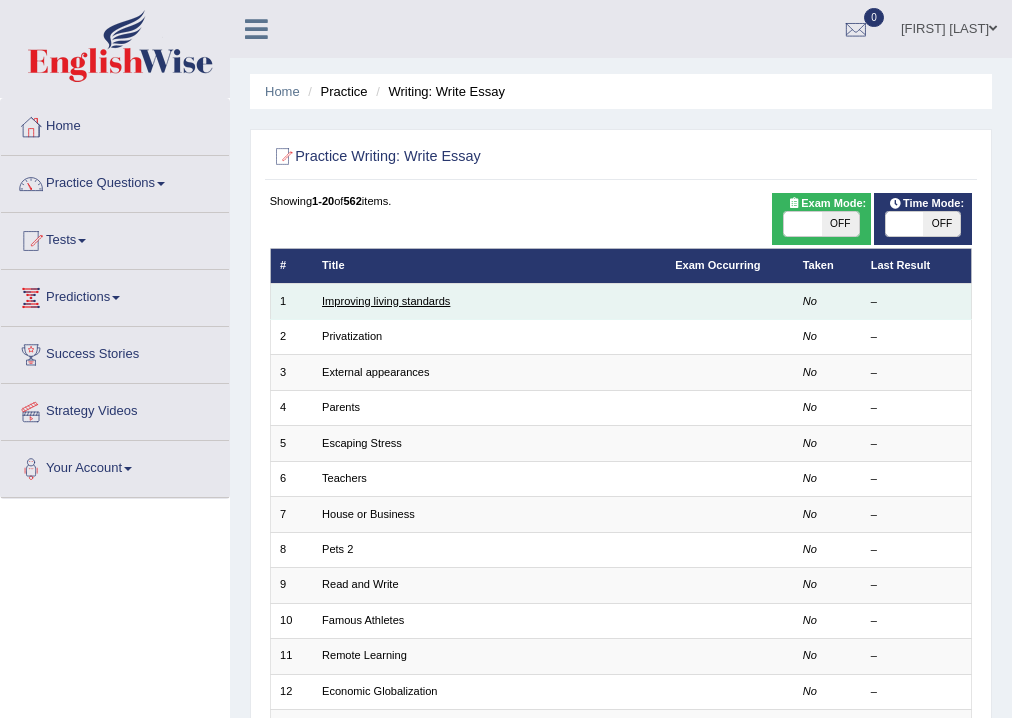 click on "Improving living standards" at bounding box center [386, 301] 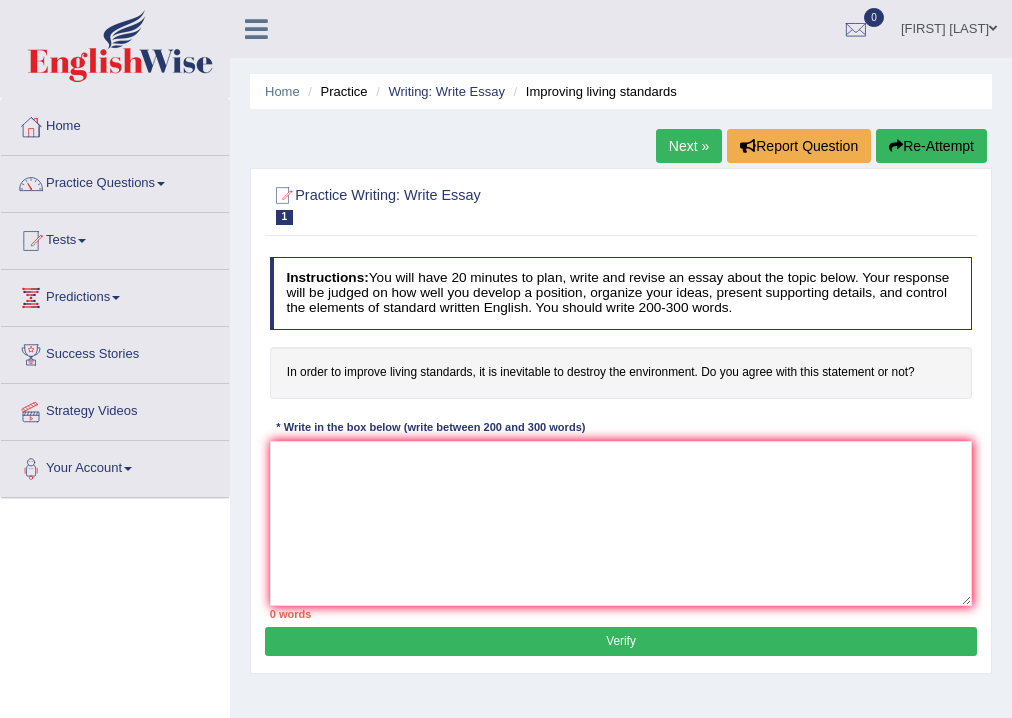 scroll, scrollTop: 0, scrollLeft: 0, axis: both 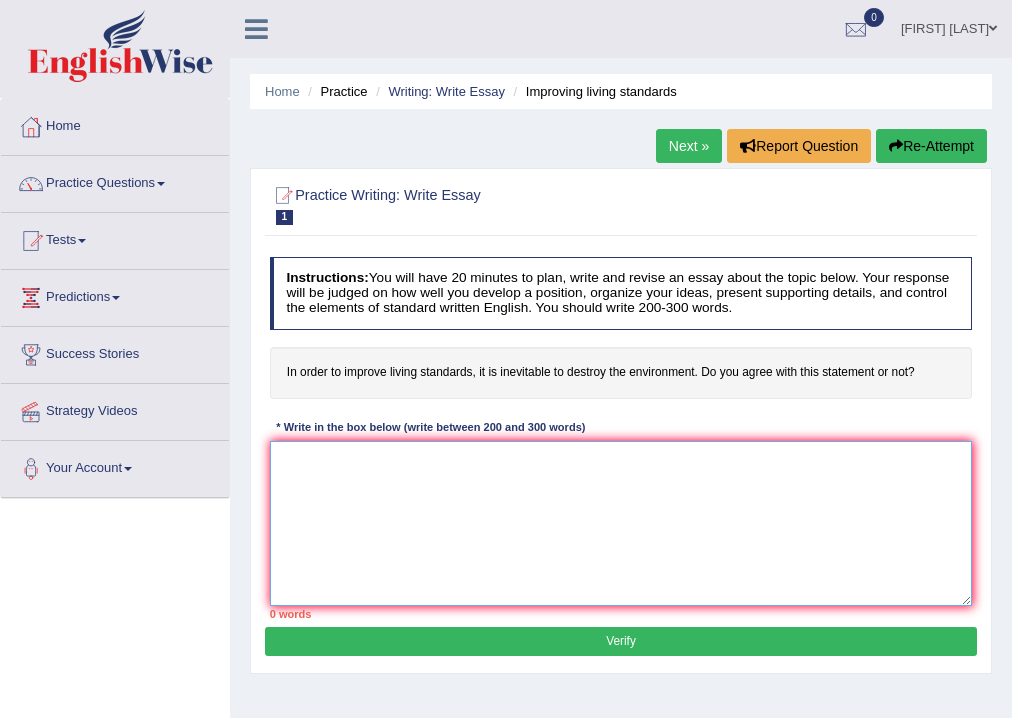 click at bounding box center (621, 523) 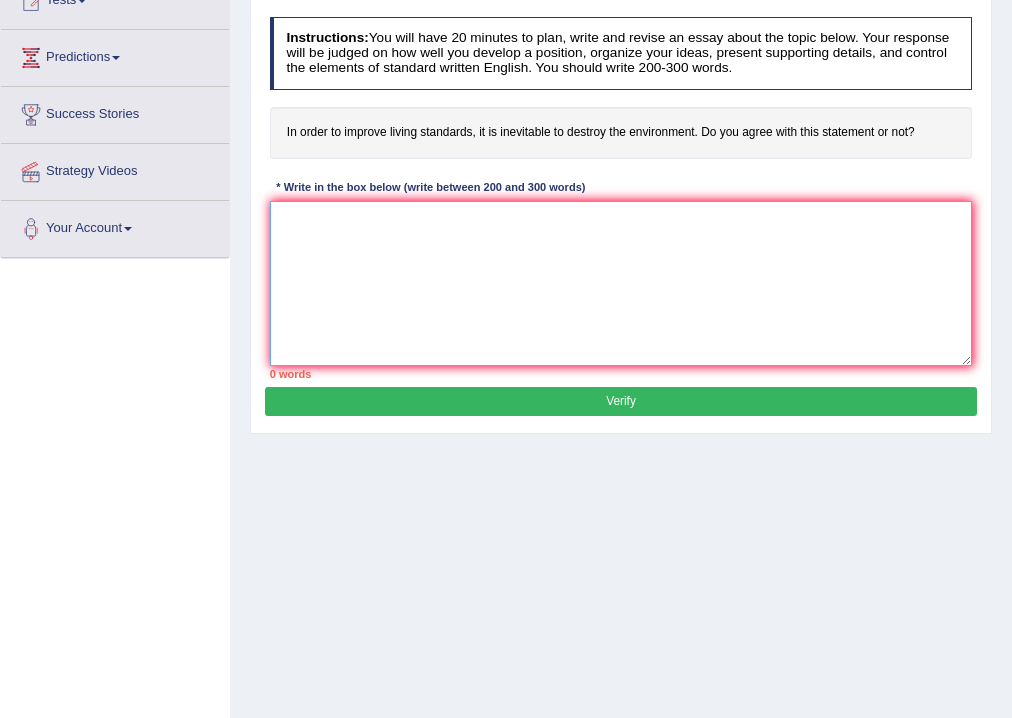scroll, scrollTop: 80, scrollLeft: 0, axis: vertical 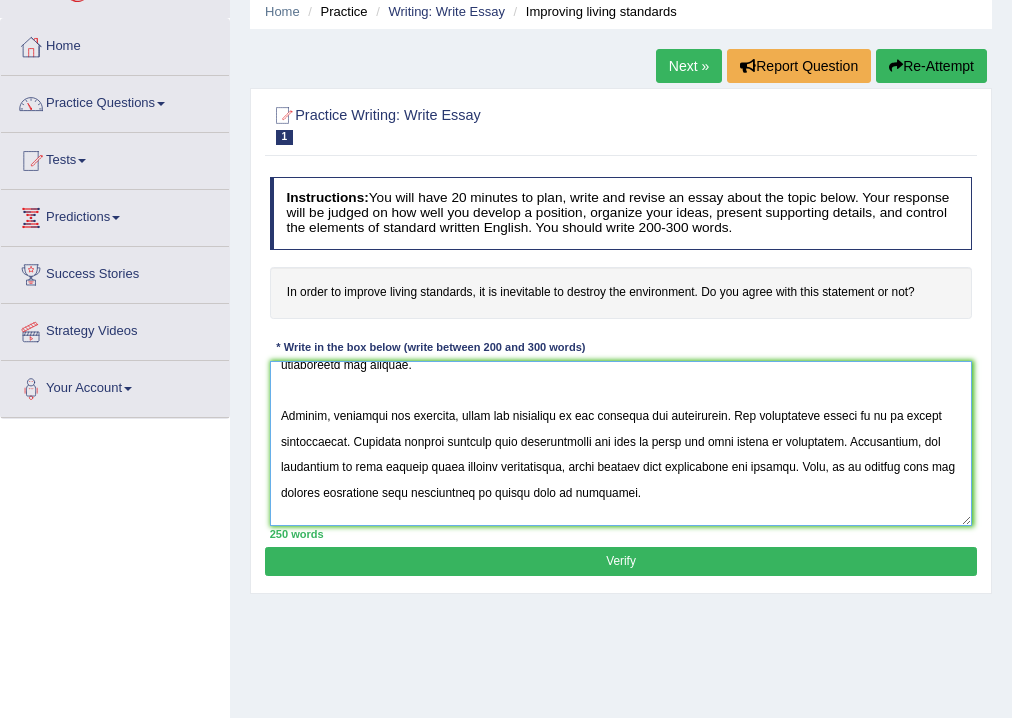 click at bounding box center [621, 443] 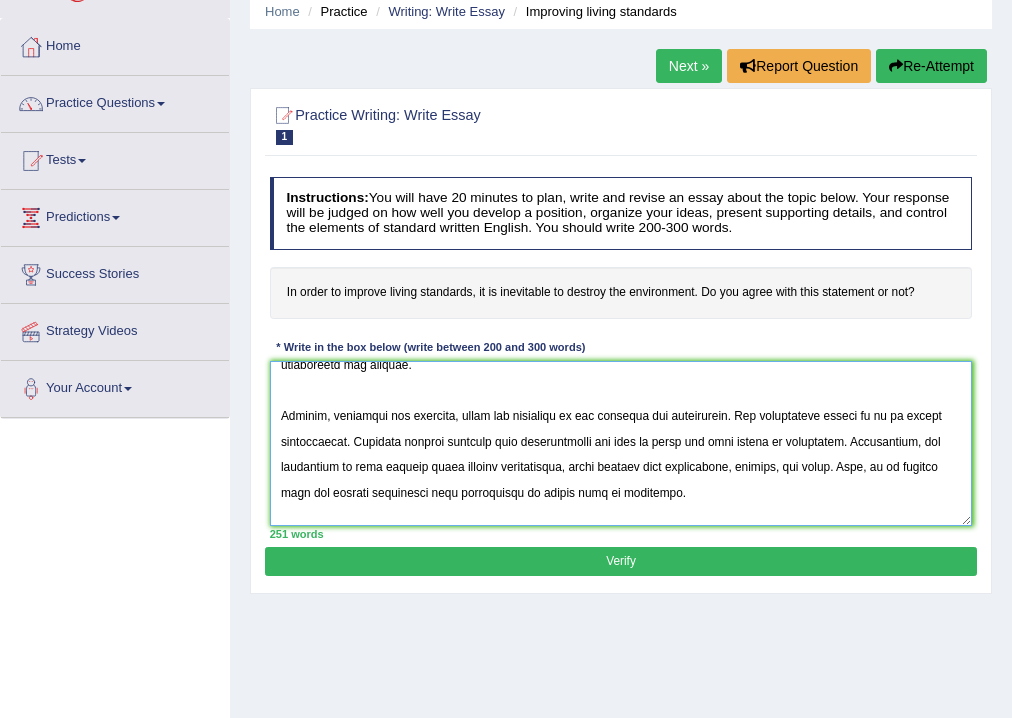 click at bounding box center (621, 443) 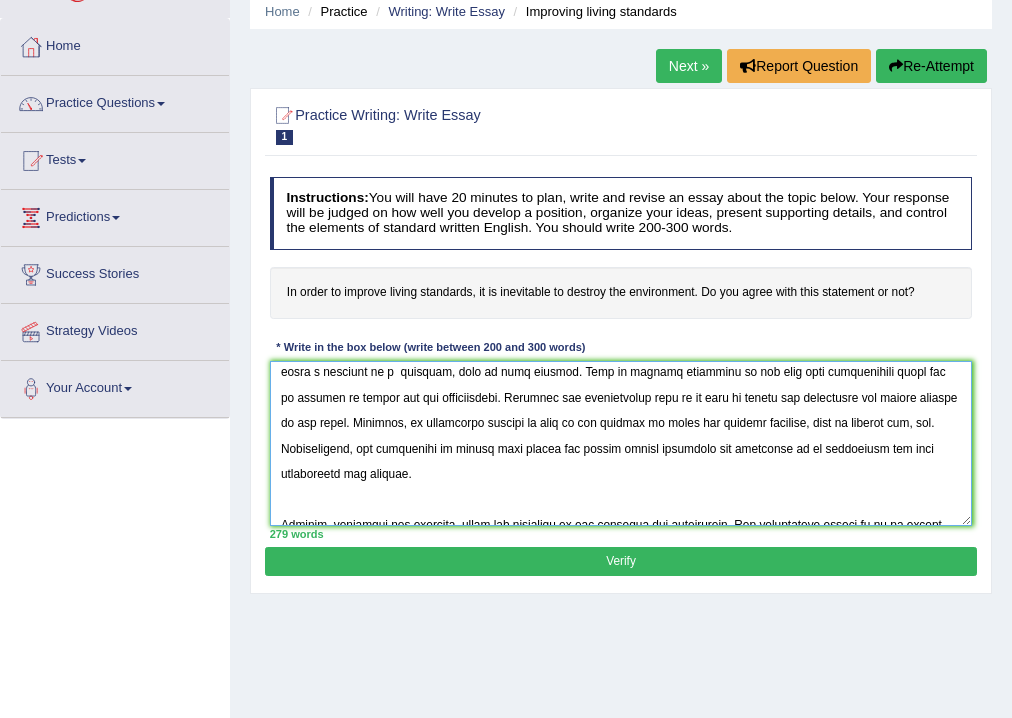 scroll, scrollTop: 0, scrollLeft: 0, axis: both 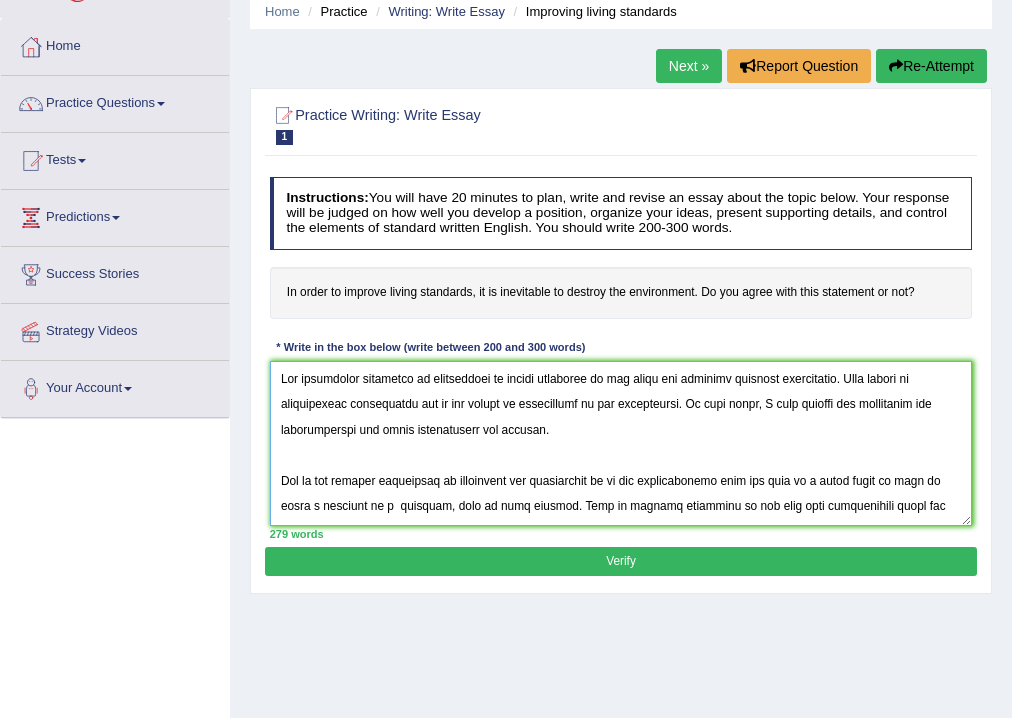 click at bounding box center [621, 443] 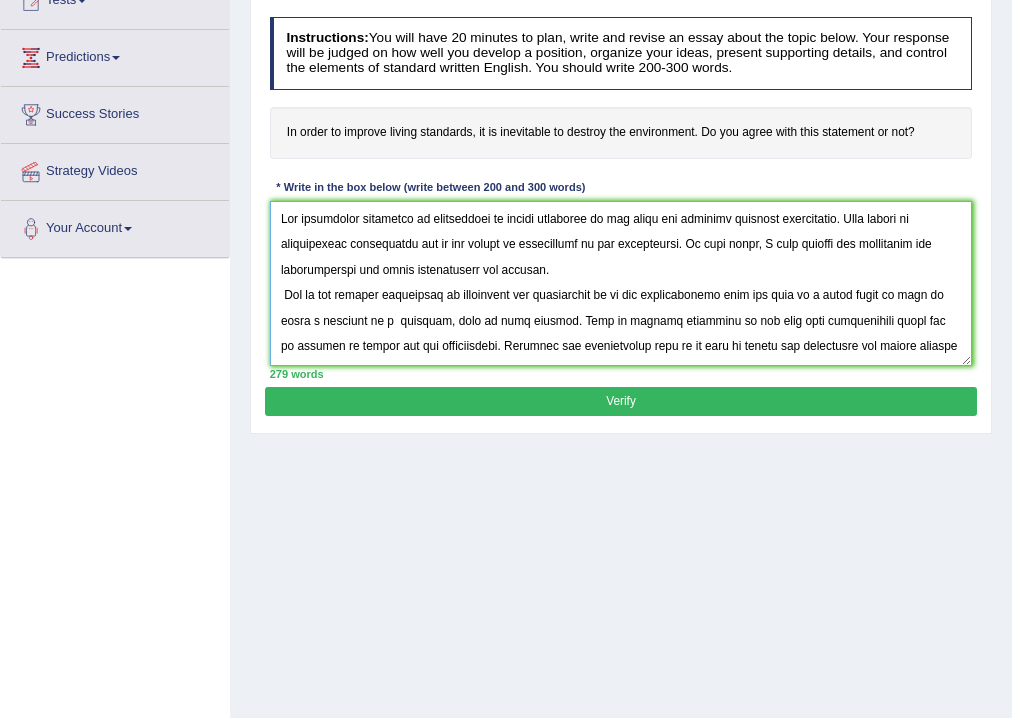 scroll, scrollTop: 160, scrollLeft: 0, axis: vertical 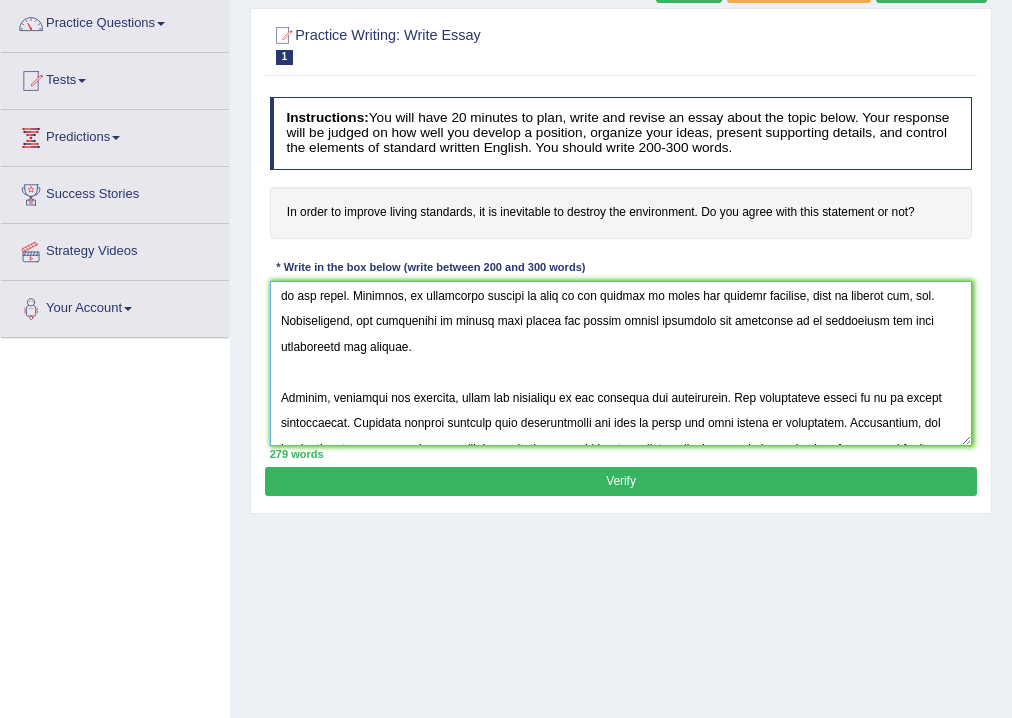 click at bounding box center [621, 363] 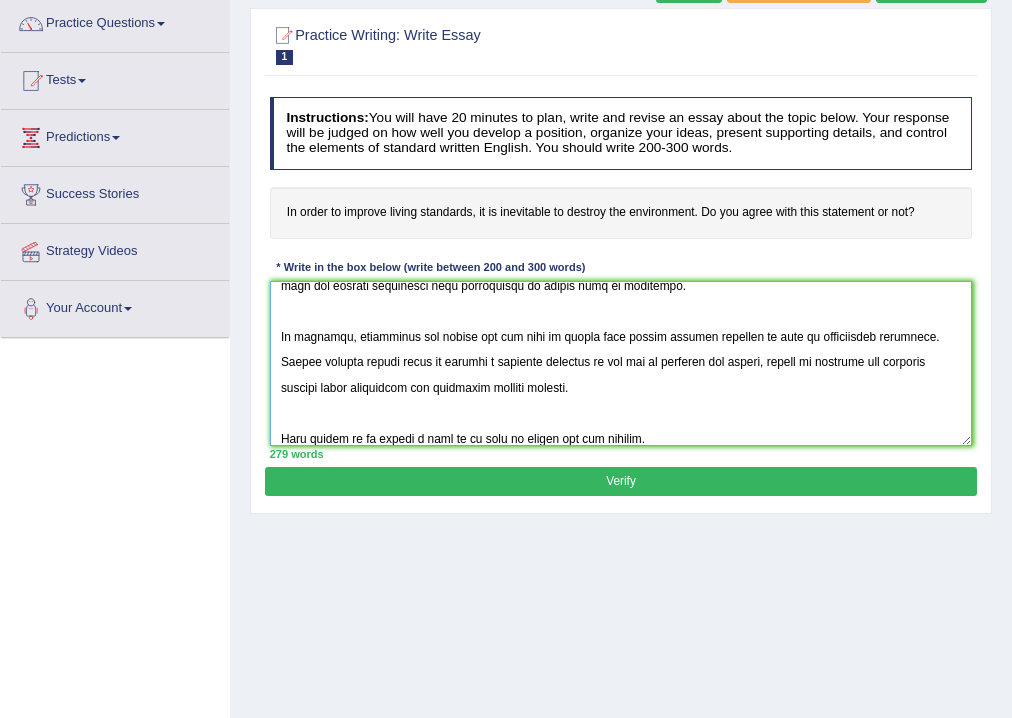 scroll, scrollTop: 419, scrollLeft: 0, axis: vertical 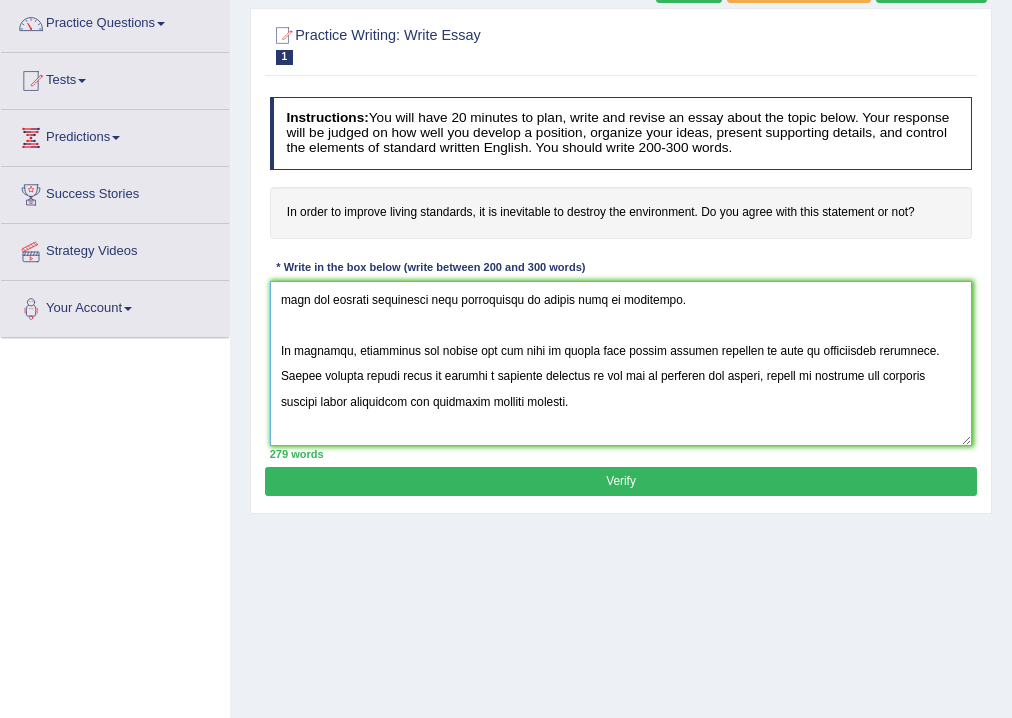 drag, startPoint x: 687, startPoint y: 425, endPoint x: 223, endPoint y: 440, distance: 464.2424 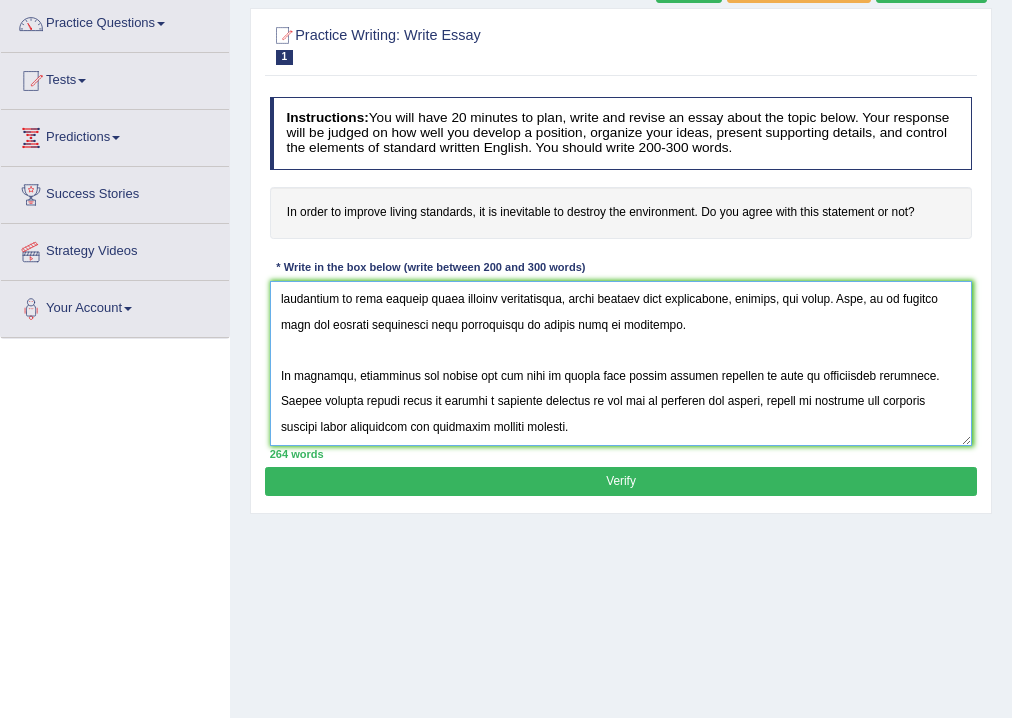 scroll, scrollTop: 360, scrollLeft: 0, axis: vertical 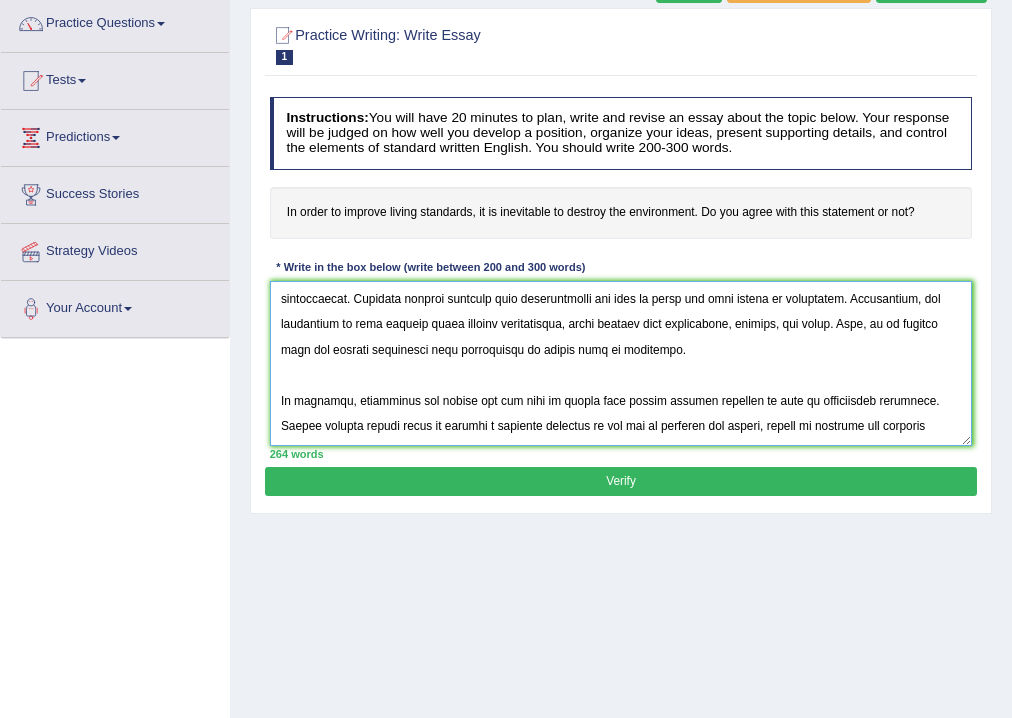 click at bounding box center (621, 363) 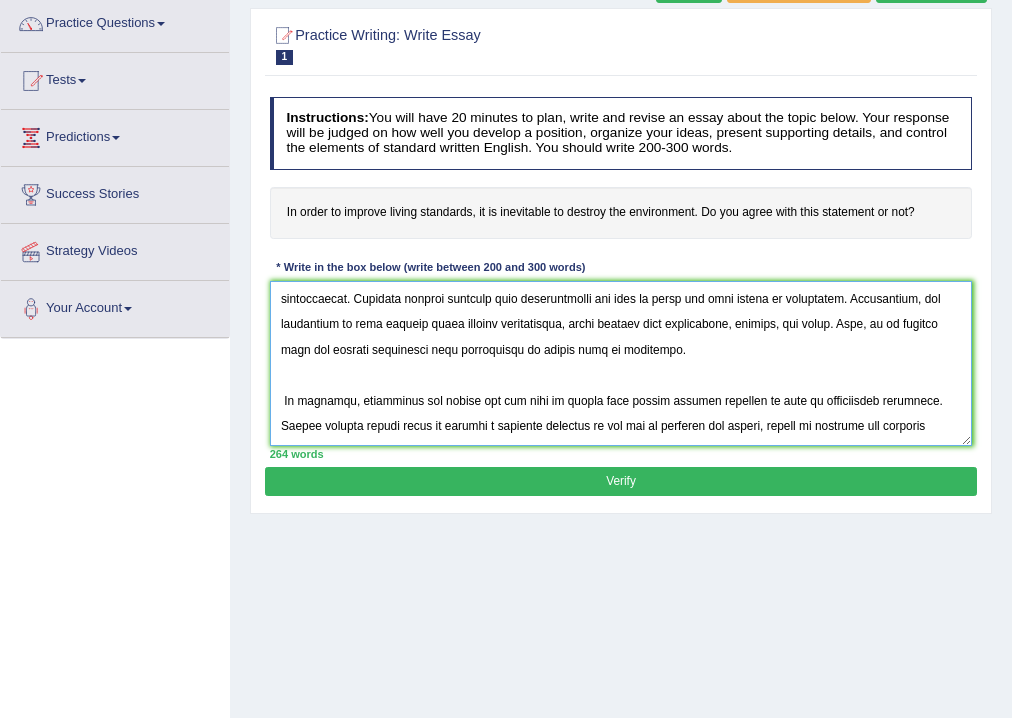 scroll, scrollTop: 0, scrollLeft: 0, axis: both 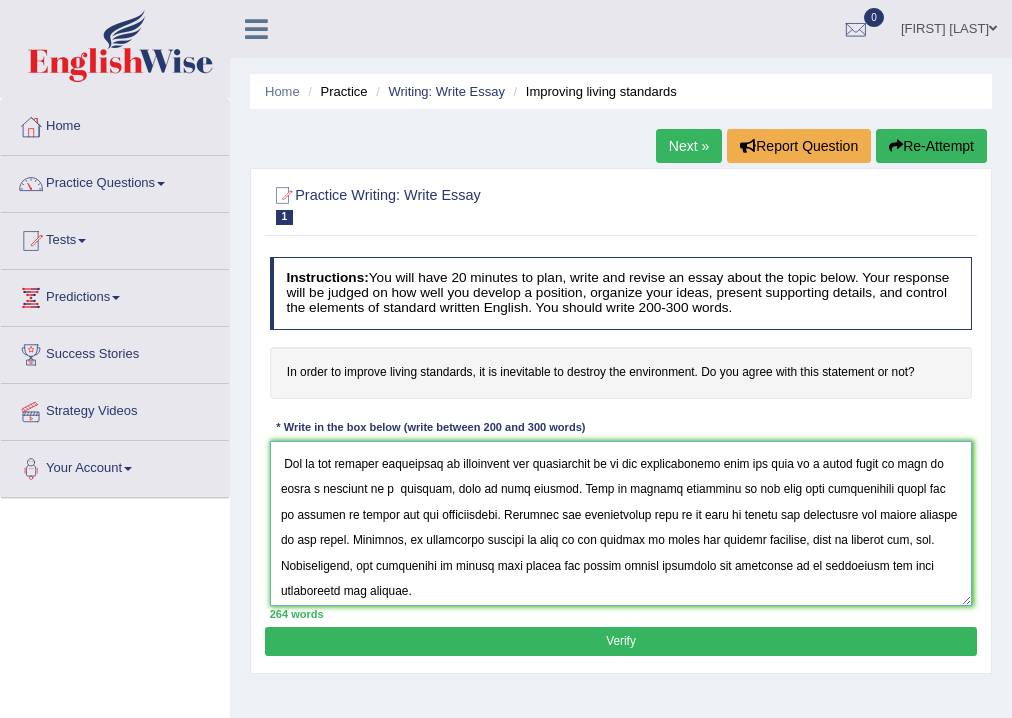 click at bounding box center [621, 523] 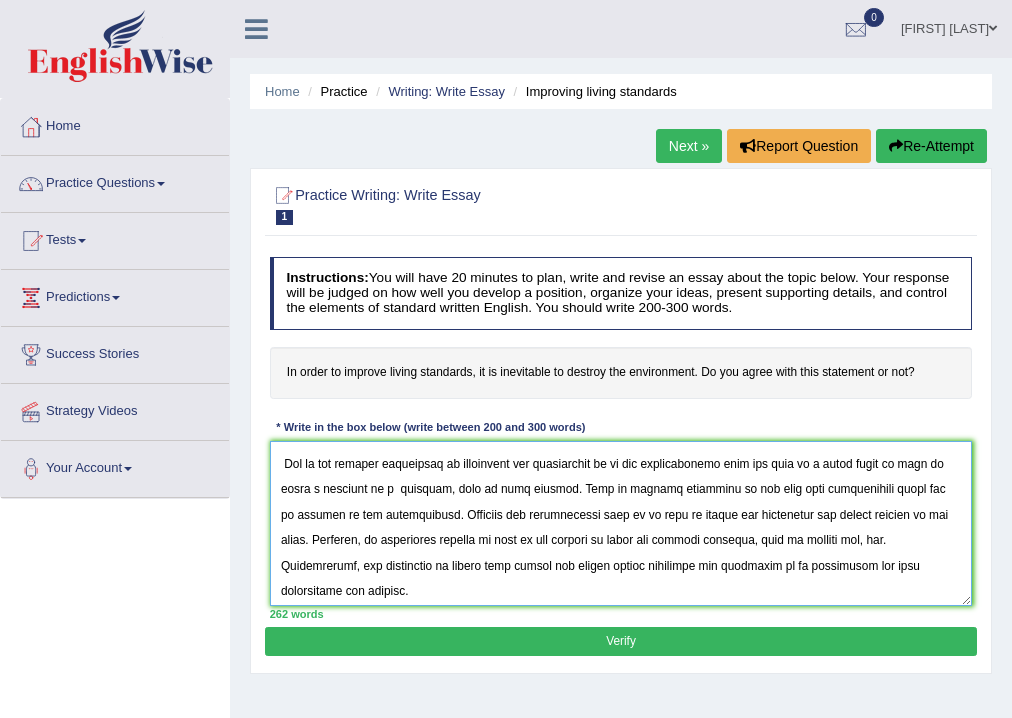 drag, startPoint x: 563, startPoint y: 510, endPoint x: 578, endPoint y: 517, distance: 16.552946 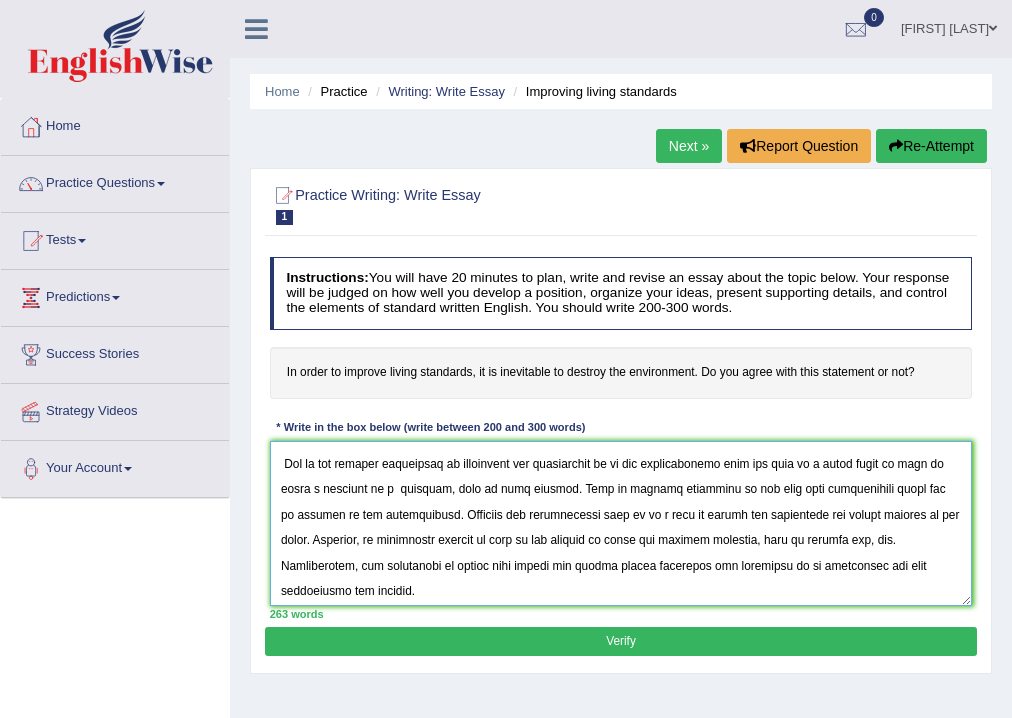 scroll, scrollTop: 208, scrollLeft: 0, axis: vertical 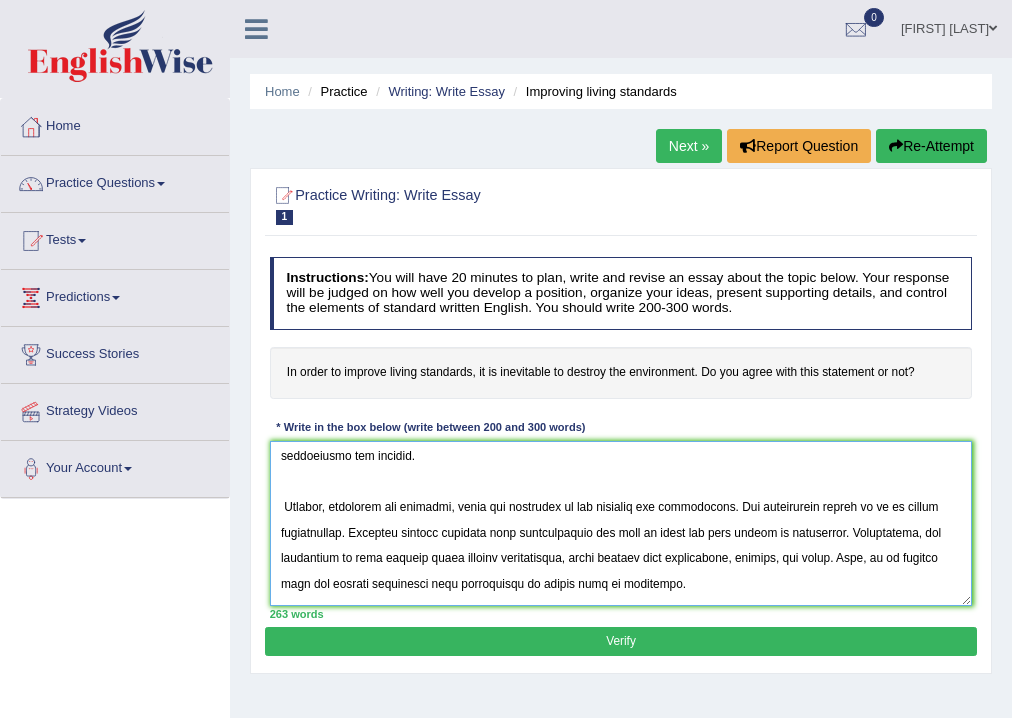 click at bounding box center (621, 523) 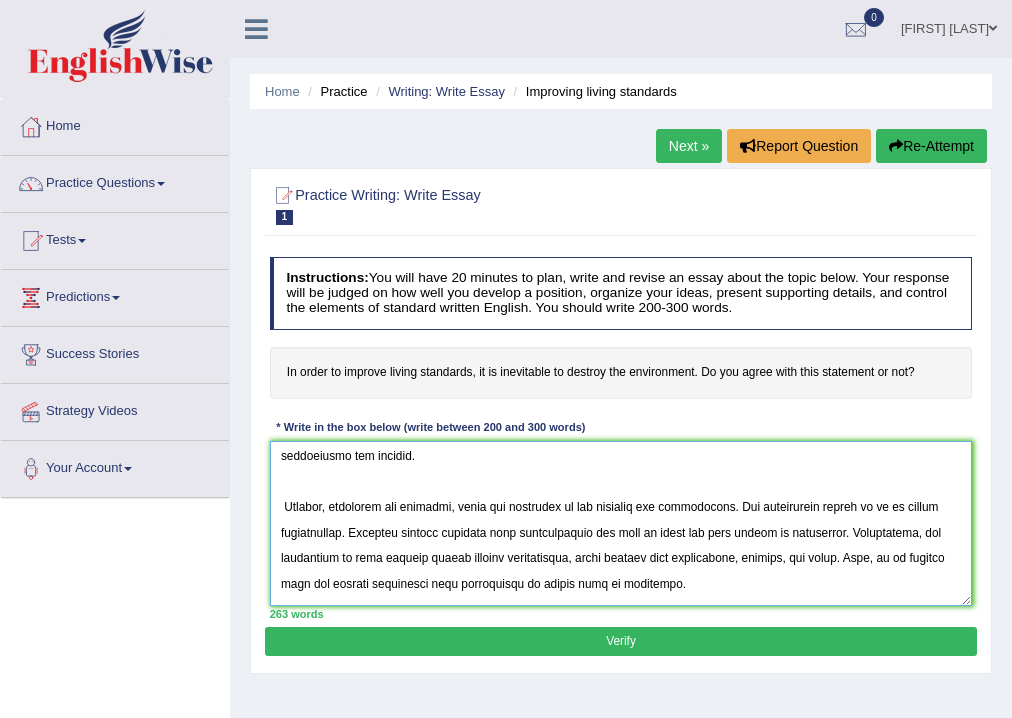 scroll, scrollTop: 359, scrollLeft: 0, axis: vertical 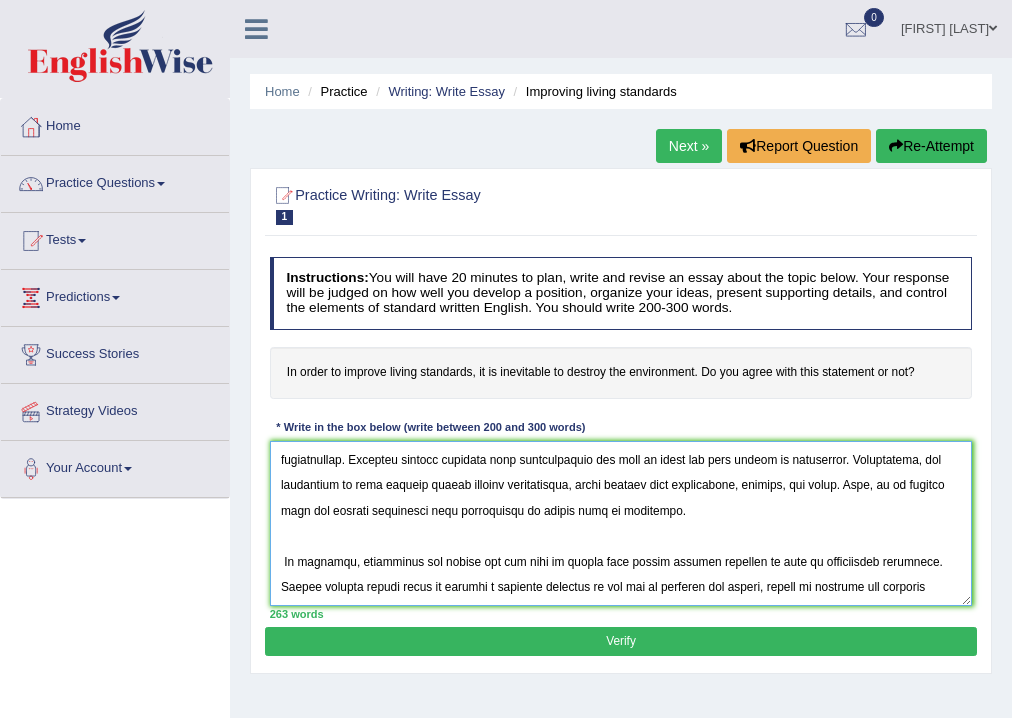 type on "The increasing influence of improvement of living standards on our lives has ignaited numerous discussions. This matter is particularly significant due to its impact on destruction of our environment. In this essay, I will examine the advantages and disadvantages and their implications for society.
One of the primary advantages of destroying the environment is we can significantly make the best of a space where we want to build a facility or a  buliding, such as rail station. This is further supported by the fact that construction would not be limited by its surroundings. Research has demonstrated that it is a must to change our enironment for better quality of our lives. Moreover, an additional benefit of this is its ability to solve our general problems, such as traffic jam, too. Consequently, the advantages of making some spaces for better living standards are essential to be considered for both individuals and society.
However, alongside the benefits, there are drawbacks of the damaging the env..." 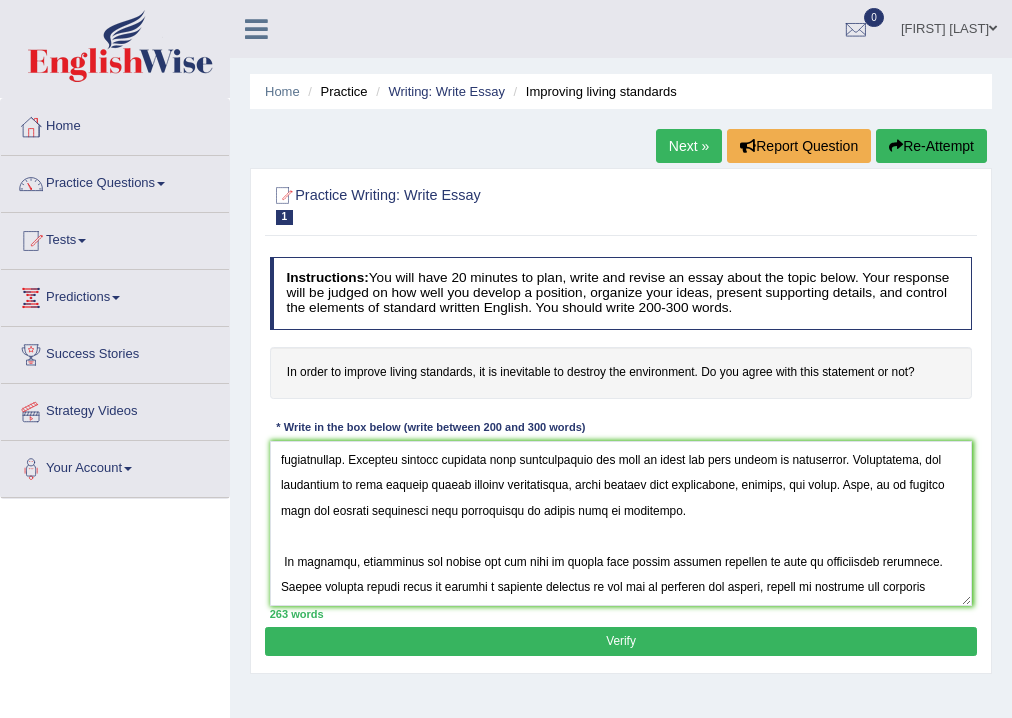 click on "Verify" at bounding box center [620, 641] 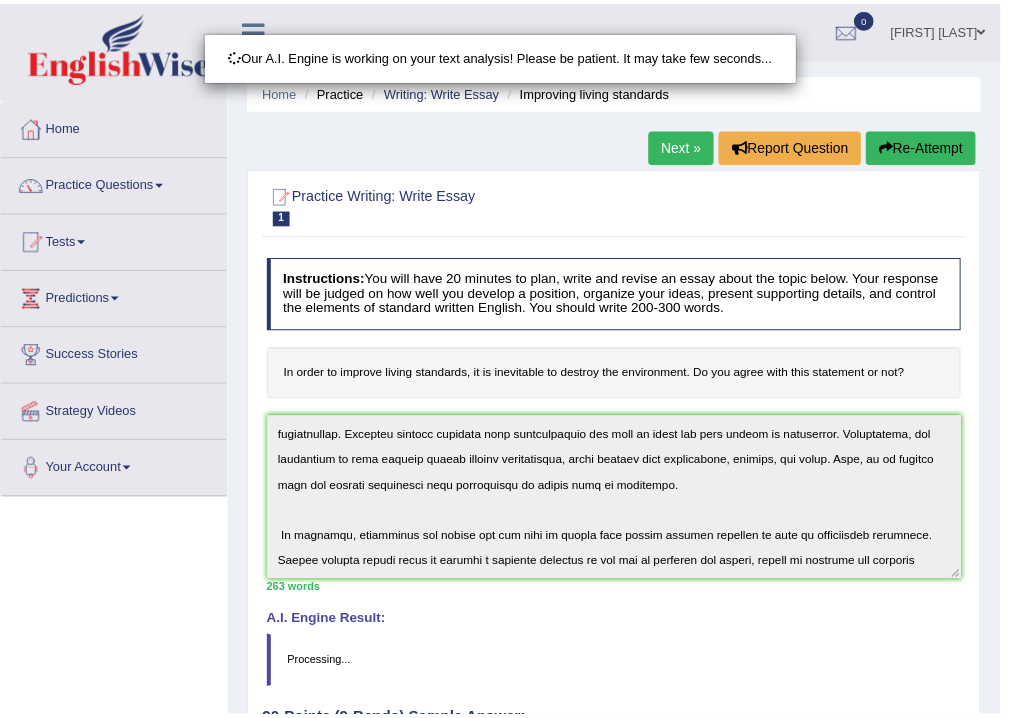 scroll, scrollTop: 389, scrollLeft: 0, axis: vertical 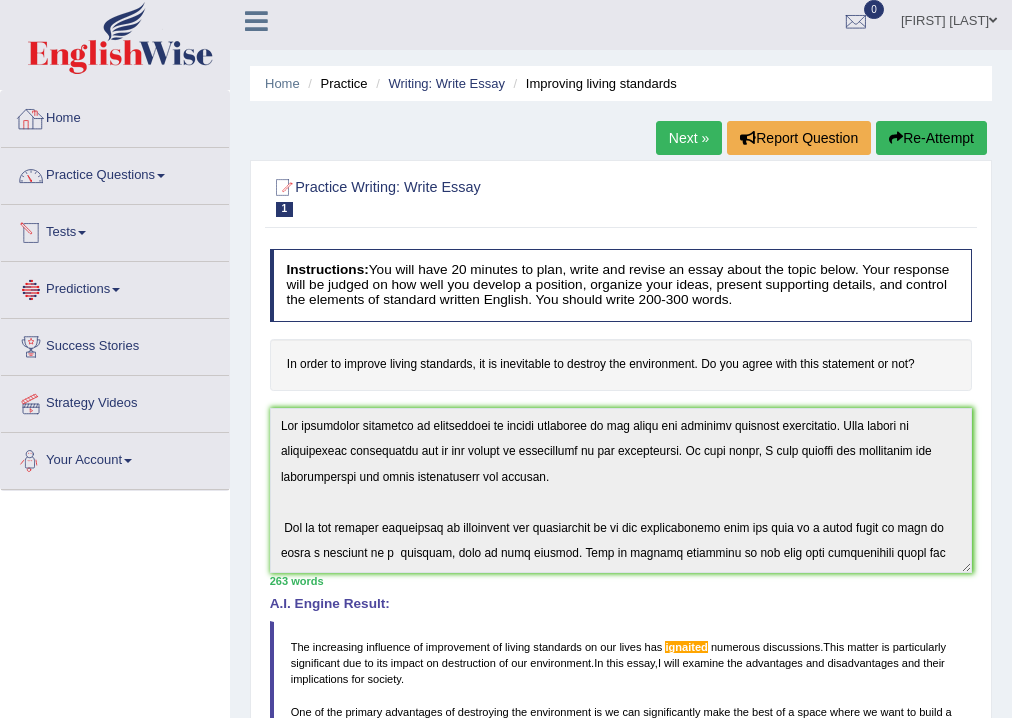 click on "Practice Questions   Speaking Practice Read Aloud
Repeat Sentence
Describe Image
Re-tell Lecture
Answer Short Question
Summarize Group Discussion
Respond To A Situation
Writing Practice  Summarize Written Text
Write Essay
Reading Practice  Reading & Writing: Fill In The Blanks
Choose Multiple Answers
Re-order Paragraphs
Fill In The Blanks
Choose Single Answer
Listening Practice  Summarize Spoken Text
Highlight Incorrect Words
Highlight Correct Summary
Select Missing Word
Choose Single Answer
Choose Multiple Answers
Fill In The Blanks
Write From Dictation
Pronunciation" at bounding box center [115, 176] 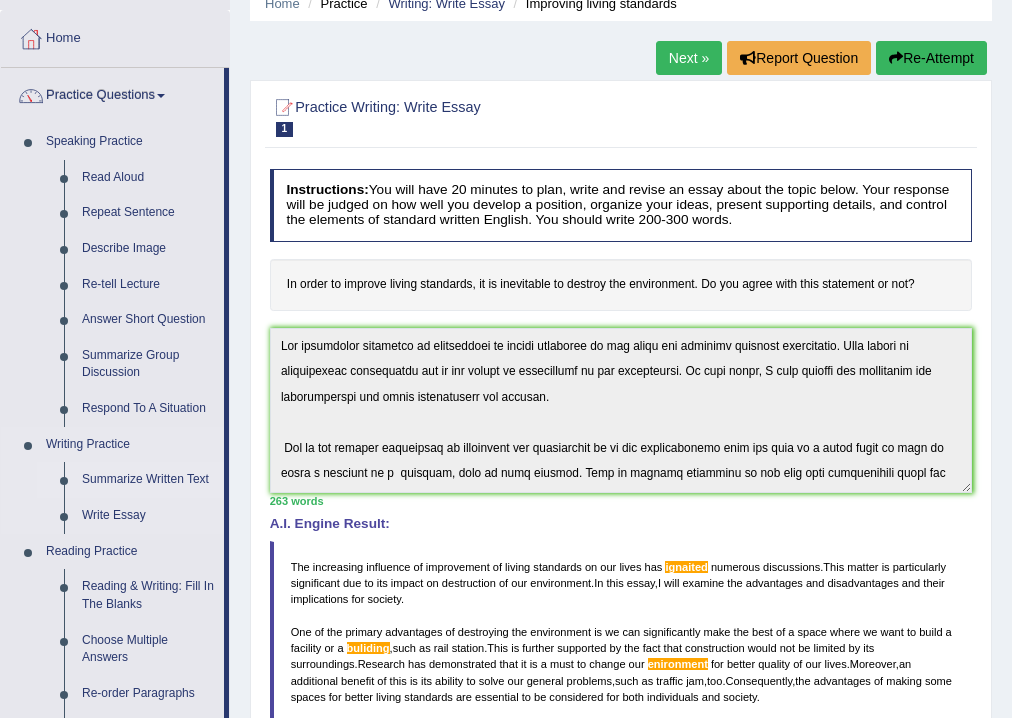 scroll, scrollTop: 168, scrollLeft: 0, axis: vertical 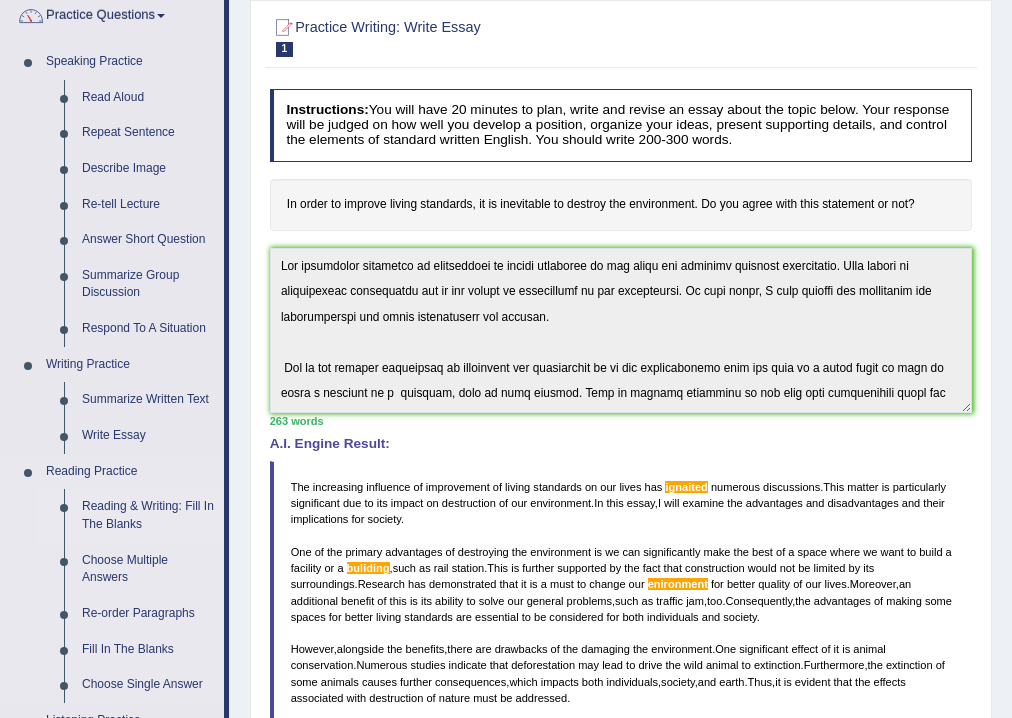 click on "Reading & Writing: Fill In The Blanks" at bounding box center (148, 515) 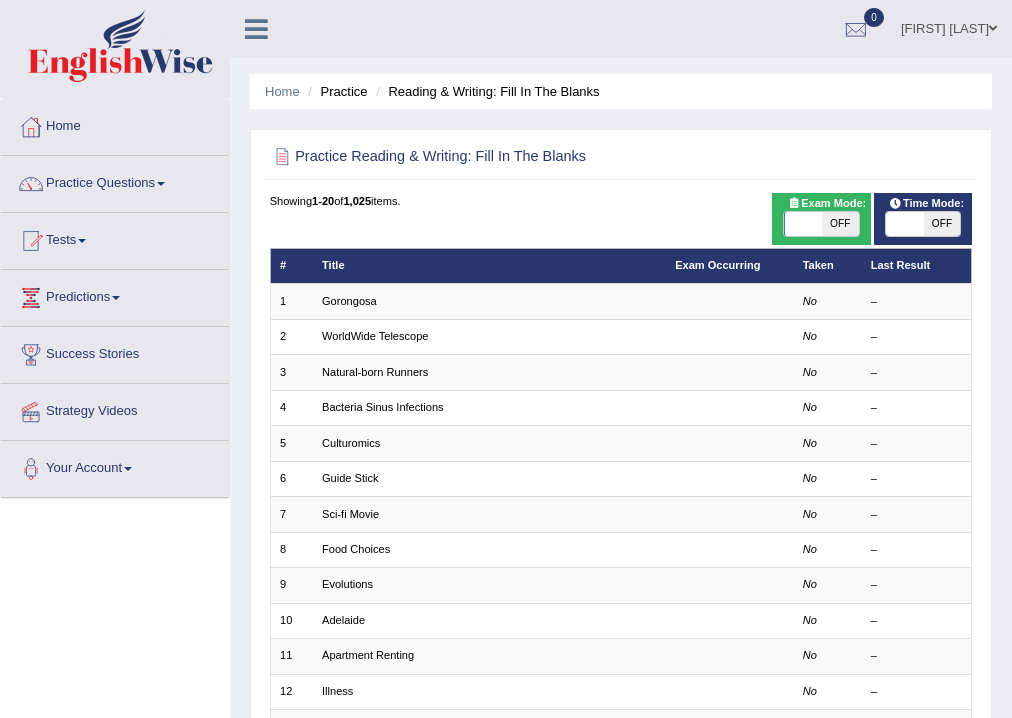 scroll, scrollTop: 0, scrollLeft: 0, axis: both 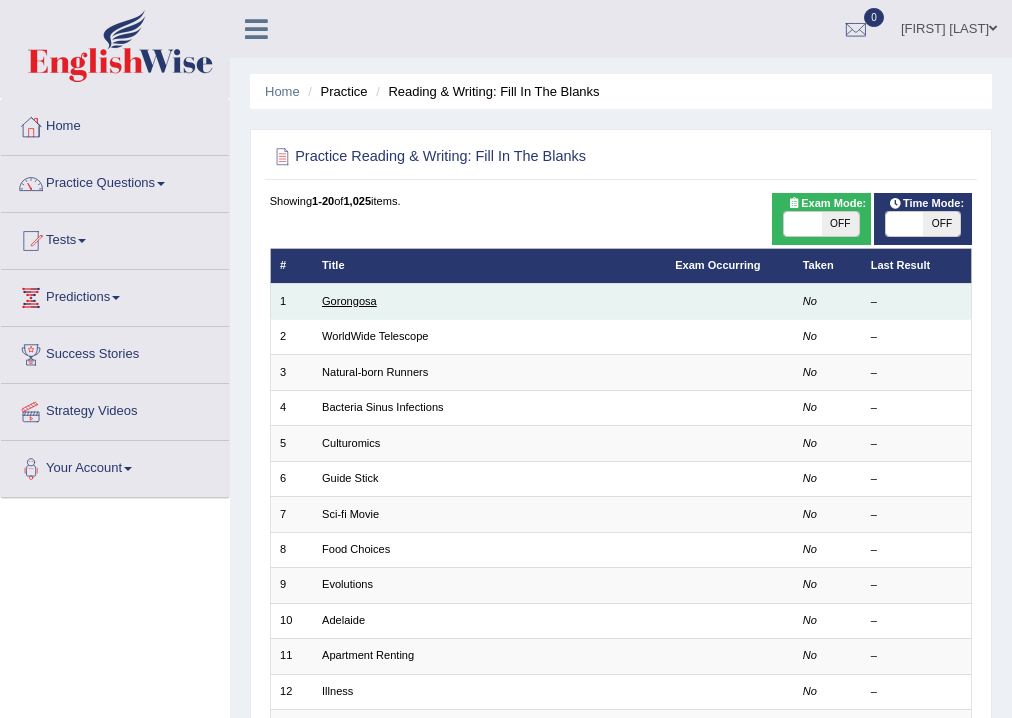 click on "Gorongosa" at bounding box center (349, 301) 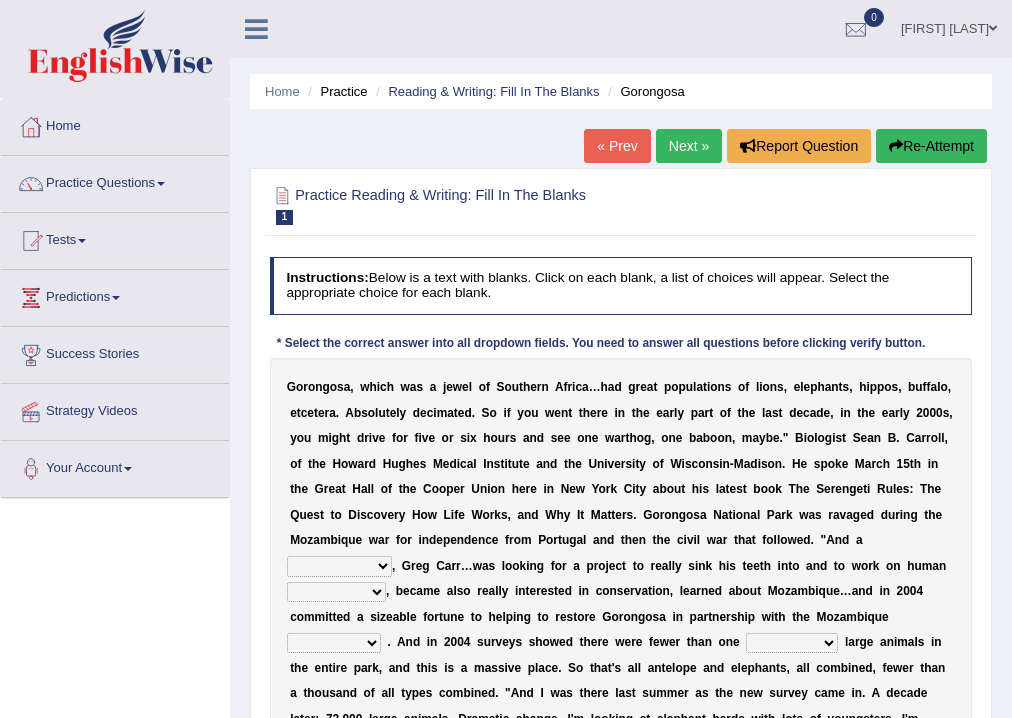 scroll, scrollTop: 0, scrollLeft: 0, axis: both 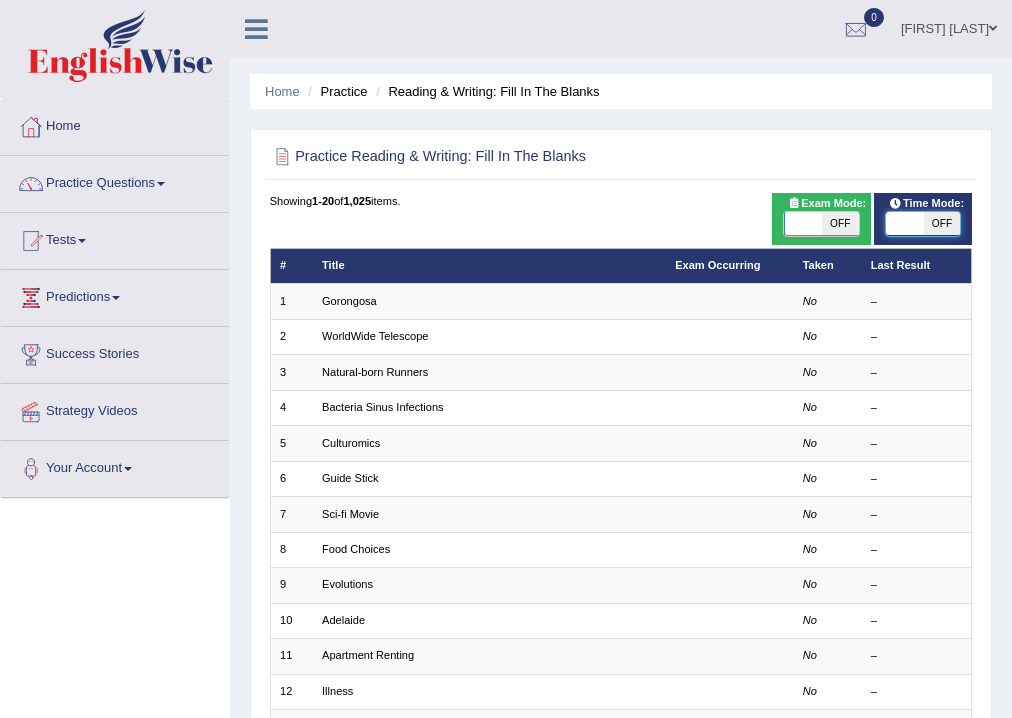 click at bounding box center (904, 224) 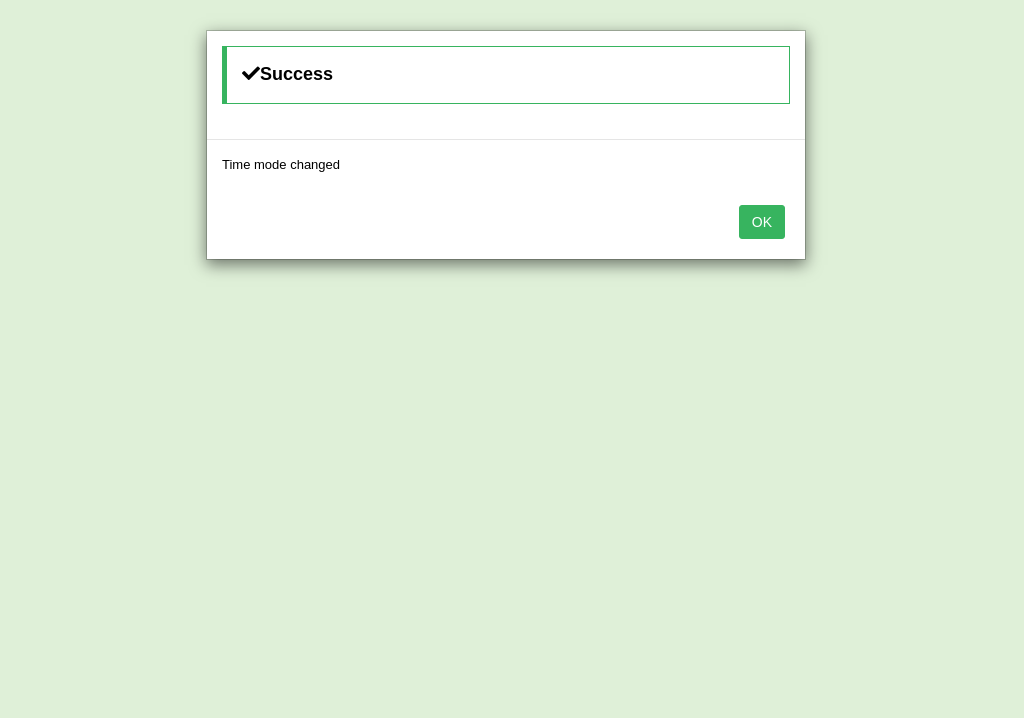 click on "OK" at bounding box center [762, 222] 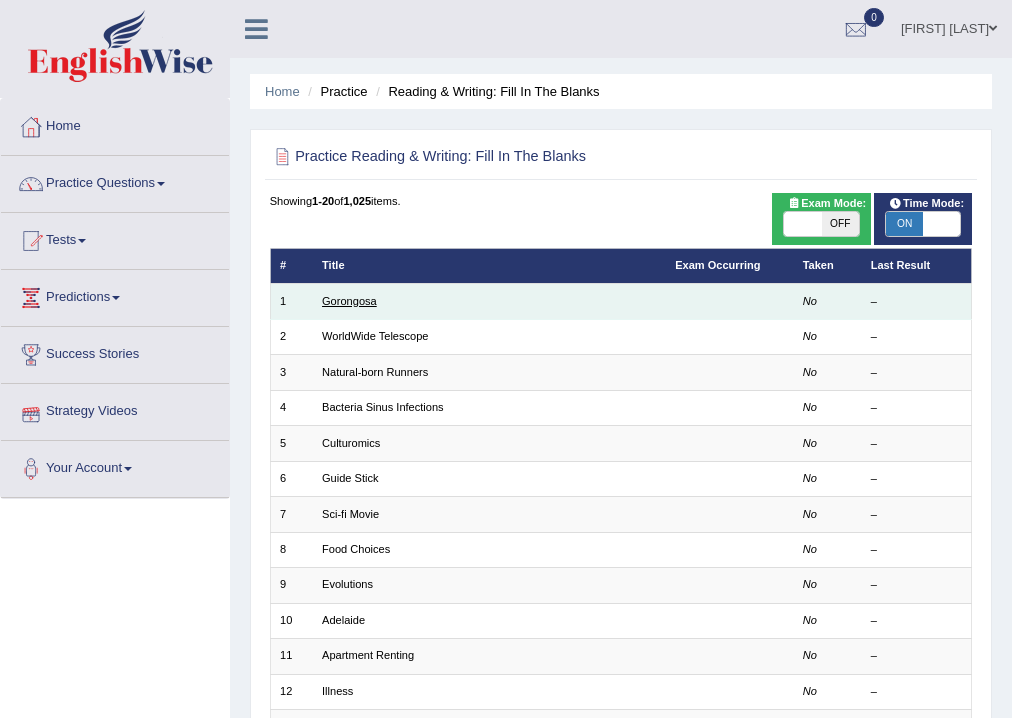 click on "Gorongosa" at bounding box center [349, 301] 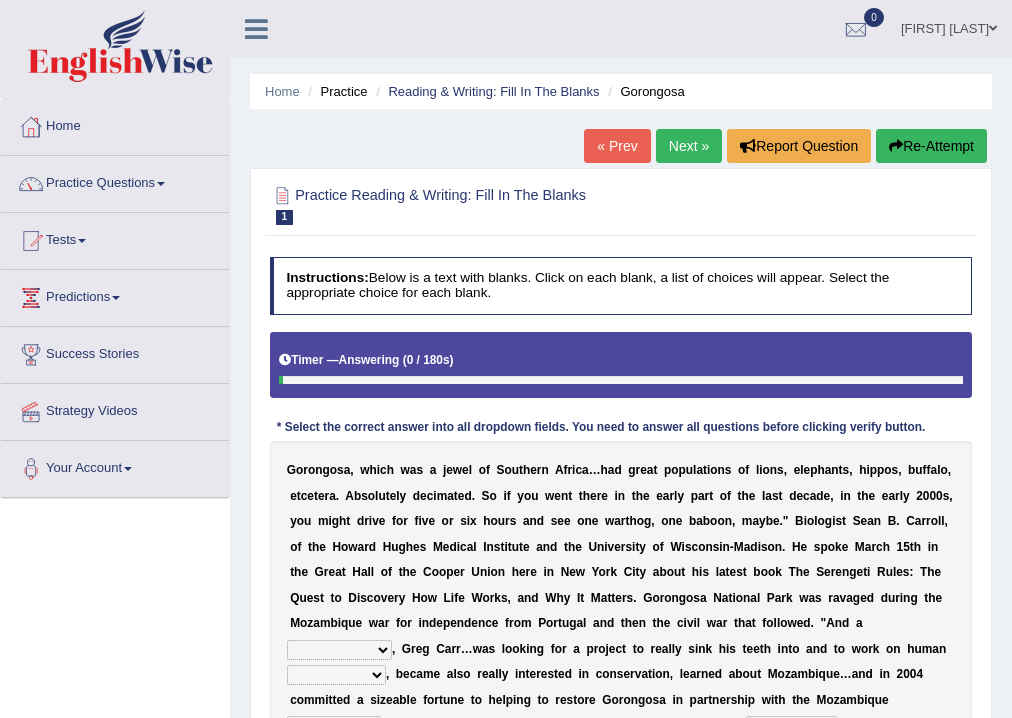 scroll, scrollTop: 0, scrollLeft: 0, axis: both 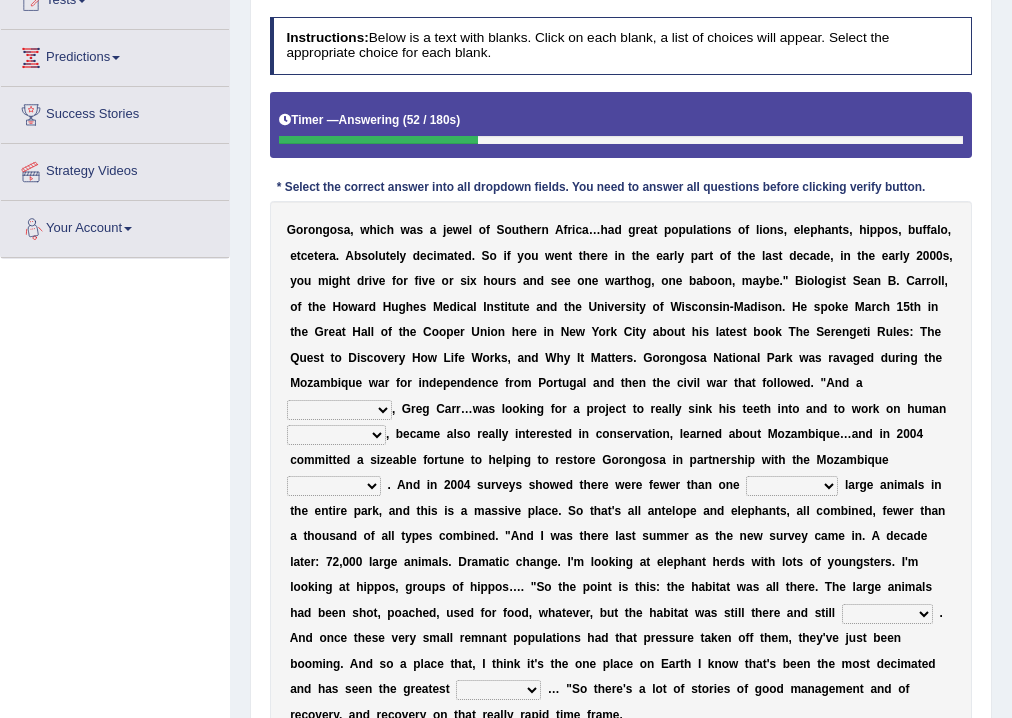 click on "passion solstice ballast philanthropist" at bounding box center [339, 410] 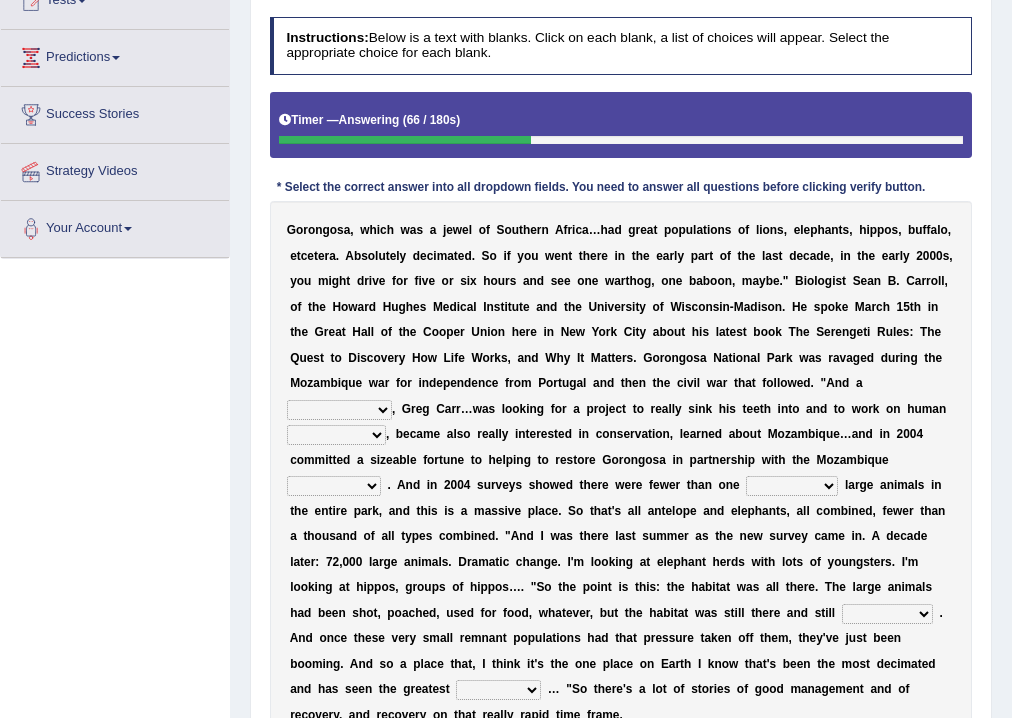 select on "philanthropist" 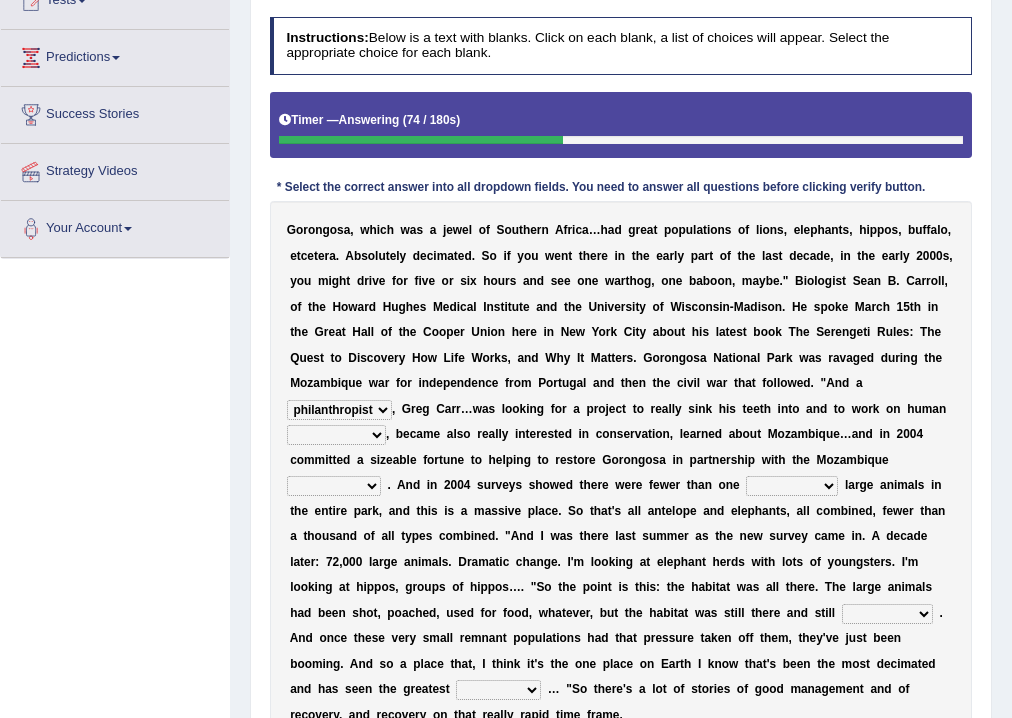 click on "negligence prevalence development malevolence" at bounding box center (336, 435) 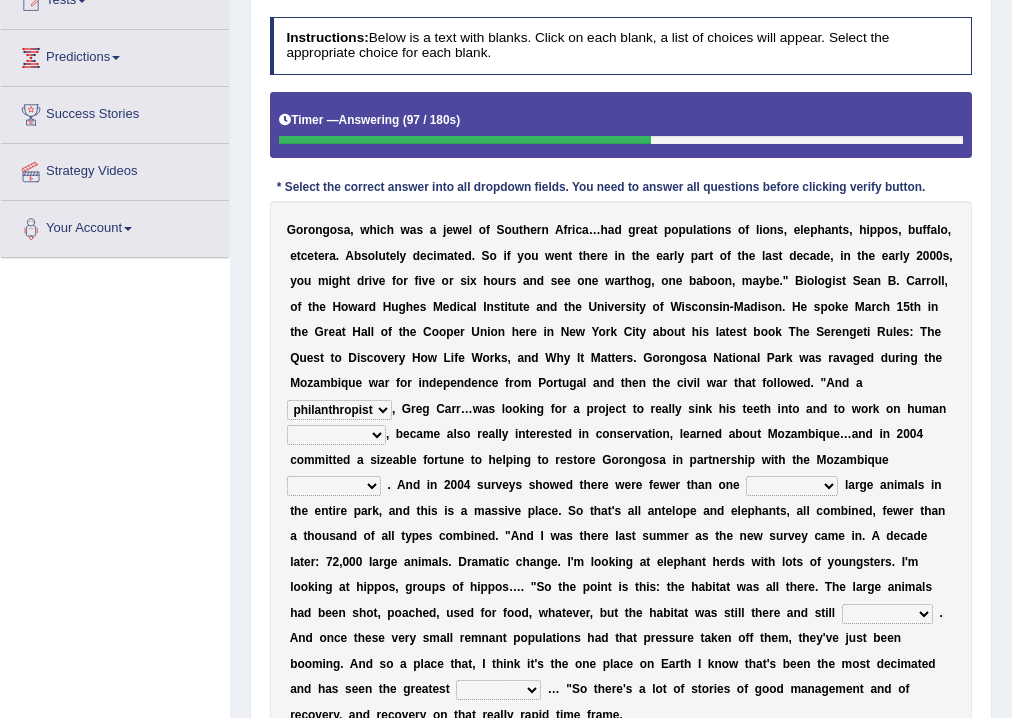 select on "development" 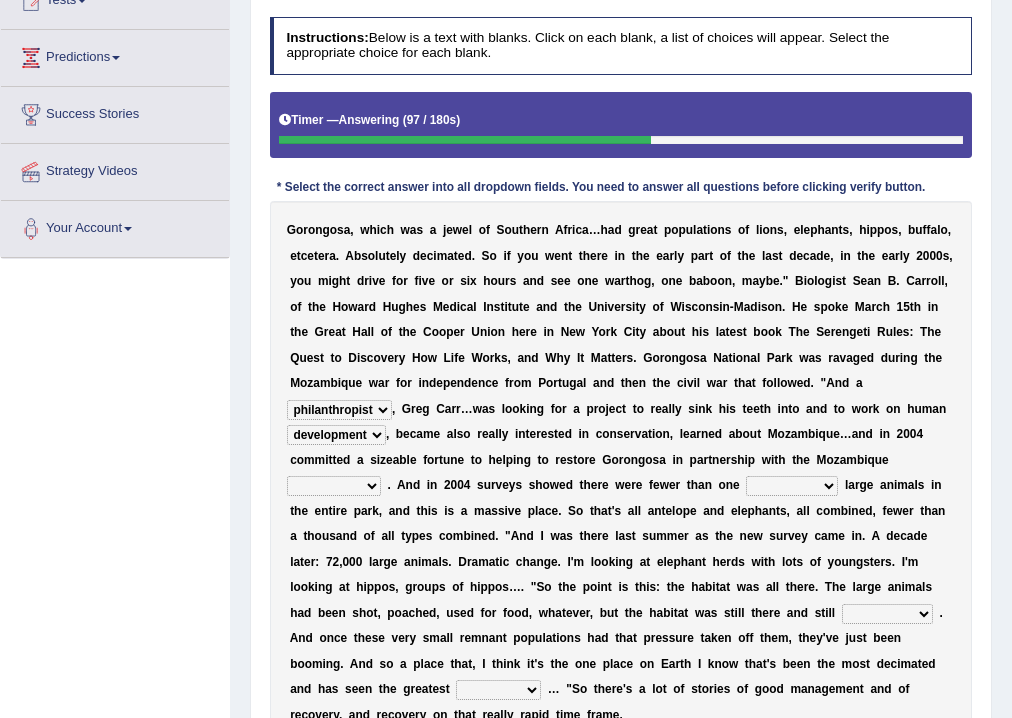 click on "negligence prevalence development malevolence" at bounding box center [336, 435] 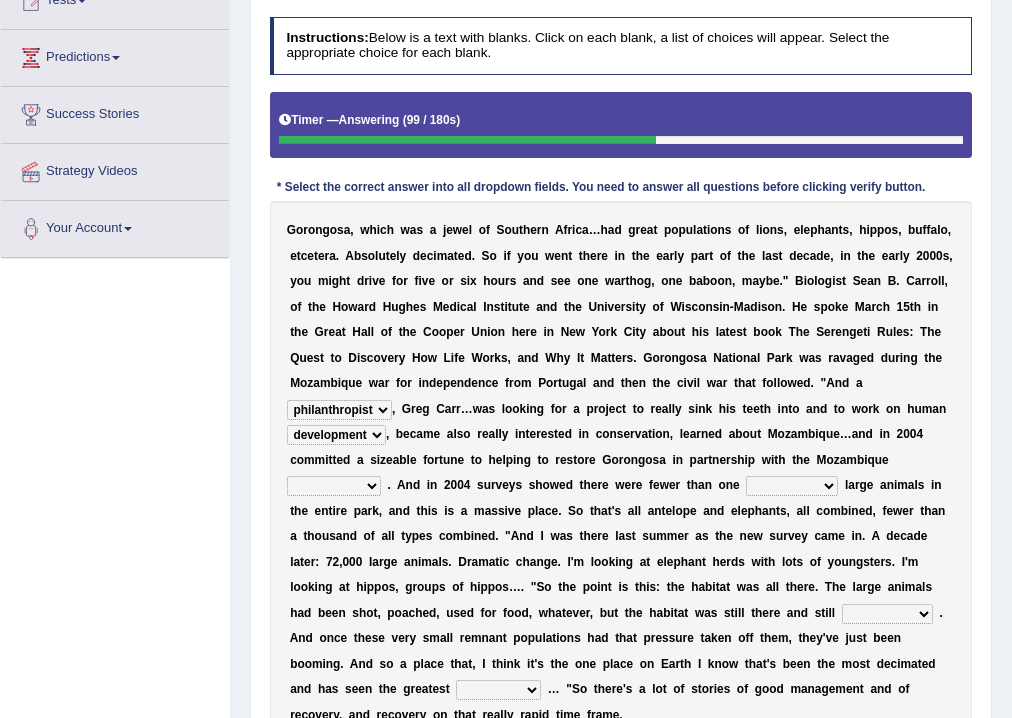 click on "G o r o n g o s a ,    w h i c h    w a s    a    j e w e l    o f    S o u t h e r n    A f r i c a … h a d    g r e a t    p o p u l a t i o n s    o f    l i o n s ,    e l e p h a n t s ,    h i p p o s ,    b u f f a l o ,    e t c e t e r a .    A b s o l u t e l y    d e c i m a t e d .    S o    i f    y o u    w e n t    t h e r e    i n    t h e    e a r l y    p a r t    o f    t h e    l a s t    d e c a d e ,    i n    t h e    e a r l y    2 0 0 0 s ,    y o u    m i g h t    d r i v e    f o r    f i v e    o r    s i x    h o u r s    a n d    s e e    o n e    w a r t h o g ,    o n e    b a b o o n ,    m a y b e . "    B i o l o g i s t    S e a n    B .    C a r r o l l ,    o f    t h e    H o w a r d    H u g h e s    M e d i c a l    I n s t i t u t e    a n d    t h e    U n i v e r s i t y    o f    W i s c o n s i n - M a d i s o n .    H e    s p o k e    M a r c h    1 5 t h    i n    t h e    G r e a t    H" at bounding box center (621, 473) 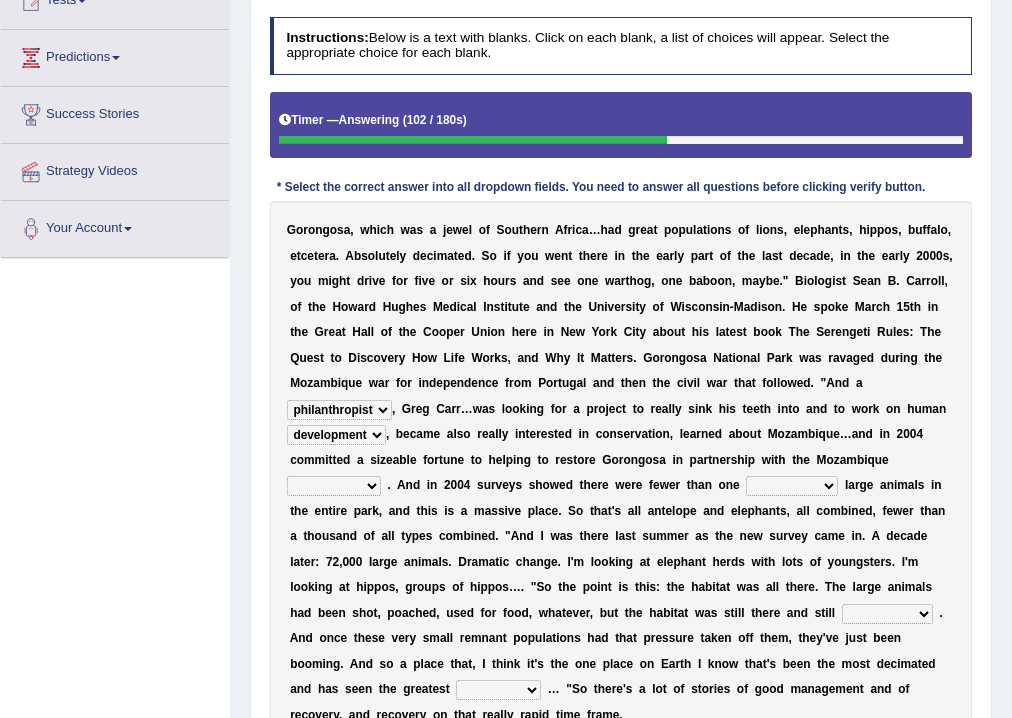 scroll, scrollTop: 399, scrollLeft: 0, axis: vertical 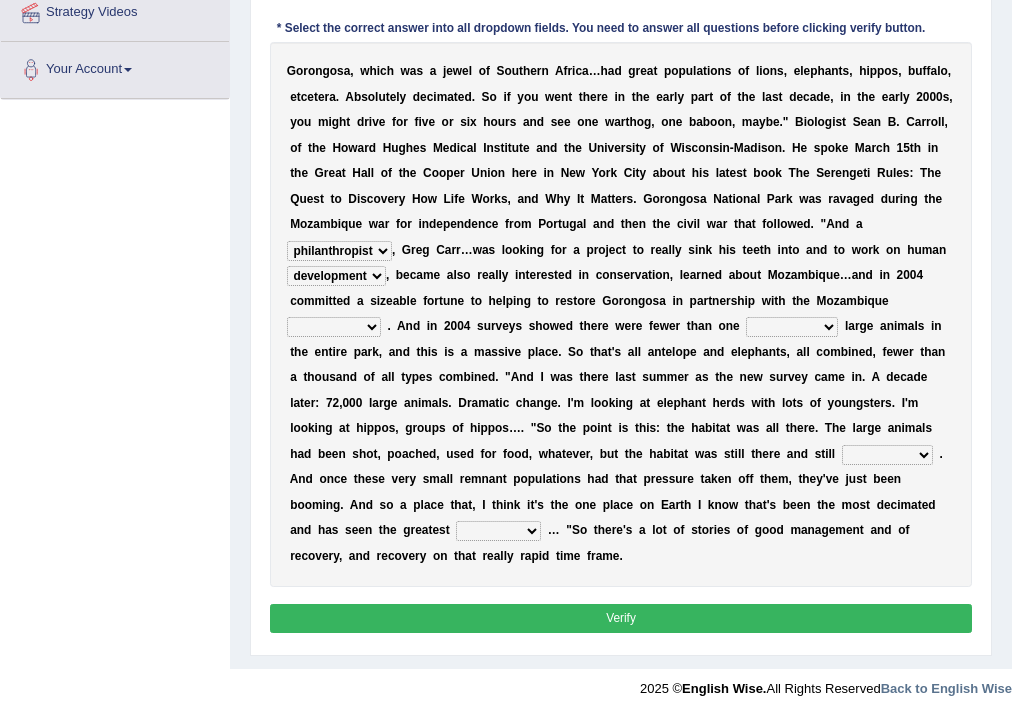 click on "parliament semanticist government journalist" at bounding box center (334, 327) 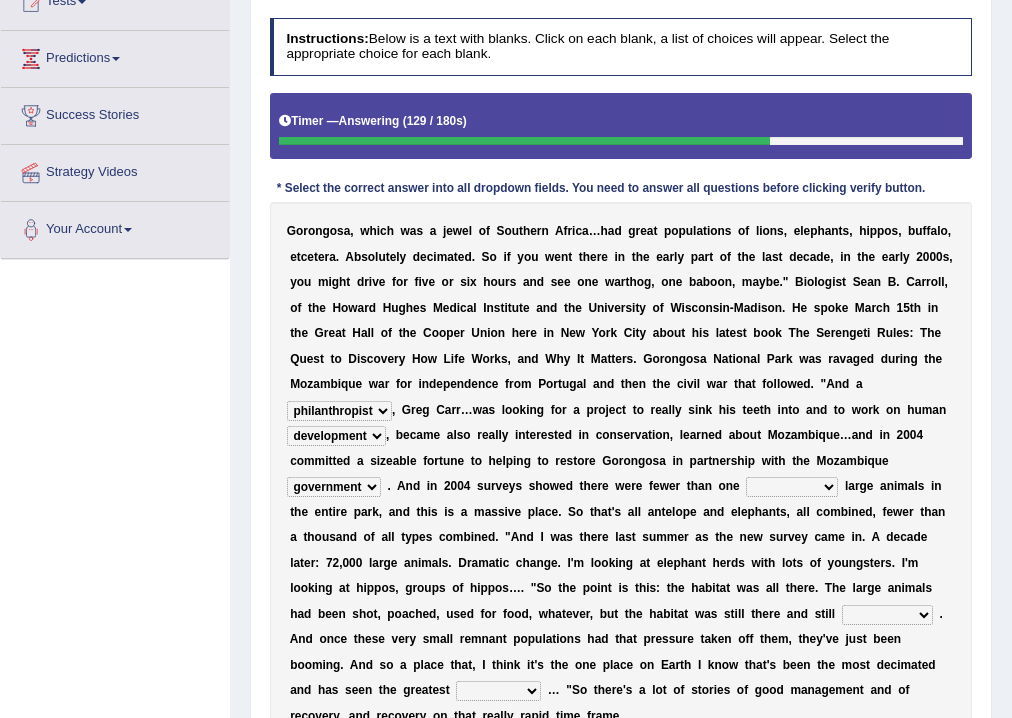 scroll, scrollTop: 399, scrollLeft: 0, axis: vertical 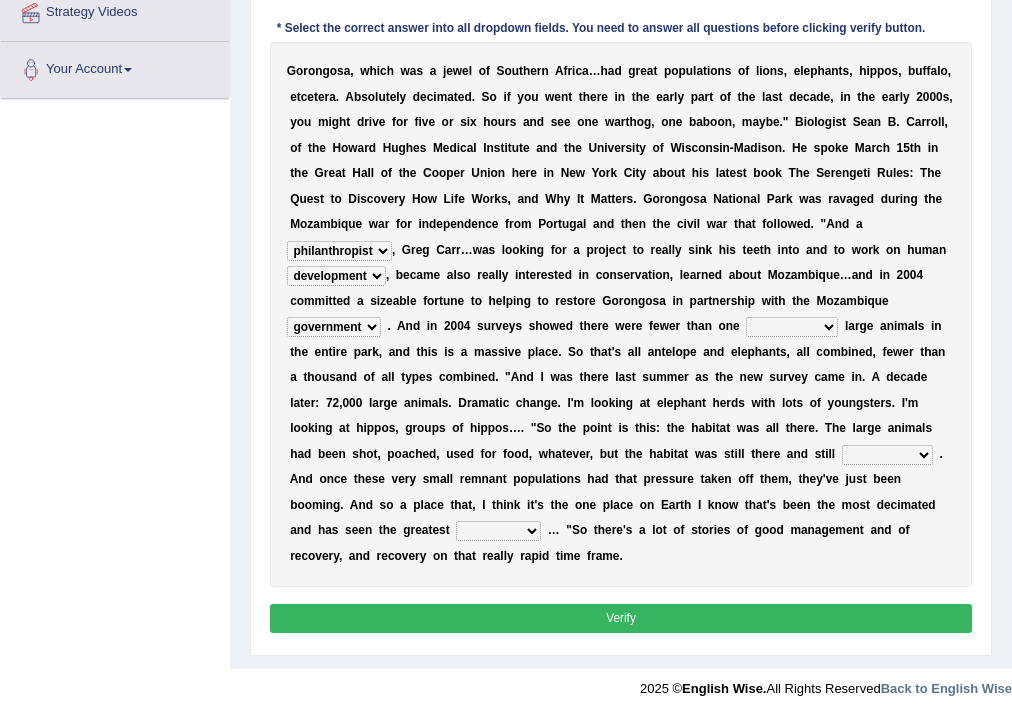 click on "deflowered embowered roundest thousand" at bounding box center (792, 327) 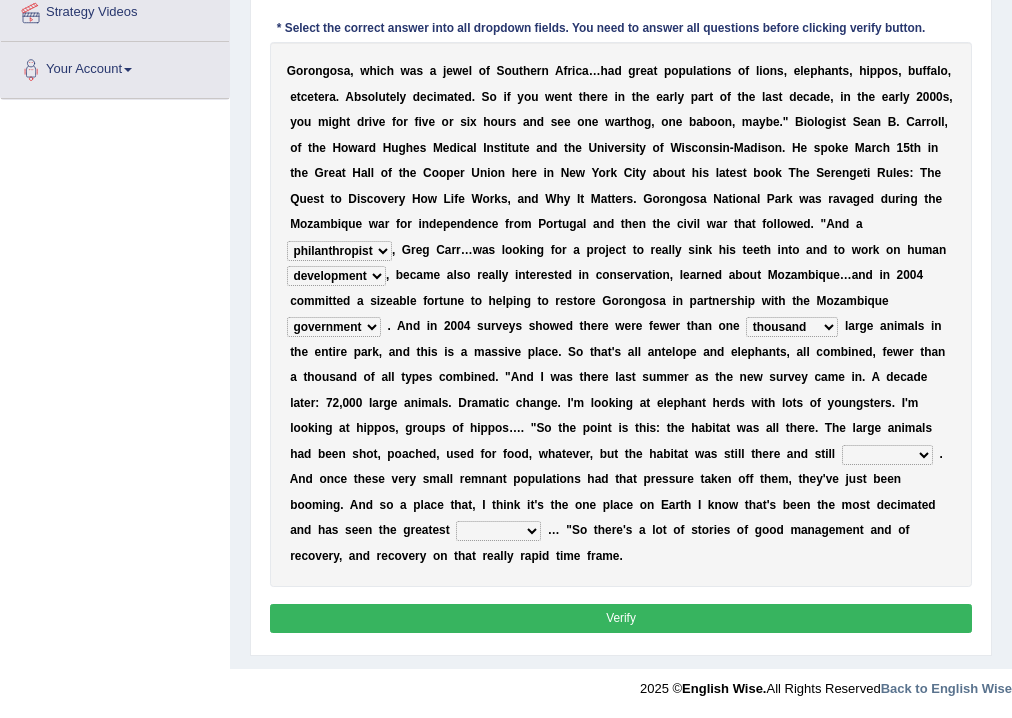 click on "assertive incidental compulsive productive" at bounding box center [887, 455] 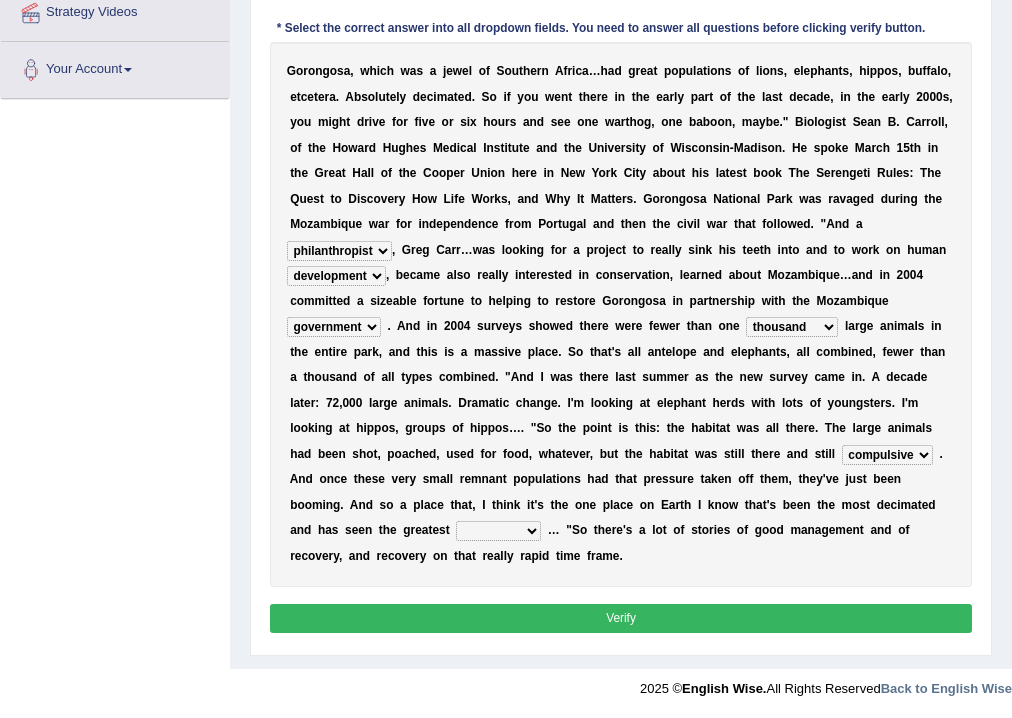 click on "assertive incidental compulsive productive" at bounding box center [887, 455] 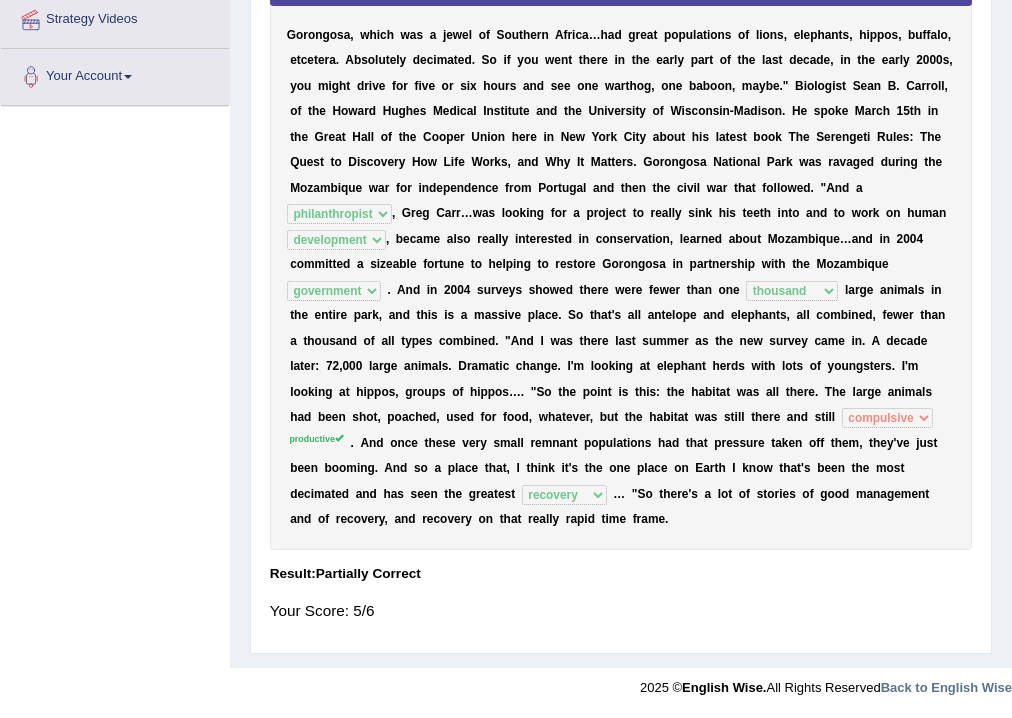 scroll, scrollTop: 0, scrollLeft: 0, axis: both 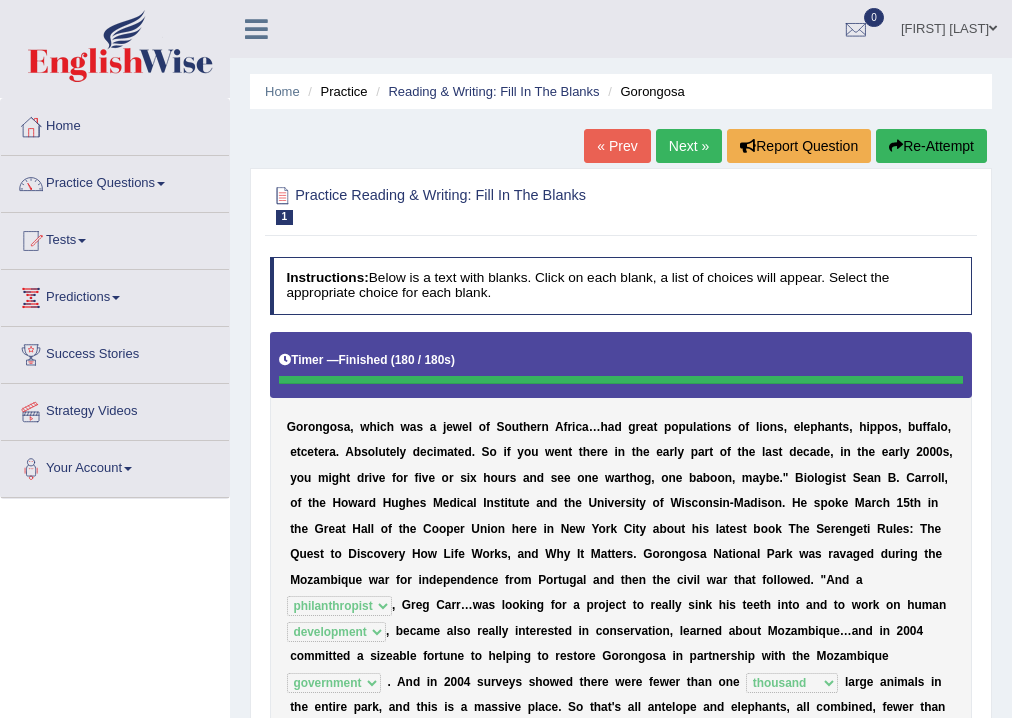 click on "Next »" at bounding box center [689, 146] 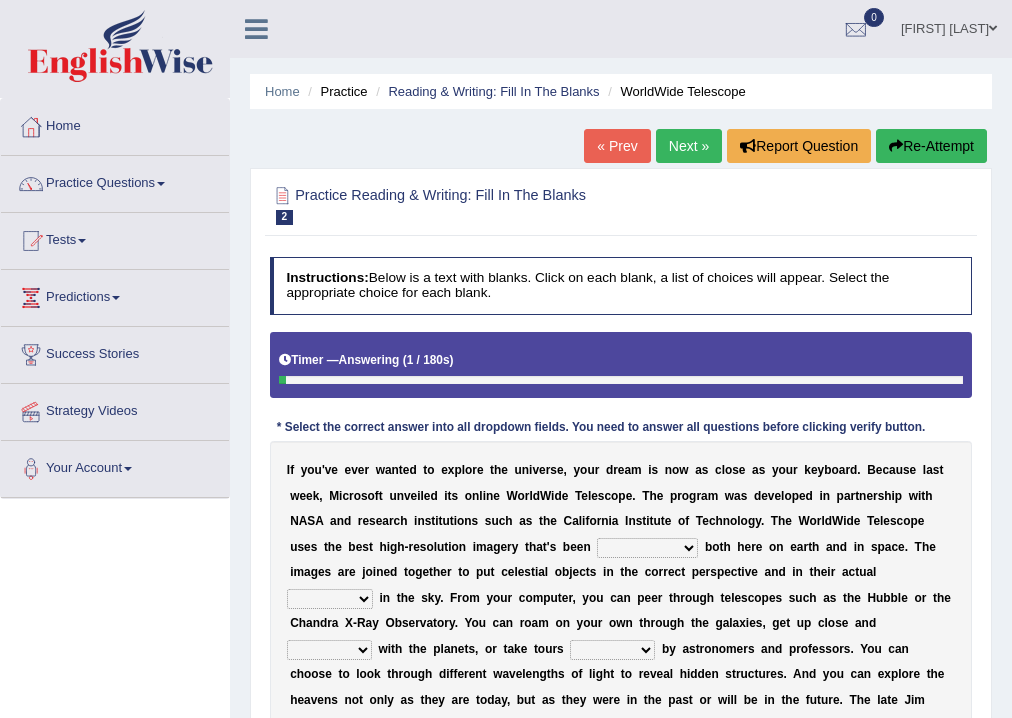 scroll, scrollTop: 252, scrollLeft: 0, axis: vertical 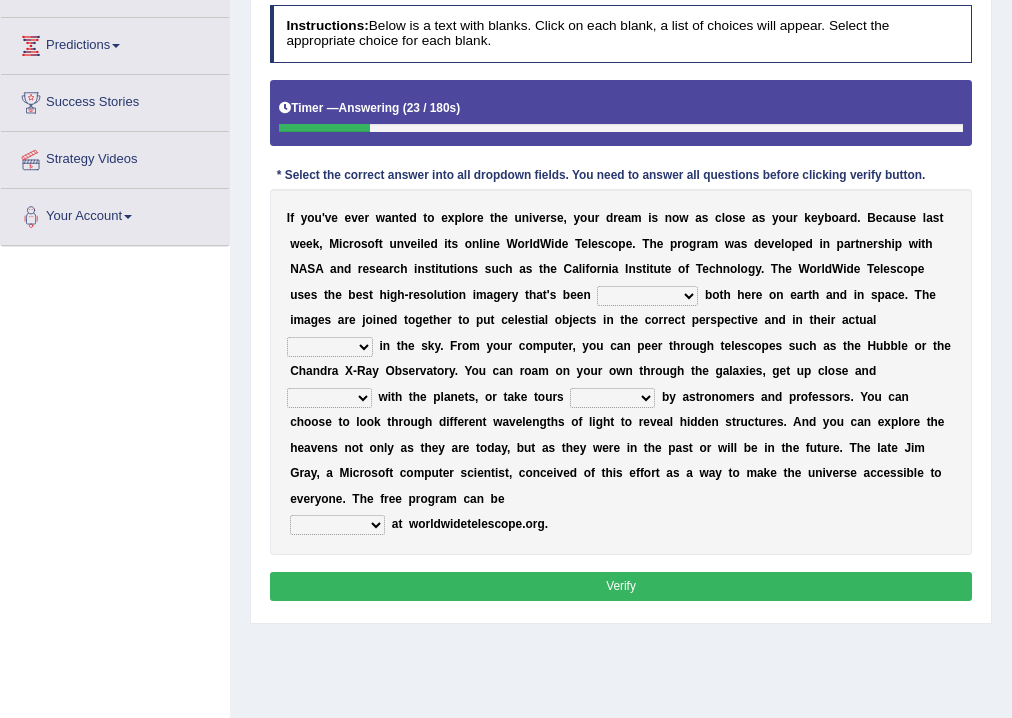 click on "degraded ascended remonstrated generated" at bounding box center (647, 296) 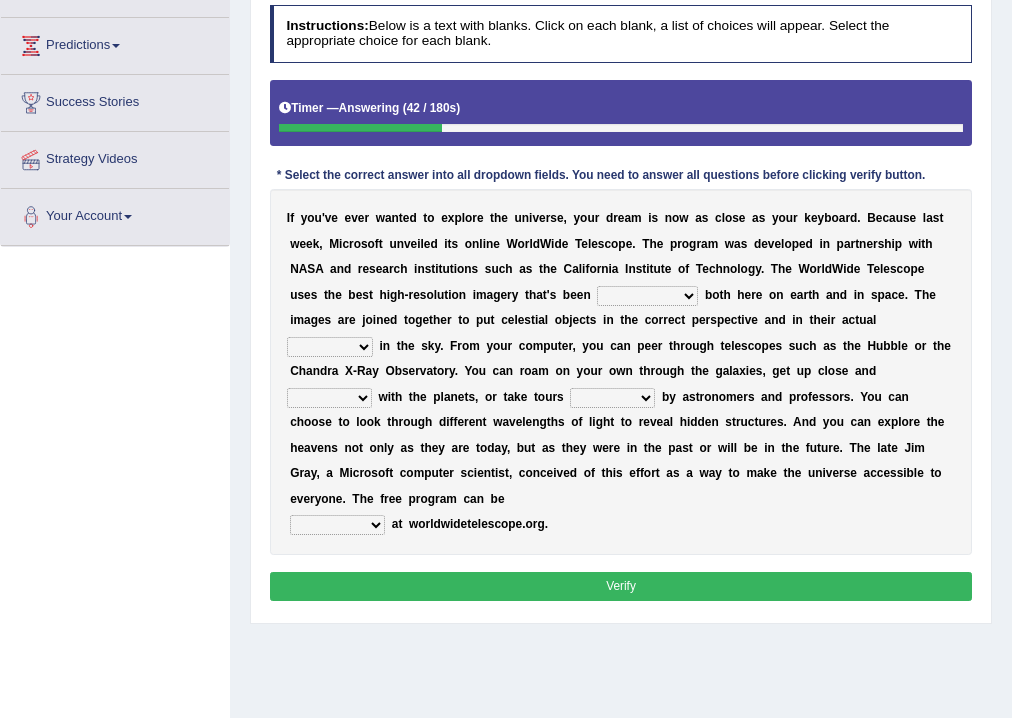 select on "generated" 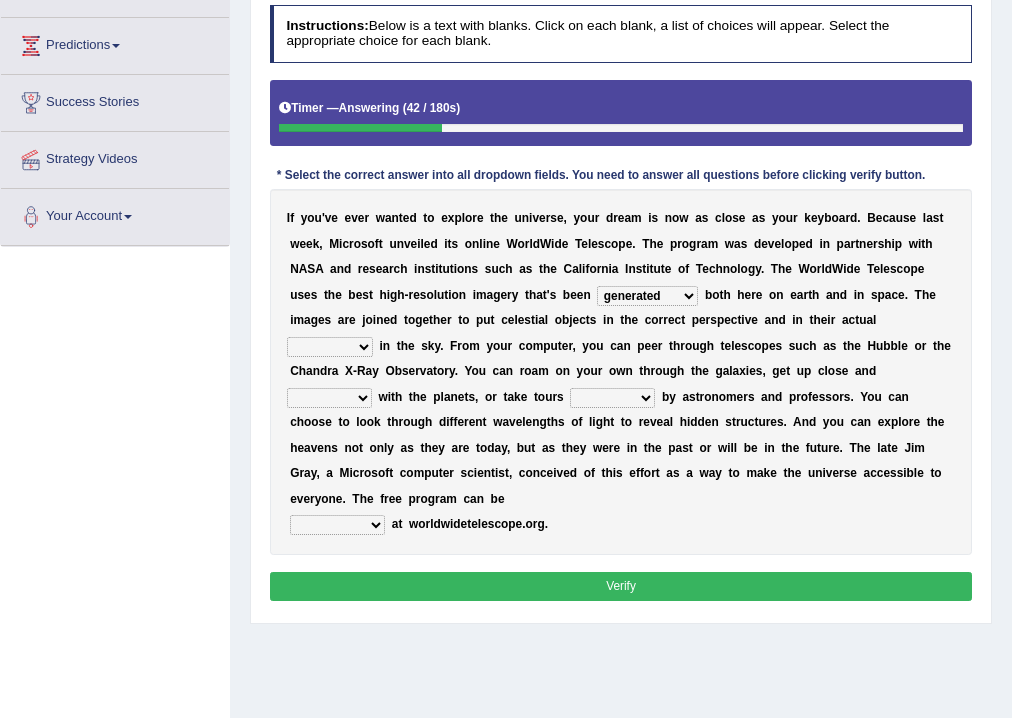 click on "degraded ascended remonstrated generated" at bounding box center [647, 296] 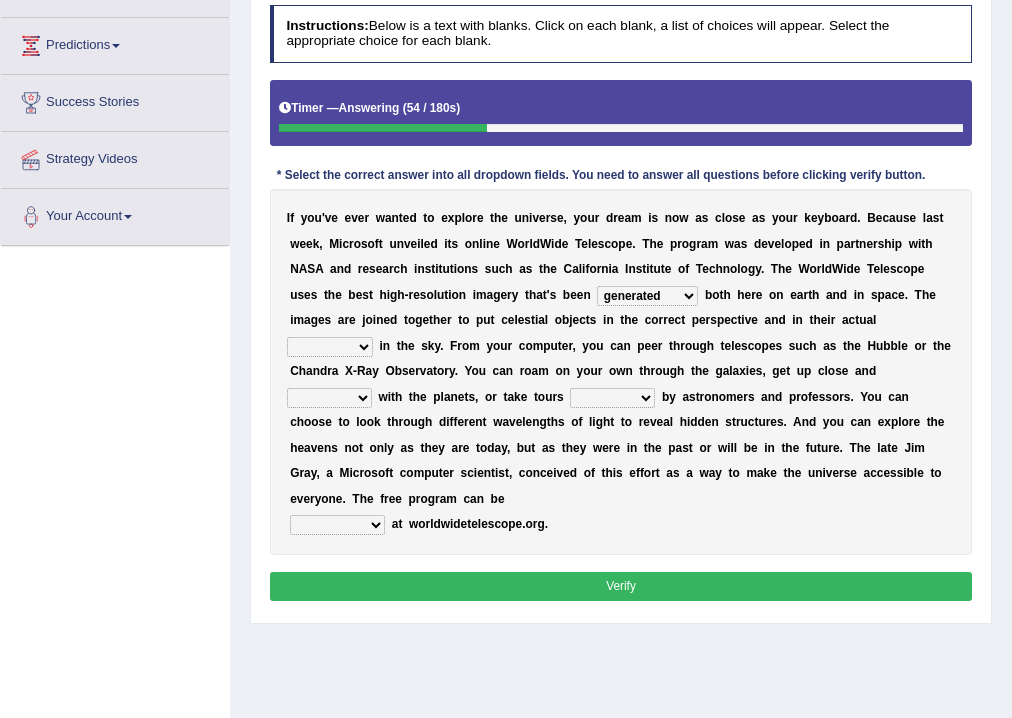 click on "aspects parts conditions positions" at bounding box center [330, 347] 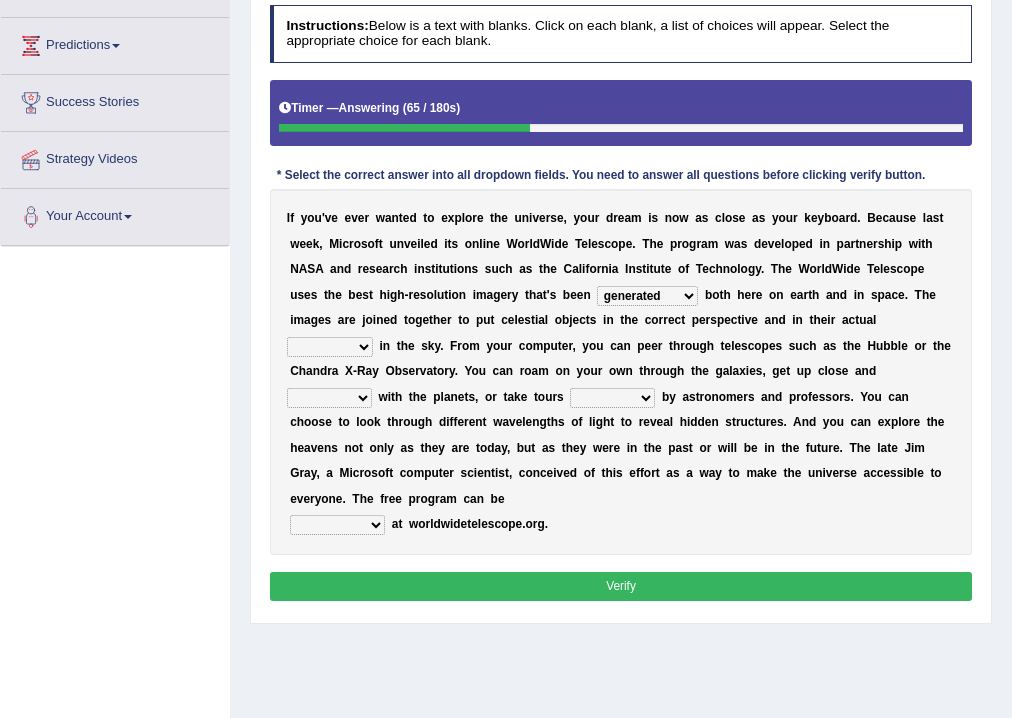 select on "positions" 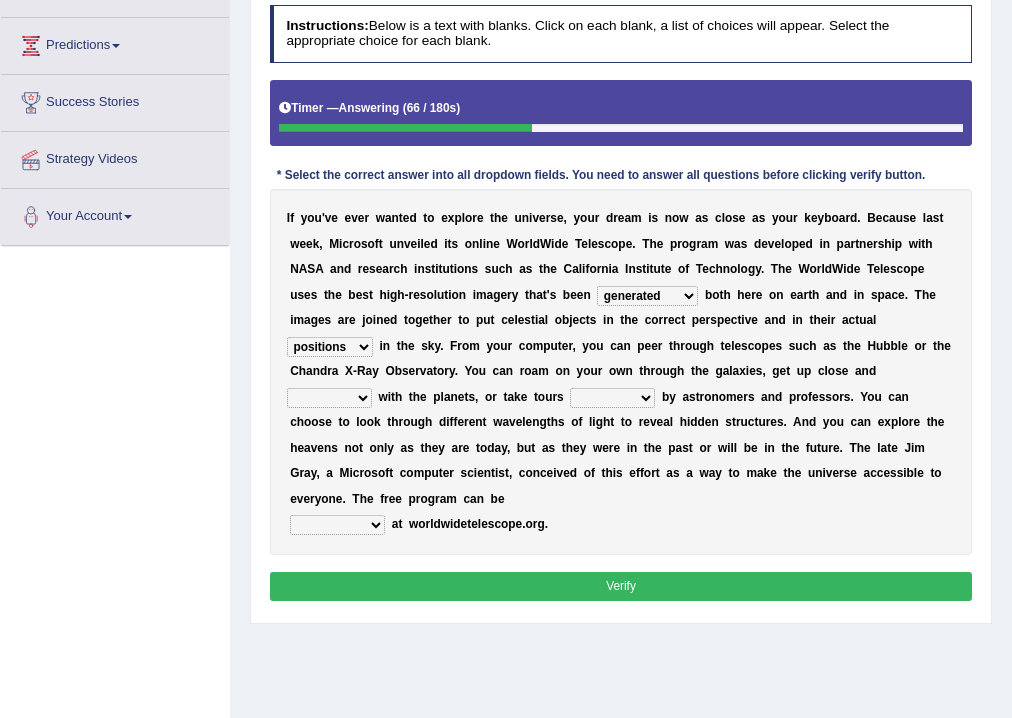 click on "Toggle navigation
Home
Practice Questions   Speaking Practice Read Aloud
Repeat Sentence
Describe Image
Re-tell Lecture
Answer Short Question
Summarize Group Discussion
Respond To A Situation
Writing Practice  Summarize Written Text
Write Essay
Reading Practice  Reading & Writing: Fill In The Blanks
Choose Multiple Answers
Re-order Paragraphs
Fill In The Blanks
Choose Single Answer
Listening Practice  Summarize Spoken Text
Highlight Incorrect Words
Highlight Correct Summary
Select Missing Word
Choose Single Answer
Choose Multiple Answers
Fill In The Blanks
Write From Dictation
Pronunciation
Tests  Take Practice Sectional Test
Take Mock Test" at bounding box center (506, 268) 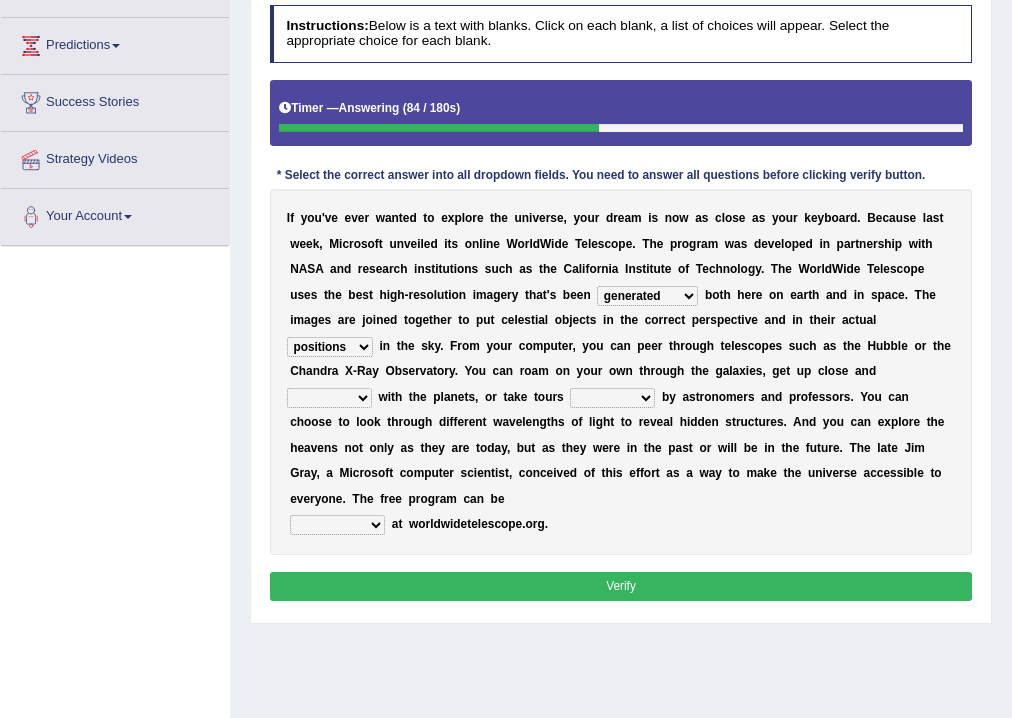 click on "personal individual apart polite" at bounding box center [329, 398] 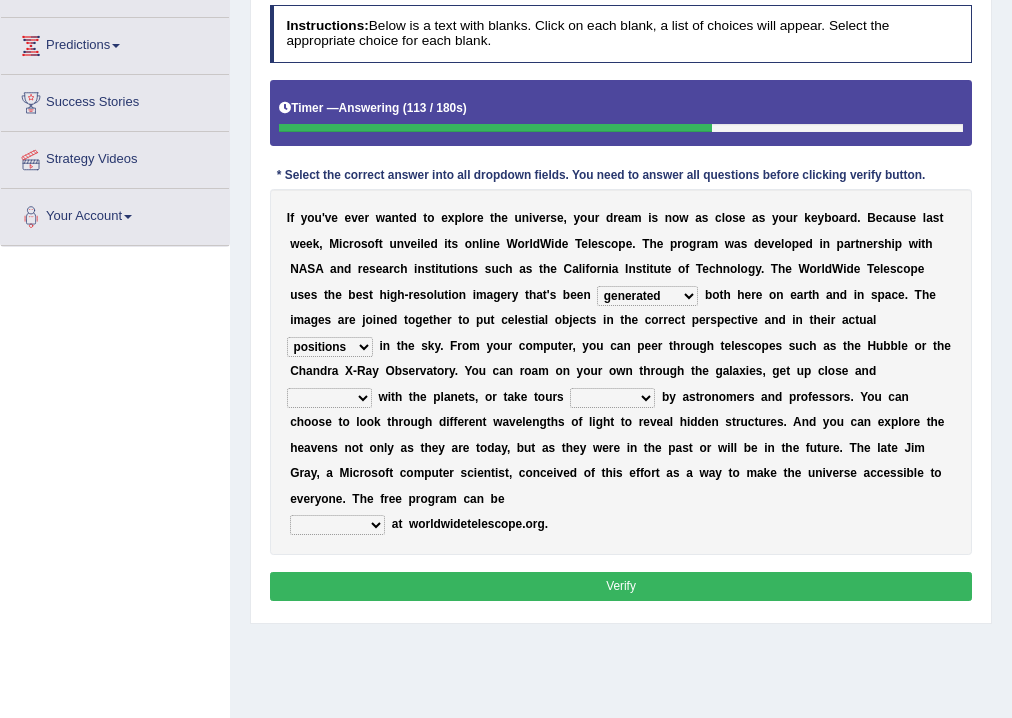 select on "personal" 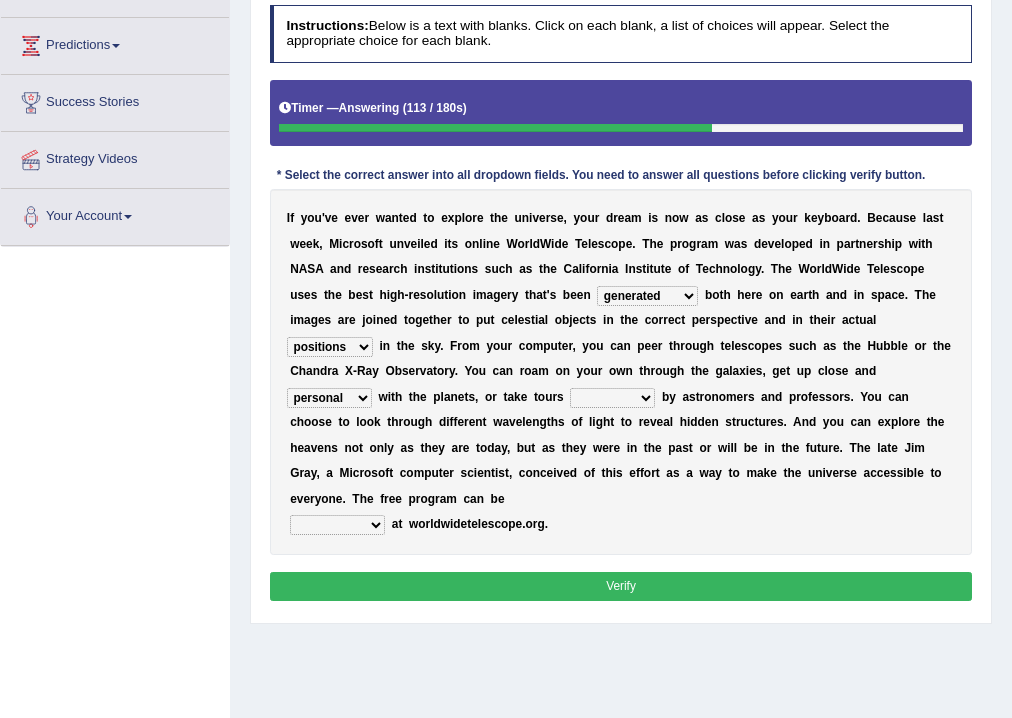click on "personal individual apart polite" at bounding box center [329, 398] 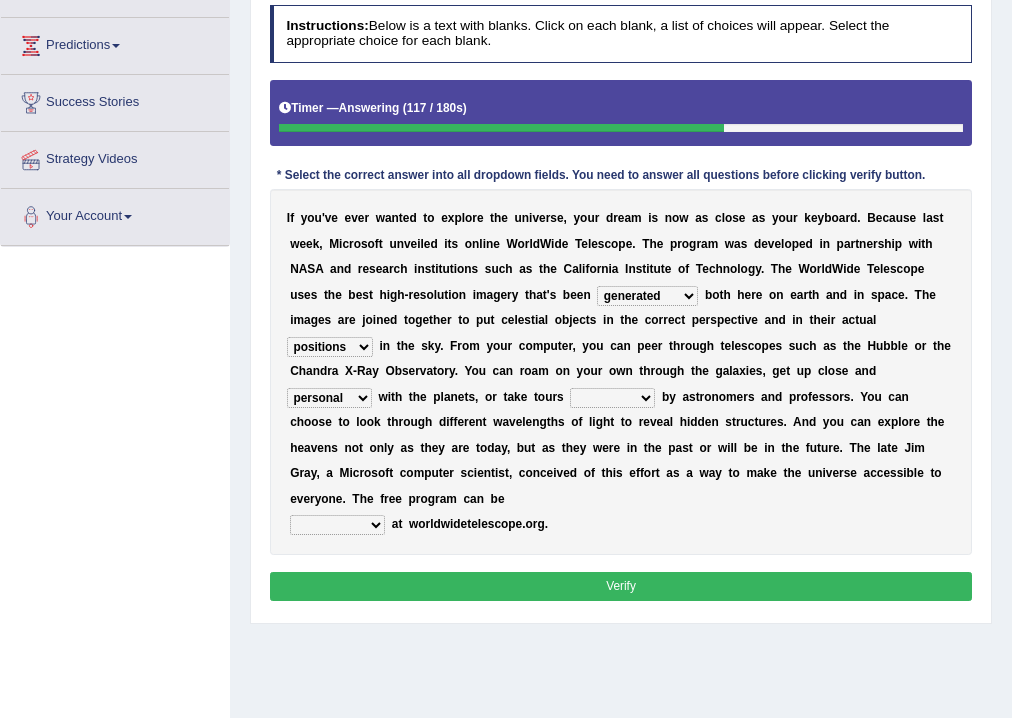 click on "guide guided guiding to guide" at bounding box center [612, 398] 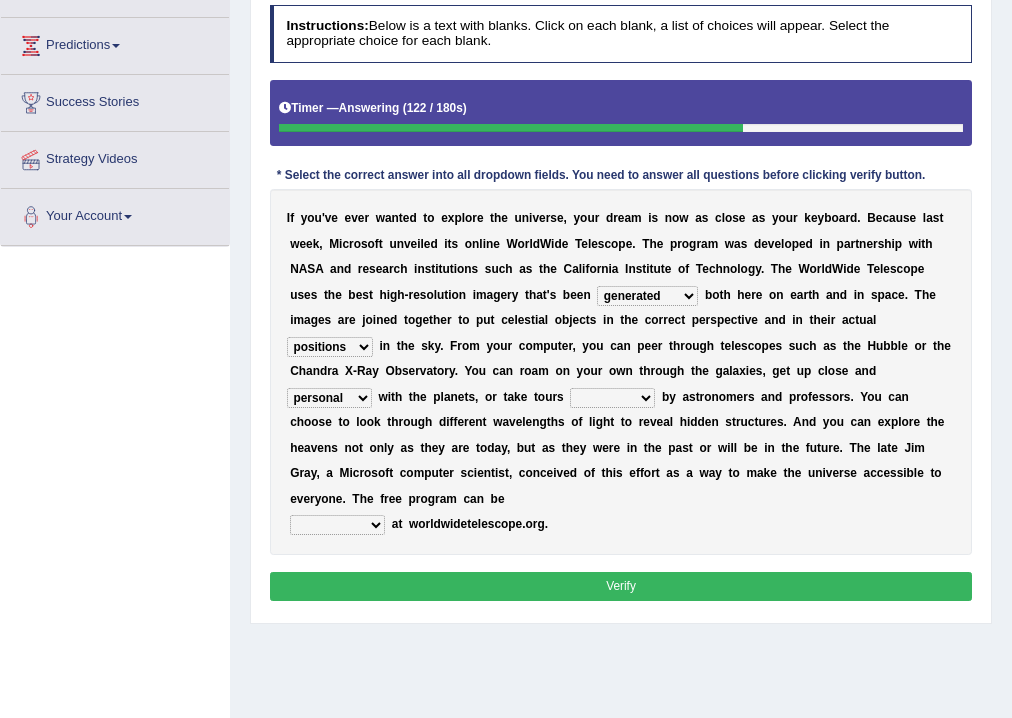 select on "guided" 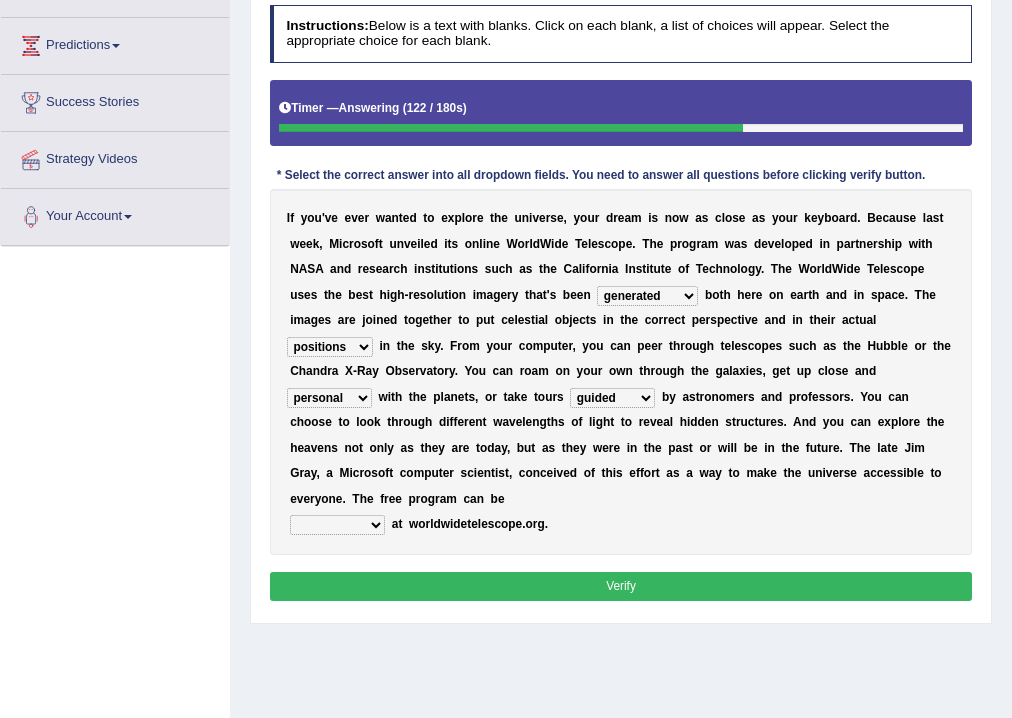 click on "guide guided guiding to guide" at bounding box center [612, 398] 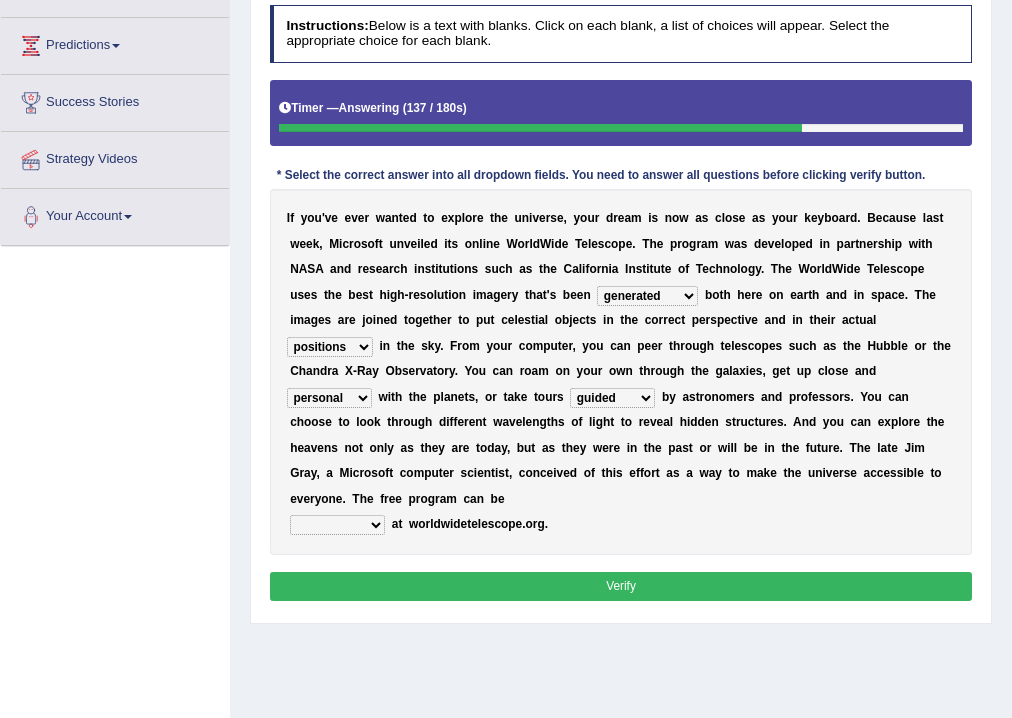 click on "upheld downloaded loaded posted" at bounding box center [337, 525] 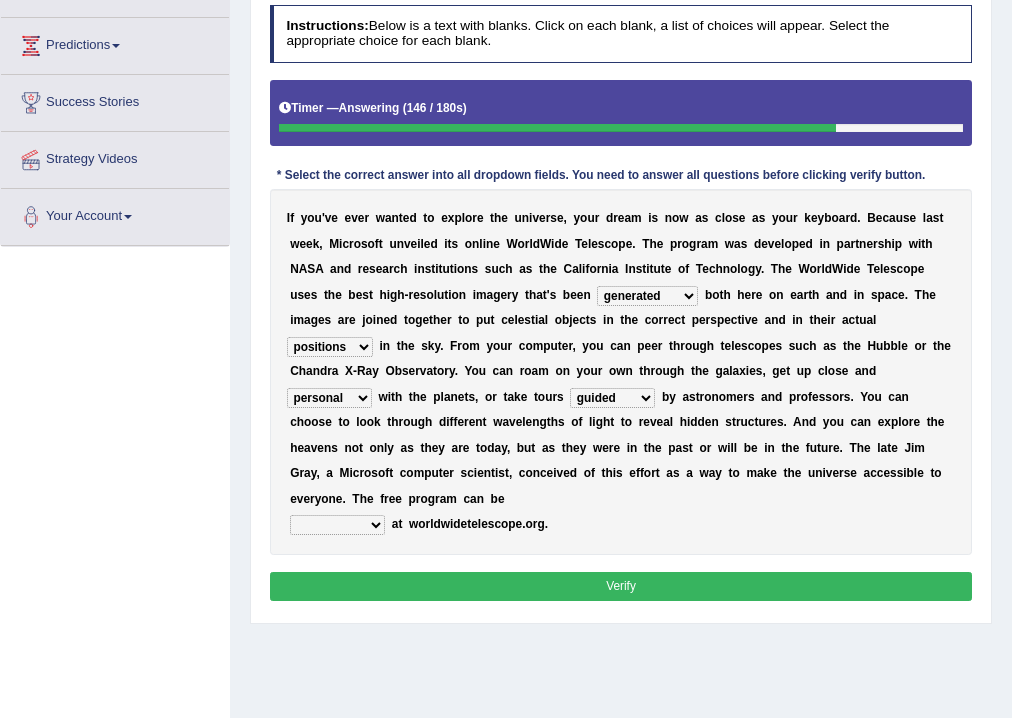 select on "downloaded" 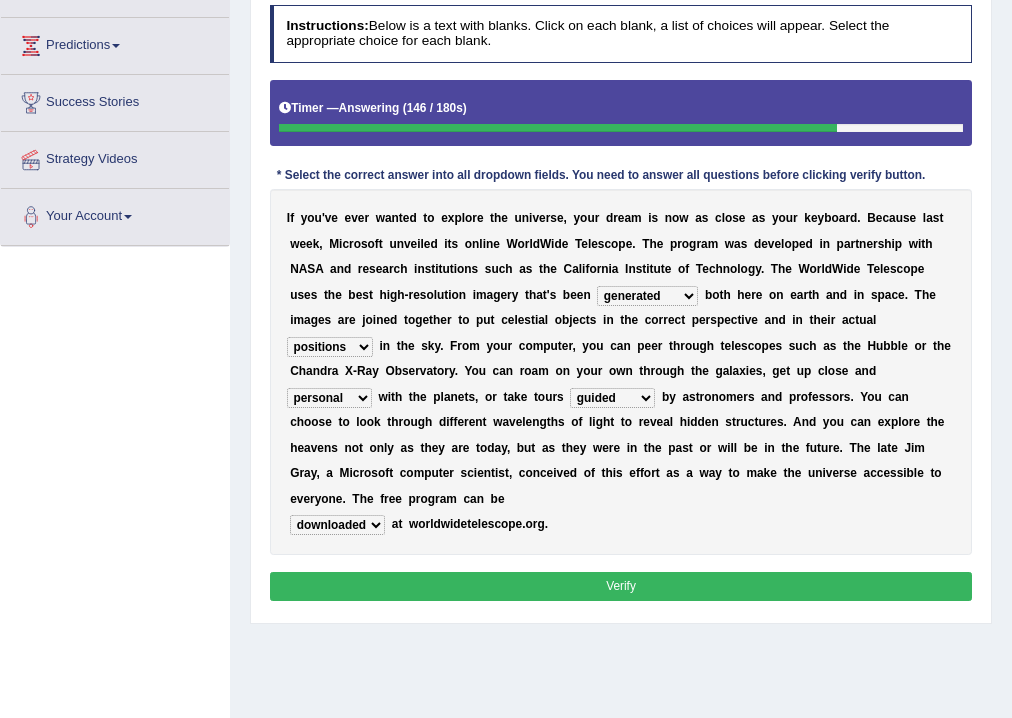 click on "Verify" at bounding box center [621, 586] 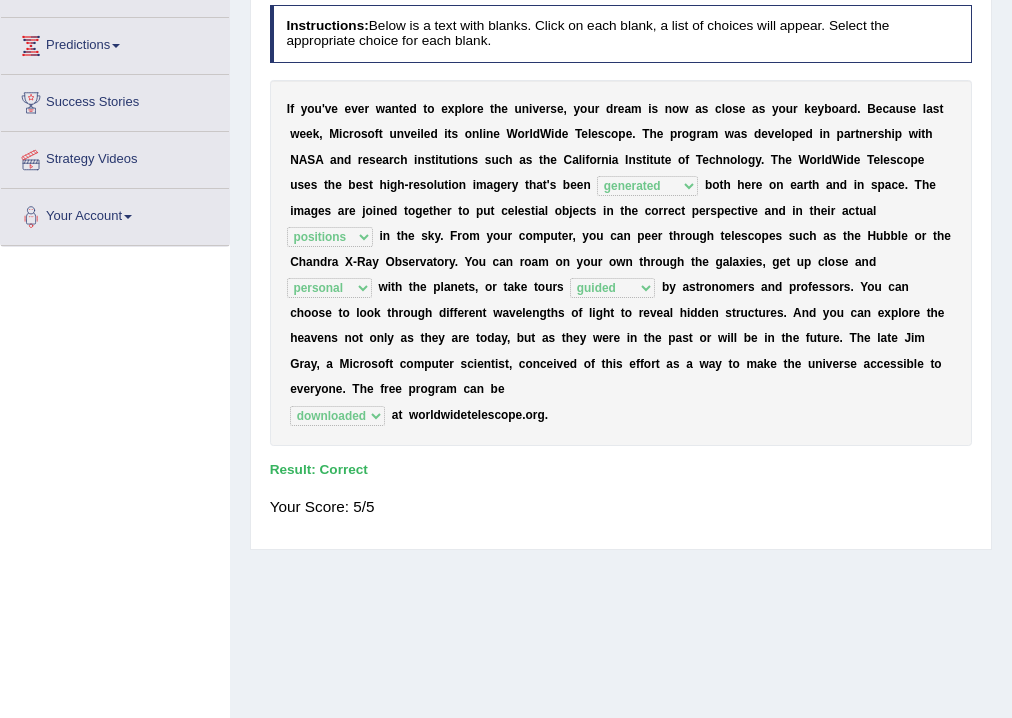 drag, startPoint x: 811, startPoint y: 243, endPoint x: 862, endPoint y: 222, distance: 55.154327 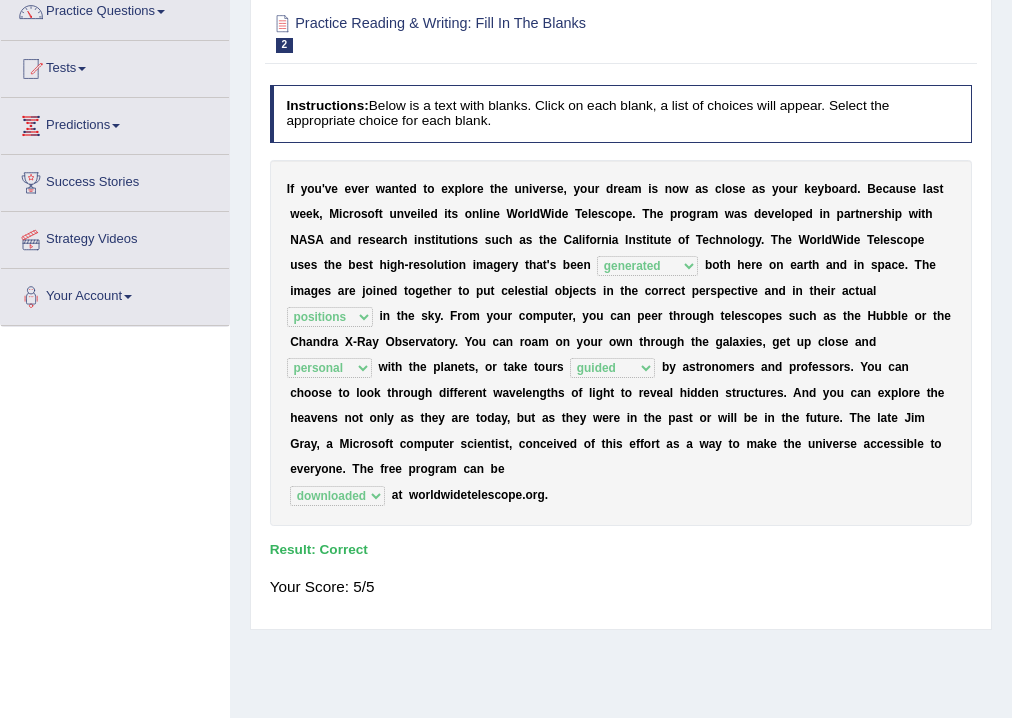 scroll, scrollTop: 0, scrollLeft: 0, axis: both 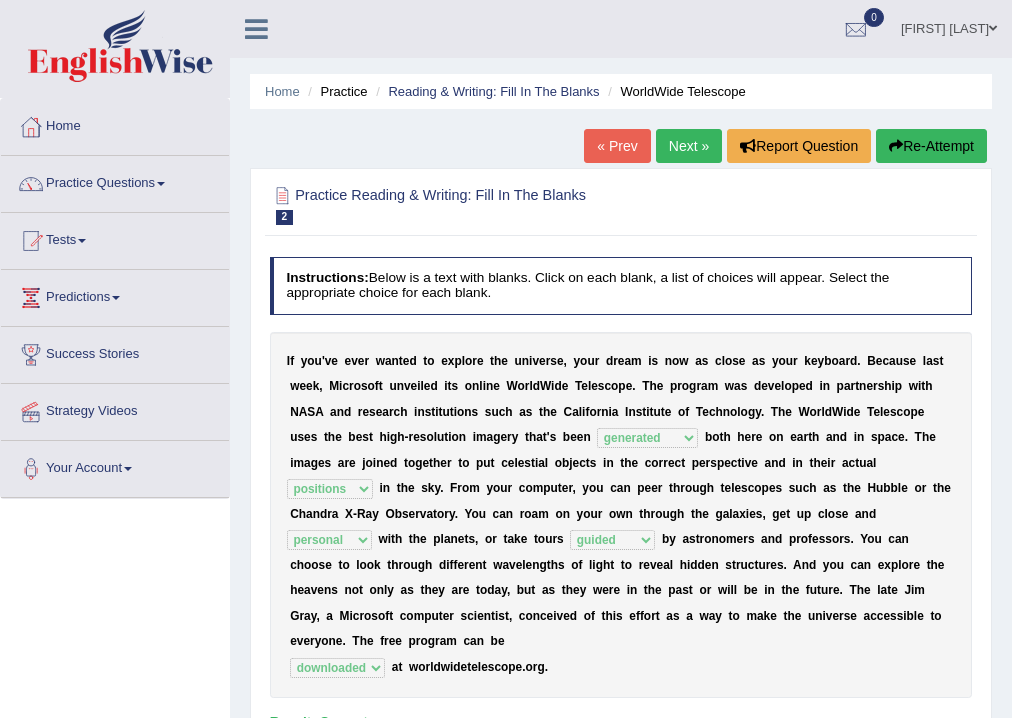 click on "« Prev Next »  Report Question  Re-Attempt" at bounding box center (788, 148) 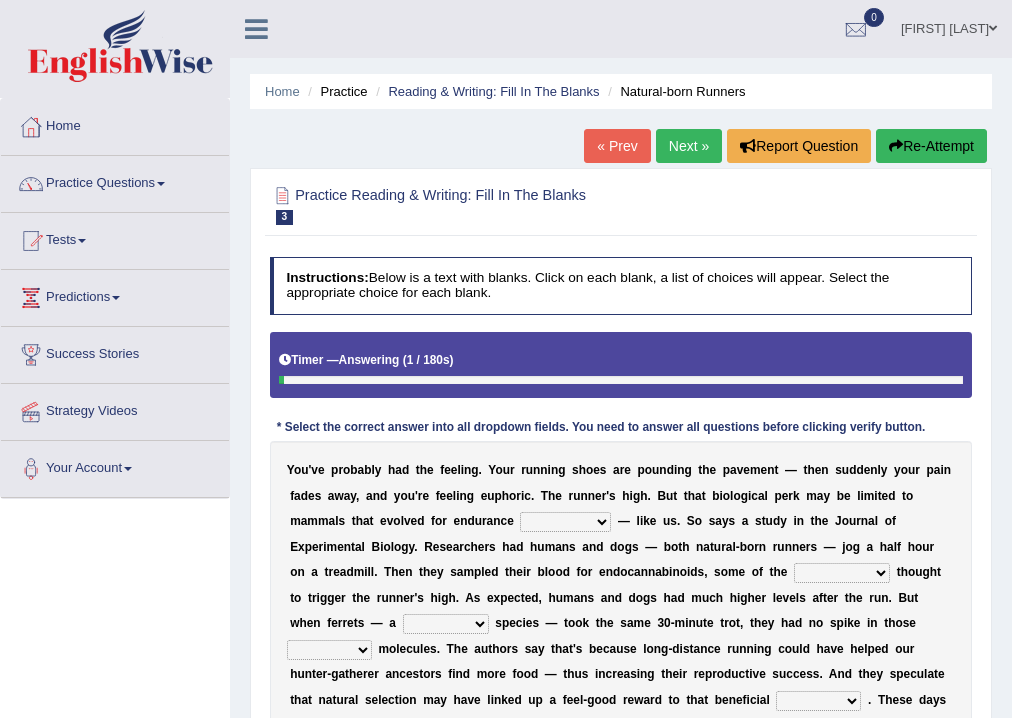 scroll, scrollTop: 172, scrollLeft: 0, axis: vertical 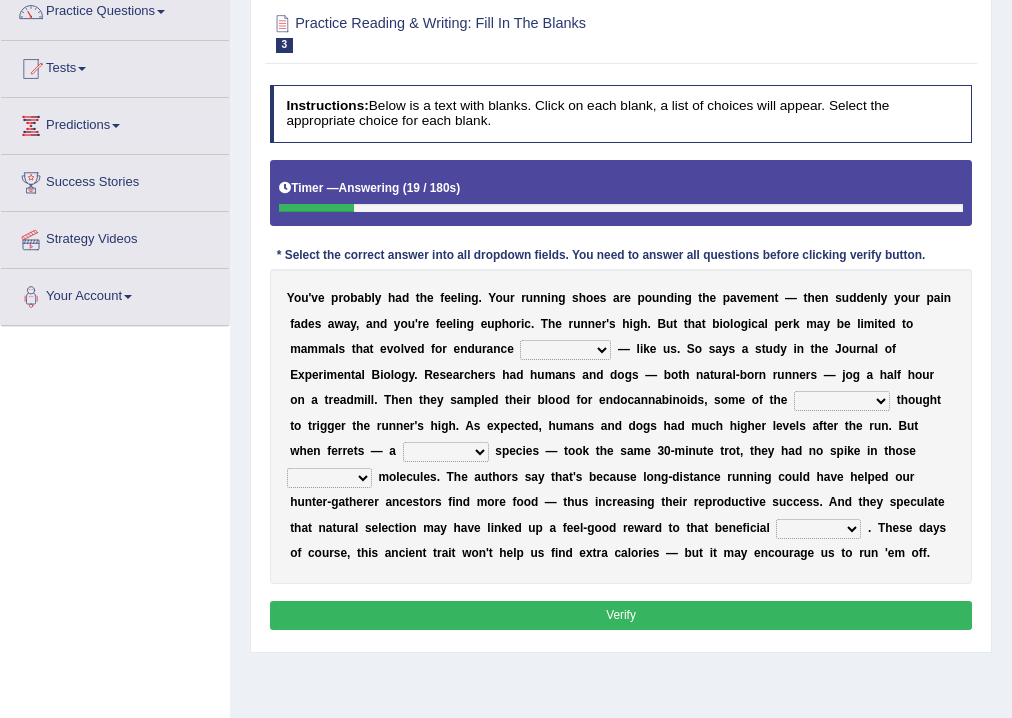 click on "dykes personalize classifies exercise" at bounding box center (565, 350) 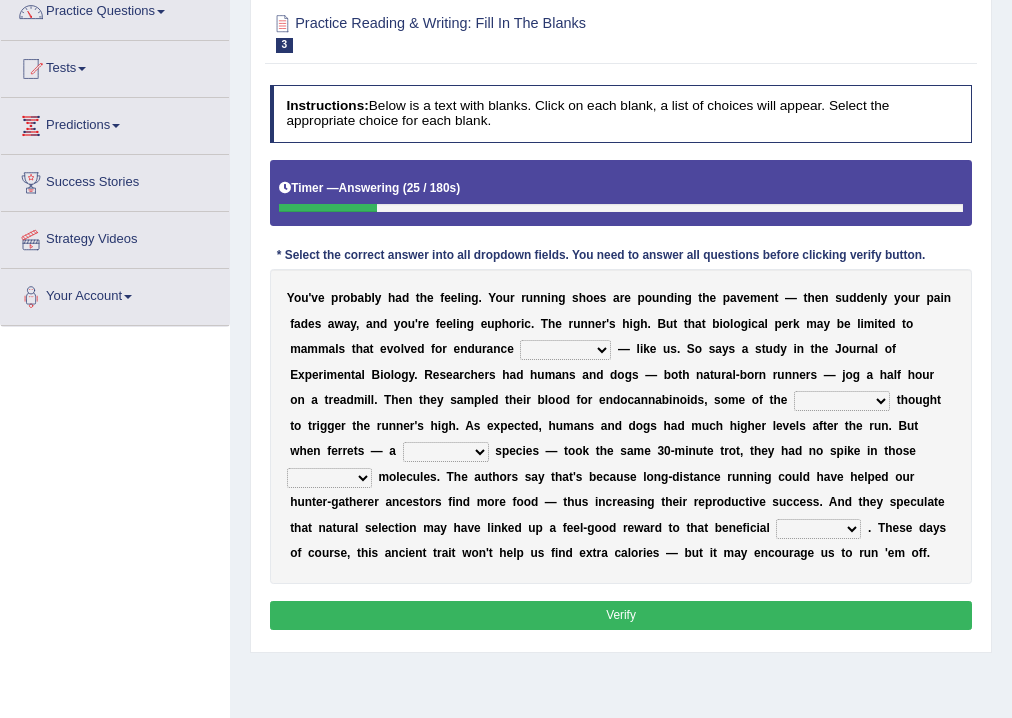 select on "exercise" 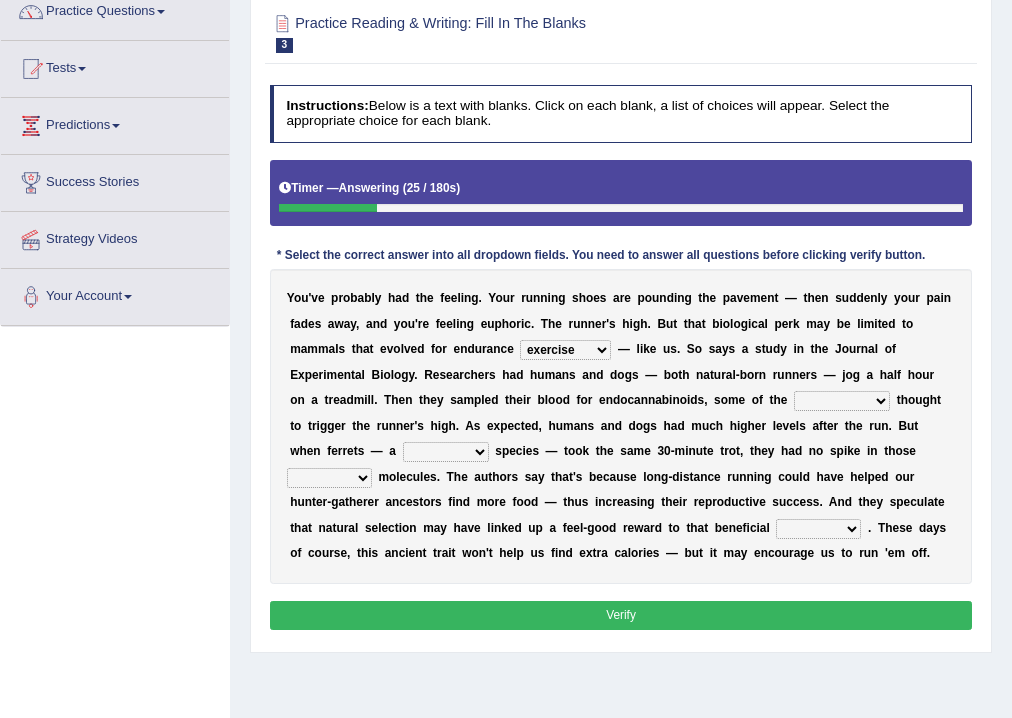click on "dykes personalize classifies exercise" at bounding box center (565, 350) 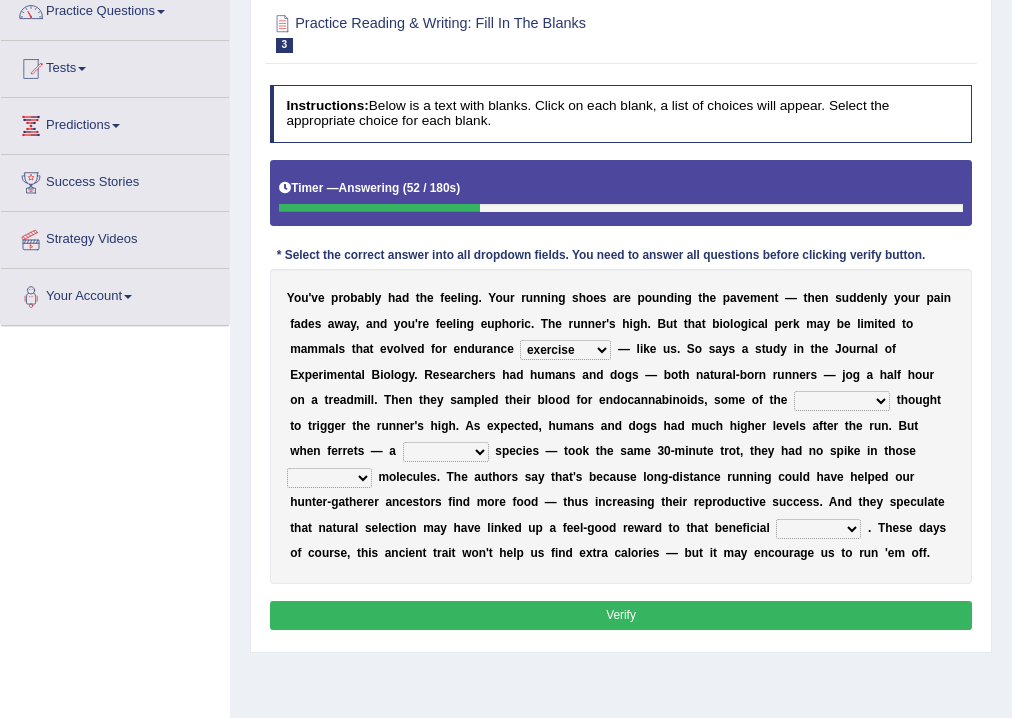 click on "almshouse turnarounds compounds foxhounds" at bounding box center (842, 401) 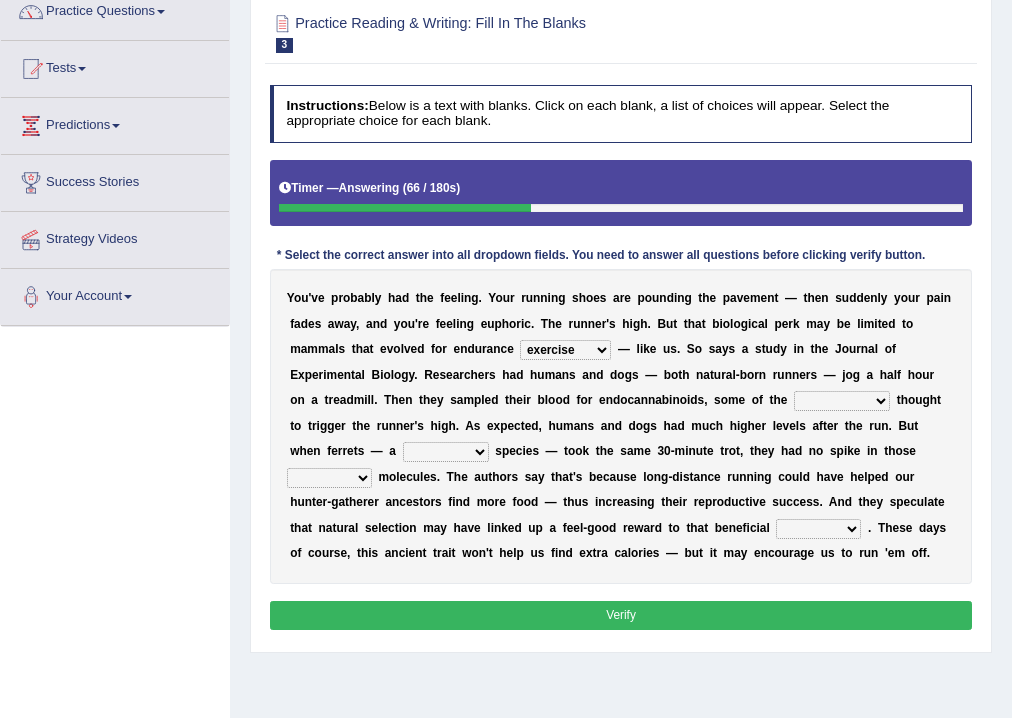 select on "compounds" 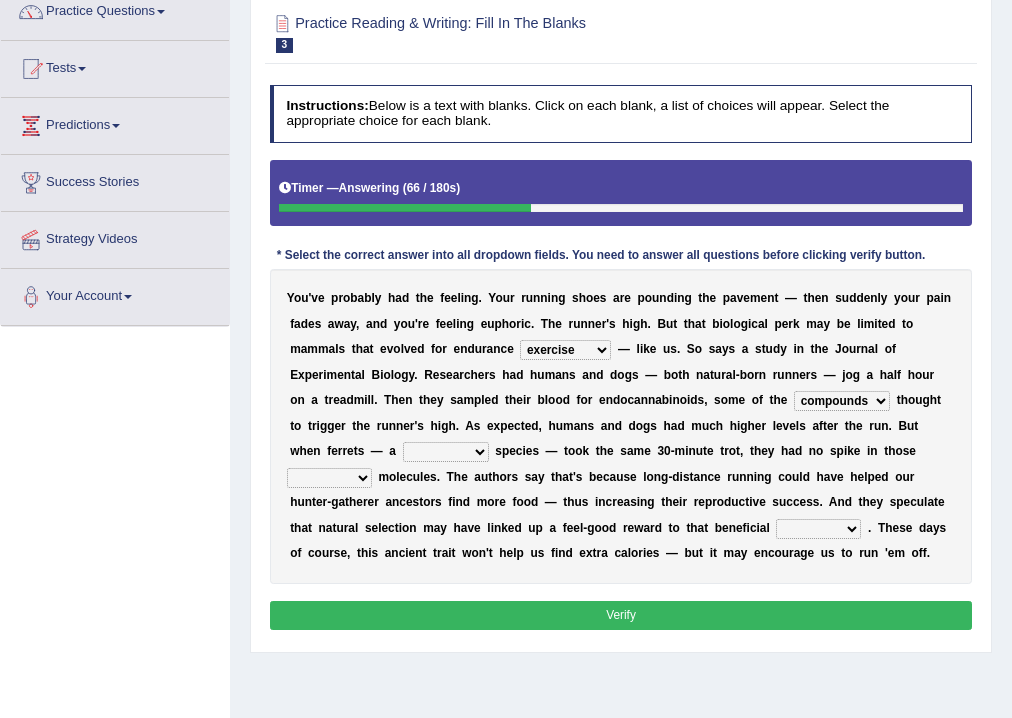 click on "almshouse turnarounds compounds foxhounds" at bounding box center [842, 401] 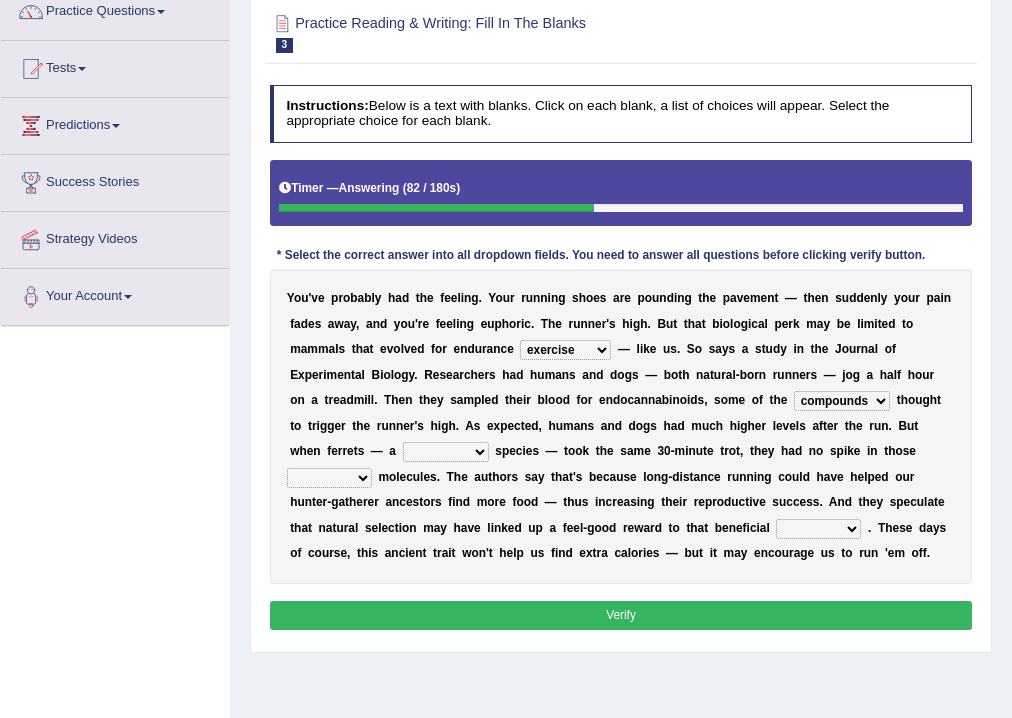 click on "excellency merely faerie sedentary" at bounding box center (446, 452) 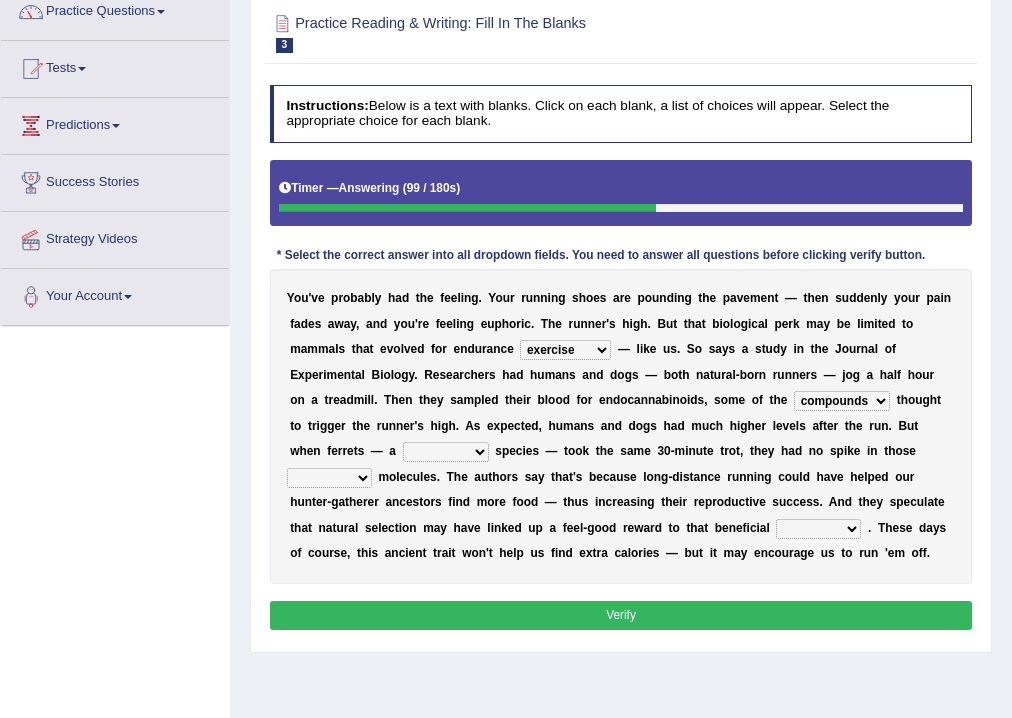 select on "sedentary" 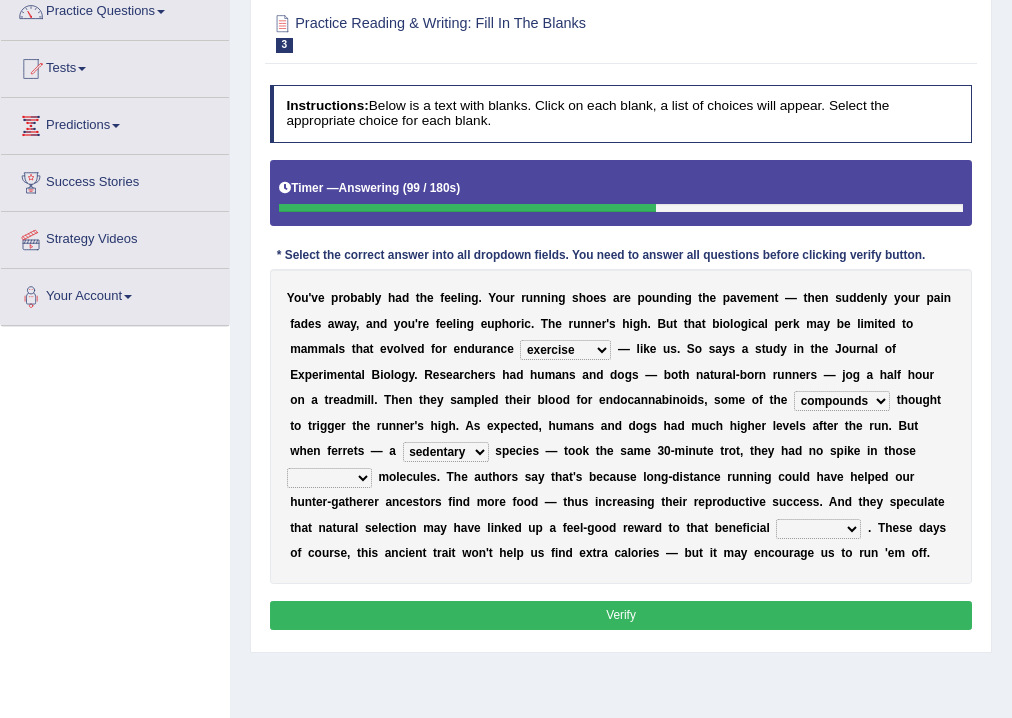 click on "excellency merely faerie sedentary" at bounding box center (446, 452) 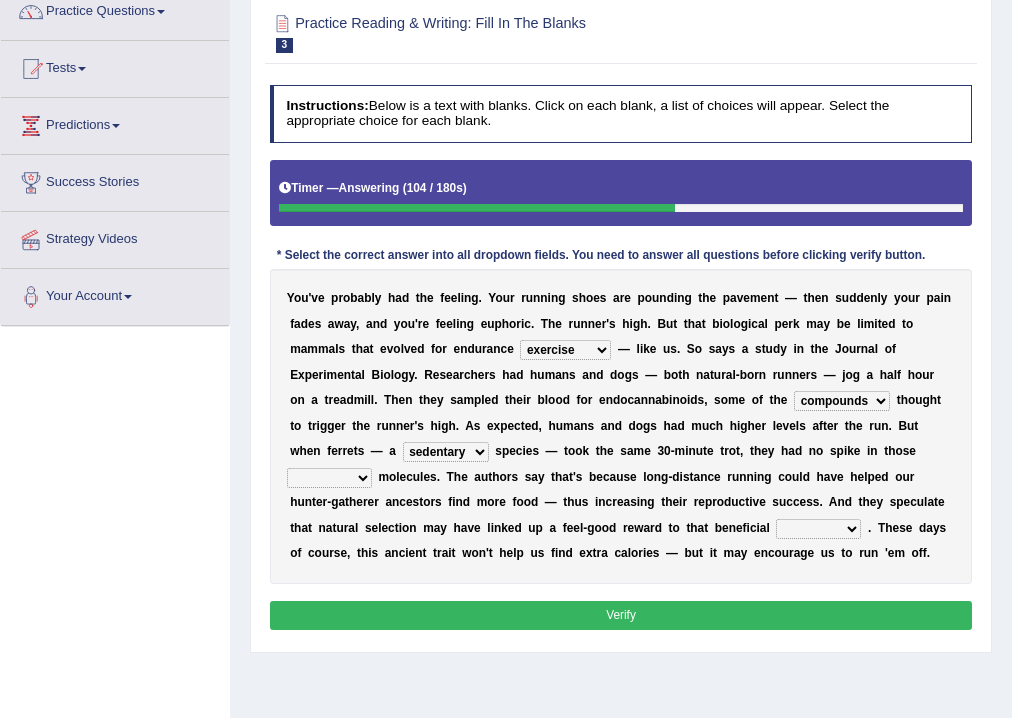 click on "groaned feel-good inchoate loaned" at bounding box center [329, 478] 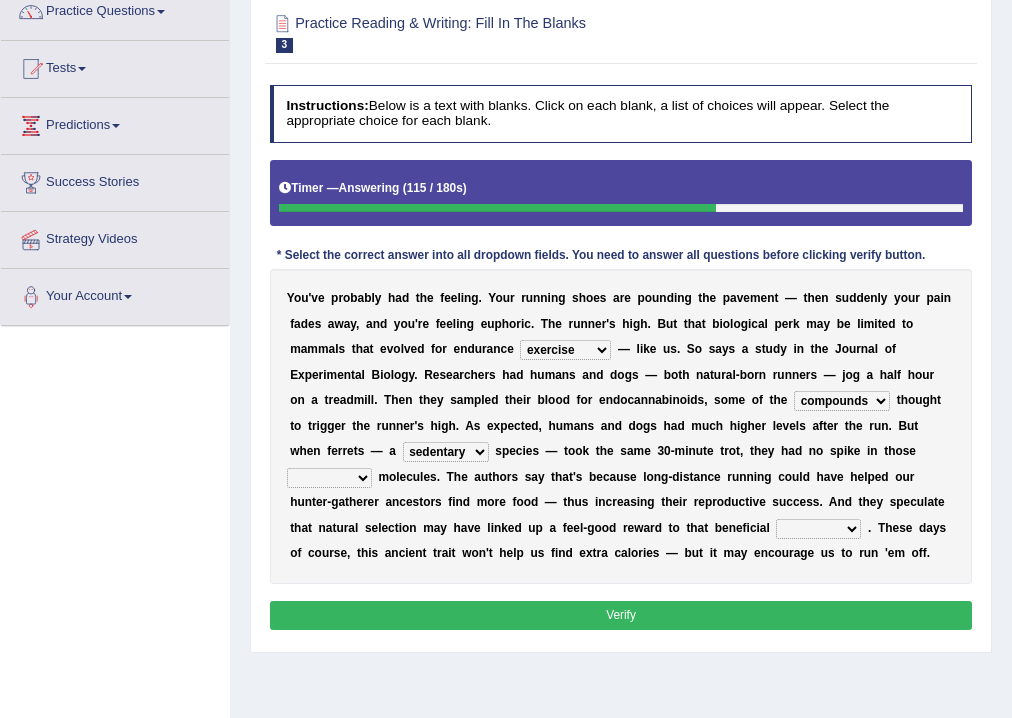 select on "feel-good" 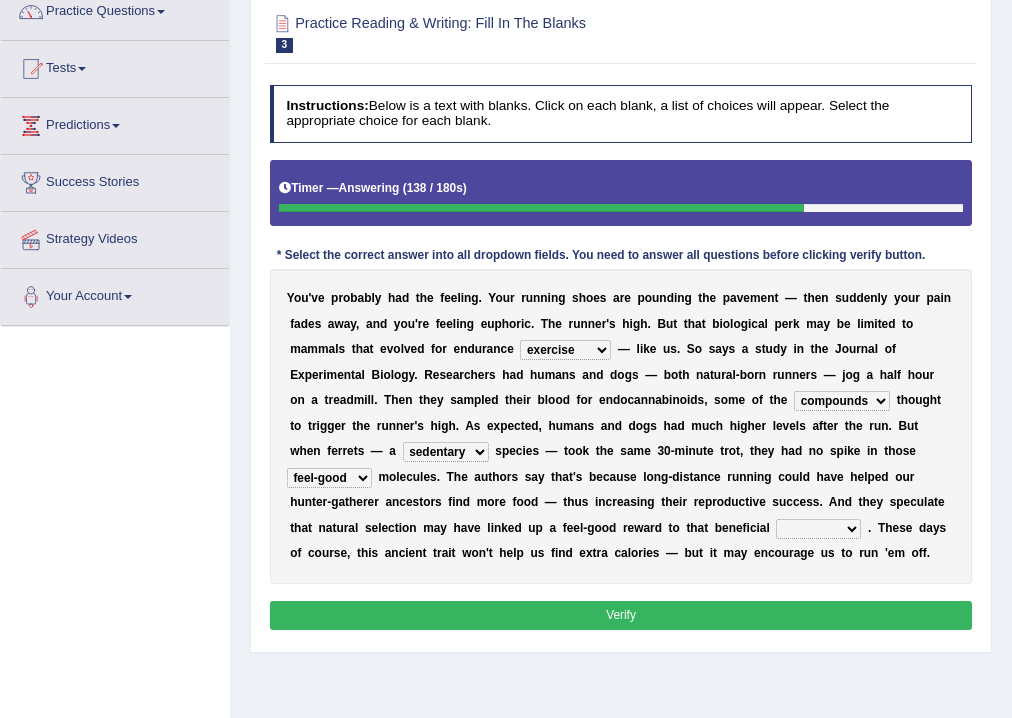 click on "wager exchanger behavior regulator" at bounding box center [818, 529] 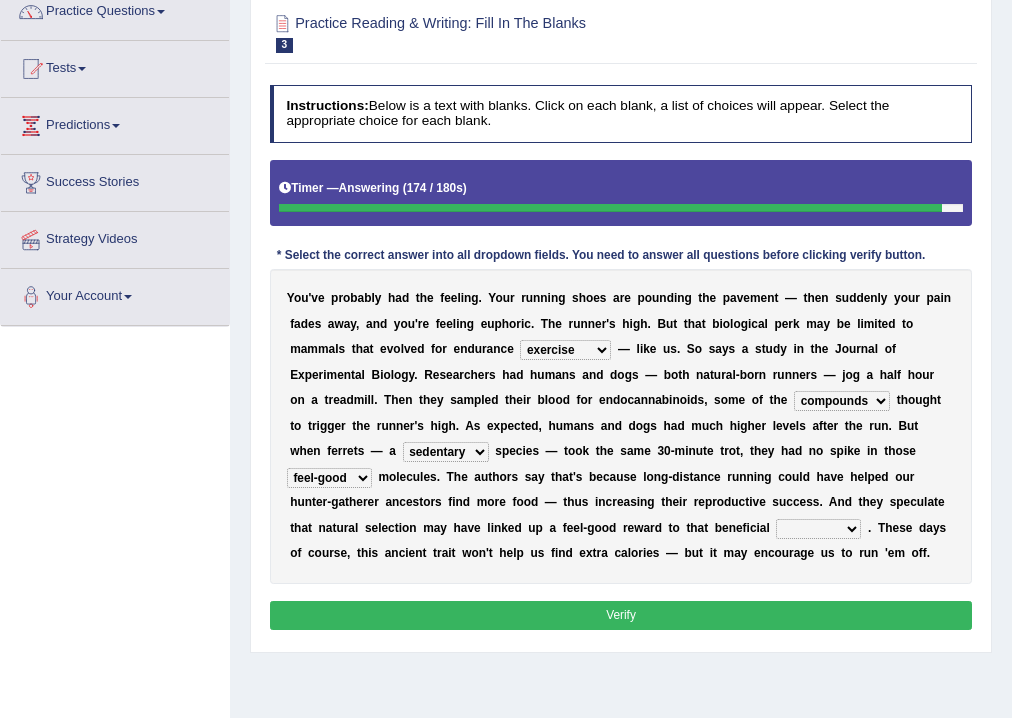 select on "regulator" 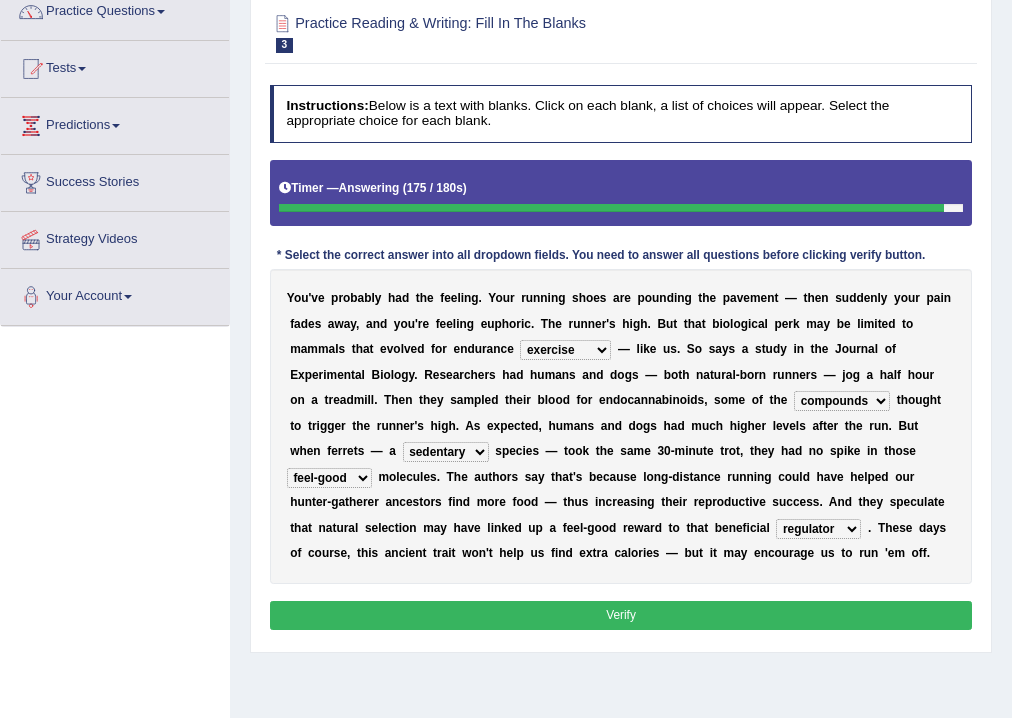 click on "Verify" at bounding box center (621, 615) 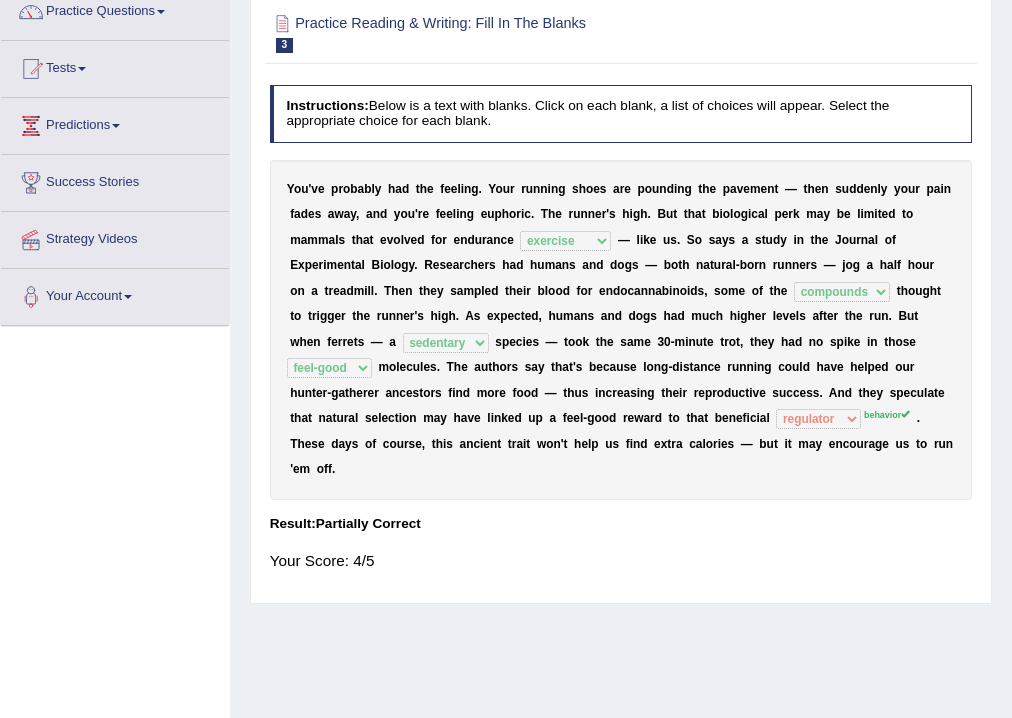 scroll, scrollTop: 0, scrollLeft: 0, axis: both 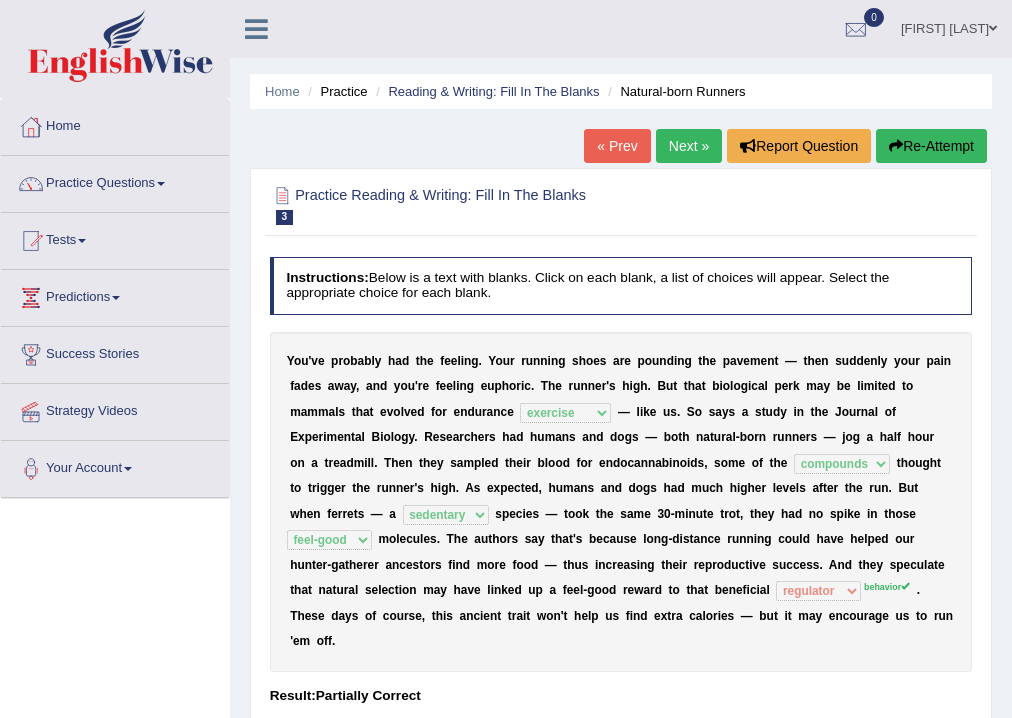 click on "Next »" at bounding box center [689, 146] 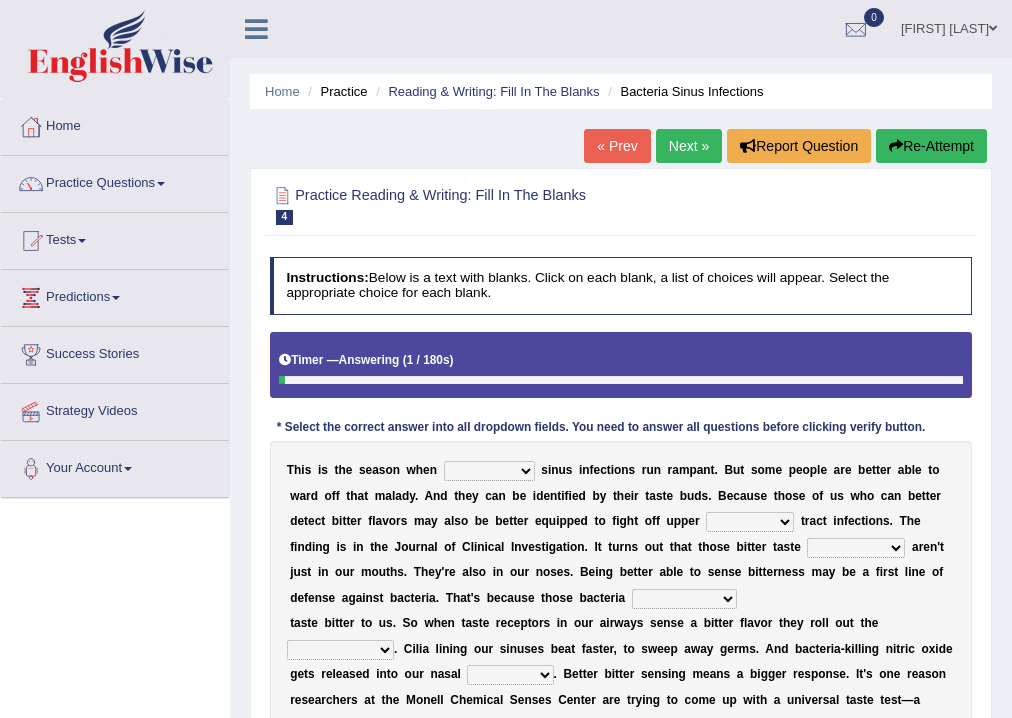 scroll, scrollTop: 0, scrollLeft: 0, axis: both 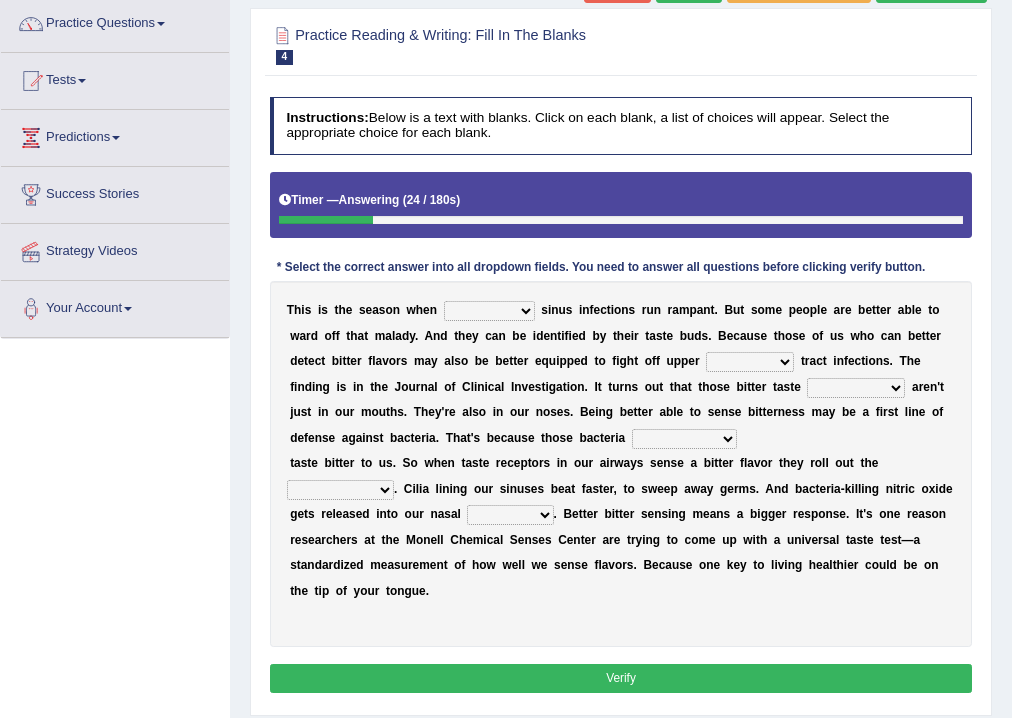 click on "faulty respiratory togae gawky" at bounding box center [750, 362] 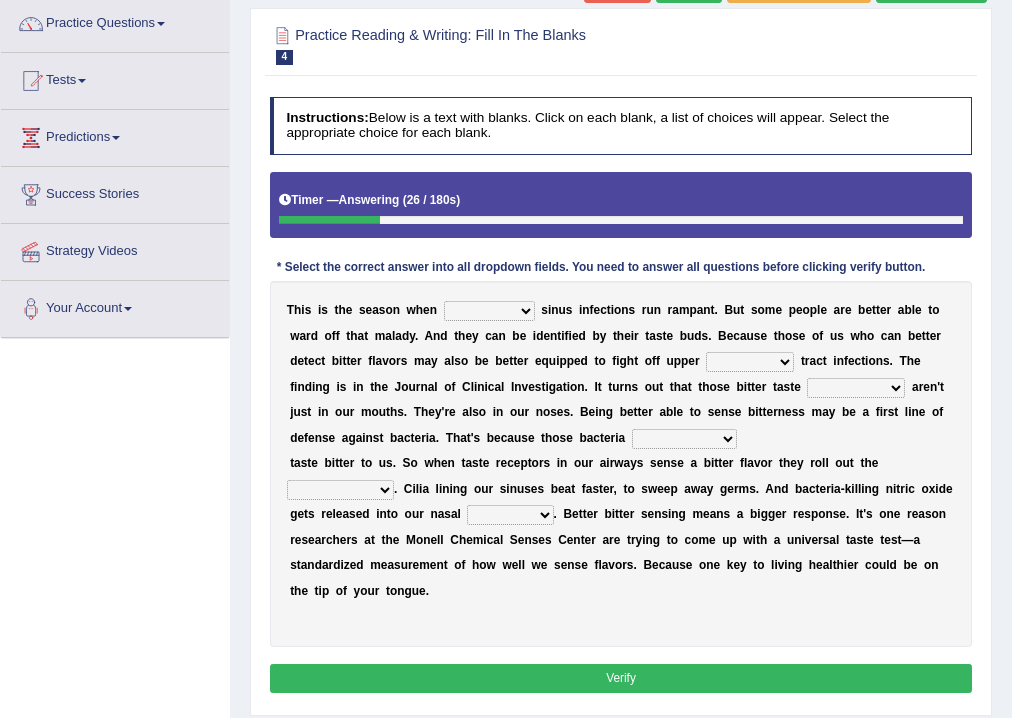 click on "conventicle atheist bacterial prissier" at bounding box center (489, 311) 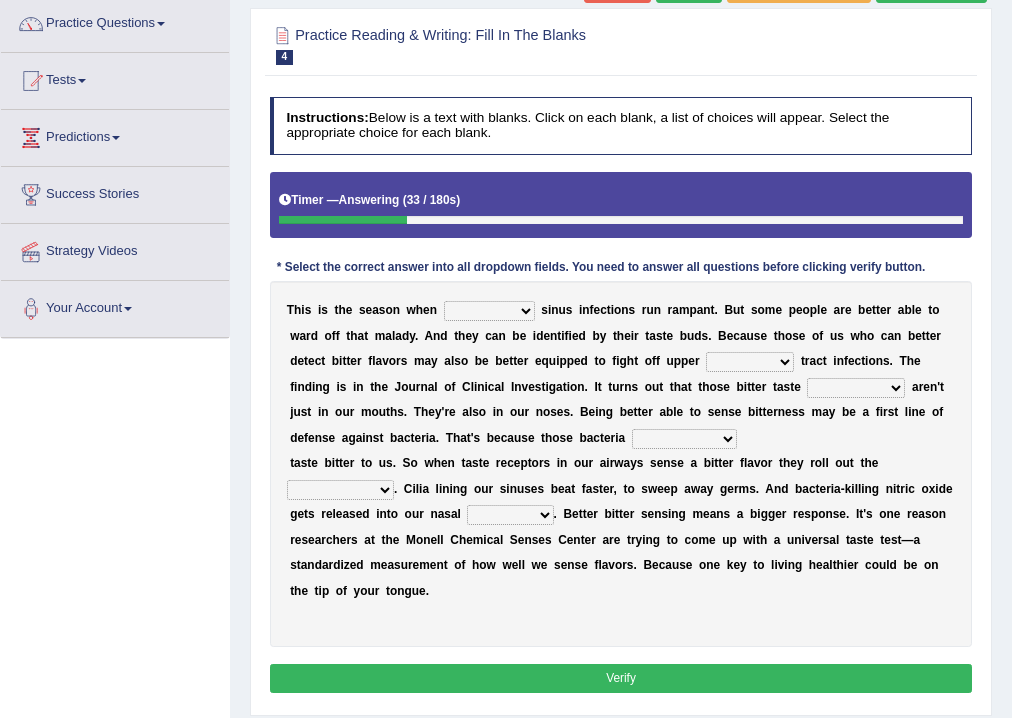select on "bacterial" 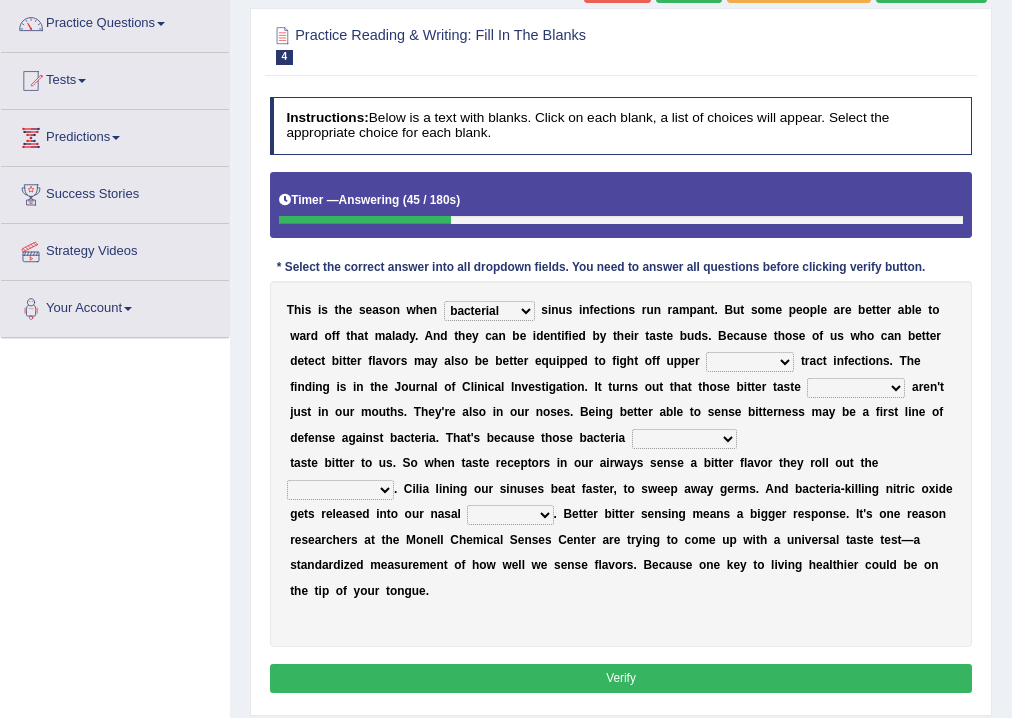 click on "faulty respiratory togae gawky" at bounding box center (750, 362) 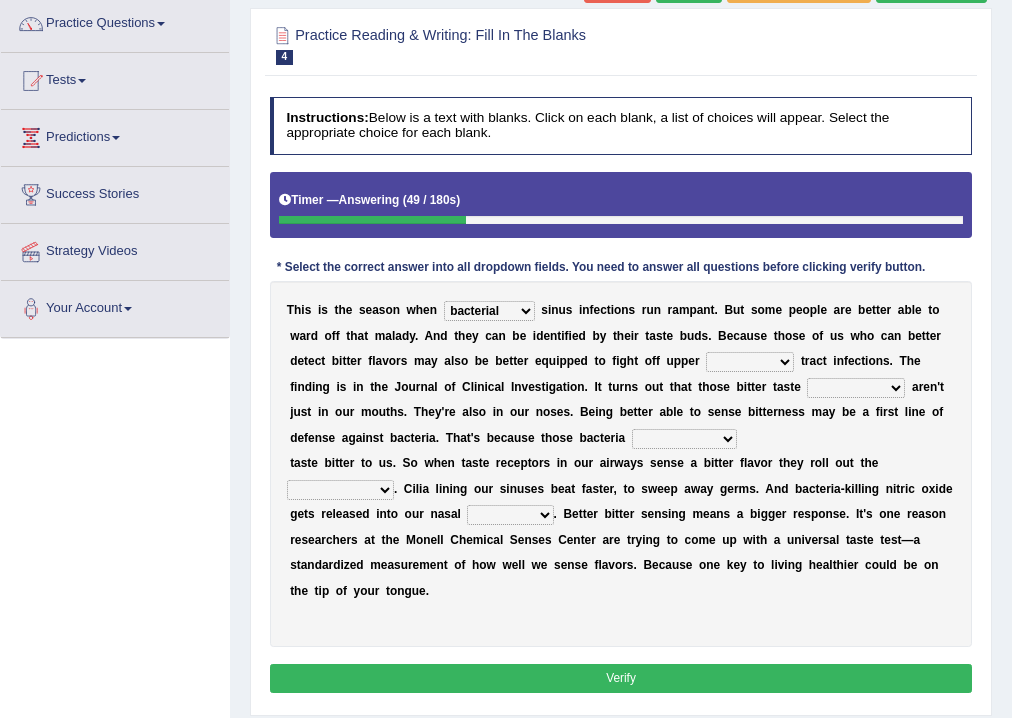 select on "respiratory" 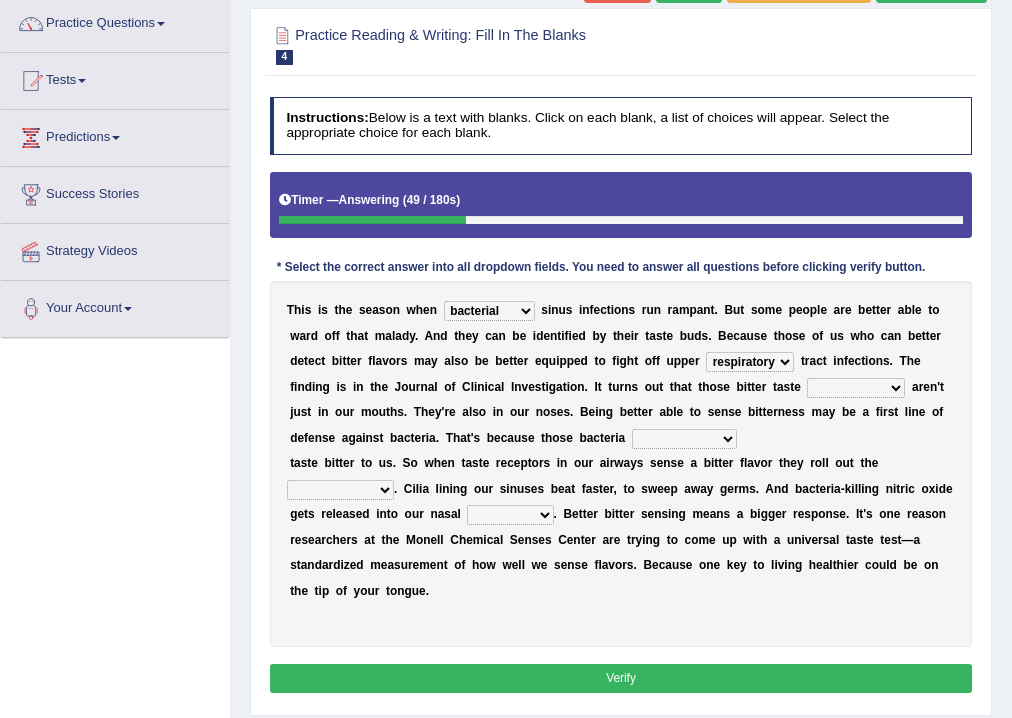 click on "faulty respiratory togae gawky" at bounding box center (750, 362) 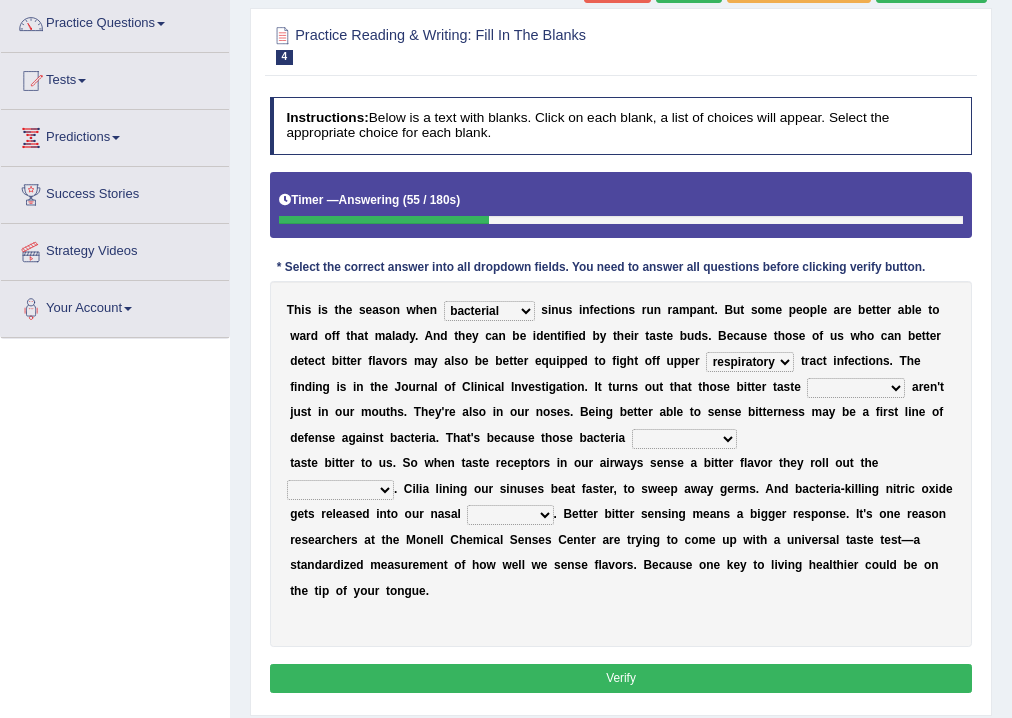 click on "depressions dinners submissions receptors" at bounding box center [856, 388] 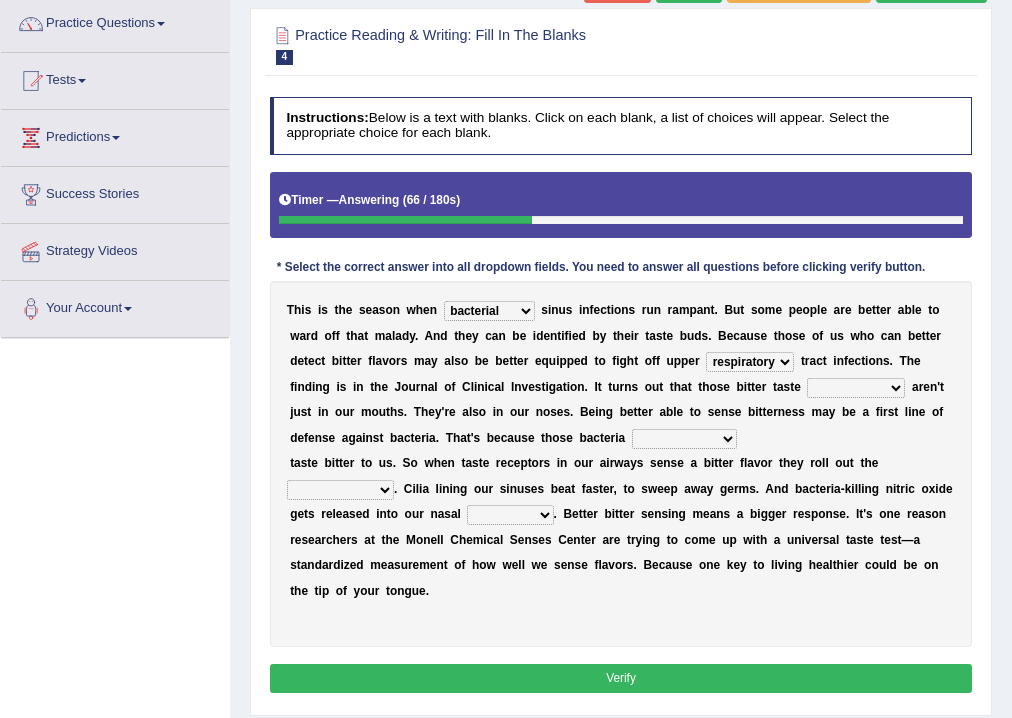 select on "receptors" 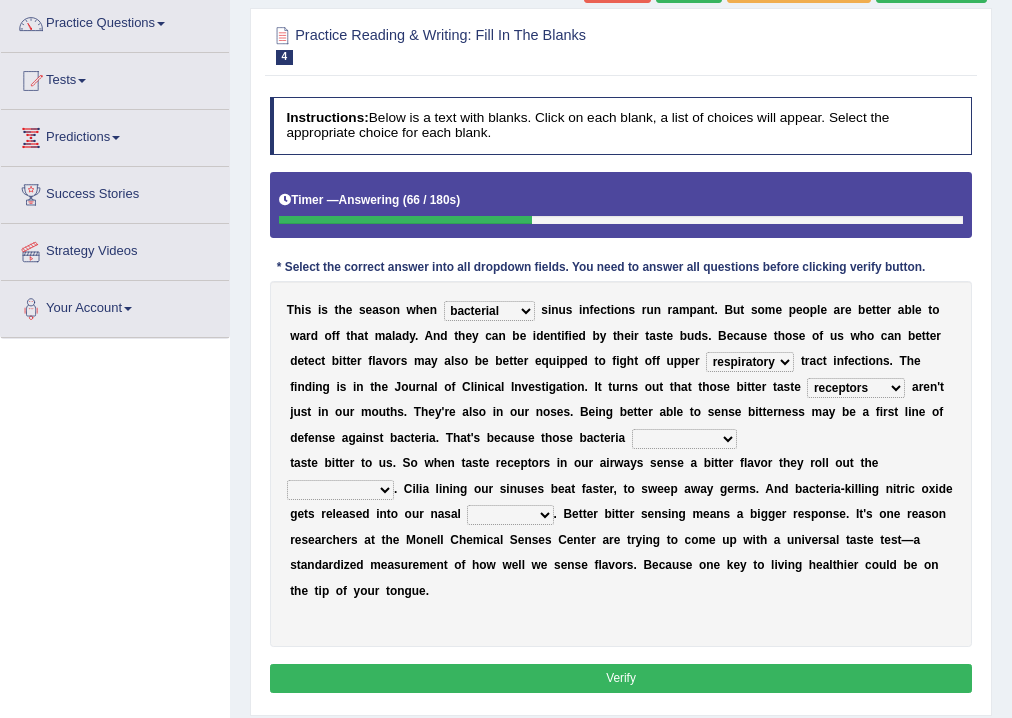 click on "depressions dinners submissions receptors" at bounding box center (856, 388) 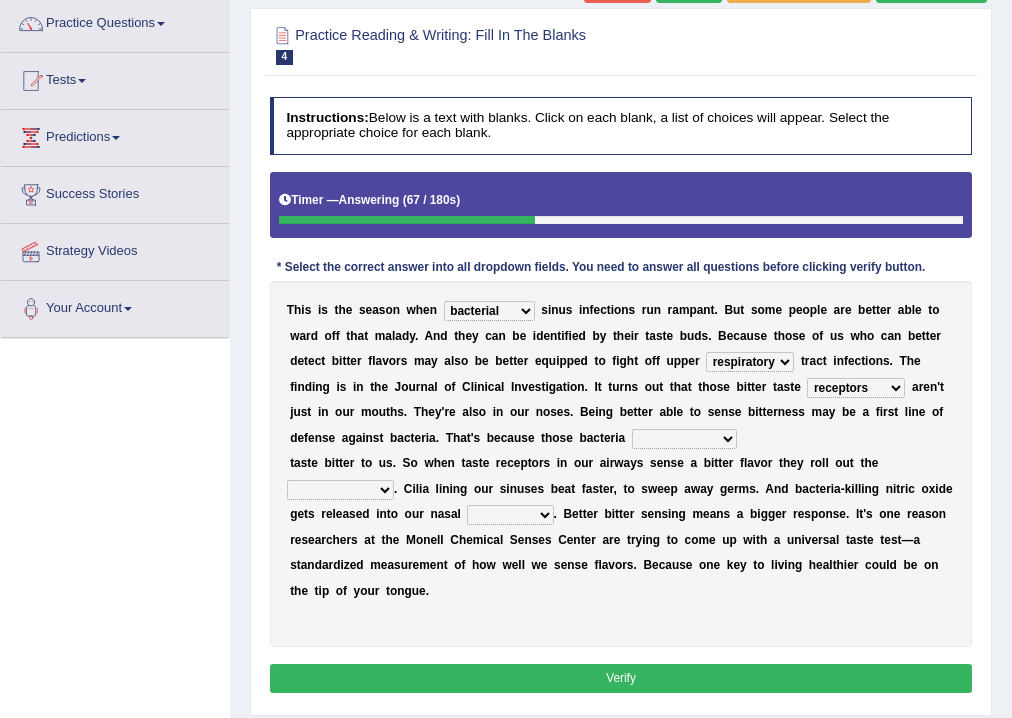 click on "purposelessly actually diagonally providently" at bounding box center (684, 439) 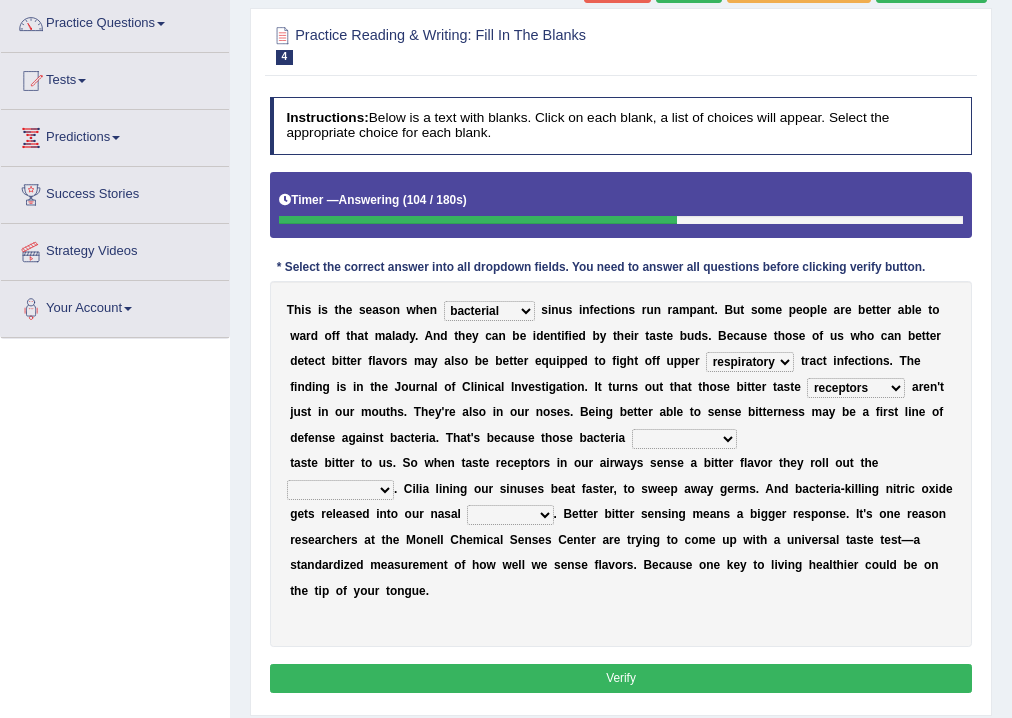 click on "purposelessly actually diagonally providently" at bounding box center [684, 439] 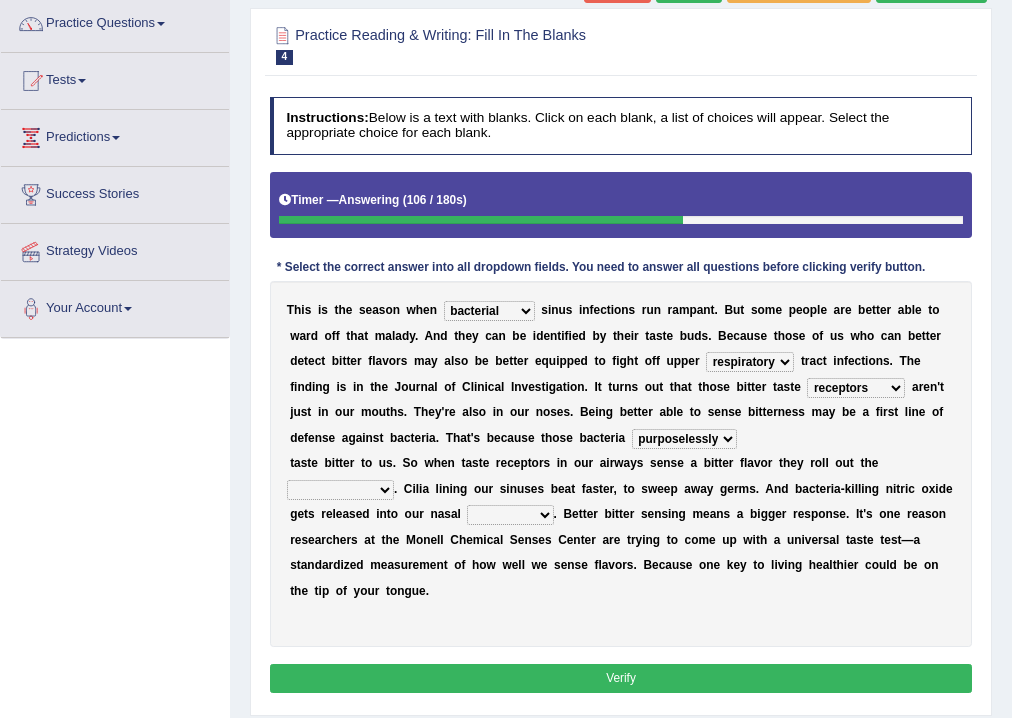 click on "purposelessly actually diagonally providently" at bounding box center [684, 439] 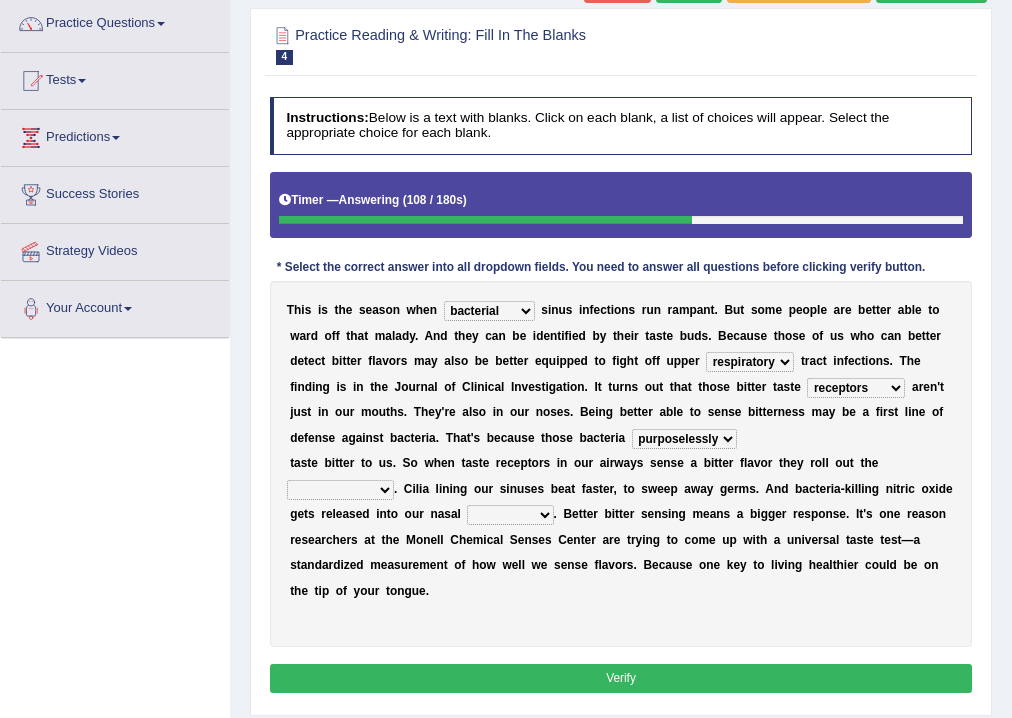 click on "T h i s    i s    t h e    s e a s o n    w h e n    conventicle atheist bacterial prissier    s i n u s    i n f e c t i o n s    r u n    r a m p a n t .    B u t    s o m e    p e o p l e    a r e    b e t t e r    a b l e    t o    w a r d    o f f    t h a t    m a l a d y .    A n d    t h e y    c a n    b e    i d e n t i f i e d    b y    t h e i r    t a s t e    b u d s .    B e c a u s e    t h o s e    o f    u s    w h o    c a n    b e t t e r    d e t e c t    b i t t e r    f l a v o r s    m a y    a l s o    b e    b e t t e r    e q u i p p e d    t o    f i g h t    o f f    u p p e r    faulty respiratory togae gawky    t r a c t    i n f e c t i o n s .    T h e    f i n d i n g    i s    i n    t h e    J o u r n a l    o f    C l i n i c a l    I n v e s t i g a t i o n .    I t    t u r n s    o u t    t h a t    t h o s e    b i t t e r    t a s t e    depressions dinners submissions receptors    a r e n ' t    j" at bounding box center (621, 464) 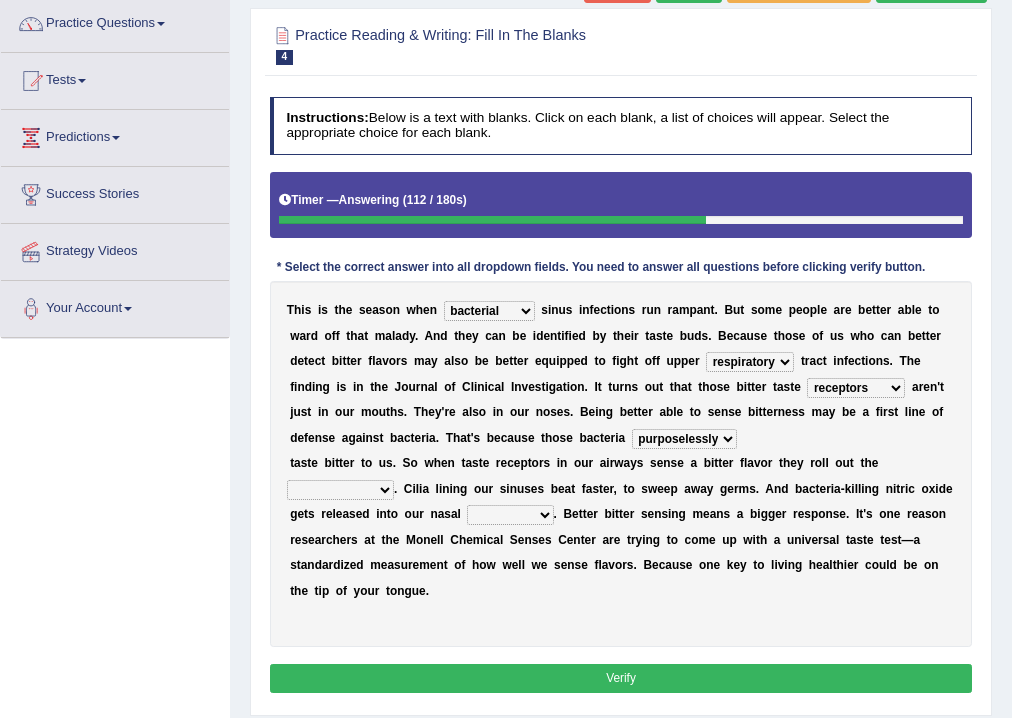 click on "purposelessly actually diagonally providently" at bounding box center [684, 439] 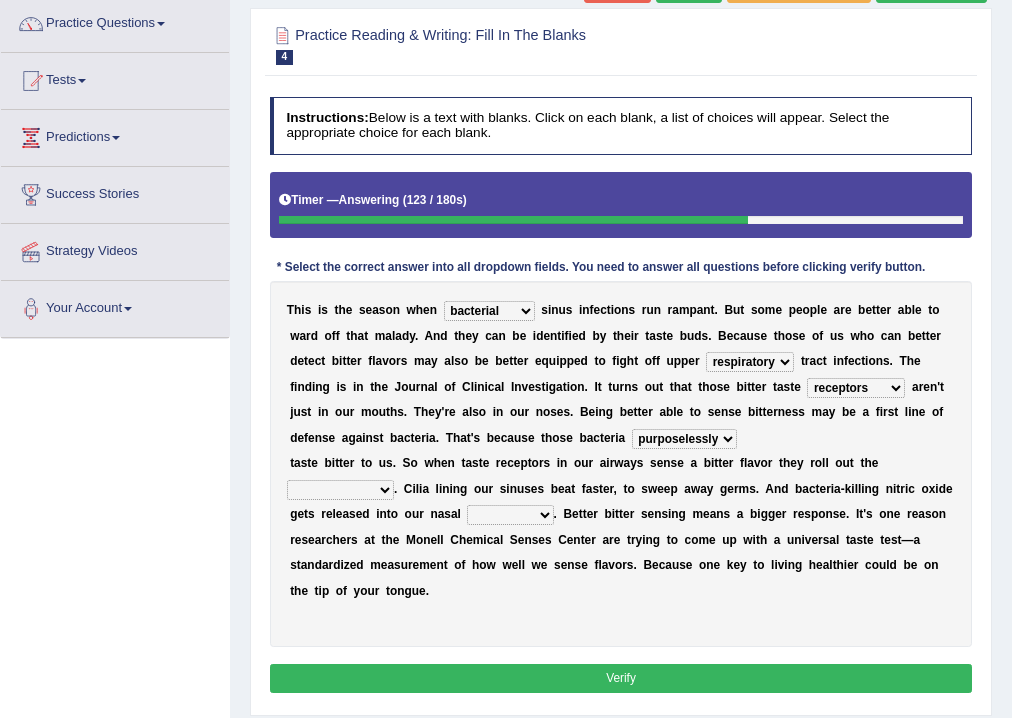 select on "diagonally" 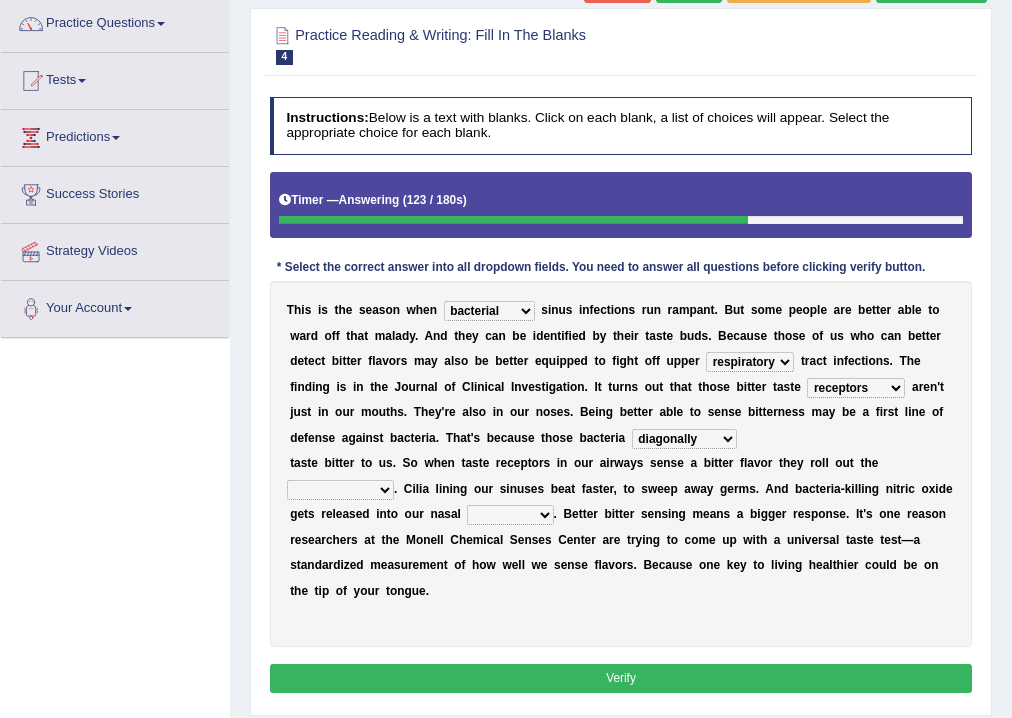 click on "purposelessly actually diagonally providently" at bounding box center (684, 439) 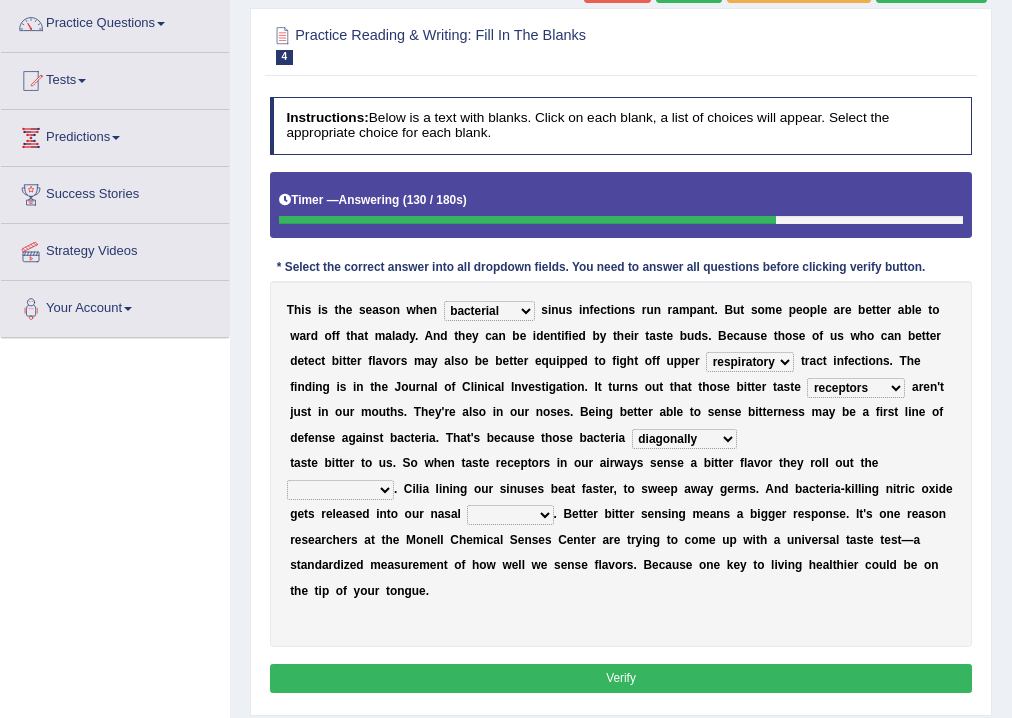 click on "defenses contradictions chestnuts pelvis" at bounding box center [340, 490] 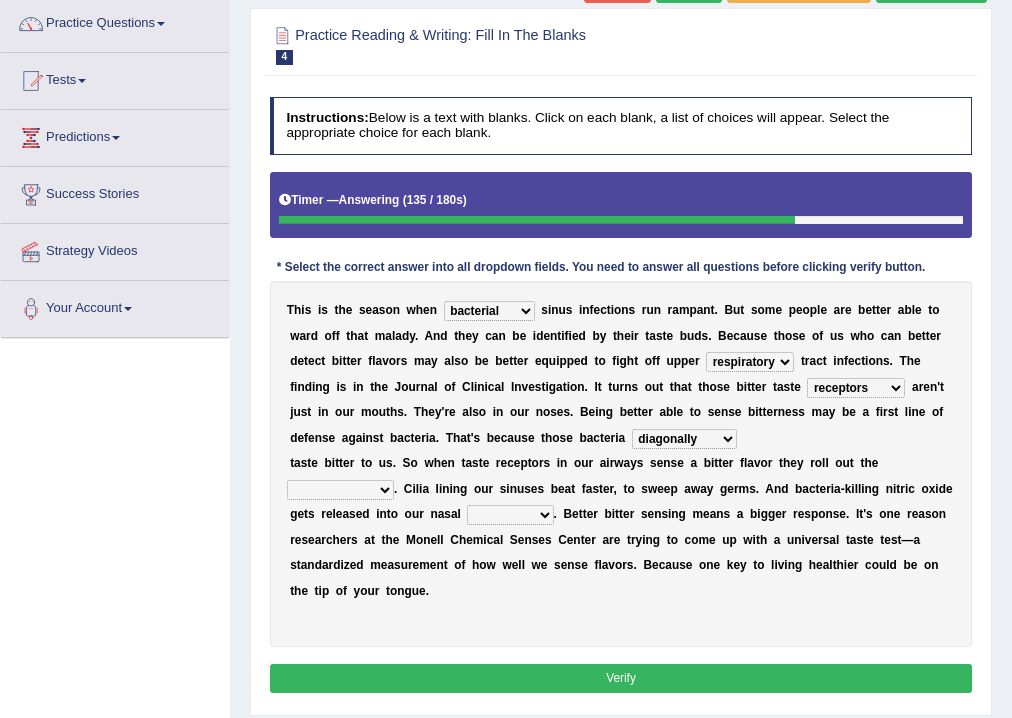 select on "defenses" 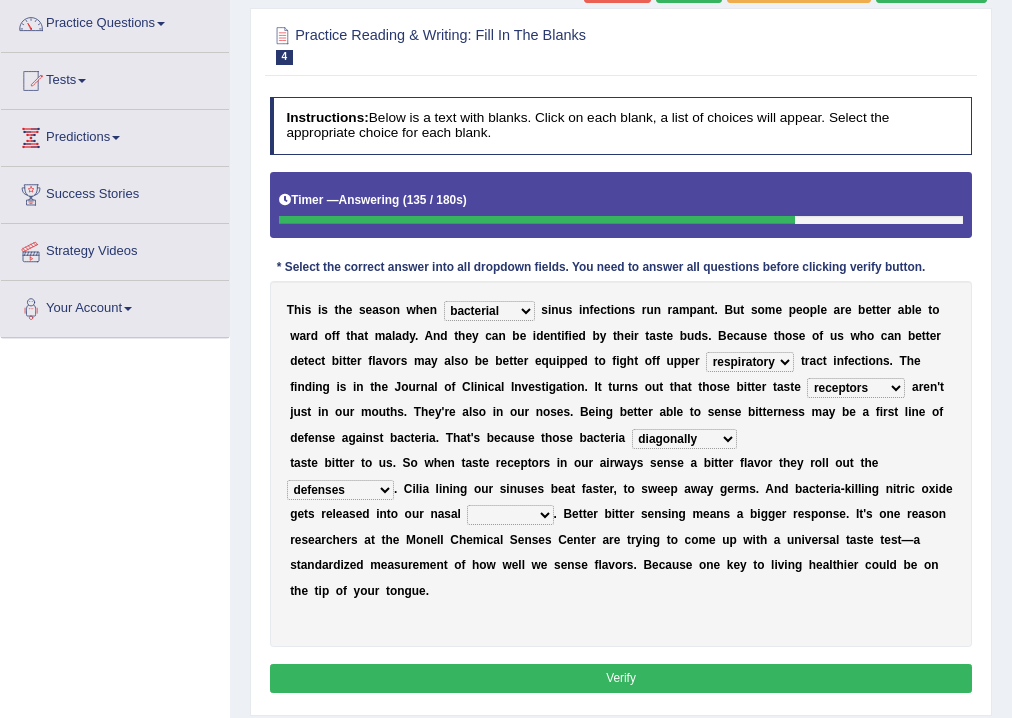 click on "defenses contradictions chestnuts pelvis" at bounding box center [340, 490] 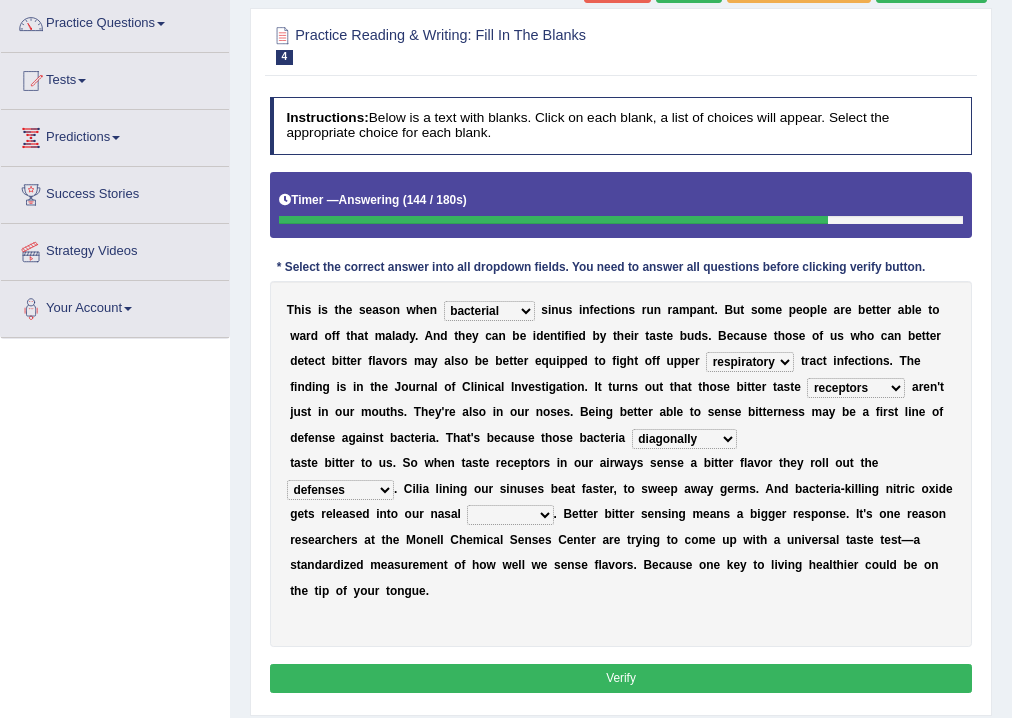click on "causalities localities infirmities cavities" at bounding box center [510, 515] 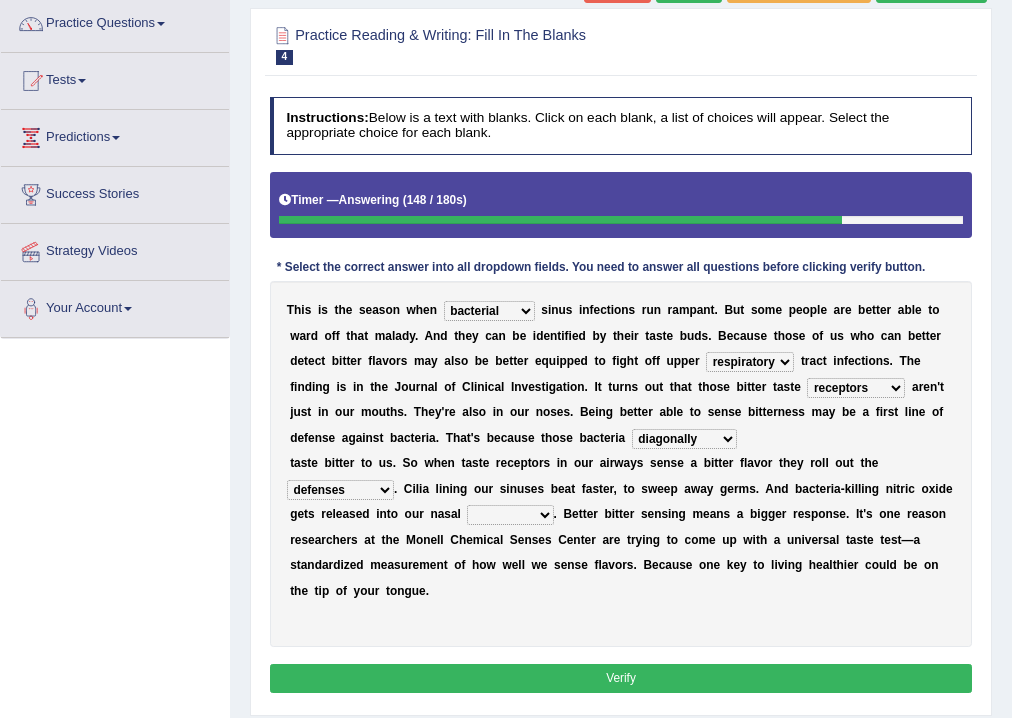 select on "cavities" 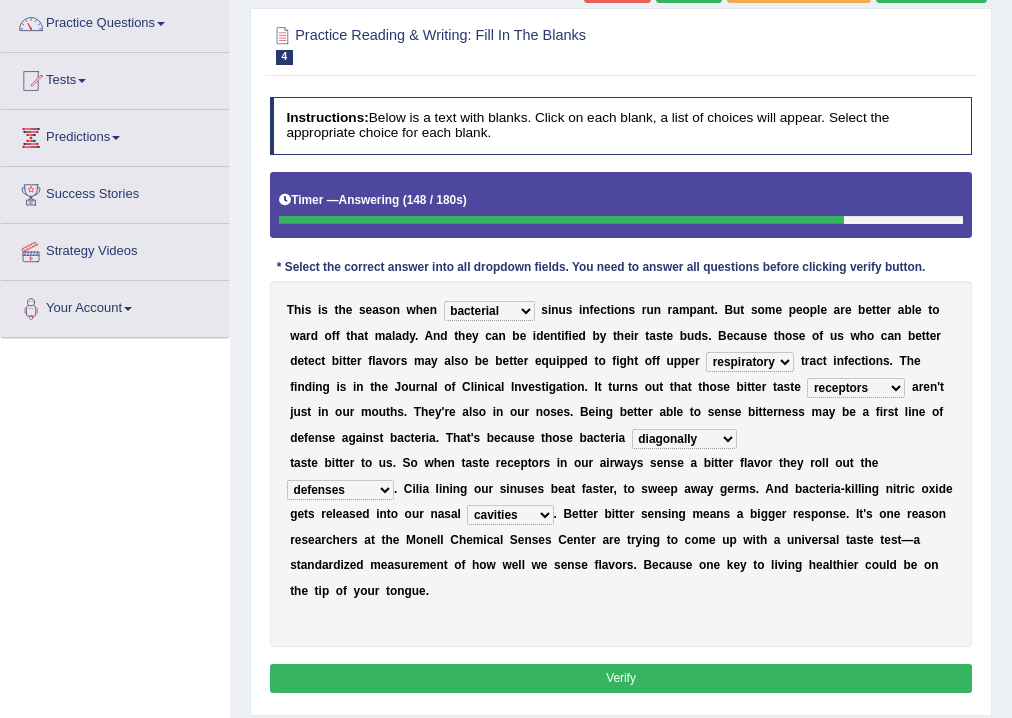 click on "Verify" at bounding box center [621, 678] 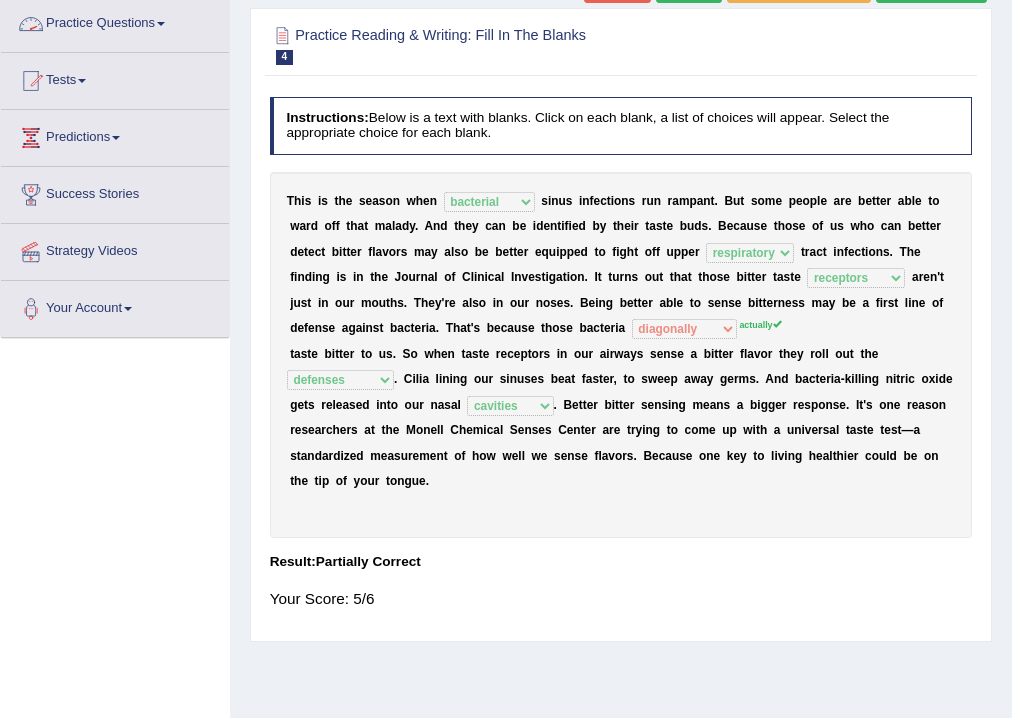 scroll, scrollTop: 0, scrollLeft: 0, axis: both 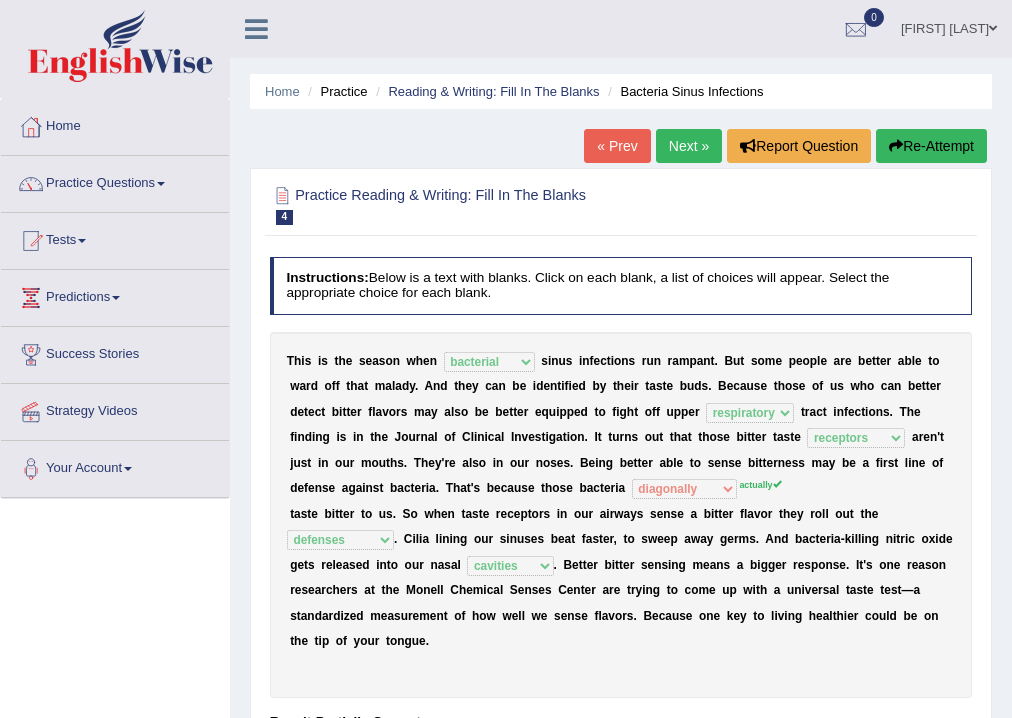 click on "Next »" at bounding box center [689, 146] 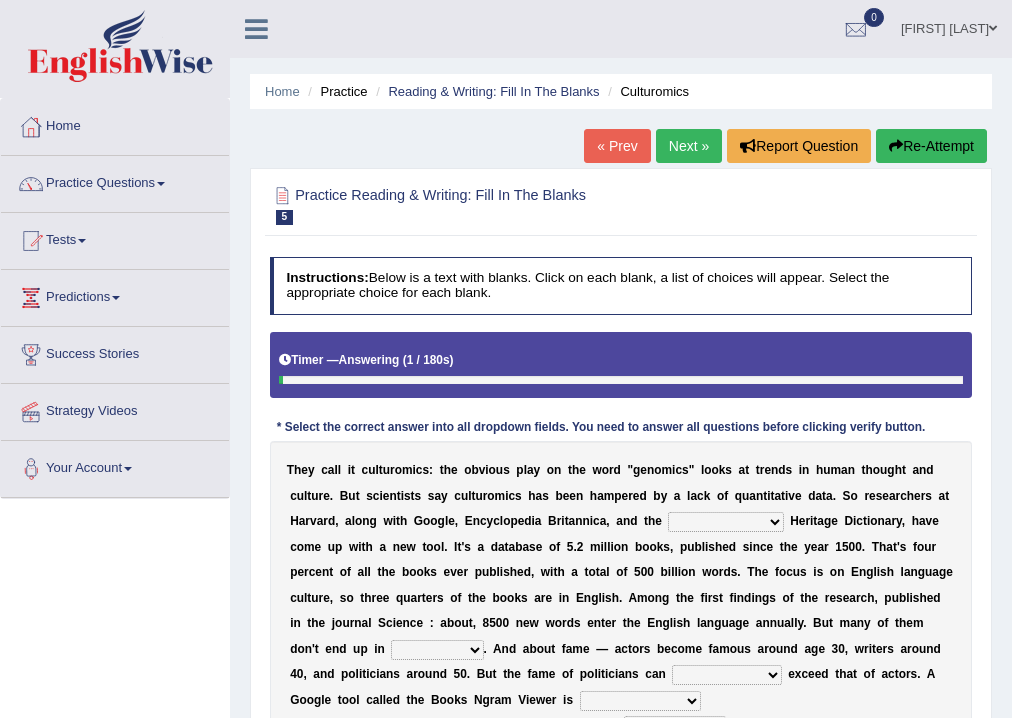 scroll, scrollTop: 240, scrollLeft: 0, axis: vertical 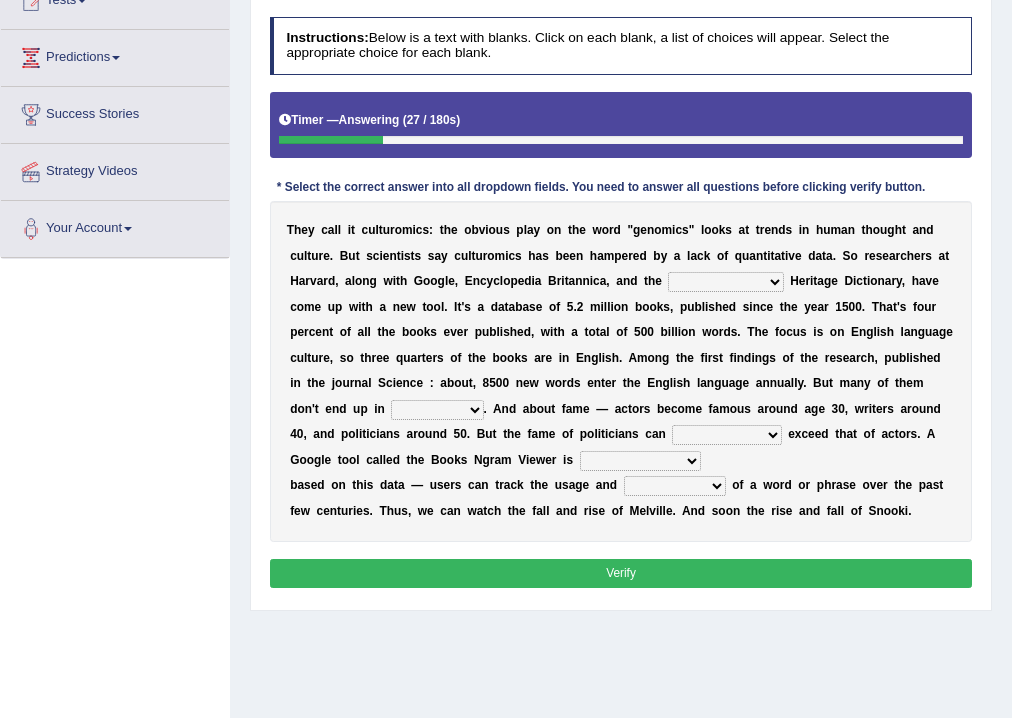 click on "Mettlesome Silicon Acetaminophen American" at bounding box center [725, 282] 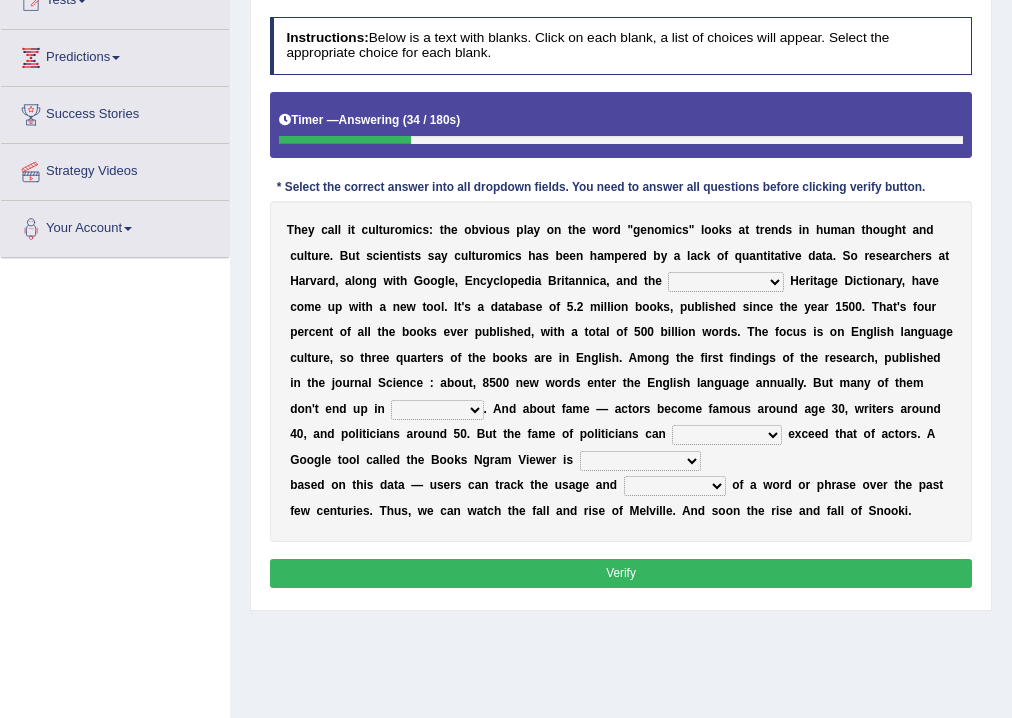 select on "American" 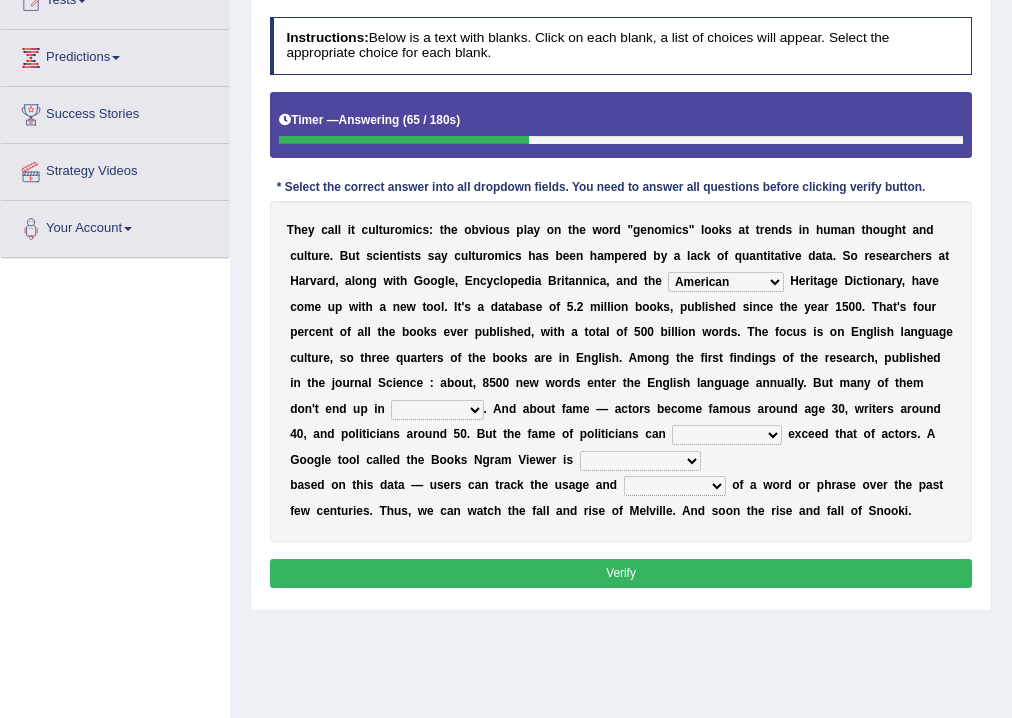 click on "veterinaries fairies dictionaries smithies" at bounding box center [437, 410] 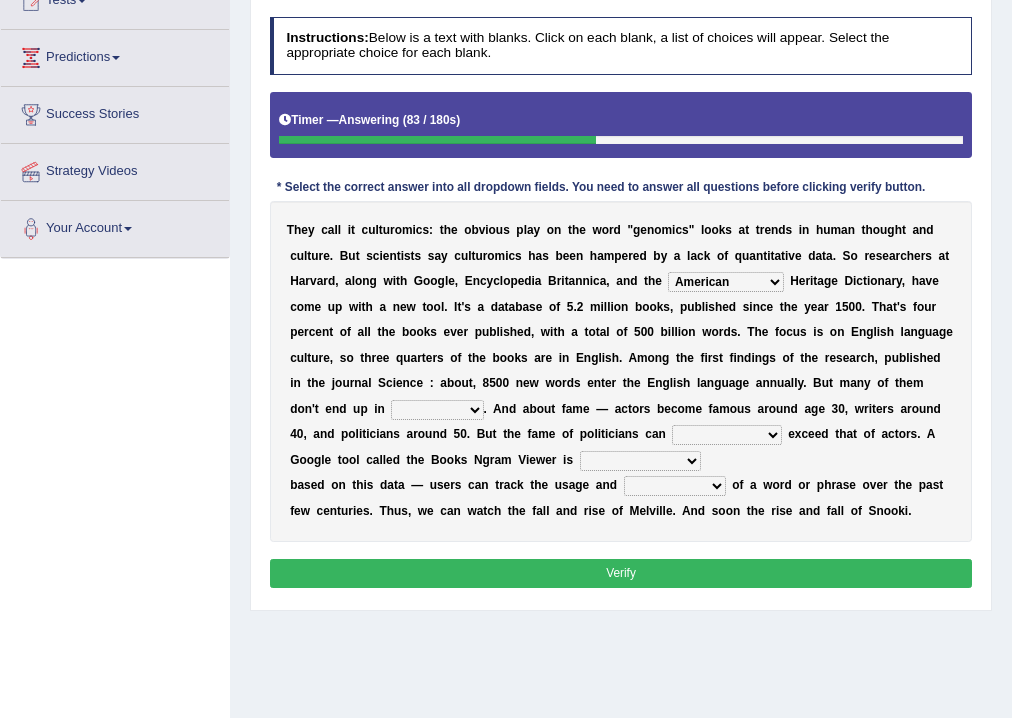 select on "dictionaries" 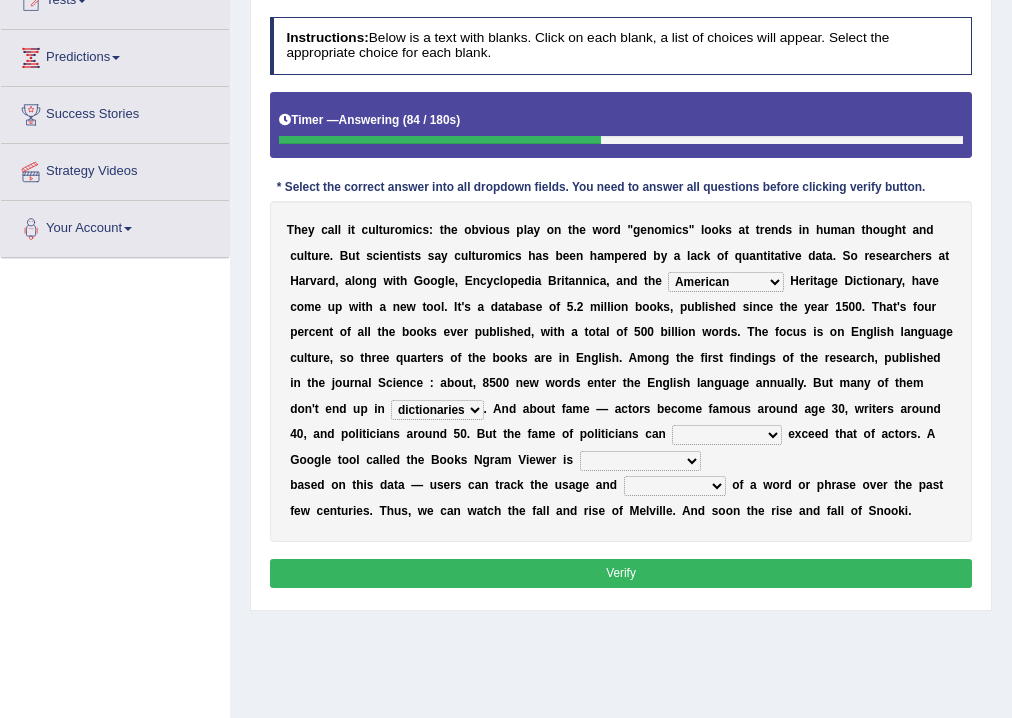 click on "Toggle navigation
Home
Practice Questions   Speaking Practice Read Aloud
Repeat Sentence
Describe Image
Re-tell Lecture
Answer Short Question
Summarize Group Discussion
Respond To A Situation
Writing Practice  Summarize Written Text
Write Essay
Reading Practice  Reading & Writing: Fill In The Blanks
Choose Multiple Answers
Re-order Paragraphs
Fill In The Blanks
Choose Single Answer
Listening Practice  Summarize Spoken Text
Highlight Incorrect Words
Highlight Correct Summary
Select Missing Word
Choose Single Answer
Choose Multiple Answers
Fill In The Blanks
Write From Dictation
Pronunciation
Tests  Take Practice Sectional Test
Take Mock Test" at bounding box center (506, 280) 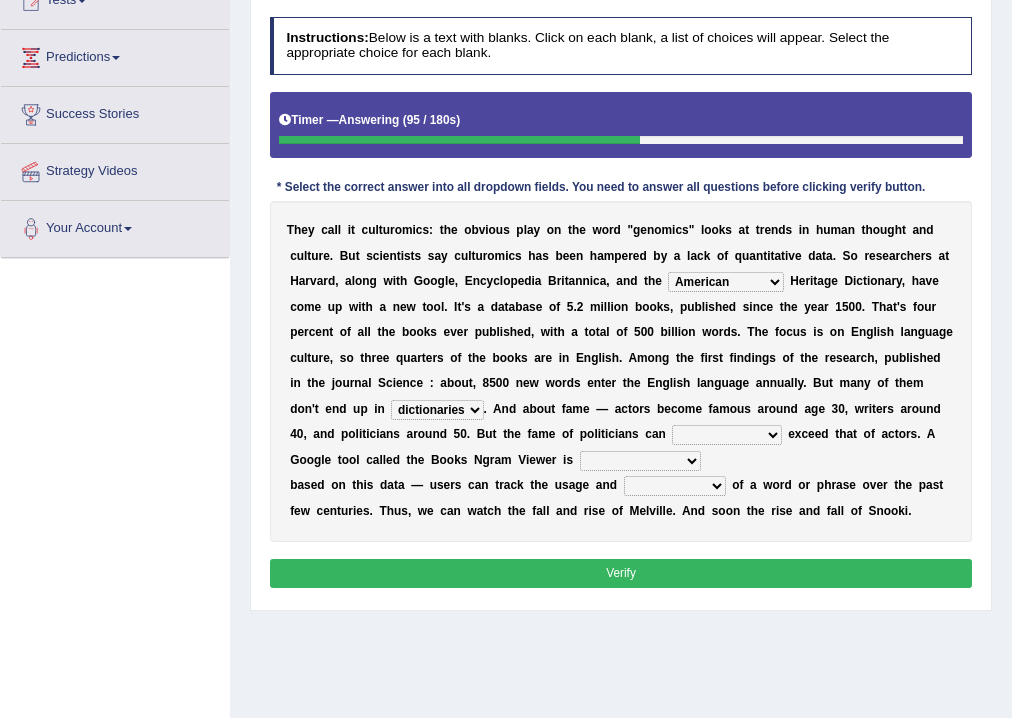 click on "intelligibly eventually venturesomely preferably" at bounding box center [726, 435] 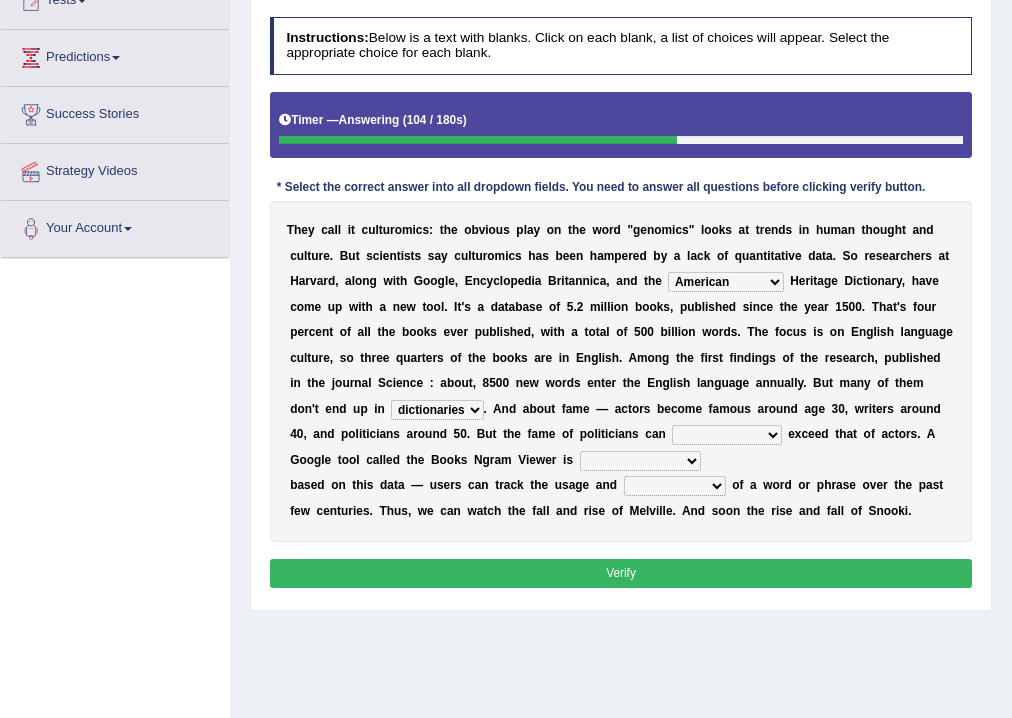 select on "eventually" 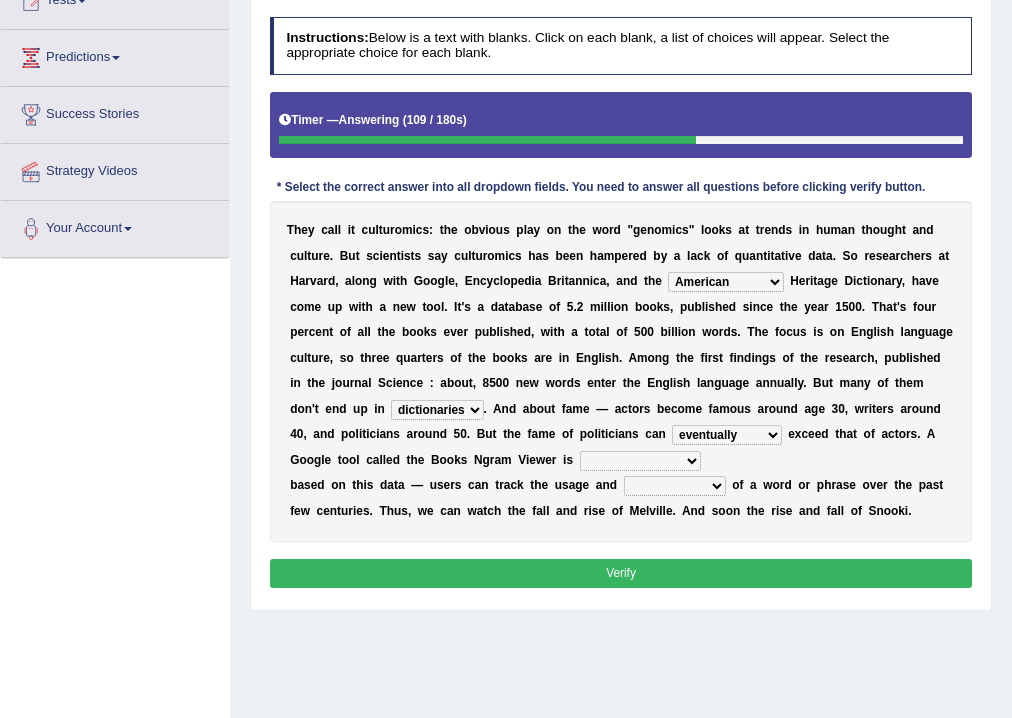 click on "nonoccupational nonbreakable trainable available" at bounding box center [640, 461] 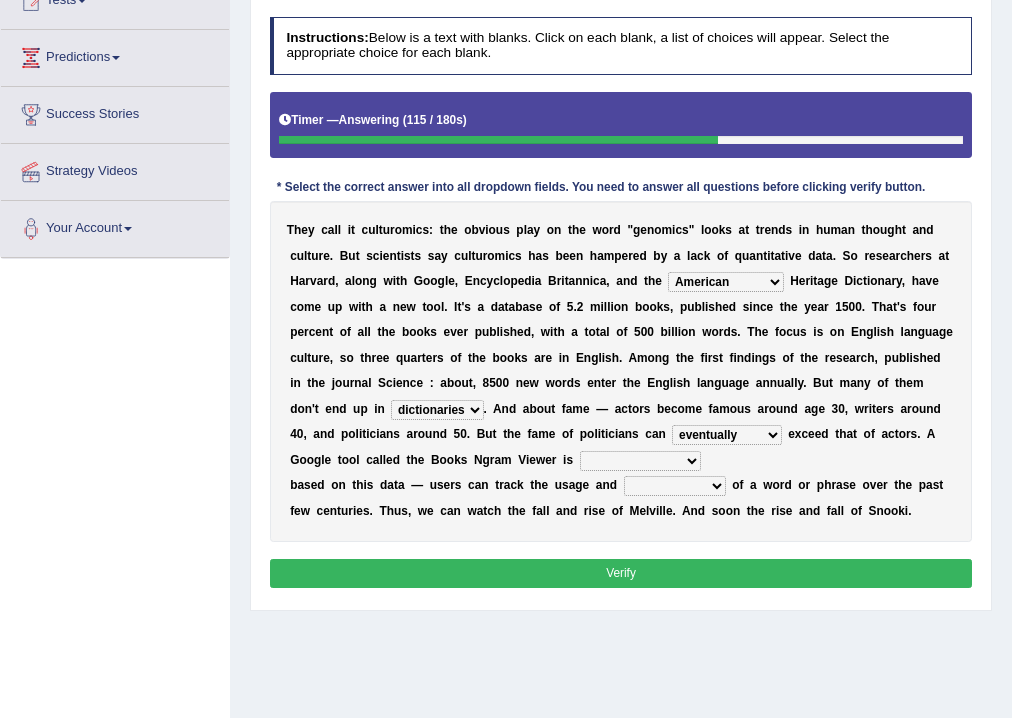 select on "available" 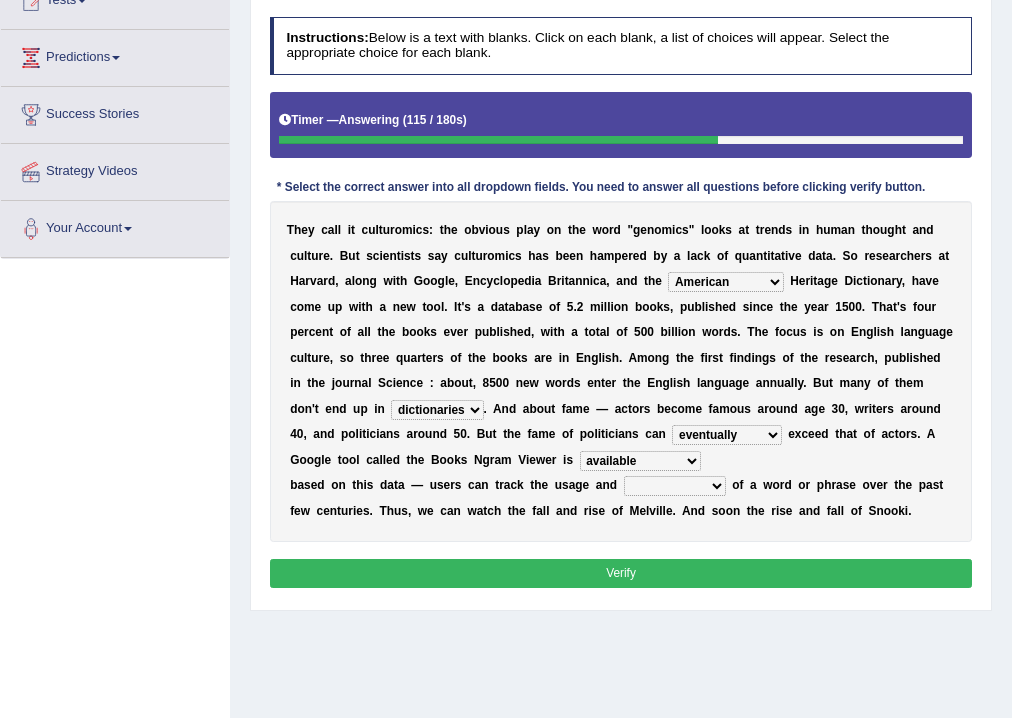 click on "nonoccupational nonbreakable trainable available" at bounding box center [640, 461] 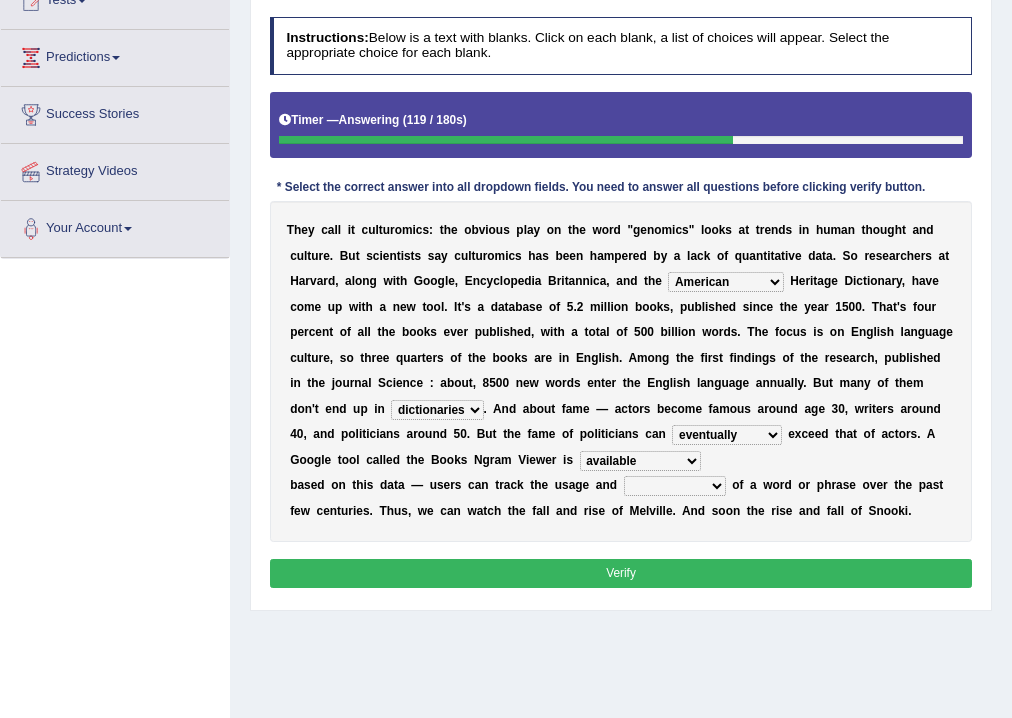 click on "frequency derisory drearily inappreciably" at bounding box center (675, 486) 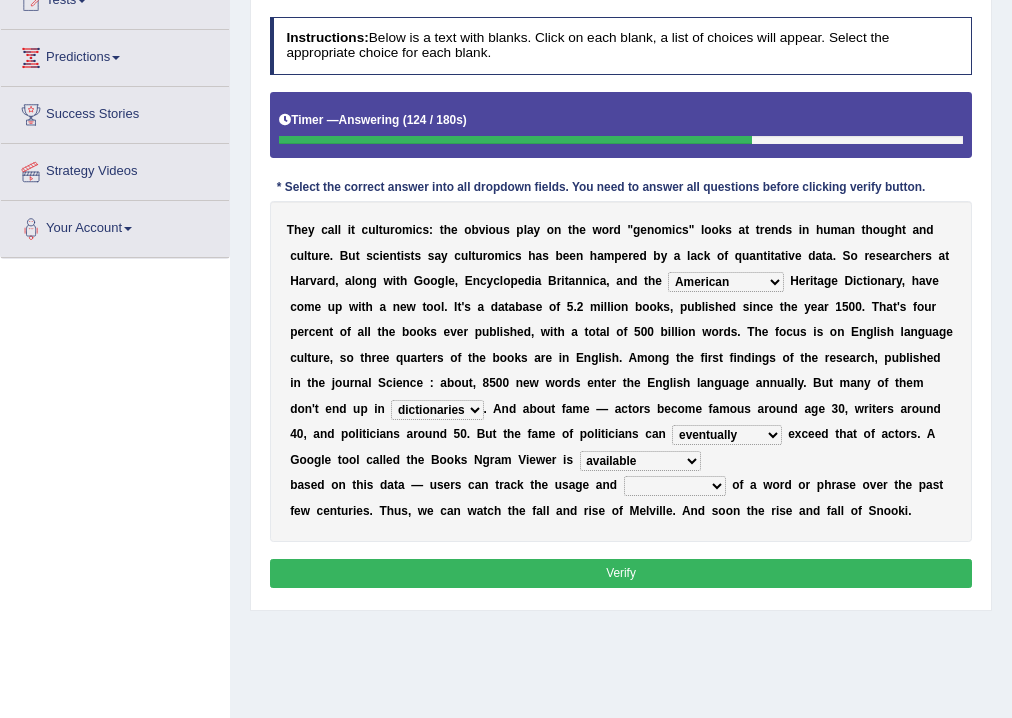 select on "frequency" 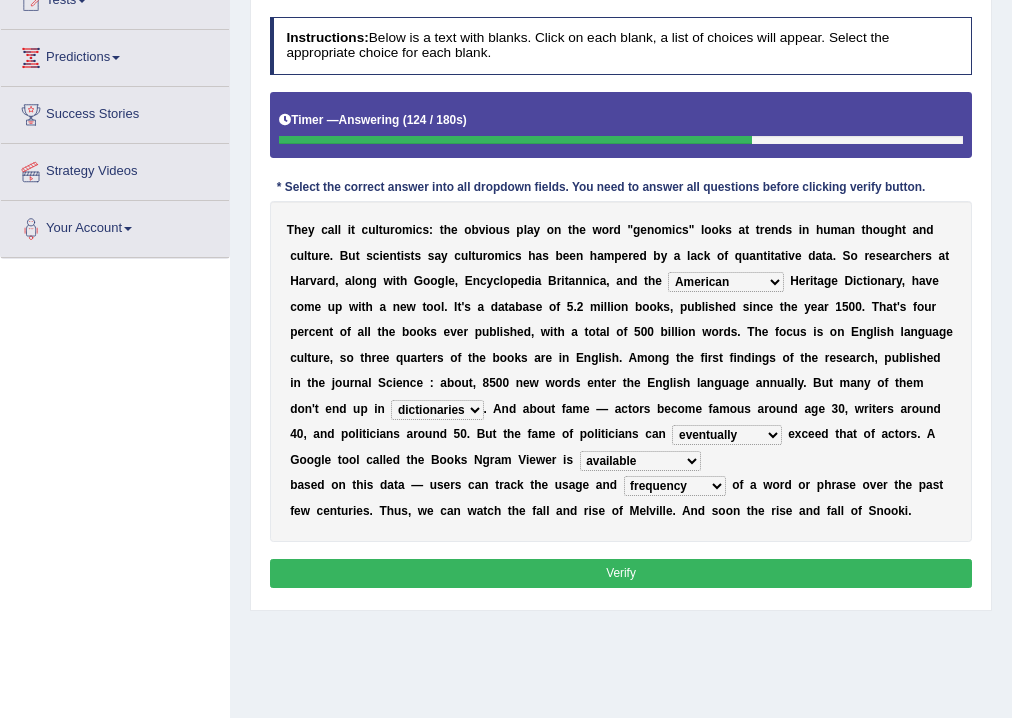 click on "frequency derisory drearily inappreciably" at bounding box center [675, 486] 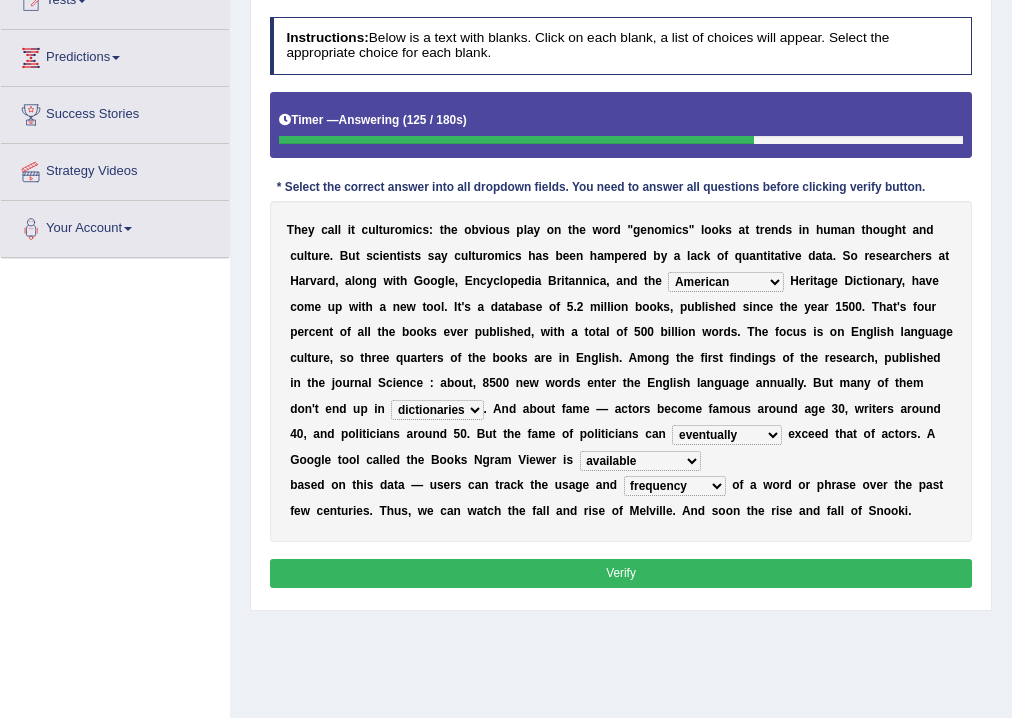 click on "Verify" at bounding box center (621, 573) 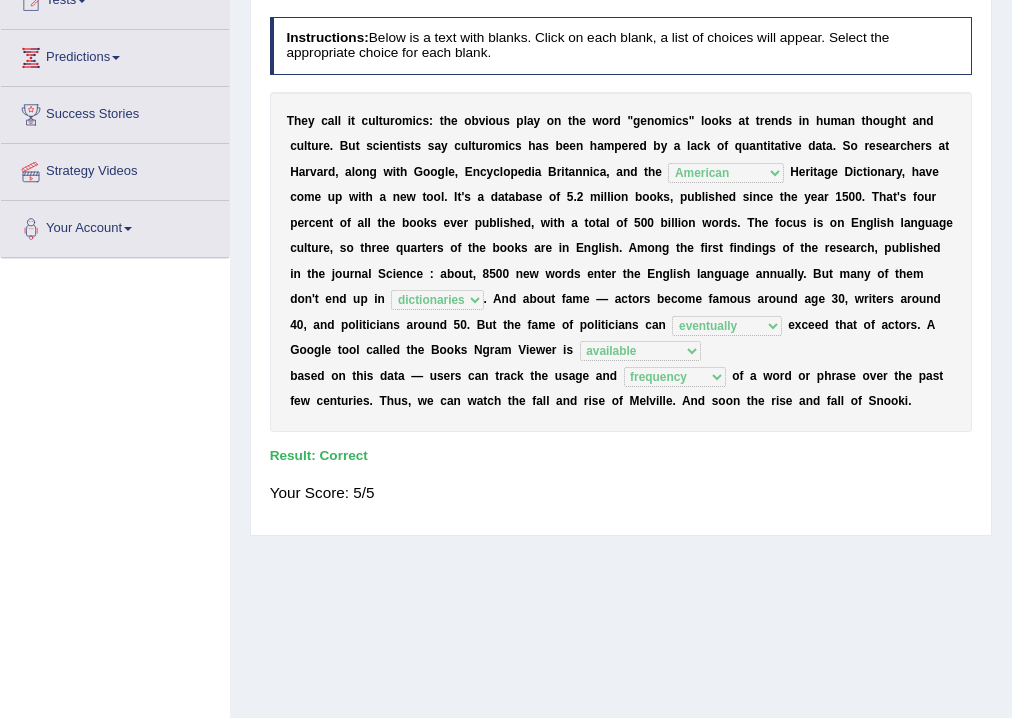 scroll, scrollTop: 0, scrollLeft: 0, axis: both 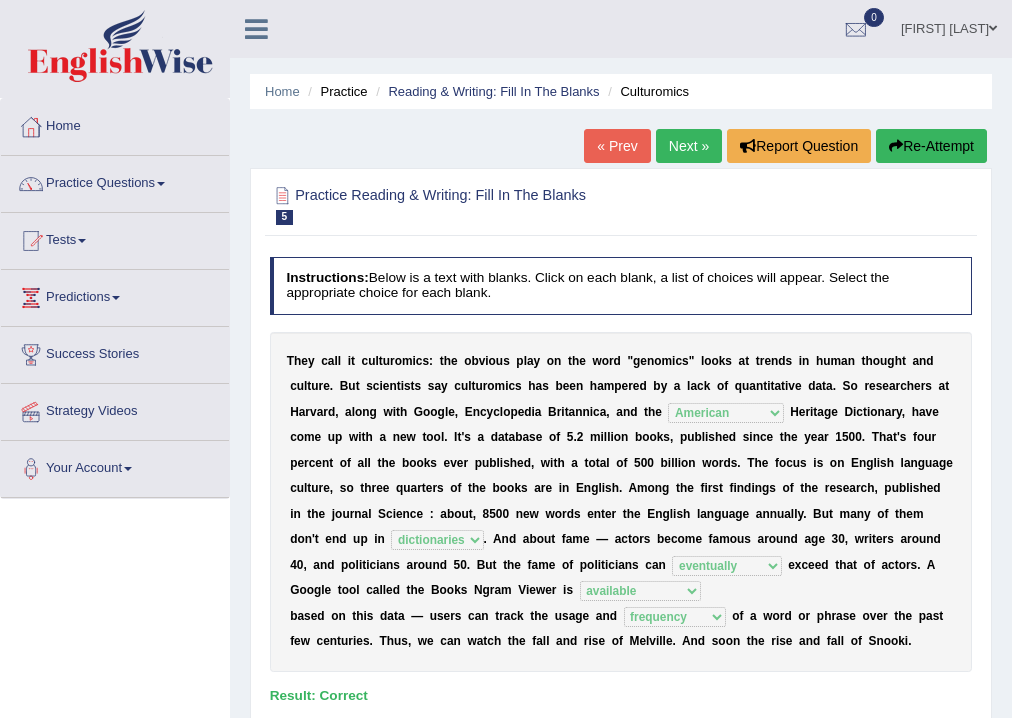 click on "Next »" at bounding box center (689, 146) 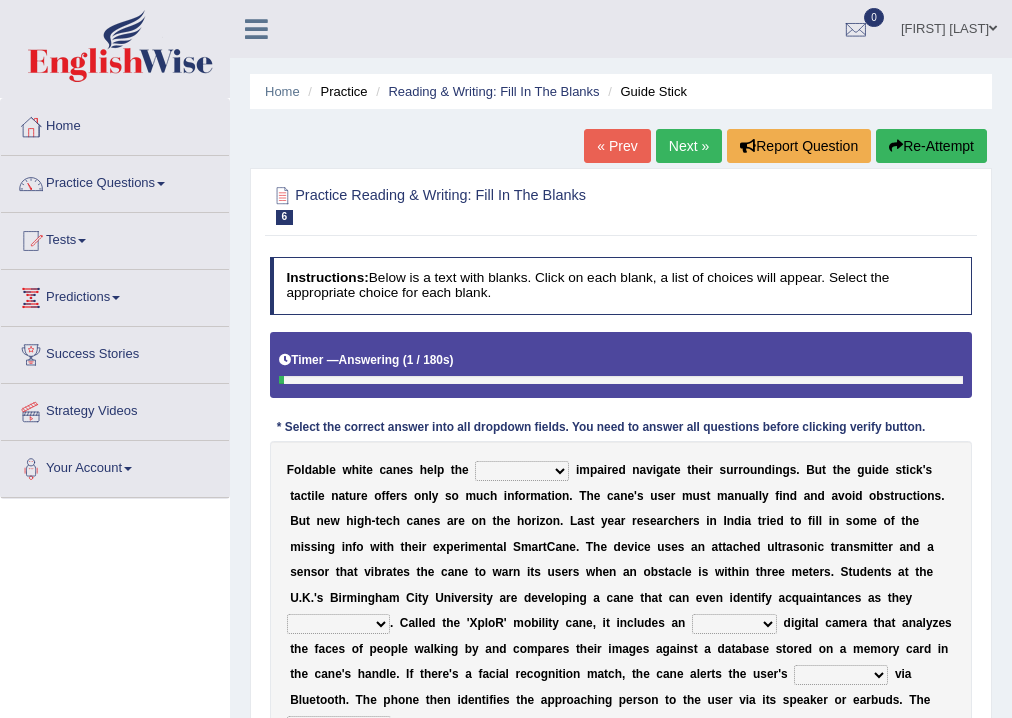 scroll, scrollTop: 0, scrollLeft: 0, axis: both 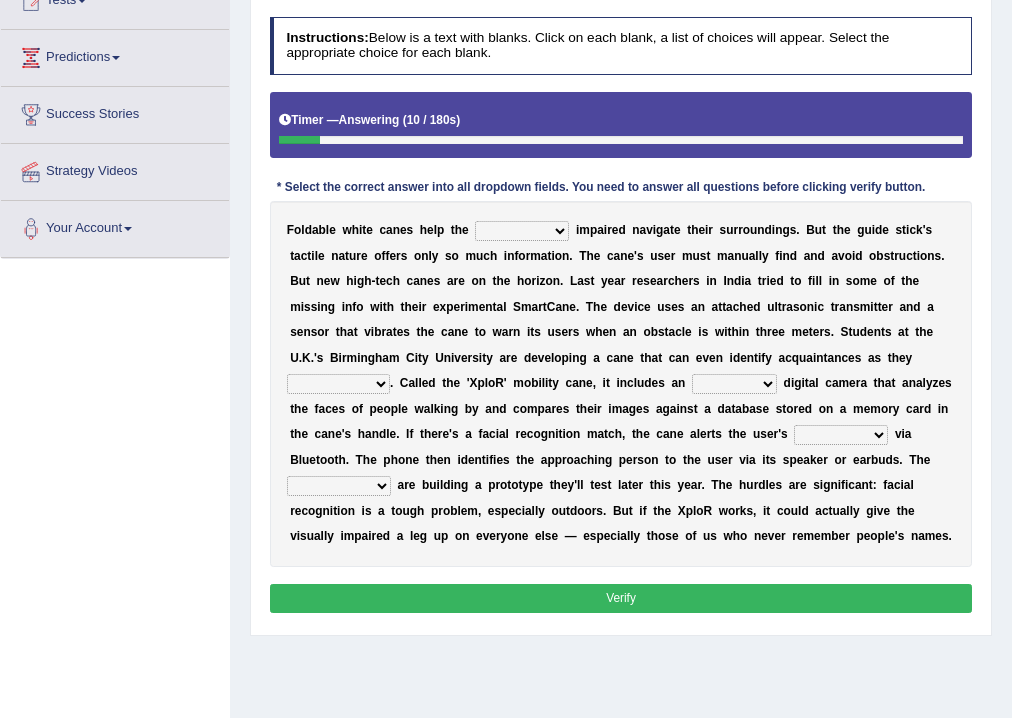 click on "felicity insensitivity visually malleability" at bounding box center (522, 231) 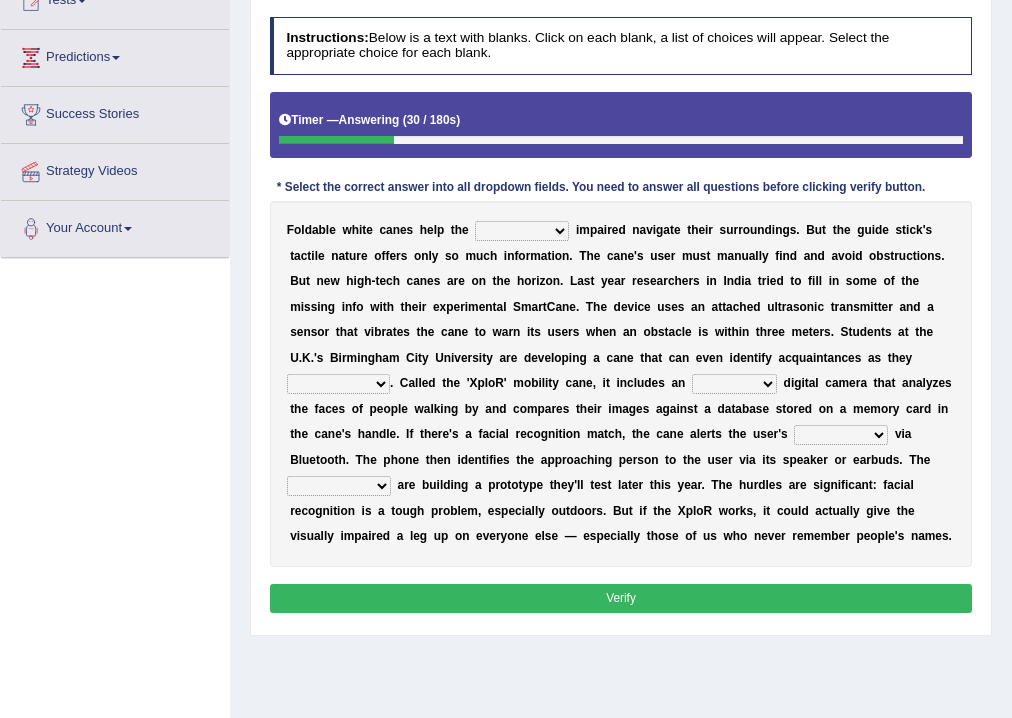 click on "Toggle navigation
Home
Practice Questions   Speaking Practice Read Aloud
Repeat Sentence
Describe Image
Re-tell Lecture
Answer Short Question
Summarize Group Discussion
Respond To A Situation
Writing Practice  Summarize Written Text
Write Essay
Reading Practice  Reading & Writing: Fill In The Blanks
Choose Multiple Answers
Re-order Paragraphs
Fill In The Blanks
Choose Single Answer
Listening Practice  Summarize Spoken Text
Highlight Incorrect Words
Highlight Correct Summary
Select Missing Word
Choose Single Answer
Choose Multiple Answers
Fill In The Blanks
Write From Dictation
Pronunciation
Tests  Take Practice Sectional Test
Take Mock Test" at bounding box center (506, 280) 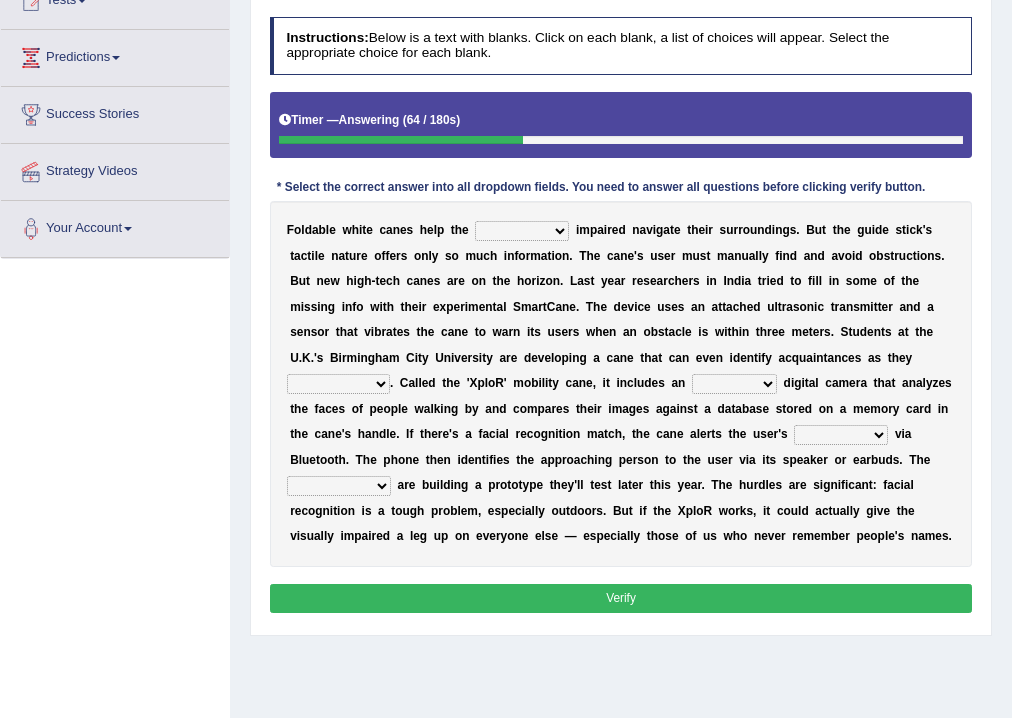 click on "likelihood throat northernmost approach" at bounding box center (338, 384) 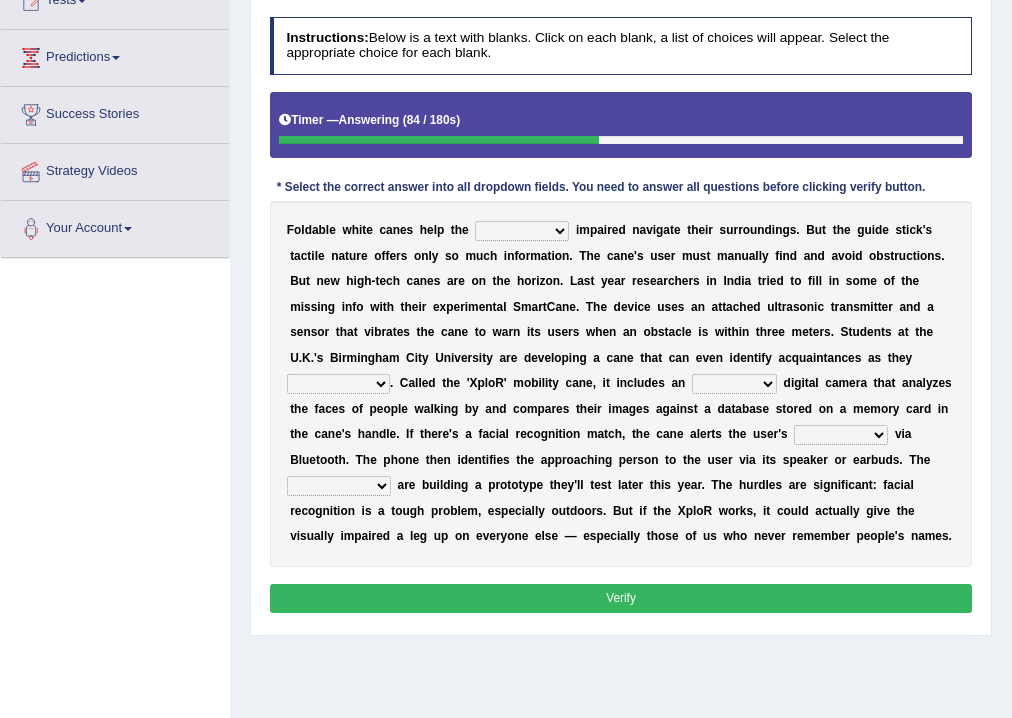 select on "approach" 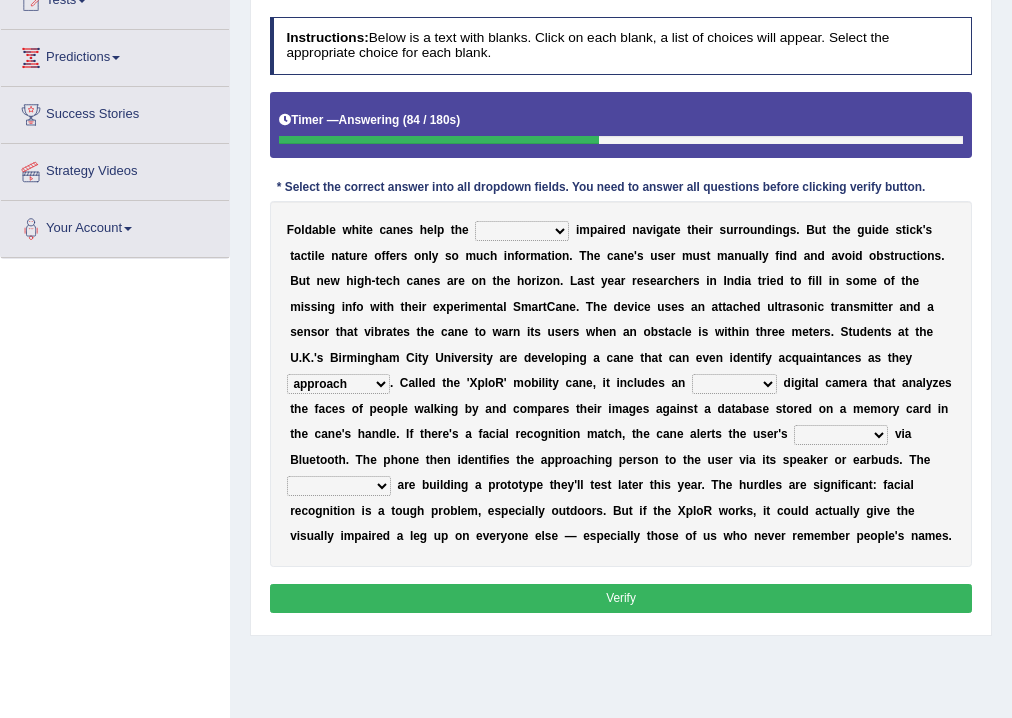 click on "likelihood throat northernmost approach" at bounding box center [338, 384] 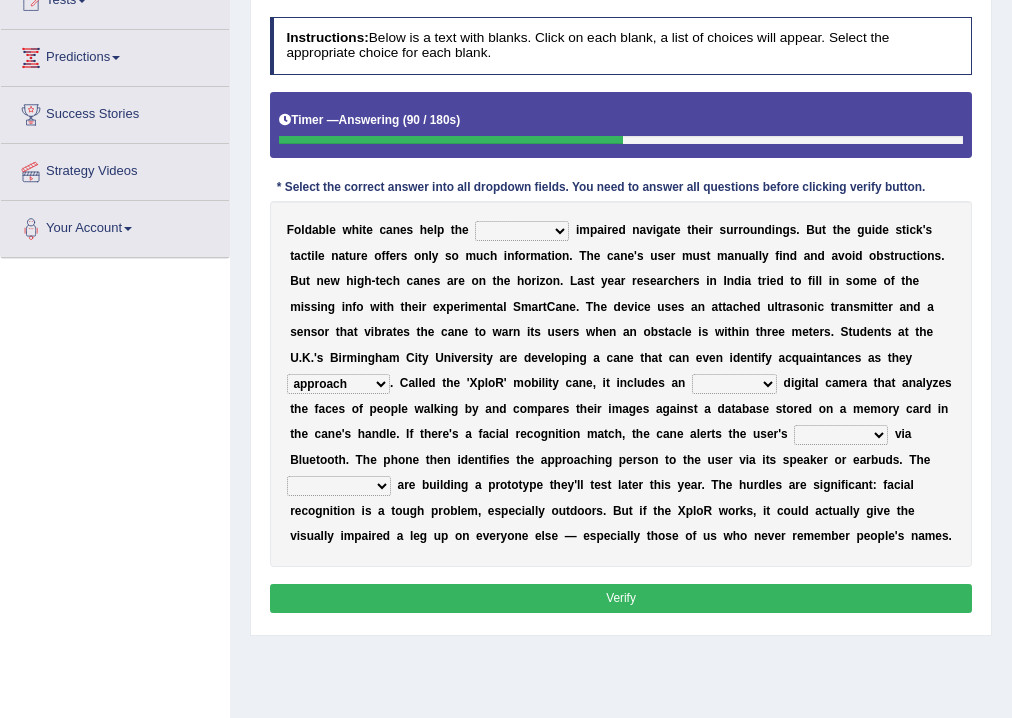 click on "untested embedded deadest skinhead" at bounding box center (734, 384) 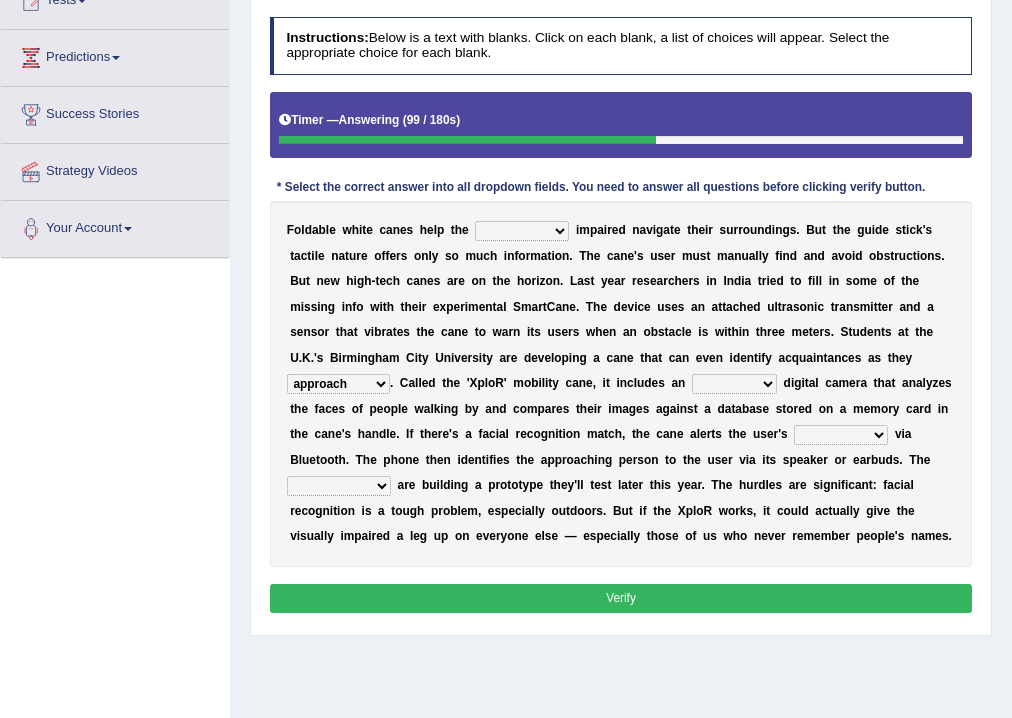 select on "embedded" 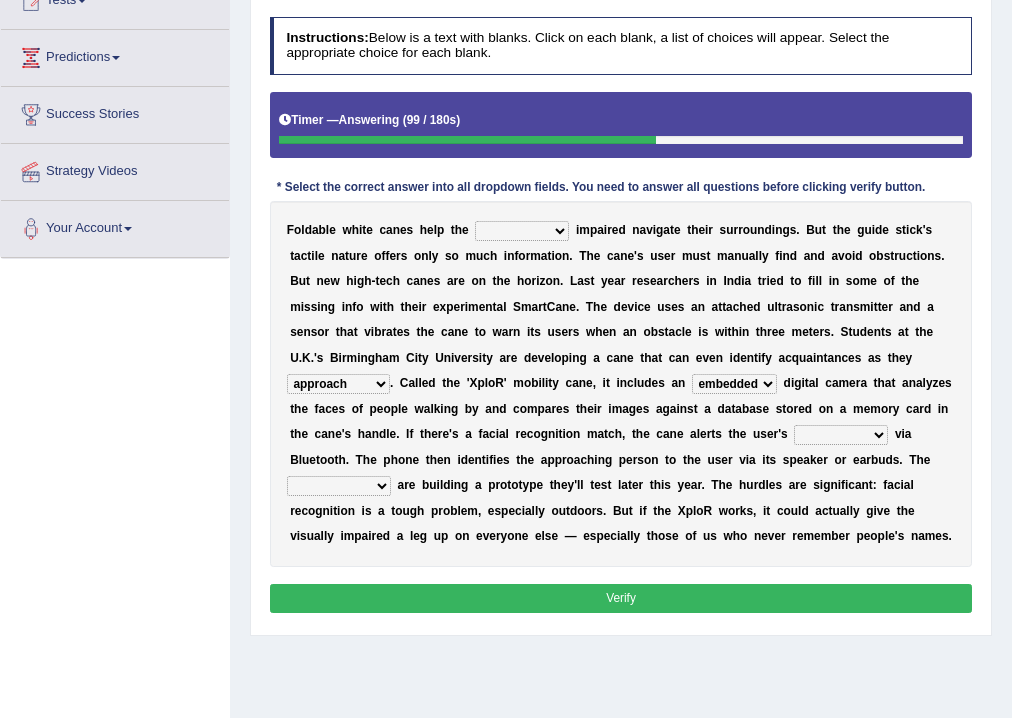 click on "untested embedded deadest skinhead" at bounding box center [734, 384] 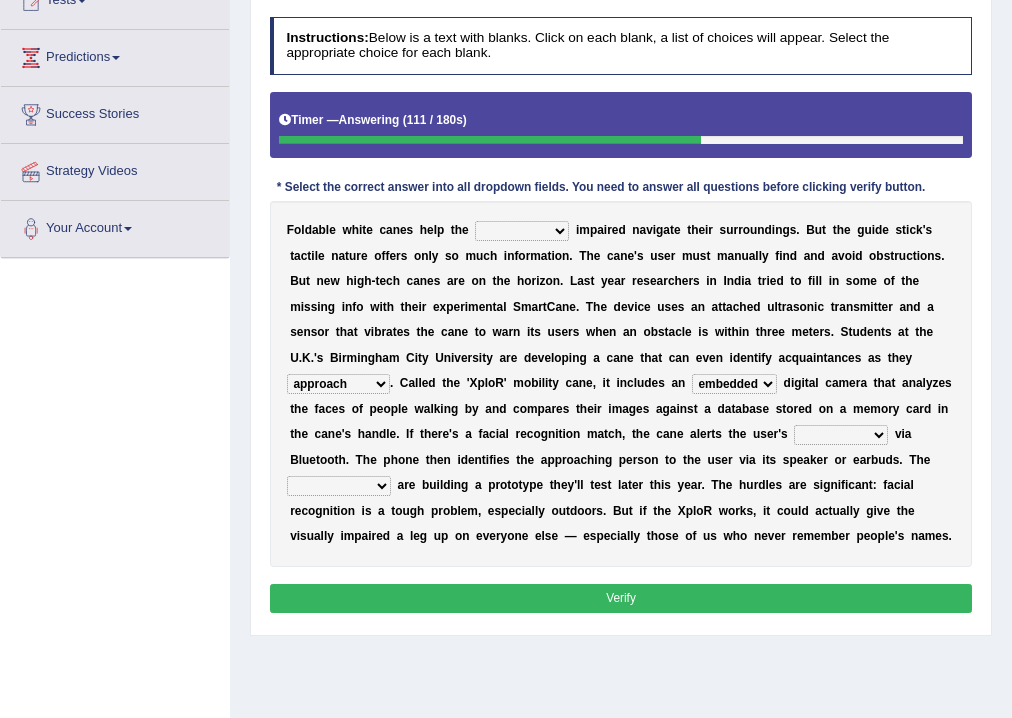 click on "waterborne alone smartphone postpone" at bounding box center (841, 435) 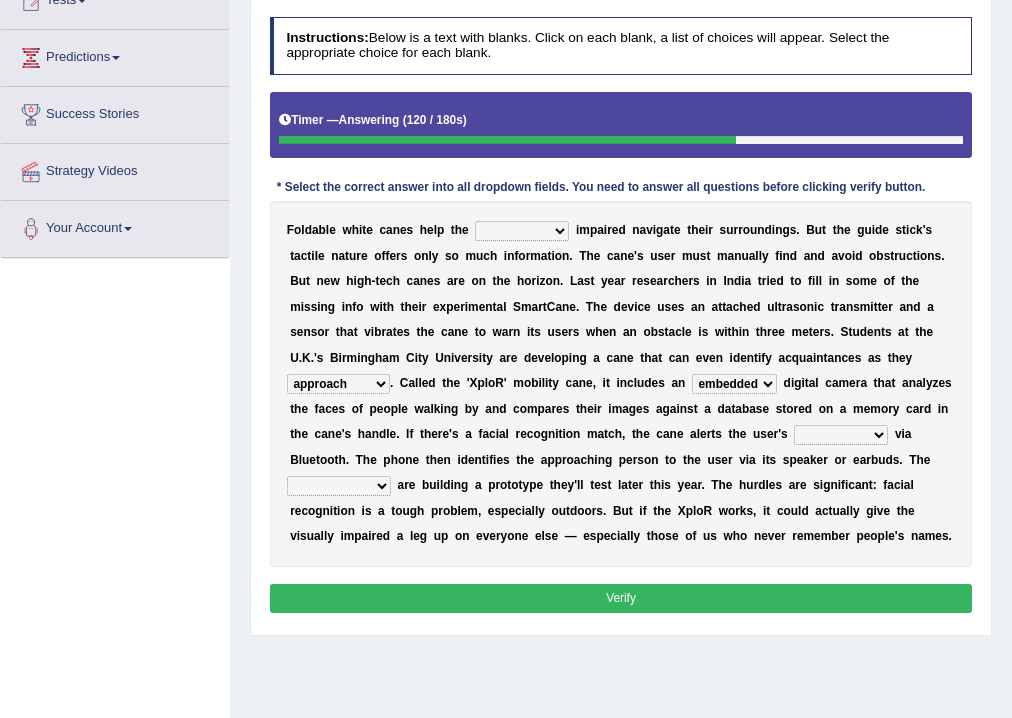 select on "smartphone" 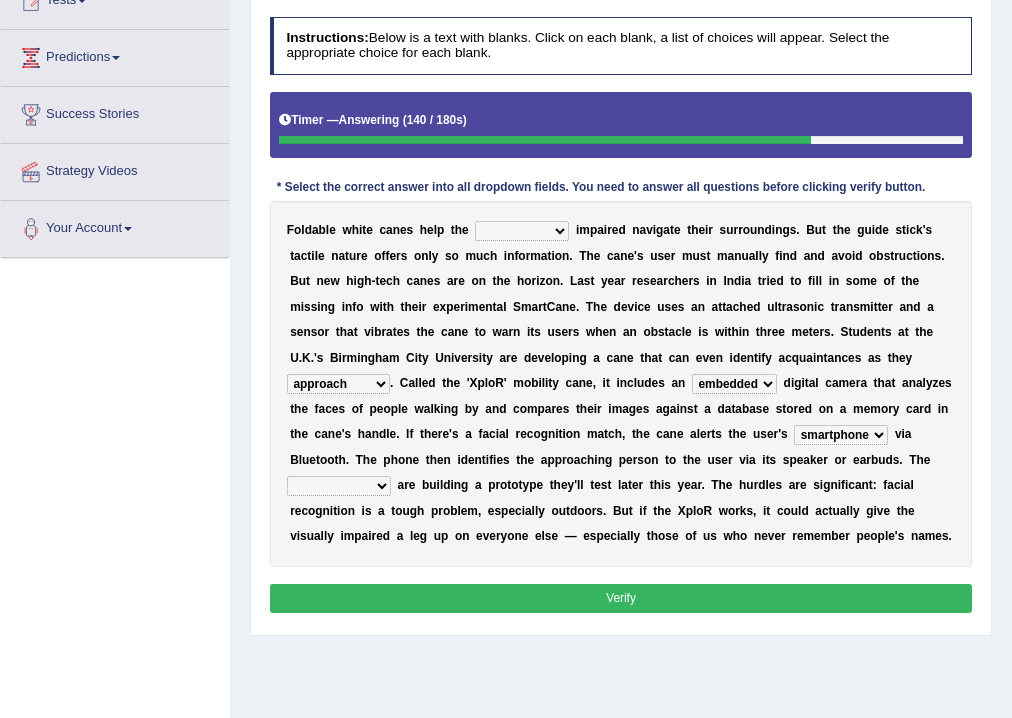 click on "jurisprudence bootless students jukebox" at bounding box center (339, 486) 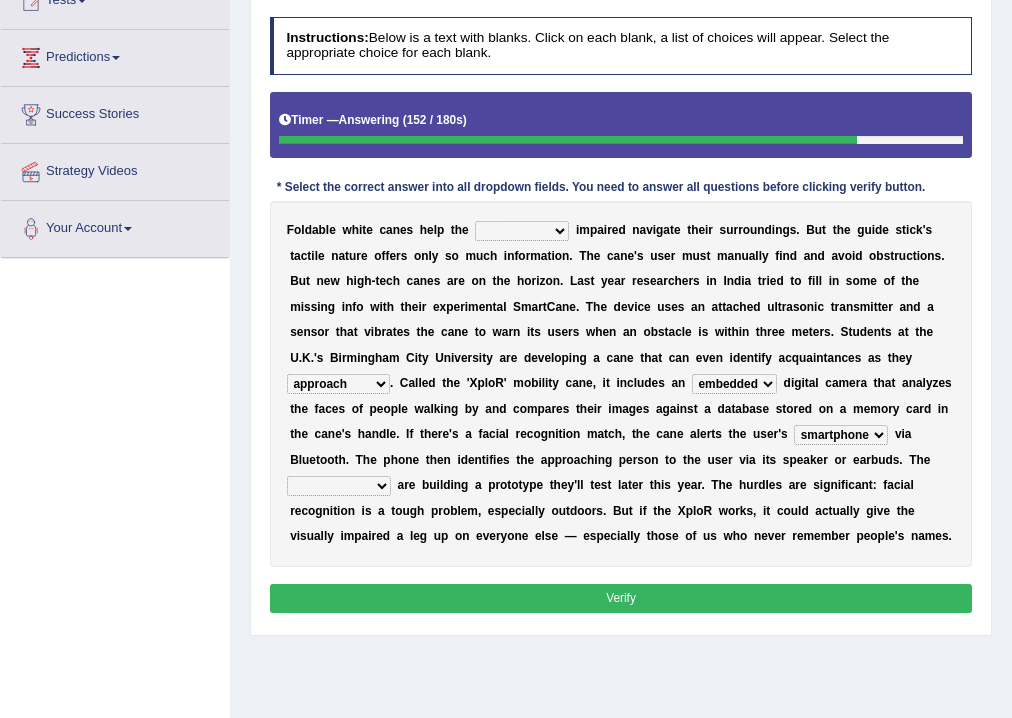 select on "students" 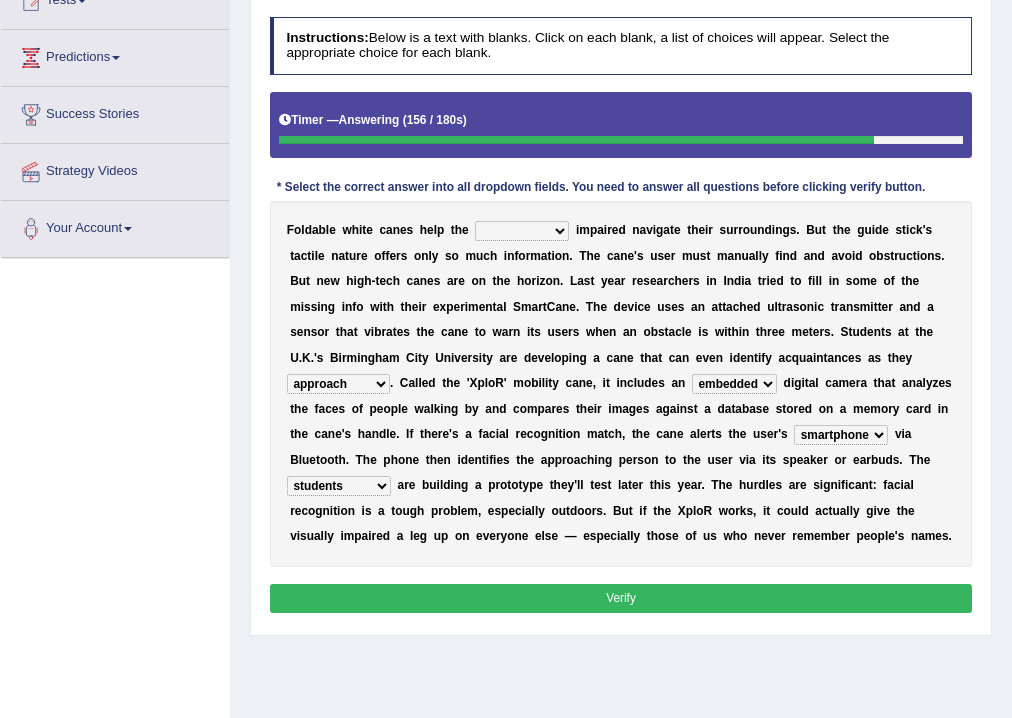 click on "felicity insensitivity visually malleability" at bounding box center (522, 231) 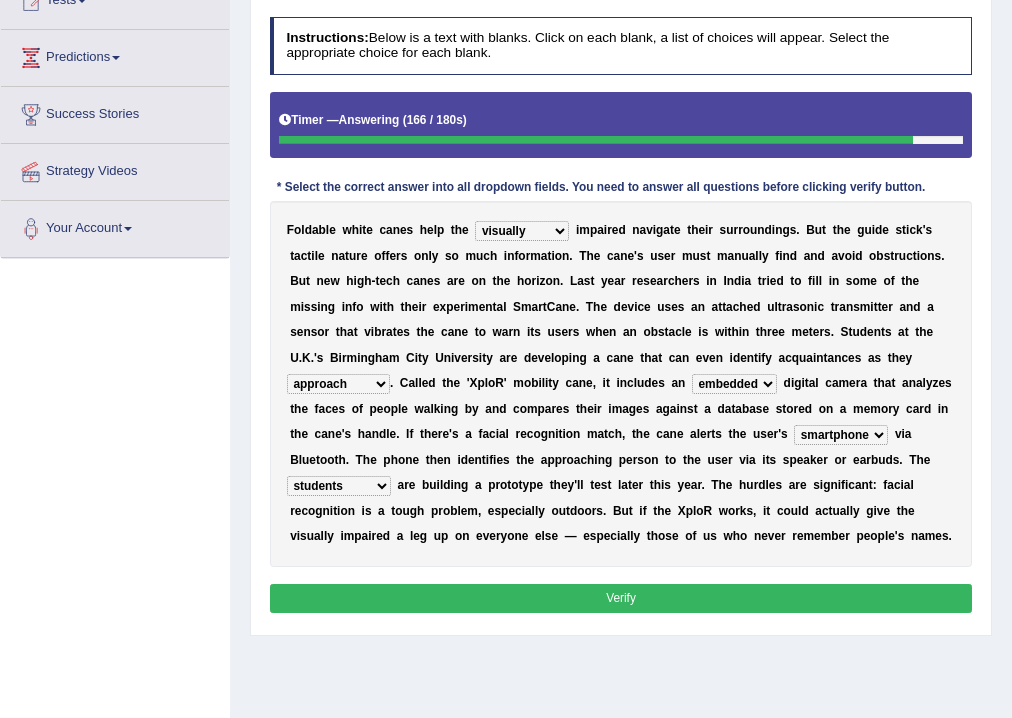 click on "felicity insensitivity visually malleability" at bounding box center (522, 231) 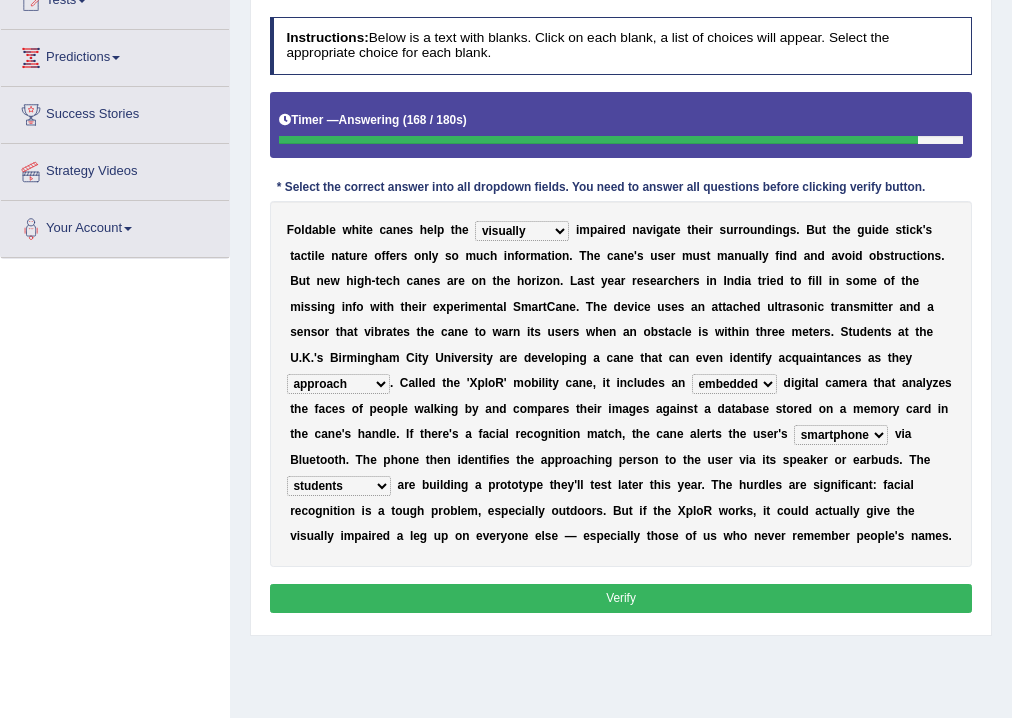 click on "felicity insensitivity visually malleability" at bounding box center [522, 231] 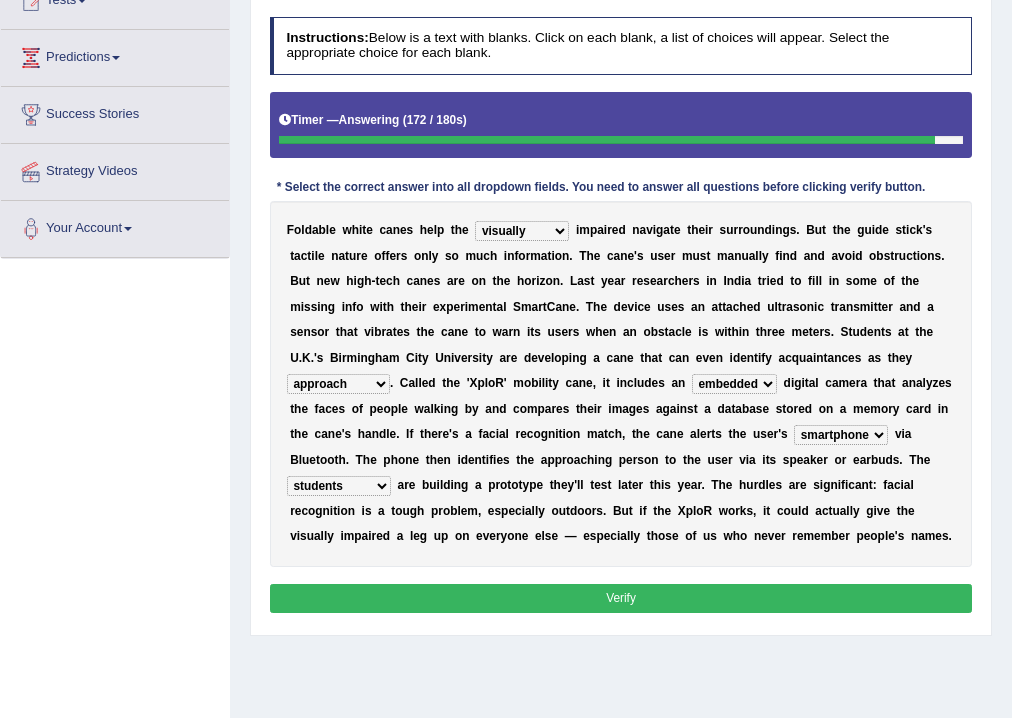 select on "insensitivity" 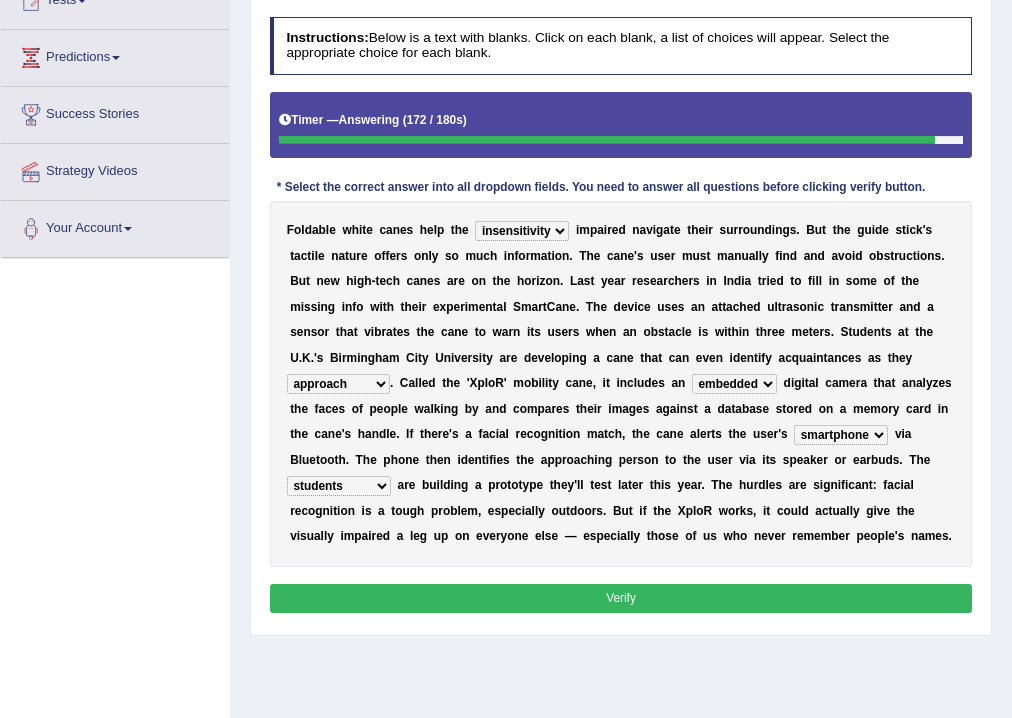 click on "felicity insensitivity visually malleability" at bounding box center (522, 231) 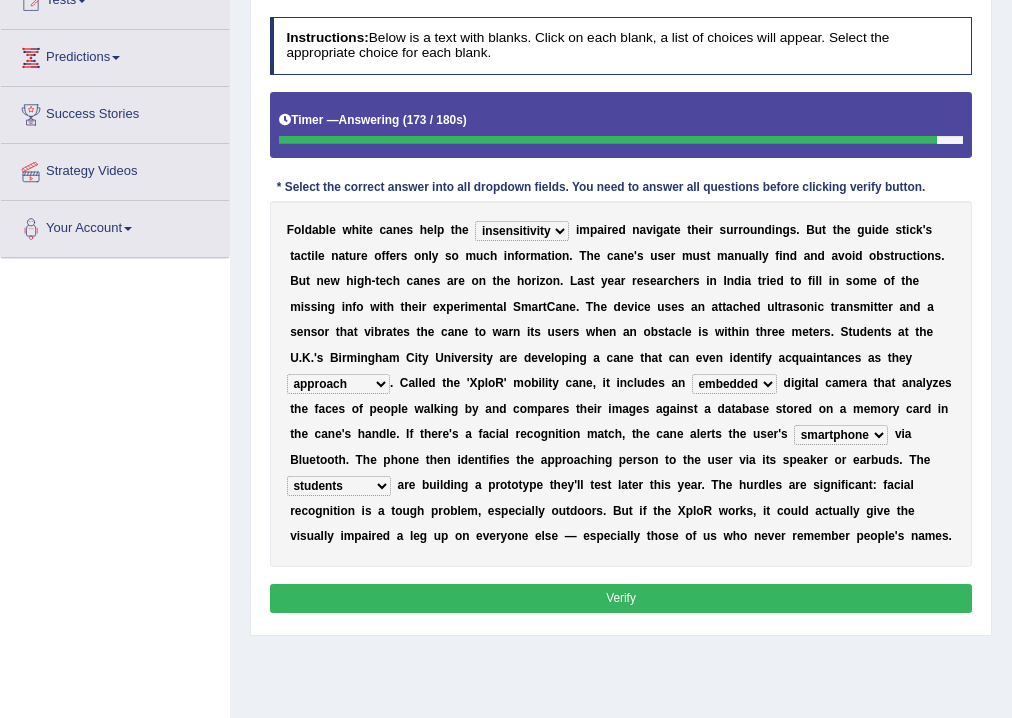 click on "Verify" at bounding box center (621, 598) 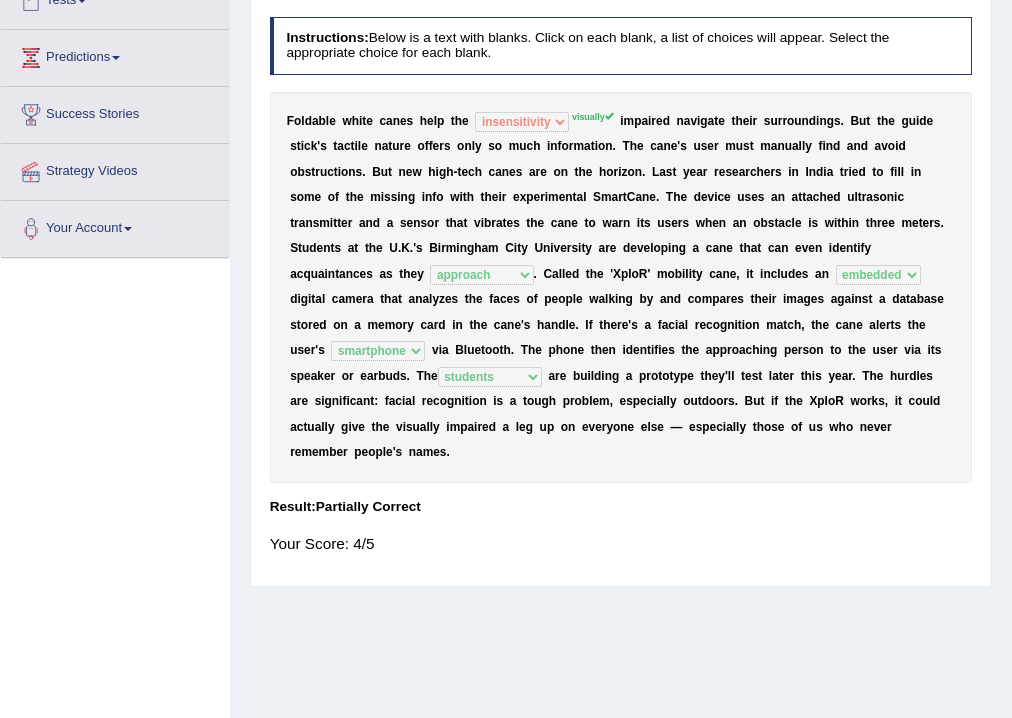 scroll, scrollTop: 0, scrollLeft: 0, axis: both 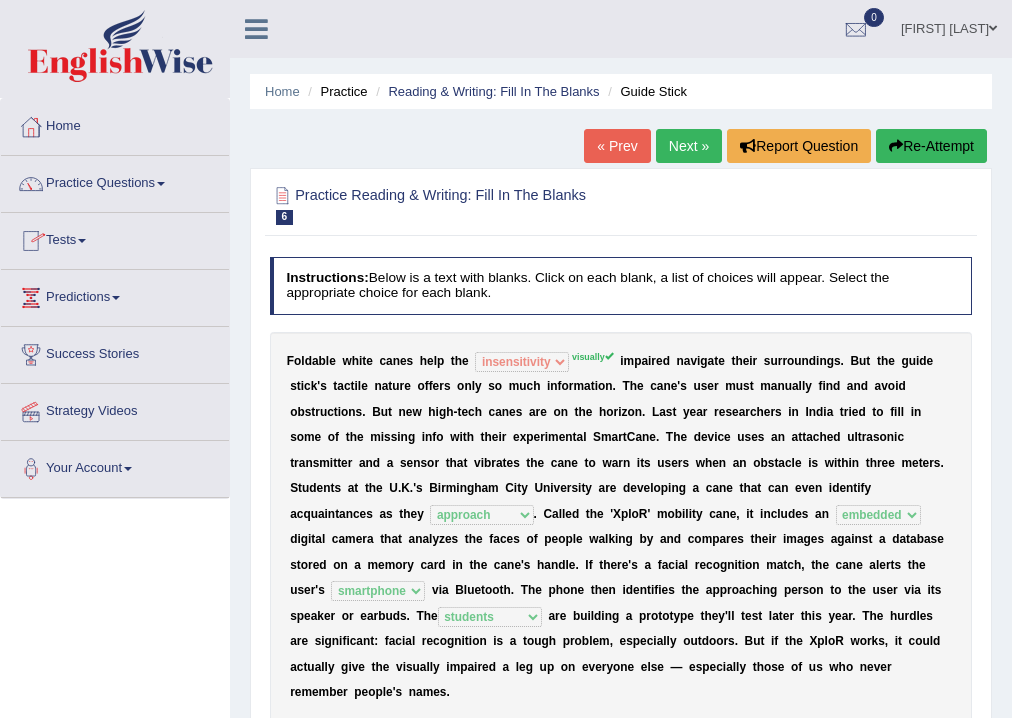 click on "Next »" at bounding box center (689, 146) 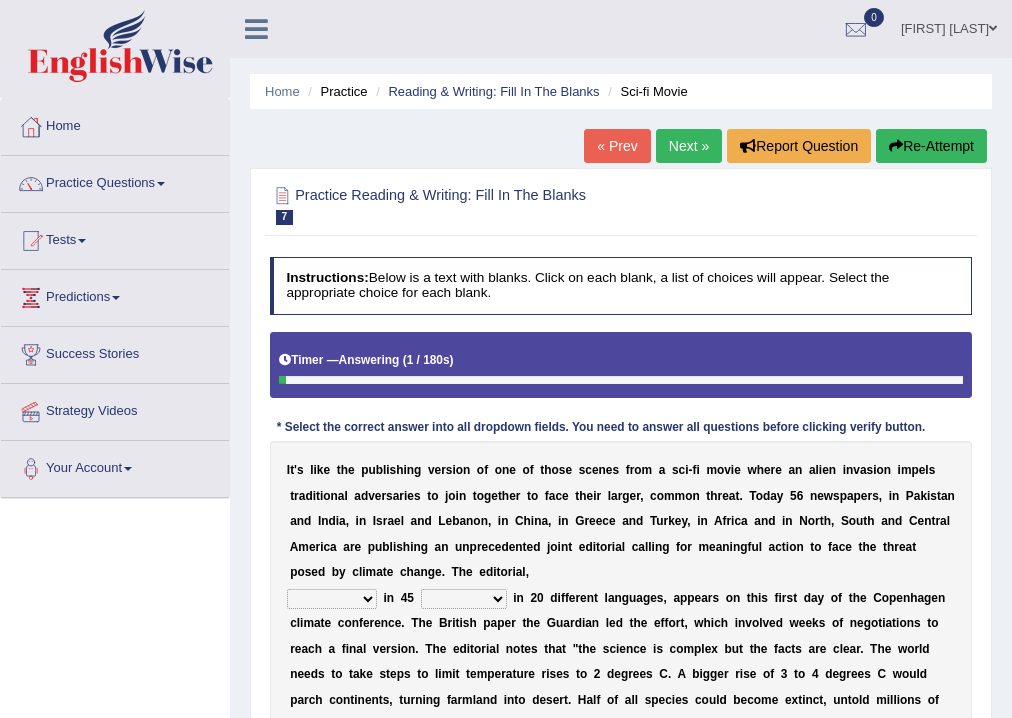 scroll, scrollTop: 104, scrollLeft: 0, axis: vertical 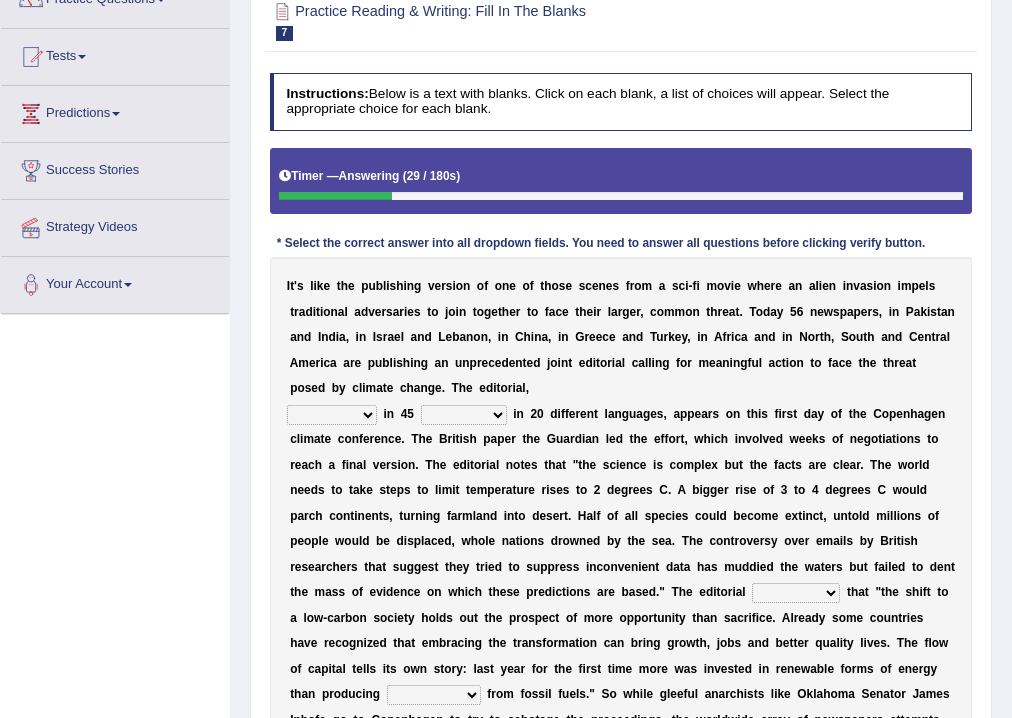 click on "published publicized burnished transmitted" at bounding box center (332, 415) 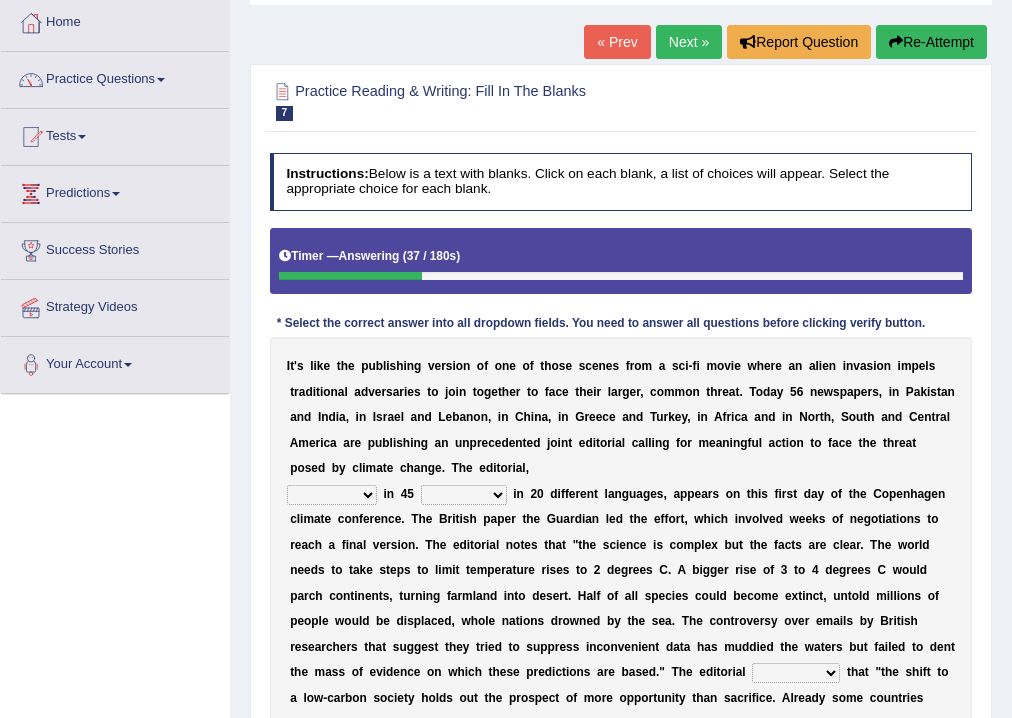 scroll, scrollTop: 344, scrollLeft: 0, axis: vertical 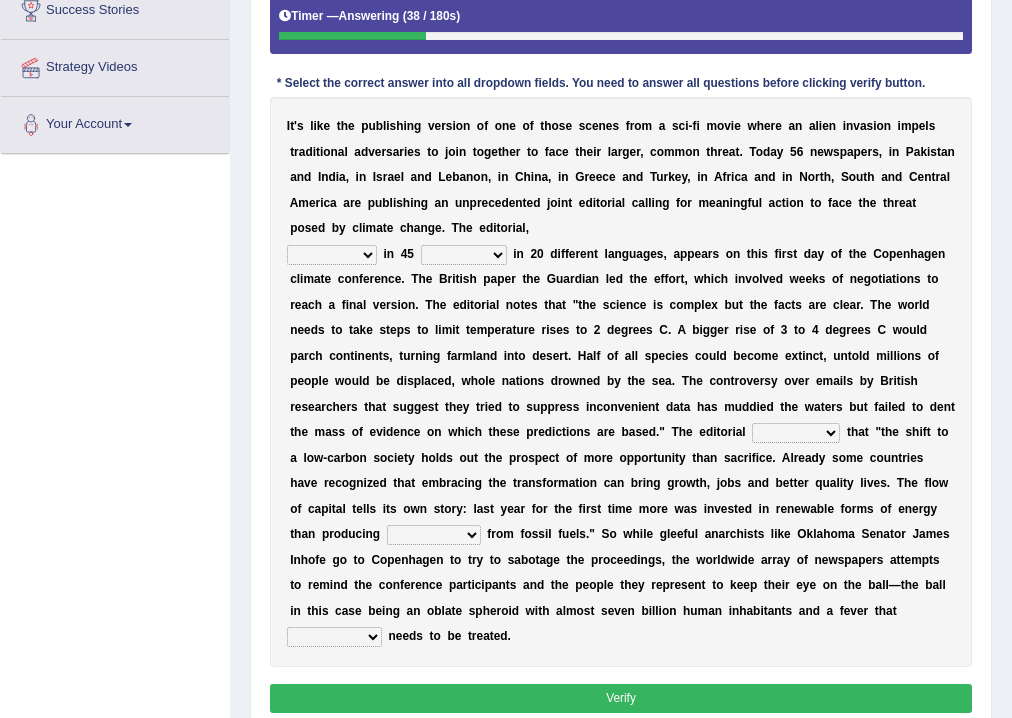 click on "published publicized burnished transmitted" at bounding box center (332, 255) 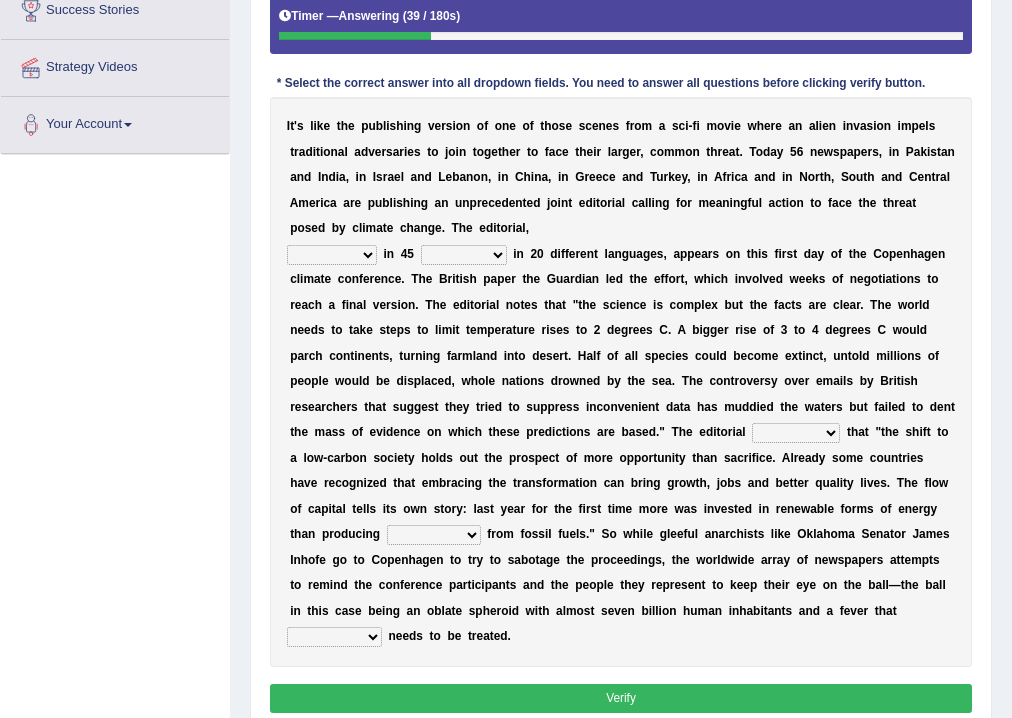 select on "published" 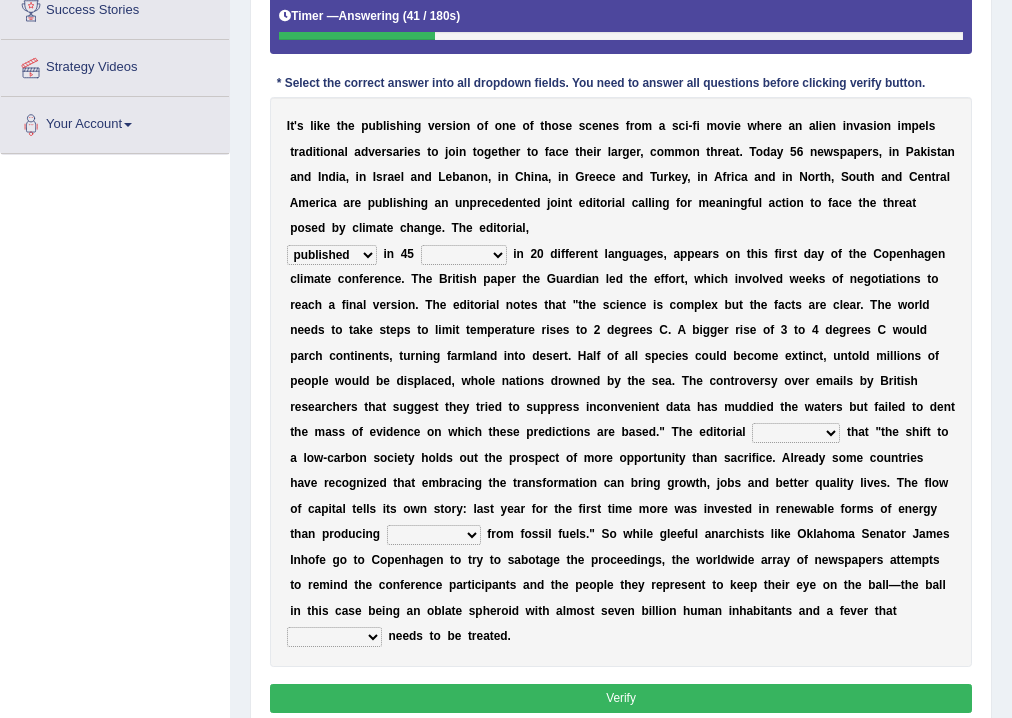 click on "published publicized burnished transmitted" at bounding box center [332, 255] 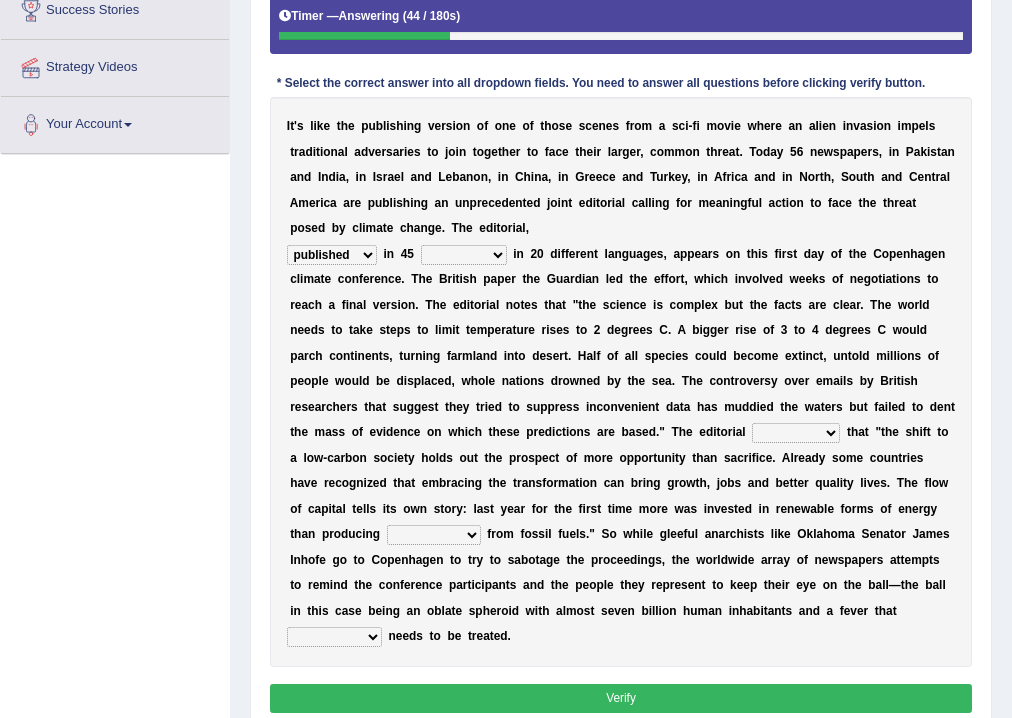 click on "clans countries continents terraces" at bounding box center (464, 255) 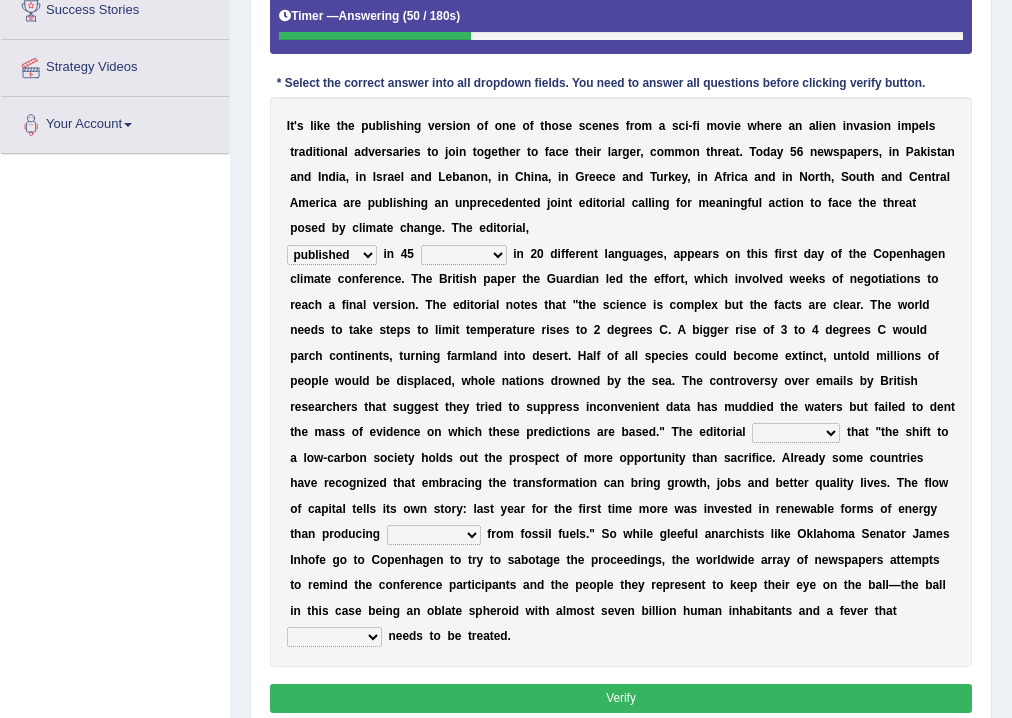 select on "countries" 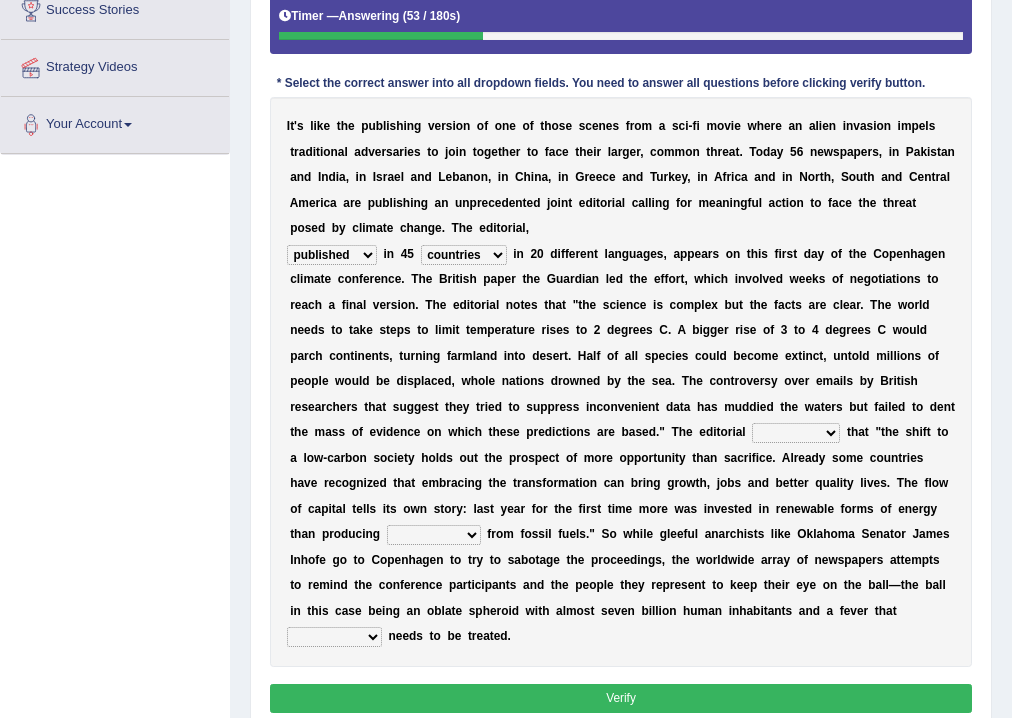 click on "Toggle navigation
Home
Practice Questions   Speaking Practice Read Aloud
Repeat Sentence
Describe Image
Re-tell Lecture
Answer Short Question
Summarize Group Discussion
Respond To A Situation
Writing Practice  Summarize Written Text
Write Essay
Reading Practice  Reading & Writing: Fill In The Blanks
Choose Multiple Answers
Re-order Paragraphs
Fill In The Blanks
Choose Single Answer
Listening Practice  Summarize Spoken Text
Highlight Incorrect Words
Highlight Correct Summary
Select Missing Word
Choose Single Answer
Choose Multiple Answers
Fill In The Blanks
Write From Dictation
Pronunciation
Tests  Take Practice Sectional Test
Take Mock Test" at bounding box center [506, 223] 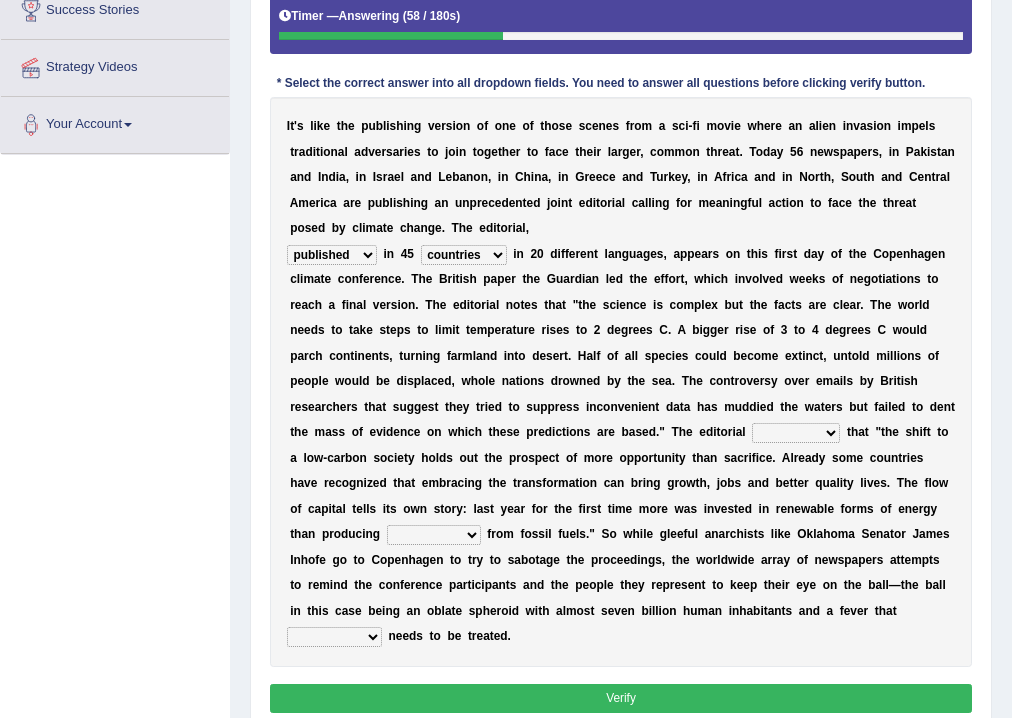 scroll, scrollTop: 424, scrollLeft: 0, axis: vertical 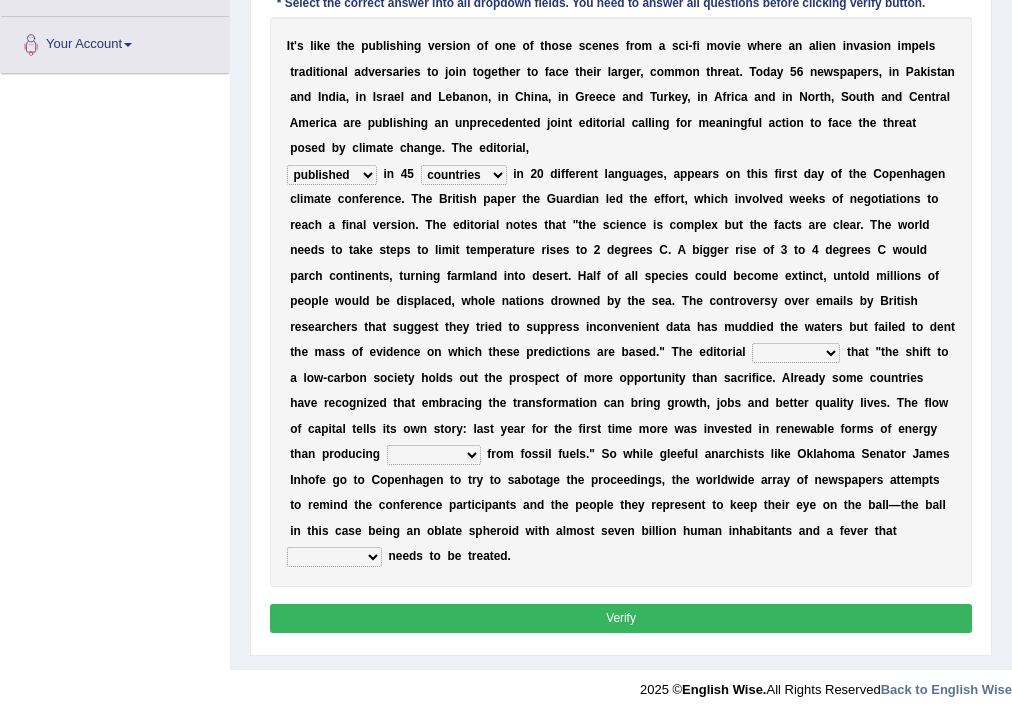 click on "modified protested recognized declined" at bounding box center (796, 353) 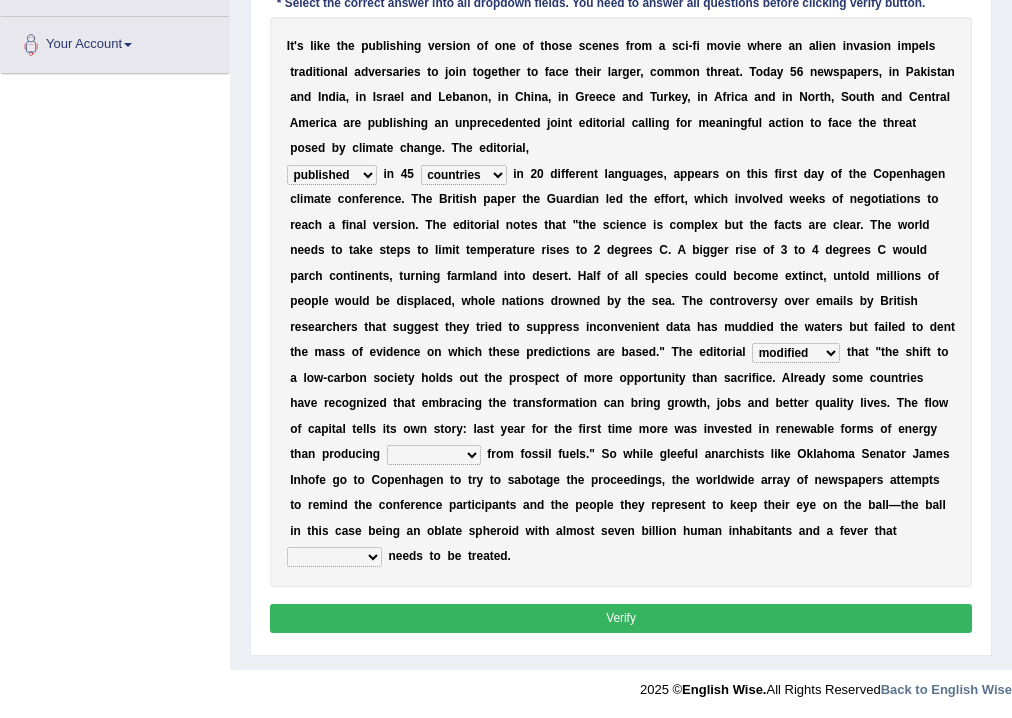 click on "electricity indivisibility negativity significance" at bounding box center [434, 455] 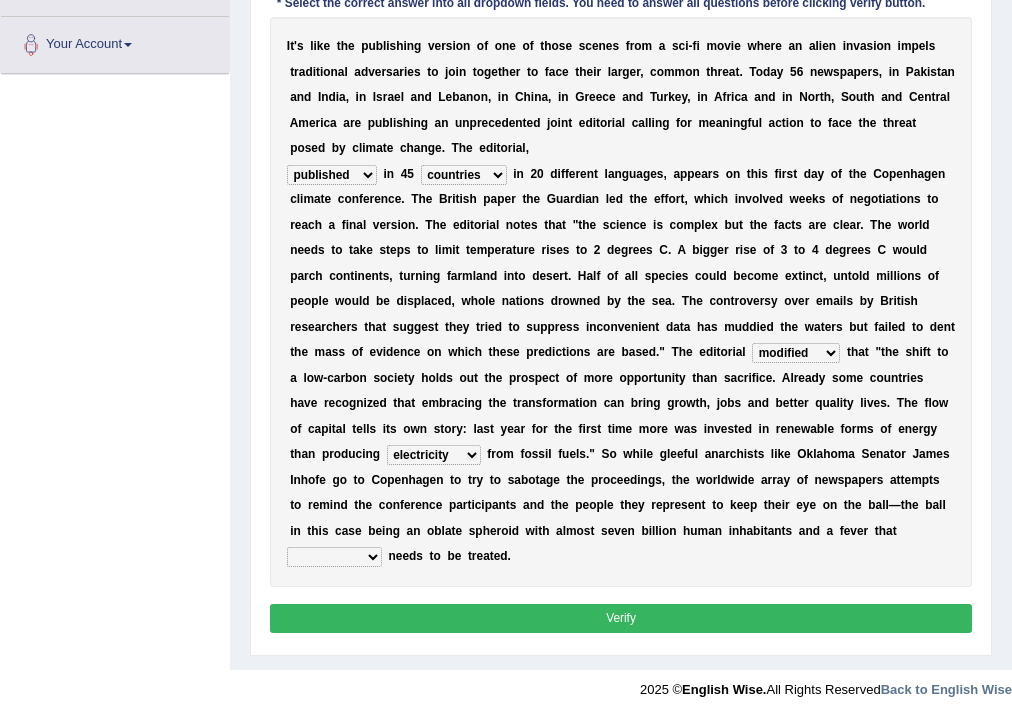 click on "Toggle navigation
Home
Practice Questions   Speaking Practice Read Aloud
Repeat Sentence
Describe Image
Re-tell Lecture
Answer Short Question
Summarize Group Discussion
Respond To A Situation
Writing Practice  Summarize Written Text
Write Essay
Reading Practice  Reading & Writing: Fill In The Blanks
Choose Multiple Answers
Re-order Paragraphs
Fill In The Blanks
Choose Single Answer
Listening Practice  Summarize Spoken Text
Highlight Incorrect Words
Highlight Correct Summary
Select Missing Word
Choose Single Answer
Choose Multiple Answers
Fill In The Blanks
Write From Dictation
Pronunciation
Tests  Take Practice Sectional Test
Take Mock Test" at bounding box center [506, 143] 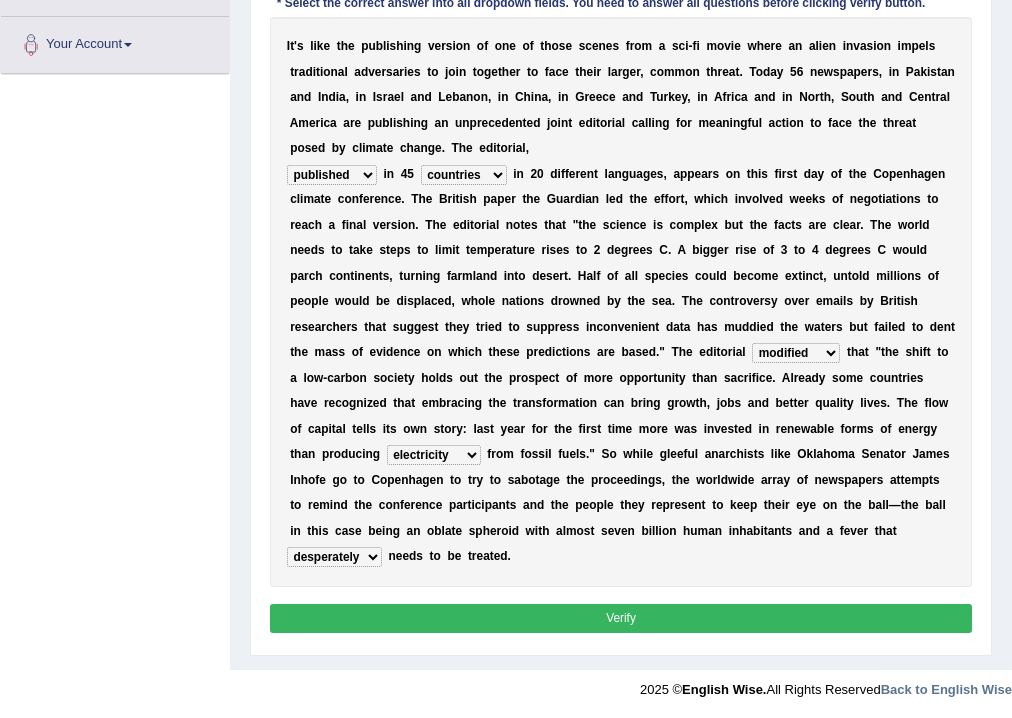 click on "Toggle navigation
Home
Practice Questions   Speaking Practice Read Aloud
Repeat Sentence
Describe Image
Re-tell Lecture
Answer Short Question
Summarize Group Discussion
Respond To A Situation
Writing Practice  Summarize Written Text
Write Essay
Reading Practice  Reading & Writing: Fill In The Blanks
Choose Multiple Answers
Re-order Paragraphs
Fill In The Blanks
Choose Single Answer
Listening Practice  Summarize Spoken Text
Highlight Incorrect Words
Highlight Correct Summary
Select Missing Word
Choose Single Answer
Choose Multiple Answers
Fill In The Blanks
Write From Dictation
Pronunciation
Tests  Take Practice Sectional Test
Take Mock Test" at bounding box center [506, 143] 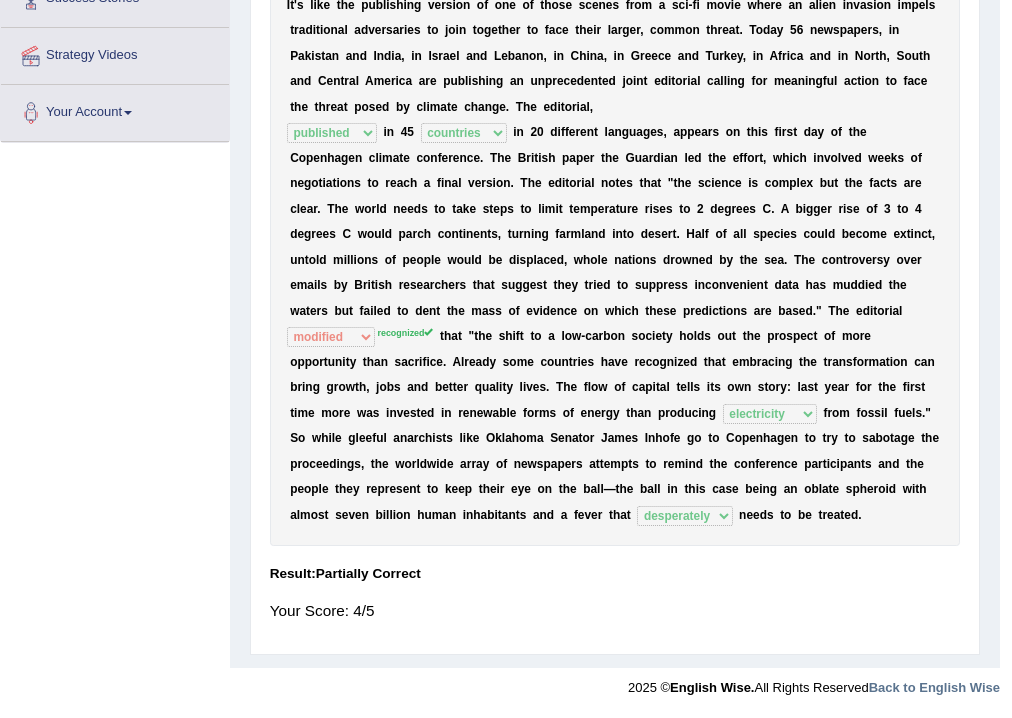 scroll, scrollTop: 332, scrollLeft: 0, axis: vertical 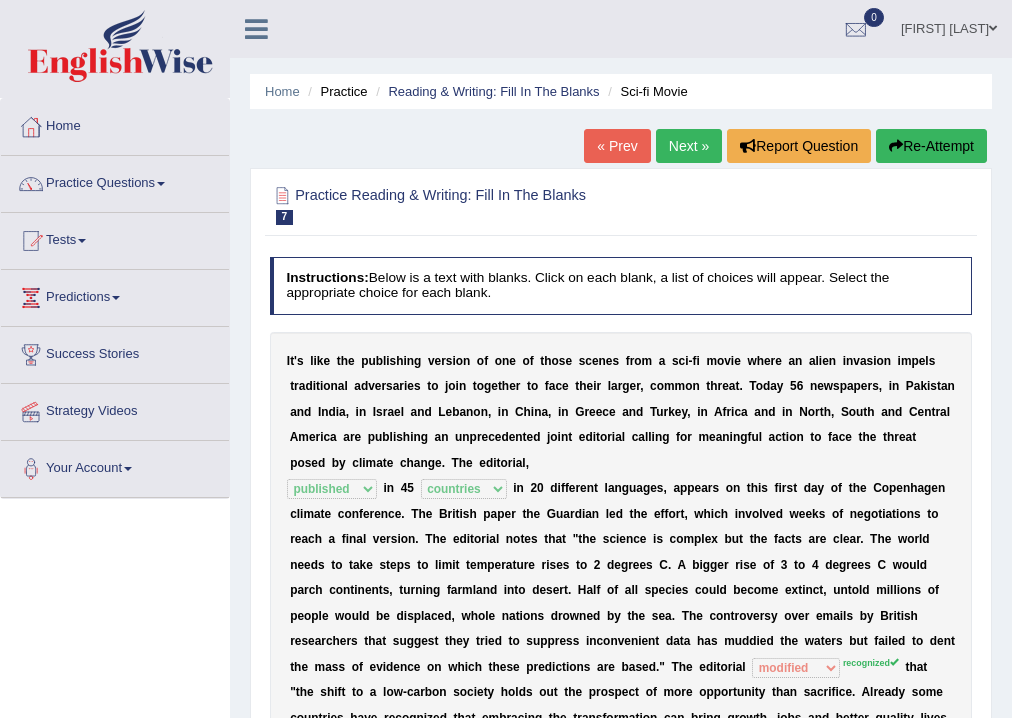 click on "Next »" at bounding box center (689, 146) 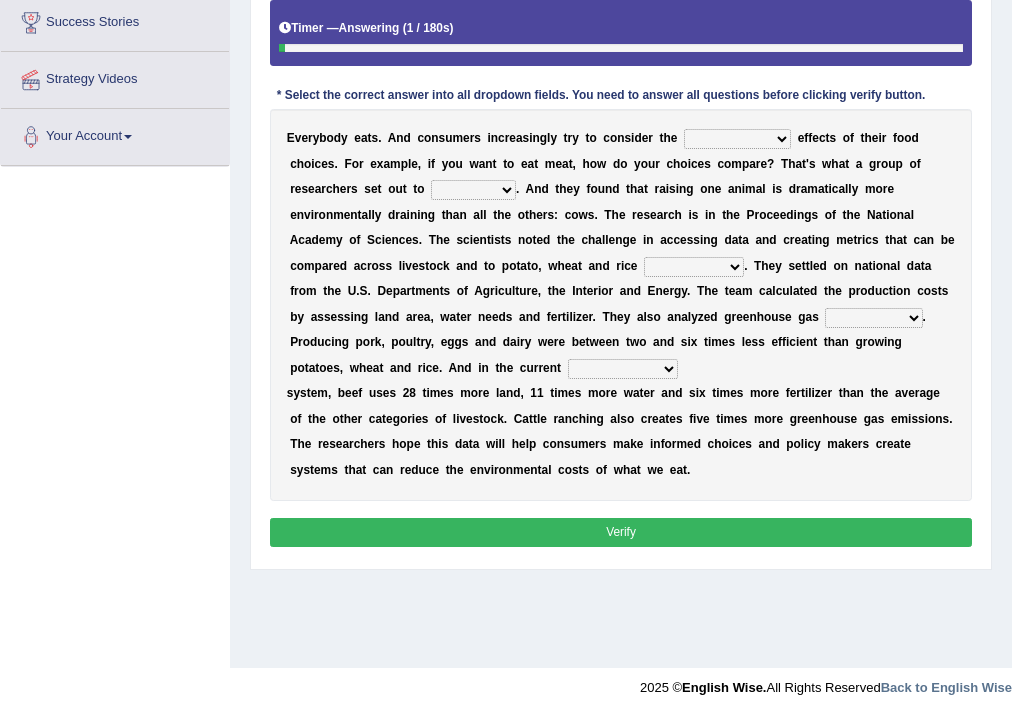 scroll, scrollTop: 332, scrollLeft: 0, axis: vertical 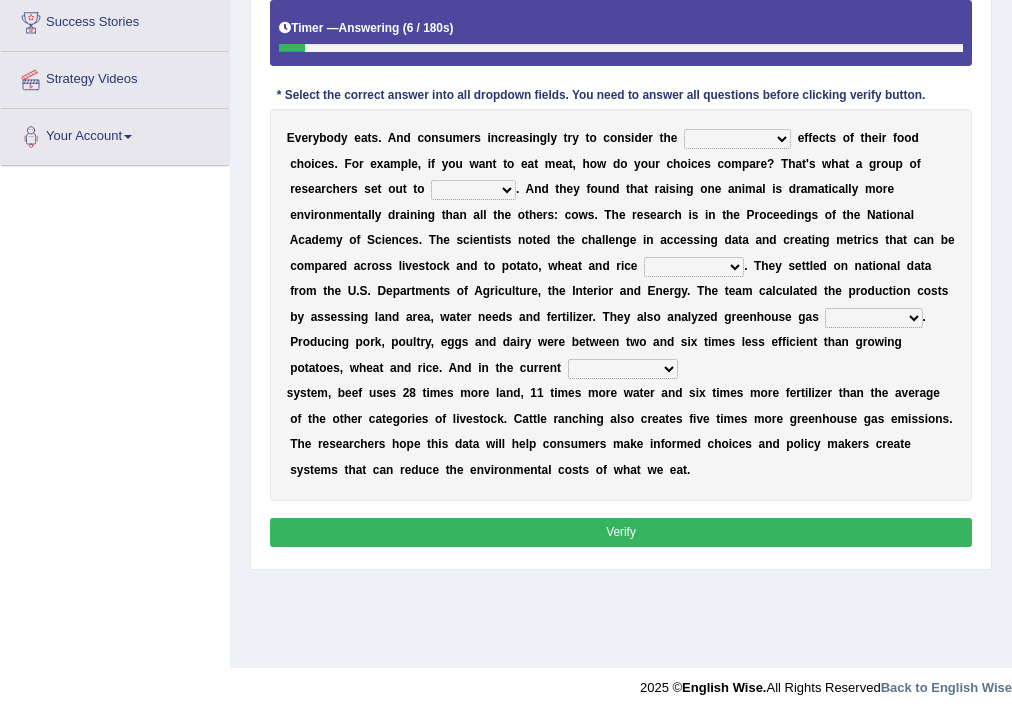 click on "spiritual economic environmental material" at bounding box center (737, 139) 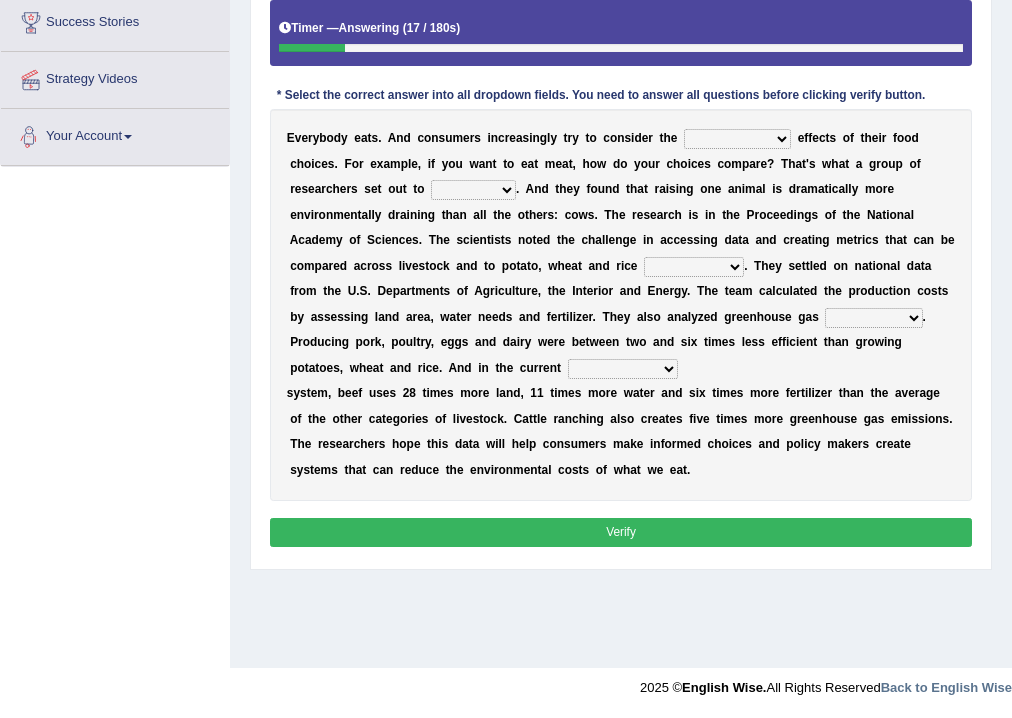 click on "Toggle navigation
Home
Practice Questions   Speaking Practice Read Aloud
Repeat Sentence
Describe Image
Re-tell Lecture
Answer Short Question
Summarize Group Discussion
Respond To A Situation
Writing Practice  Summarize Written Text
Write Essay
Reading Practice  Reading & Writing: Fill In The Blanks
Choose Multiple Answers
Re-order Paragraphs
Fill In The Blanks
Choose Single Answer
Listening Practice  Summarize Spoken Text
Highlight Incorrect Words
Highlight Correct Summary
Select Missing Word
Choose Single Answer
Choose Multiple Answers
Fill In The Blanks
Write From Dictation
Pronunciation
Tests  Take Practice Sectional Test
Take Mock Test" at bounding box center [506, 188] 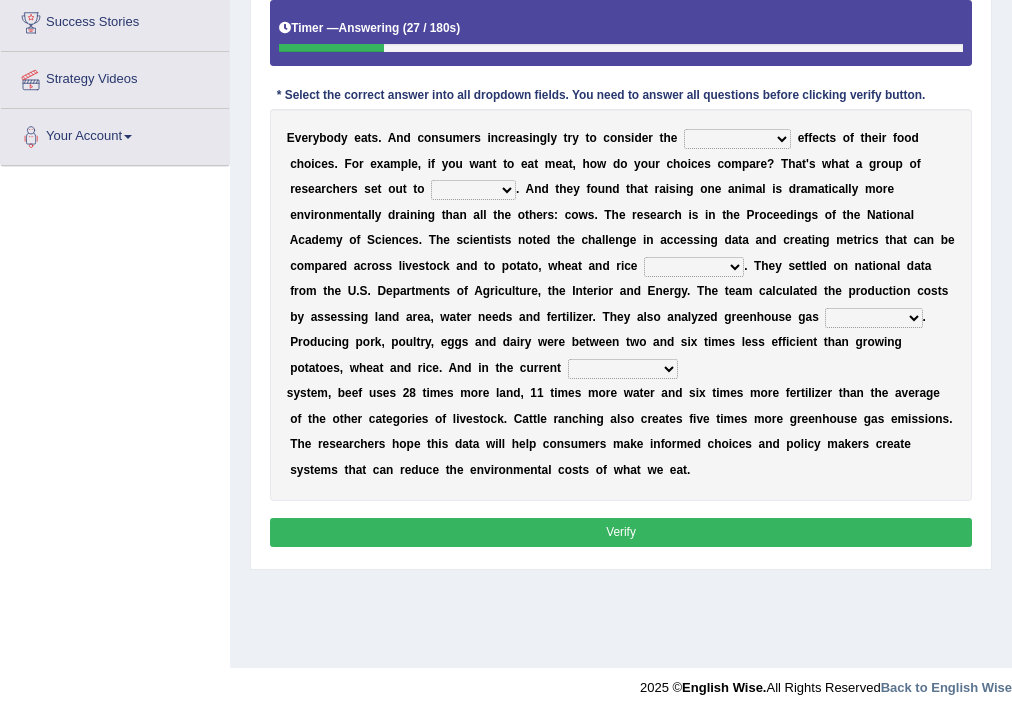 click on "exemplify squander discover purchase" at bounding box center [473, 190] 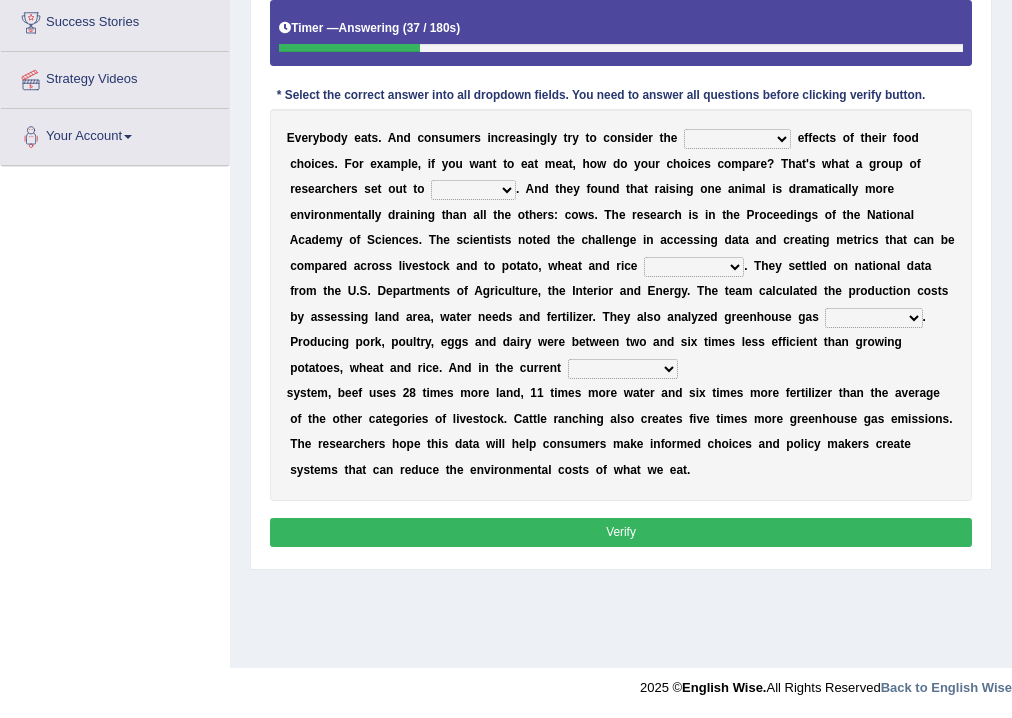 select on "discover" 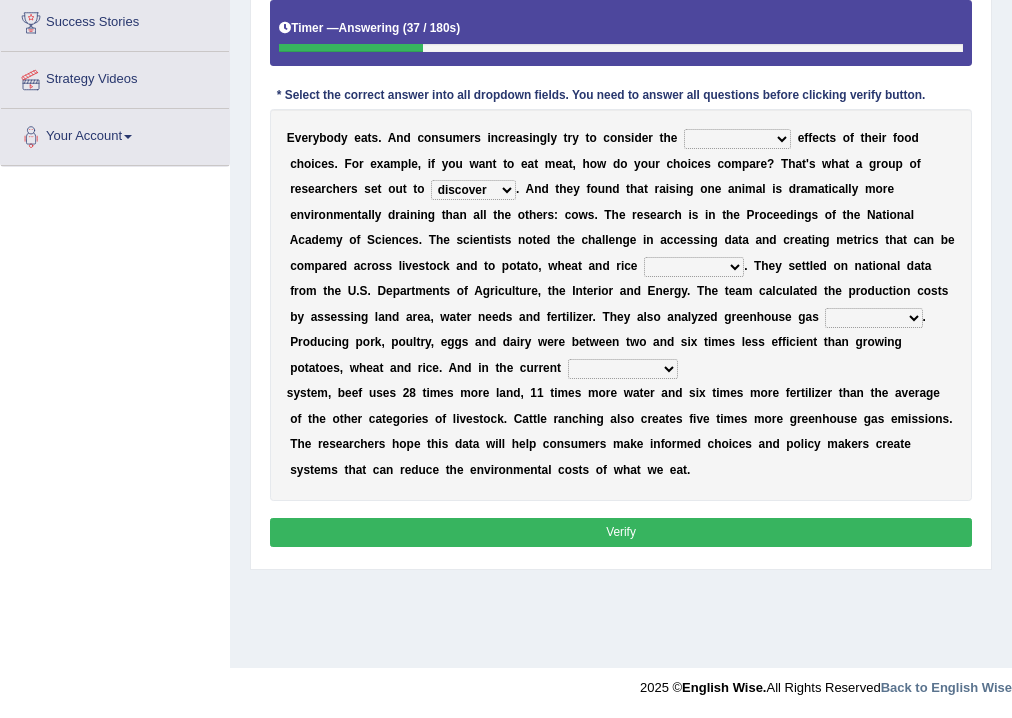 click on "Toggle navigation
Home
Practice Questions   Speaking Practice Read Aloud
Repeat Sentence
Describe Image
Re-tell Lecture
Answer Short Question
Summarize Group Discussion
Respond To A Situation
Writing Practice  Summarize Written Text
Write Essay
Reading Practice  Reading & Writing: Fill In The Blanks
Choose Multiple Answers
Re-order Paragraphs
Fill In The Blanks
Choose Single Answer
Listening Practice  Summarize Spoken Text
Highlight Incorrect Words
Highlight Correct Summary
Select Missing Word
Choose Single Answer
Choose Multiple Answers
Fill In The Blanks
Write From Dictation
Pronunciation
Tests  Take Practice Sectional Test
Take Mock Test" at bounding box center [506, 188] 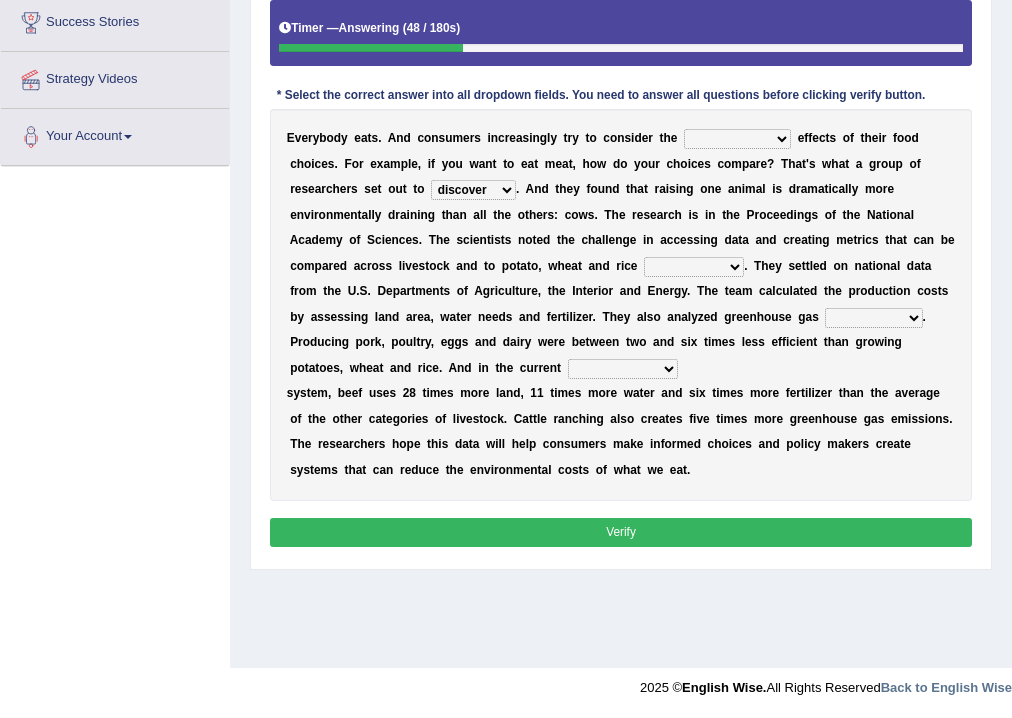click on "spiritual economic environmental material" at bounding box center [737, 139] 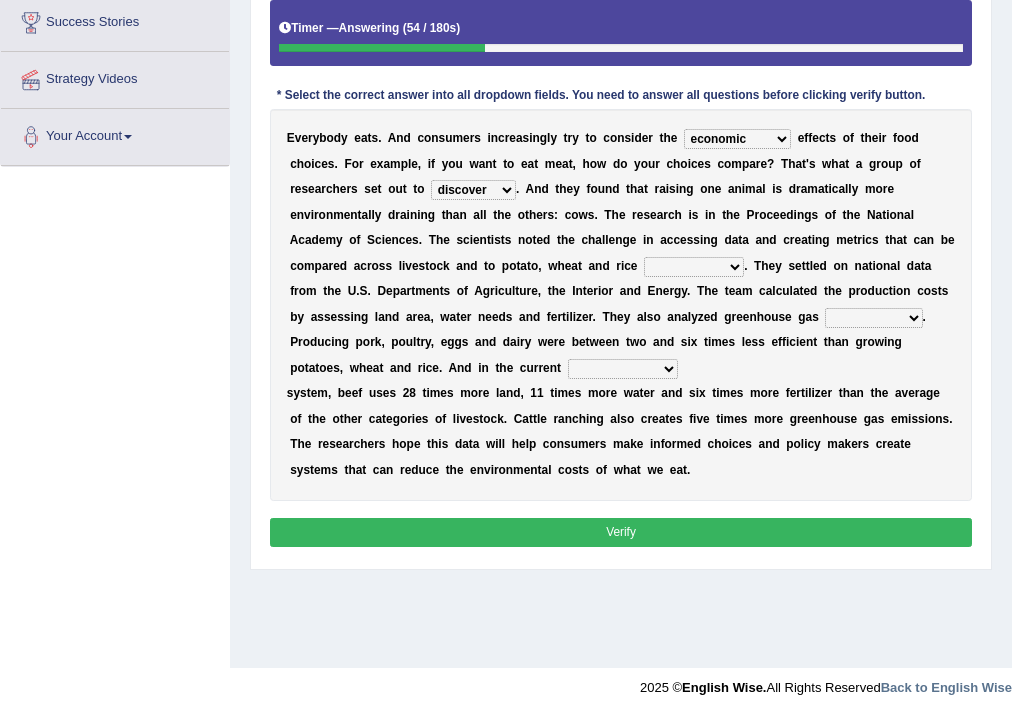 click on "spiritual economic environmental material" at bounding box center [737, 139] 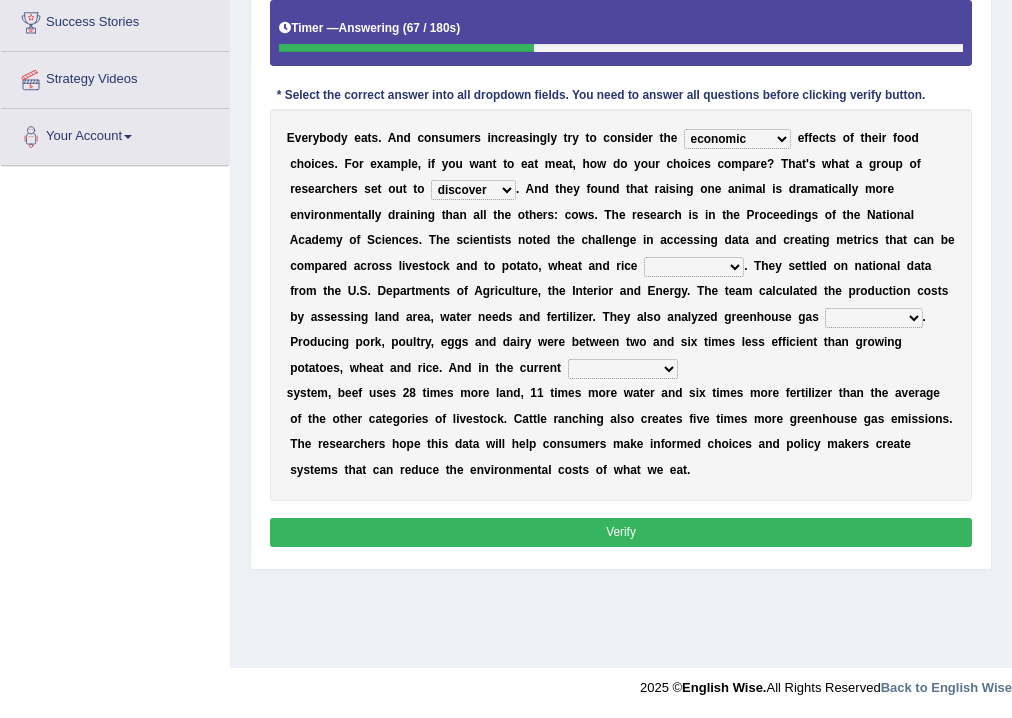 click on "spiritual economic environmental material" at bounding box center [737, 139] 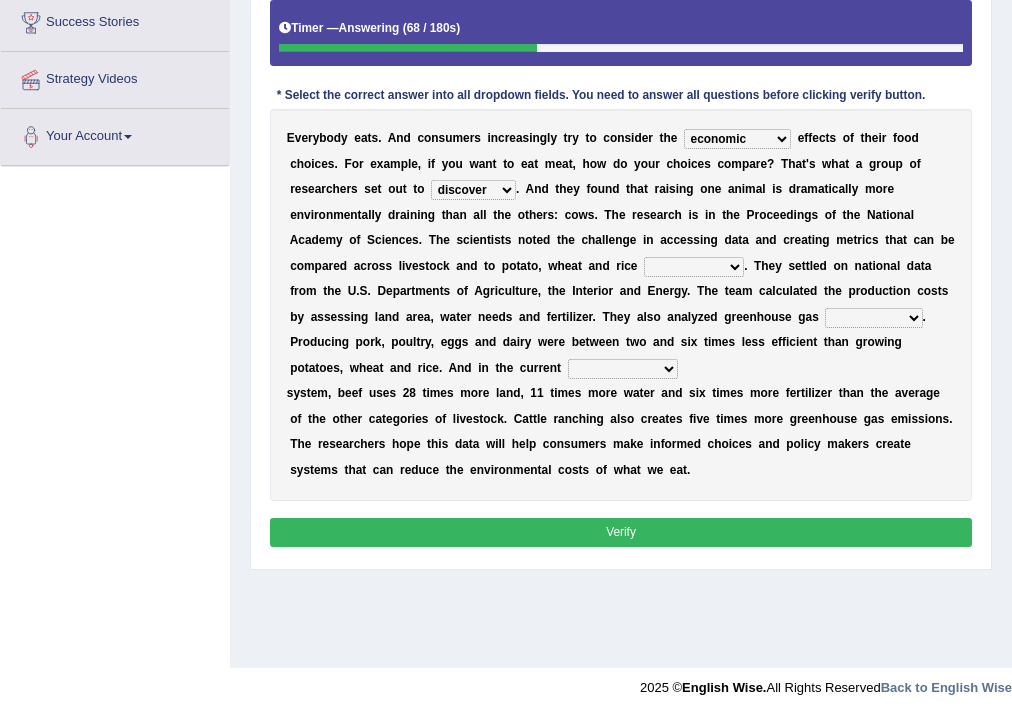 select on "environmental" 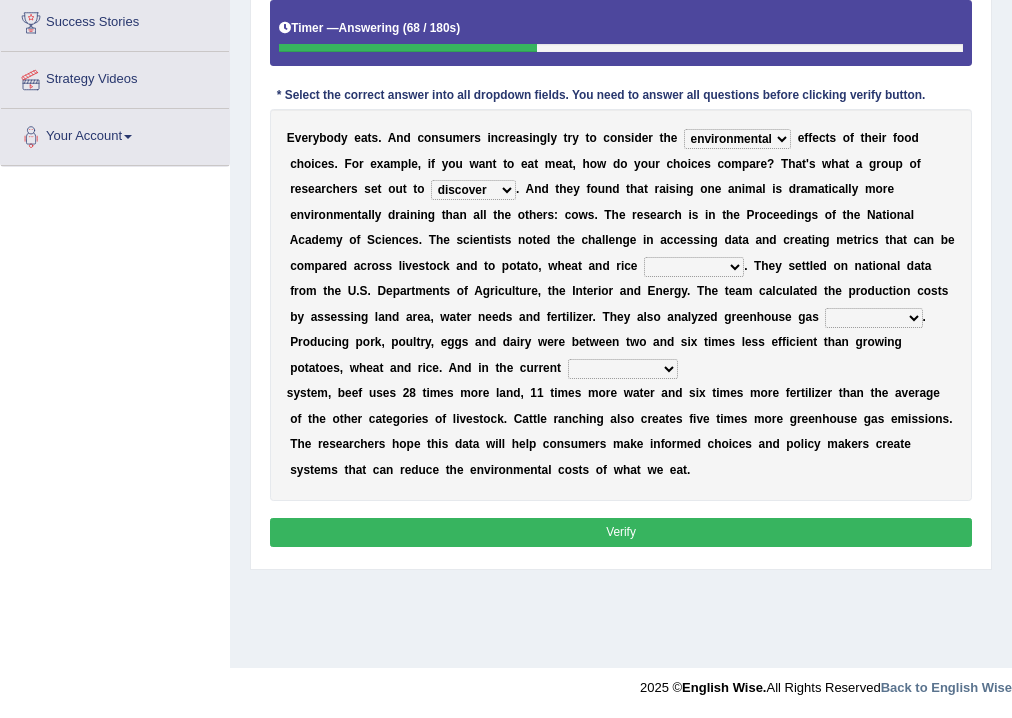 click on "spiritual economic environmental material" at bounding box center (737, 139) 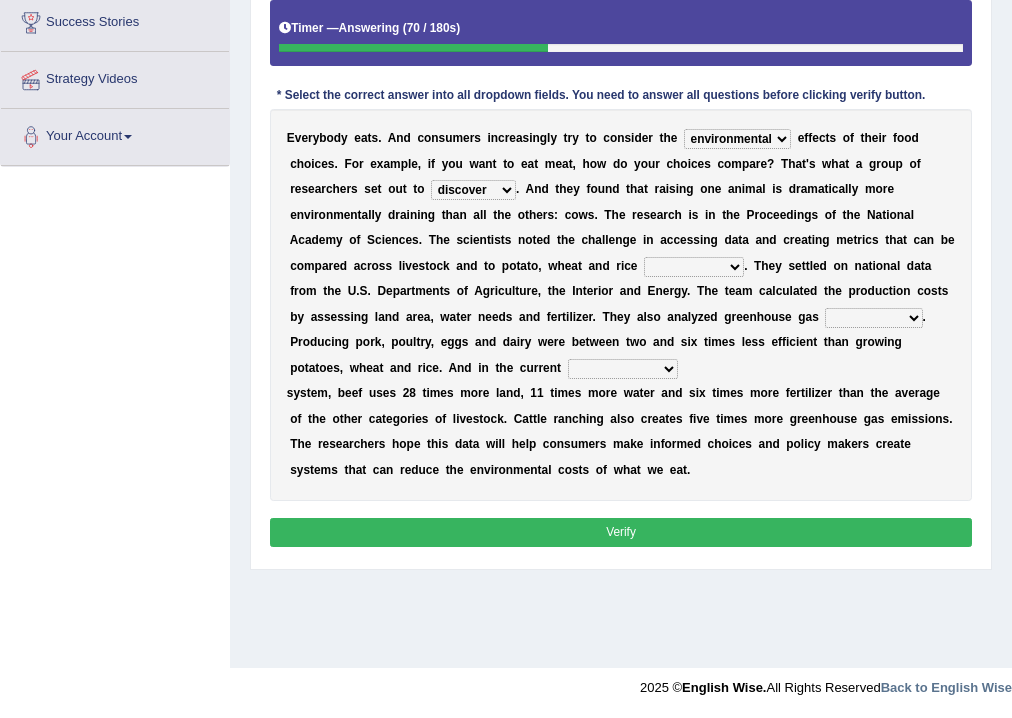 click on "Toggle navigation
Home
Practice Questions   Speaking Practice Read Aloud
Repeat Sentence
Describe Image
Re-tell Lecture
Answer Short Question
Summarize Group Discussion
Respond To A Situation
Writing Practice  Summarize Written Text
Write Essay
Reading Practice  Reading & Writing: Fill In The Blanks
Choose Multiple Answers
Re-order Paragraphs
Fill In The Blanks
Choose Single Answer
Listening Practice  Summarize Spoken Text
Highlight Incorrect Words
Highlight Correct Summary
Select Missing Word
Choose Single Answer
Choose Multiple Answers
Fill In The Blanks
Write From Dictation
Pronunciation
Tests  Take Practice Sectional Test
Take Mock Test" at bounding box center (506, 188) 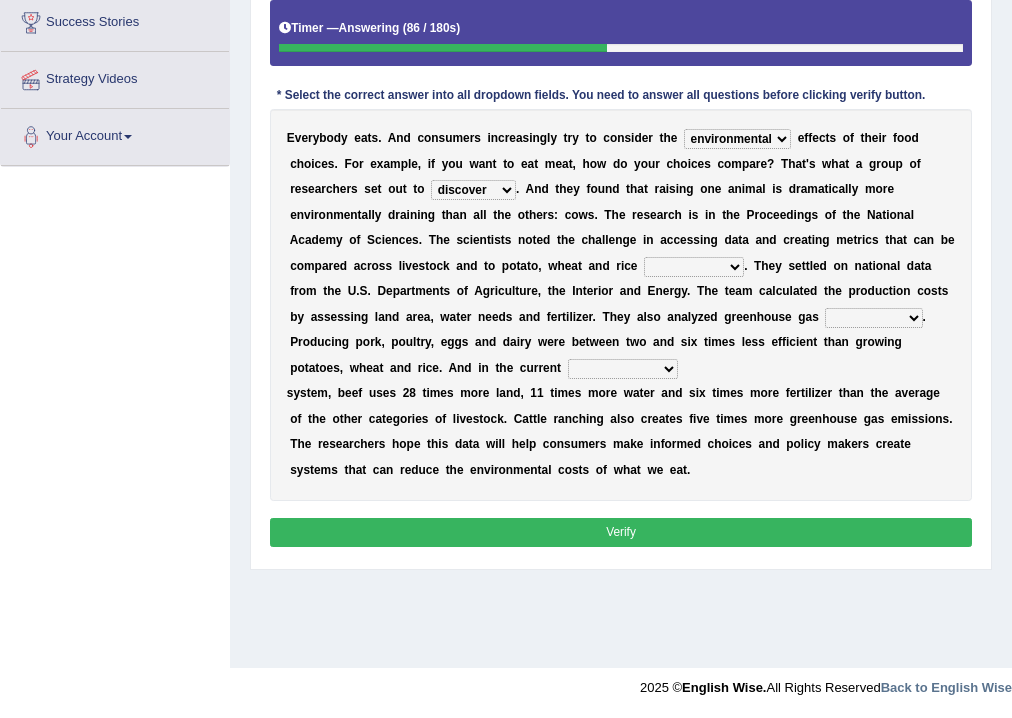 click on "production corruption consumption inventory" at bounding box center (694, 267) 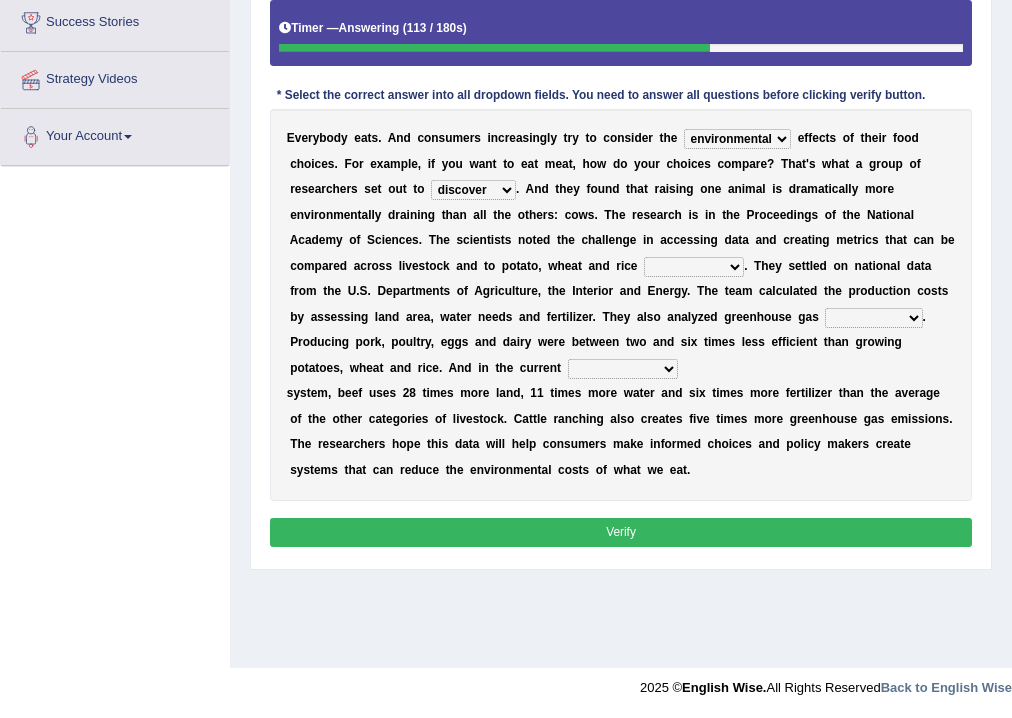 click on "production corruption consumption inventory" at bounding box center (694, 267) 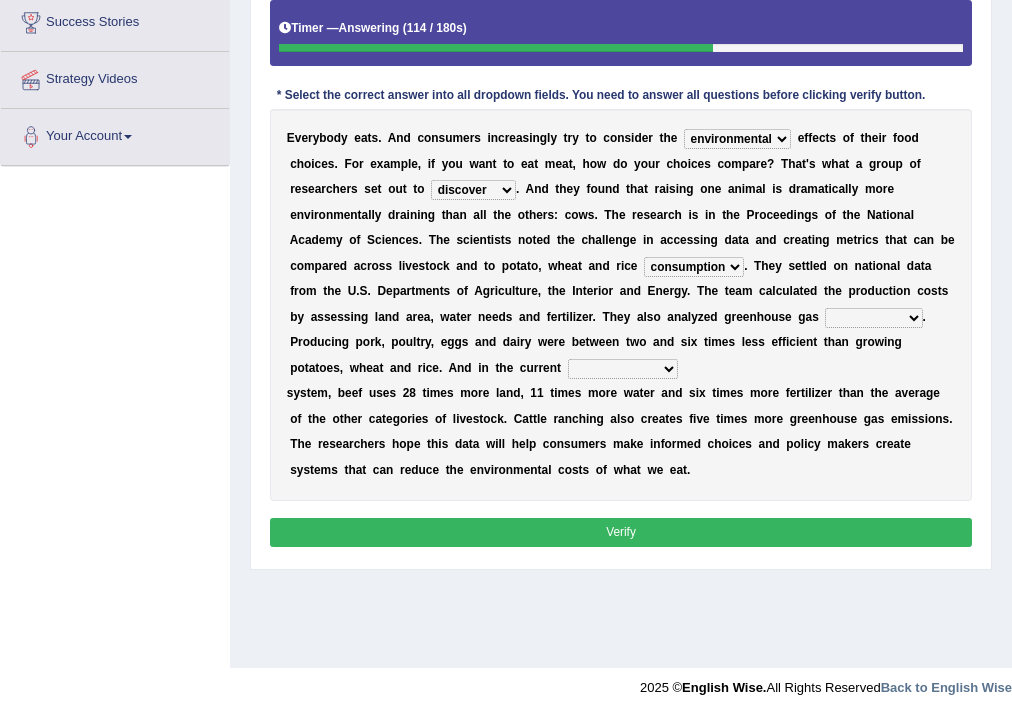 click on "production corruption consumption inventory" at bounding box center (694, 267) 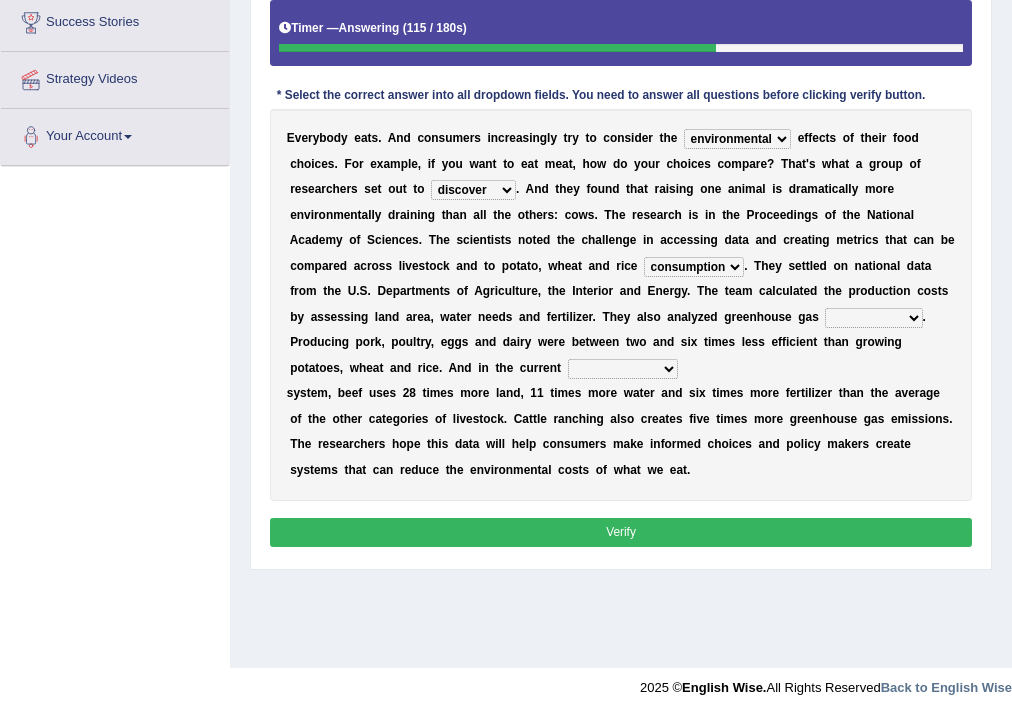 select on "production" 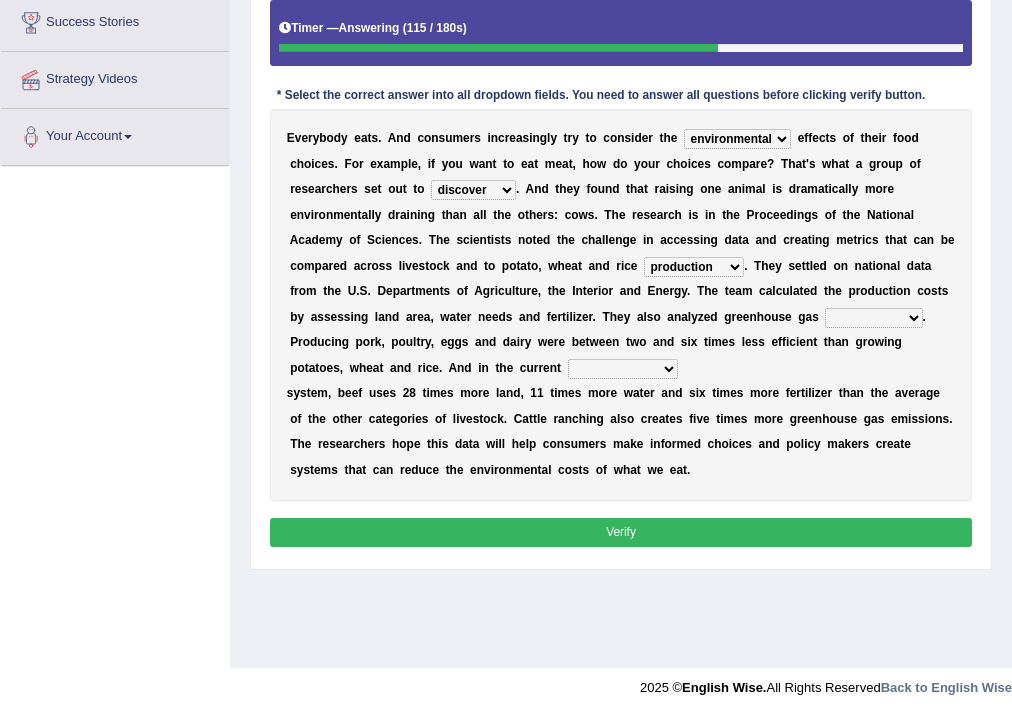 click on "Toggle navigation
Home
Practice Questions   Speaking Practice Read Aloud
Repeat Sentence
Describe Image
Re-tell Lecture
Answer Short Question
Summarize Group Discussion
Respond To A Situation
Writing Practice  Summarize Written Text
Write Essay
Reading Practice  Reading & Writing: Fill In The Blanks
Choose Multiple Answers
Re-order Paragraphs
Fill In The Blanks
Choose Single Answer
Listening Practice  Summarize Spoken Text
Highlight Incorrect Words
Highlight Correct Summary
Select Missing Word
Choose Single Answer
Choose Multiple Answers
Fill In The Blanks
Write From Dictation
Pronunciation
Tests  Take Practice Sectional Test
Take Mock Test" at bounding box center (506, 188) 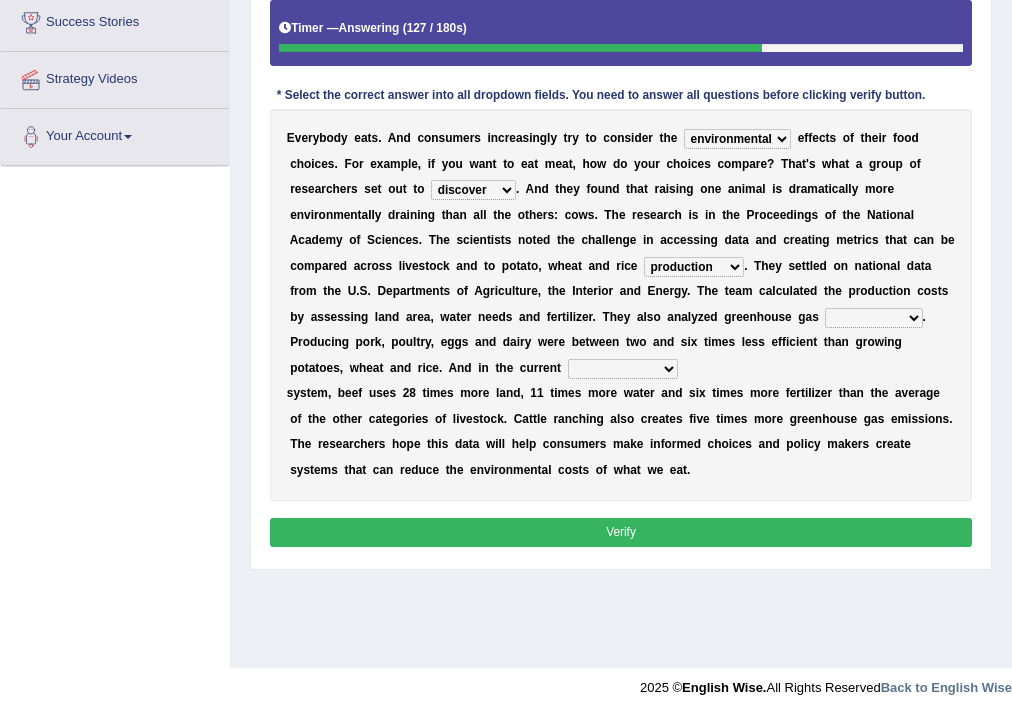 click on "conjectures manufacture emissions purification" at bounding box center (873, 318) 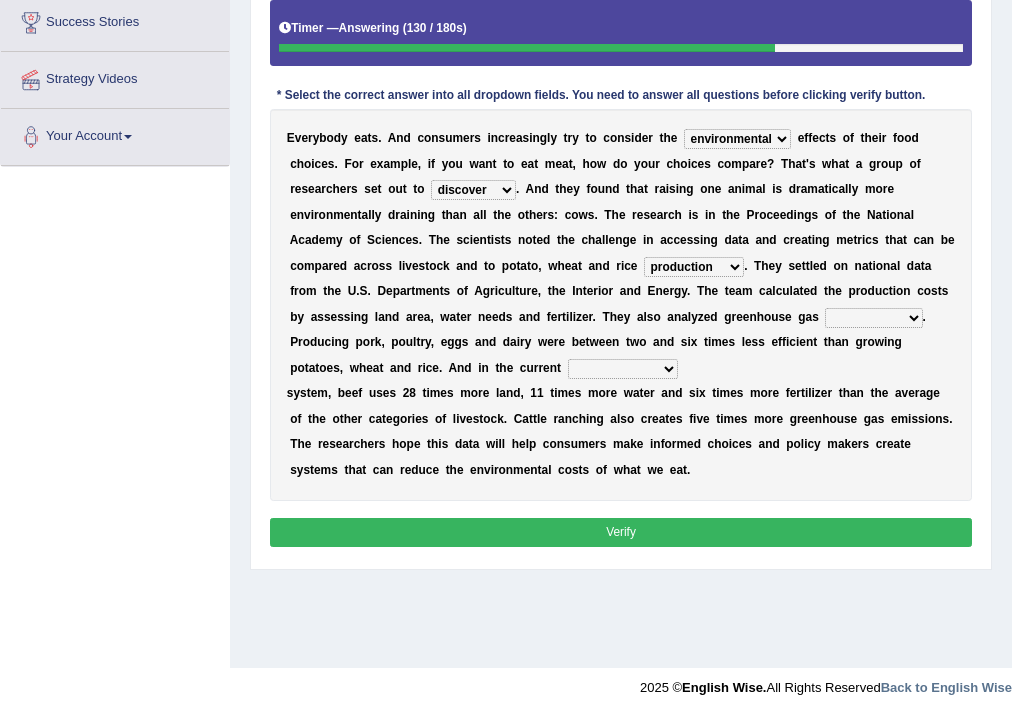 select on "emissions" 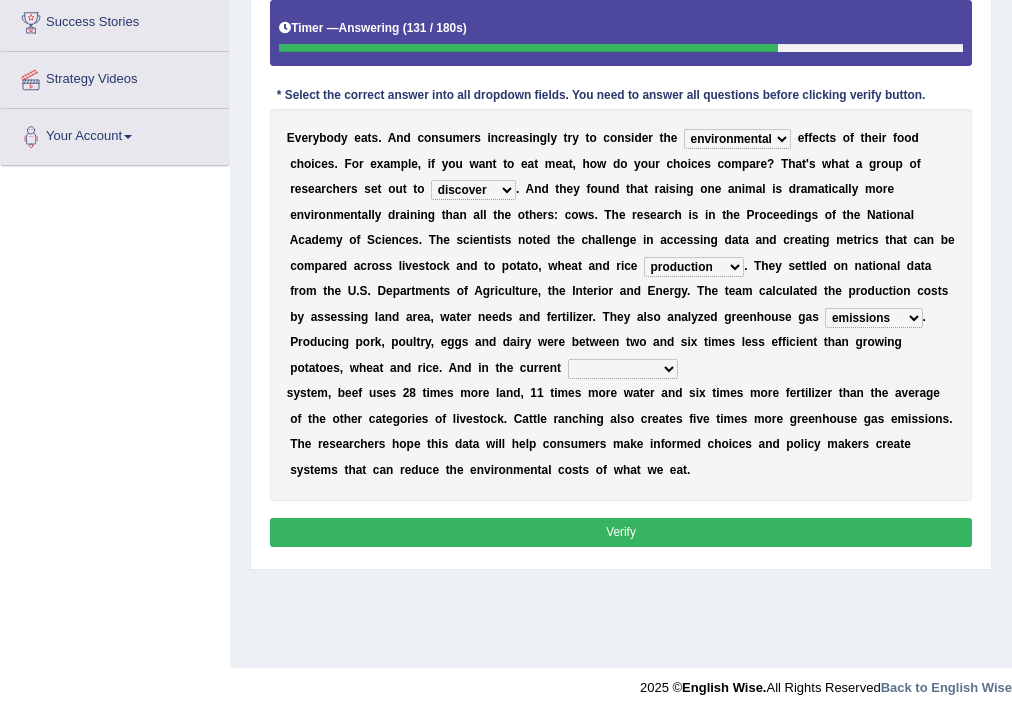 click on "Home
Practice
Reading & Writing: Fill In The Blanks
Food Choices
« Prev Next »  Report Question  Re-Attempt
Practice Reading & Writing: Fill In The Blanks
8
Food Choices
Instructions:  Below is a text with blanks. Click on each blank, a list of choices will appear. Select the appropriate choice for each blank.
Timer —  Answering   ( 131 / 180s ) Skip * Select the correct answer into all dropdown fields. You need to answer all questions before clicking verify button. E v e r y b o d y    e a t s .    A n d    c o n s u m e r s    i n c r e a s i n g l y    t r y    t o    c o n s i d e r    t h e    spiritual economic environmental material    e f f e c t s    o f    t h e i r    f o o d    c h o i c e s .    F o r    e x a m p l e ,    i f    y o u    w a n t    t o    e a t    m e a t ," at bounding box center (621, 168) 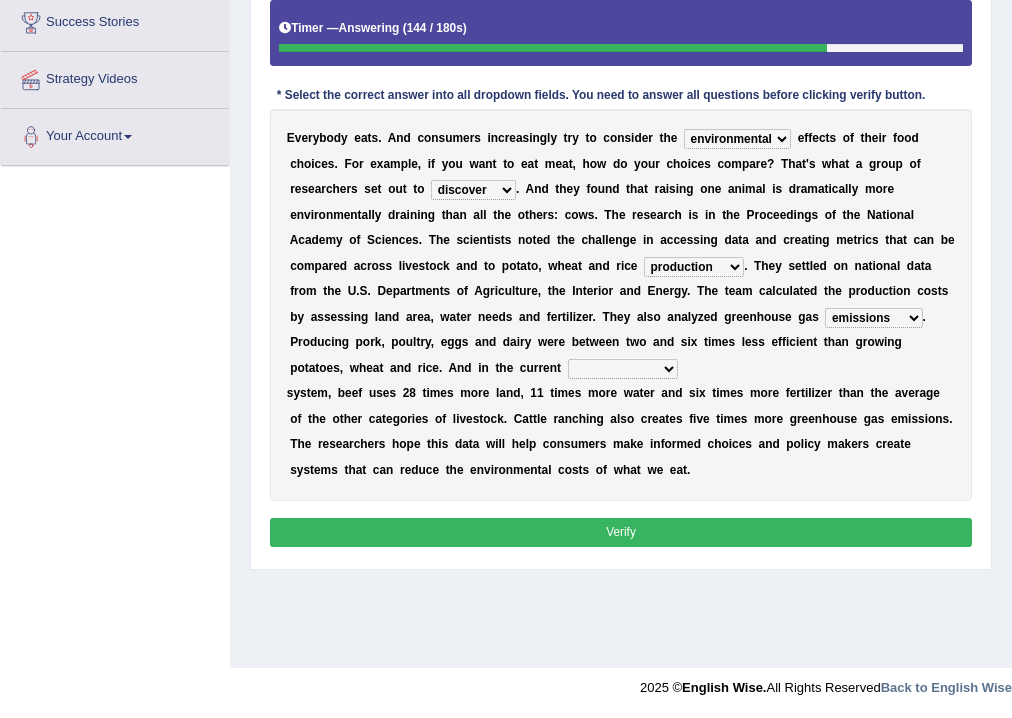 click on "agricultural impalpable ungrammatical terminal" at bounding box center (623, 369) 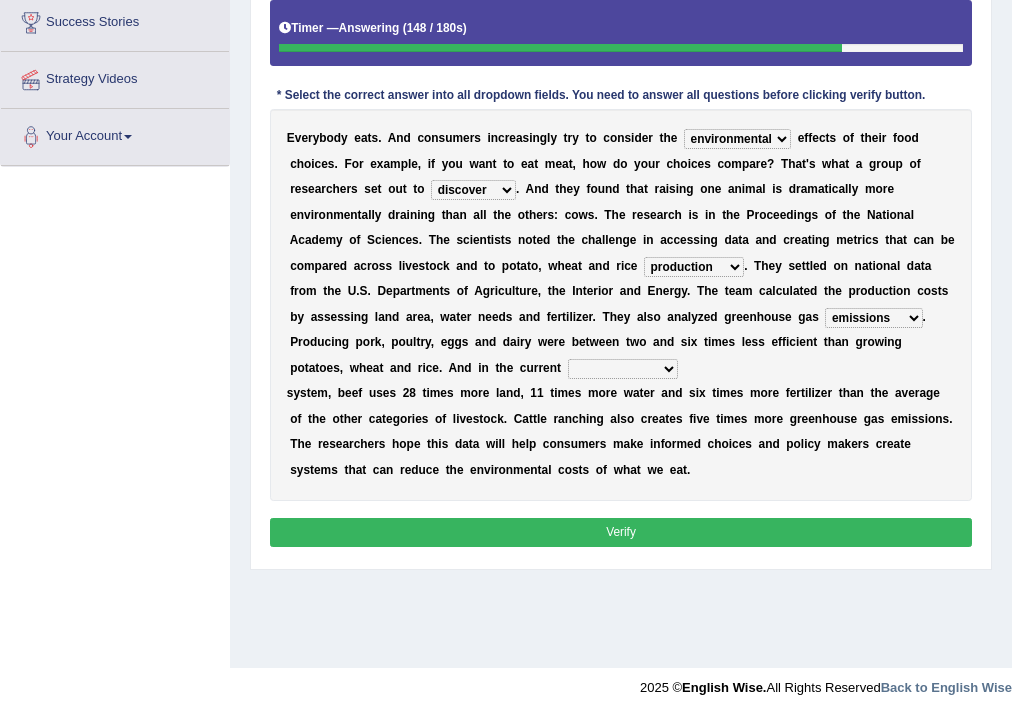 select on "agricultural" 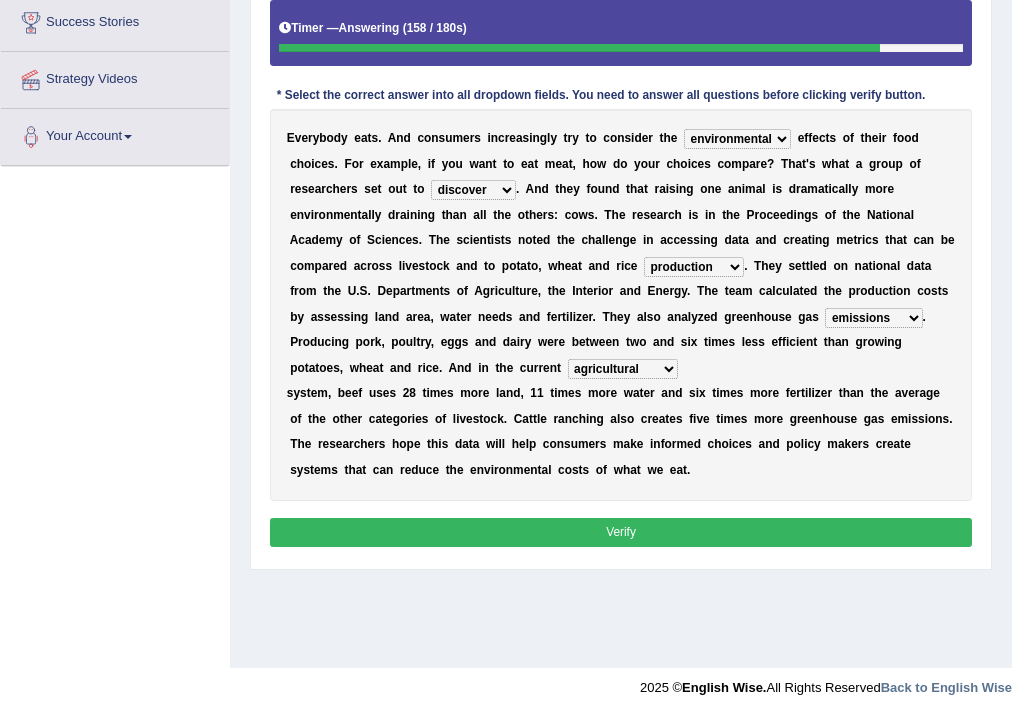 click on "Verify" at bounding box center (621, 532) 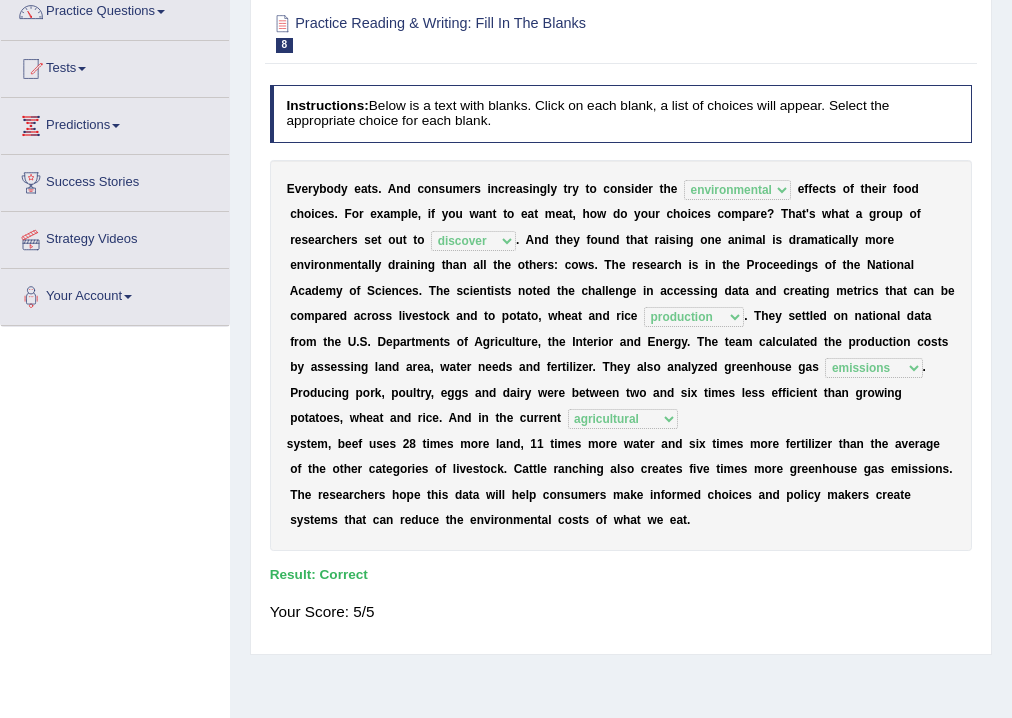 scroll, scrollTop: 92, scrollLeft: 0, axis: vertical 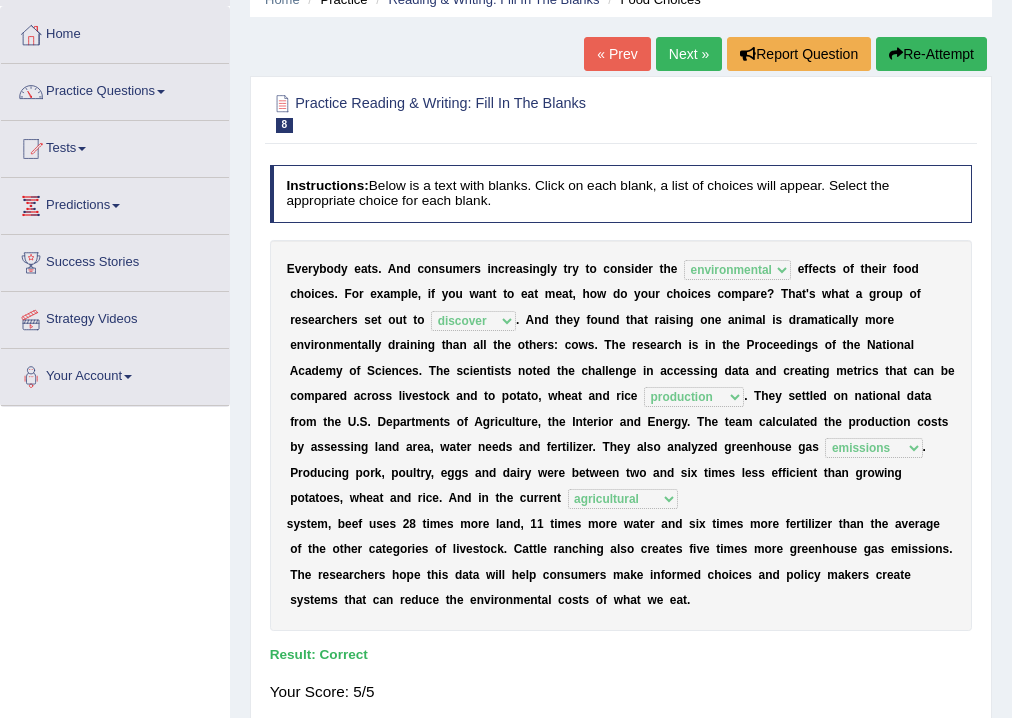 click on "Next »" at bounding box center (689, 54) 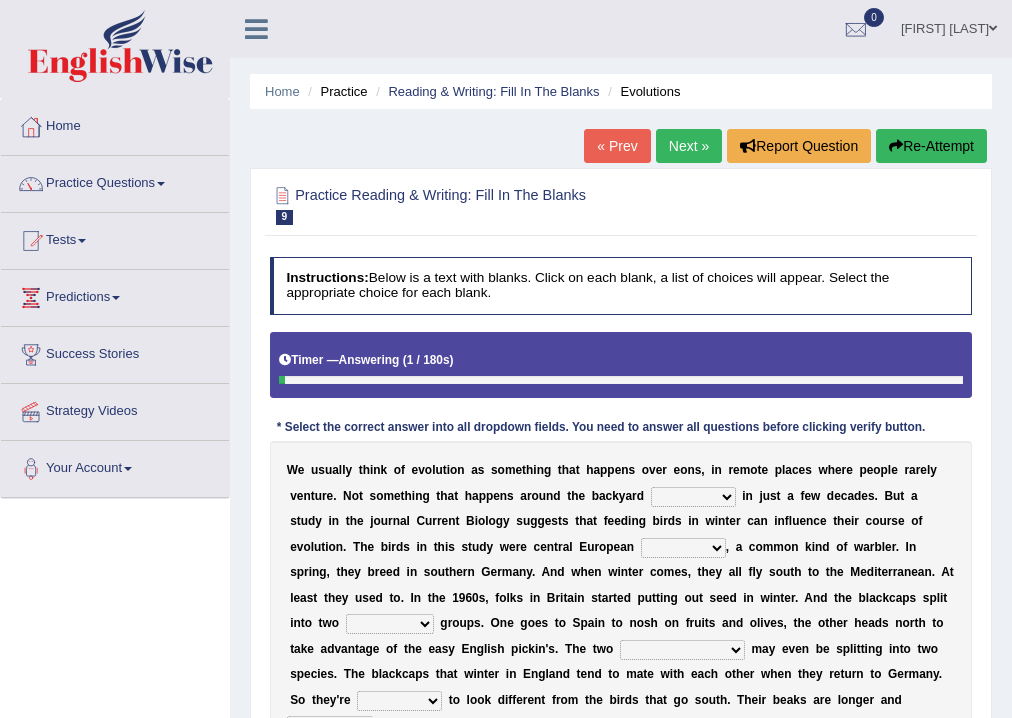 scroll, scrollTop: 240, scrollLeft: 0, axis: vertical 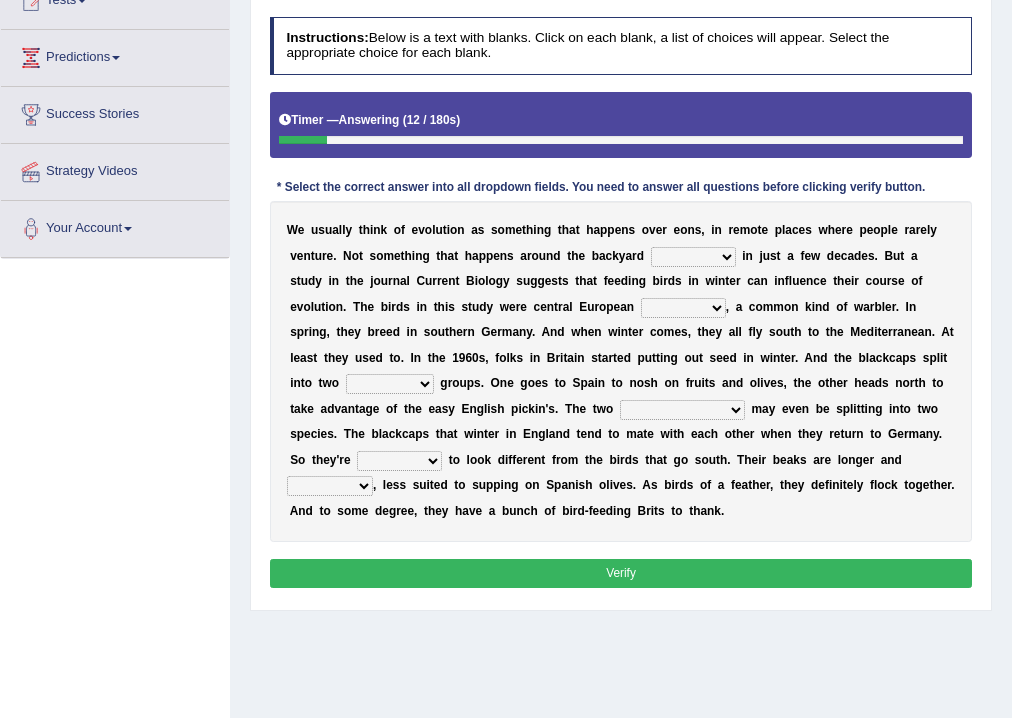 click on "beaver believer birdfeeder phonier" at bounding box center (693, 257) 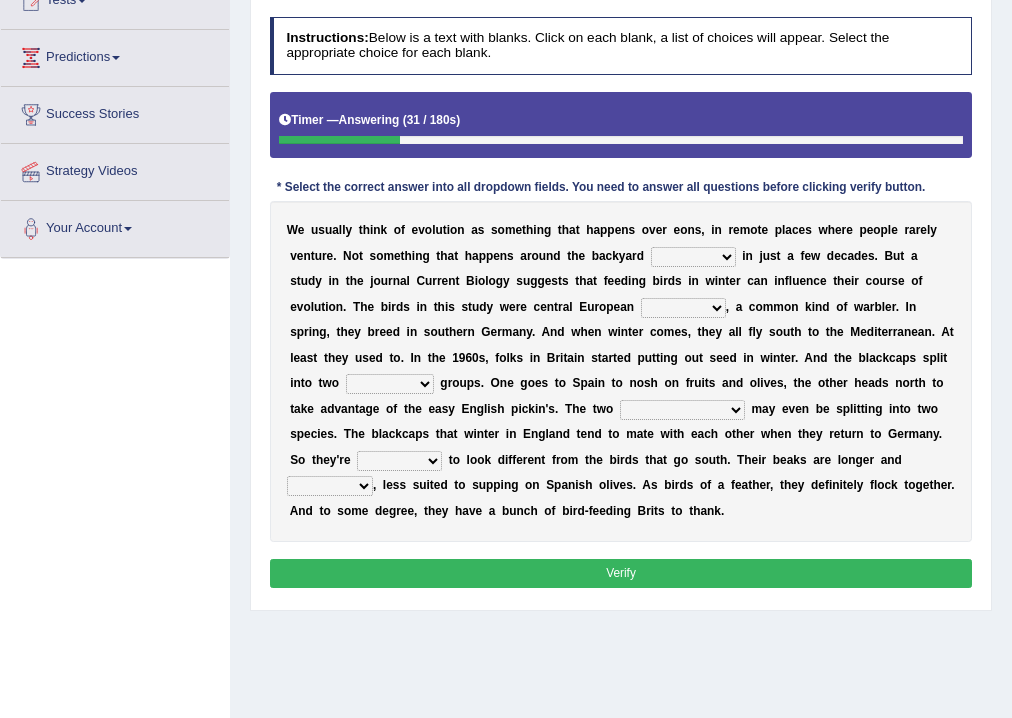 select on "birdfeeder" 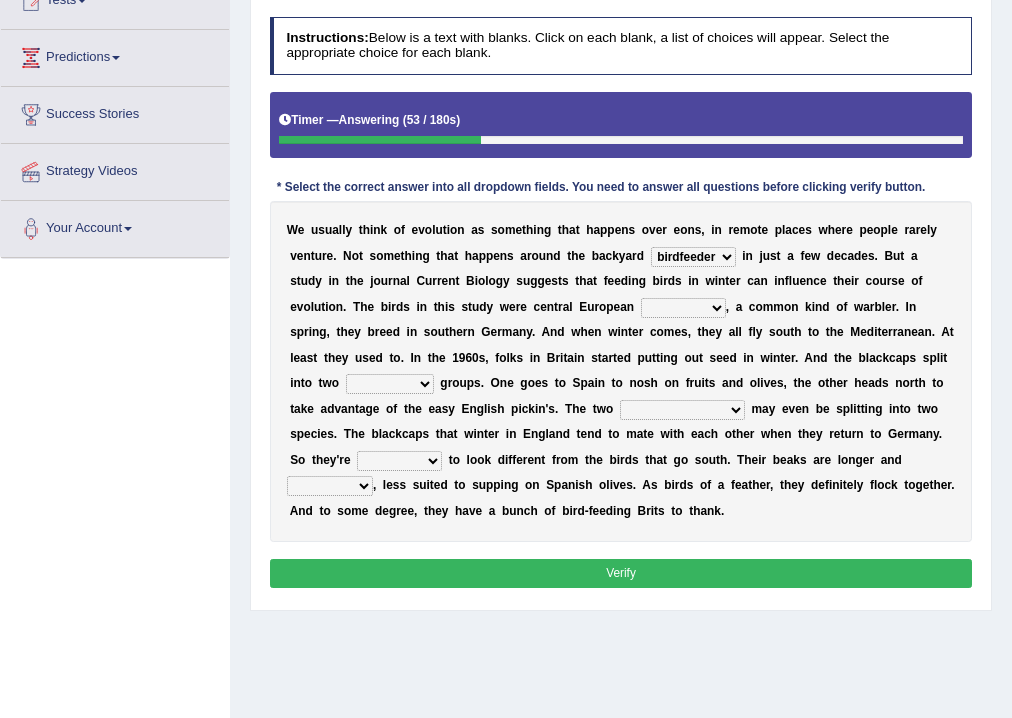 click on "blackcaps pox flaps chats" at bounding box center [683, 308] 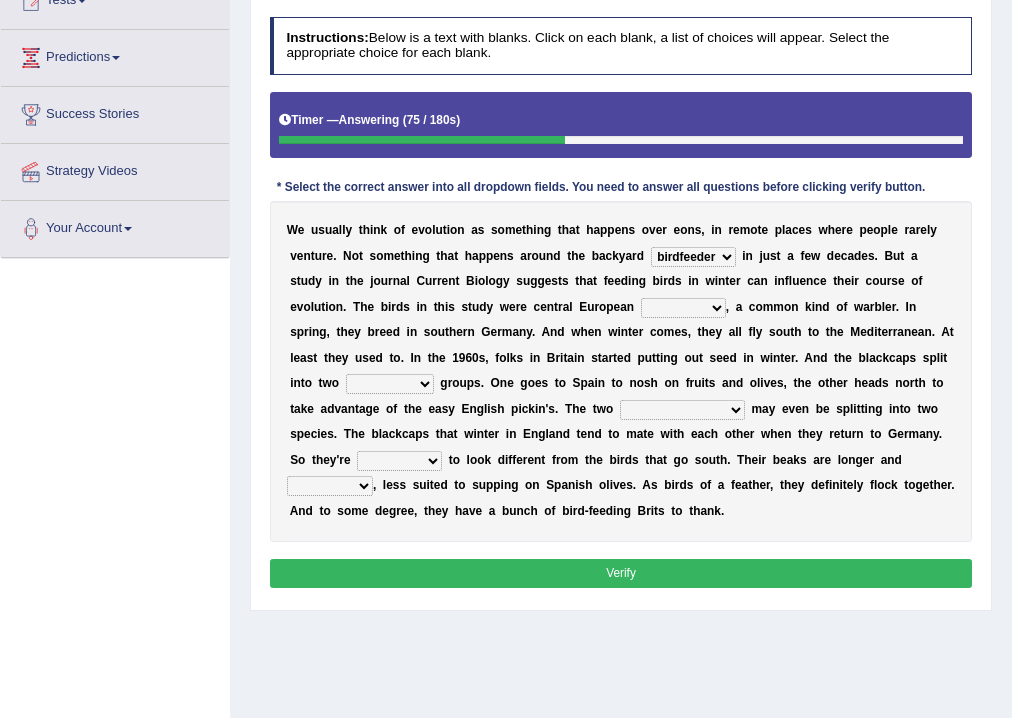 select on "pox" 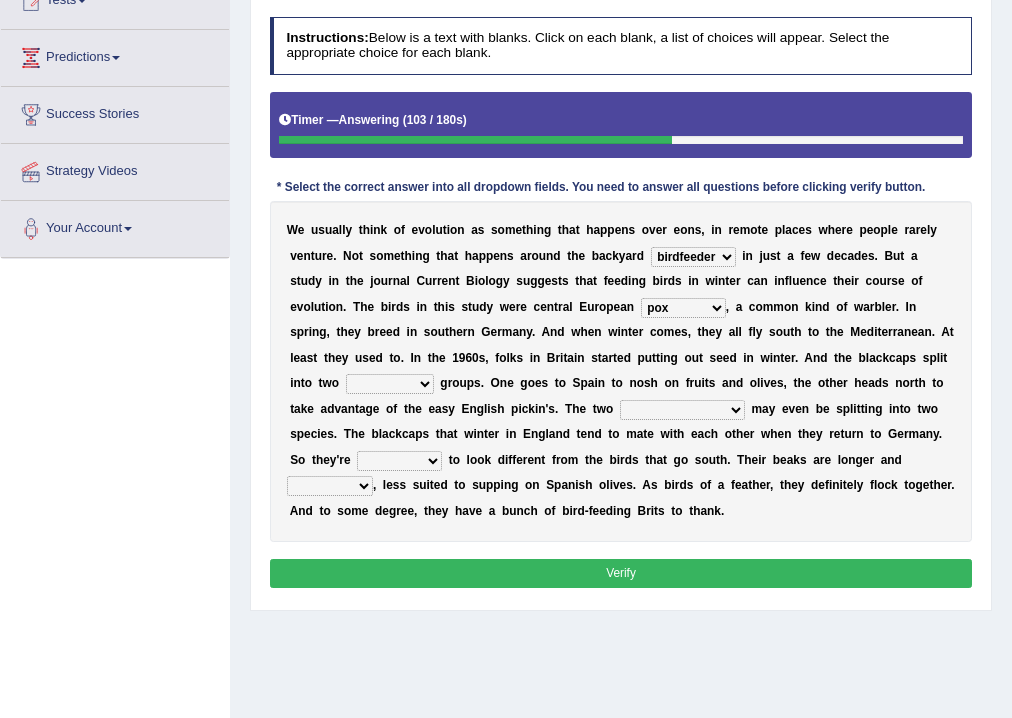click on "distinct bit disconnect split" at bounding box center [390, 384] 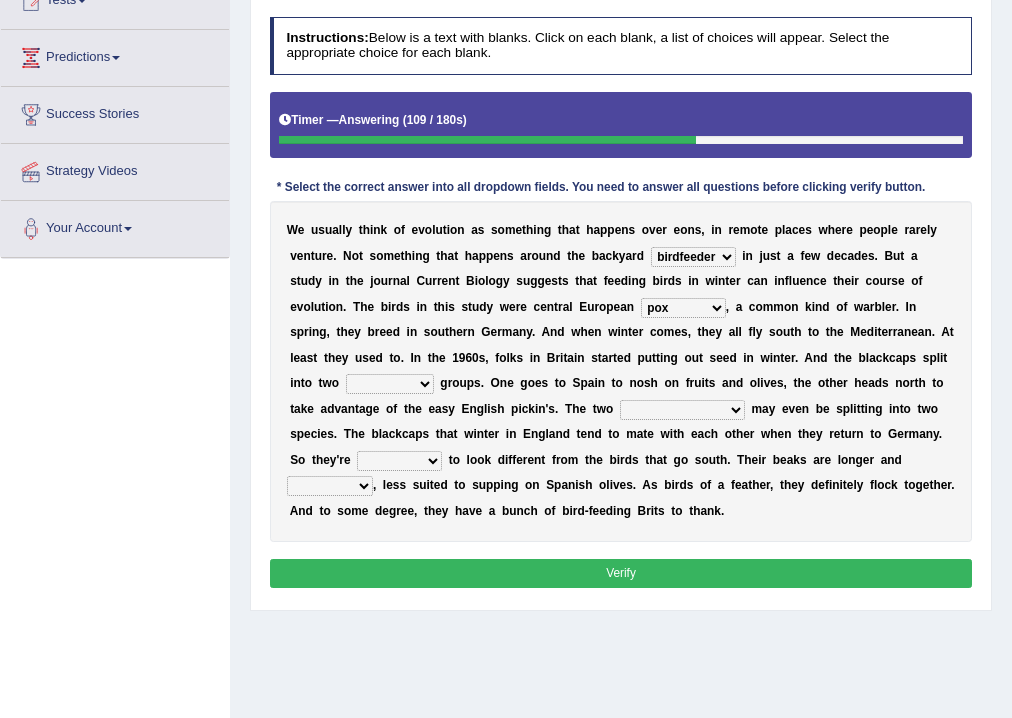 select on "split" 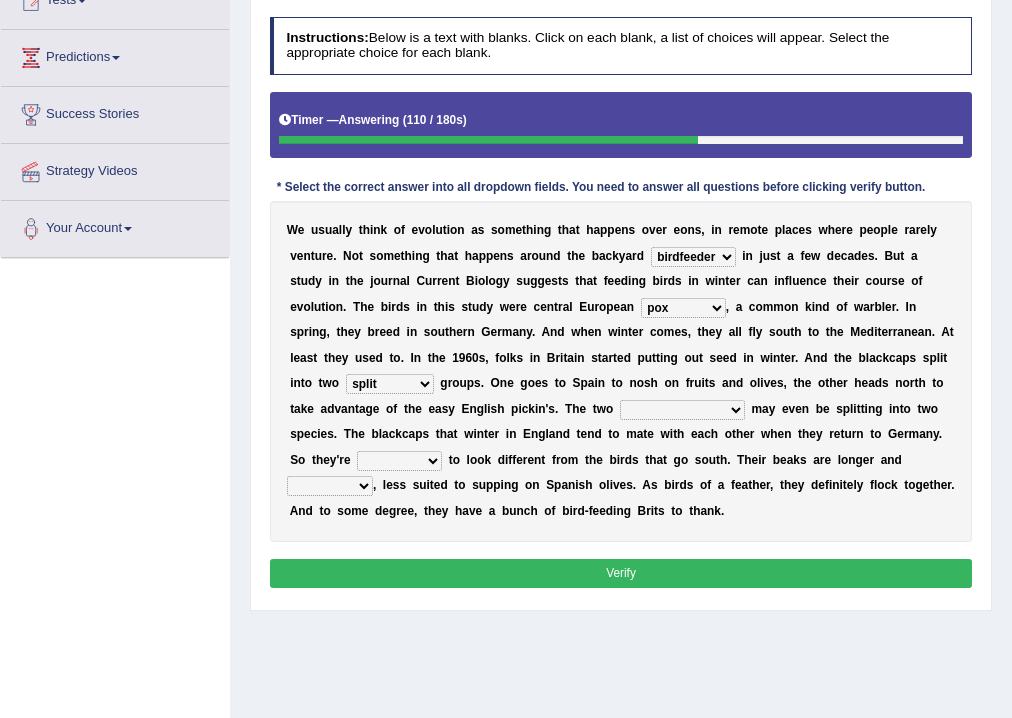 click on "distinct bit disconnect split" at bounding box center (390, 384) 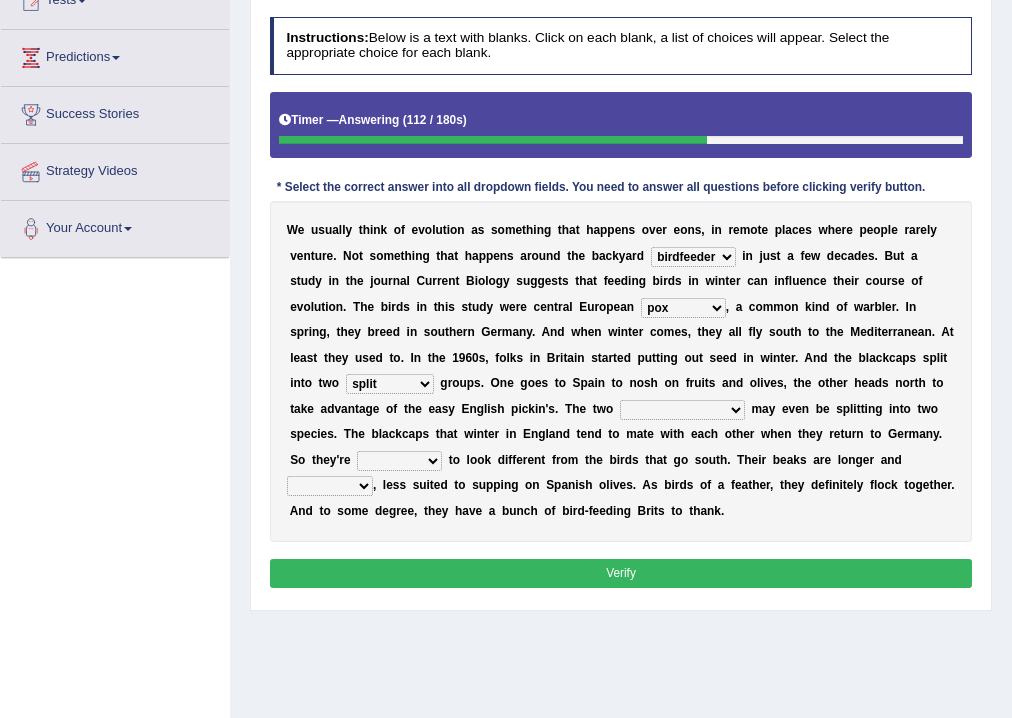 click on "distinct bit disconnect split" at bounding box center (390, 384) 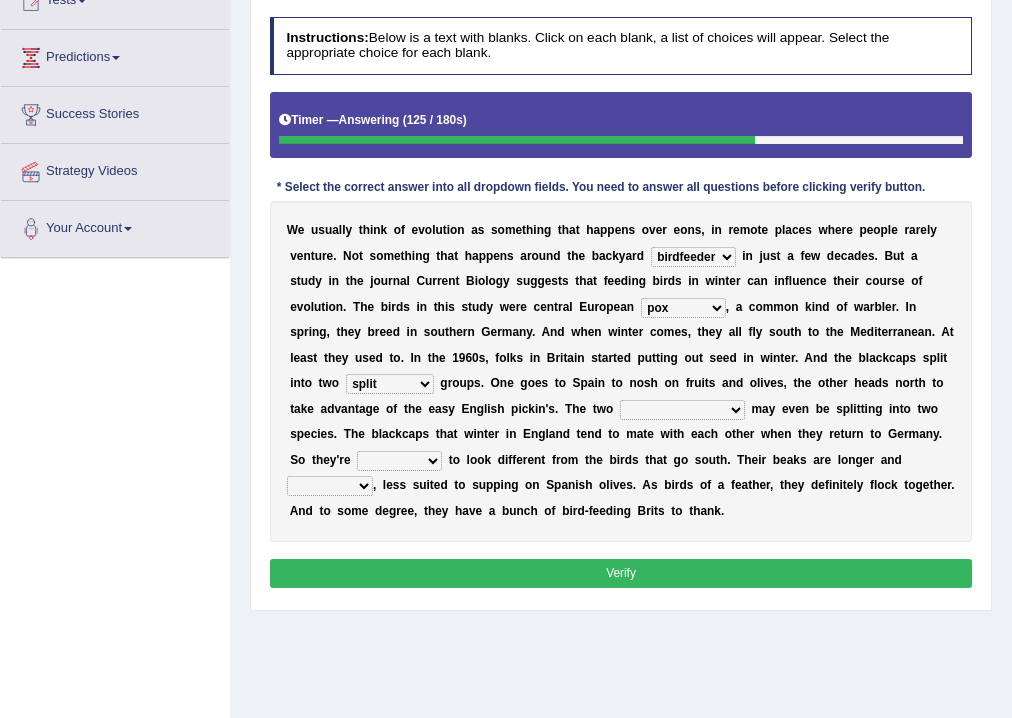 click on "elevators populations breakers contraindications" at bounding box center (682, 410) 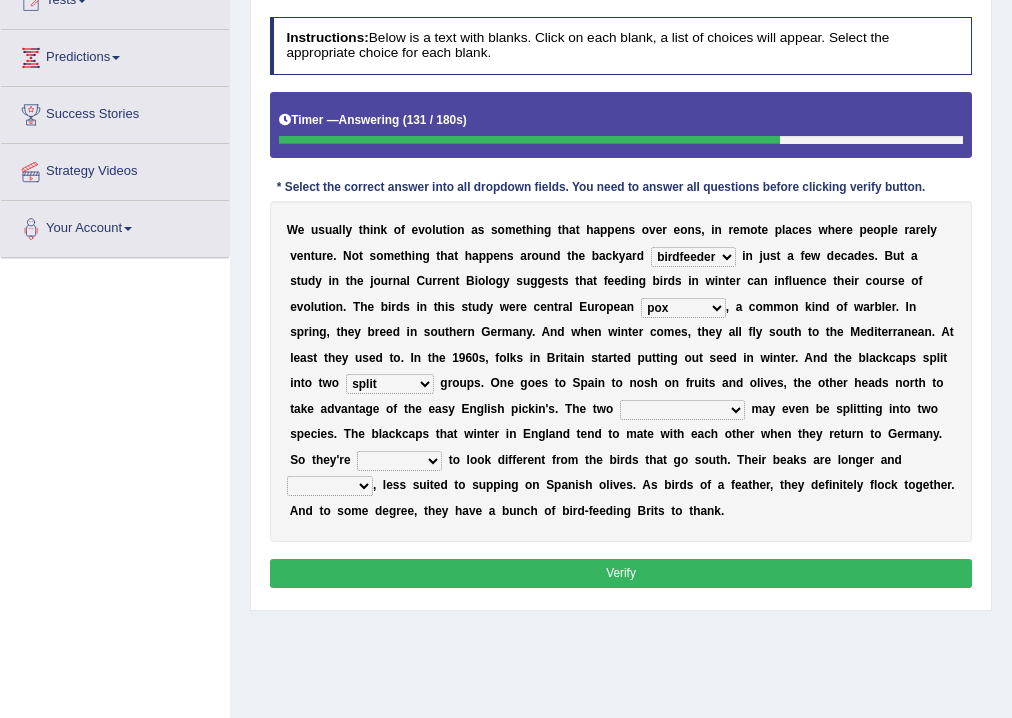 select on "populations" 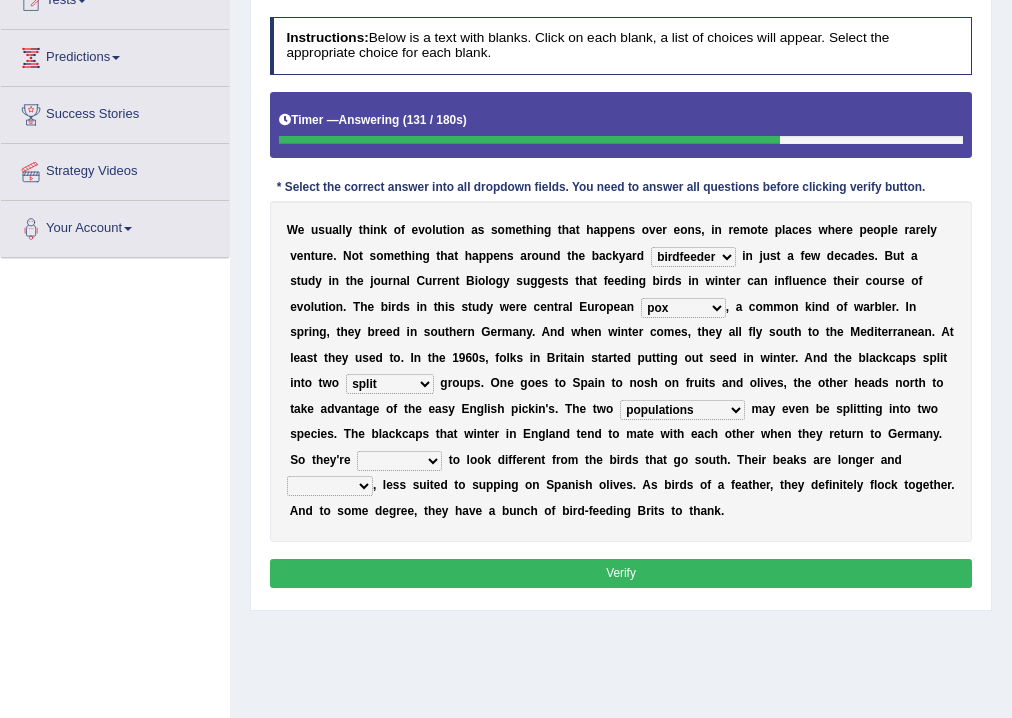 click on "elevators populations breakers contraindications" at bounding box center (682, 410) 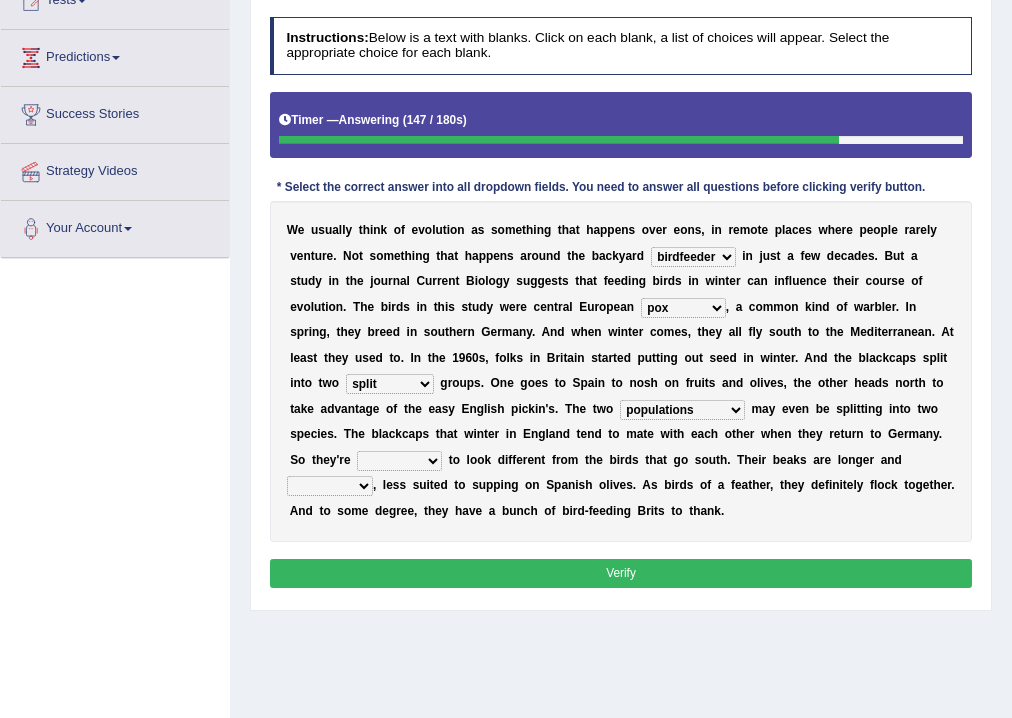 click on "starting blotting wanting padding" at bounding box center (399, 461) 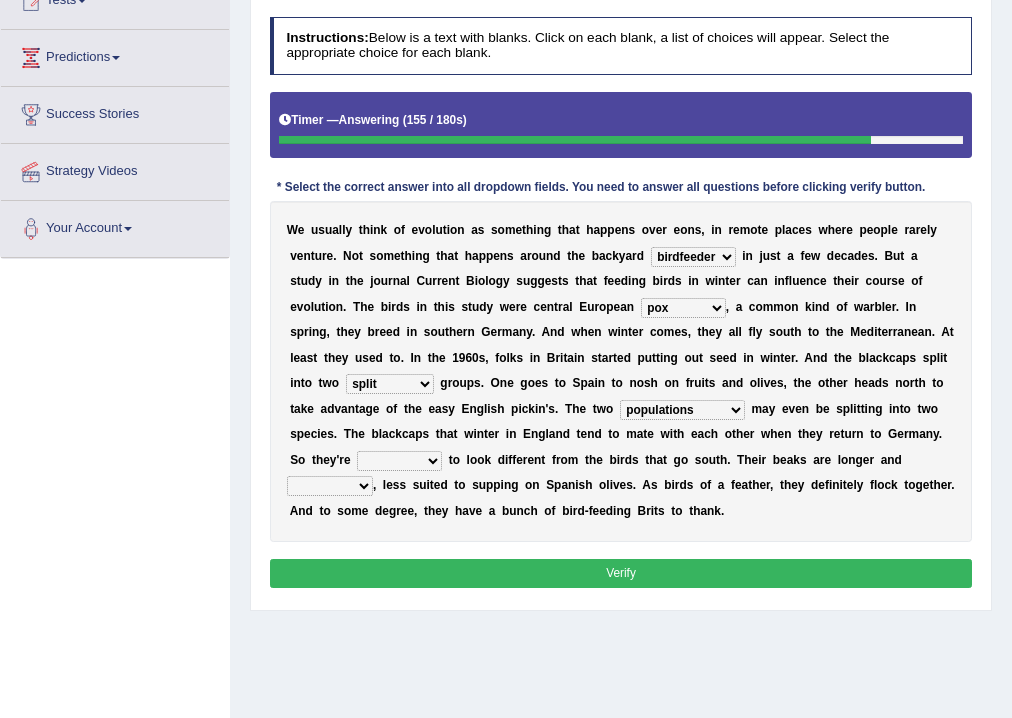 select on "starting" 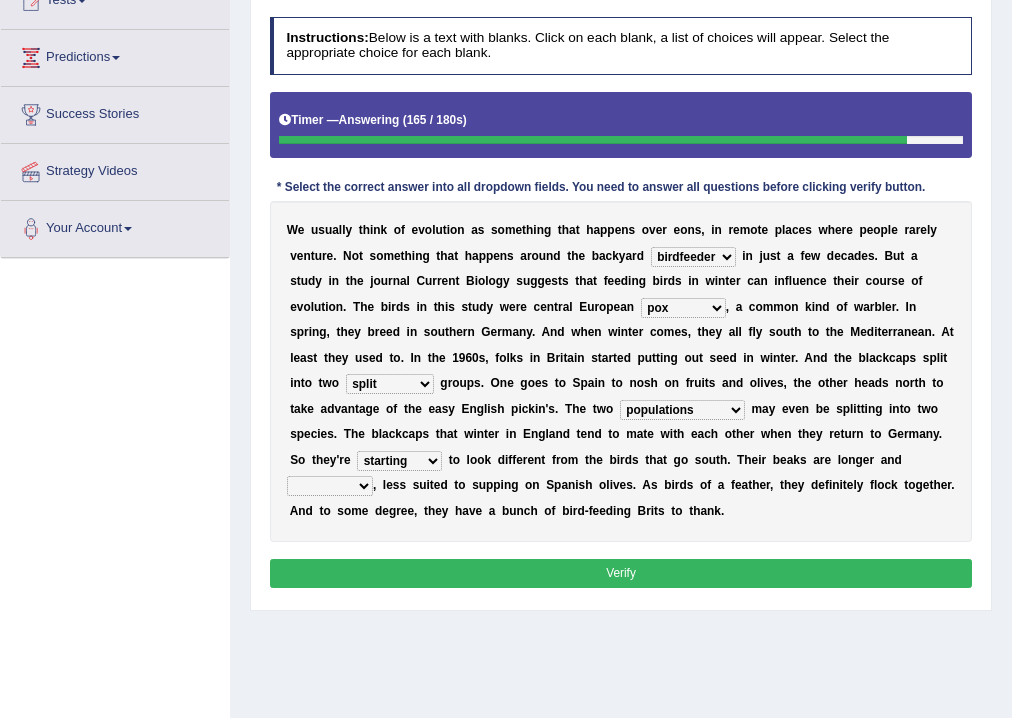 click on "freshwater spillover scheduler narrower" at bounding box center (330, 486) 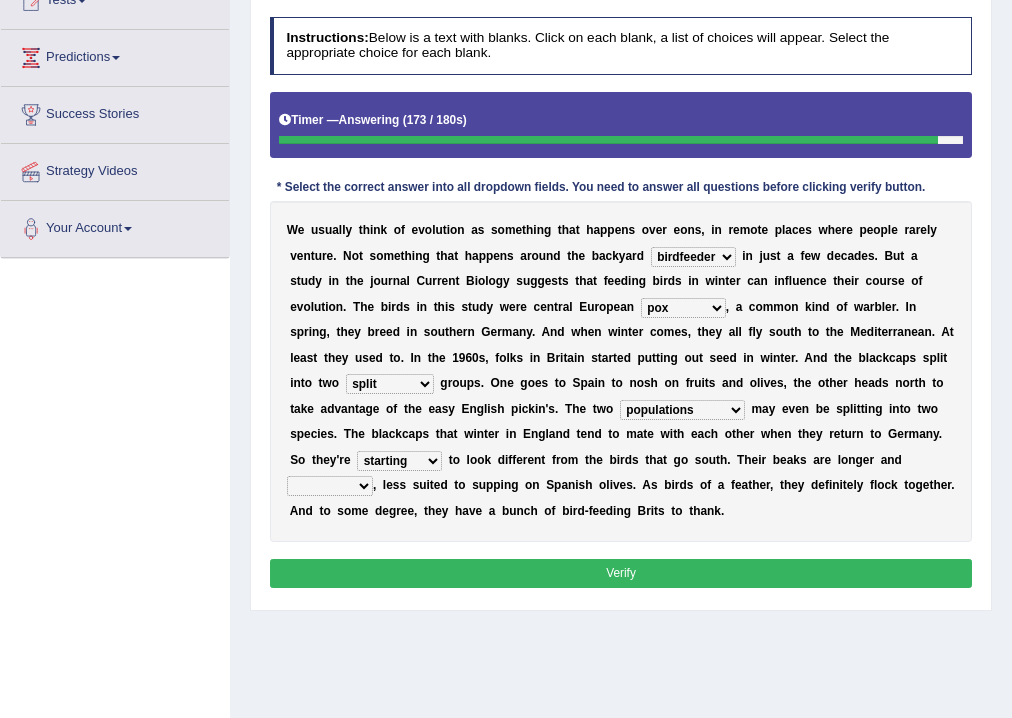 select on "narrower" 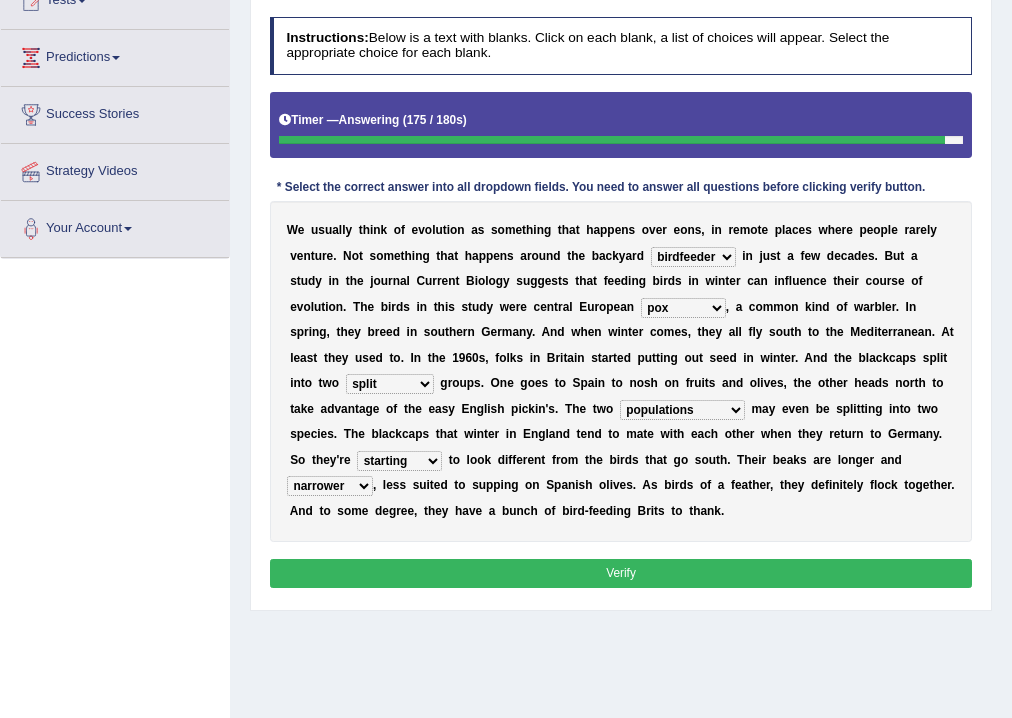 click on "blackcaps pox flaps chats" at bounding box center (683, 308) 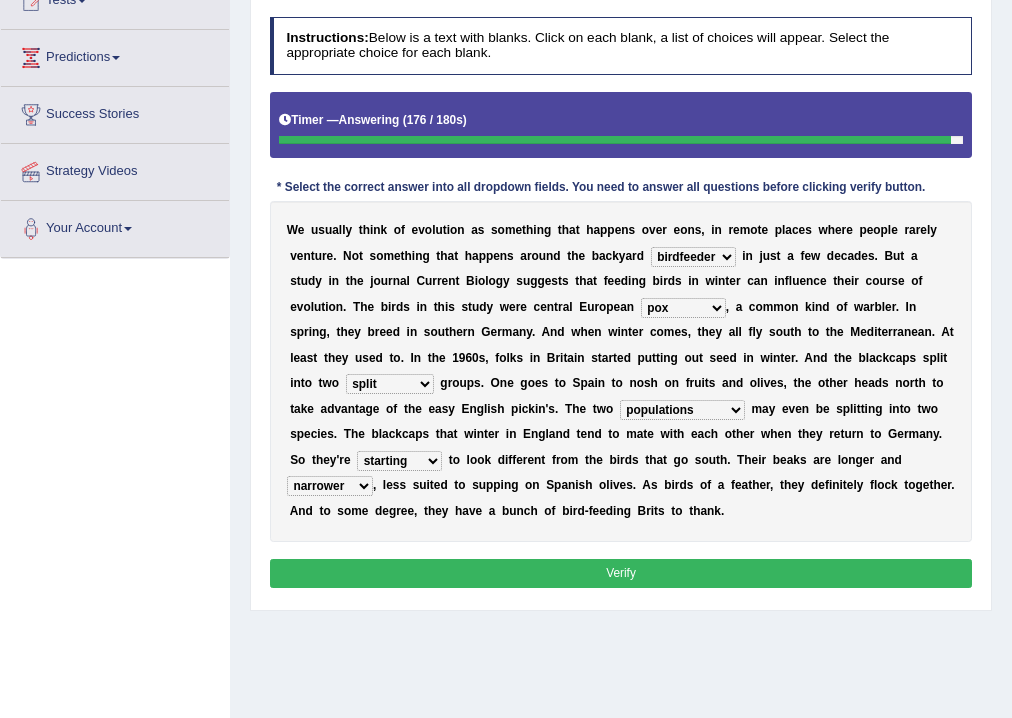 select on "blackcaps" 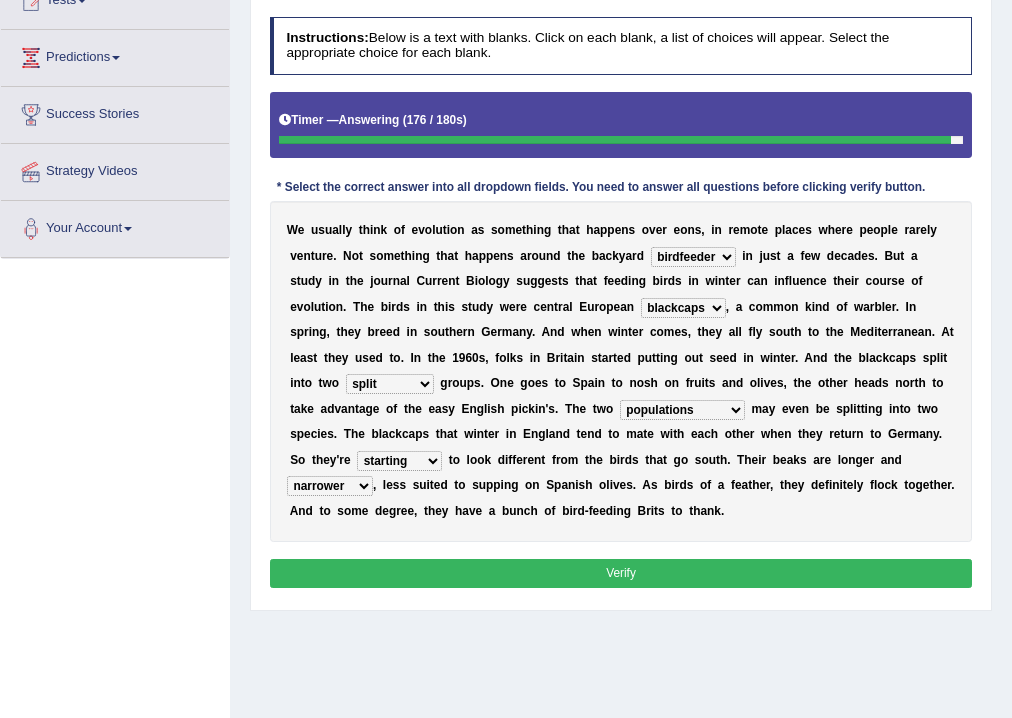 click on "blackcaps pox flaps chats" at bounding box center [683, 308] 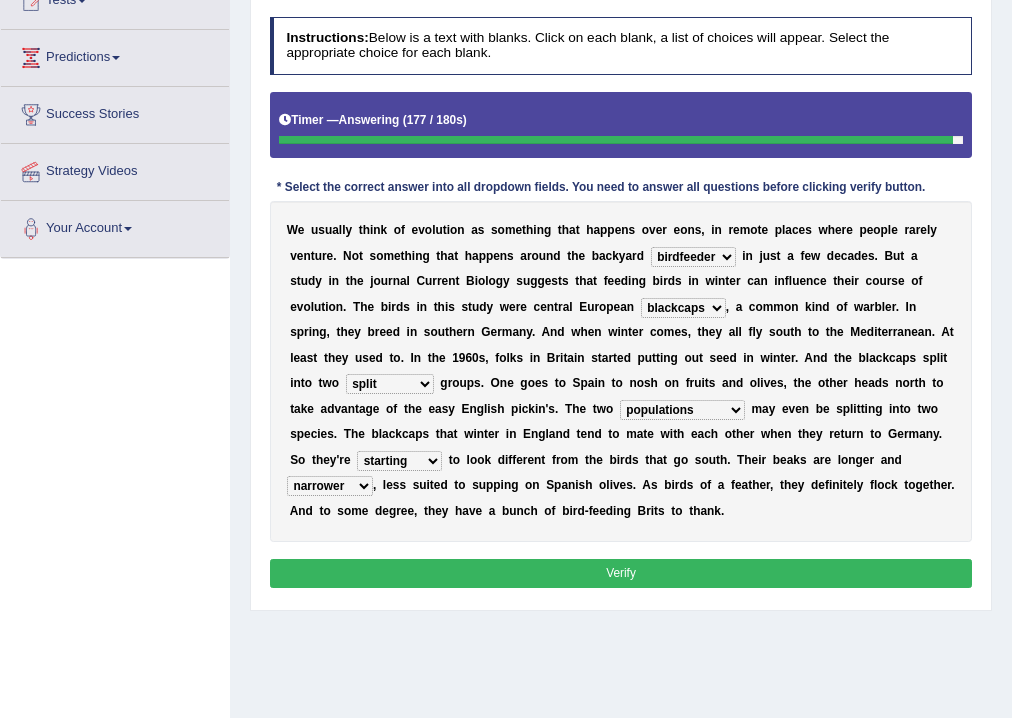 click on "Verify" at bounding box center (621, 573) 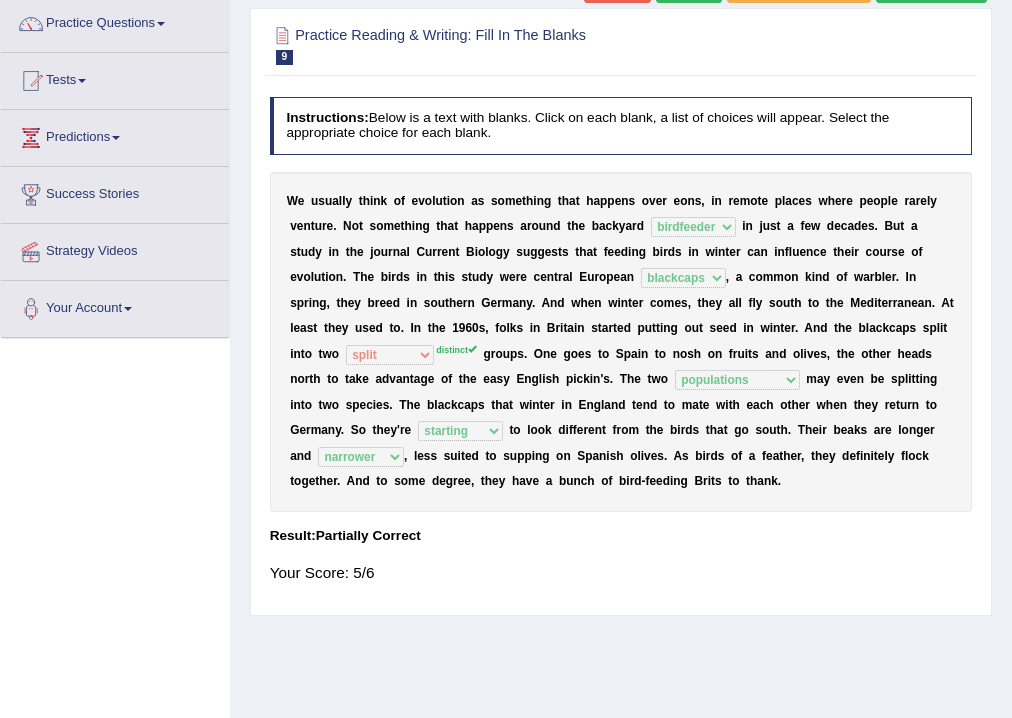scroll, scrollTop: 80, scrollLeft: 0, axis: vertical 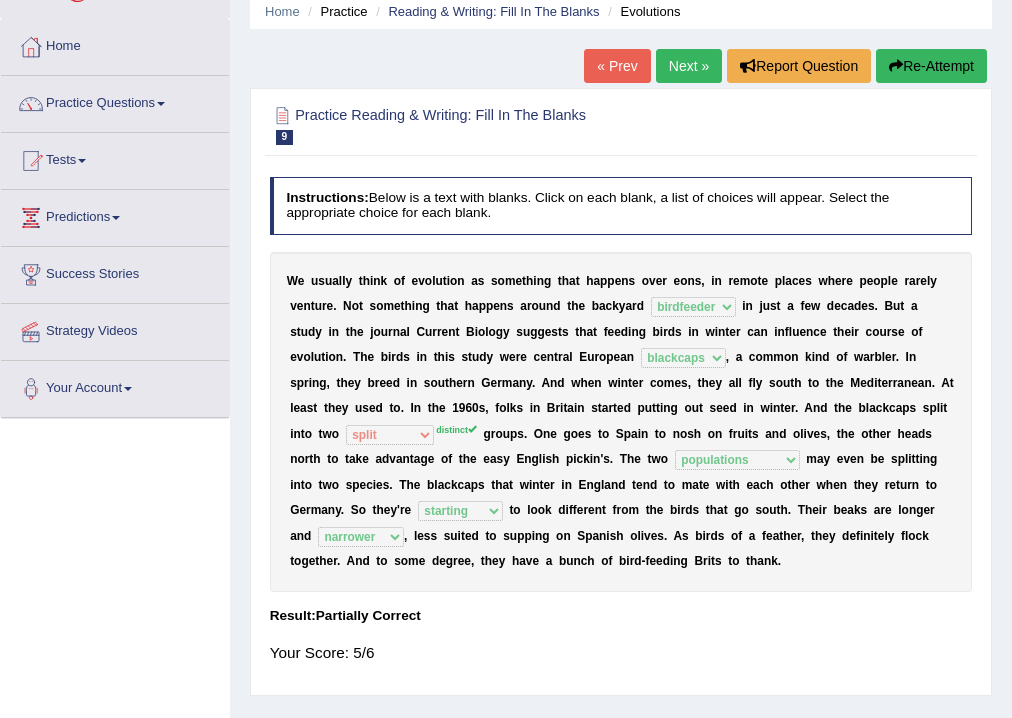 click on "Next »" at bounding box center [689, 66] 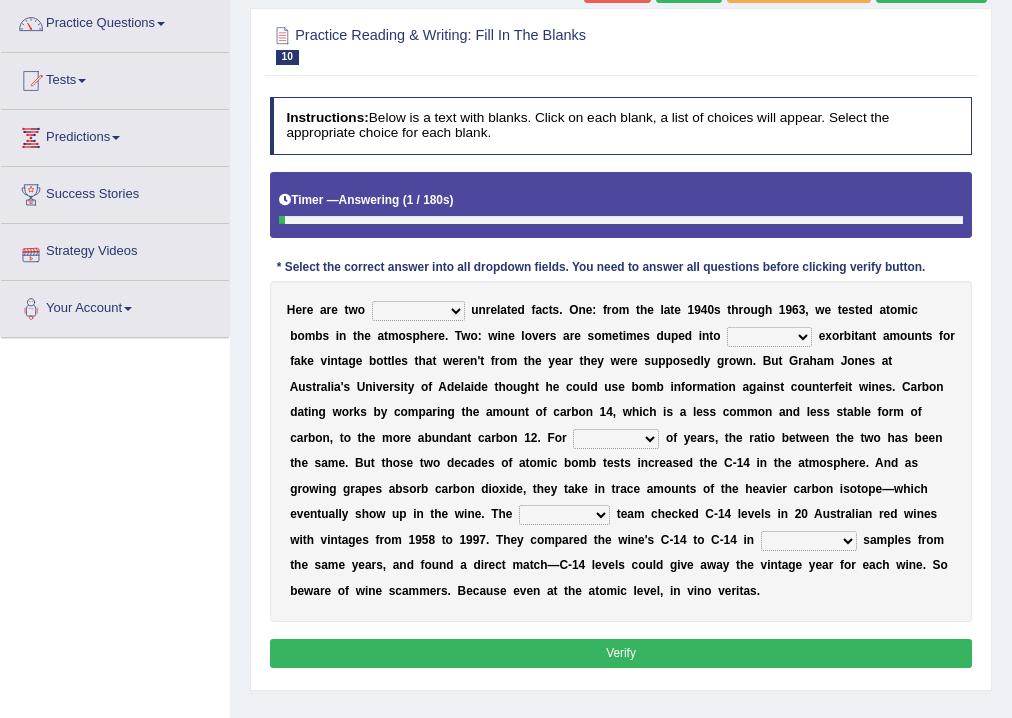 scroll, scrollTop: 160, scrollLeft: 0, axis: vertical 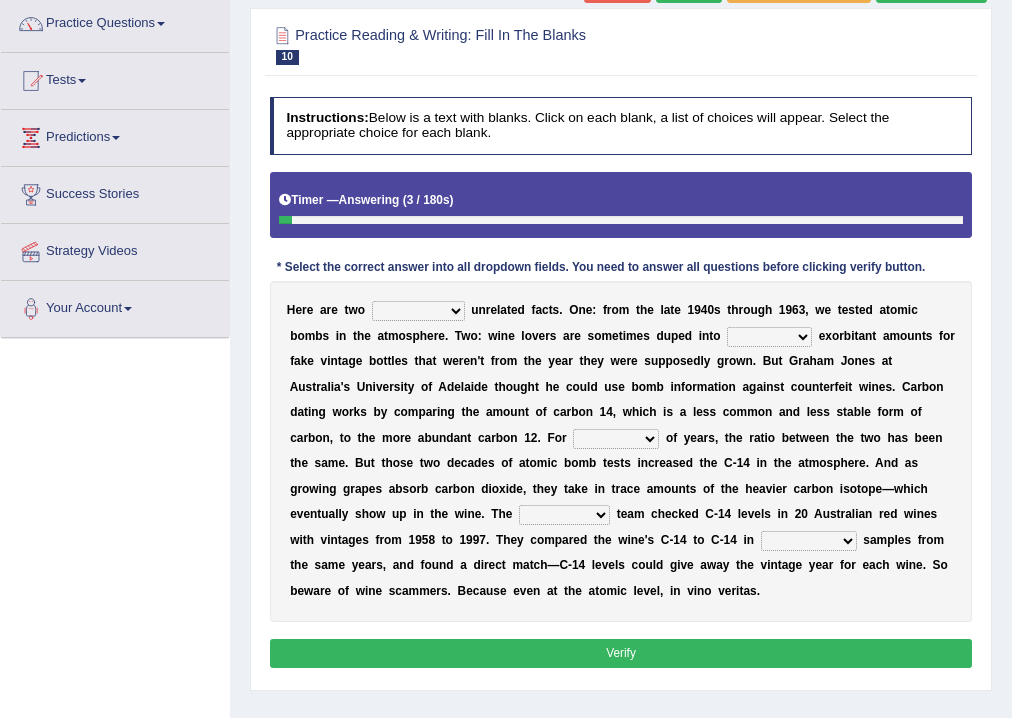 click on "seemingly feelingly endearingly entreatingly" at bounding box center (418, 311) 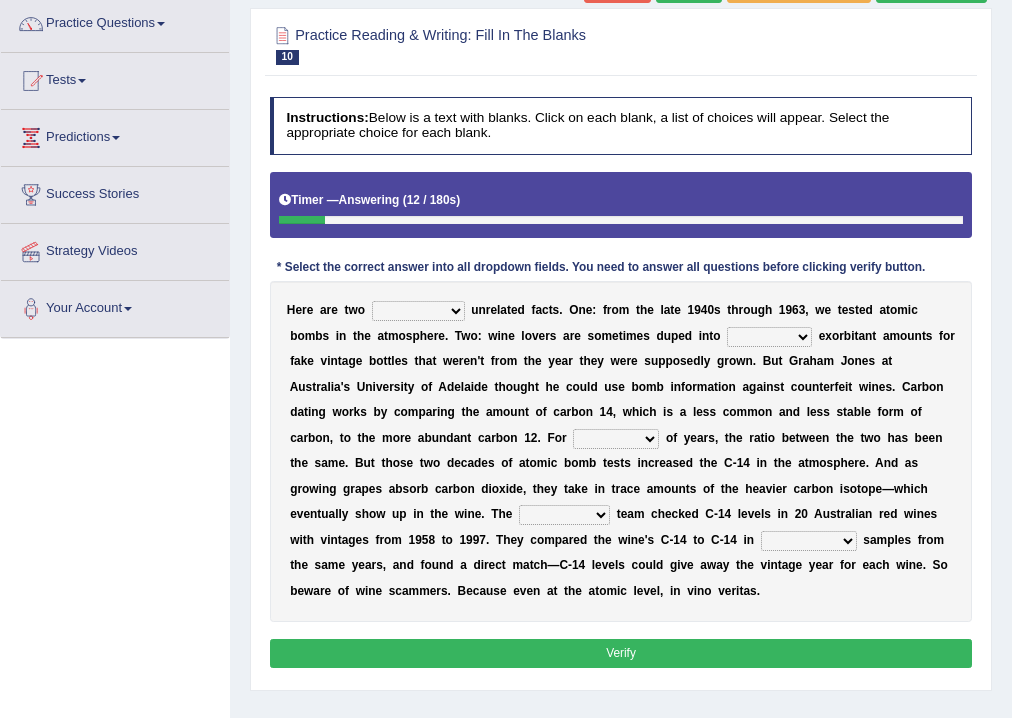 select on "seemingly" 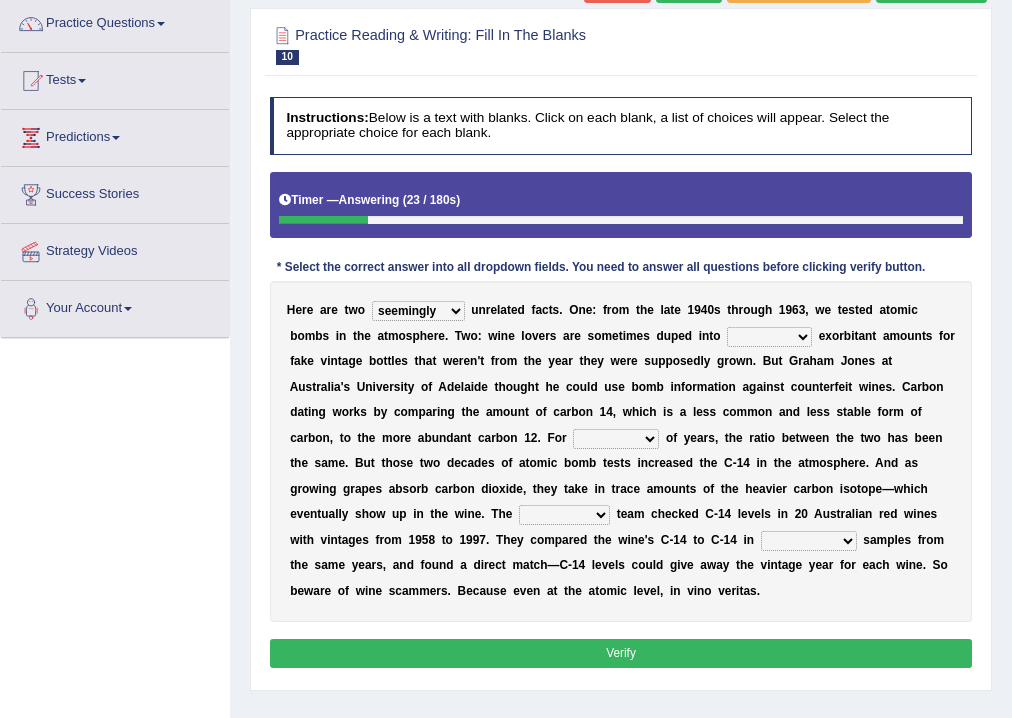 click on "dipping trekking spending swinging" at bounding box center (769, 337) 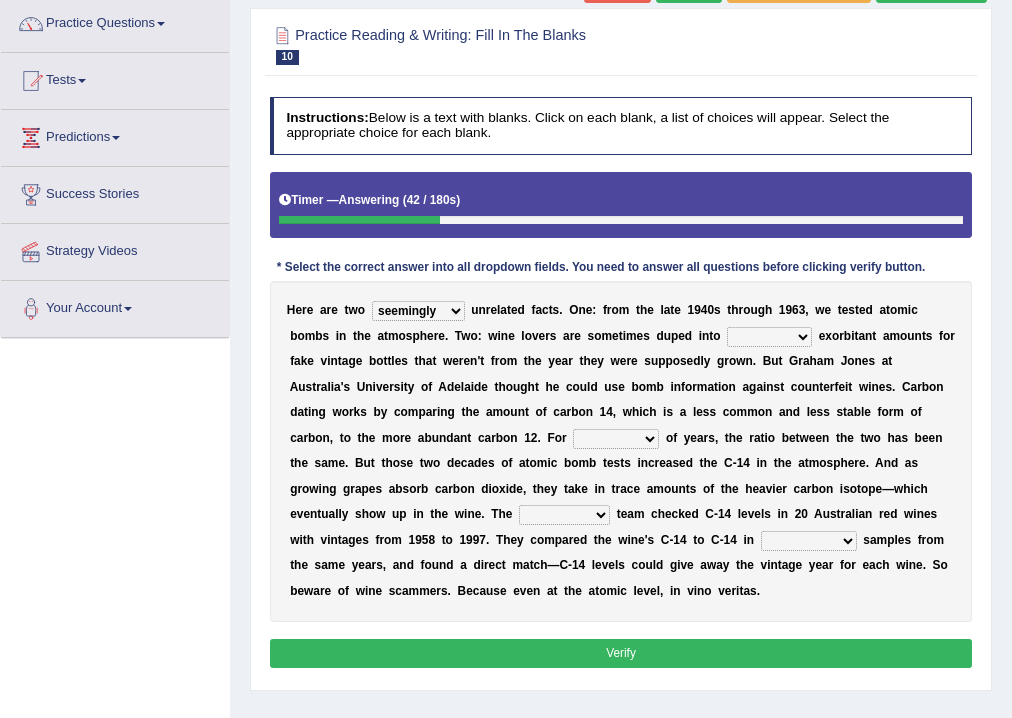 select on "dipping" 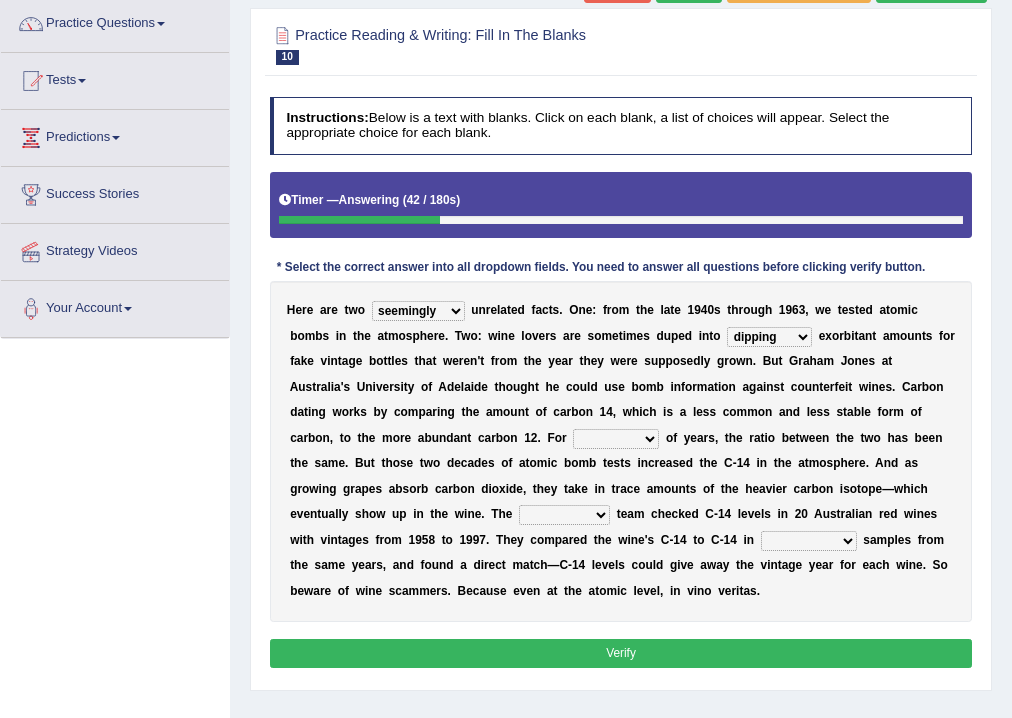 click on "dipping trekking spending swinging" at bounding box center (769, 337) 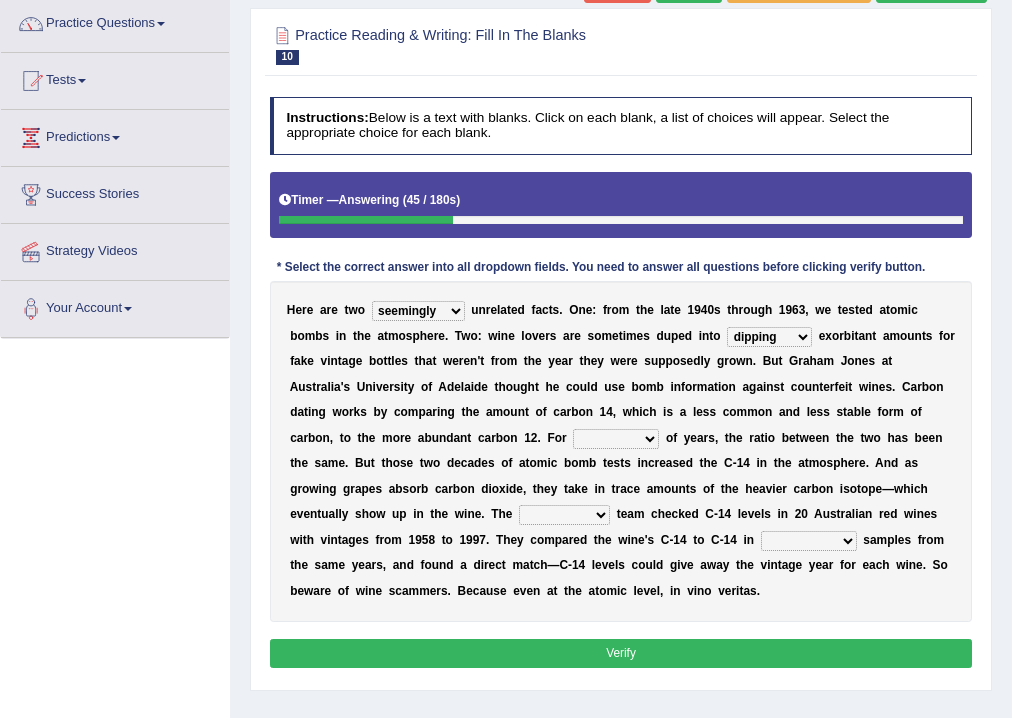 scroll, scrollTop: 240, scrollLeft: 0, axis: vertical 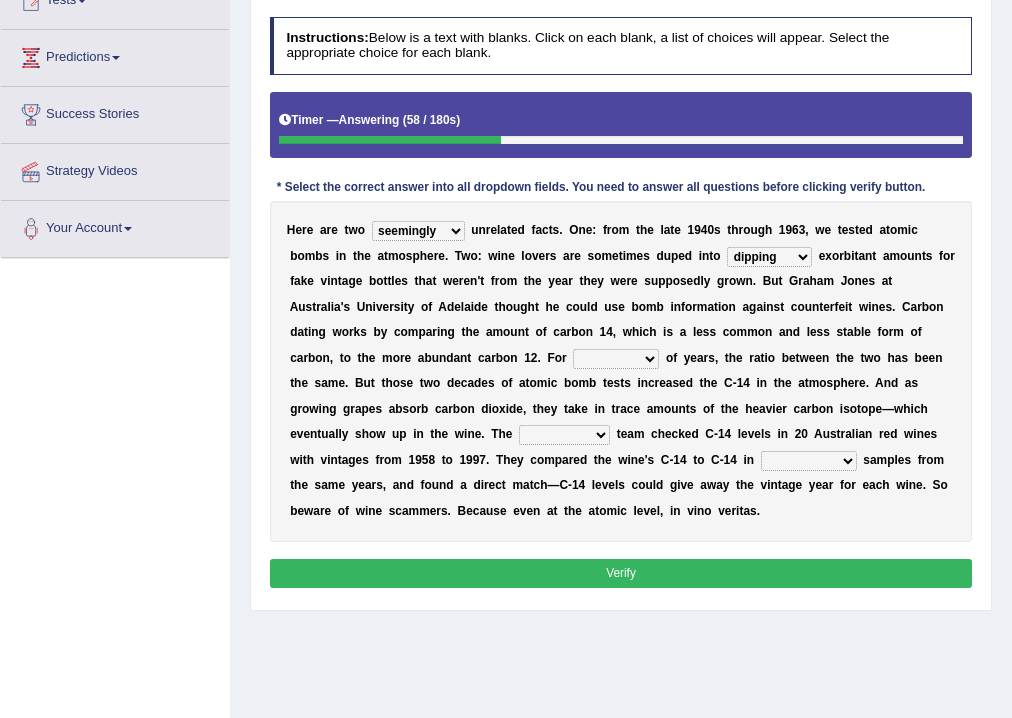 click on "couples much thousands numerous" at bounding box center (616, 359) 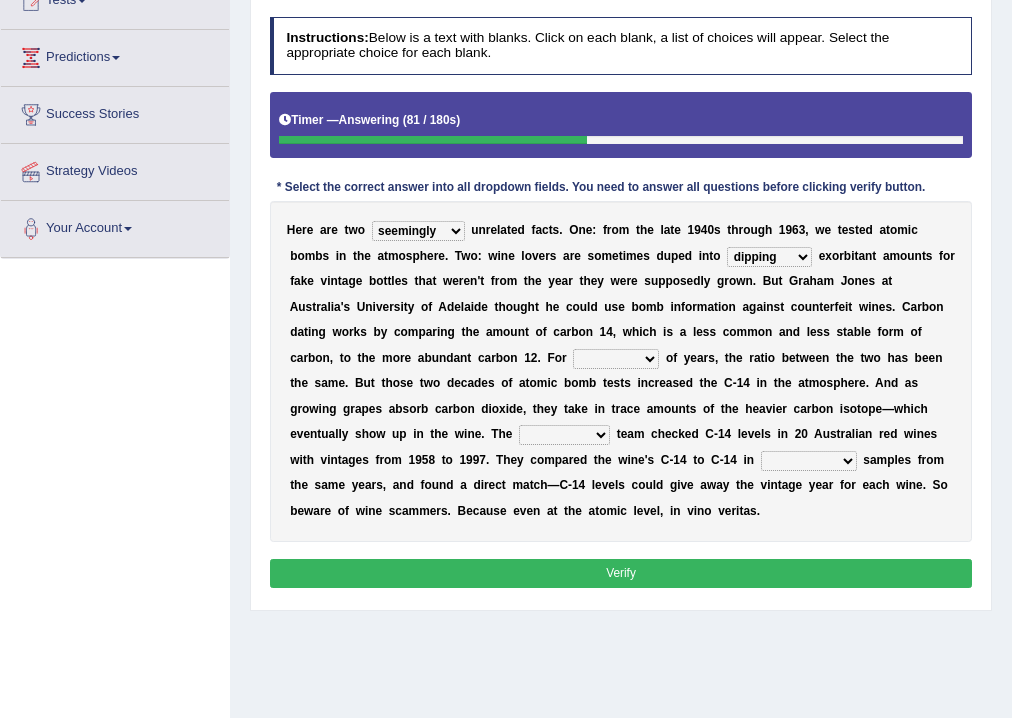 select on "thousands" 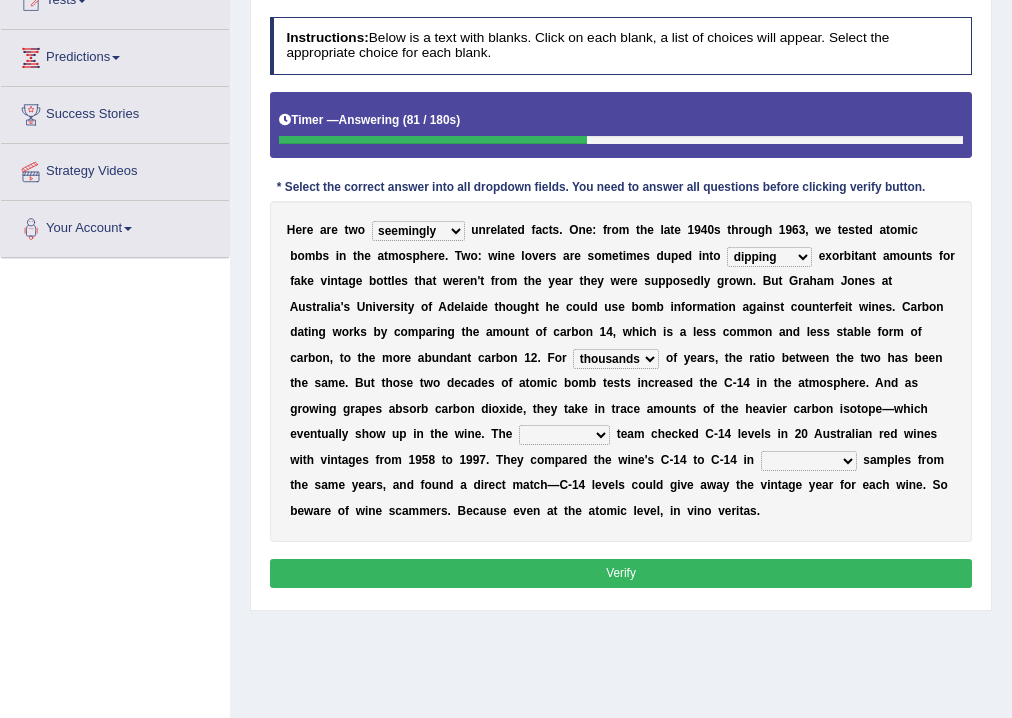 click on "couples much thousands numerous" at bounding box center (616, 359) 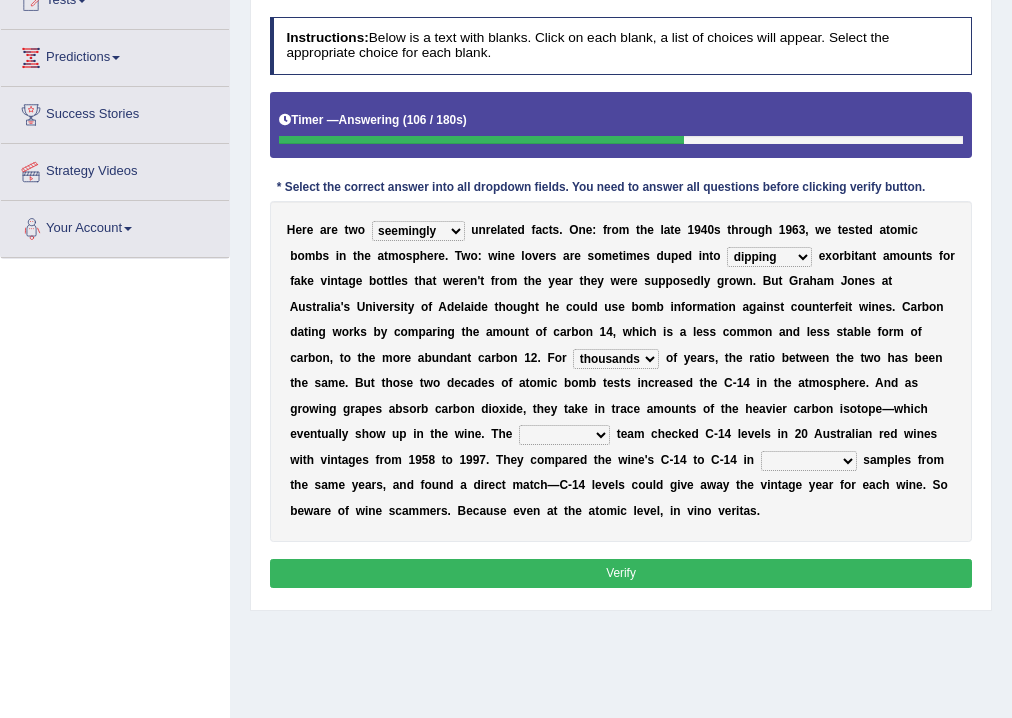 click on "research individual preparation strange" at bounding box center (564, 435) 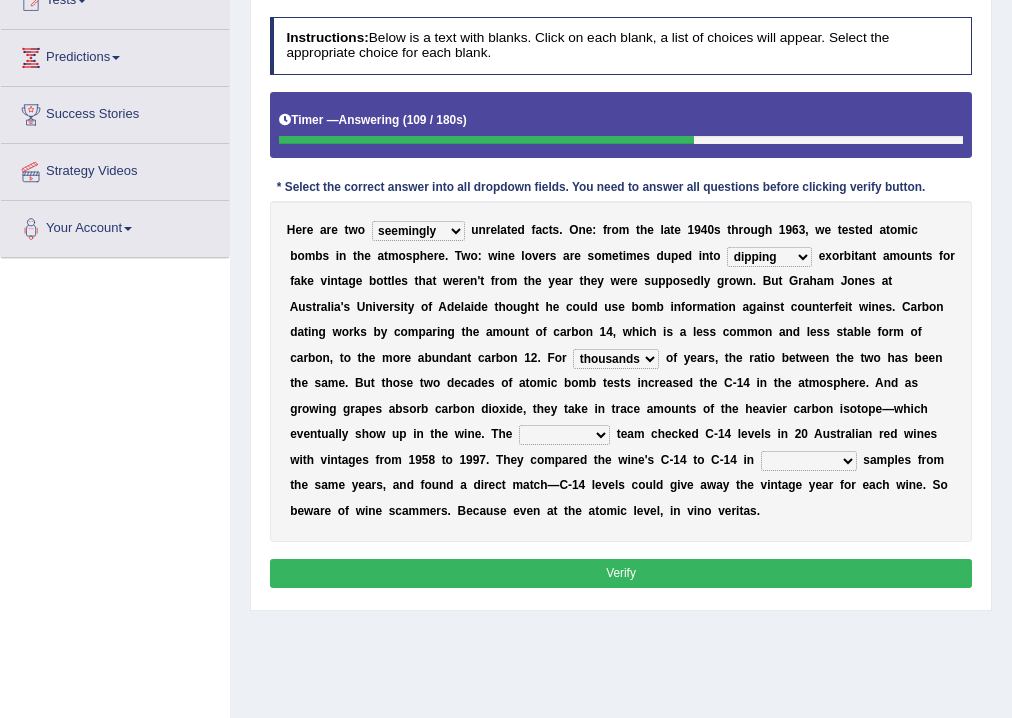 select on "research" 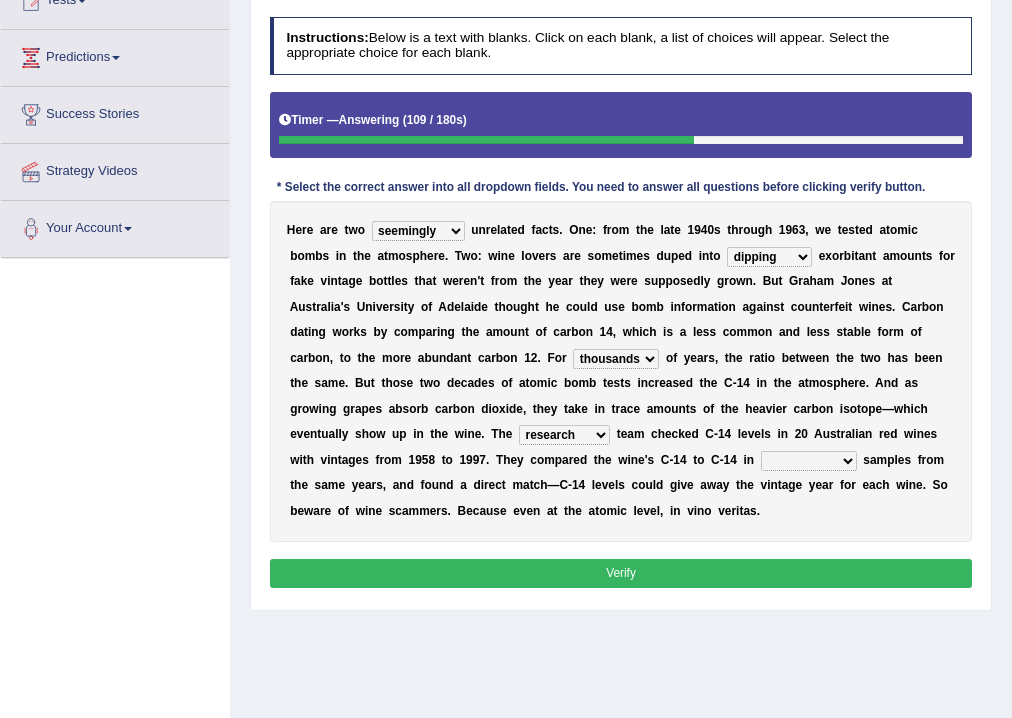 click on "research individual preparation strange" at bounding box center [564, 435] 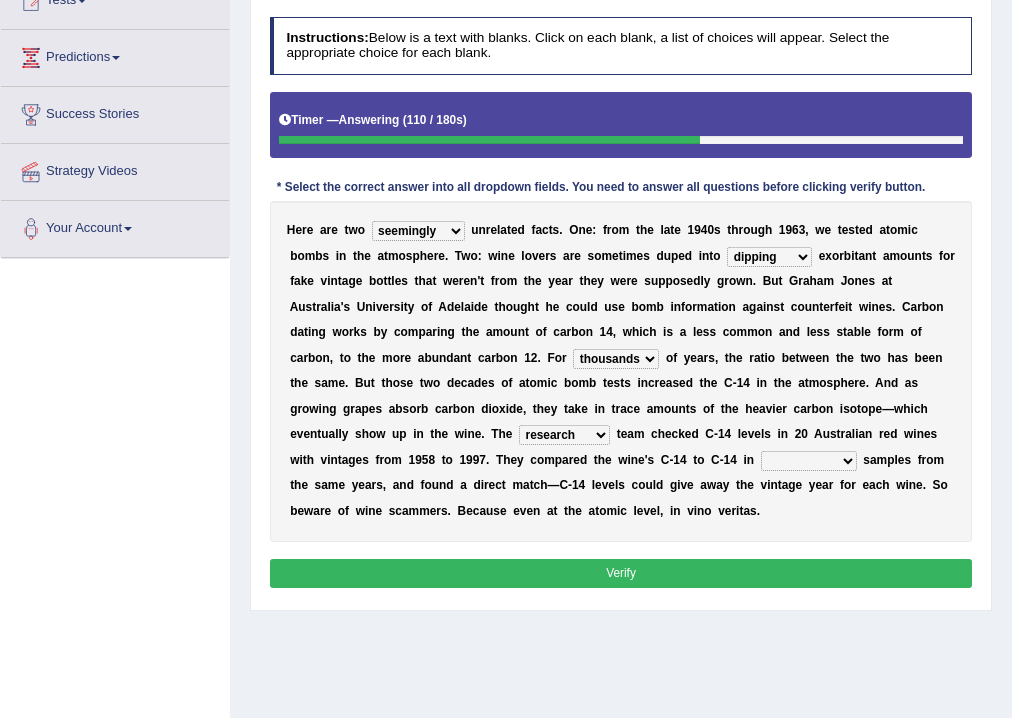 click on "Toggle navigation
Home
Practice Questions   Speaking Practice Read Aloud
Repeat Sentence
Describe Image
Re-tell Lecture
Answer Short Question
Summarize Group Discussion
Respond To A Situation
Writing Practice  Summarize Written Text
Write Essay
Reading Practice  Reading & Writing: Fill In The Blanks
Choose Multiple Answers
Re-order Paragraphs
Fill In The Blanks
Choose Single Answer
Listening Practice  Summarize Spoken Text
Highlight Incorrect Words
Highlight Correct Summary
Select Missing Word
Choose Single Answer
Choose Multiple Answers
Fill In The Blanks
Write From Dictation
Pronunciation
Tests  Take Practice Sectional Test
Take Mock Test" at bounding box center [506, 280] 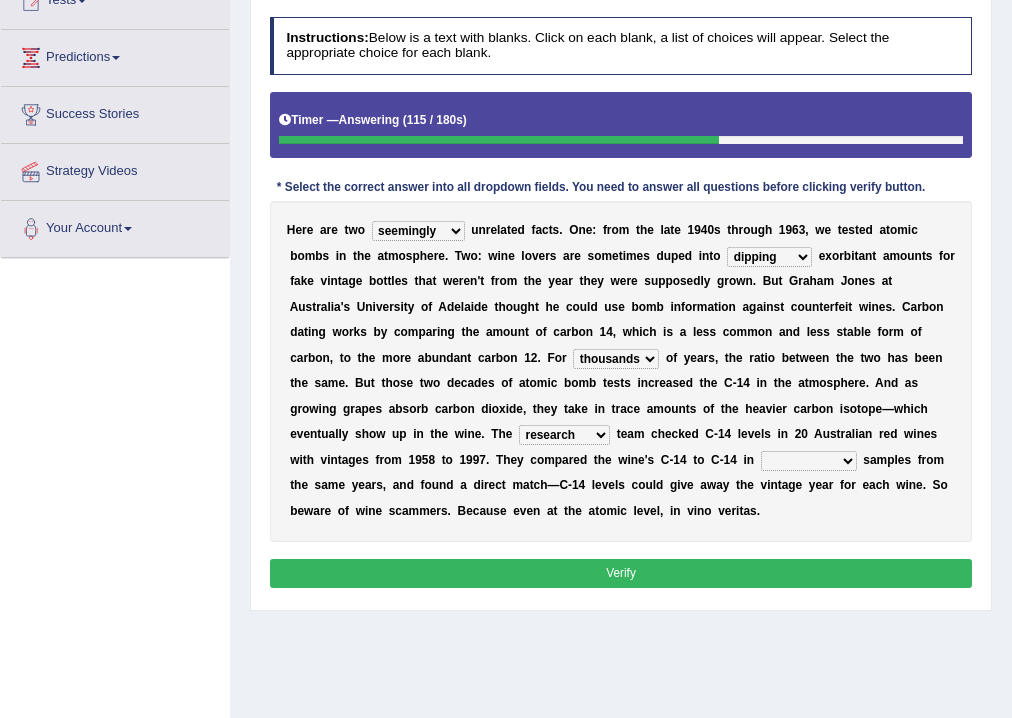 click on "physical atmospheric fluid solid" at bounding box center (809, 461) 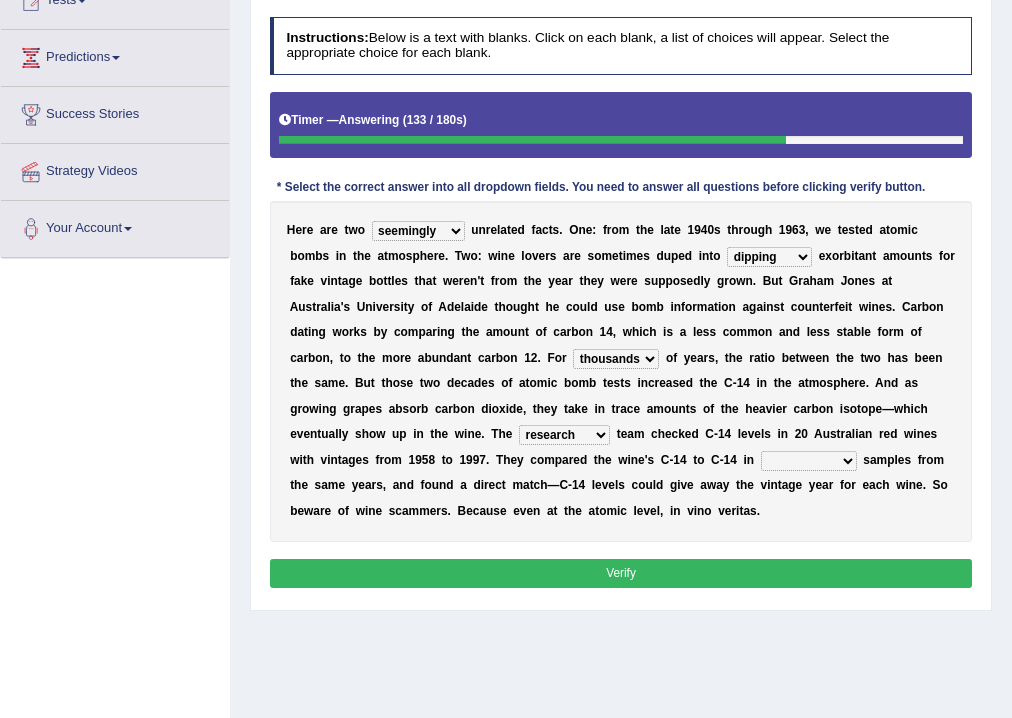 select on "atmospheric" 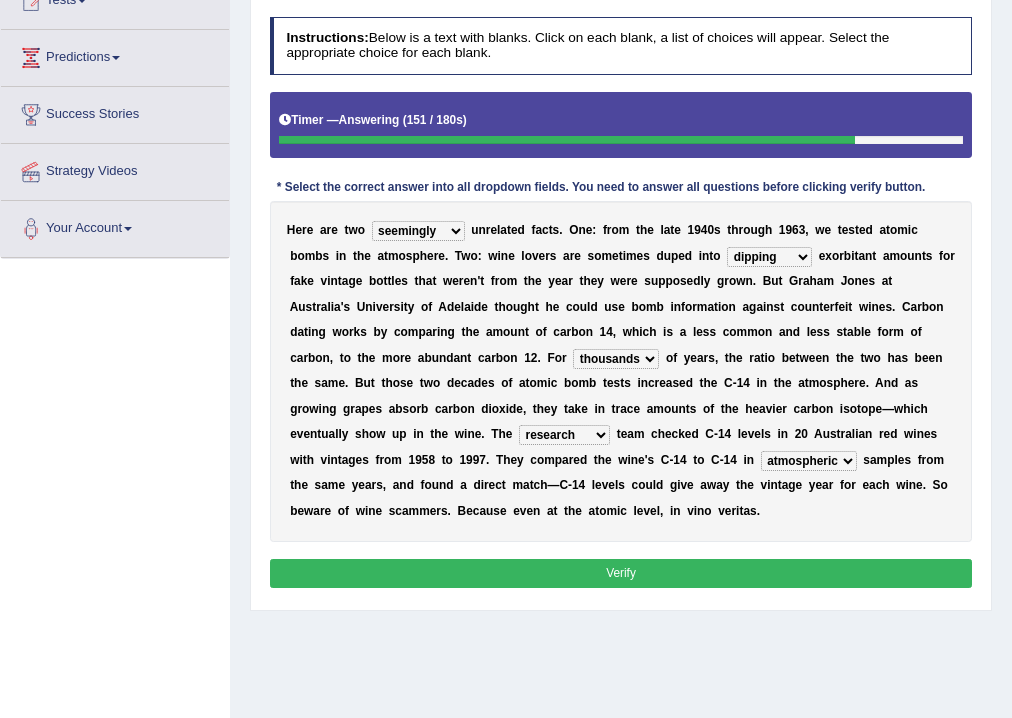 click on "couples much thousands numerous" at bounding box center [616, 359] 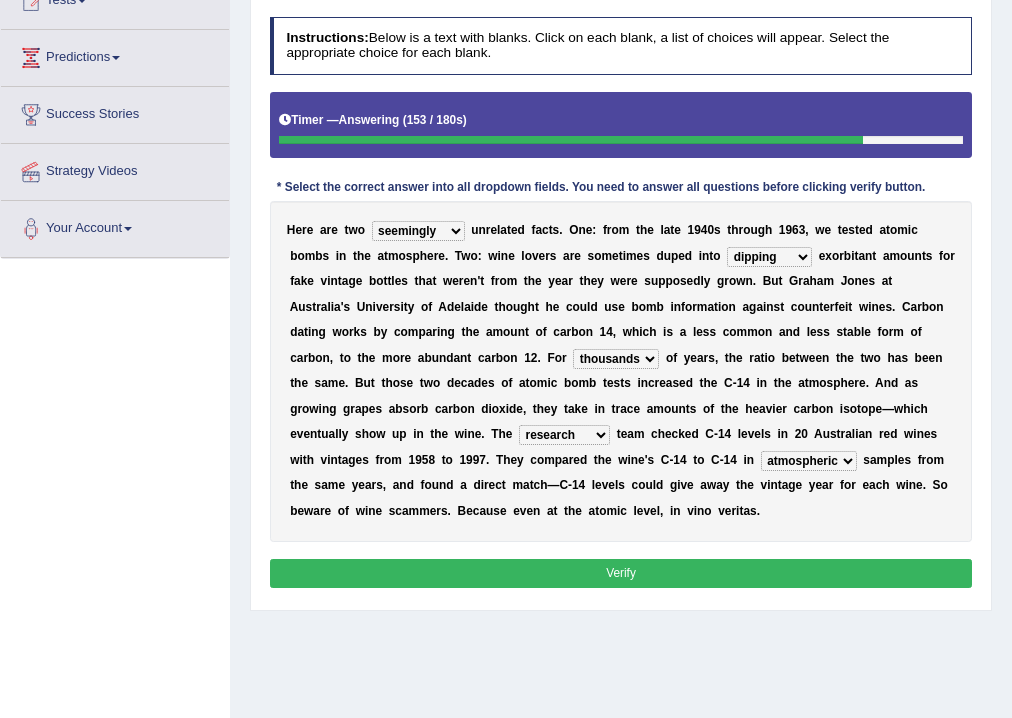 click on "Toggle navigation
Home
Practice Questions   Speaking Practice Read Aloud
Repeat Sentence
Describe Image
Re-tell Lecture
Answer Short Question
Summarize Group Discussion
Respond To A Situation
Writing Practice  Summarize Written Text
Write Essay
Reading Practice  Reading & Writing: Fill In The Blanks
Choose Multiple Answers
Re-order Paragraphs
Fill In The Blanks
Choose Single Answer
Listening Practice  Summarize Spoken Text
Highlight Incorrect Words
Highlight Correct Summary
Select Missing Word
Choose Single Answer
Choose Multiple Answers
Fill In The Blanks
Write From Dictation
Pronunciation
Tests  Take Practice Sectional Test
Take Mock Test" at bounding box center (506, 280) 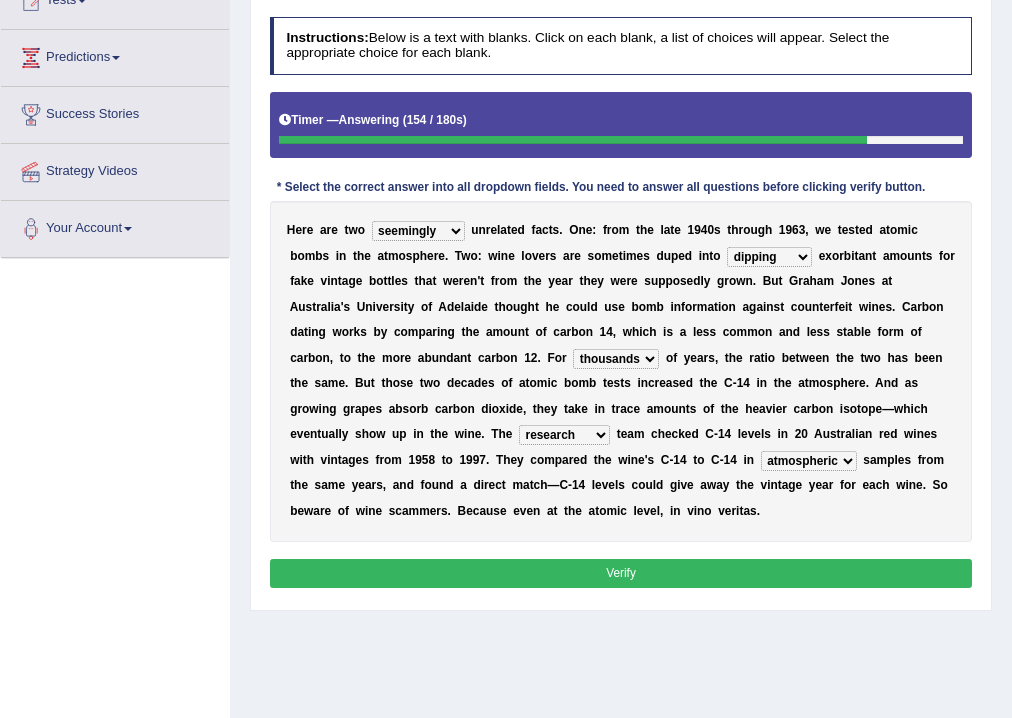click on "Verify" at bounding box center [621, 573] 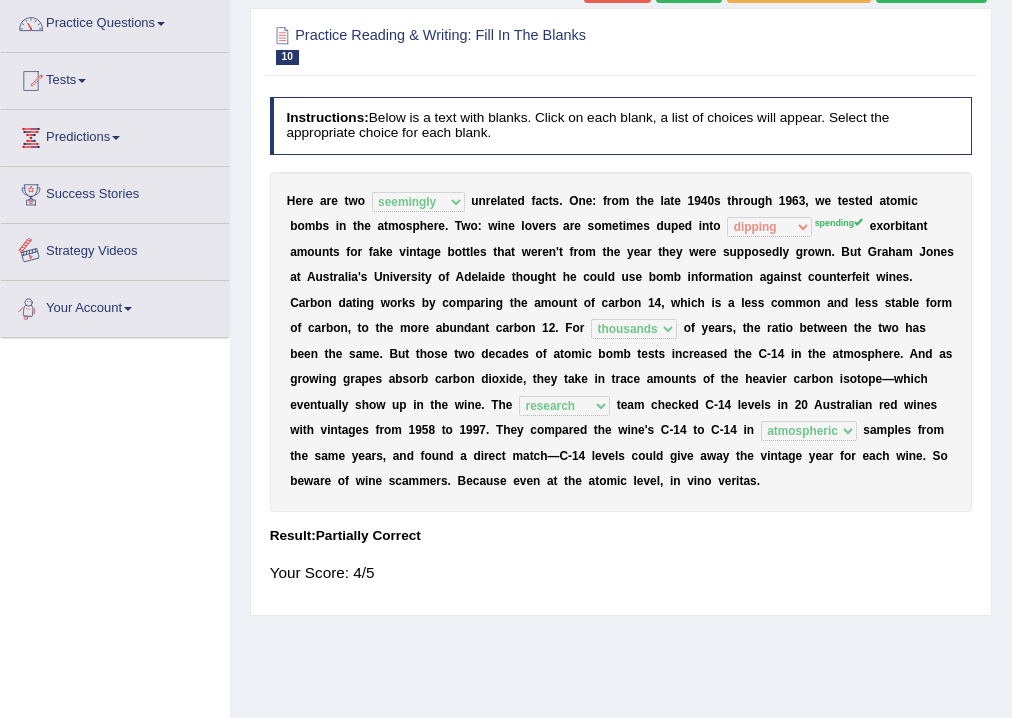 scroll, scrollTop: 0, scrollLeft: 0, axis: both 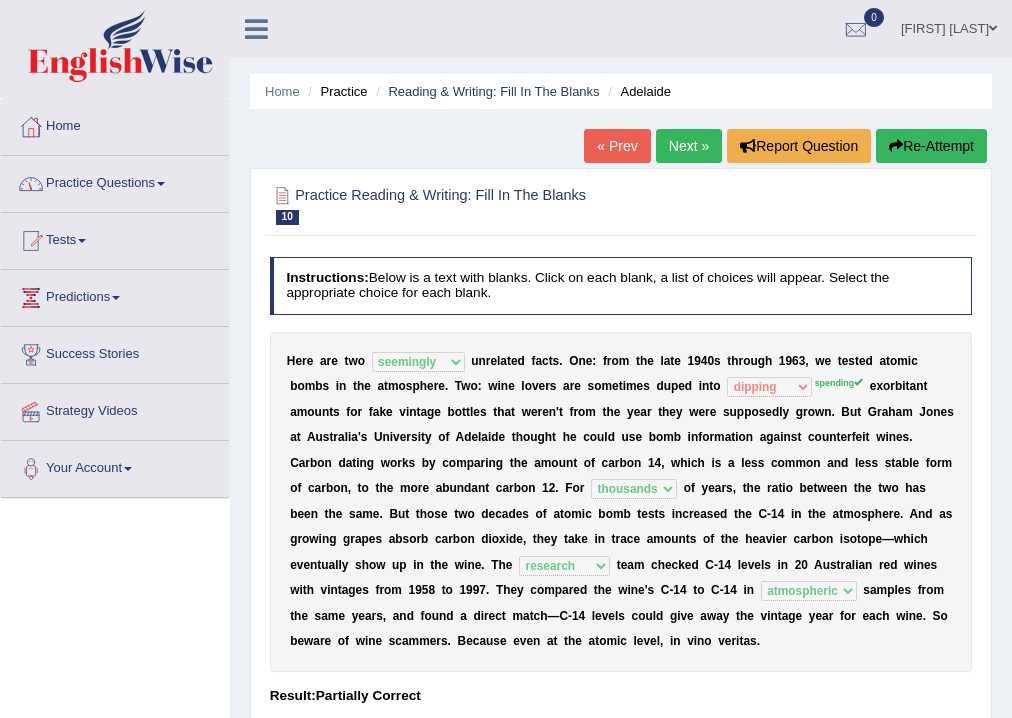 click on "Practice Questions" at bounding box center (115, 181) 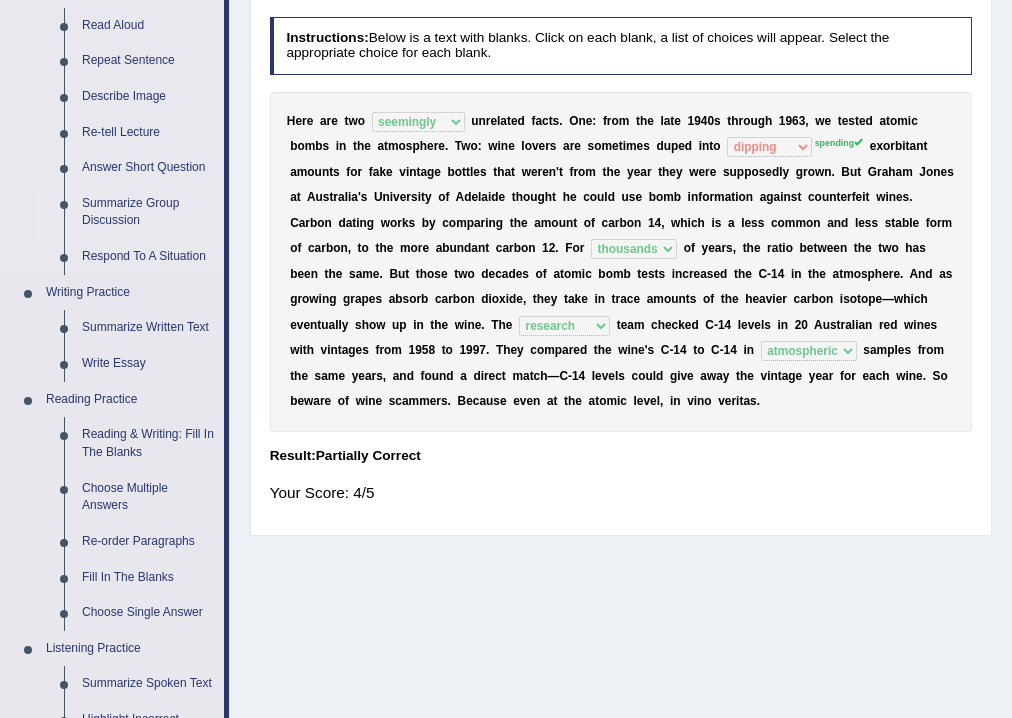 scroll, scrollTop: 320, scrollLeft: 0, axis: vertical 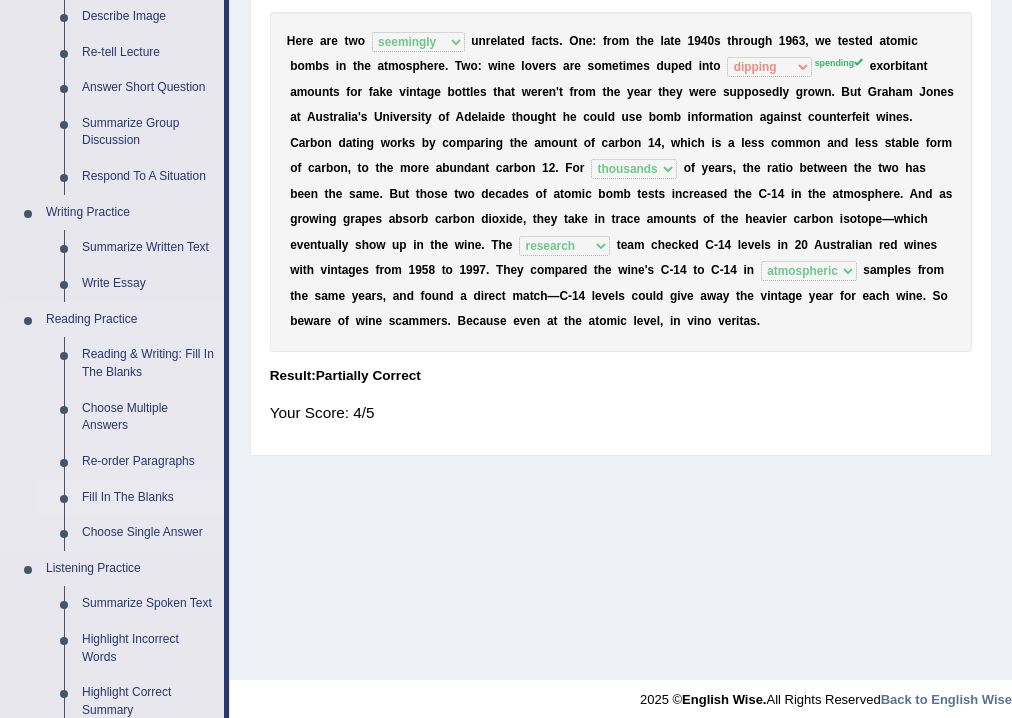 click on "Fill In The Blanks" at bounding box center [148, 498] 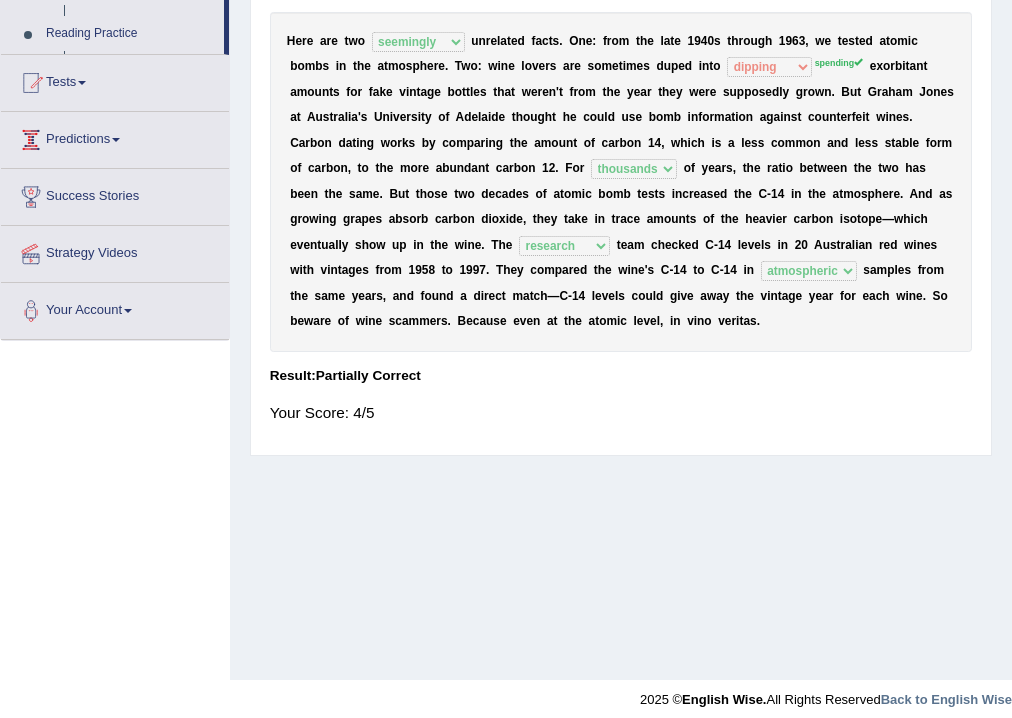 scroll, scrollTop: 332, scrollLeft: 0, axis: vertical 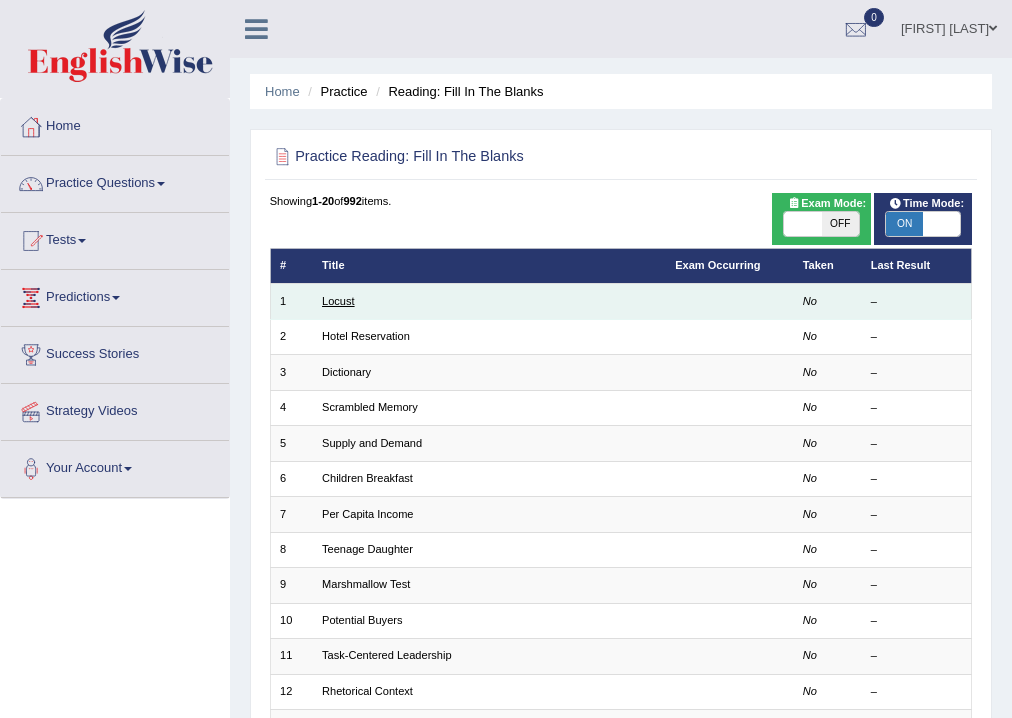 click on "Locust" at bounding box center [338, 301] 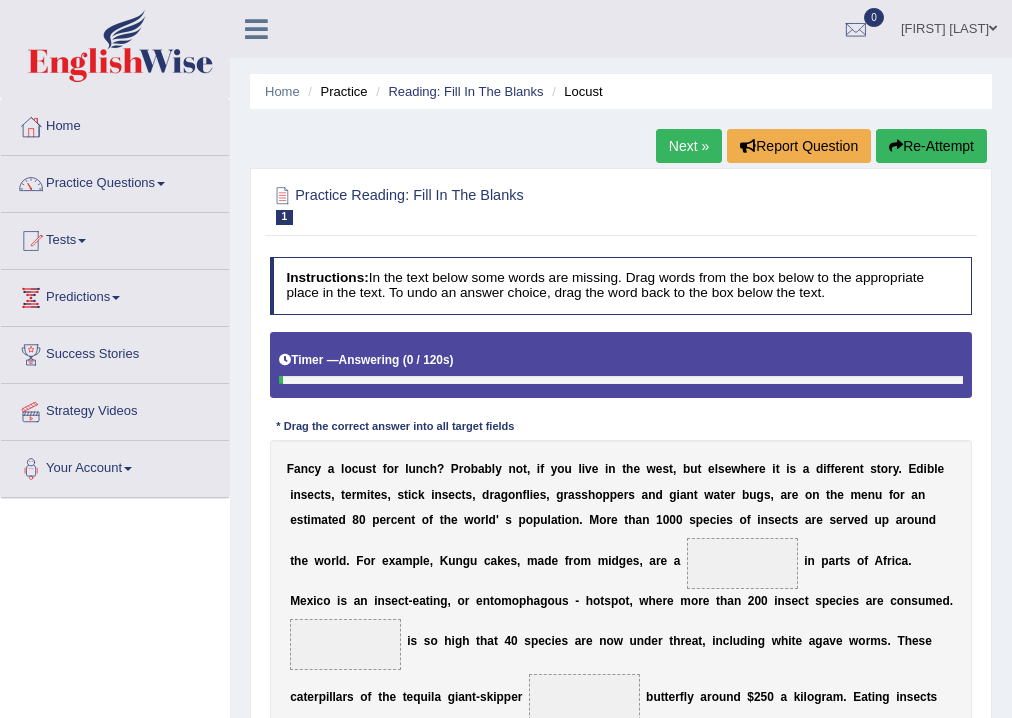 scroll, scrollTop: 240, scrollLeft: 0, axis: vertical 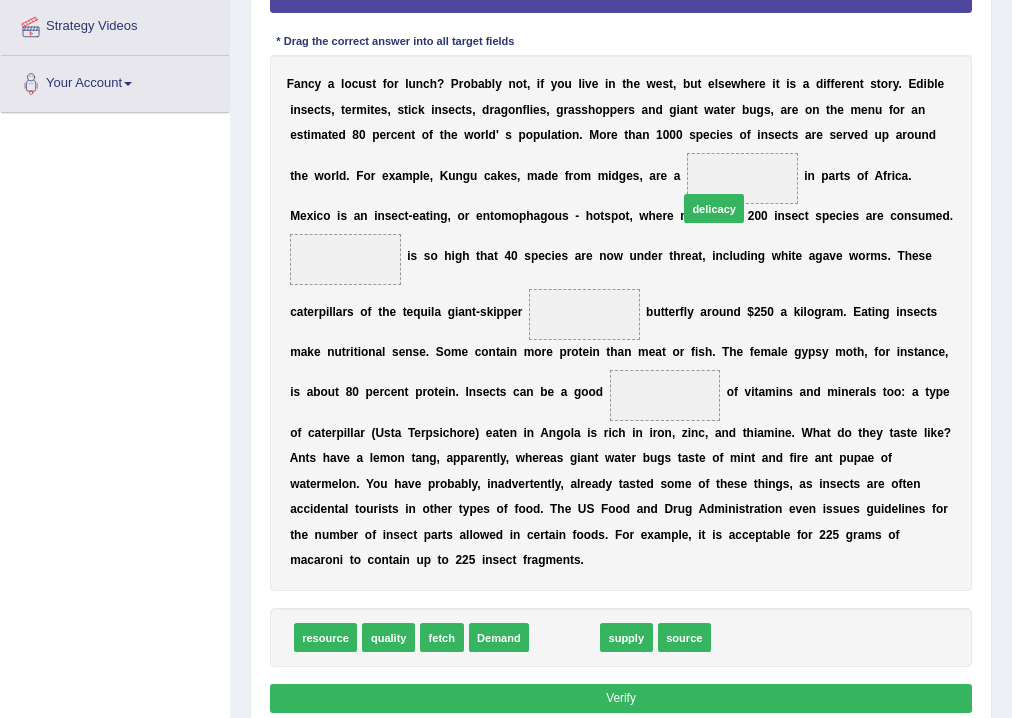 drag, startPoint x: 564, startPoint y: 639, endPoint x: 740, endPoint y: 134, distance: 534.7906 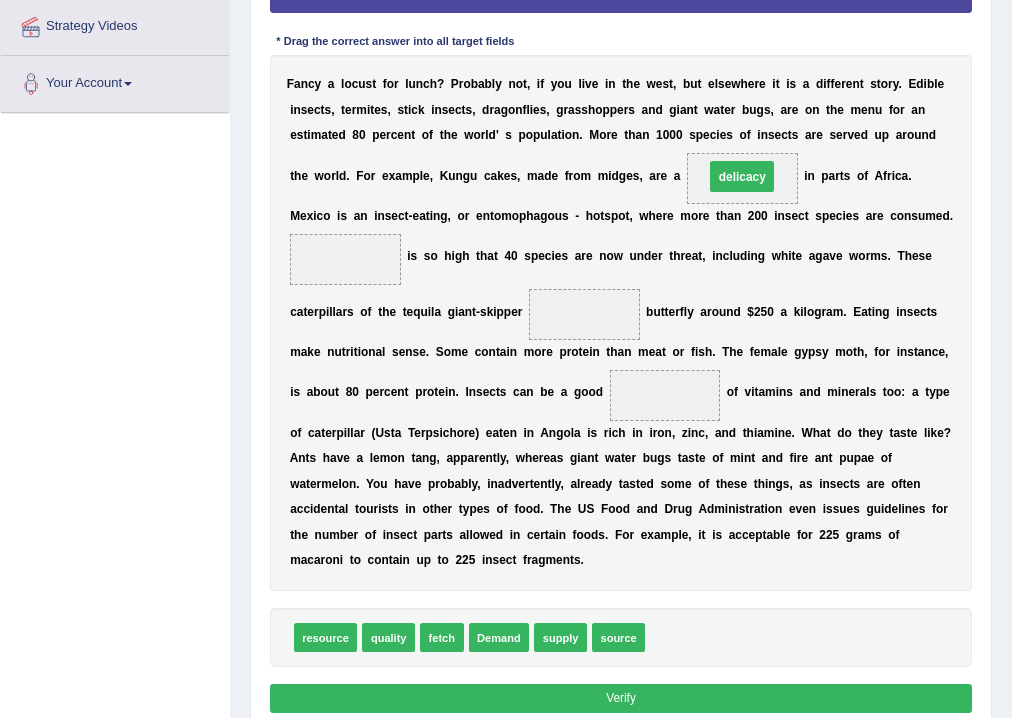 click on "o" at bounding box center [742, 135] 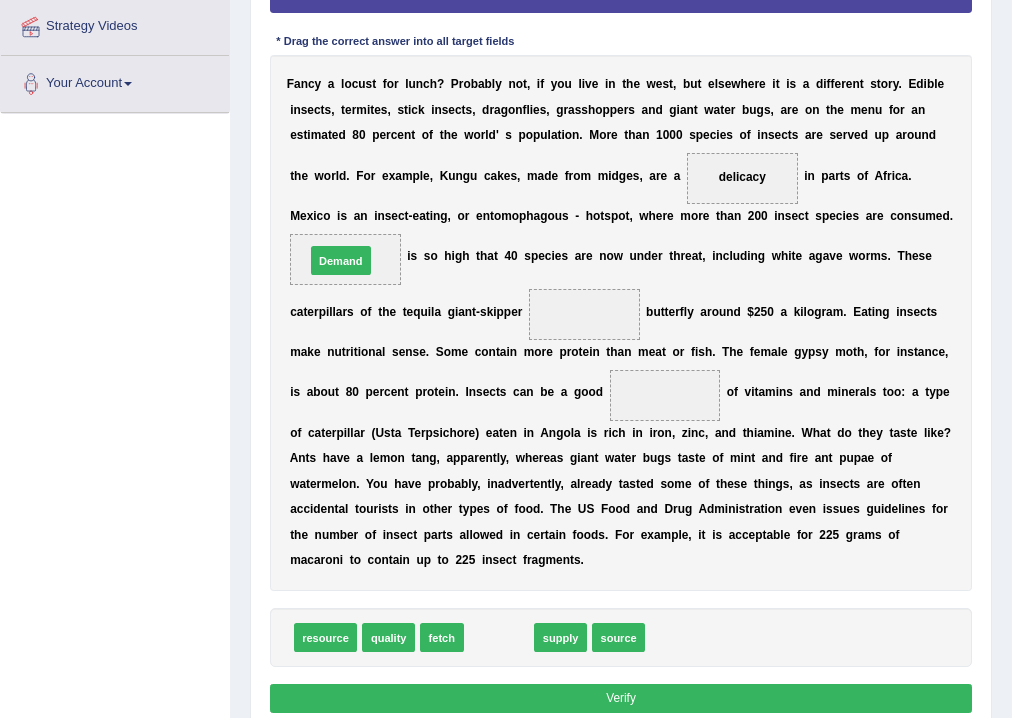 drag, startPoint x: 492, startPoint y: 622, endPoint x: 306, endPoint y: 178, distance: 481.3855 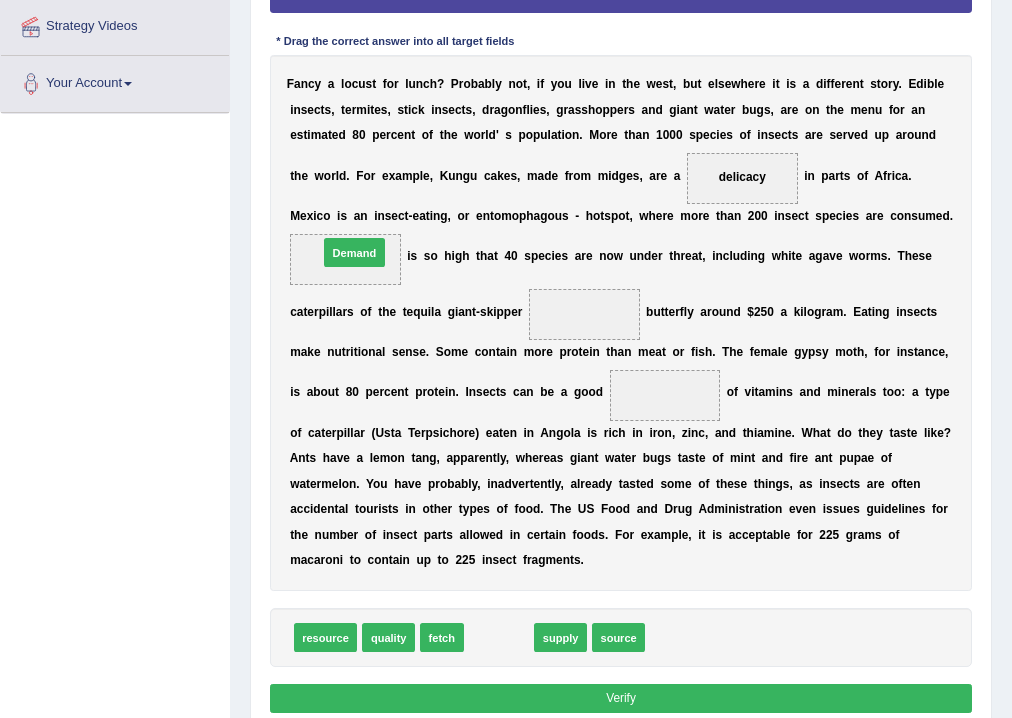 drag, startPoint x: 494, startPoint y: 636, endPoint x: 323, endPoint y: 182, distance: 485.13608 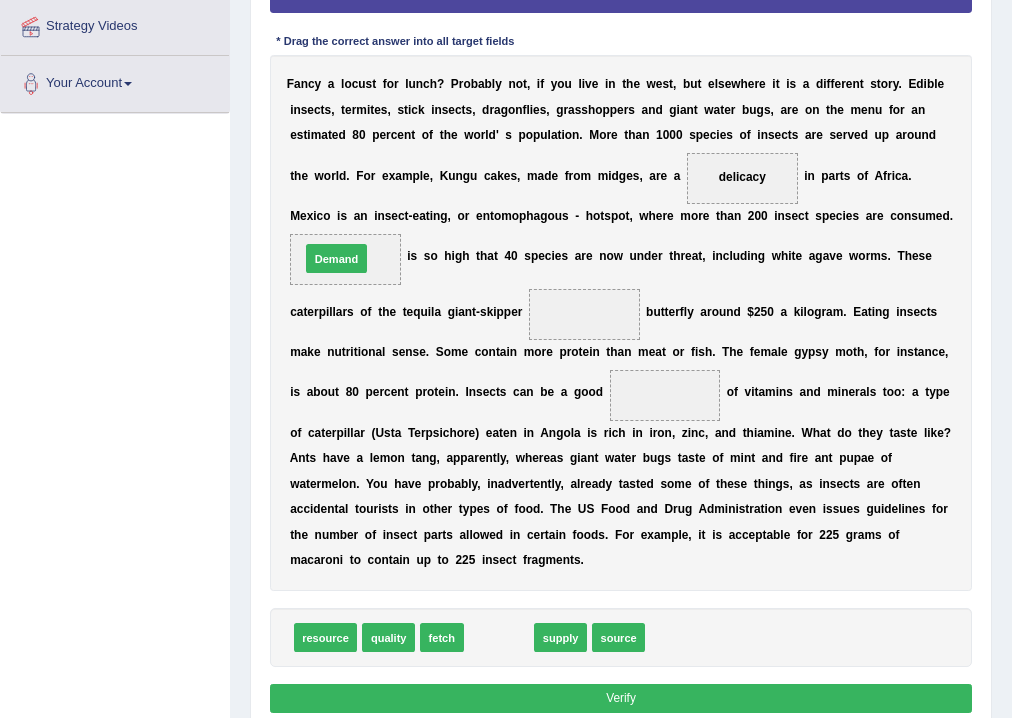 drag, startPoint x: 467, startPoint y: 596, endPoint x: 307, endPoint y: 187, distance: 439.1822 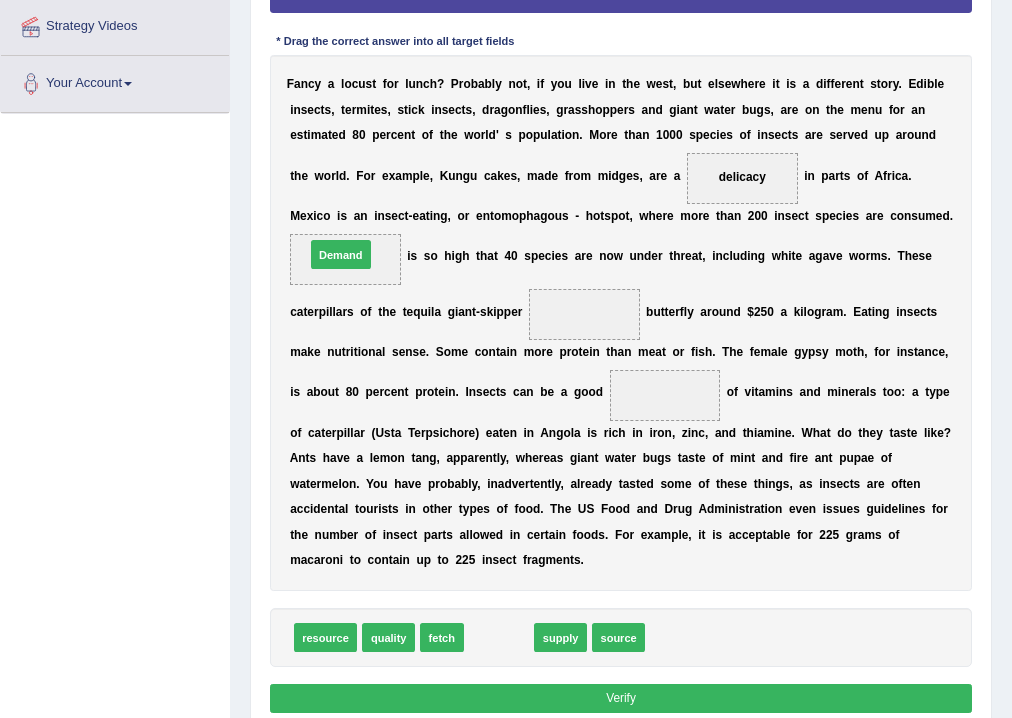 drag, startPoint x: 491, startPoint y: 636, endPoint x: 305, endPoint y: 185, distance: 487.84937 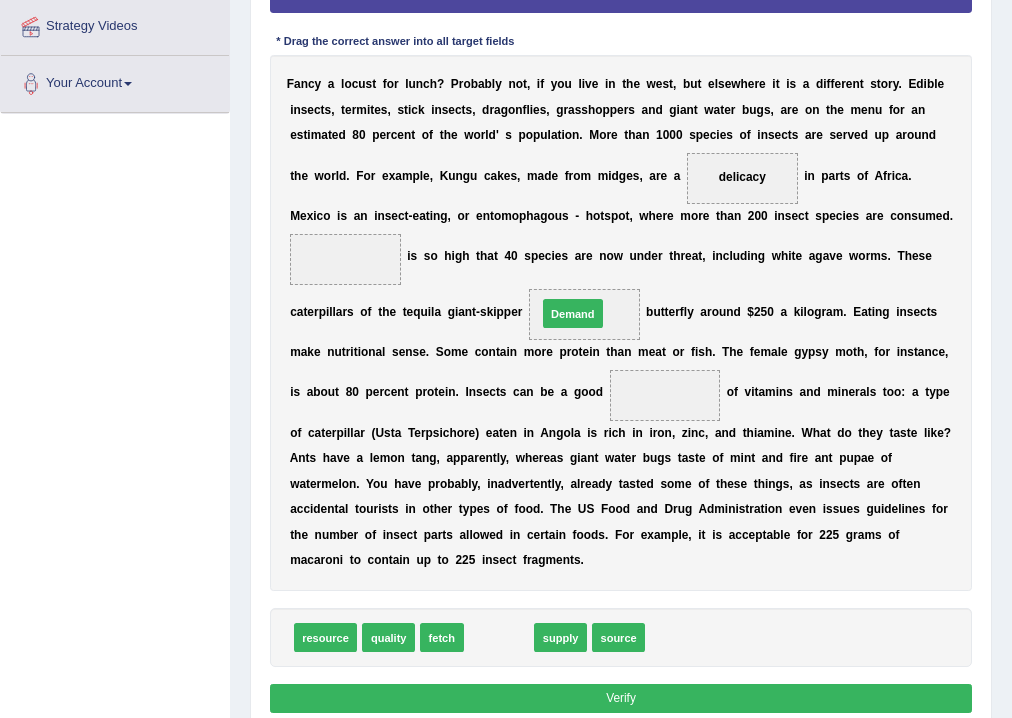 drag, startPoint x: 501, startPoint y: 635, endPoint x: 588, endPoint y: 253, distance: 391.78183 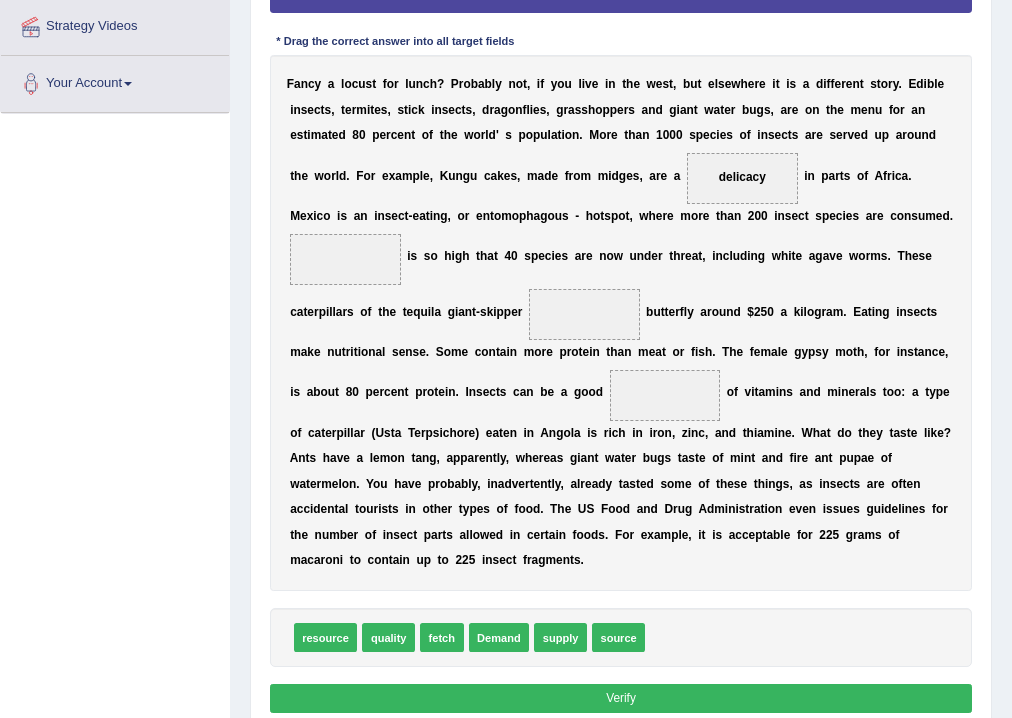 click at bounding box center (345, 259) 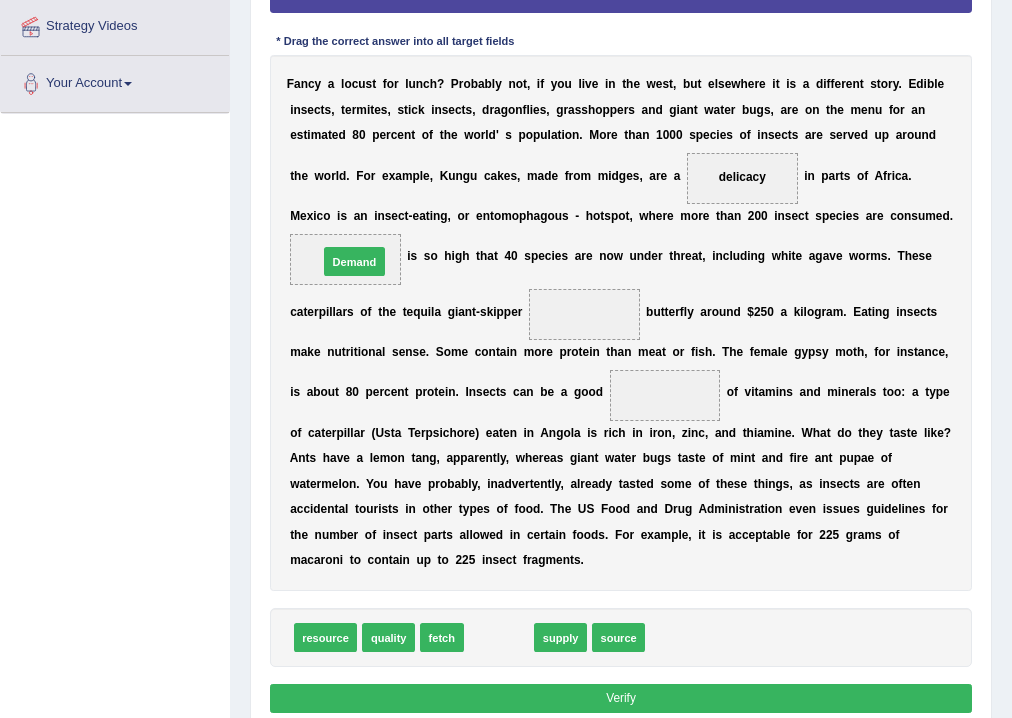 drag, startPoint x: 512, startPoint y: 634, endPoint x: 342, endPoint y: 192, distance: 473.56522 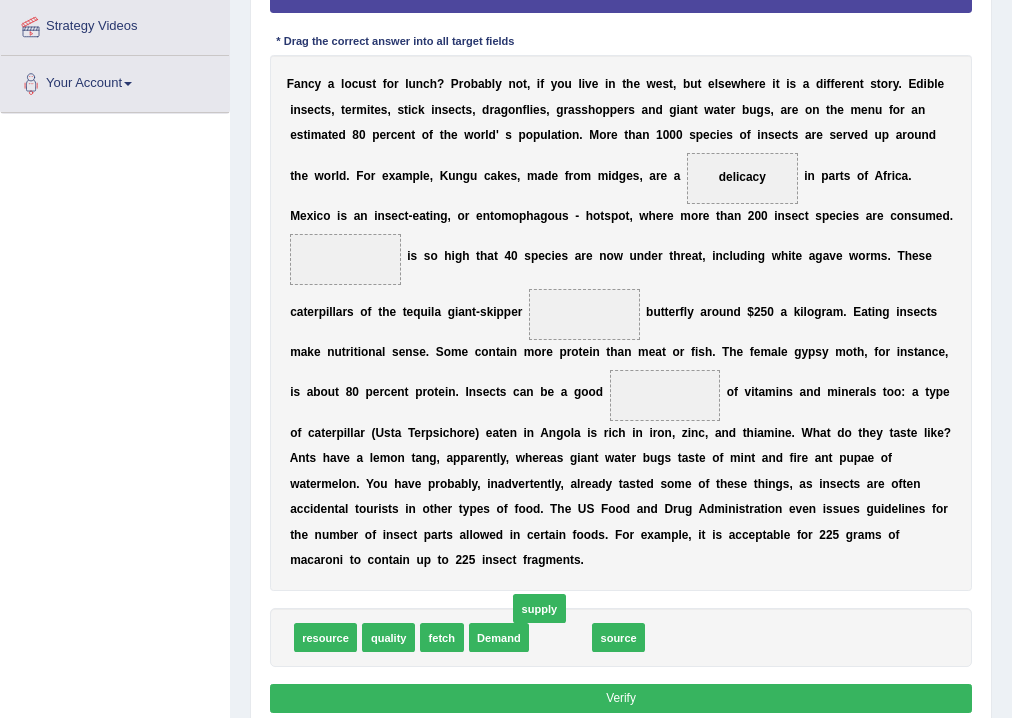 drag, startPoint x: 557, startPoint y: 638, endPoint x: 568, endPoint y: 636, distance: 11.18034 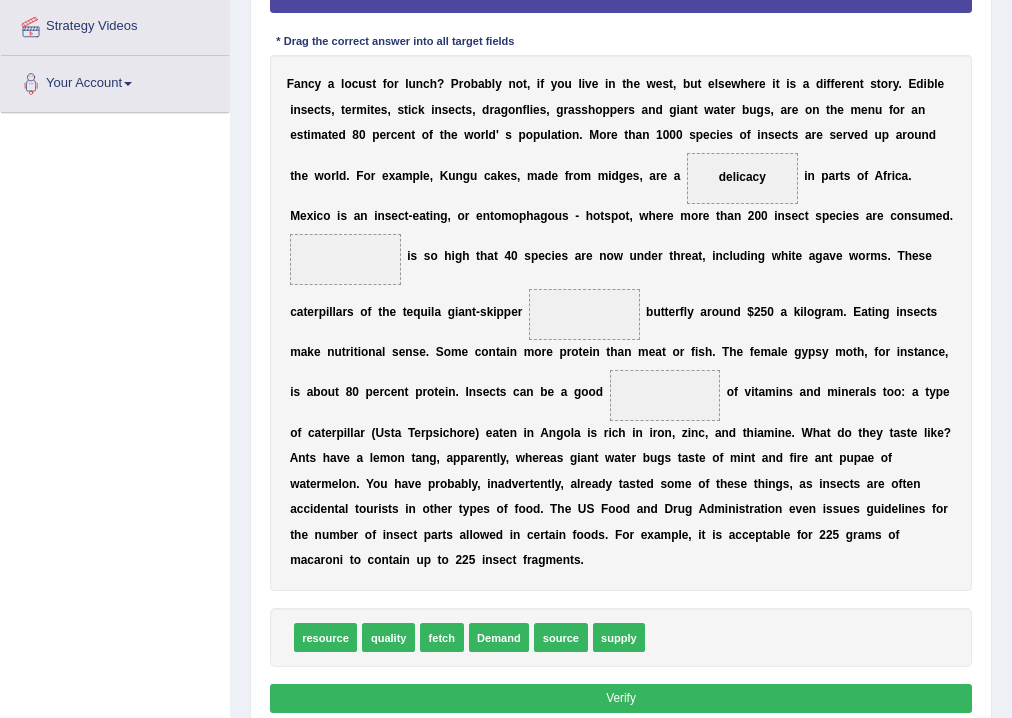 scroll, scrollTop: 225, scrollLeft: 0, axis: vertical 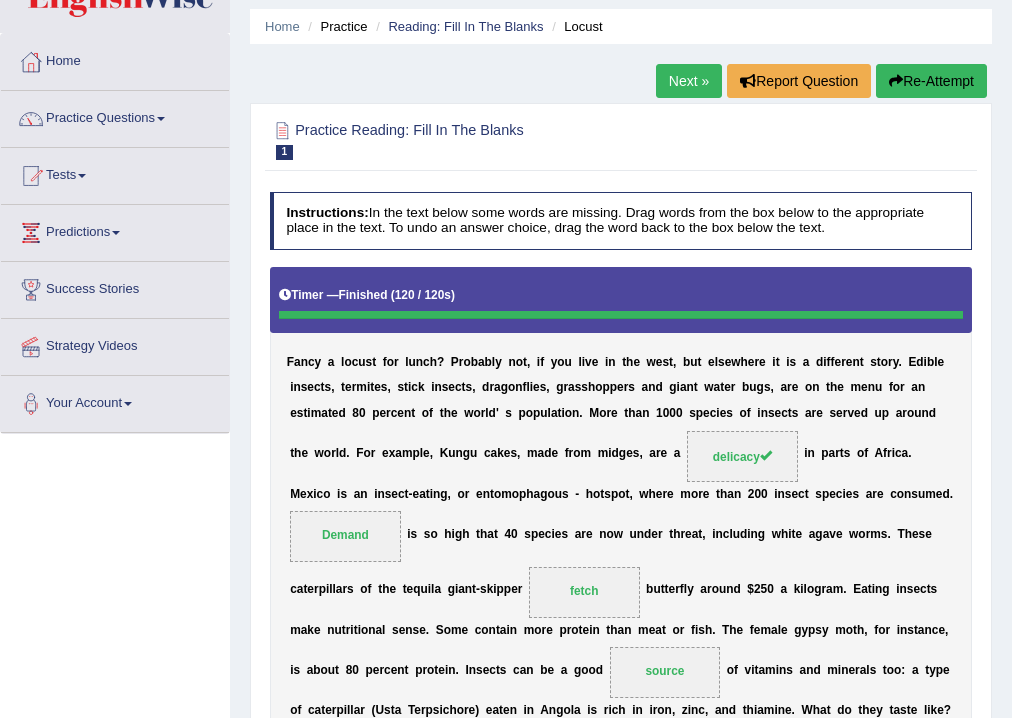 click on "Next »" at bounding box center (689, 81) 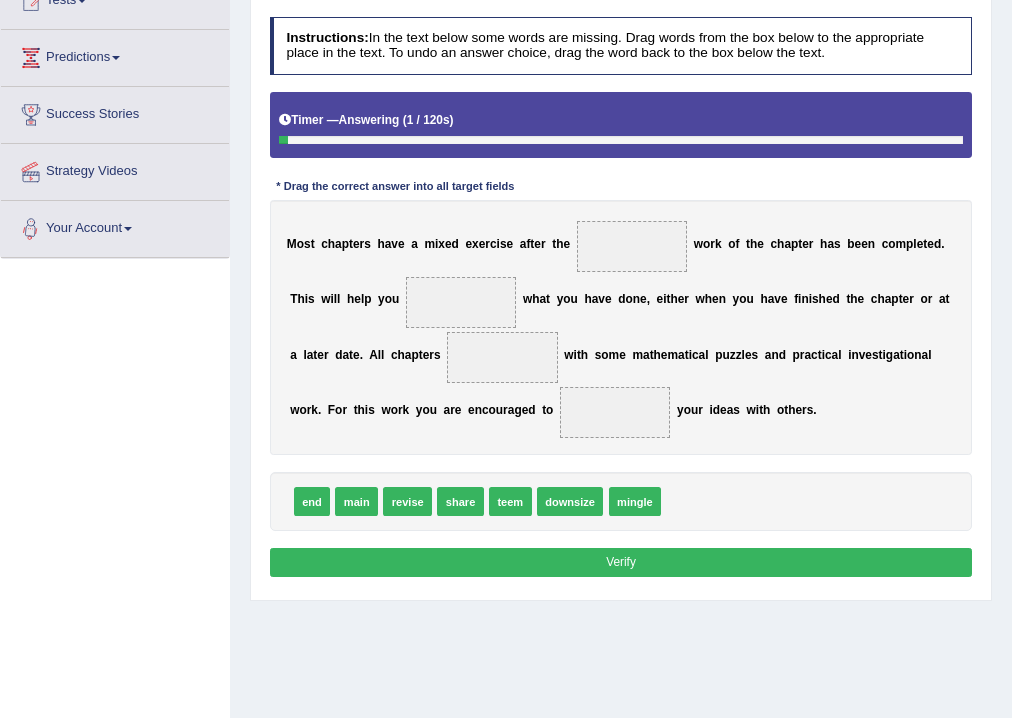 scroll, scrollTop: 240, scrollLeft: 0, axis: vertical 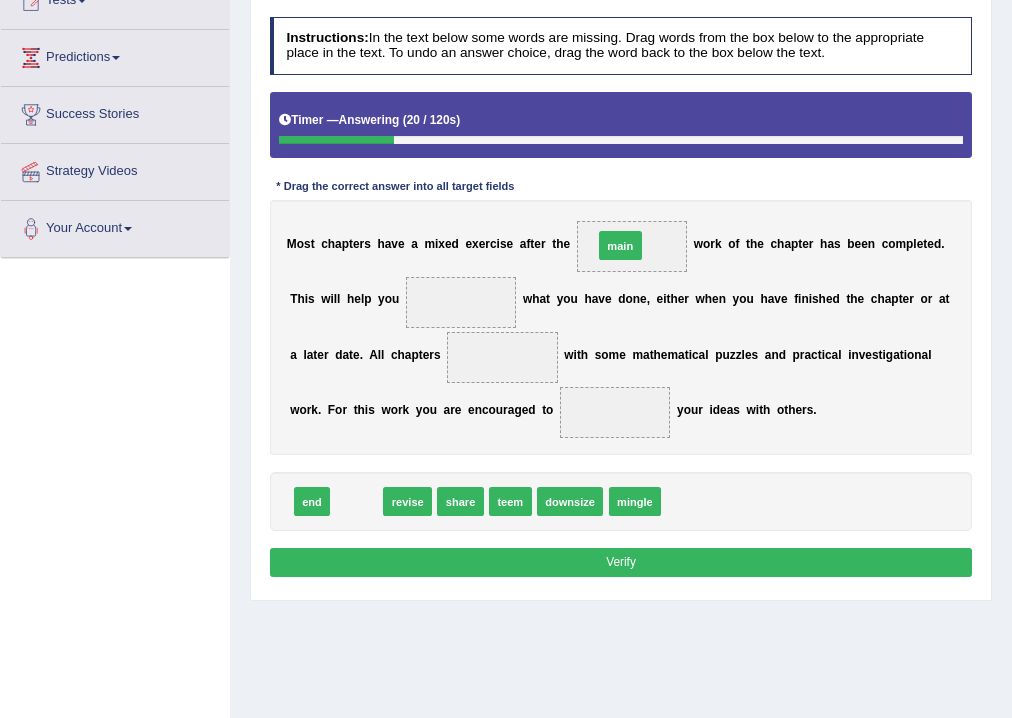 drag, startPoint x: 347, startPoint y: 506, endPoint x: 657, endPoint y: 205, distance: 432.0891 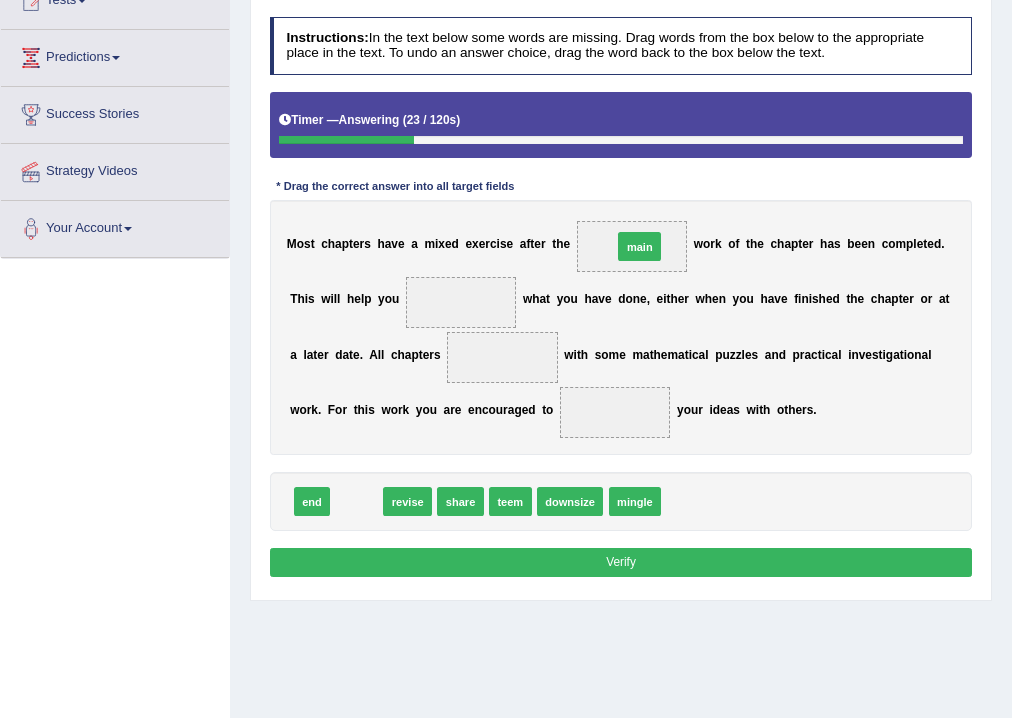 drag, startPoint x: 356, startPoint y: 500, endPoint x: 686, endPoint y: 205, distance: 442.63416 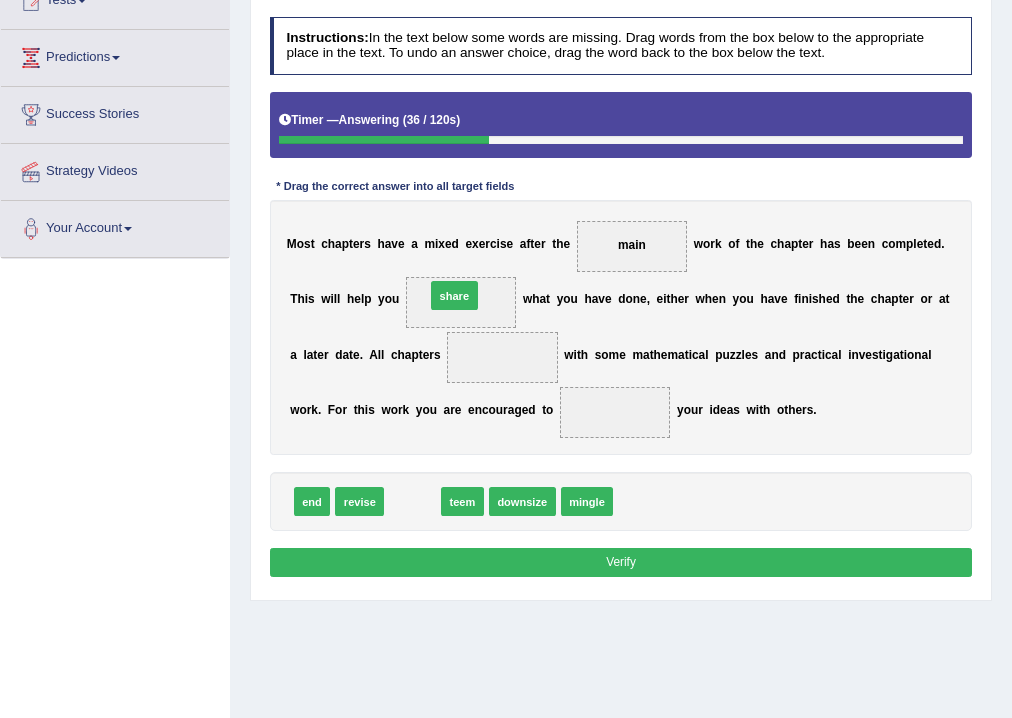drag, startPoint x: 408, startPoint y: 504, endPoint x: 457, endPoint y: 262, distance: 246.91092 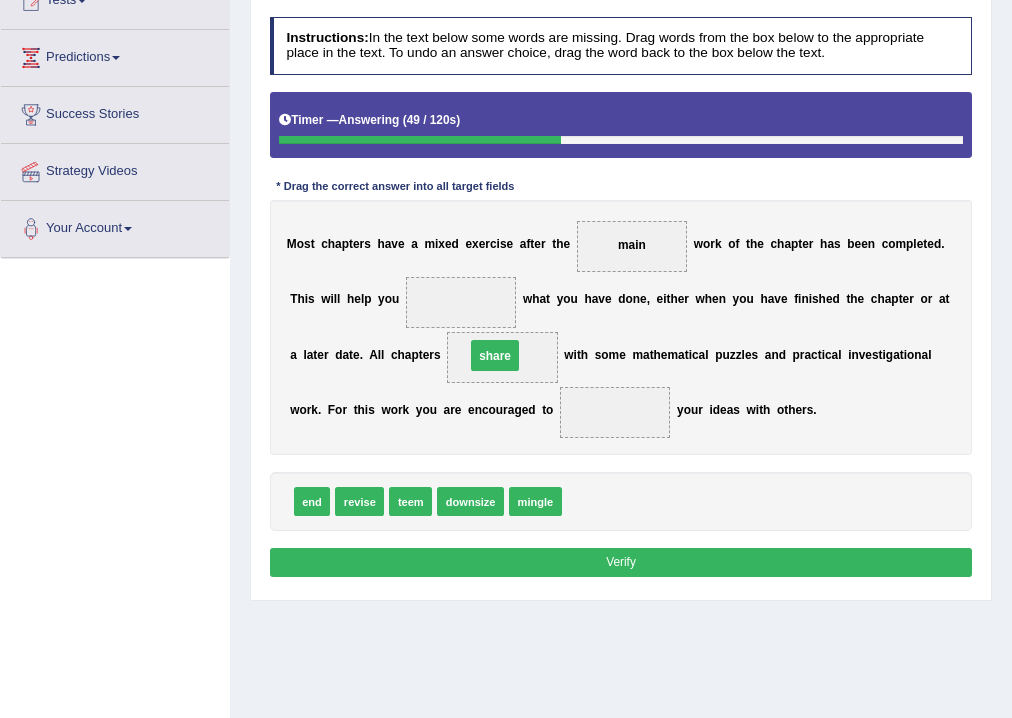drag, startPoint x: 468, startPoint y: 300, endPoint x: 508, endPoint y: 364, distance: 75.47185 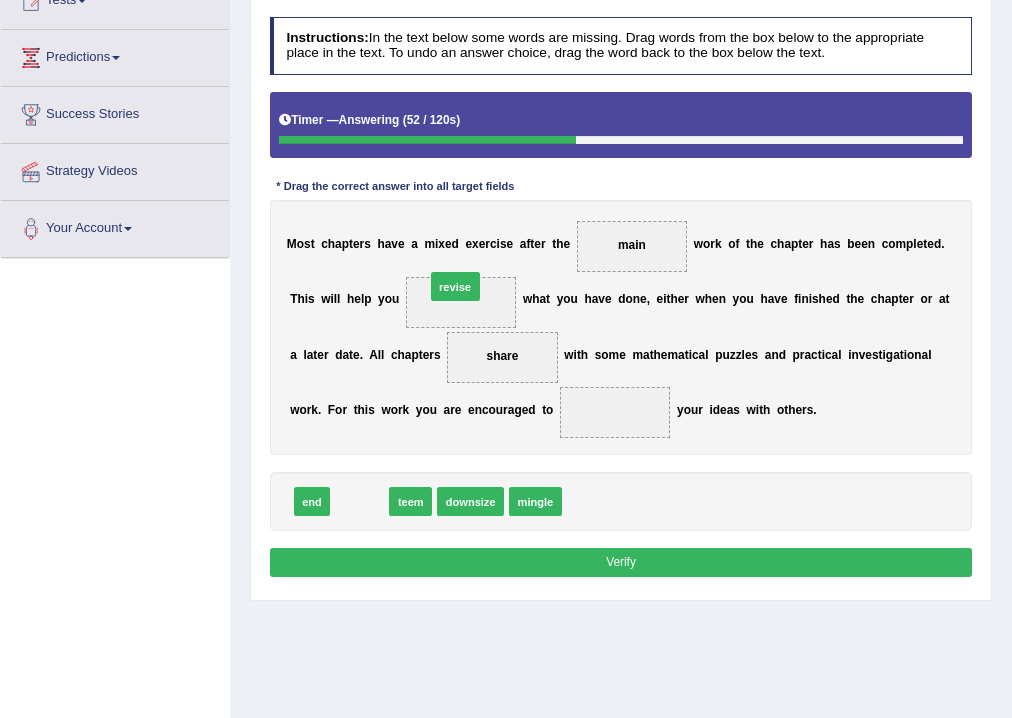 drag, startPoint x: 368, startPoint y: 501, endPoint x: 480, endPoint y: 248, distance: 276.68213 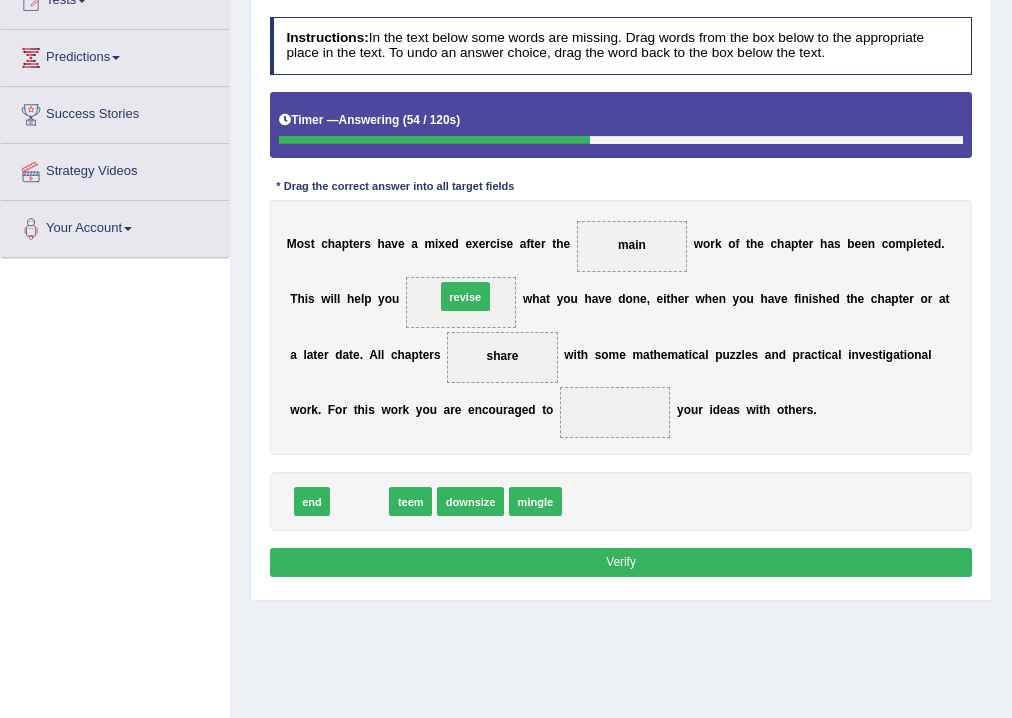 drag, startPoint x: 348, startPoint y: 500, endPoint x: 472, endPoint y: 259, distance: 271.0295 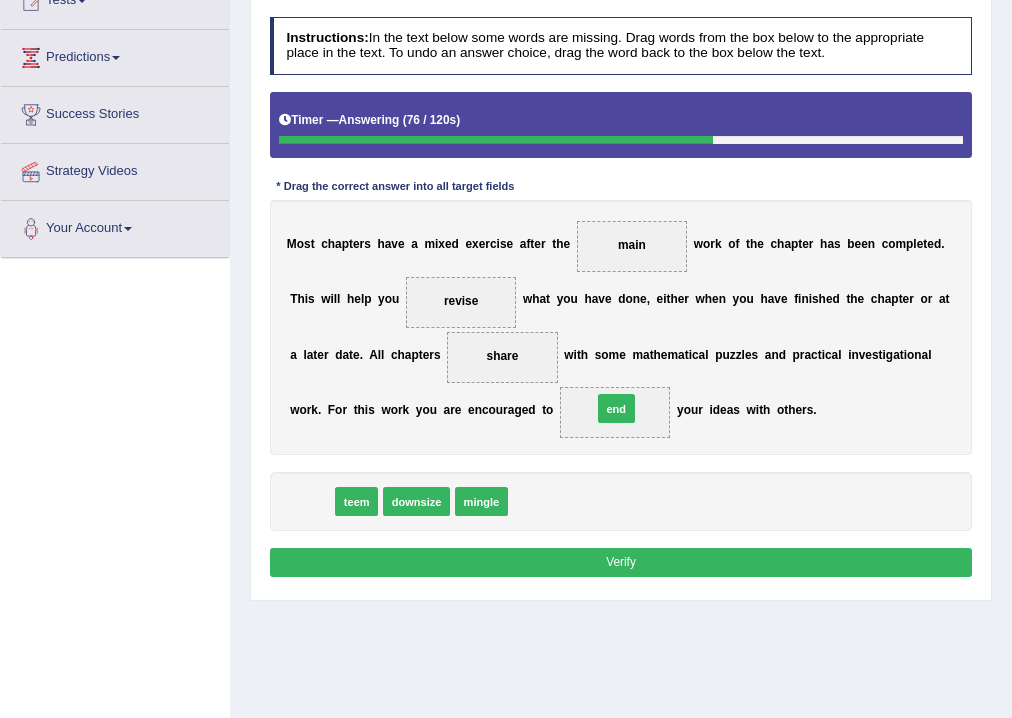 drag, startPoint x: 313, startPoint y: 501, endPoint x: 671, endPoint y: 392, distance: 374.22586 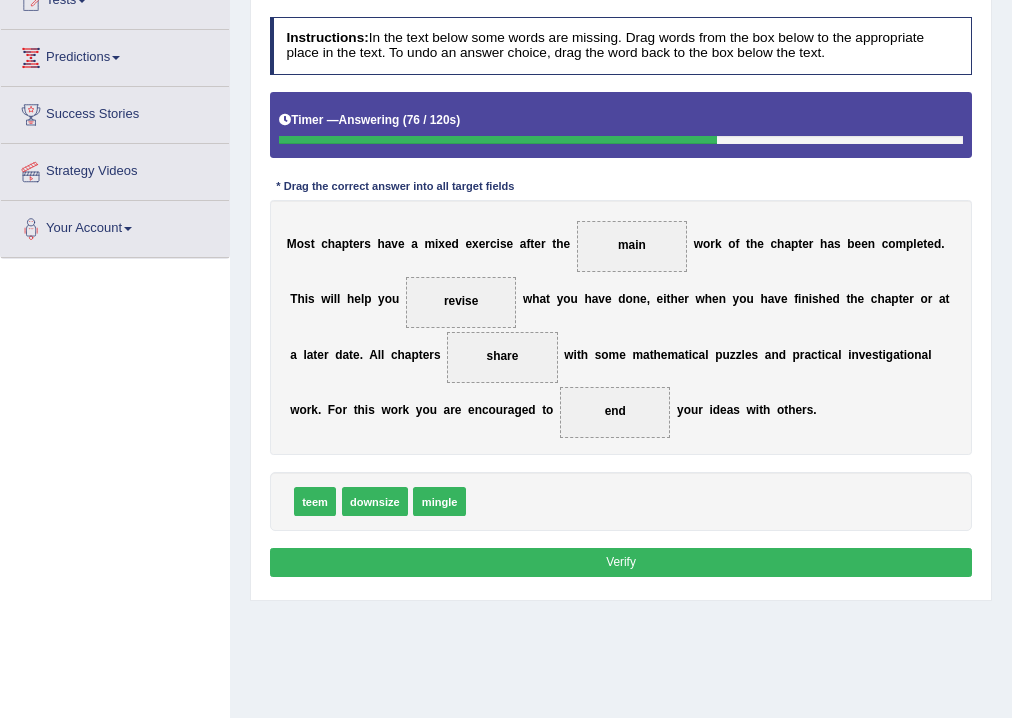 click on "Instructions:  In the text below some words are missing. Drag words from the box below to the appropriate place in the text. To undo an answer choice, drag the word back to the box below the text.
Timer —  Answering   ( 76 / 120s ) Skip * Drag the correct answer into all target fields M o s t    c h a p t e r s    h a v e    a    m i x e d    e x e r c i s e    a f t e r    t h e    main    w o r k    o f    t h e    c h a p t e r    h a s    b e e n    c o m p l e t e d .    T h i s    w i l l    h e l p    y o u    revise    w h a t    y o u    h a v e    d o n e ,    e i t h e r    w h e n    y o u    h a v e    f i n i s h e d    t h e    c h a p t e r    o r    a t    a    l a t e r    d a t e .    A l l    c h a p t e r s    share    w i t h    s o m e    m a t h e m a t i c a l    p u z z l e s    a n d    p r a c t i c a l    i n v e s t i g a t i o n a l    w o r k .    F o r    t h i s    w o r k    y o u    a r e    e n c o u r a" at bounding box center (620, 300) 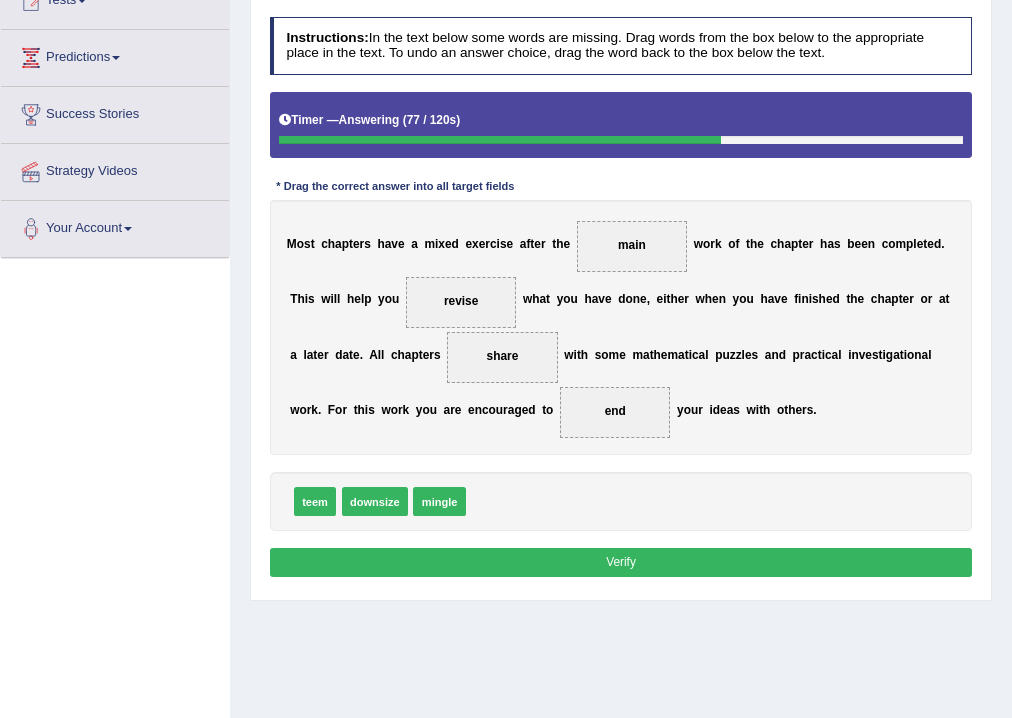 click on "Verify" at bounding box center [621, 562] 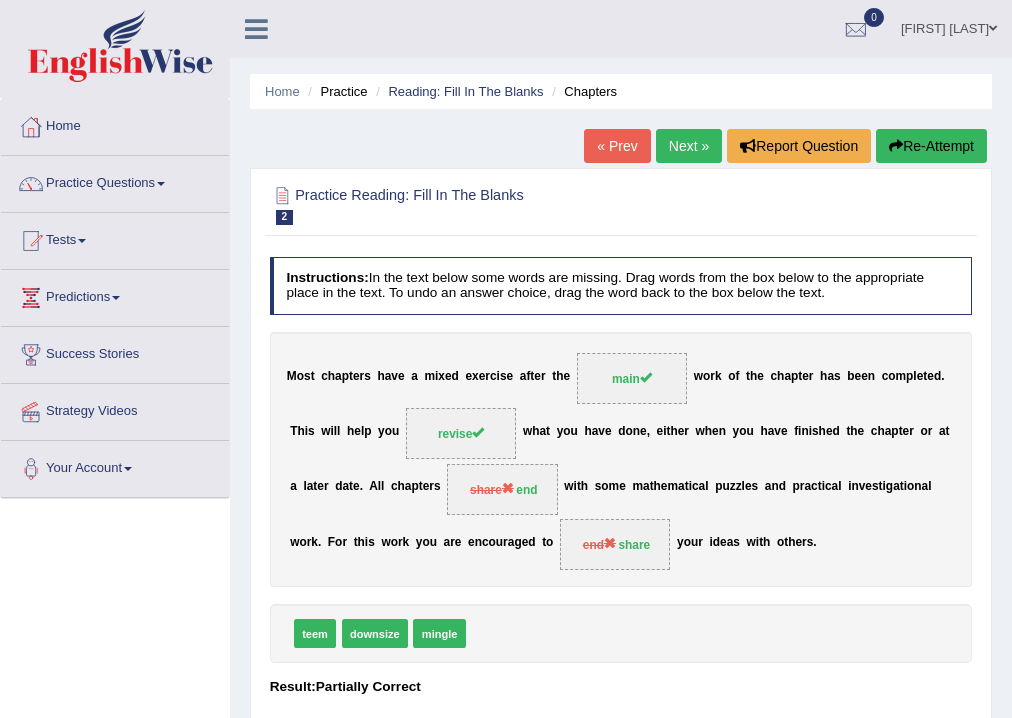 scroll, scrollTop: 80, scrollLeft: 0, axis: vertical 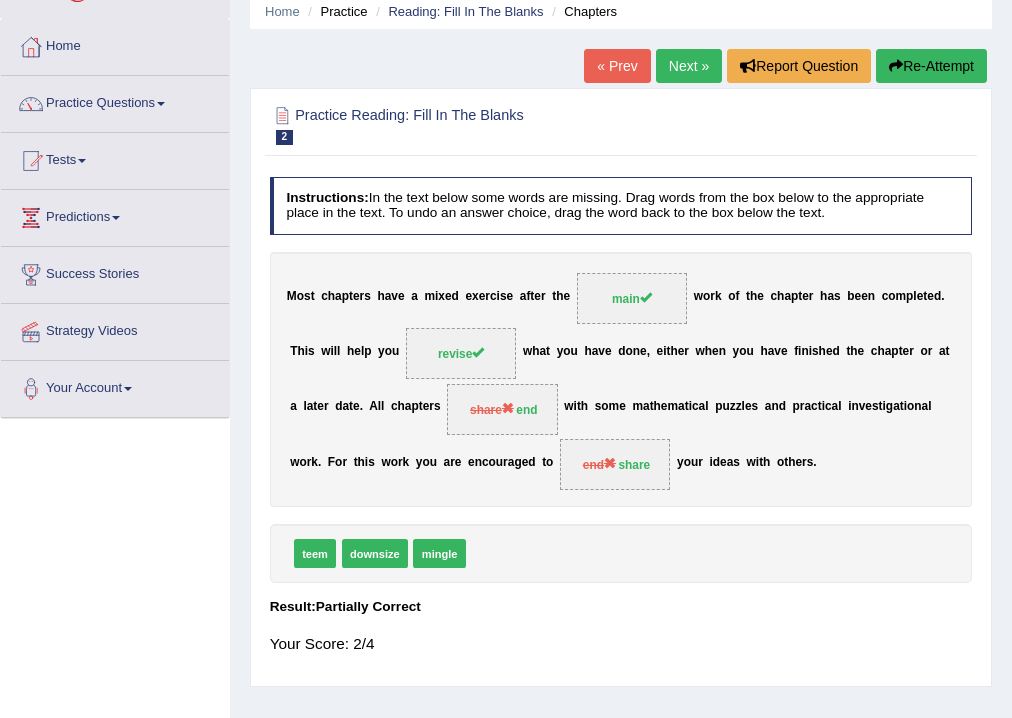 click on "Next »" at bounding box center [689, 66] 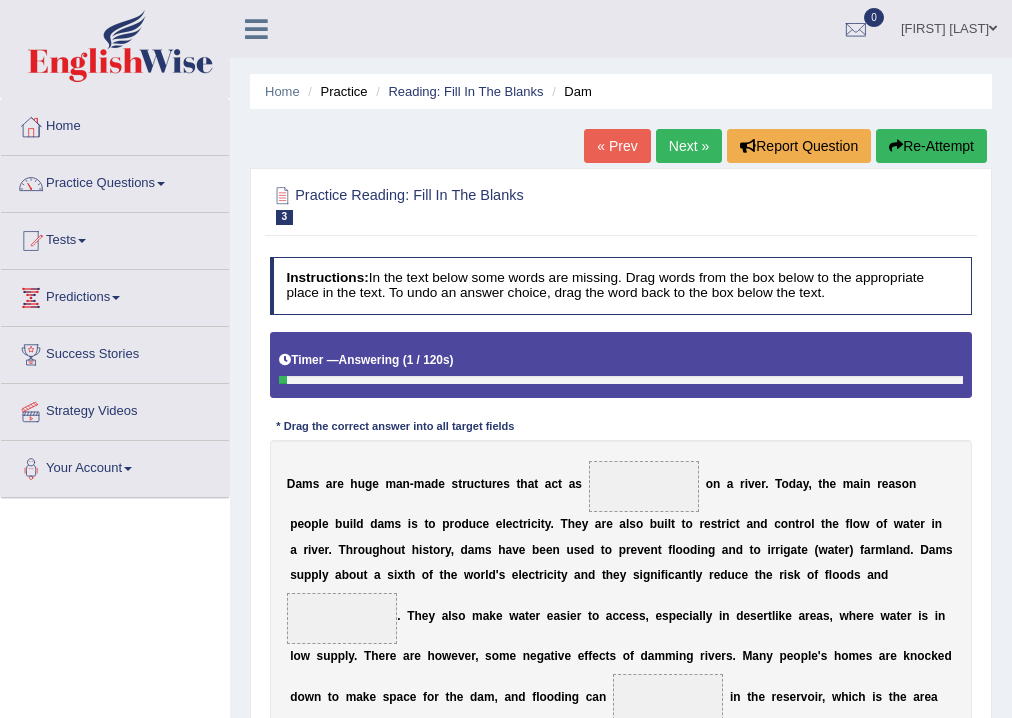 scroll, scrollTop: 240, scrollLeft: 0, axis: vertical 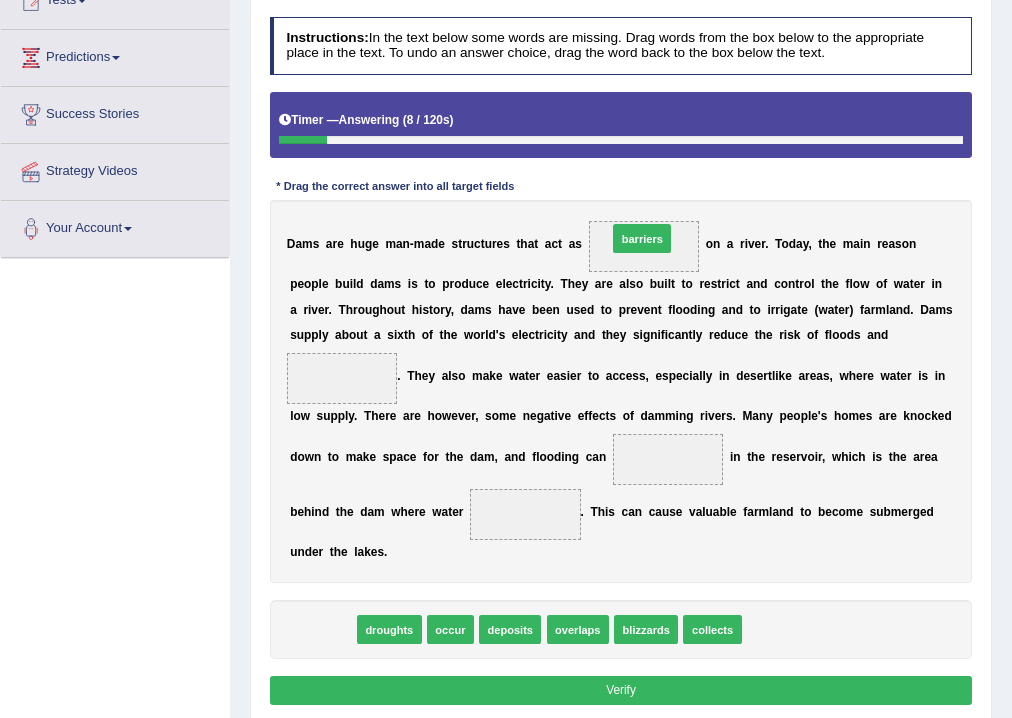 drag, startPoint x: 316, startPoint y: 623, endPoint x: 687, endPoint y: 168, distance: 587.08264 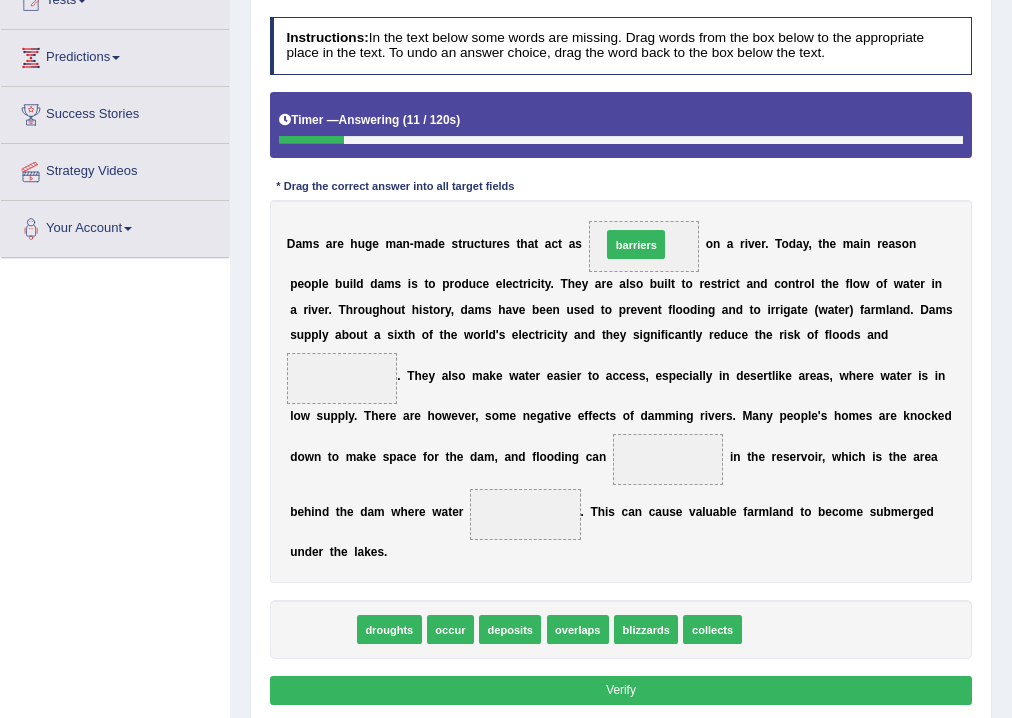 drag, startPoint x: 316, startPoint y: 623, endPoint x: 685, endPoint y: 171, distance: 583.4938 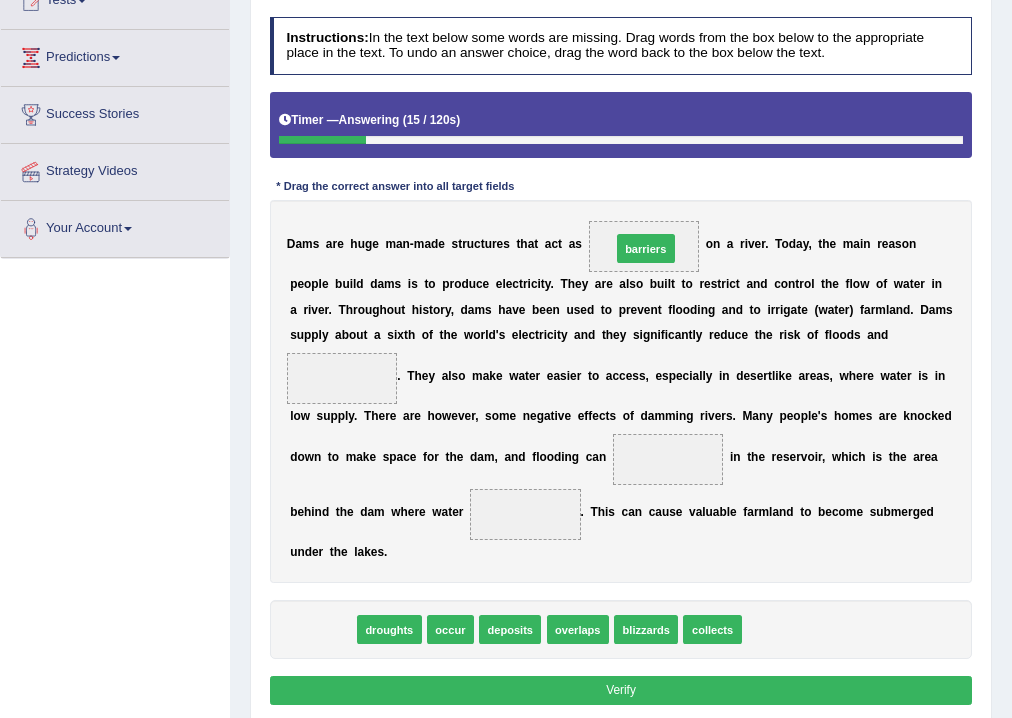 drag, startPoint x: 321, startPoint y: 621, endPoint x: 696, endPoint y: 180, distance: 578.8834 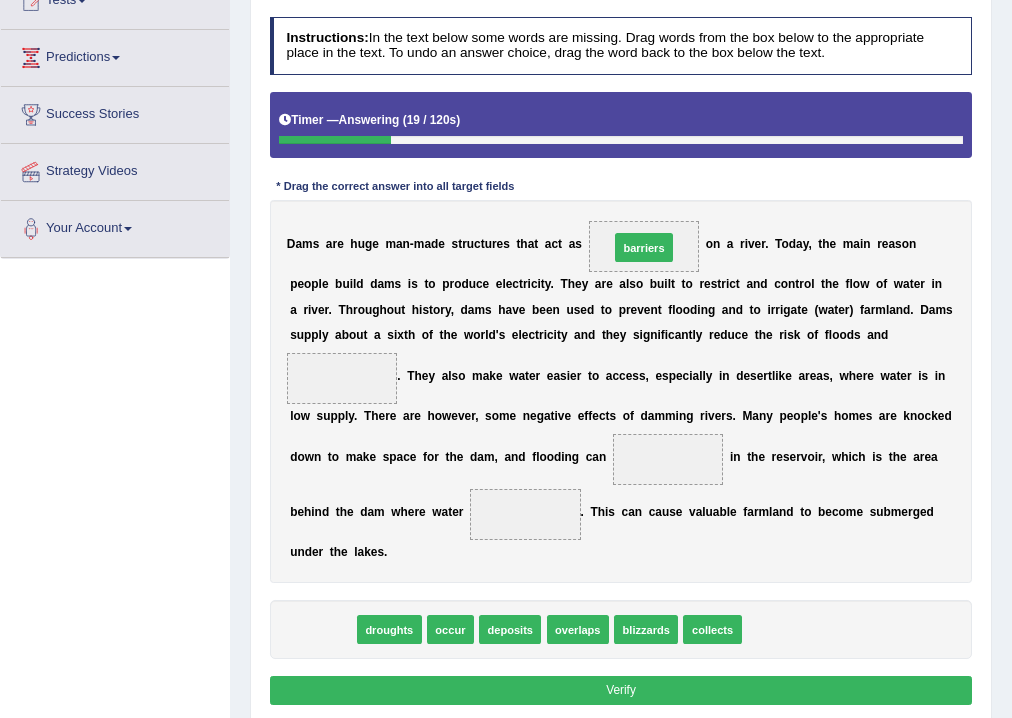 drag, startPoint x: 318, startPoint y: 624, endPoint x: 696, endPoint y: 175, distance: 586.92847 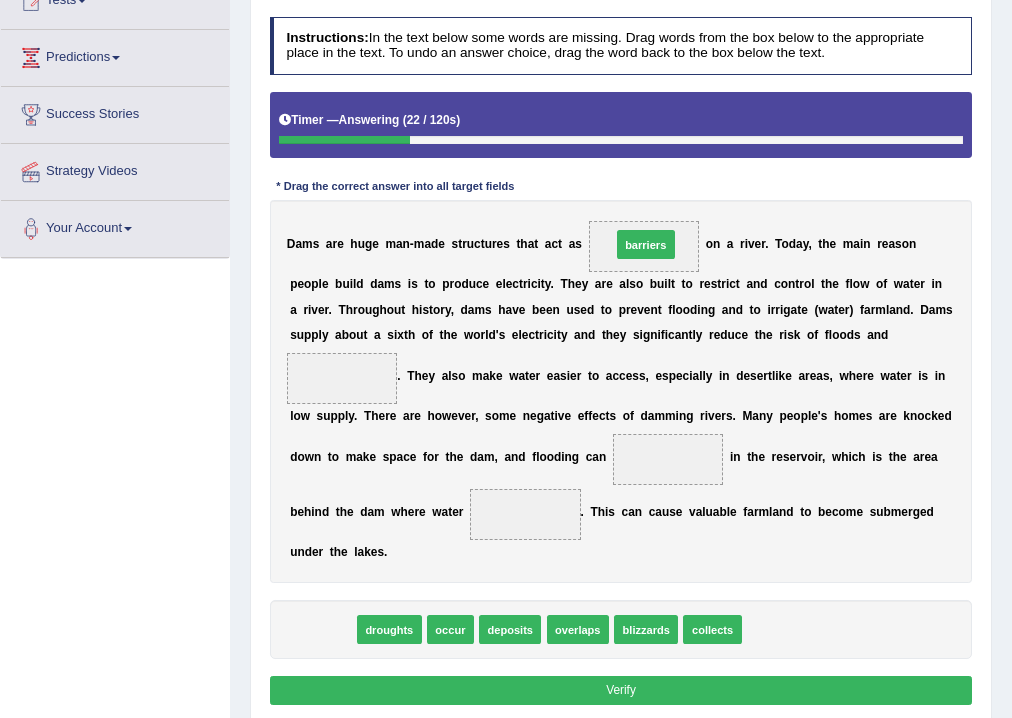 drag, startPoint x: 332, startPoint y: 616, endPoint x: 710, endPoint y: 174, distance: 581.59094 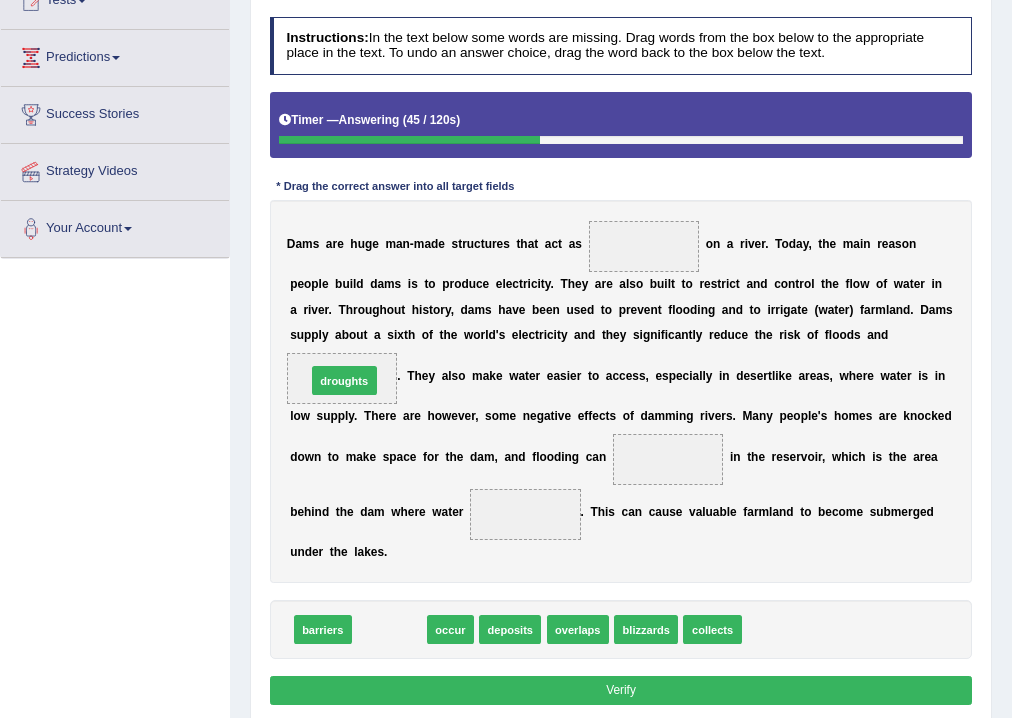 drag, startPoint x: 382, startPoint y: 633, endPoint x: 329, endPoint y: 340, distance: 297.75494 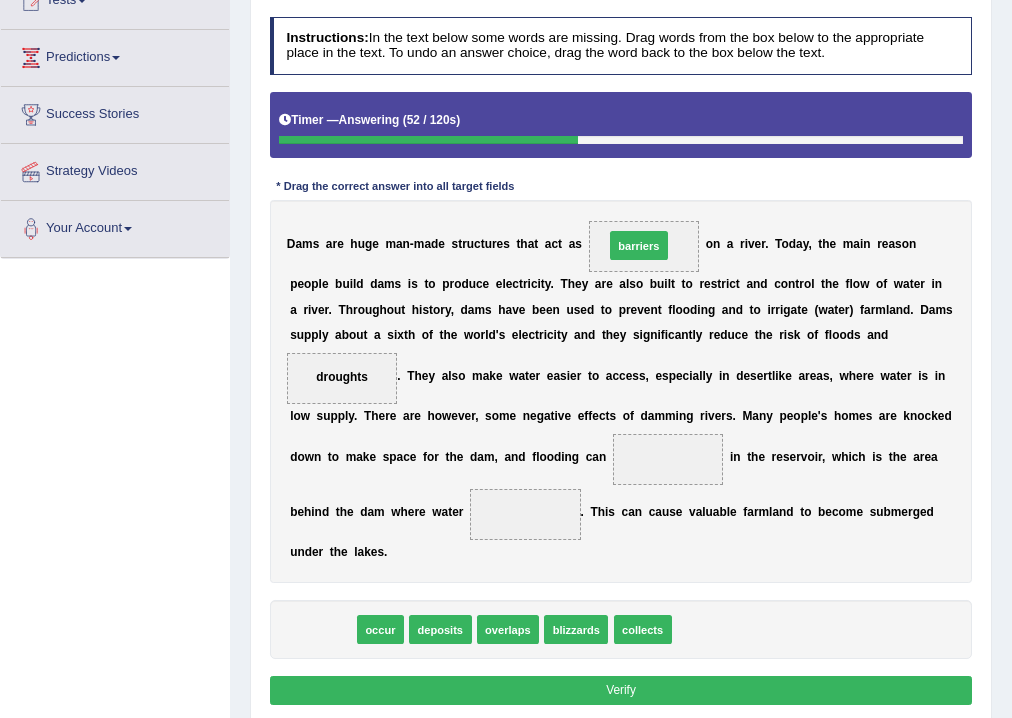 drag, startPoint x: 328, startPoint y: 628, endPoint x: 700, endPoint y: 177, distance: 584.62384 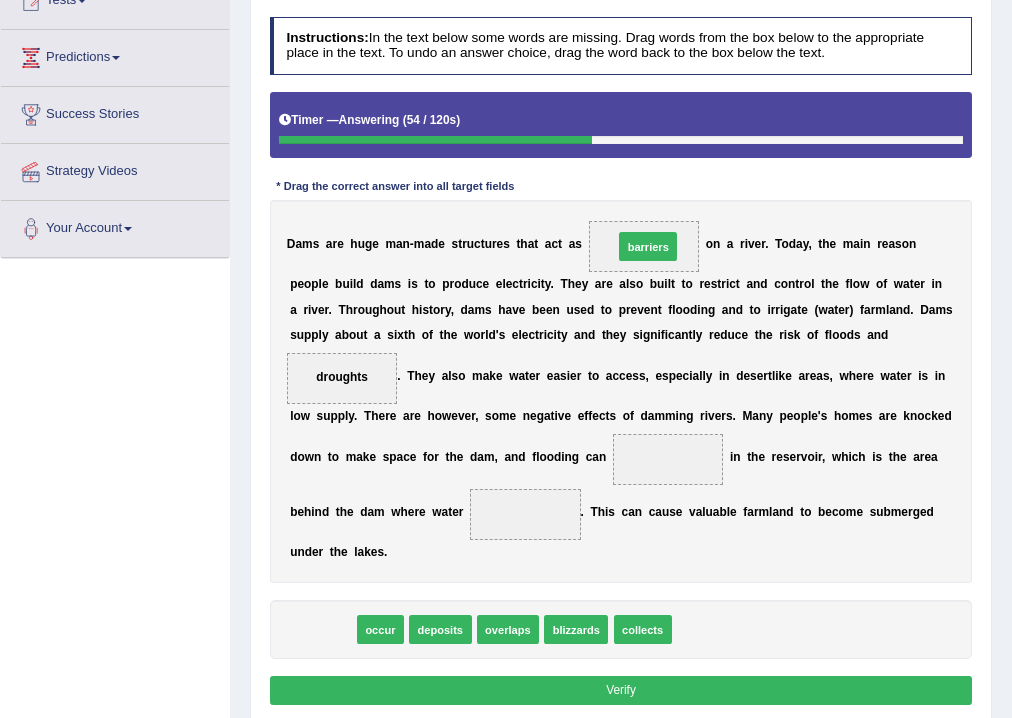 drag, startPoint x: 316, startPoint y: 627, endPoint x: 699, endPoint y: 177, distance: 590.9222 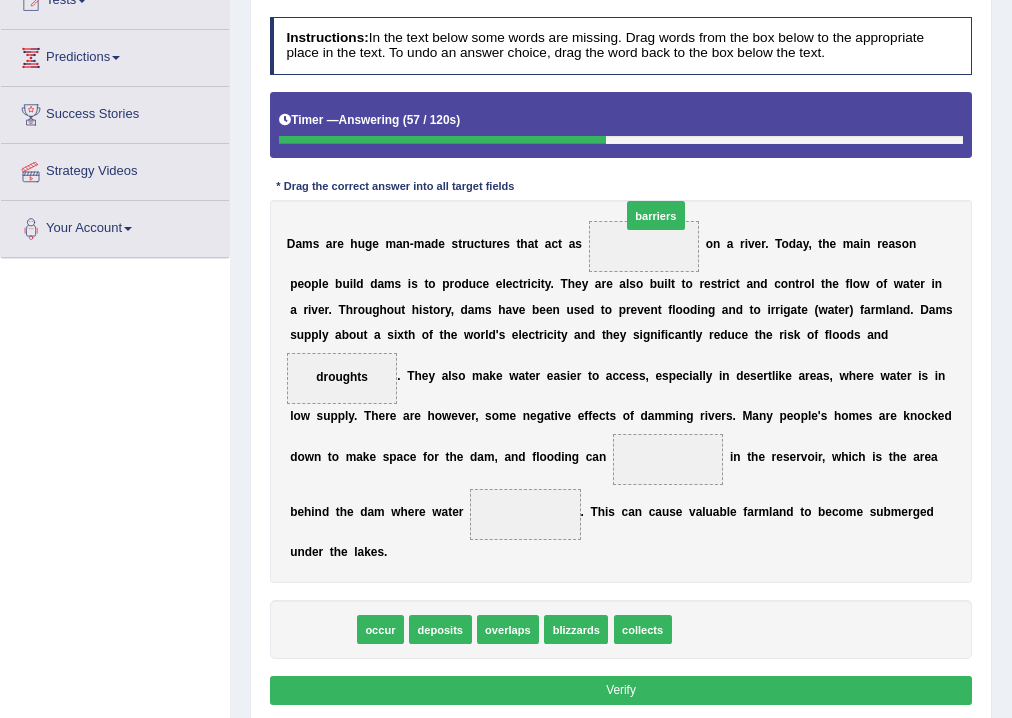 drag, startPoint x: 319, startPoint y: 618, endPoint x: 688, endPoint y: 146, distance: 599.1202 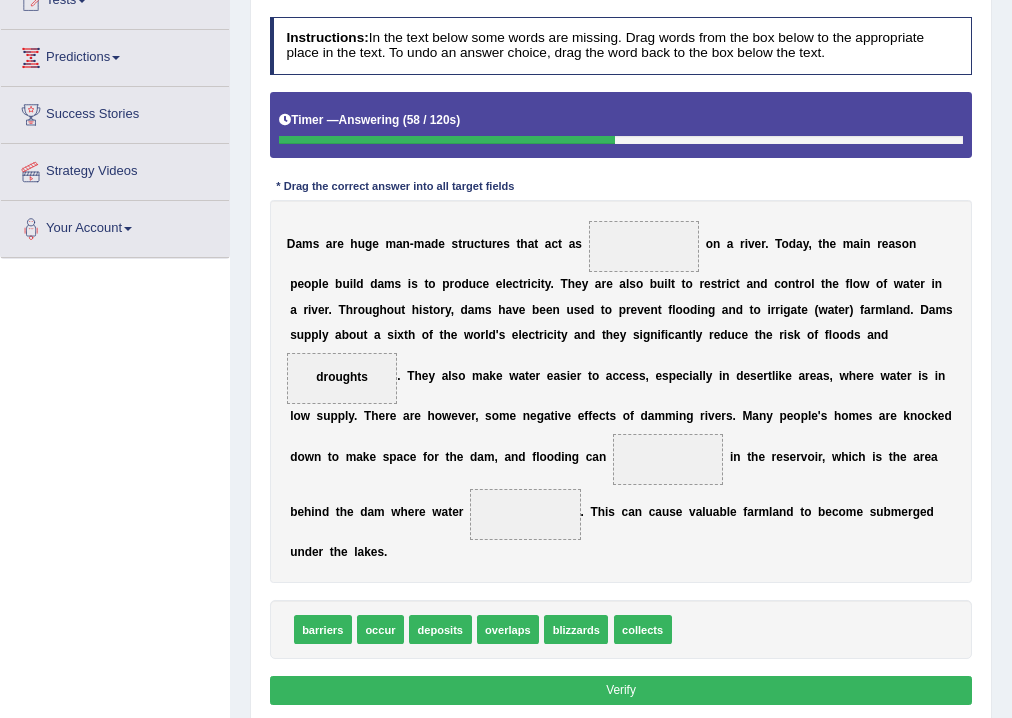 click at bounding box center [644, 246] 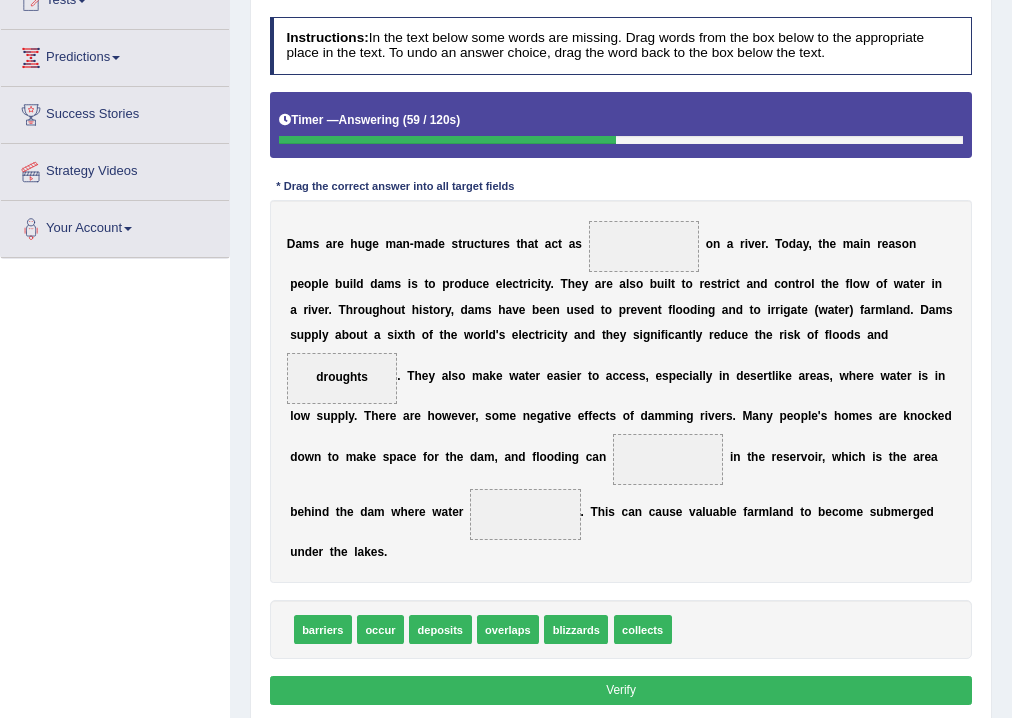 click at bounding box center [644, 246] 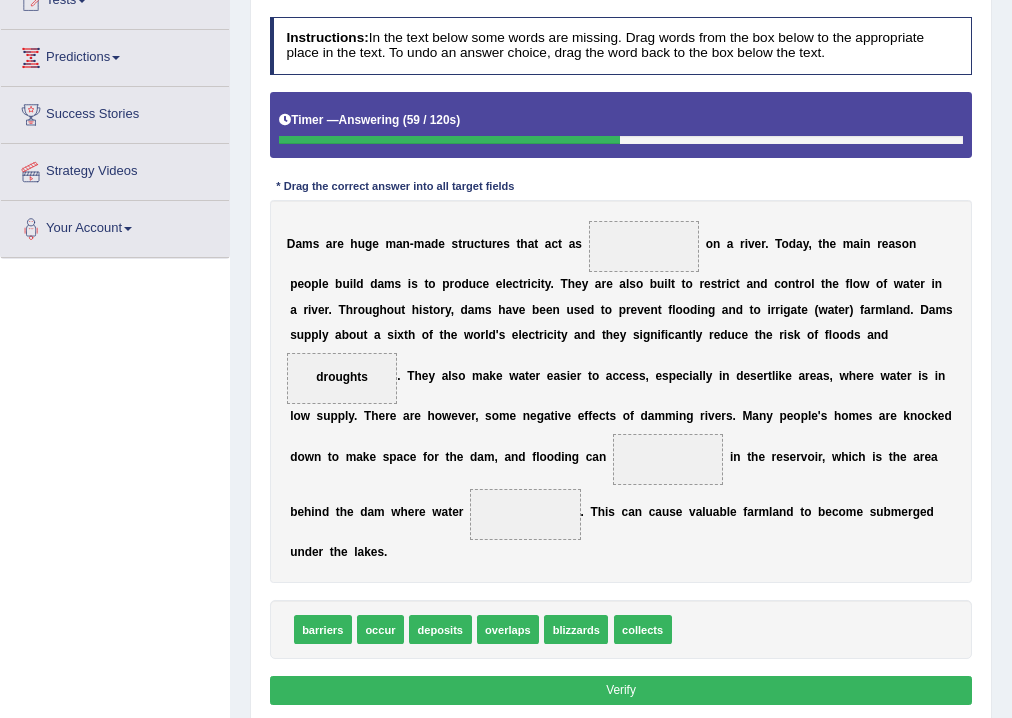 click on "barriers" at bounding box center [323, 629] 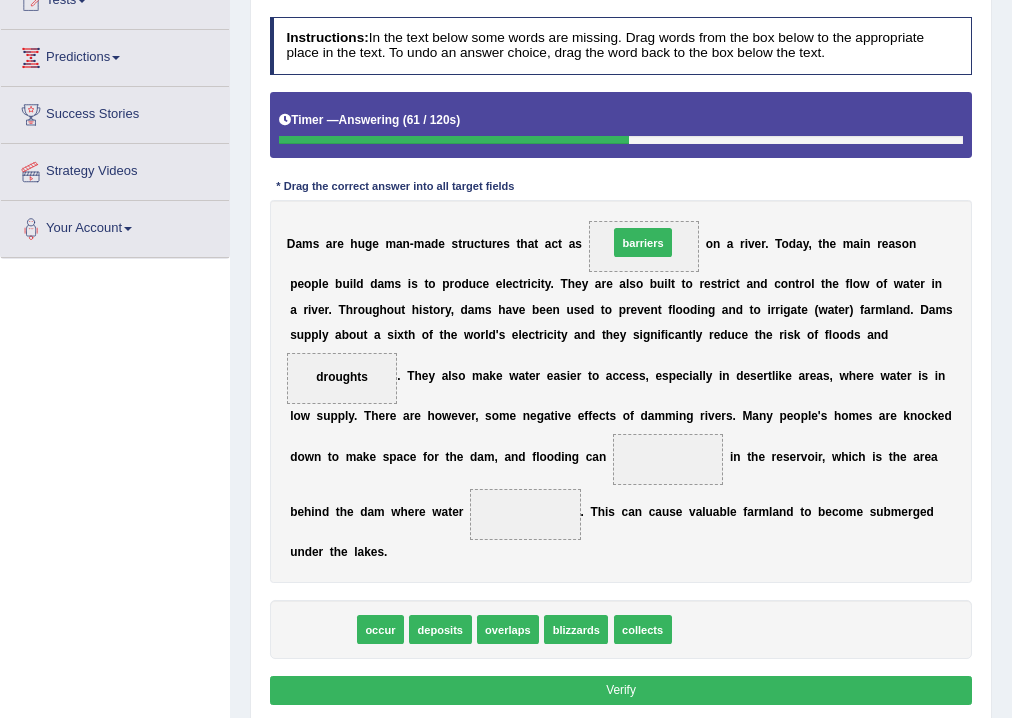 drag, startPoint x: 331, startPoint y: 630, endPoint x: 708, endPoint y: 175, distance: 590.8925 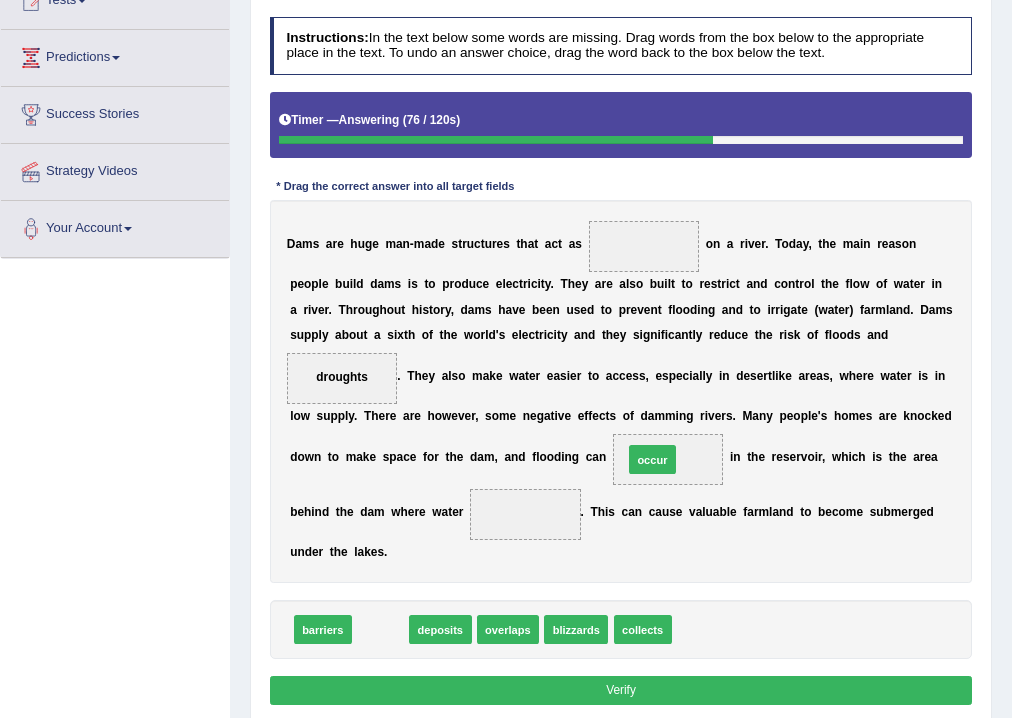drag, startPoint x: 392, startPoint y: 623, endPoint x: 712, endPoint y: 424, distance: 376.8302 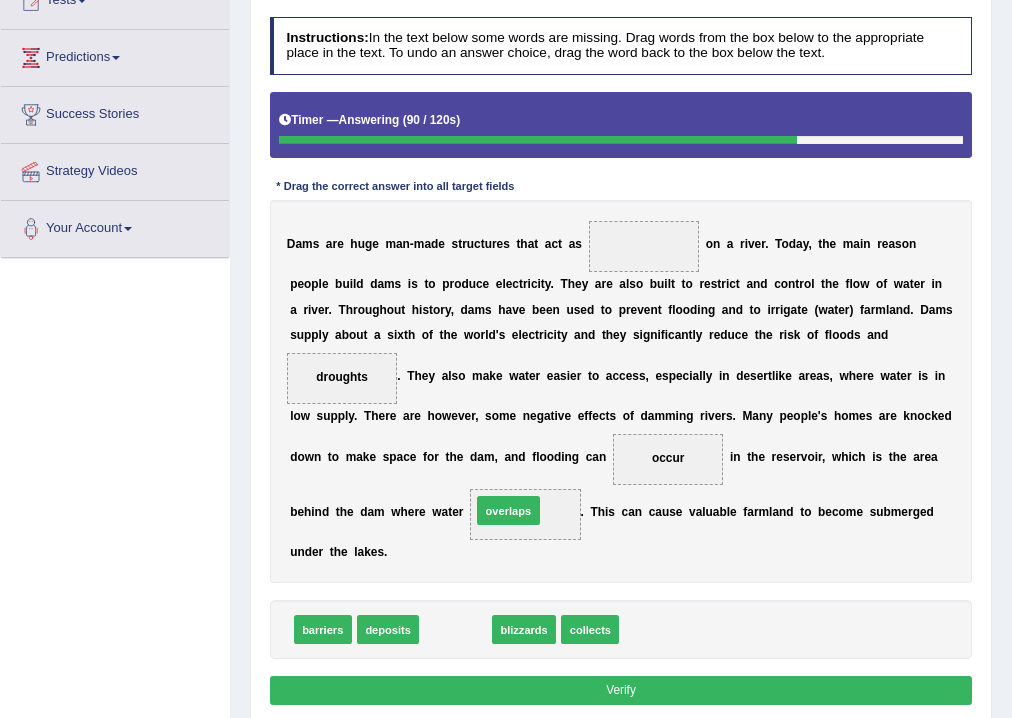 drag, startPoint x: 458, startPoint y: 628, endPoint x: 521, endPoint y: 488, distance: 153.52199 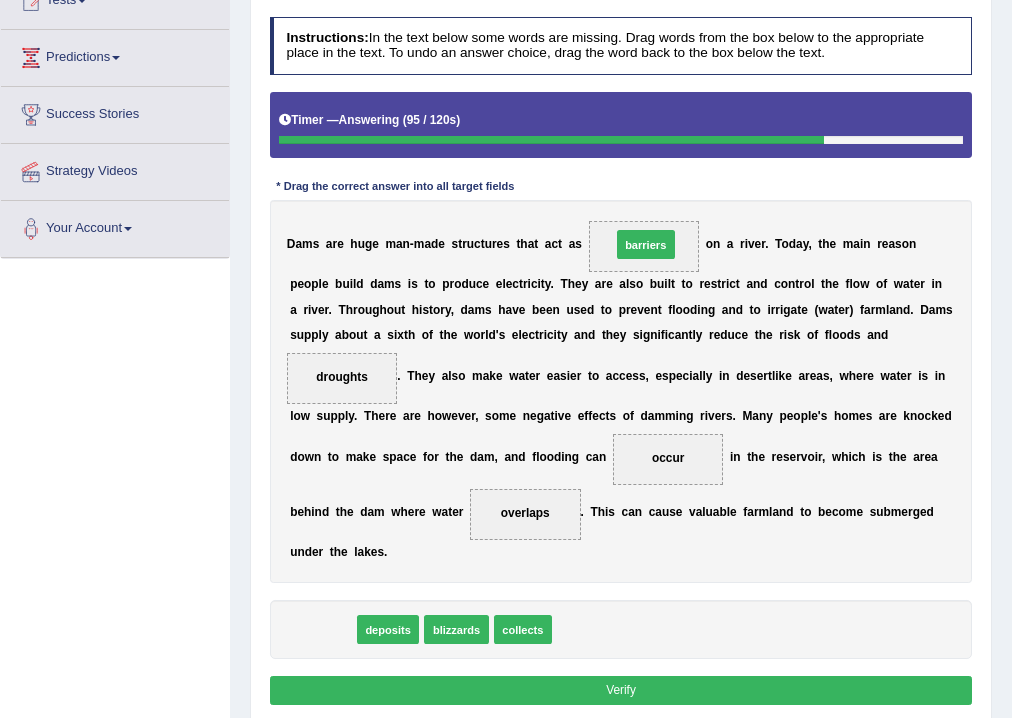 drag, startPoint x: 326, startPoint y: 631, endPoint x: 706, endPoint y: 178, distance: 591.2774 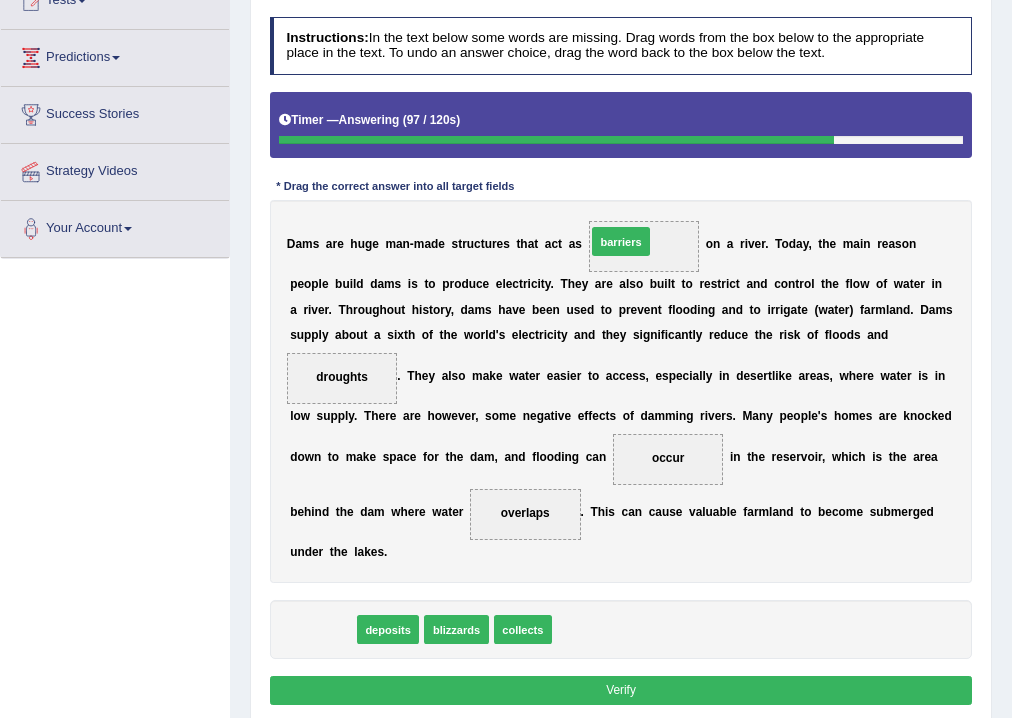 drag, startPoint x: 316, startPoint y: 626, endPoint x: 667, endPoint y: 170, distance: 575.44507 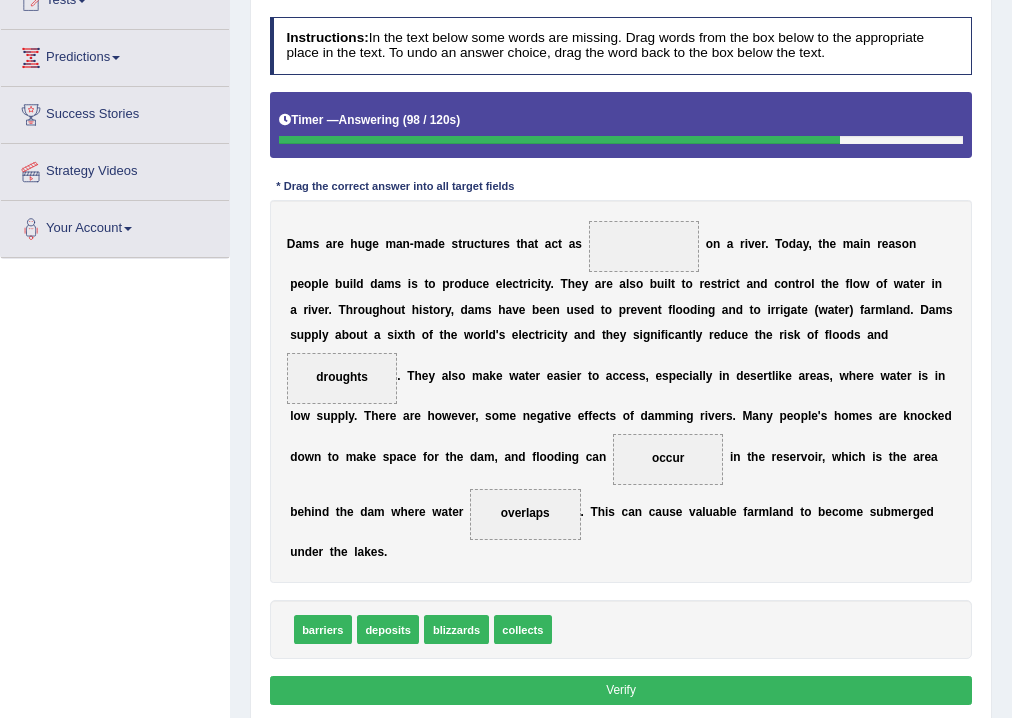 click on "Verify" at bounding box center [621, 690] 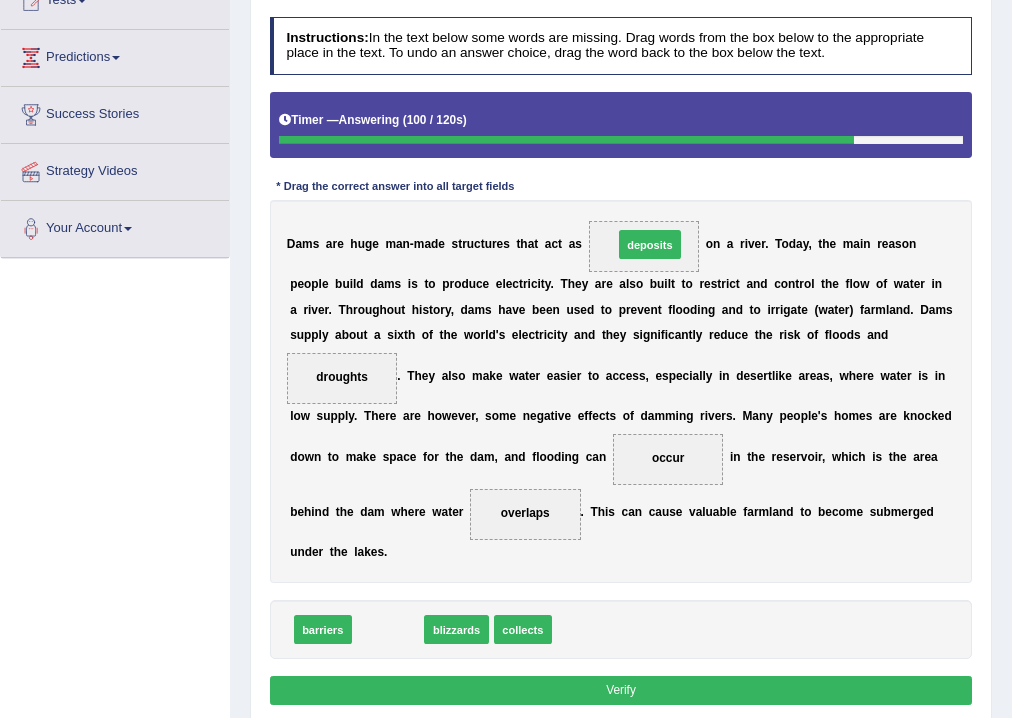 drag, startPoint x: 401, startPoint y: 631, endPoint x: 709, endPoint y: 178, distance: 547.7892 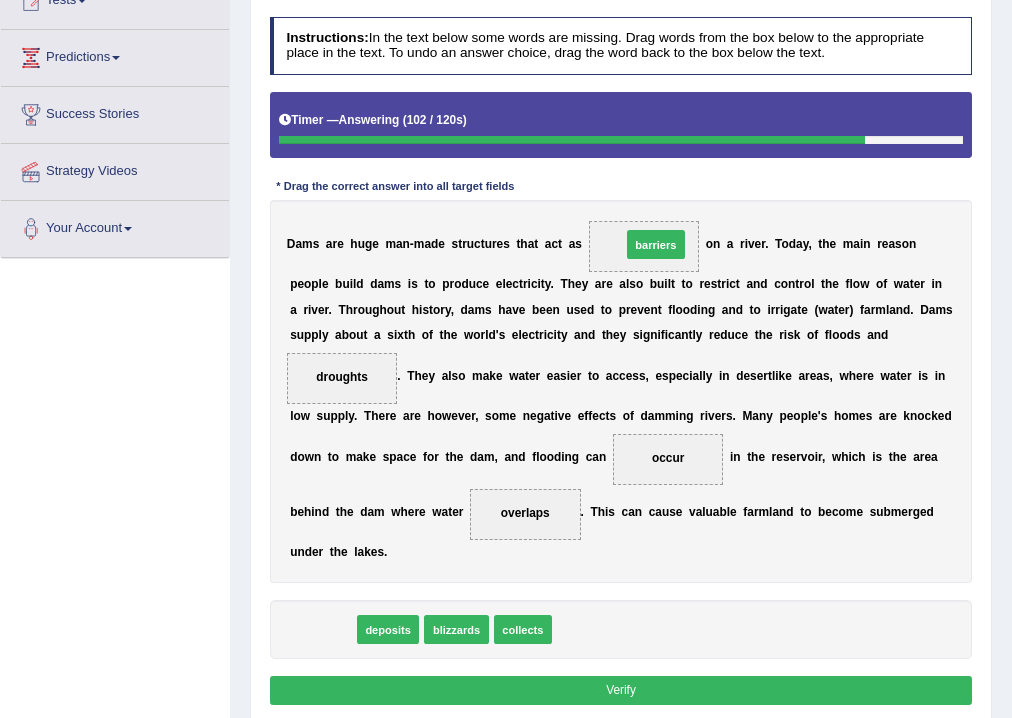 drag, startPoint x: 308, startPoint y: 633, endPoint x: 700, endPoint y: 179, distance: 599.81665 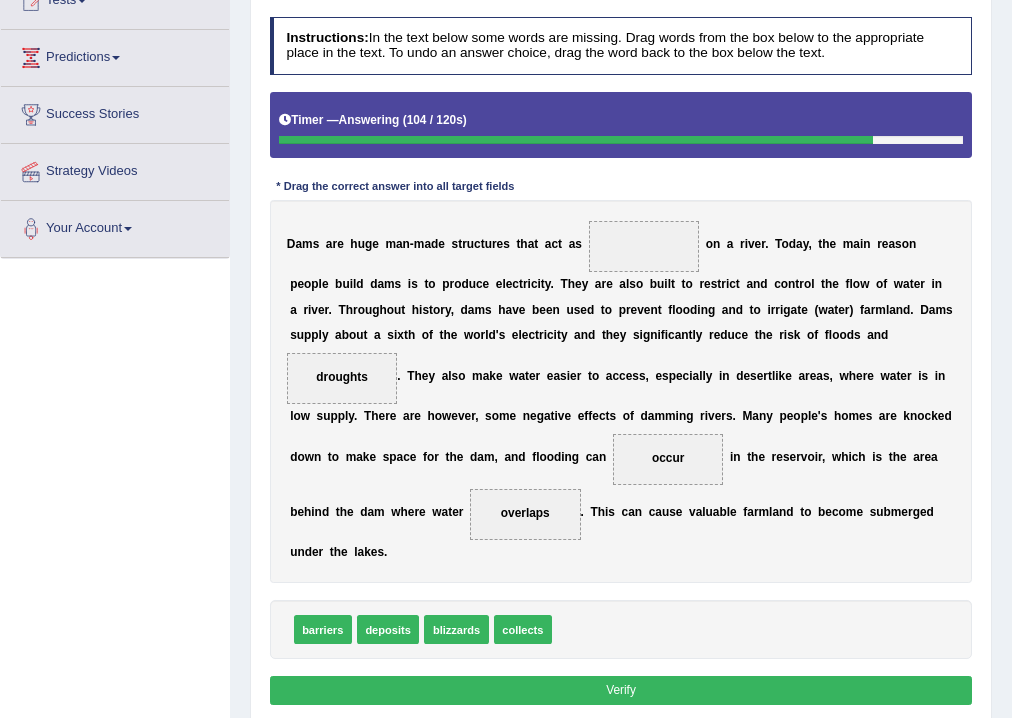 click on "Verify" at bounding box center (621, 690) 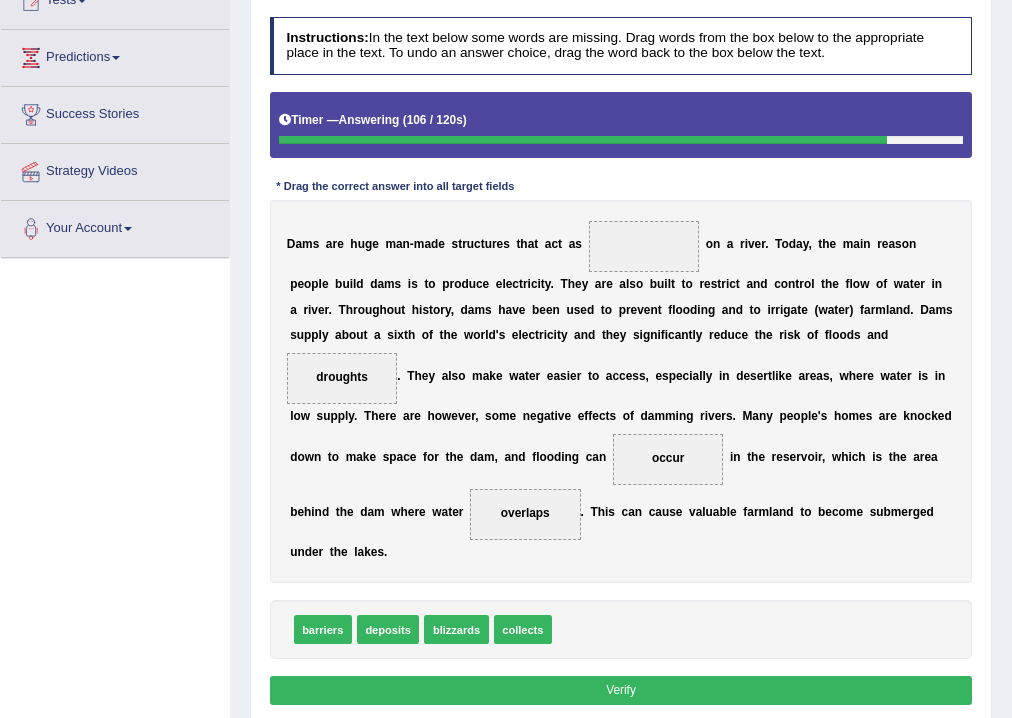 click at bounding box center (644, 246) 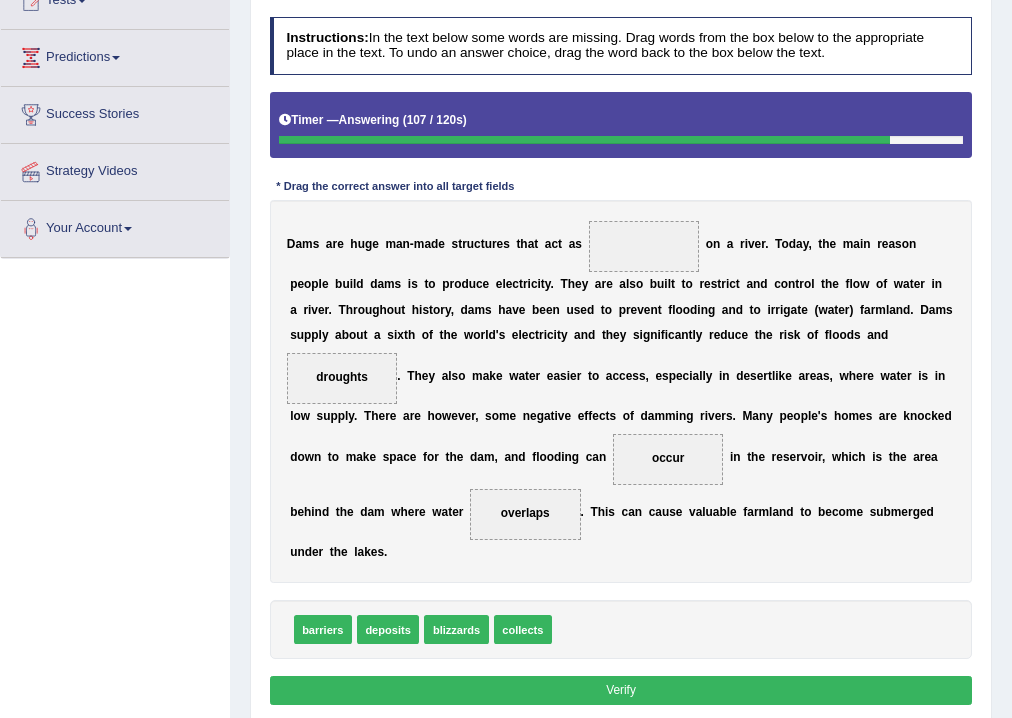 click at bounding box center (644, 246) 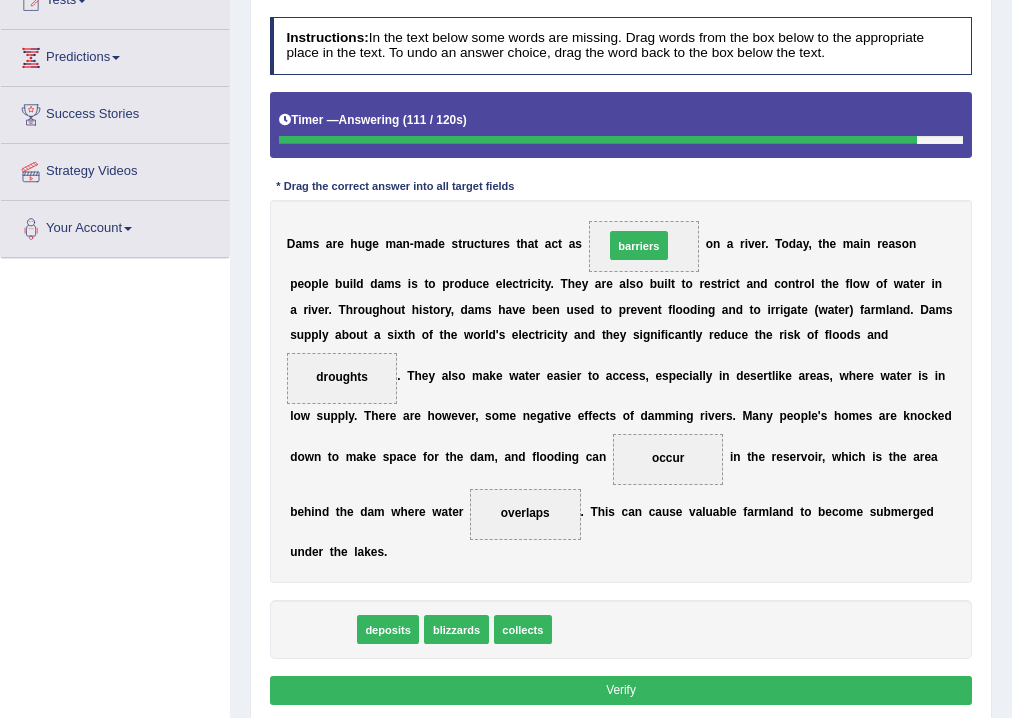 drag, startPoint x: 316, startPoint y: 626, endPoint x: 688, endPoint y: 175, distance: 584.62384 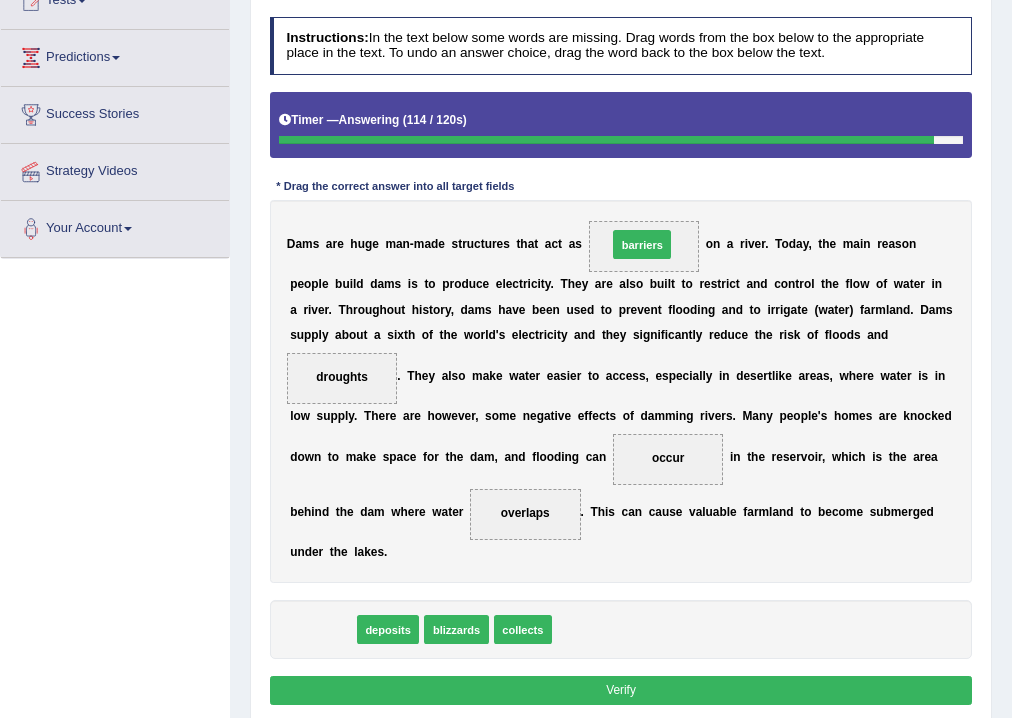 drag, startPoint x: 341, startPoint y: 638, endPoint x: 717, endPoint y: 185, distance: 588.7147 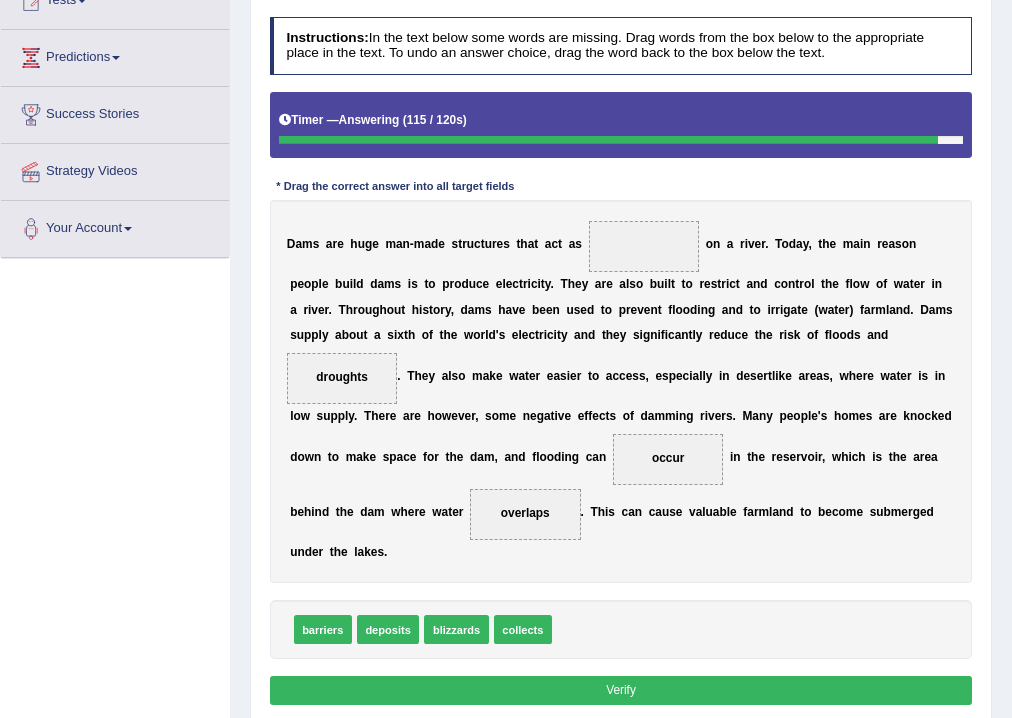 click at bounding box center [702, 244] 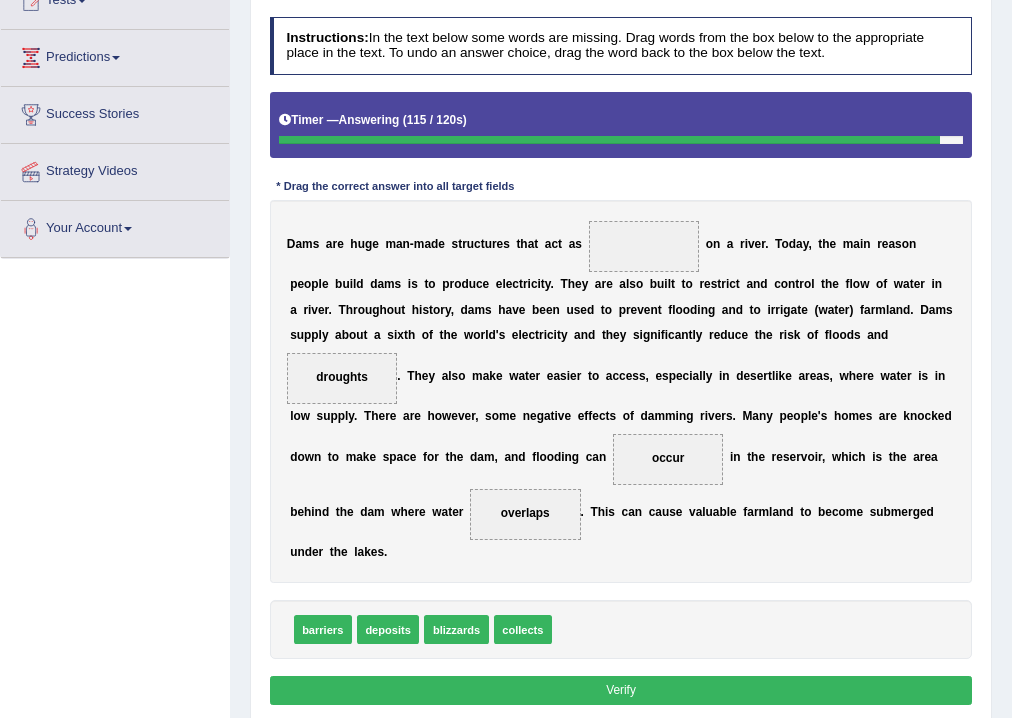 click at bounding box center (644, 246) 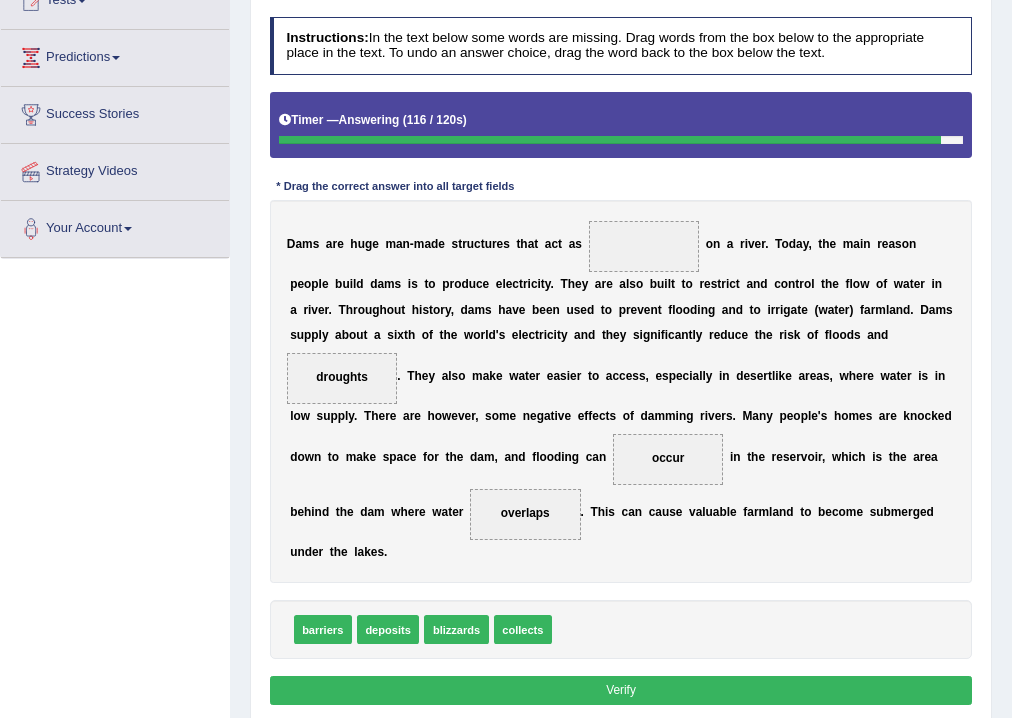 click at bounding box center (644, 246) 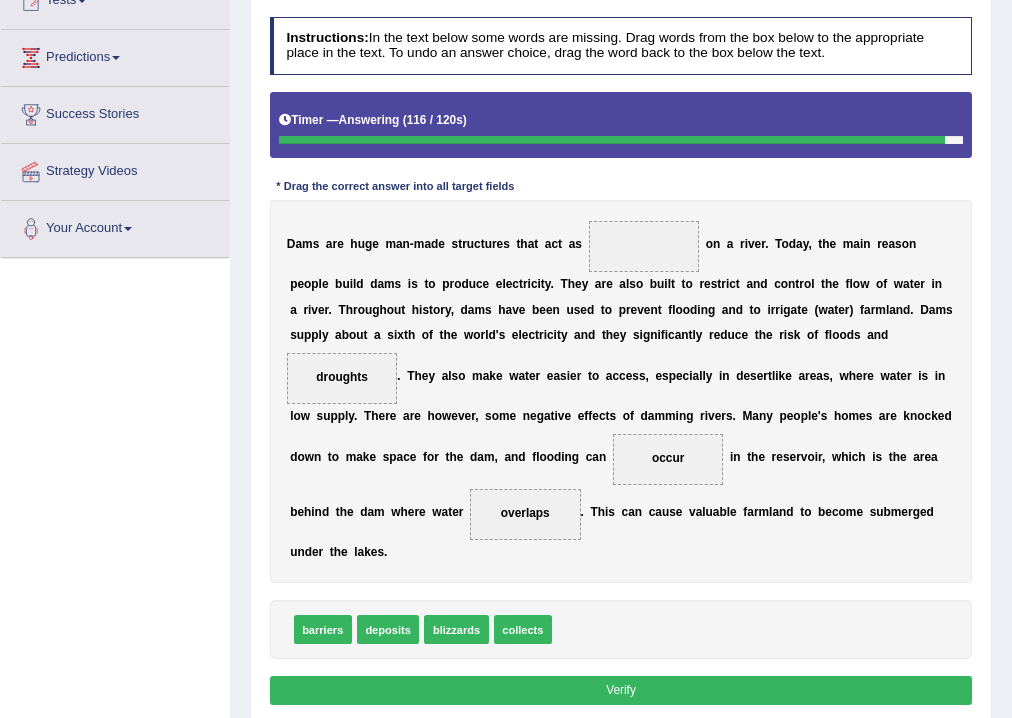 scroll, scrollTop: 332, scrollLeft: 0, axis: vertical 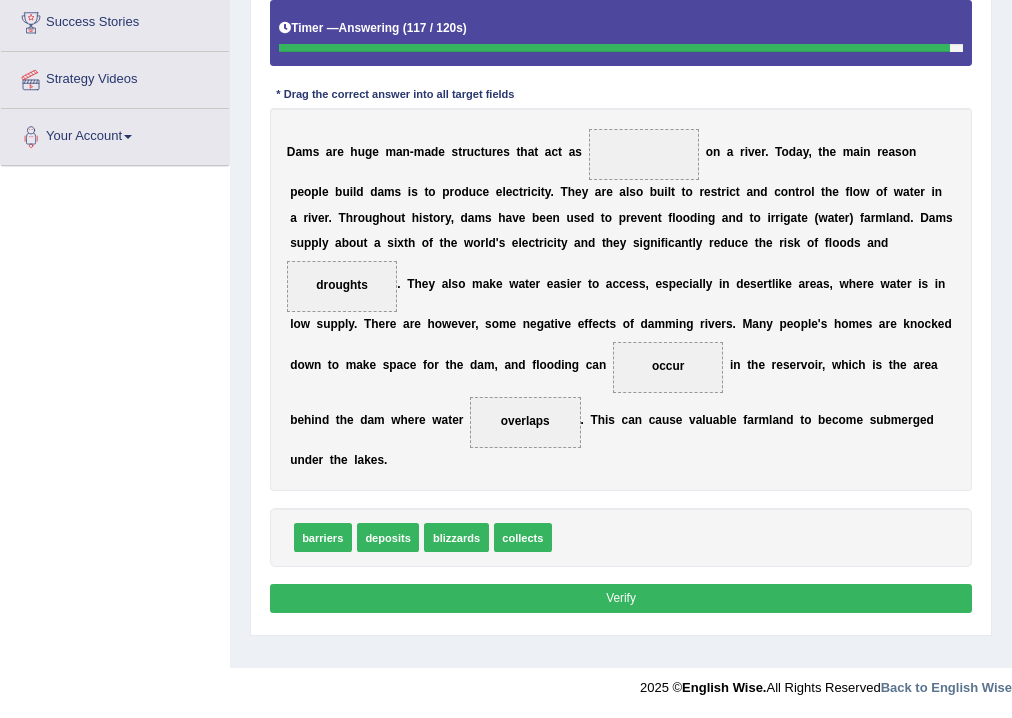 click on "Verify" at bounding box center [621, 598] 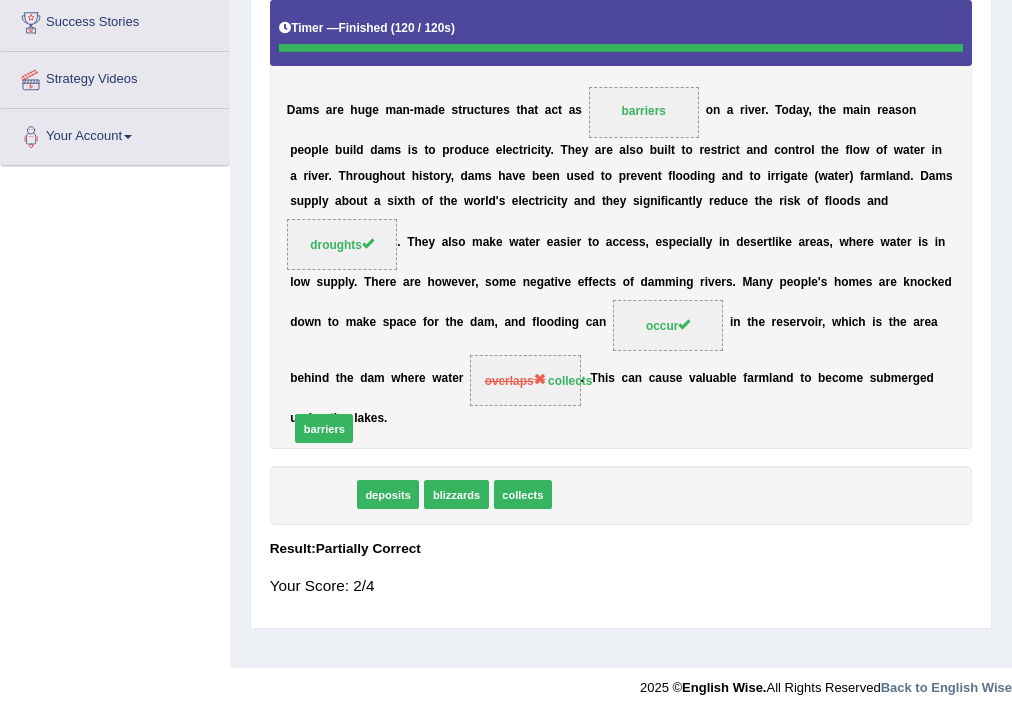 drag, startPoint x: 335, startPoint y: 525, endPoint x: 328, endPoint y: 453, distance: 72.33948 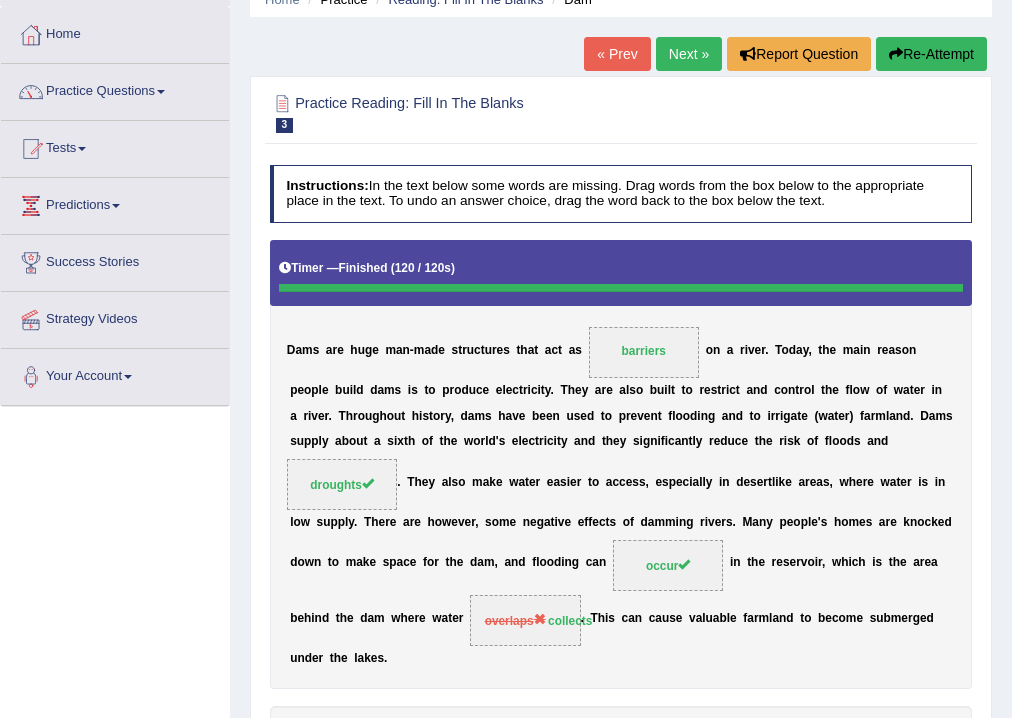 scroll, scrollTop: 0, scrollLeft: 0, axis: both 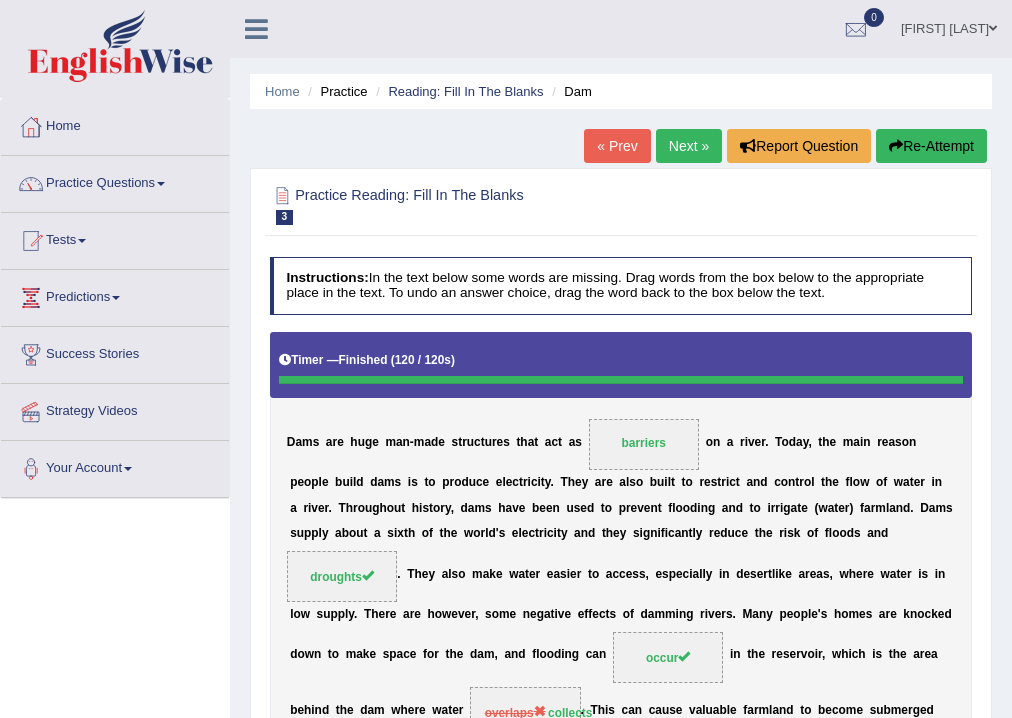 click on "Next »" at bounding box center (689, 146) 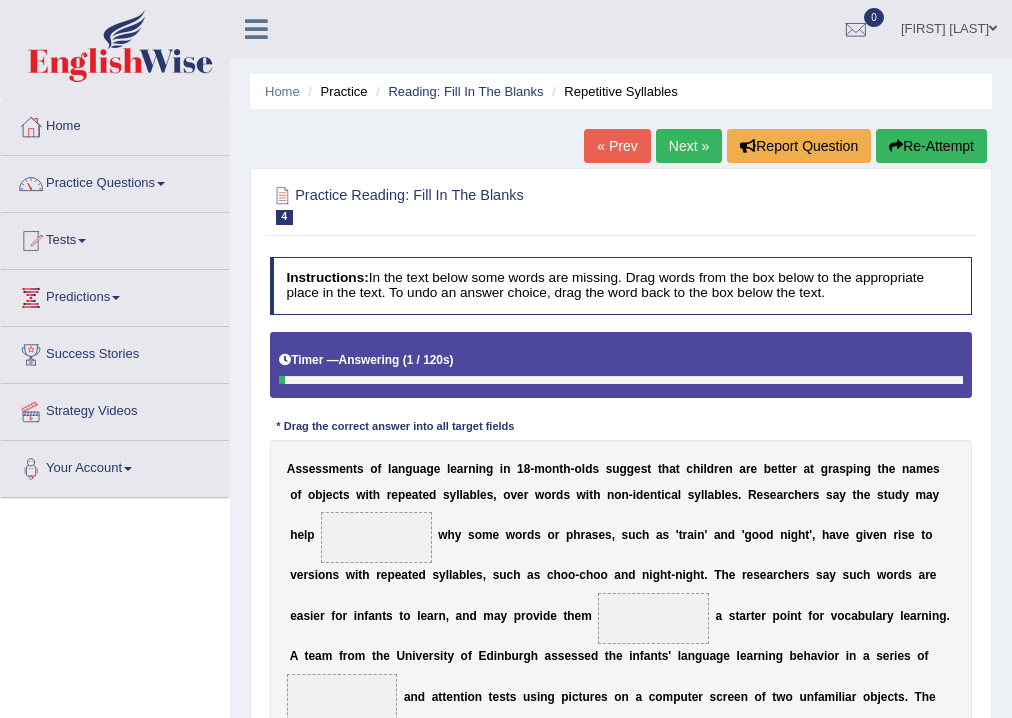 scroll, scrollTop: 240, scrollLeft: 0, axis: vertical 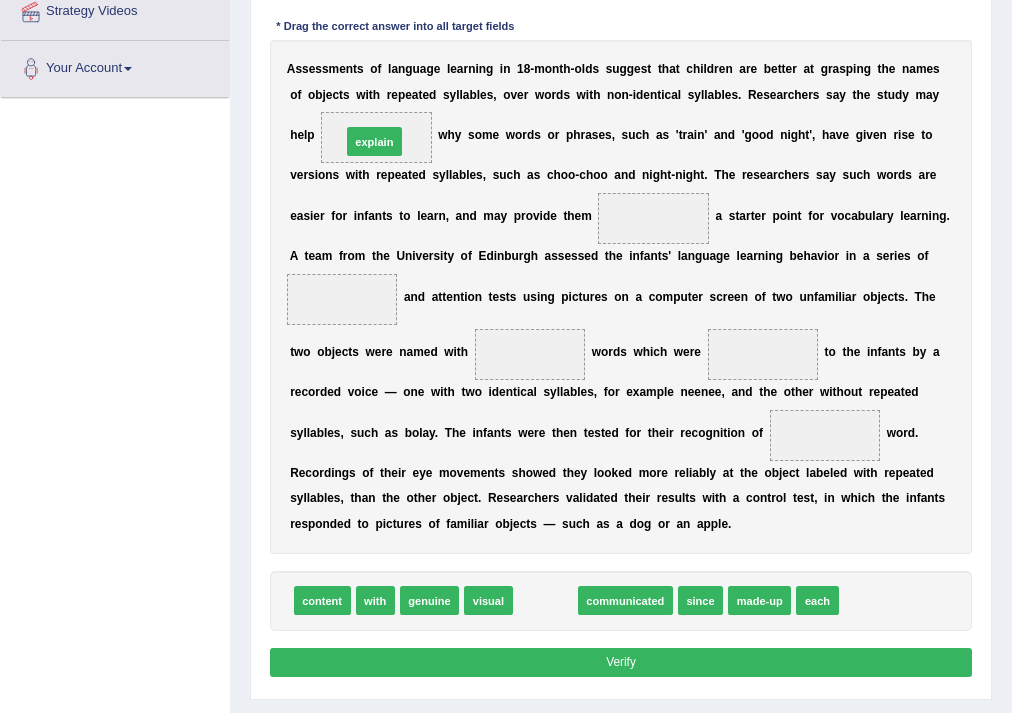 drag, startPoint x: 561, startPoint y: 604, endPoint x: 359, endPoint y: 61, distance: 579.35565 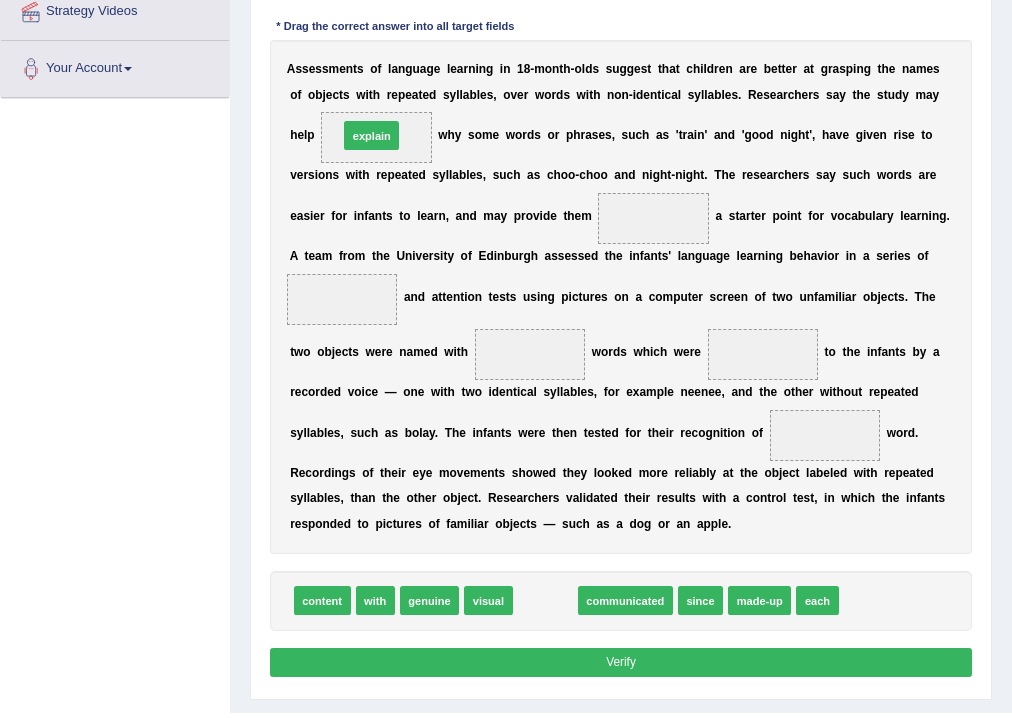 drag, startPoint x: 536, startPoint y: 603, endPoint x: 332, endPoint y: 55, distance: 584.73926 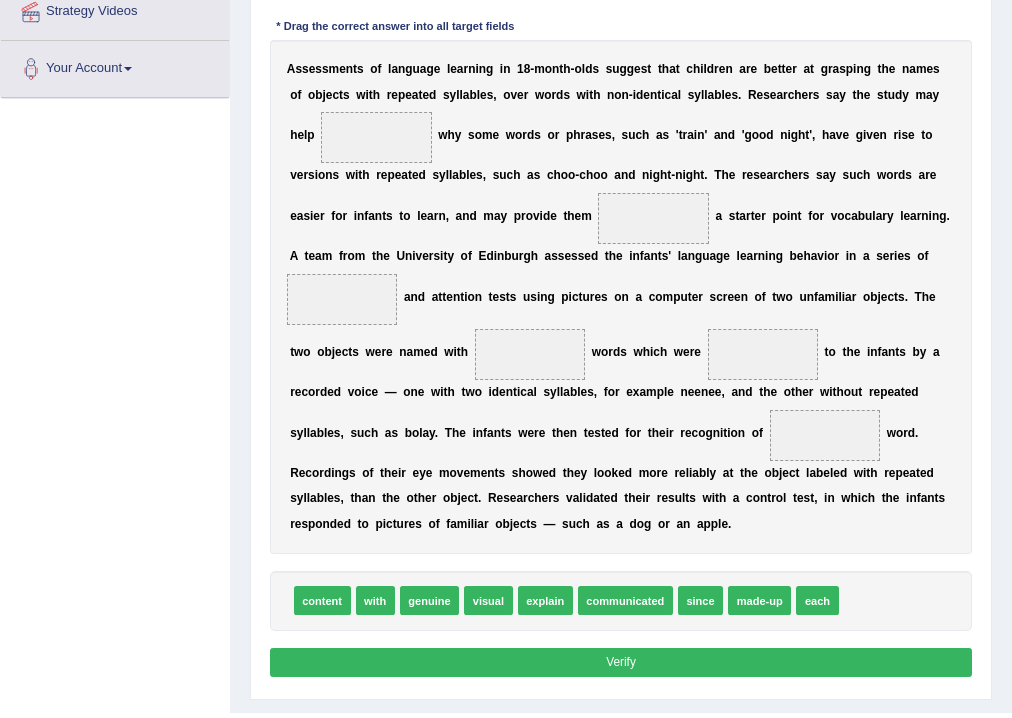 click at bounding box center [376, 137] 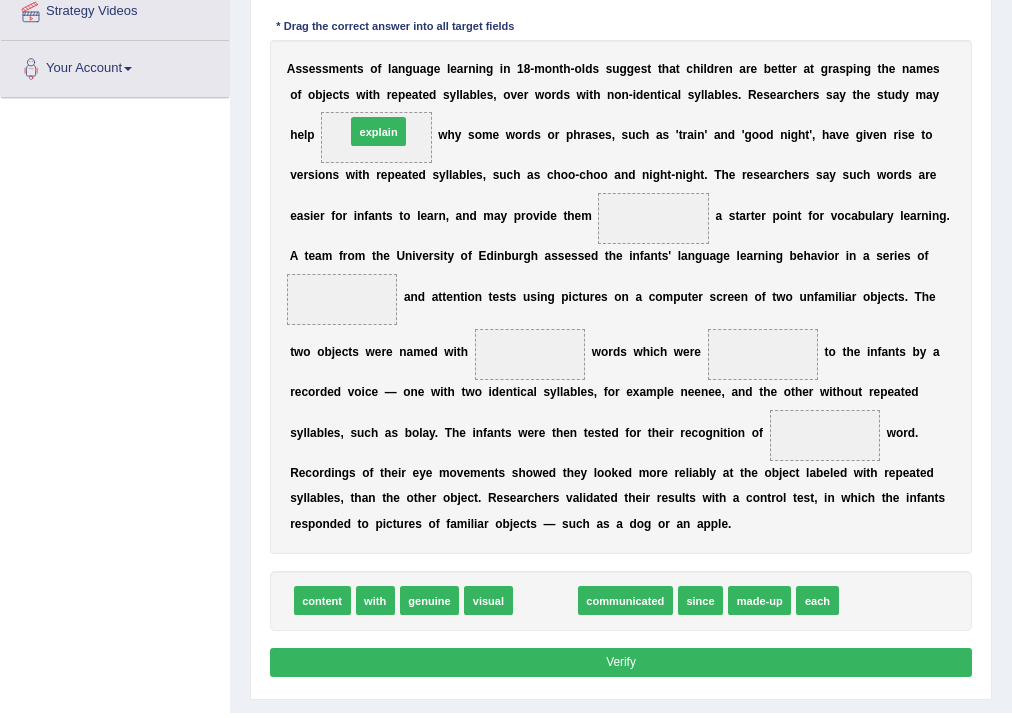 drag, startPoint x: 540, startPoint y: 606, endPoint x: 344, endPoint y: 54, distance: 585.76447 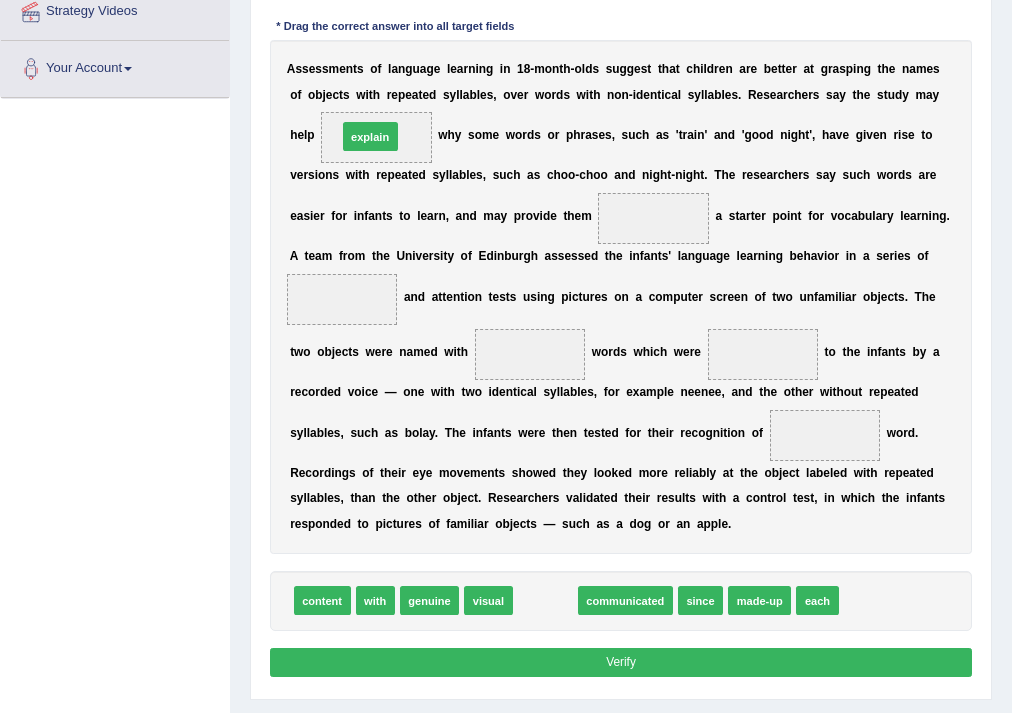 drag, startPoint x: 540, startPoint y: 596, endPoint x: 334, endPoint y: 50, distance: 583.56836 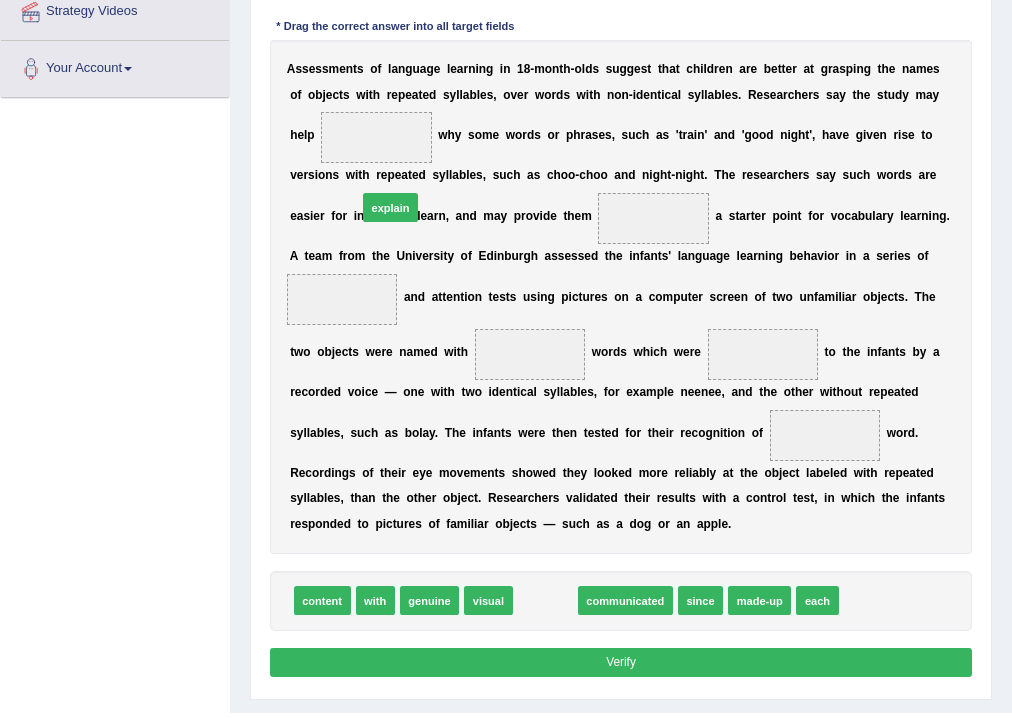 drag, startPoint x: 552, startPoint y: 599, endPoint x: 370, endPoint y: 136, distance: 497.4867 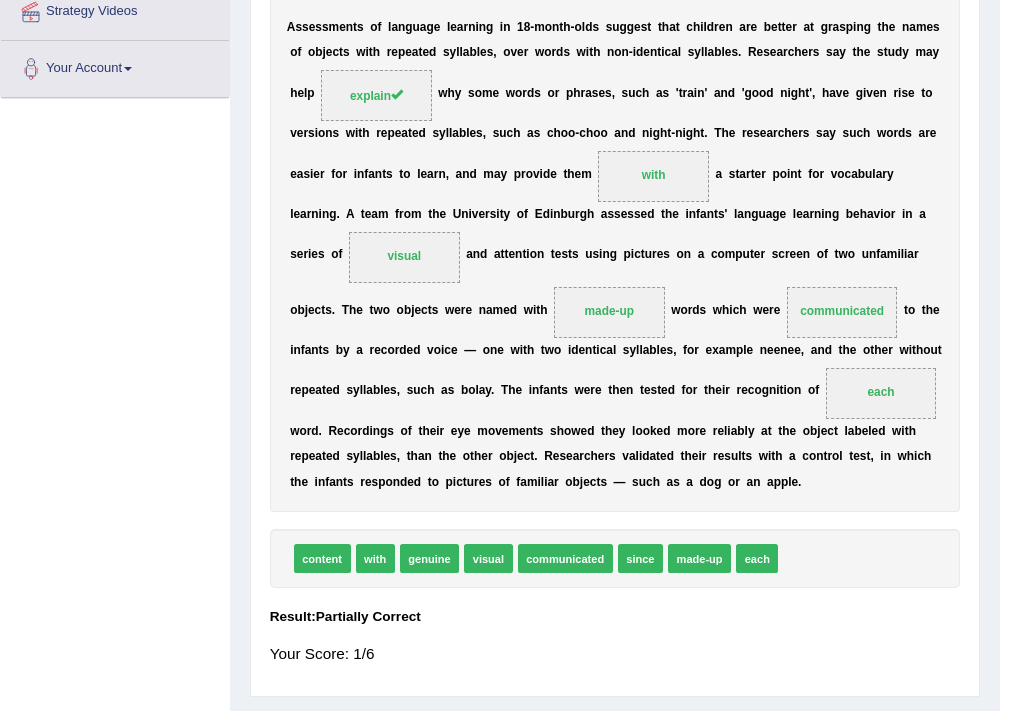 scroll, scrollTop: 373, scrollLeft: 0, axis: vertical 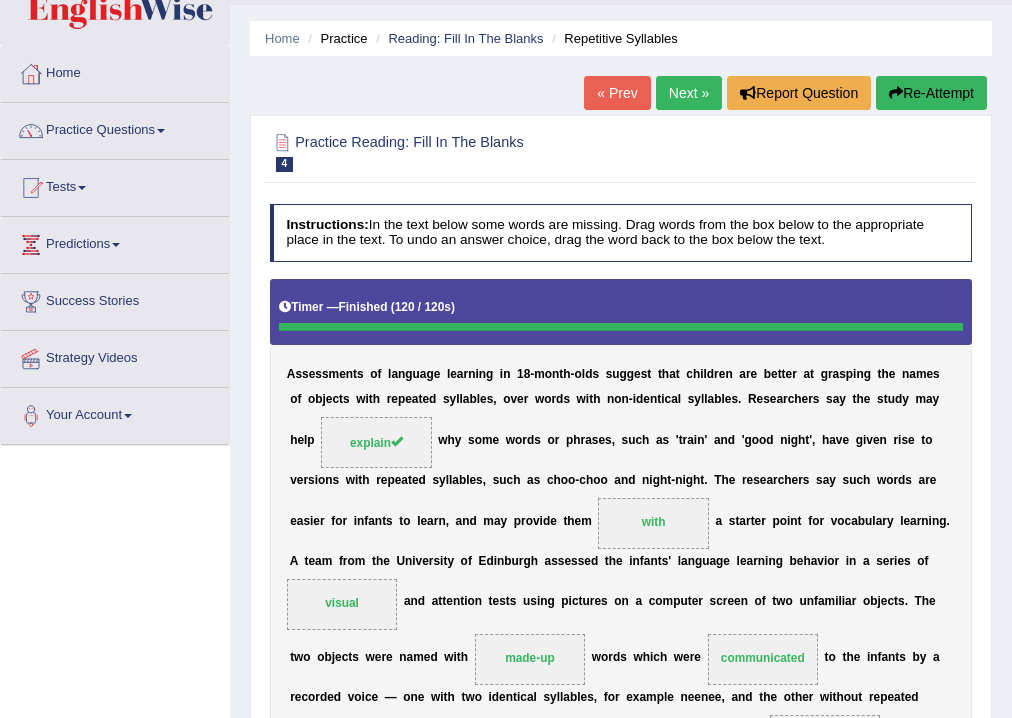 click on "Next »" at bounding box center [689, 93] 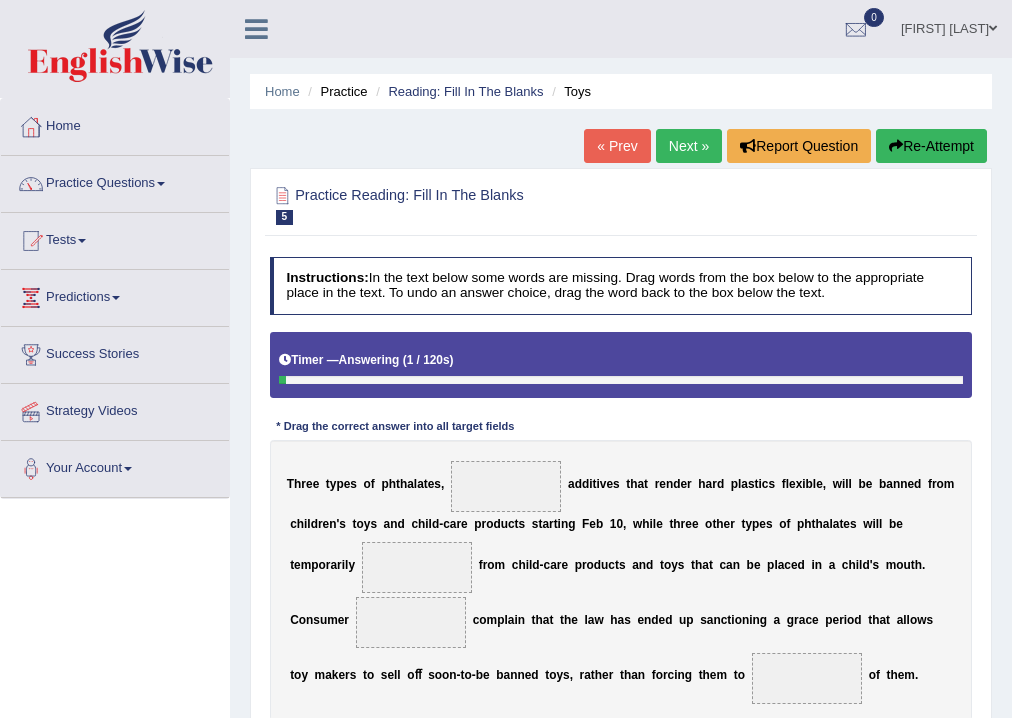 scroll, scrollTop: 320, scrollLeft: 0, axis: vertical 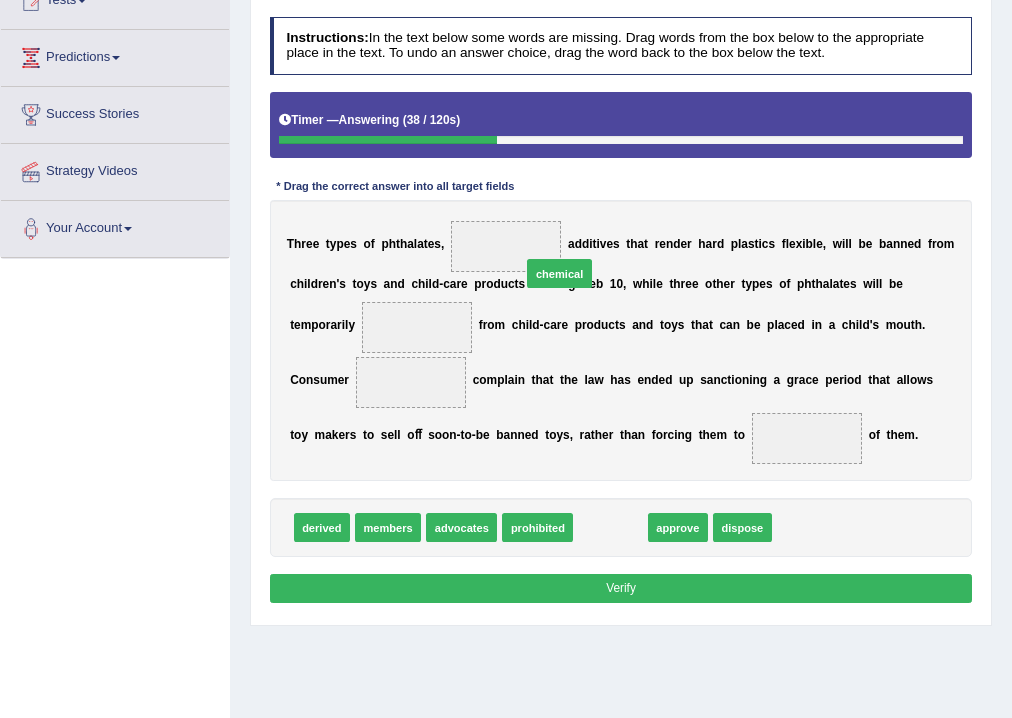drag, startPoint x: 605, startPoint y: 525, endPoint x: 545, endPoint y: 232, distance: 299.08026 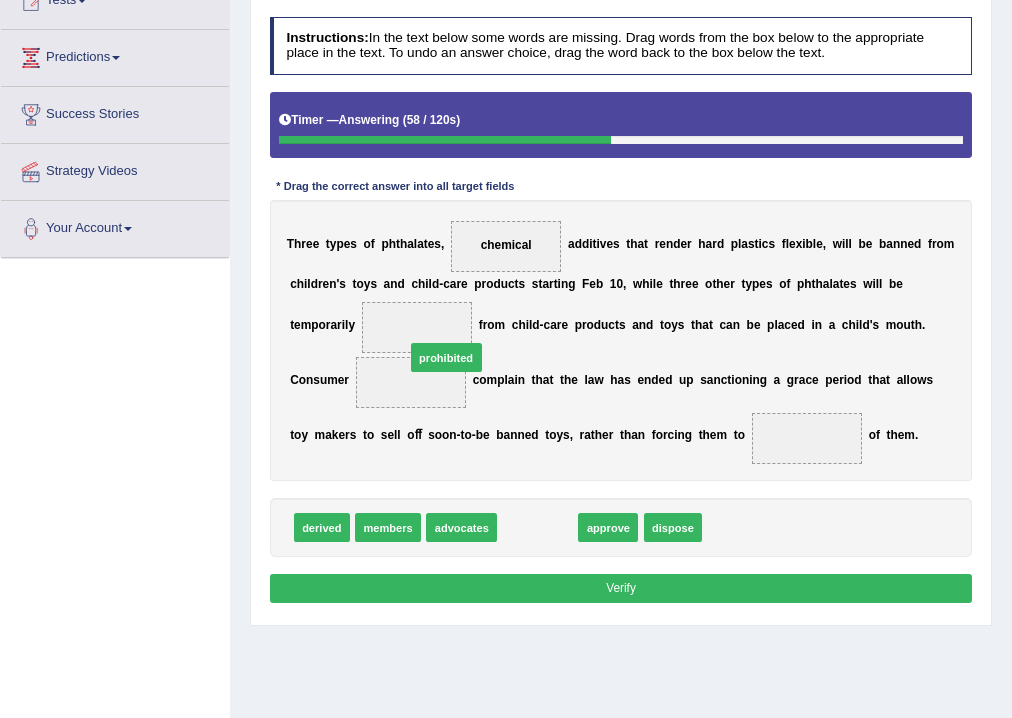 drag, startPoint x: 540, startPoint y: 524, endPoint x: 432, endPoint y: 325, distance: 226.41776 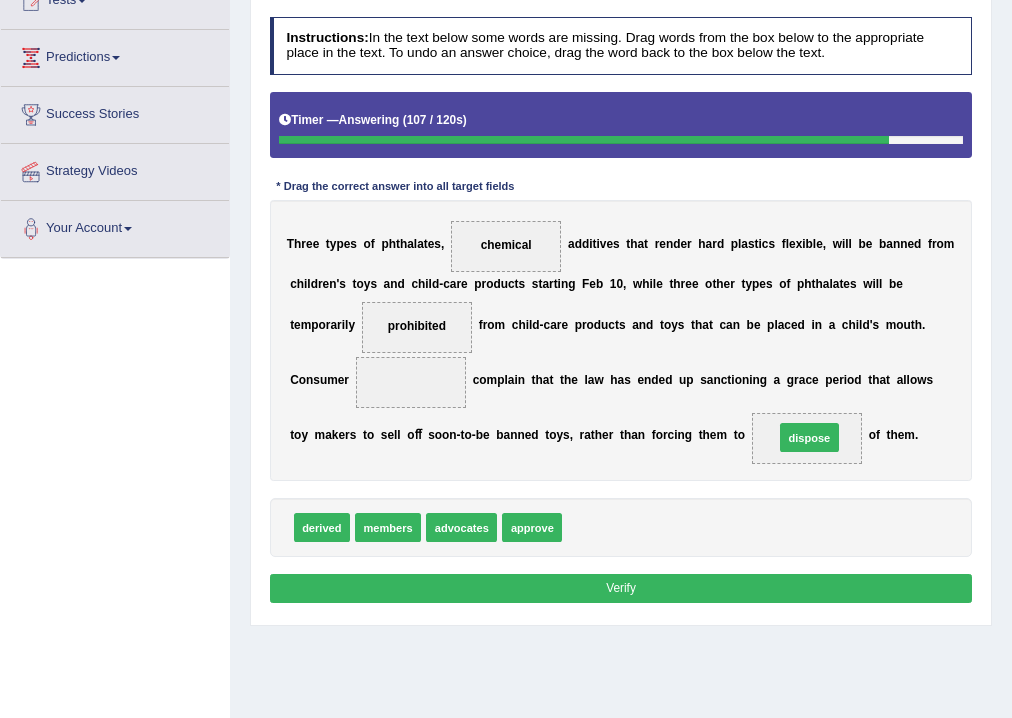 drag, startPoint x: 598, startPoint y: 529, endPoint x: 848, endPoint y: 424, distance: 271.15494 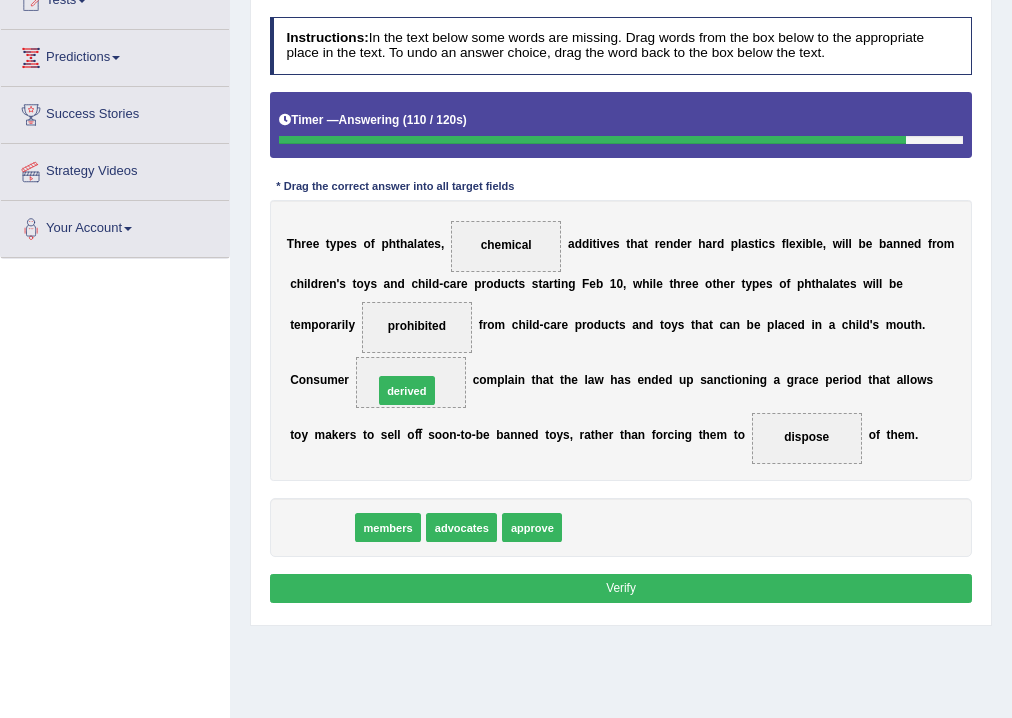 drag, startPoint x: 316, startPoint y: 519, endPoint x: 412, endPoint y: 359, distance: 186.59045 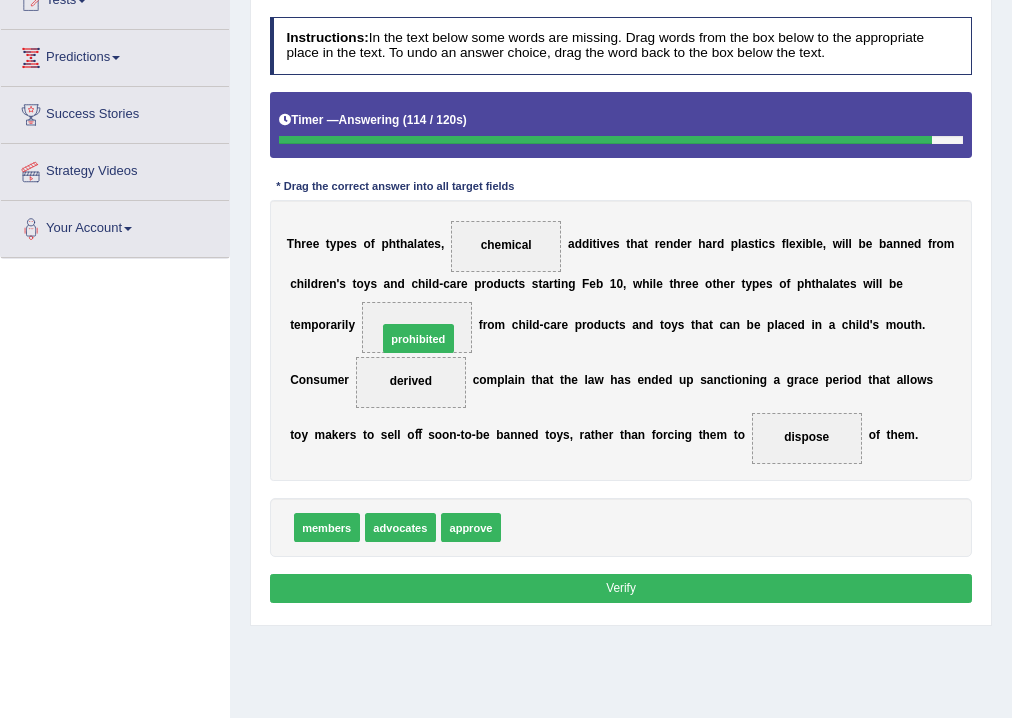 drag, startPoint x: 544, startPoint y: 526, endPoint x: 397, endPoint y: 303, distance: 267.09174 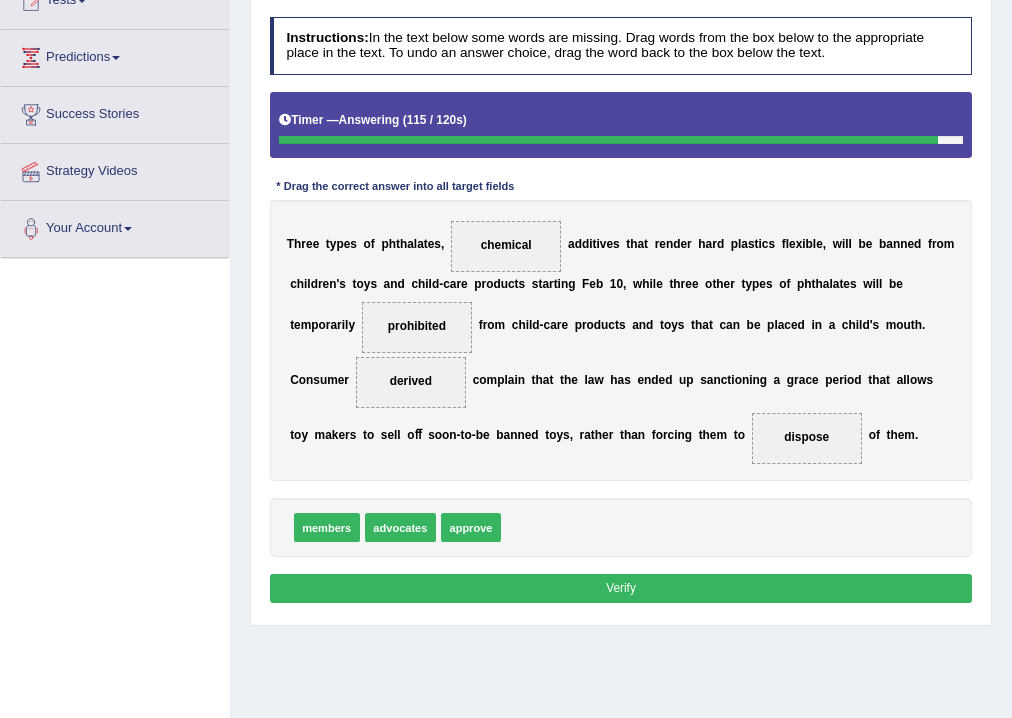 drag, startPoint x: 618, startPoint y: 580, endPoint x: 600, endPoint y: 582, distance: 18.110771 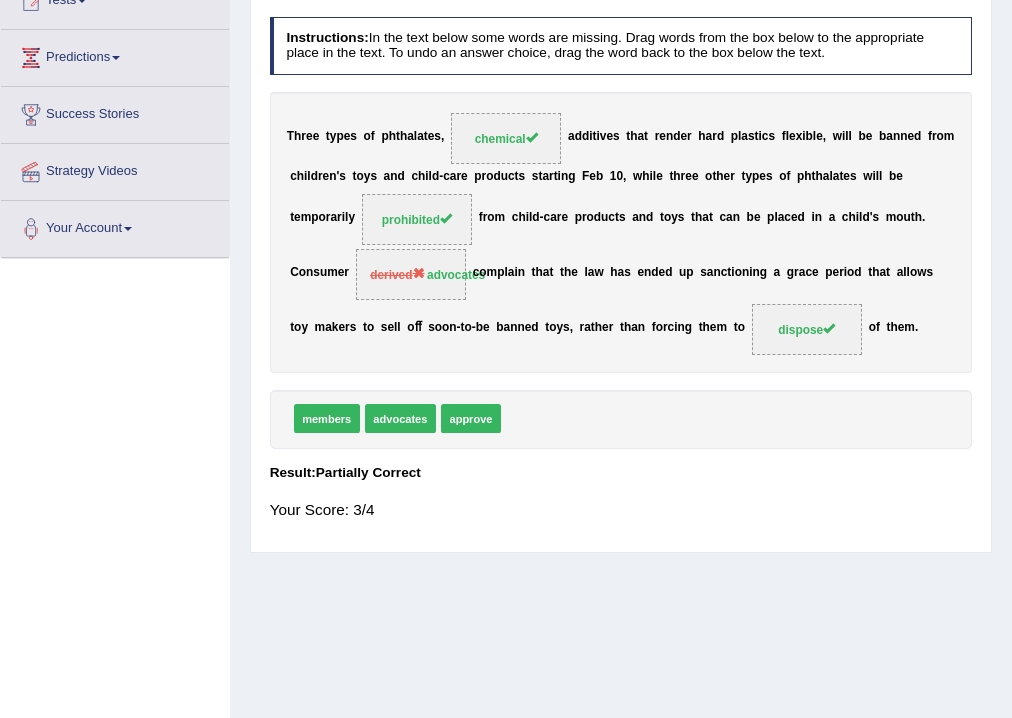 scroll, scrollTop: 80, scrollLeft: 0, axis: vertical 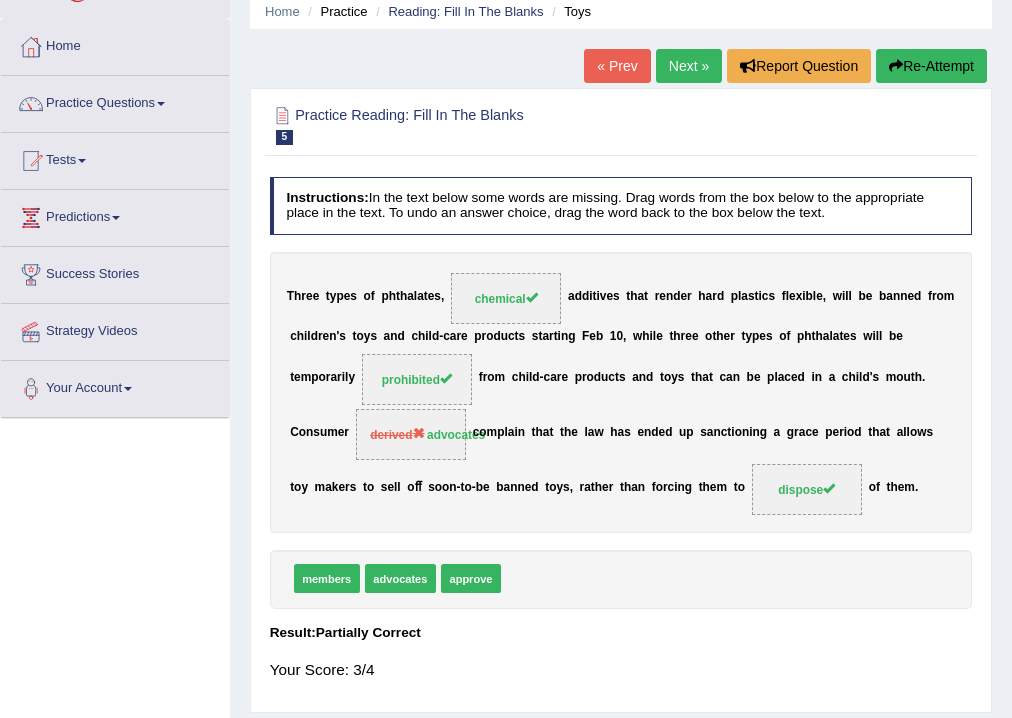 click on "Next »" at bounding box center (689, 66) 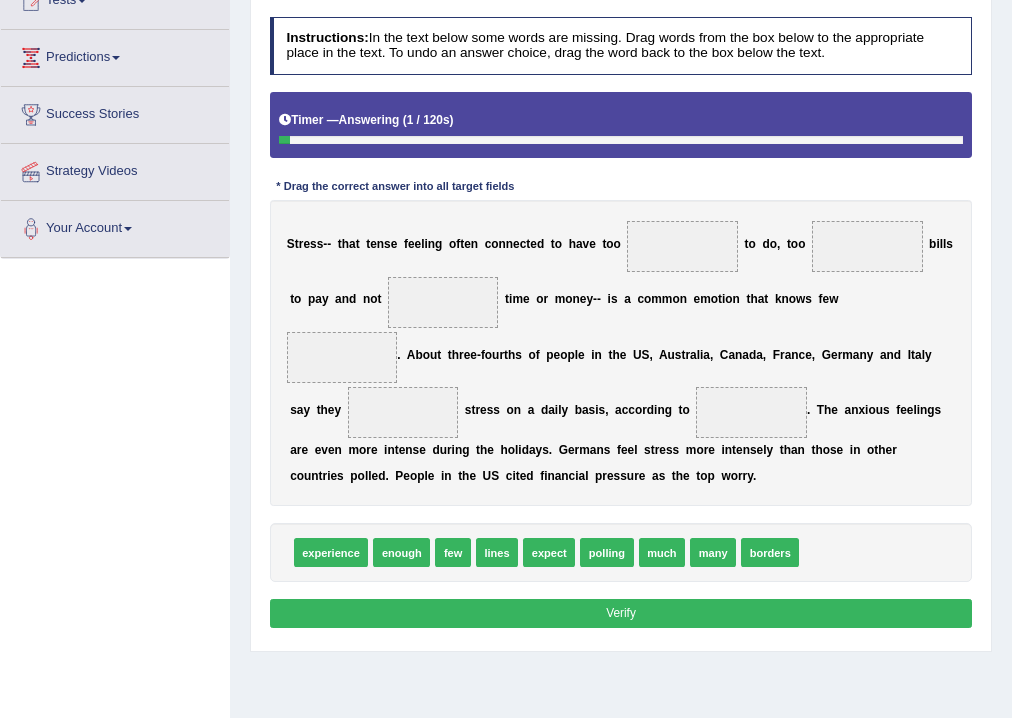 scroll, scrollTop: 240, scrollLeft: 0, axis: vertical 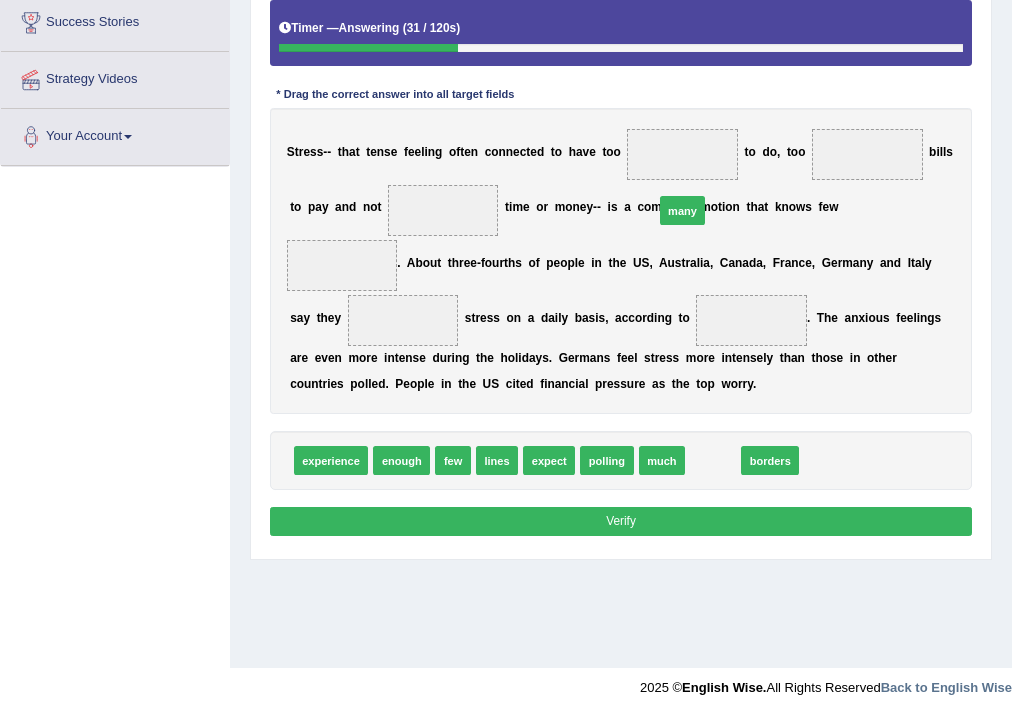 drag, startPoint x: 717, startPoint y: 433, endPoint x: 685, endPoint y: 140, distance: 294.74225 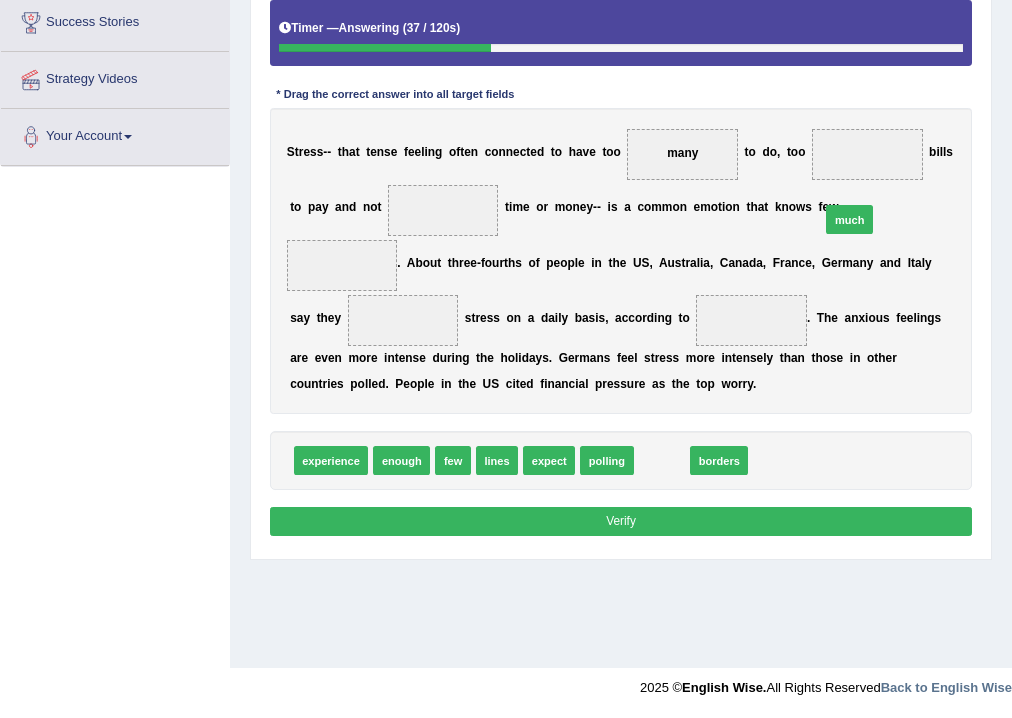drag, startPoint x: 660, startPoint y: 430, endPoint x: 881, endPoint y: 146, distance: 359.8569 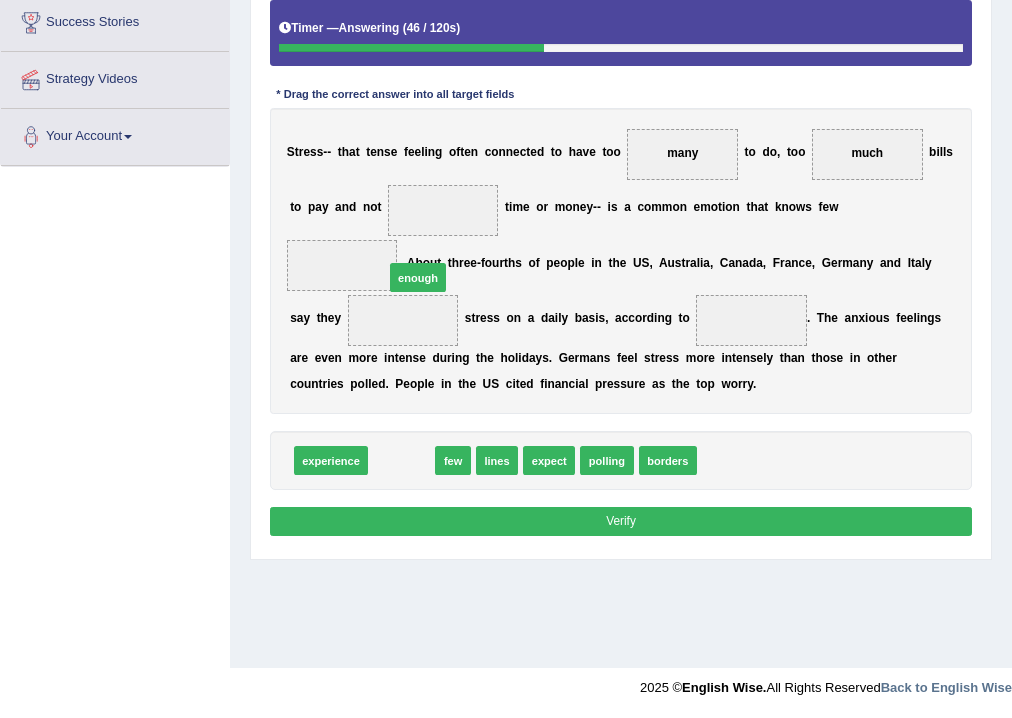 drag, startPoint x: 393, startPoint y: 432, endPoint x: 412, endPoint y: 209, distance: 223.80795 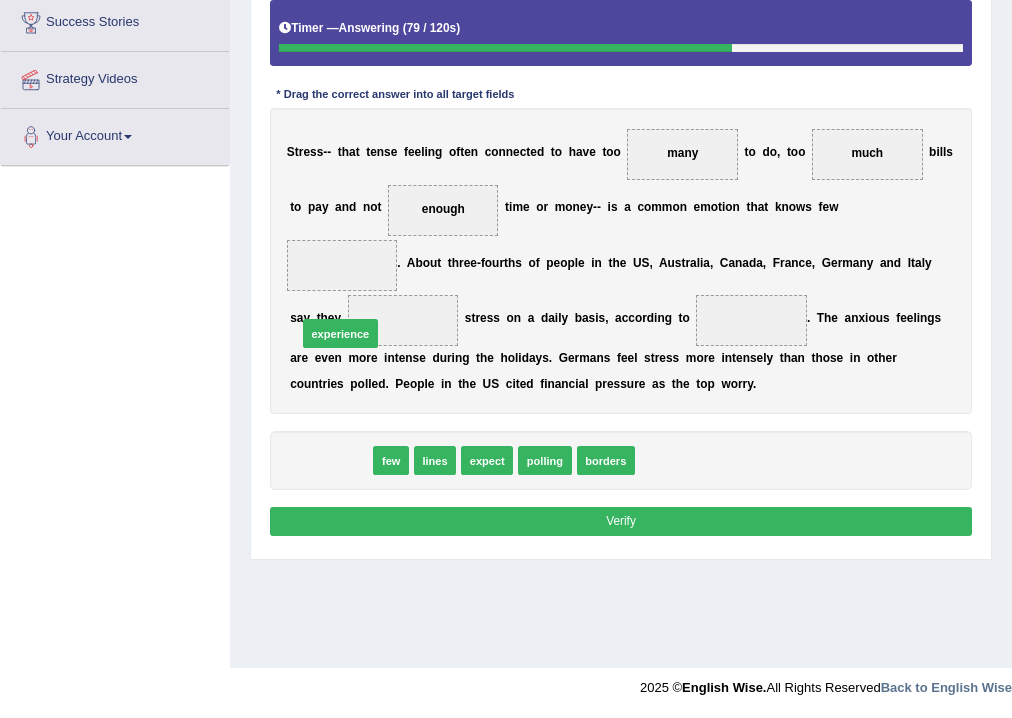 drag, startPoint x: 349, startPoint y: 437, endPoint x: 353, endPoint y: 300, distance: 137.05838 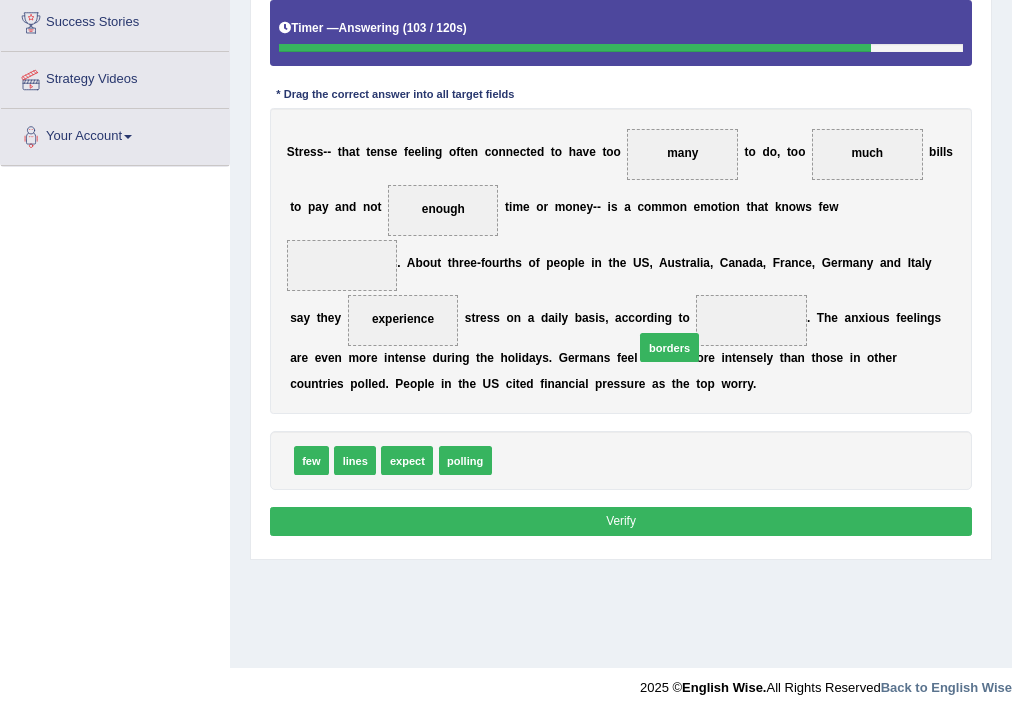 drag, startPoint x: 540, startPoint y: 432, endPoint x: 709, endPoint y: 300, distance: 214.44113 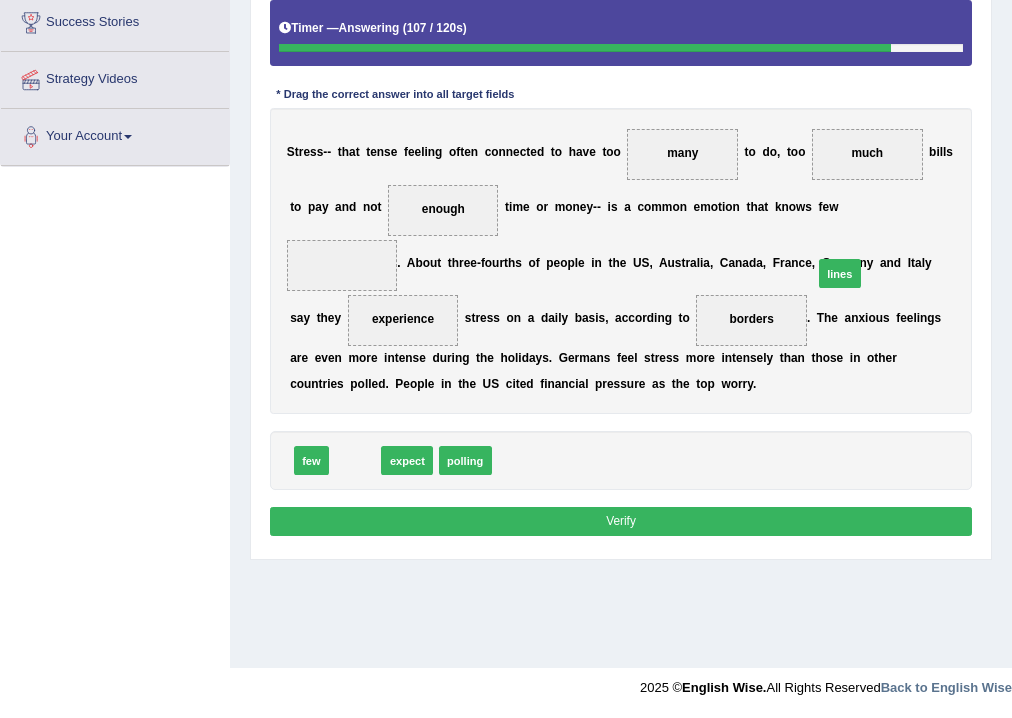 drag, startPoint x: 353, startPoint y: 435, endPoint x: 923, endPoint y: 216, distance: 610.6235 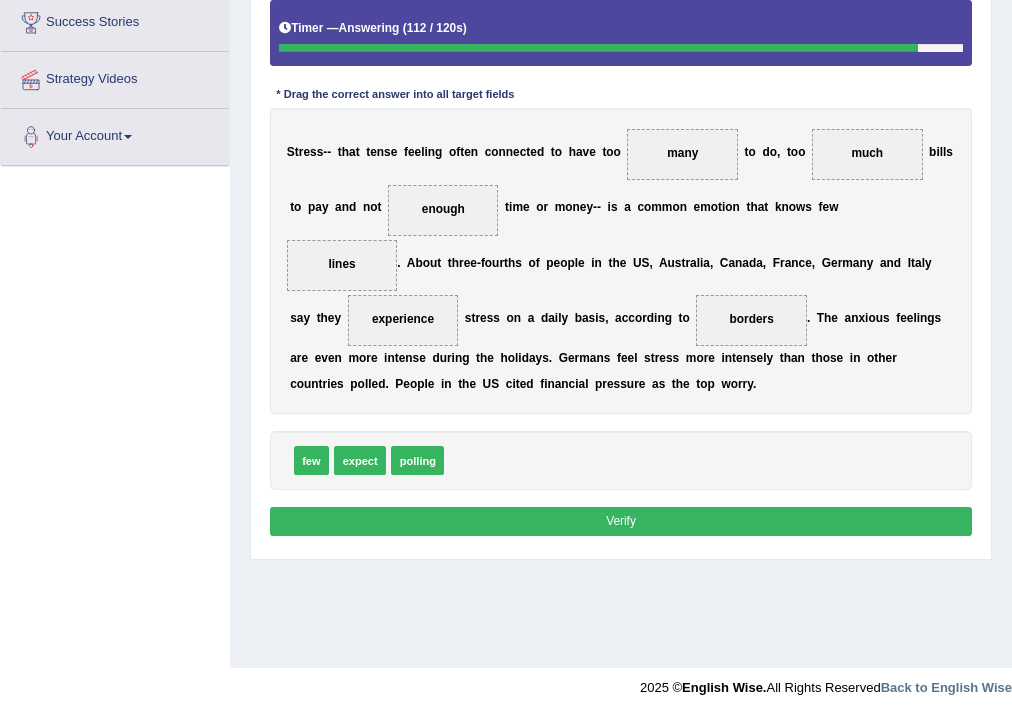 drag, startPoint x: 896, startPoint y: 199, endPoint x: 619, endPoint y: 464, distance: 383.3458 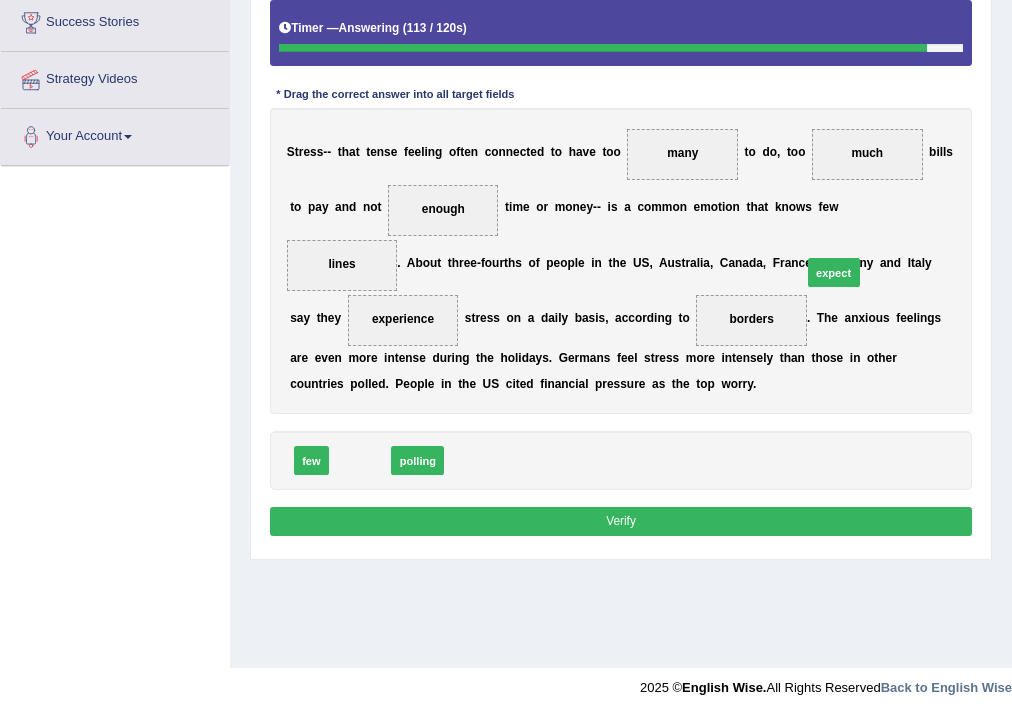 drag, startPoint x: 356, startPoint y: 428, endPoint x: 913, endPoint y: 208, distance: 598.8731 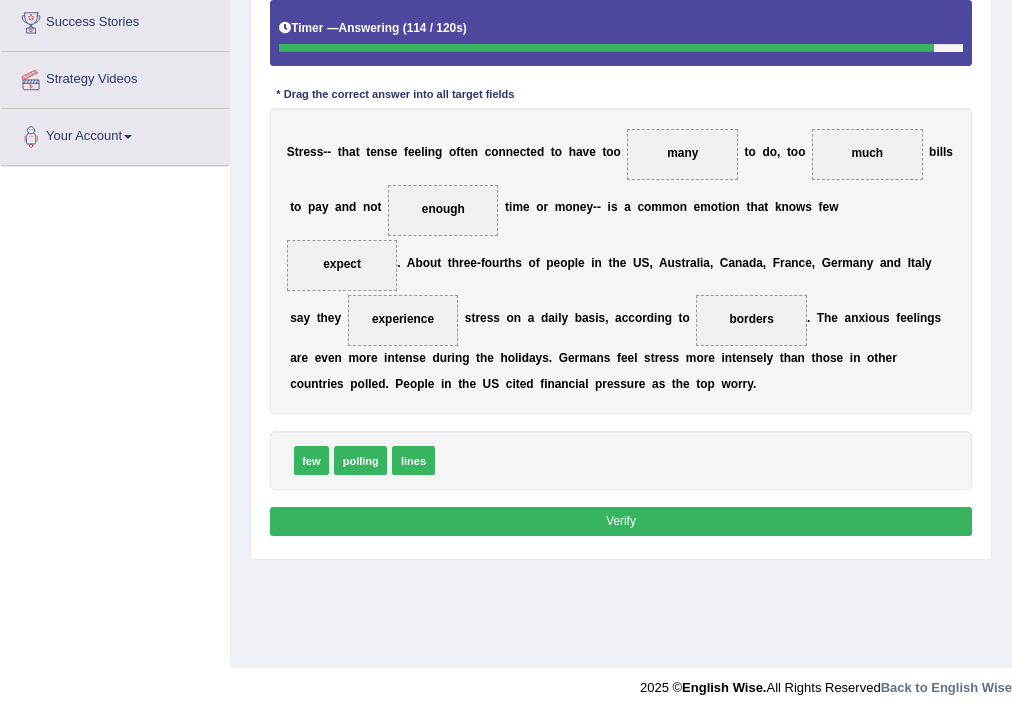 click on "Verify" at bounding box center [621, 521] 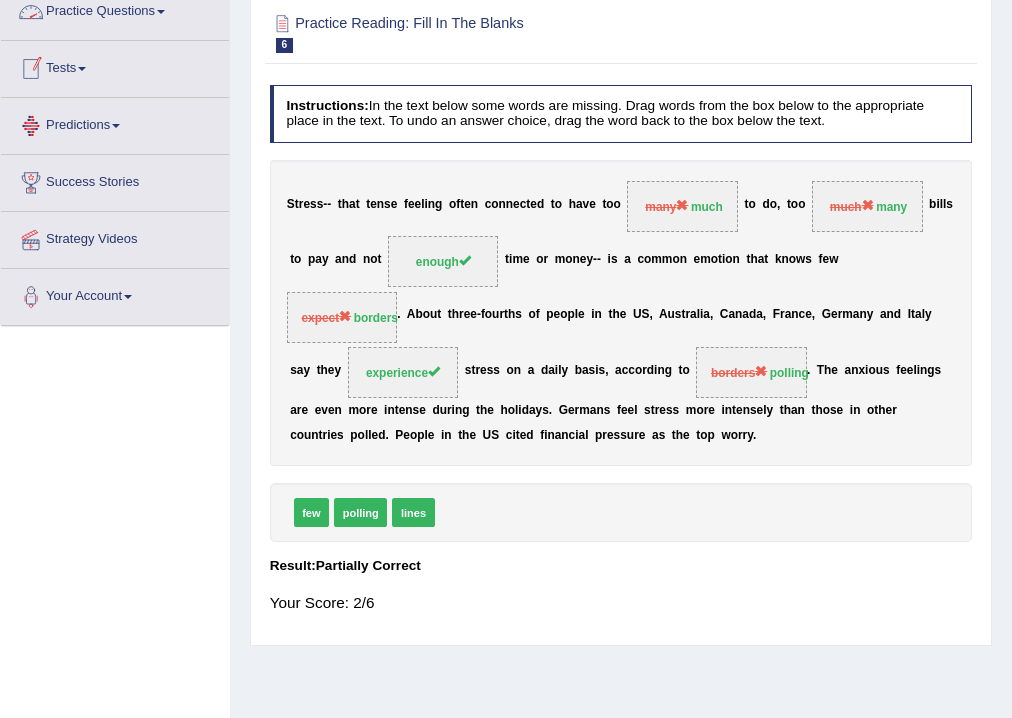 scroll, scrollTop: 12, scrollLeft: 0, axis: vertical 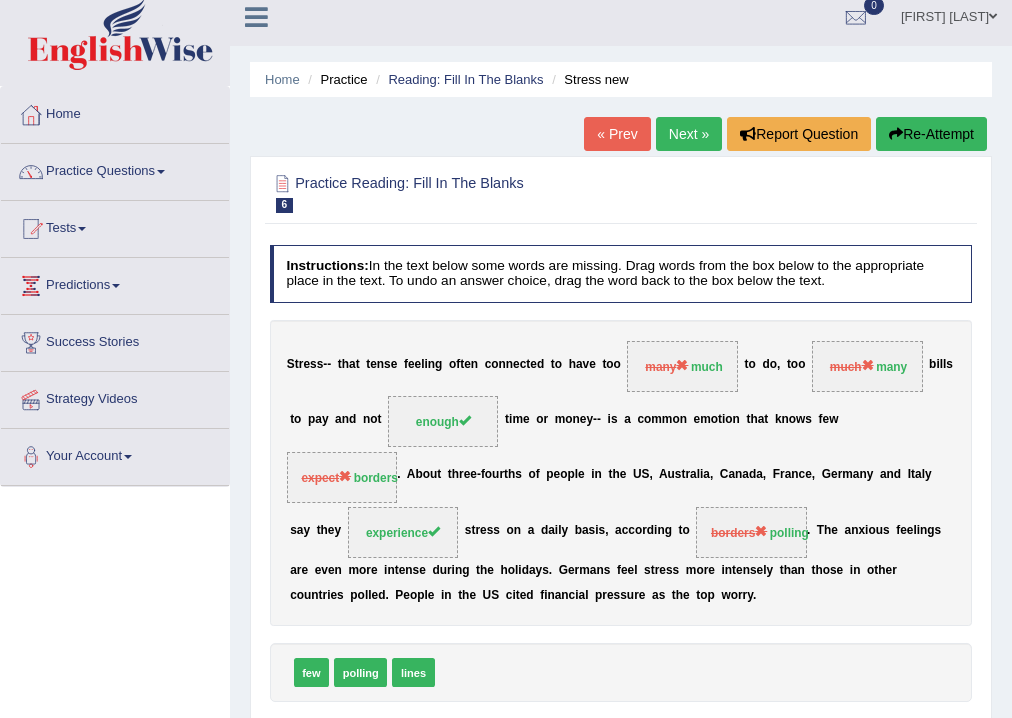 click on "Next »" at bounding box center (689, 134) 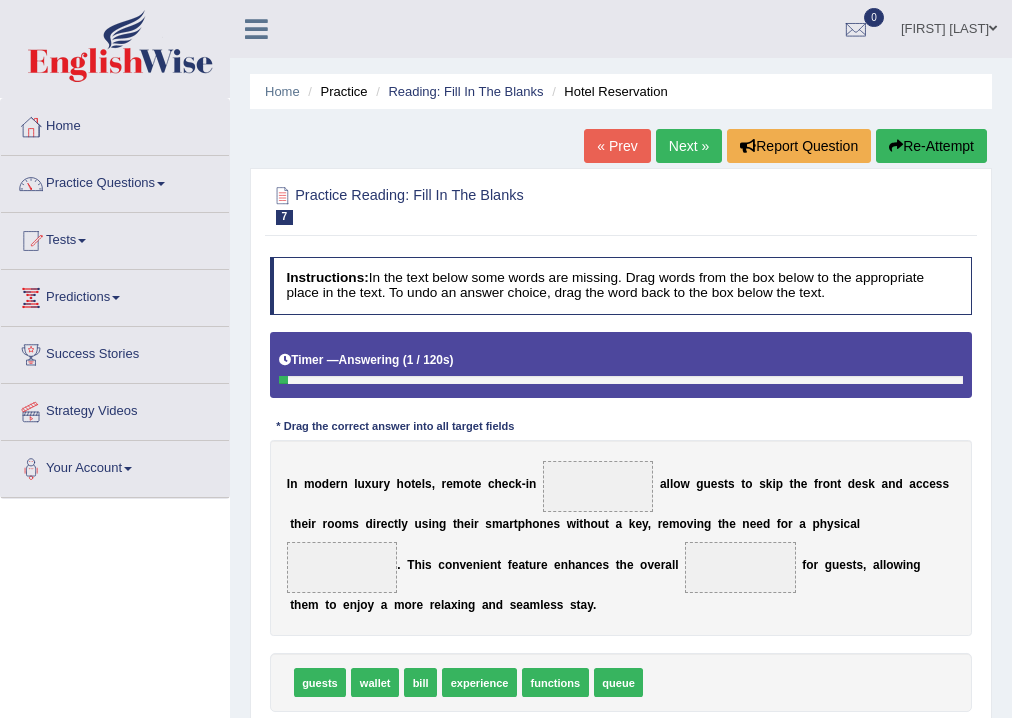 scroll, scrollTop: 240, scrollLeft: 0, axis: vertical 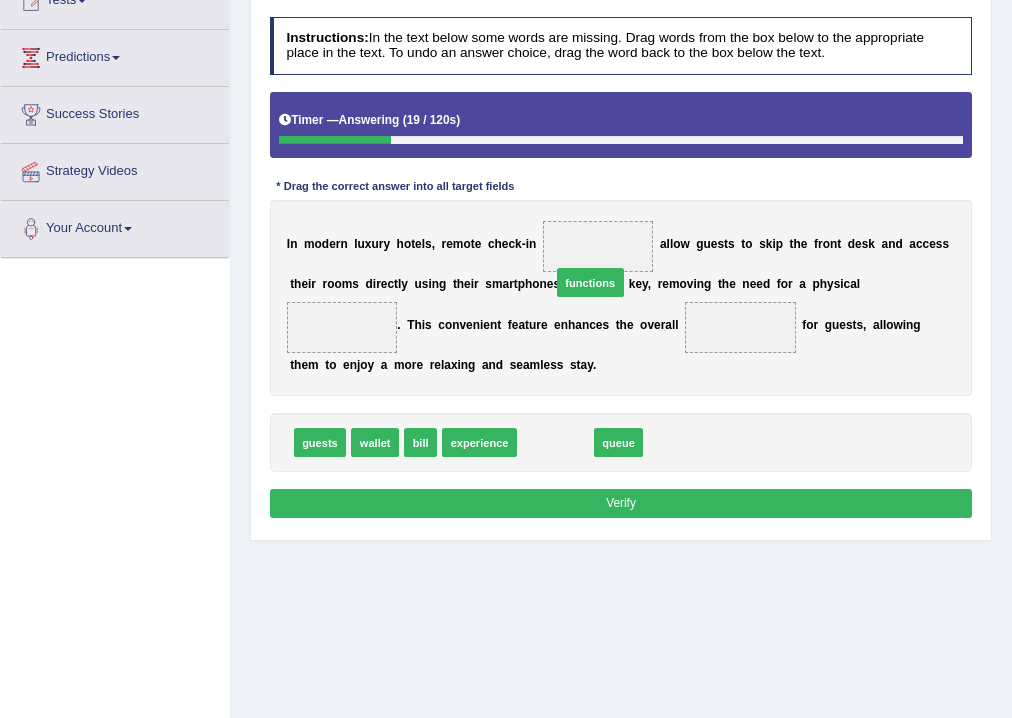 drag, startPoint x: 561, startPoint y: 439, endPoint x: 604, endPoint y: 245, distance: 198.70833 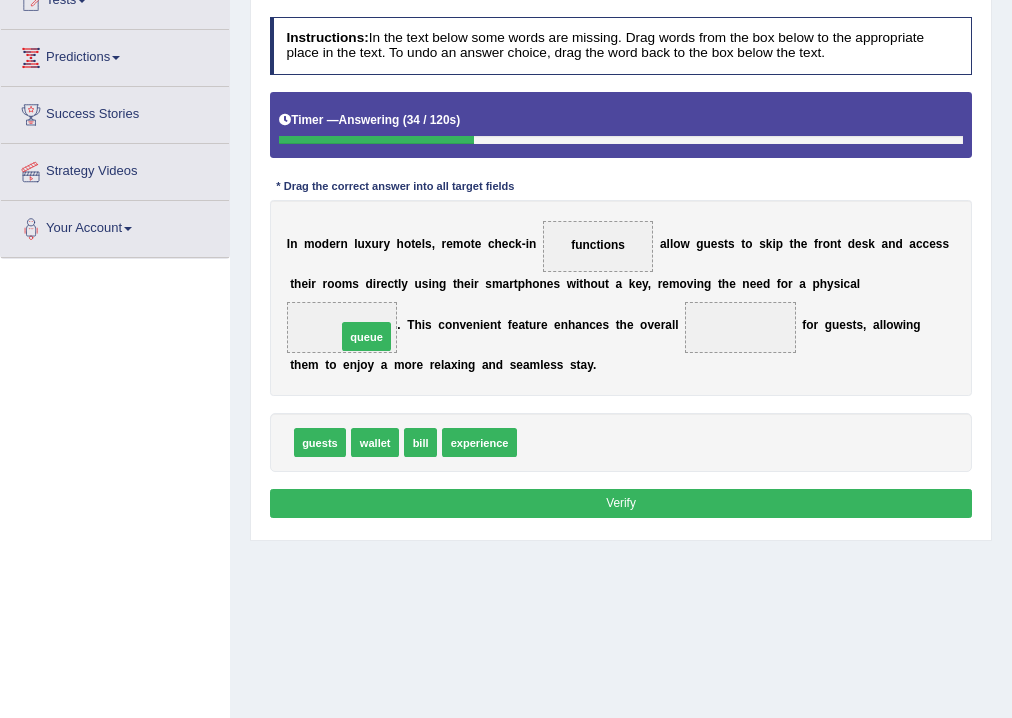 drag, startPoint x: 545, startPoint y: 444, endPoint x: 333, endPoint y: 320, distance: 245.6013 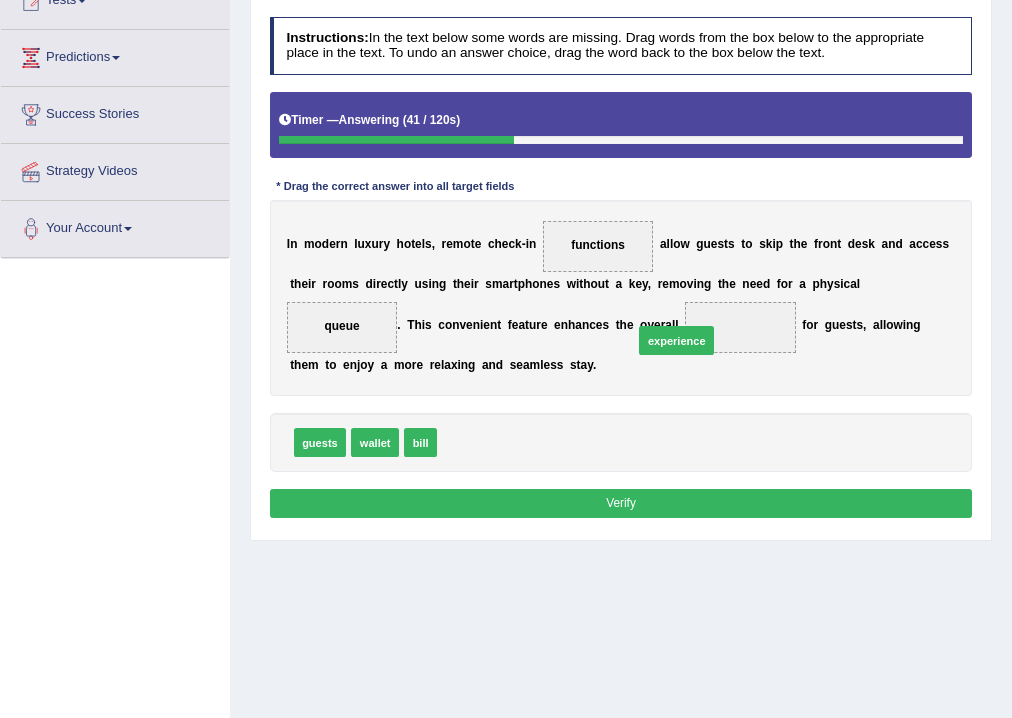 drag, startPoint x: 488, startPoint y: 450, endPoint x: 720, endPoint y: 330, distance: 261.19724 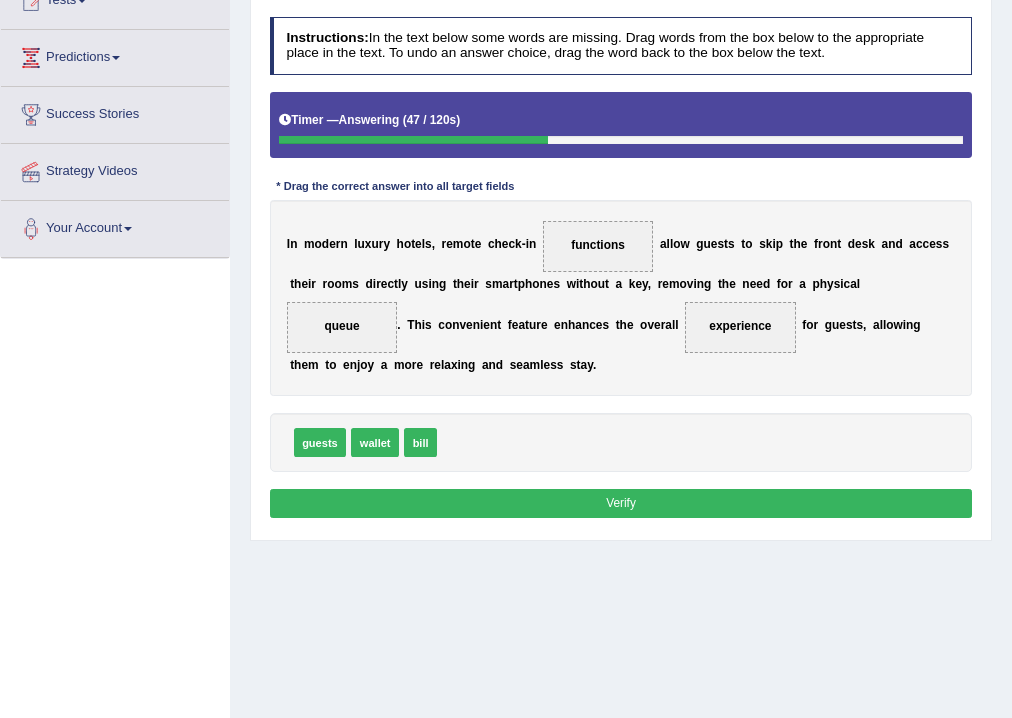 click on "Verify" at bounding box center [621, 503] 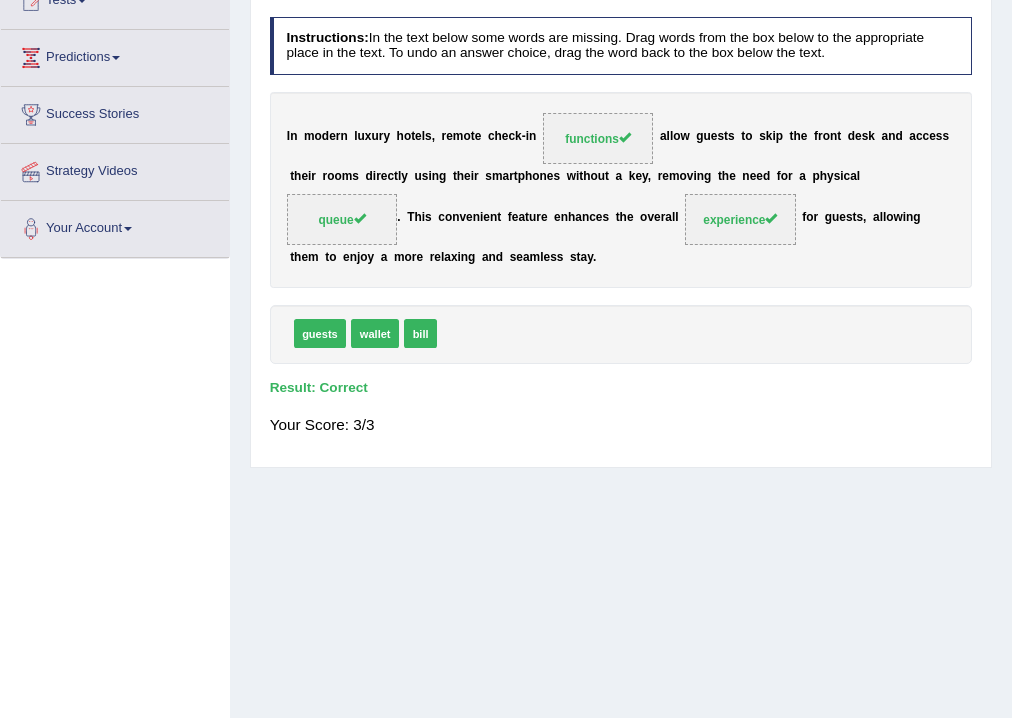 scroll, scrollTop: 0, scrollLeft: 0, axis: both 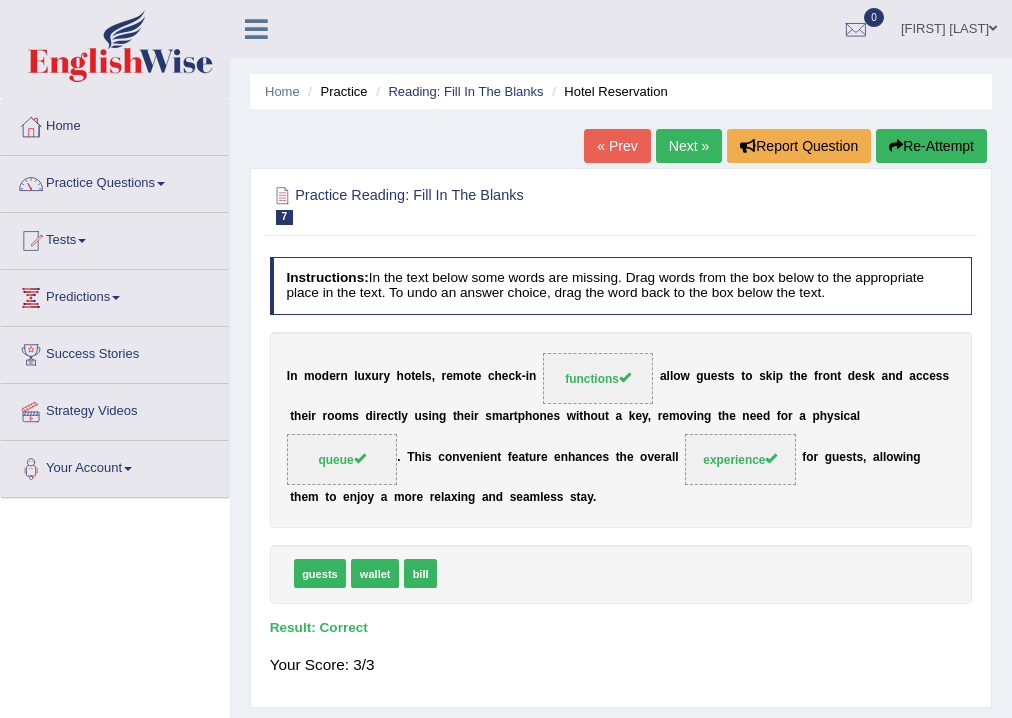 click on "Next »" at bounding box center (689, 146) 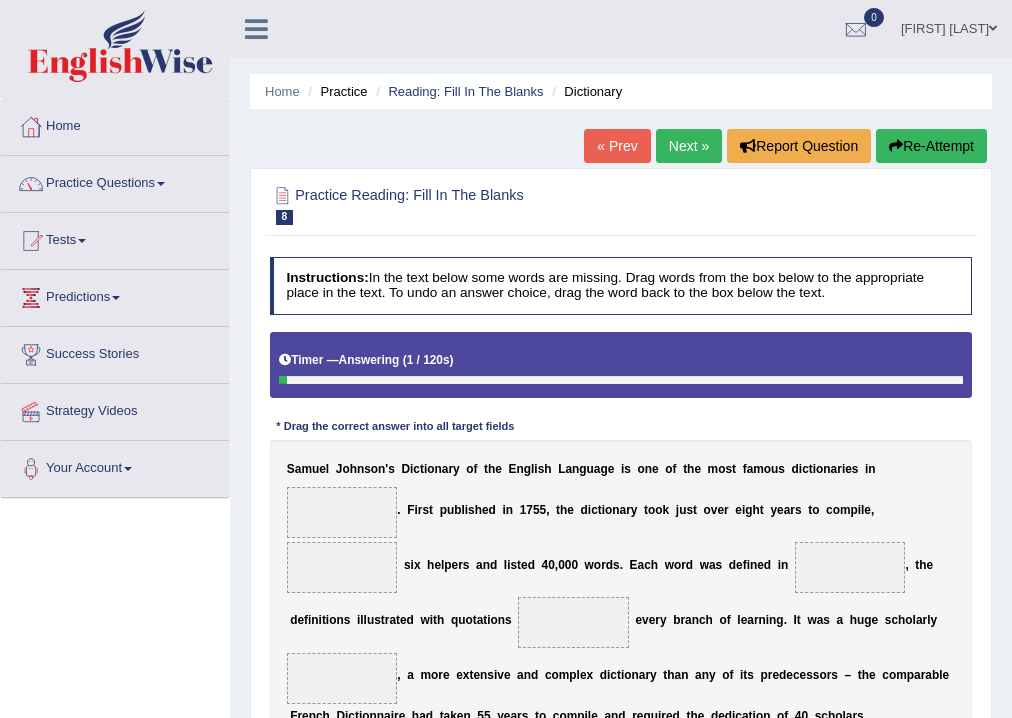 scroll, scrollTop: 240, scrollLeft: 0, axis: vertical 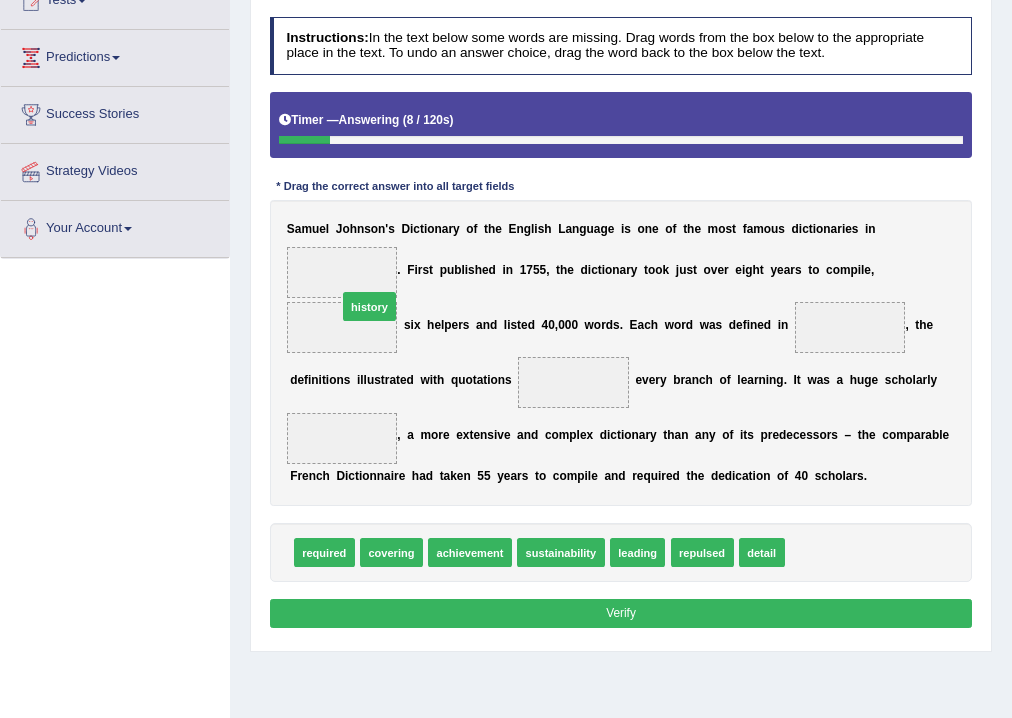 drag, startPoint x: 827, startPoint y: 553, endPoint x: 302, endPoint y: 264, distance: 599.2879 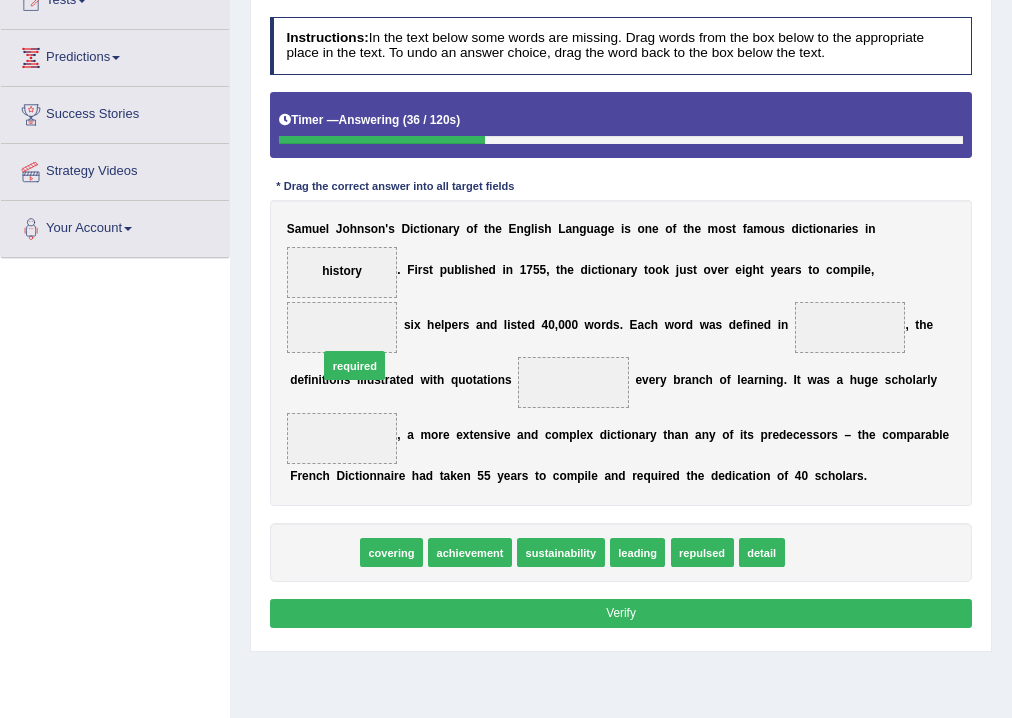 drag, startPoint x: 330, startPoint y: 554, endPoint x: 366, endPoint y: 334, distance: 222.926 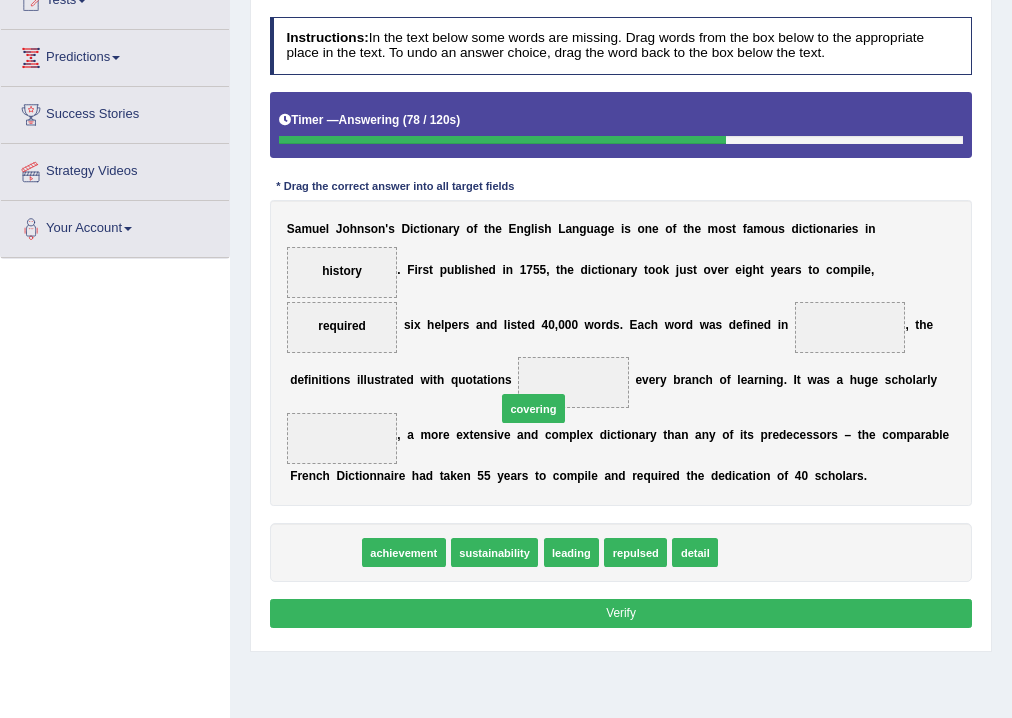 drag, startPoint x: 336, startPoint y: 556, endPoint x: 580, endPoint y: 387, distance: 296.8114 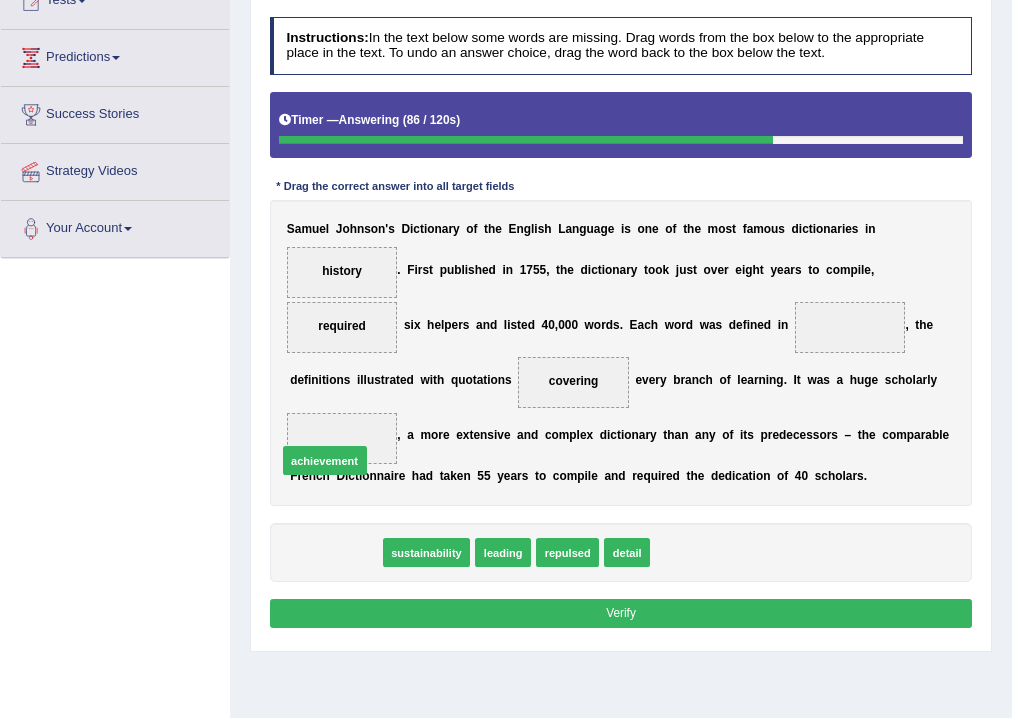 drag, startPoint x: 341, startPoint y: 554, endPoint x: 328, endPoint y: 446, distance: 108.779594 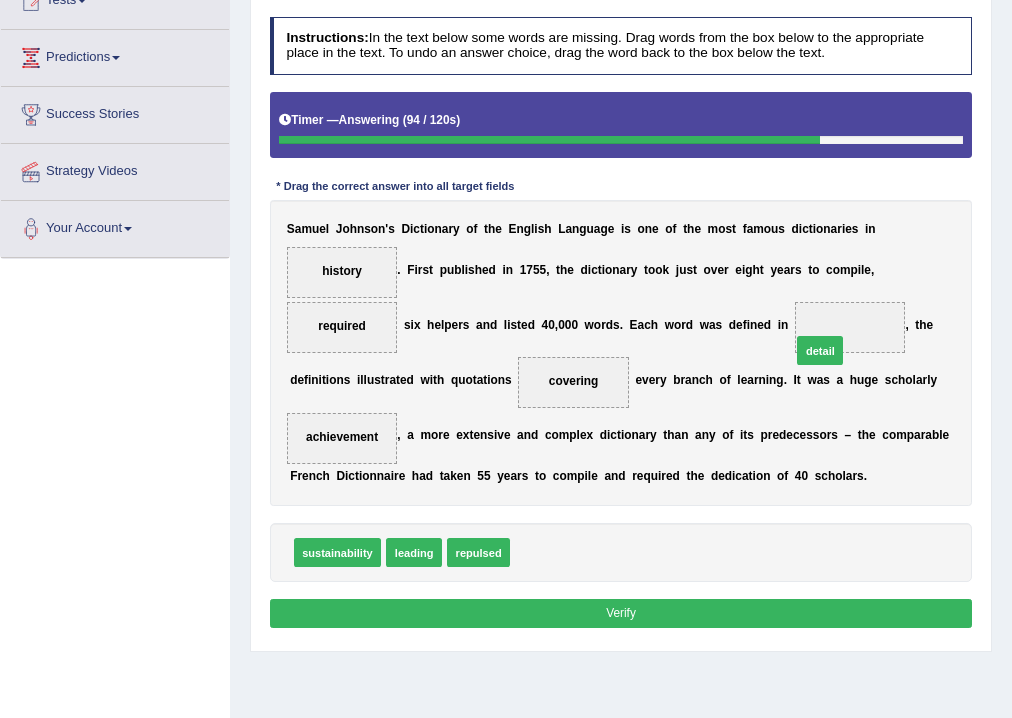 drag, startPoint x: 540, startPoint y: 558, endPoint x: 843, endPoint y: 325, distance: 382.2277 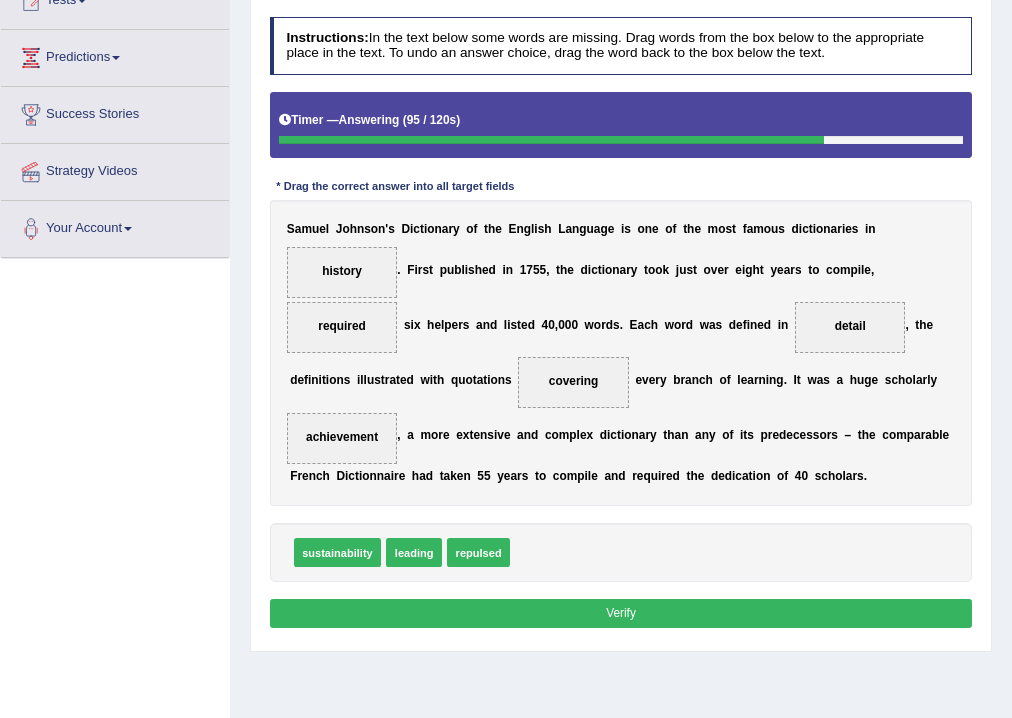 click on "Verify" at bounding box center (621, 613) 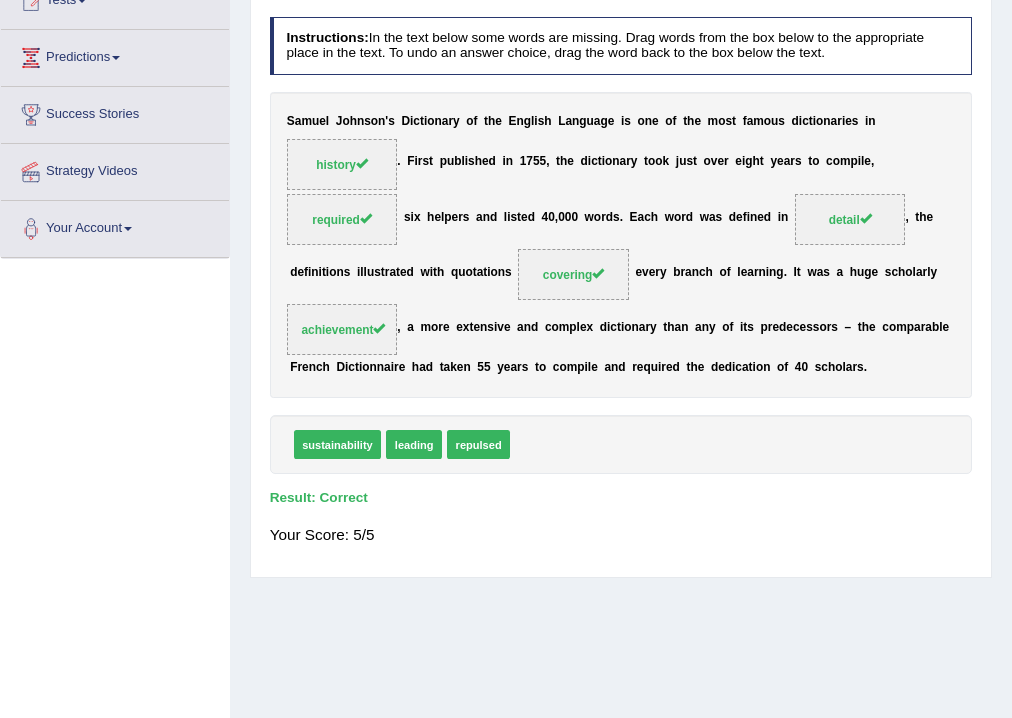 scroll, scrollTop: 0, scrollLeft: 0, axis: both 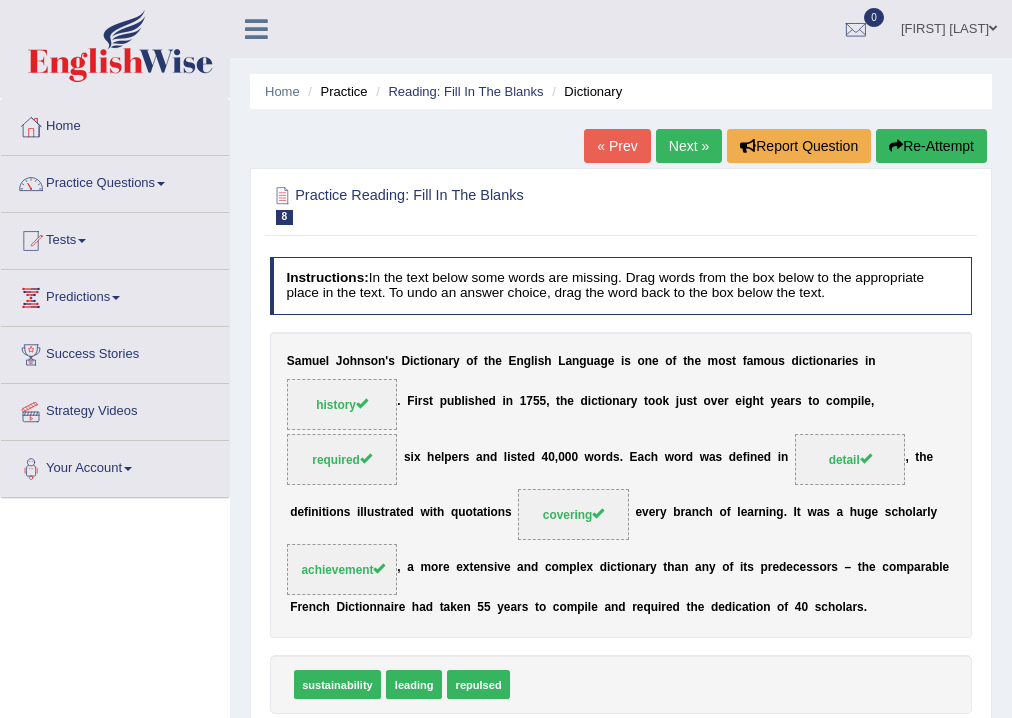 click on "Next »" at bounding box center (689, 146) 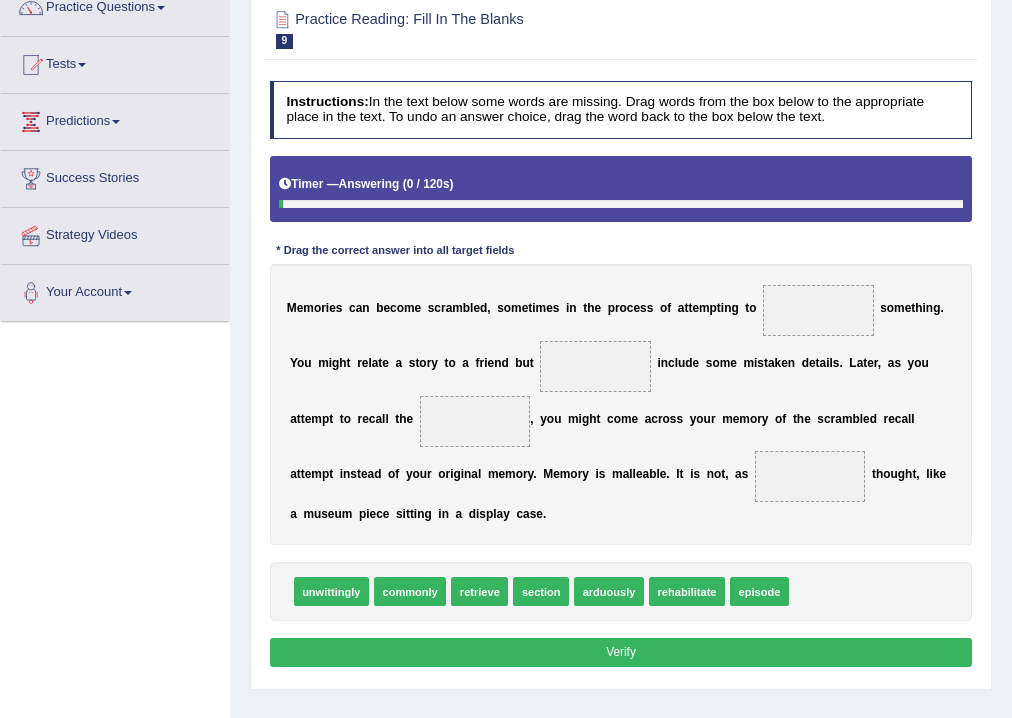 scroll, scrollTop: 176, scrollLeft: 0, axis: vertical 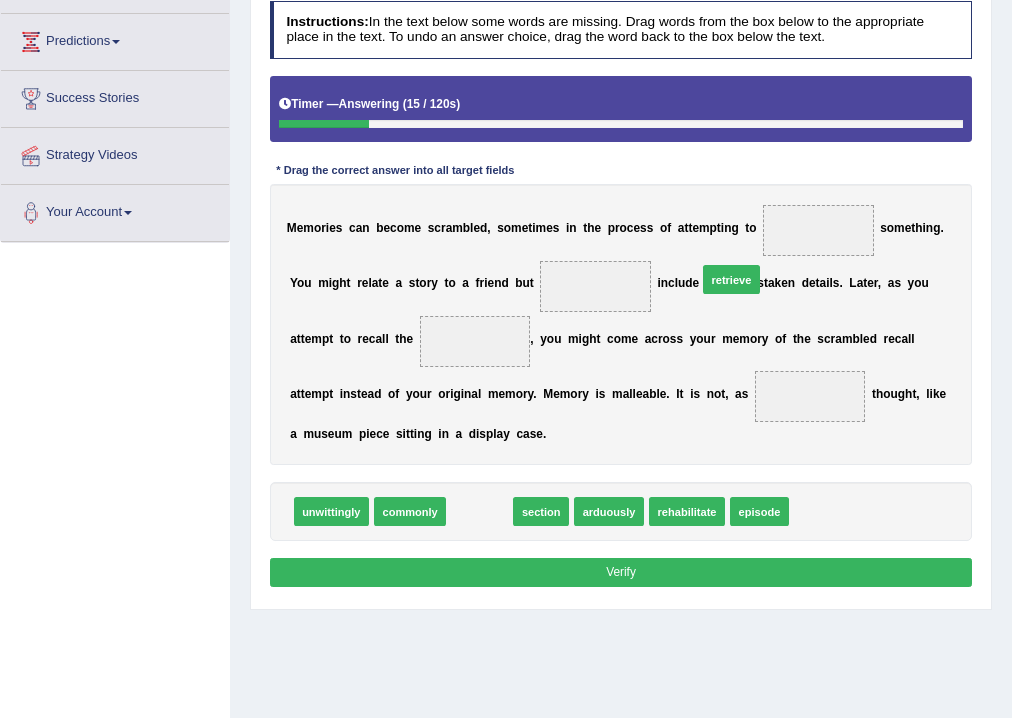 drag, startPoint x: 484, startPoint y: 514, endPoint x: 817, endPoint y: 217, distance: 446.20398 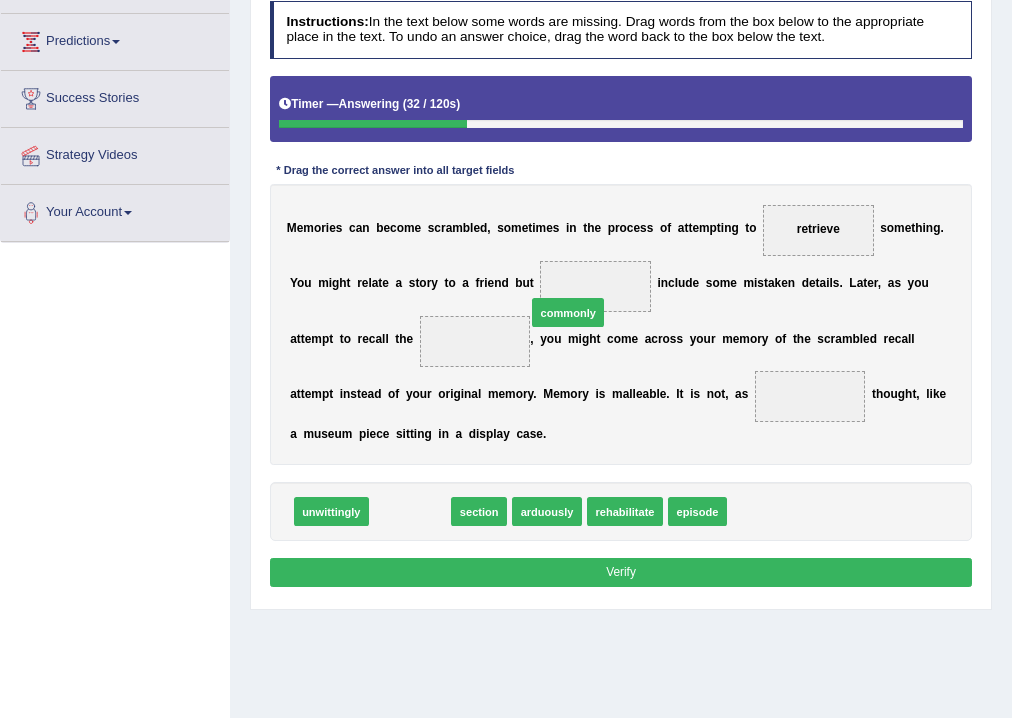 drag, startPoint x: 422, startPoint y: 515, endPoint x: 607, endPoint y: 280, distance: 299.08194 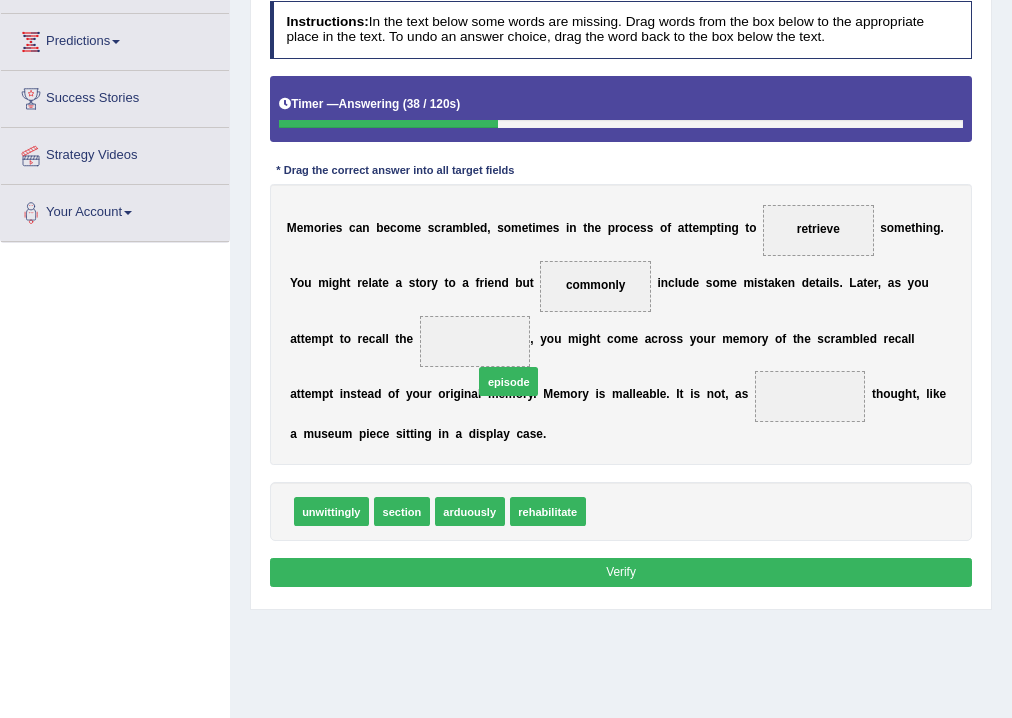 drag, startPoint x: 615, startPoint y: 514, endPoint x: 481, endPoint y: 348, distance: 213.33542 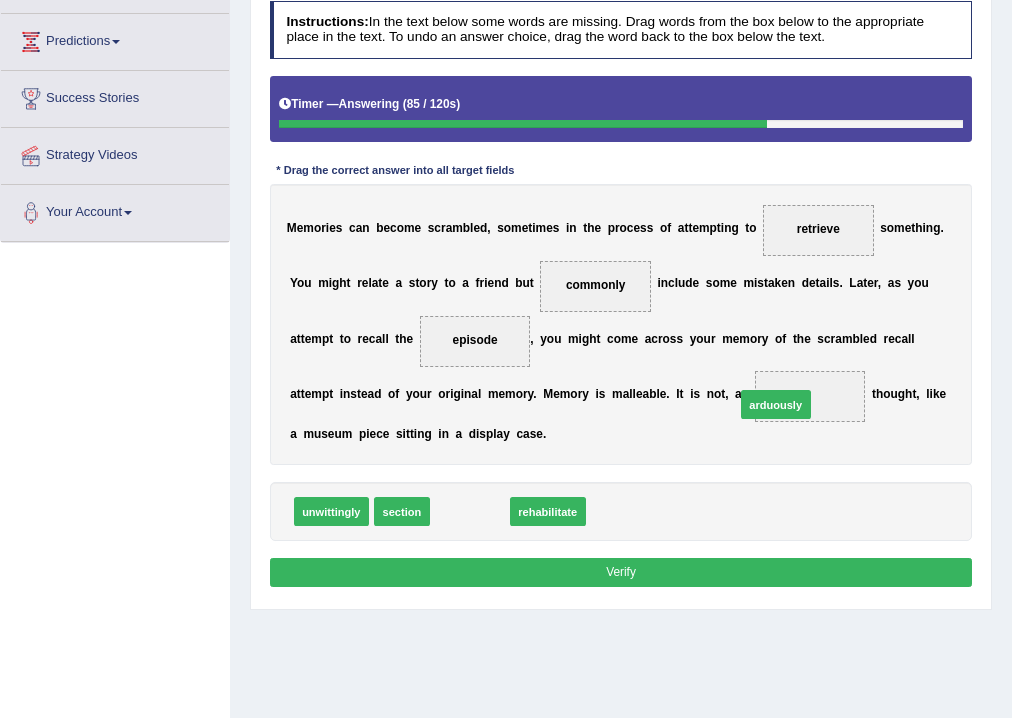 drag, startPoint x: 483, startPoint y: 512, endPoint x: 844, endPoint y: 386, distance: 382.35718 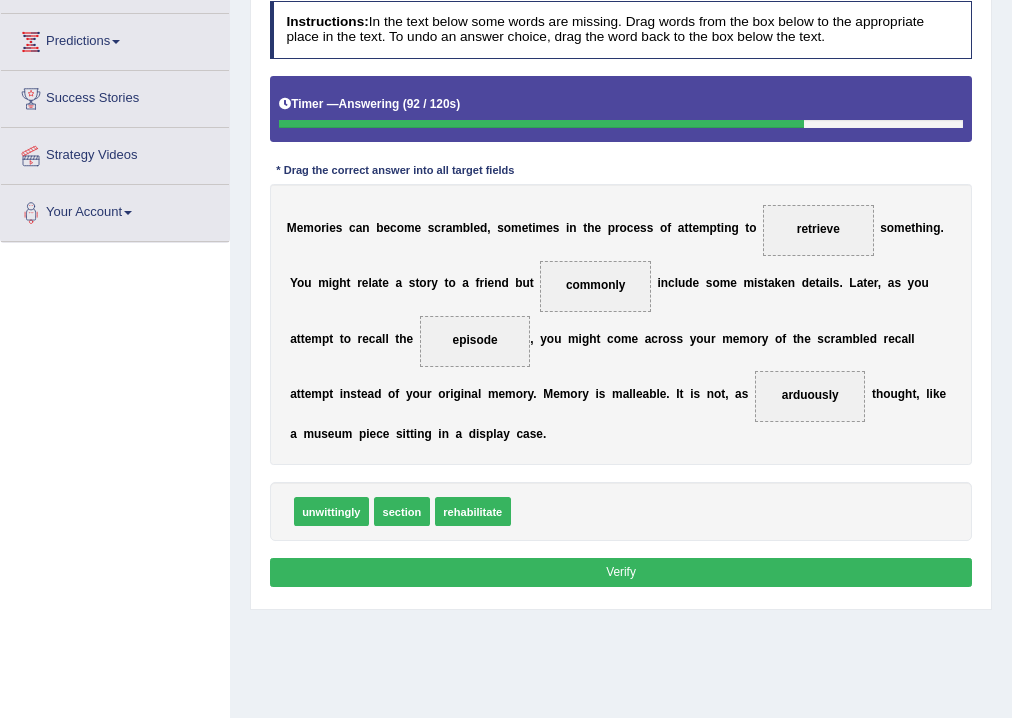 click on "Verify" at bounding box center (621, 572) 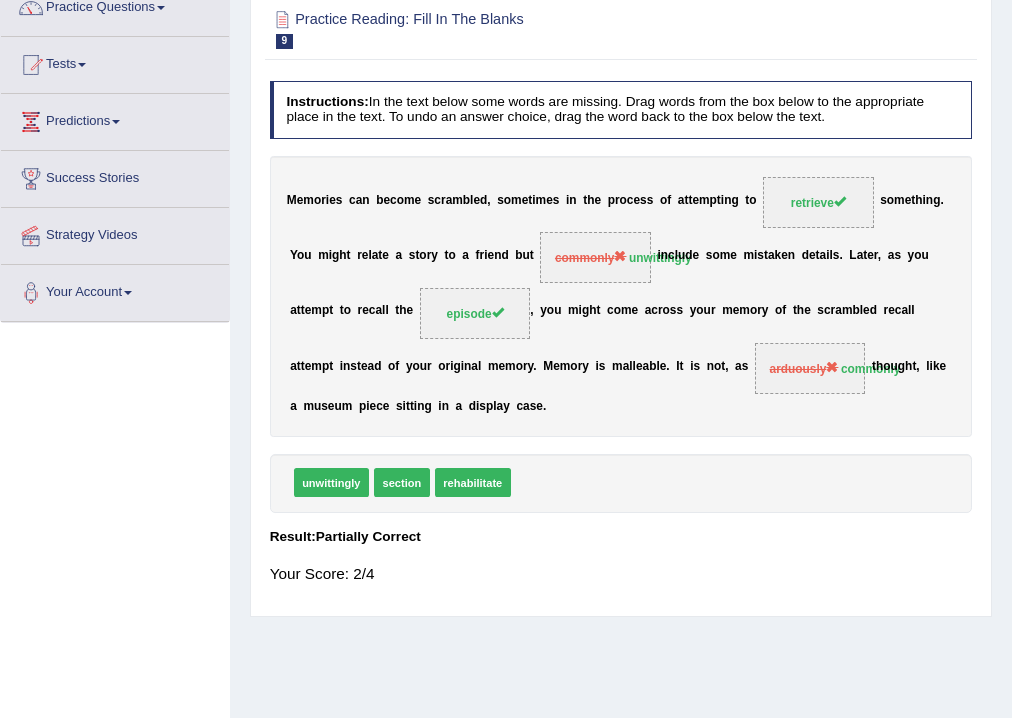 scroll, scrollTop: 0, scrollLeft: 0, axis: both 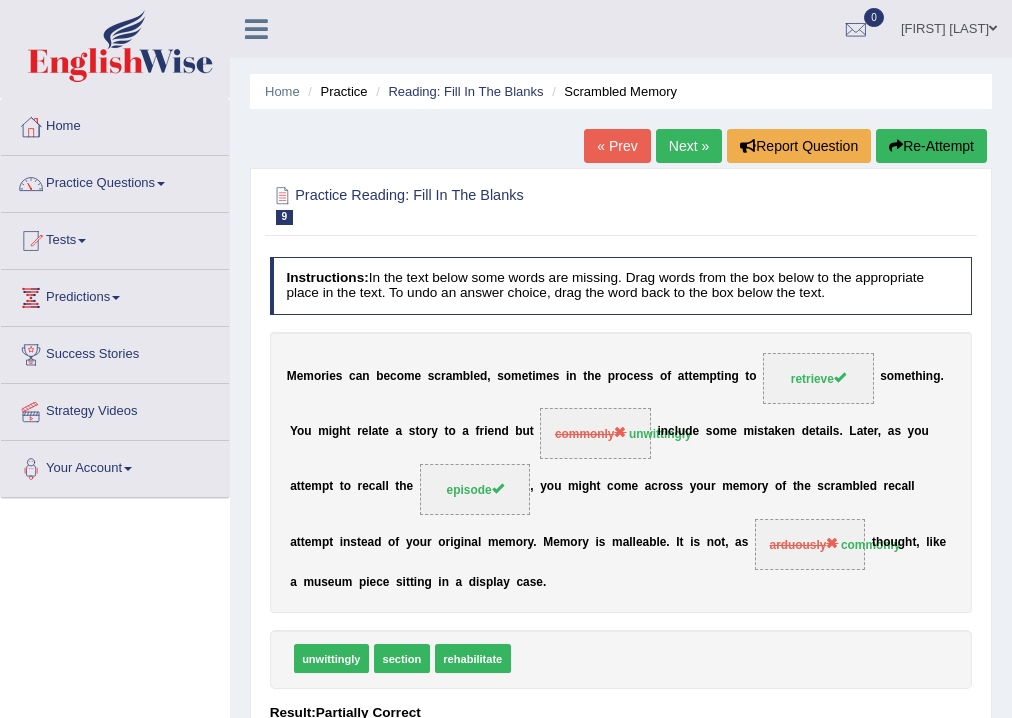 drag, startPoint x: 667, startPoint y: 144, endPoint x: 660, endPoint y: 160, distance: 17.464249 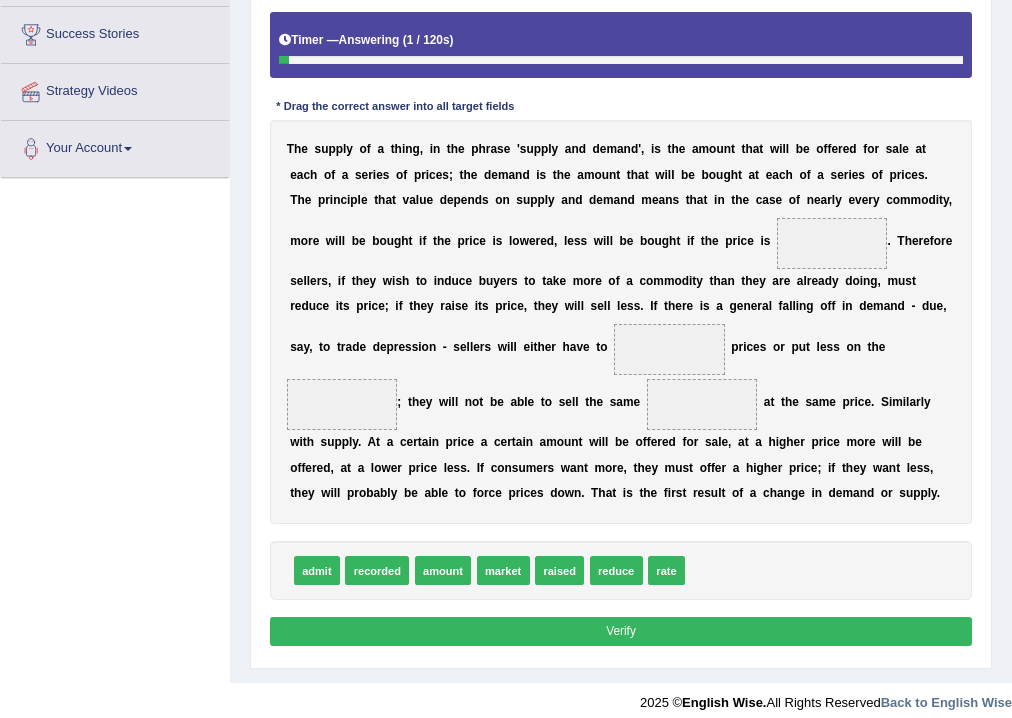 scroll, scrollTop: 320, scrollLeft: 0, axis: vertical 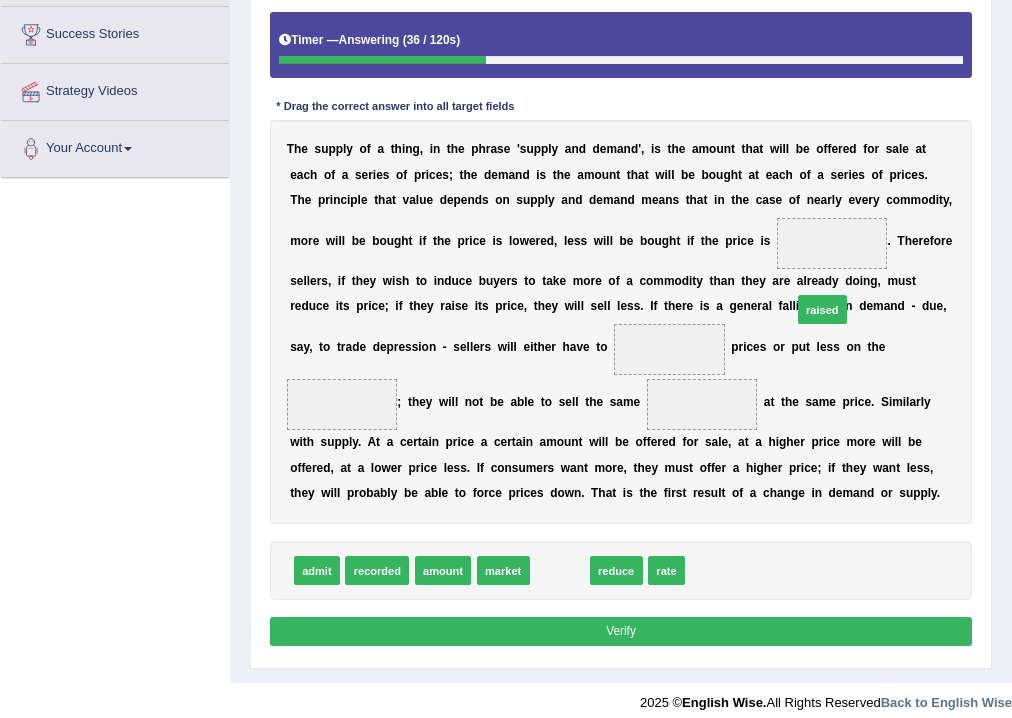 drag, startPoint x: 548, startPoint y: 561, endPoint x: 855, endPoint y: 247, distance: 439.1412 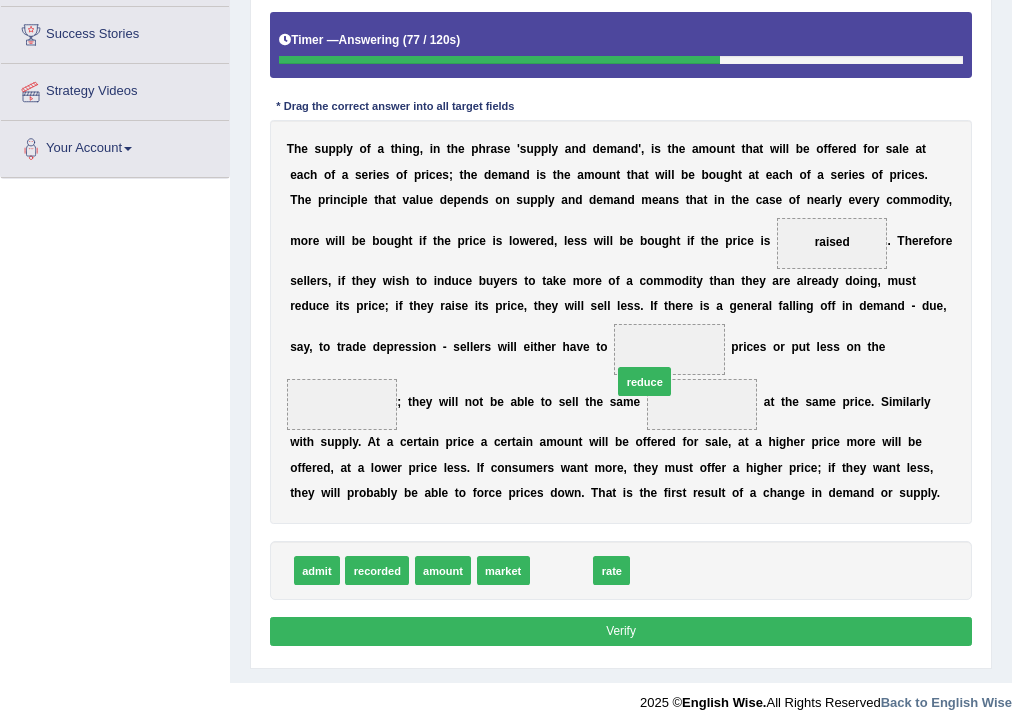 drag, startPoint x: 569, startPoint y: 572, endPoint x: 666, endPoint y: 350, distance: 242.26639 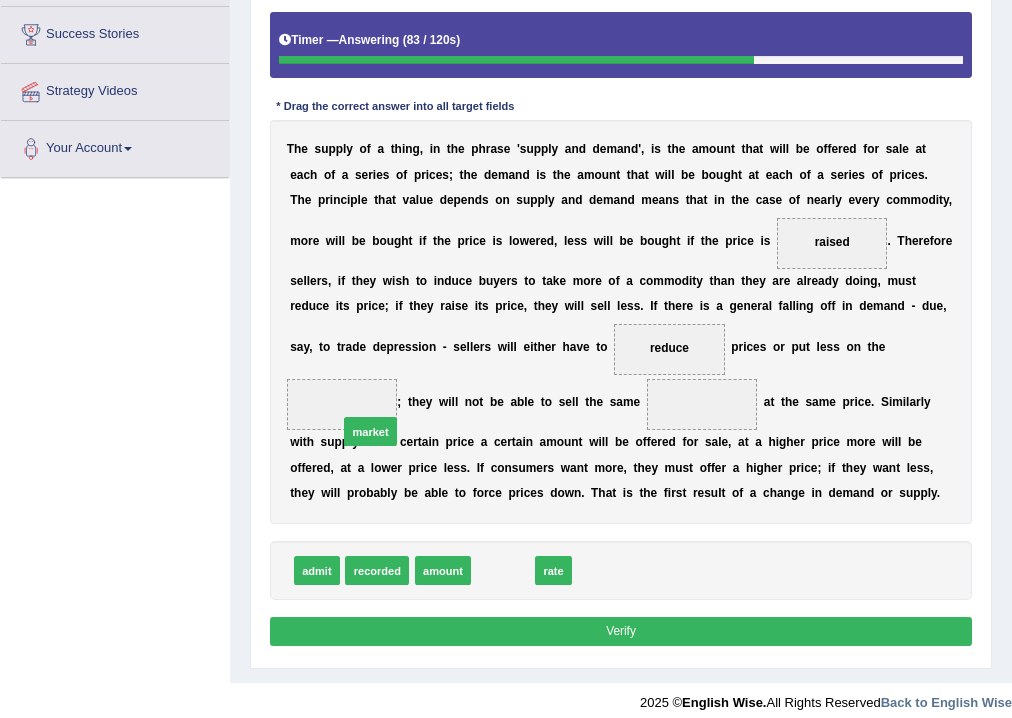drag, startPoint x: 510, startPoint y: 579, endPoint x: 354, endPoint y: 416, distance: 225.62137 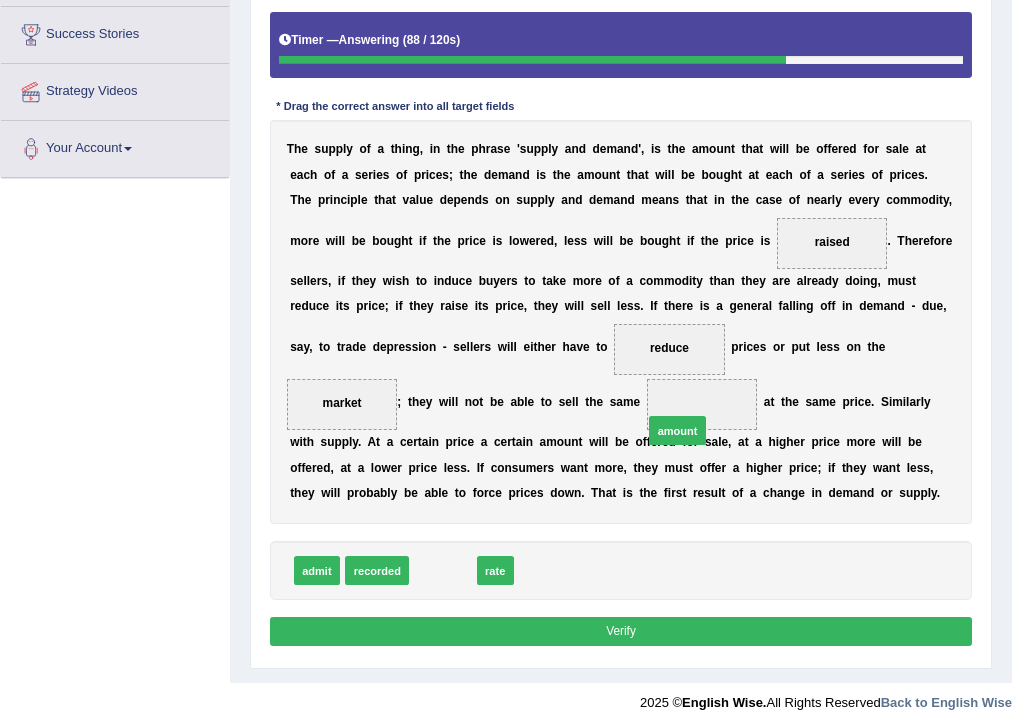 drag, startPoint x: 440, startPoint y: 573, endPoint x: 716, endPoint y: 408, distance: 321.56027 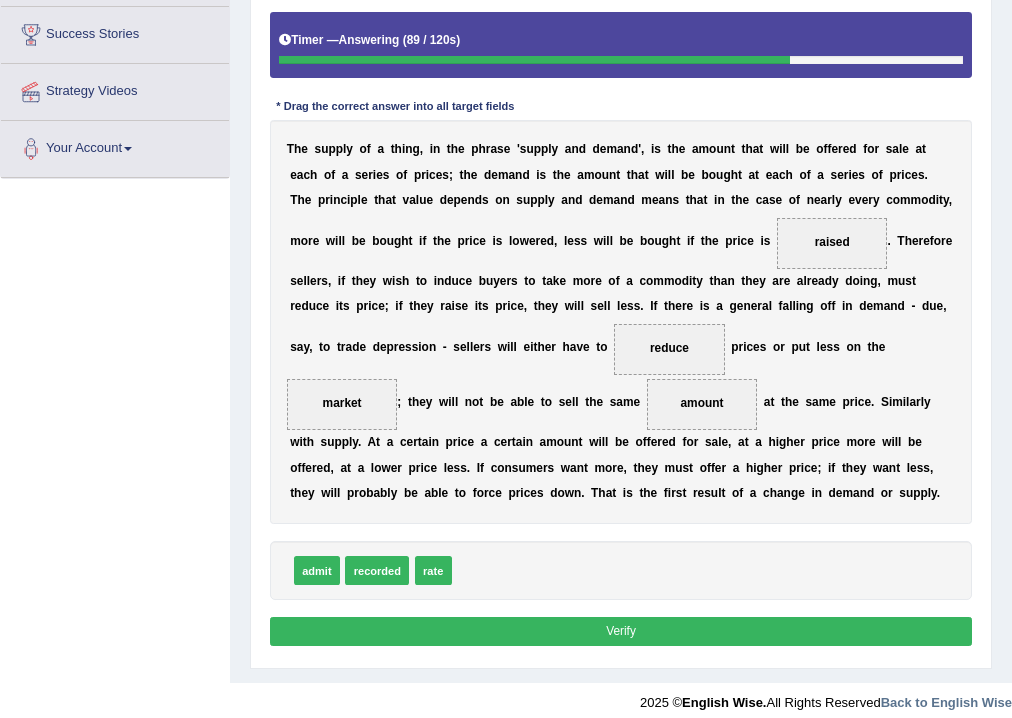 click on "Verify" at bounding box center (621, 631) 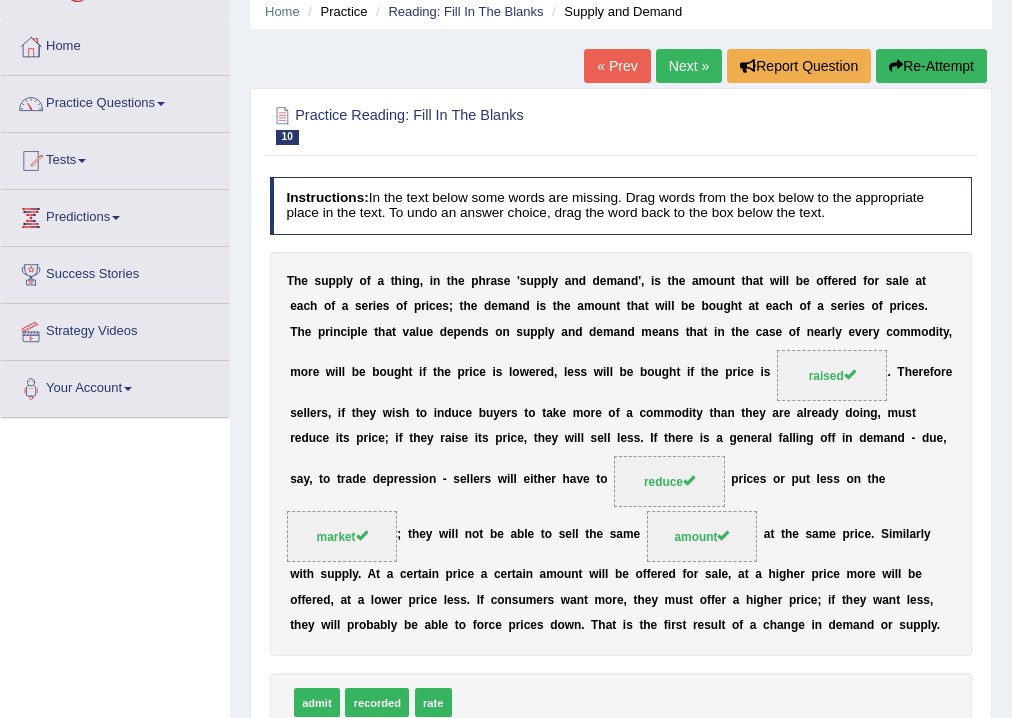 scroll, scrollTop: 0, scrollLeft: 0, axis: both 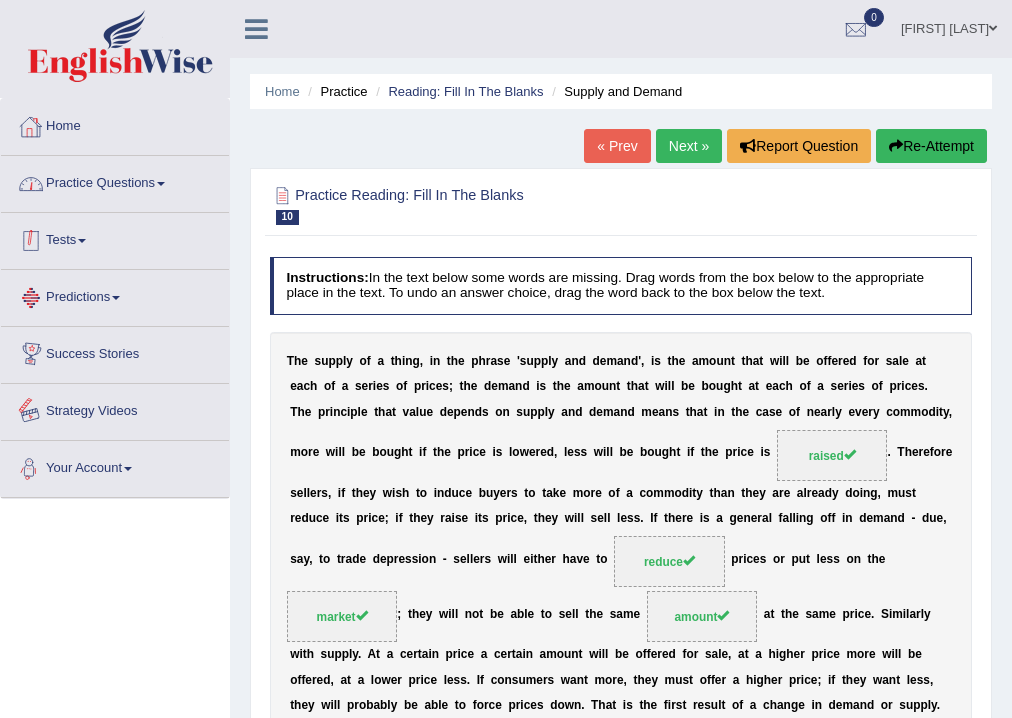 click on "Home" at bounding box center (115, 124) 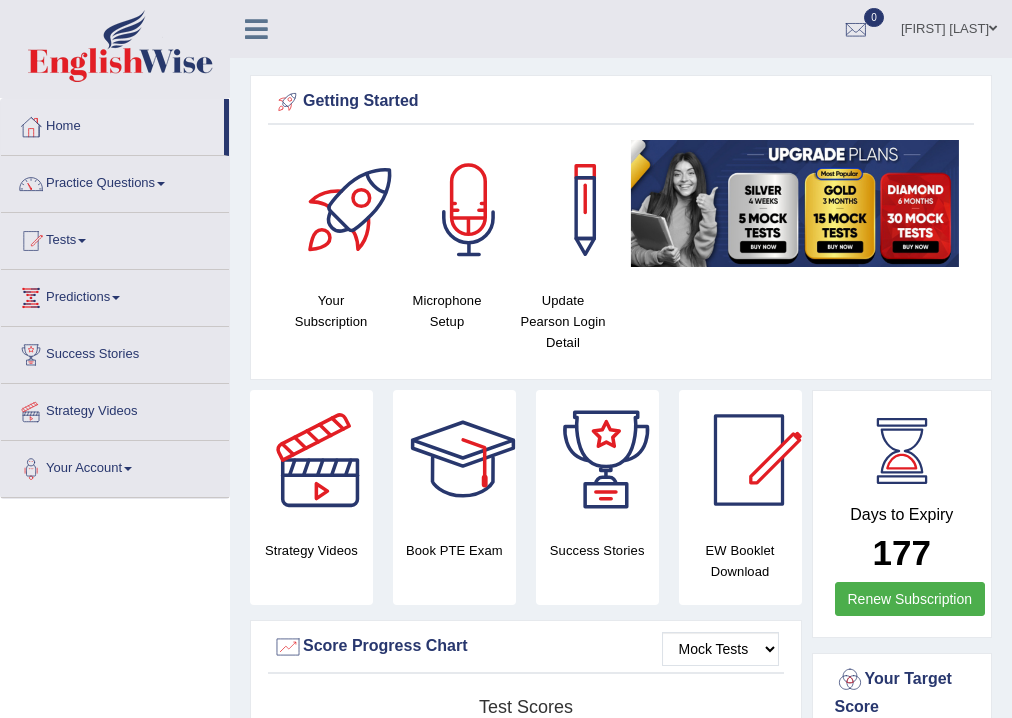 scroll, scrollTop: 160, scrollLeft: 0, axis: vertical 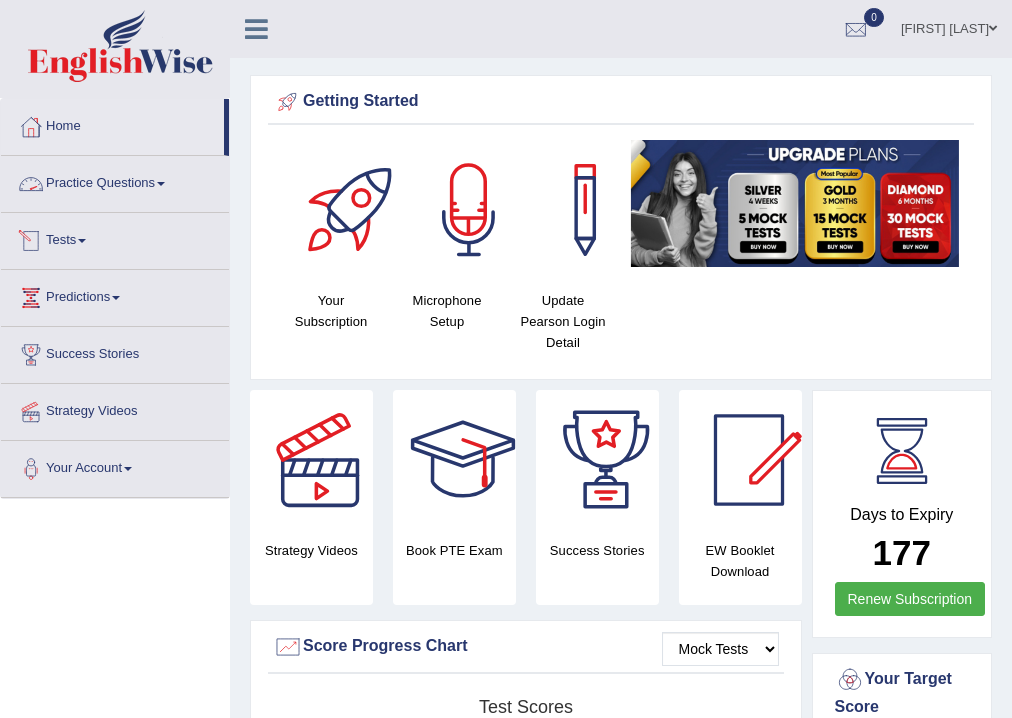 click on "Practice Questions" at bounding box center [115, 181] 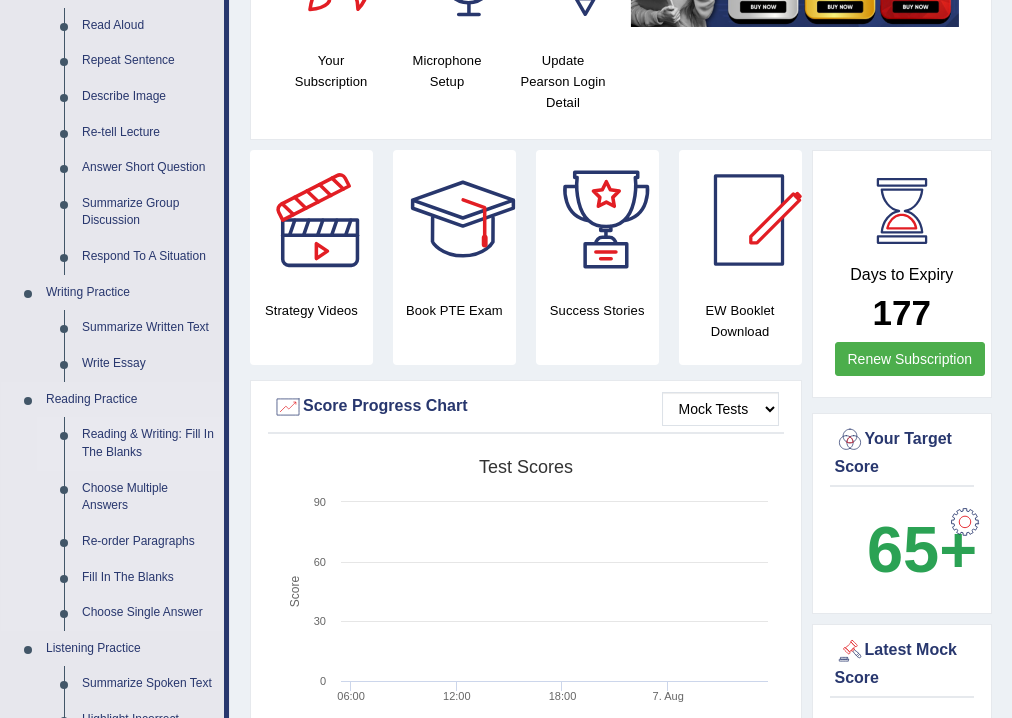 scroll, scrollTop: 320, scrollLeft: 0, axis: vertical 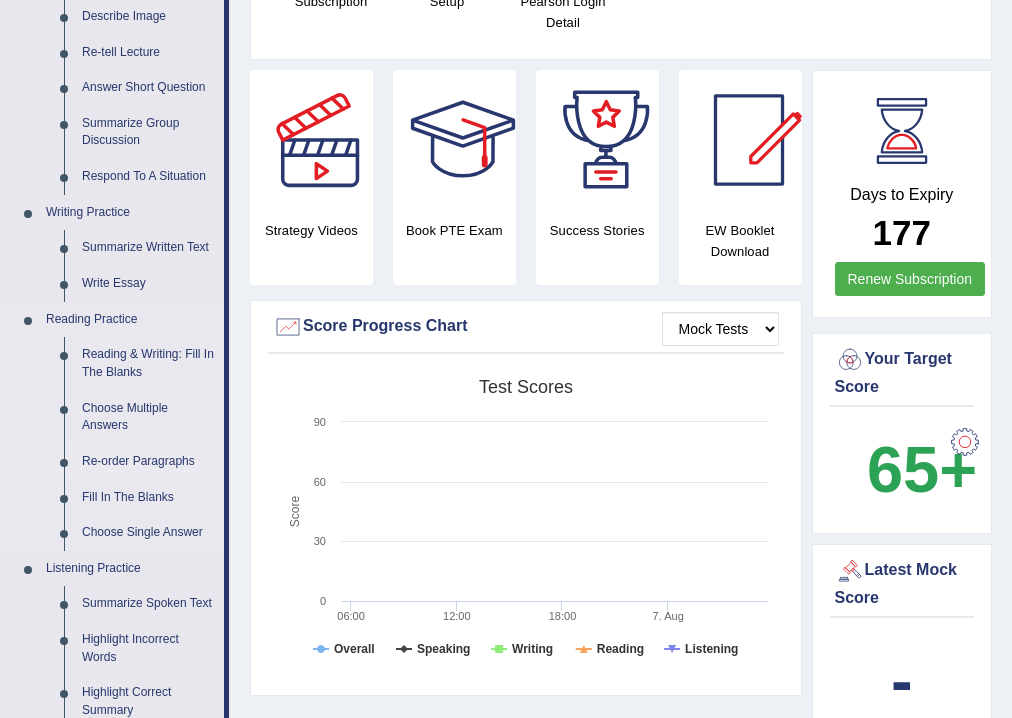 click on "Re-order Paragraphs" at bounding box center (148, 462) 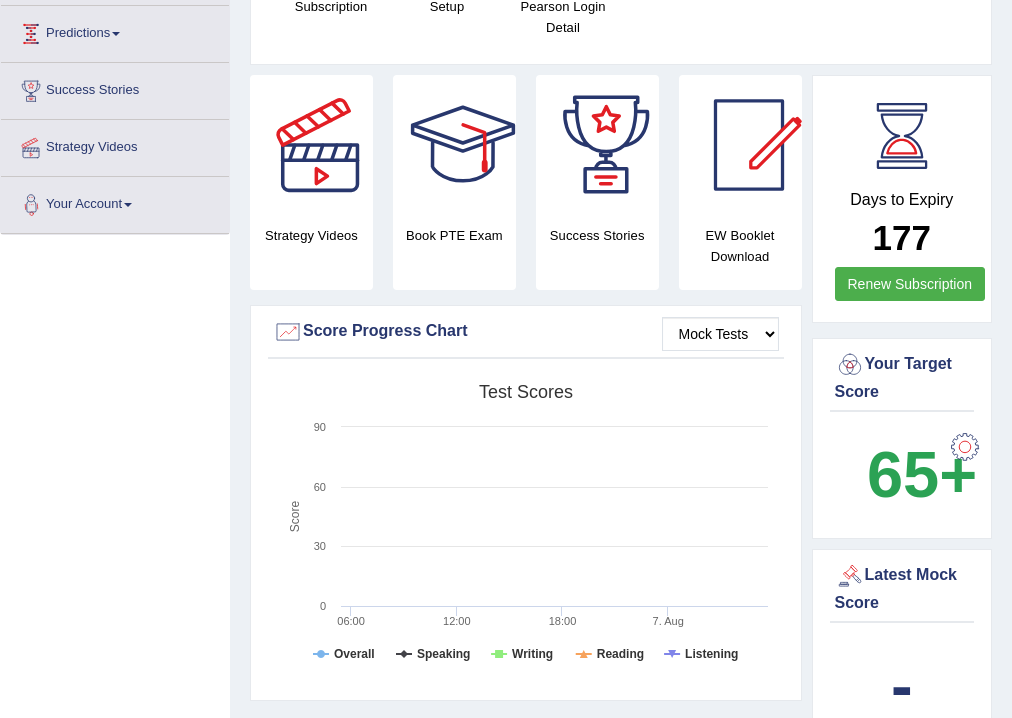 scroll, scrollTop: 416, scrollLeft: 0, axis: vertical 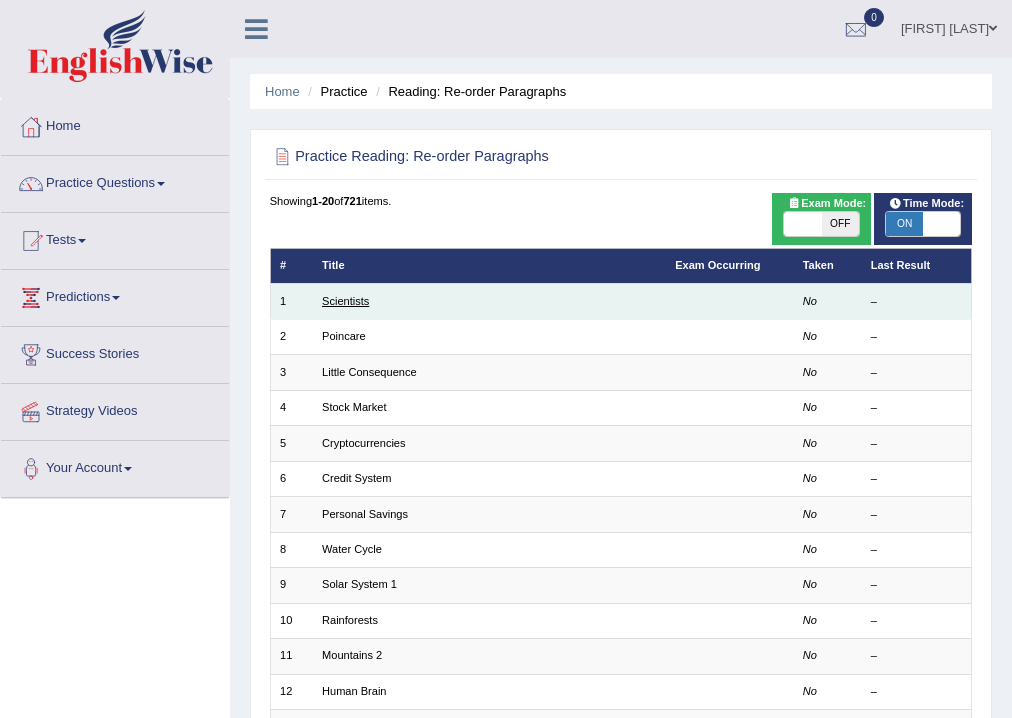click on "Scientists" at bounding box center [345, 301] 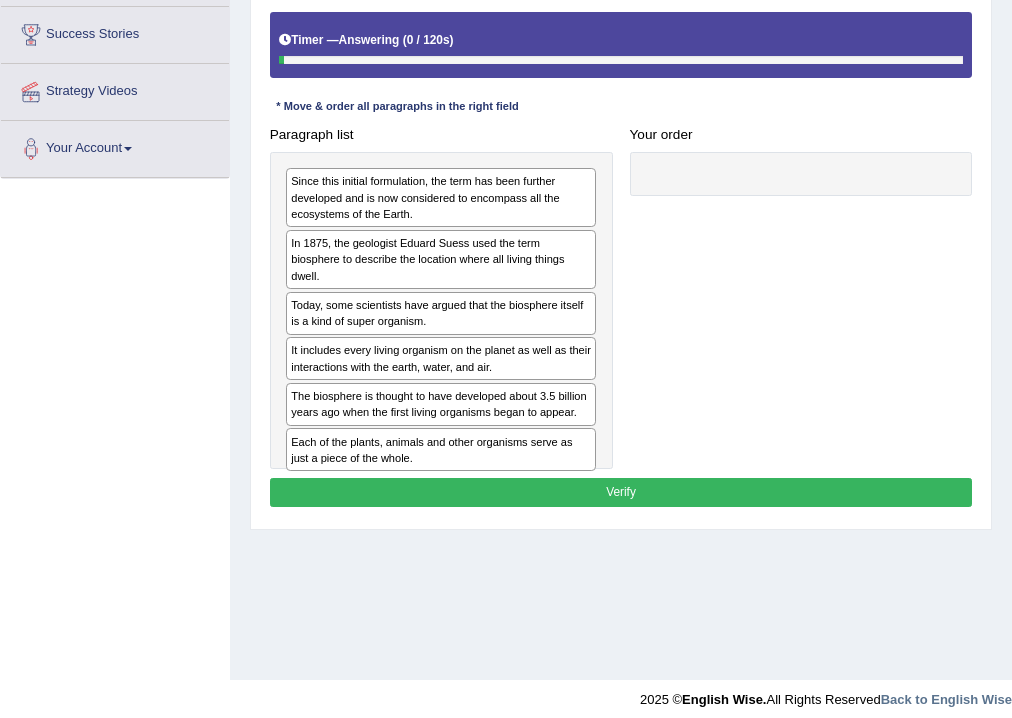 scroll, scrollTop: 0, scrollLeft: 0, axis: both 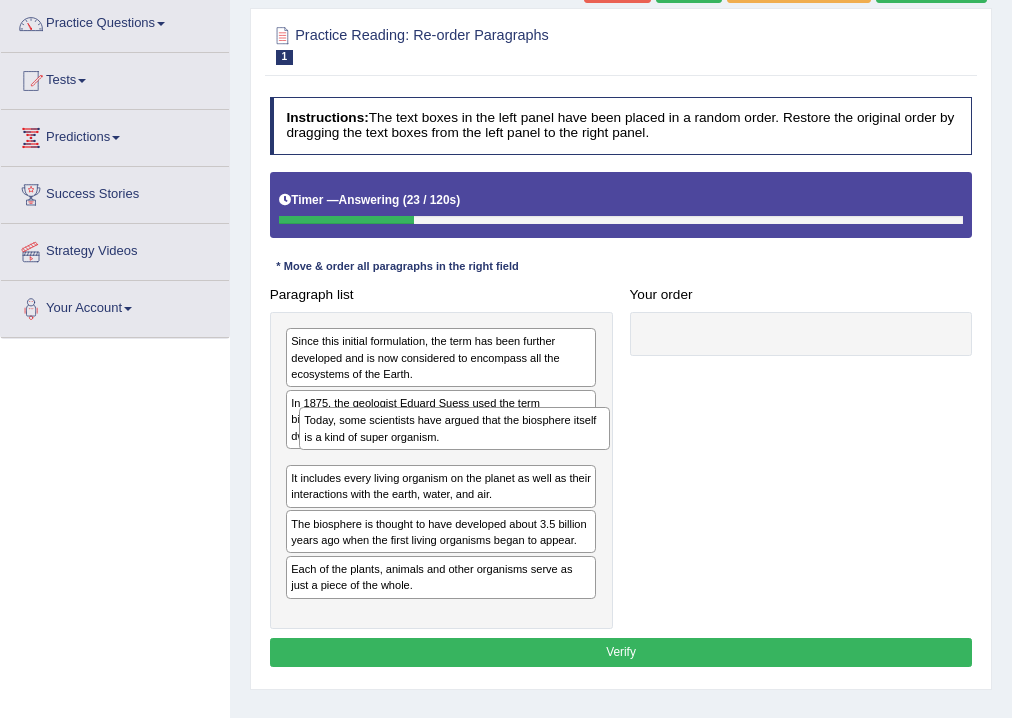 drag, startPoint x: 452, startPoint y: 464, endPoint x: 779, endPoint y: 407, distance: 331.93073 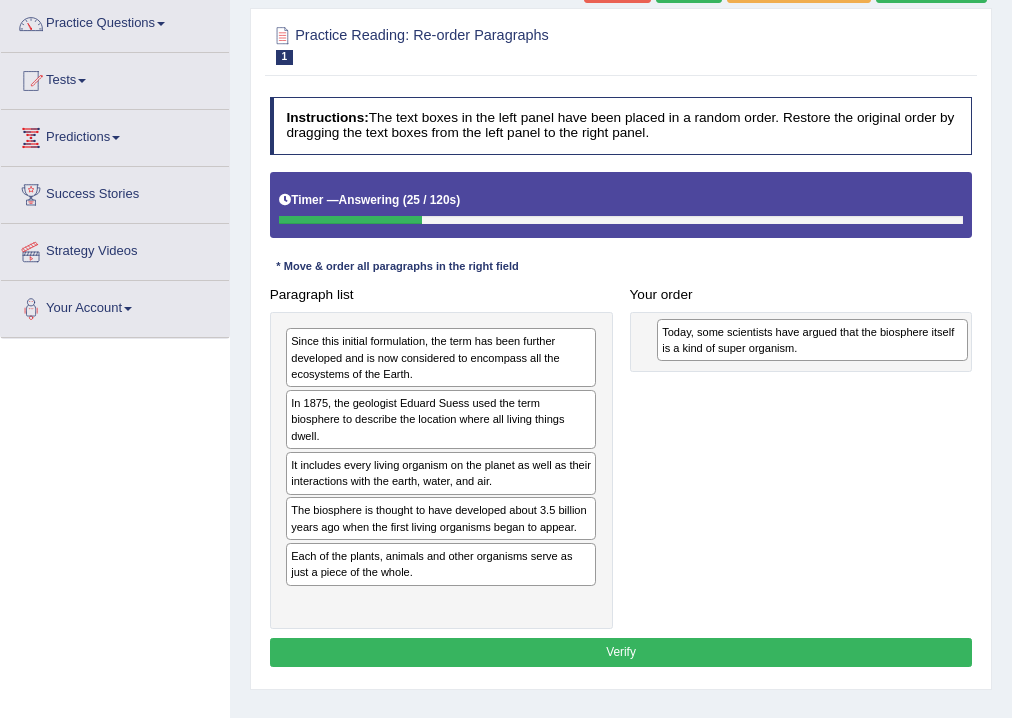 drag, startPoint x: 419, startPoint y: 465, endPoint x: 940, endPoint y: 318, distance: 541.34094 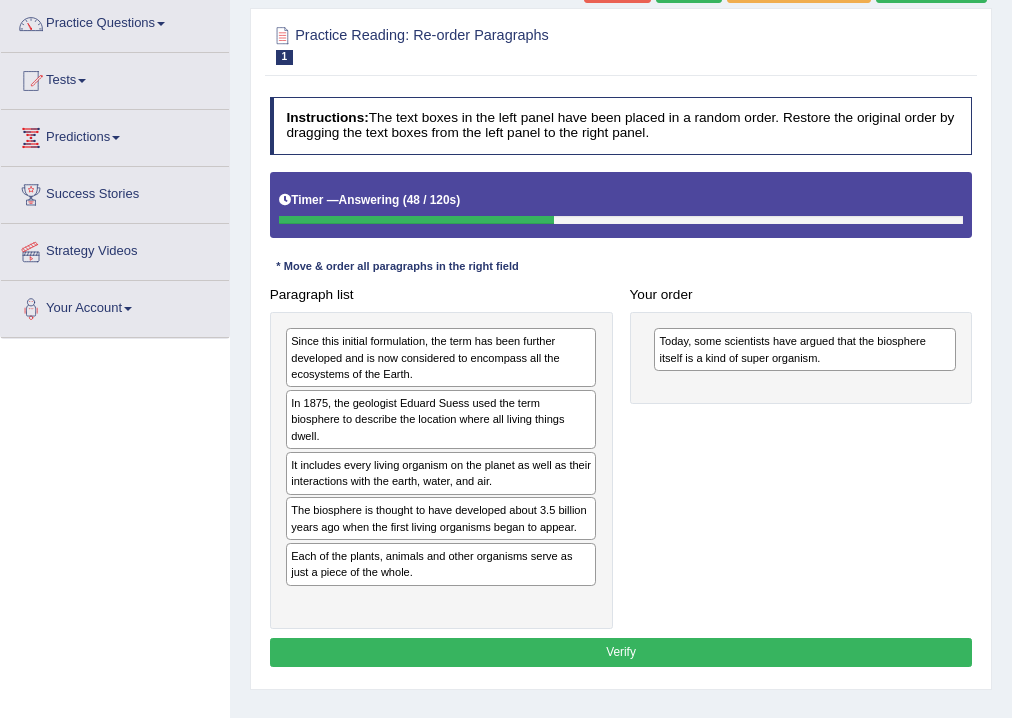 drag, startPoint x: 818, startPoint y: 360, endPoint x: 124, endPoint y: 684, distance: 765.906 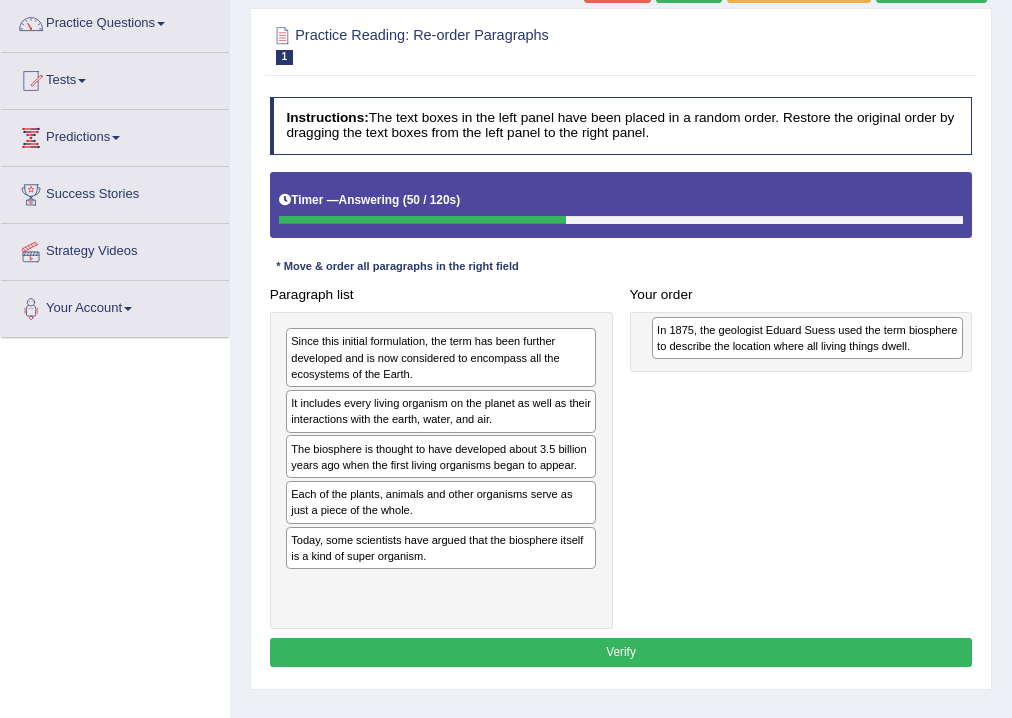 drag, startPoint x: 388, startPoint y: 411, endPoint x: 823, endPoint y: 352, distance: 438.9829 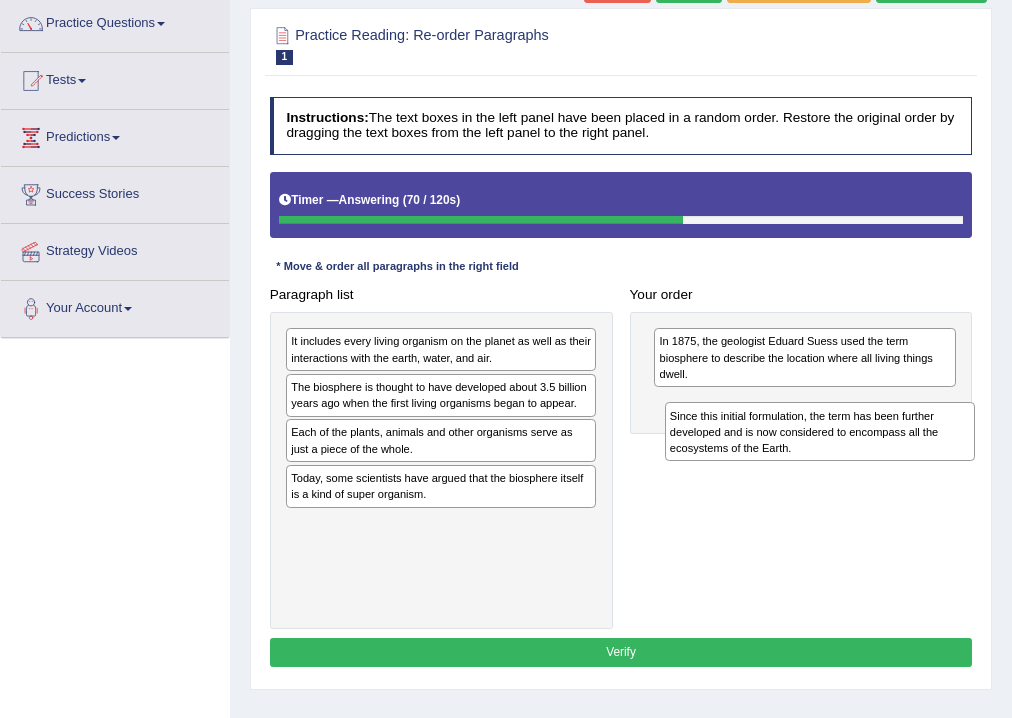 drag, startPoint x: 379, startPoint y: 369, endPoint x: 809, endPoint y: 460, distance: 439.52362 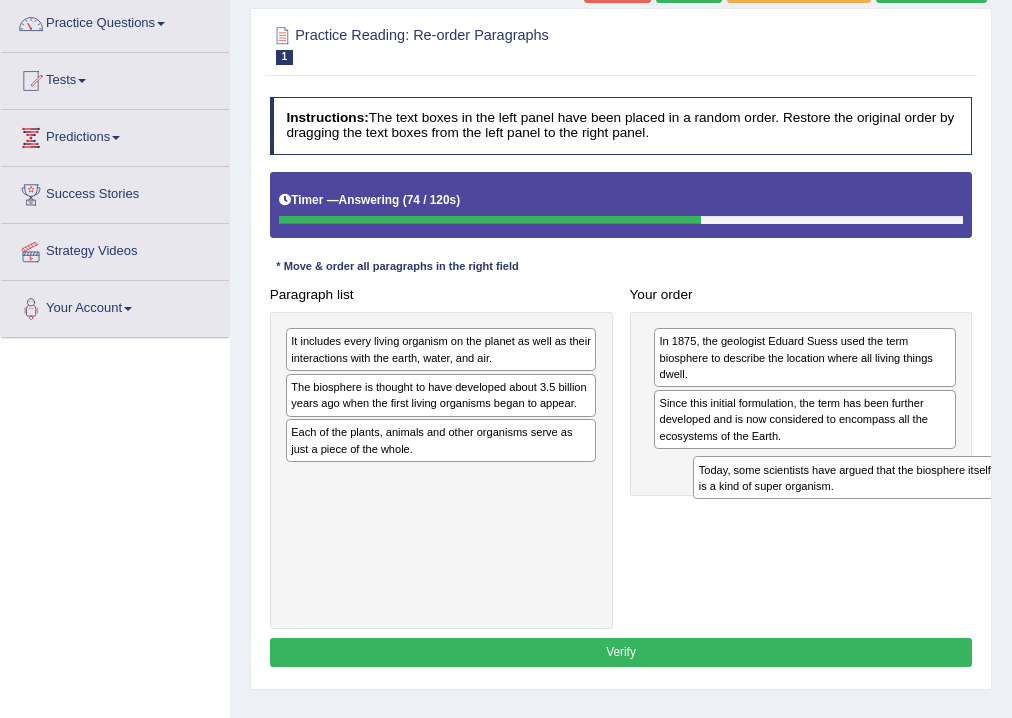 drag, startPoint x: 375, startPoint y: 488, endPoint x: 844, endPoint y: 511, distance: 469.56363 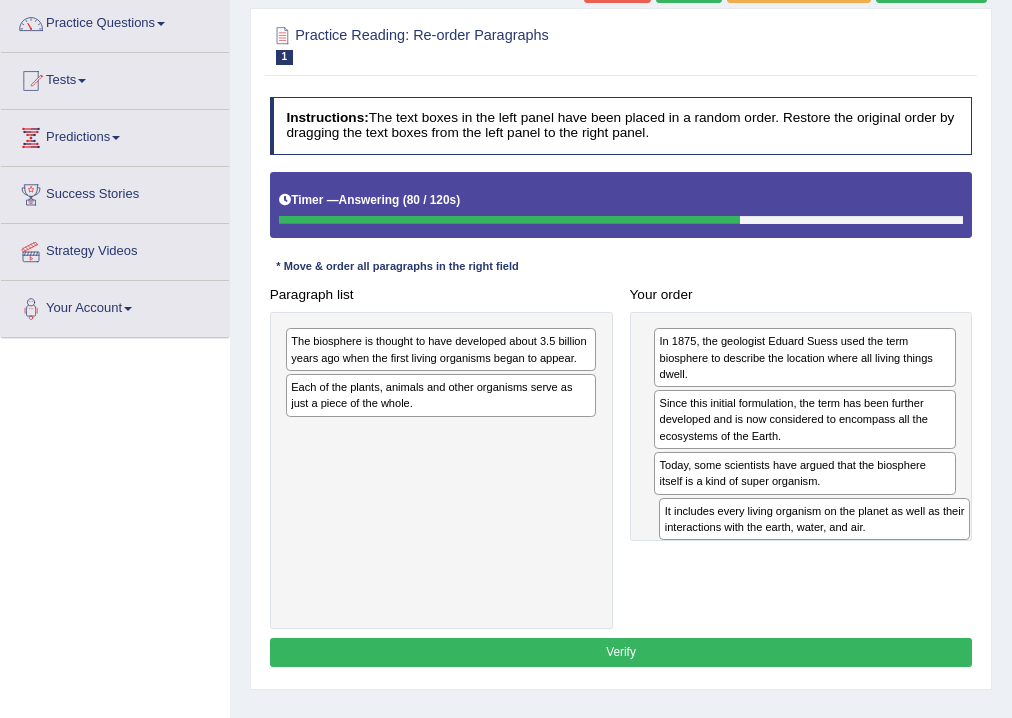 drag, startPoint x: 520, startPoint y: 352, endPoint x: 956, endPoint y: 560, distance: 483.0735 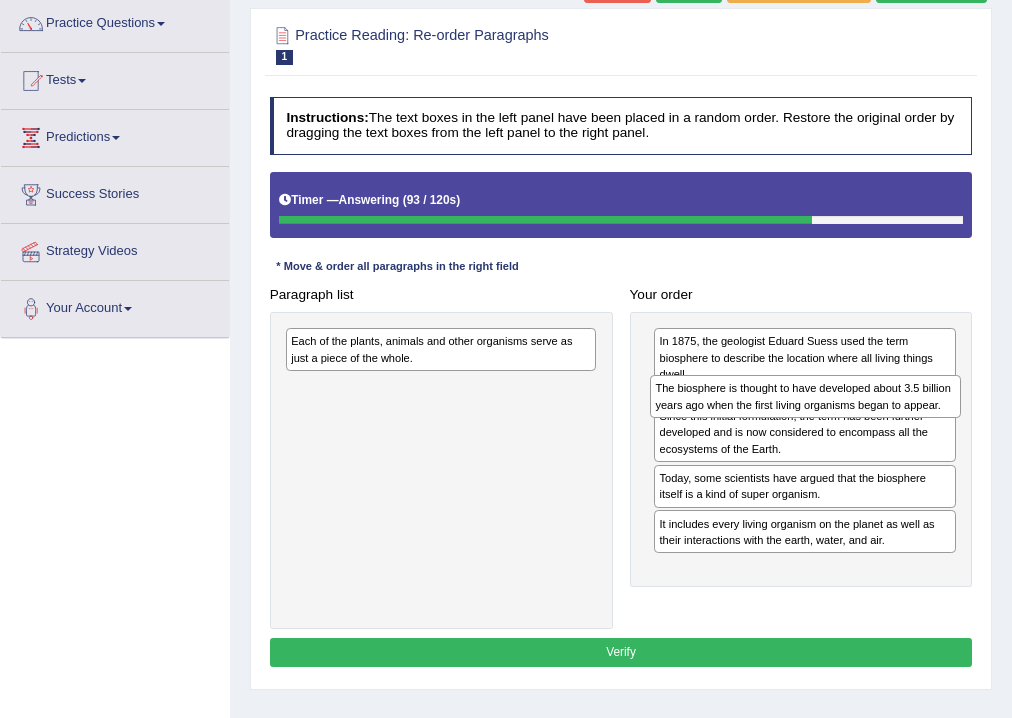 drag, startPoint x: 426, startPoint y: 350, endPoint x: 859, endPoint y: 414, distance: 437.70422 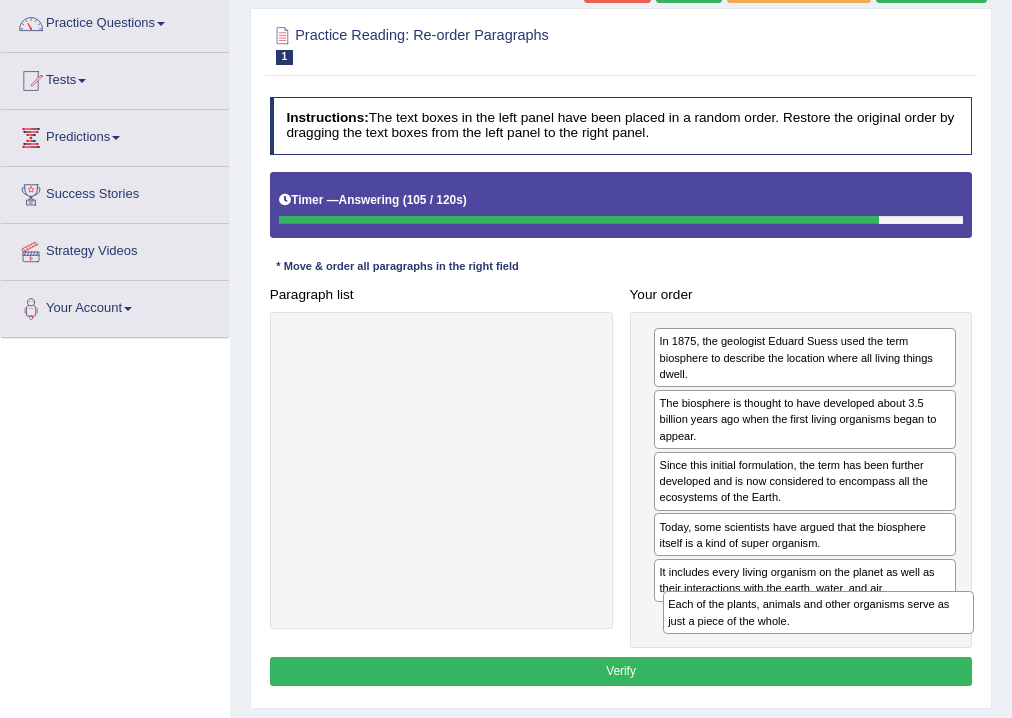 drag, startPoint x: 449, startPoint y: 355, endPoint x: 896, endPoint y: 680, distance: 552.6608 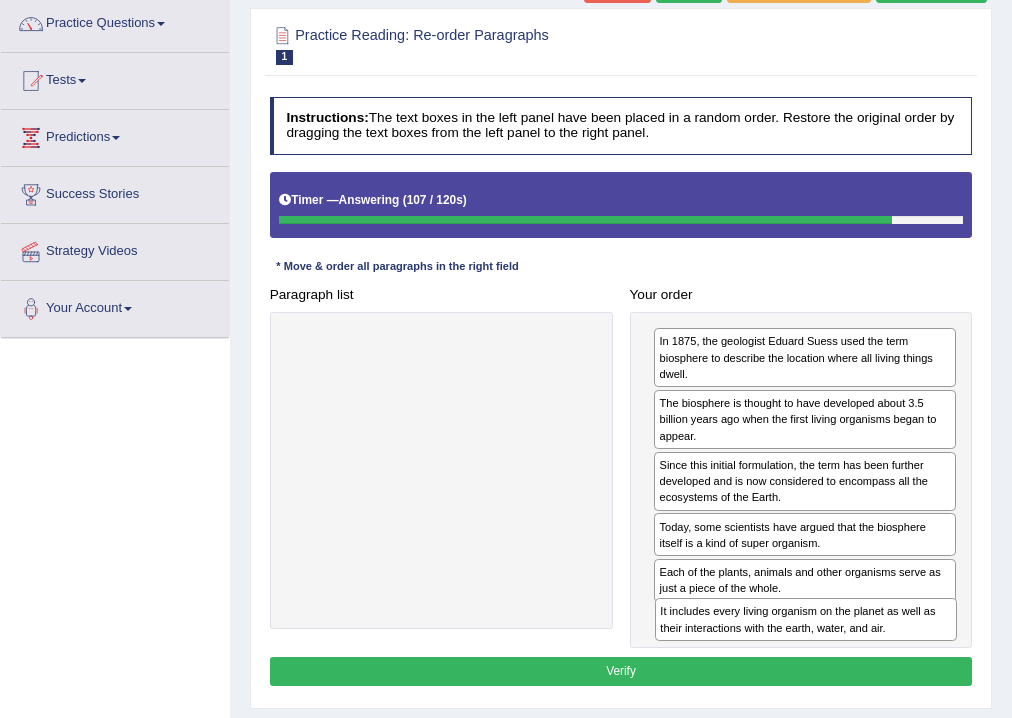 drag, startPoint x: 828, startPoint y: 584, endPoint x: 835, endPoint y: 681, distance: 97.25225 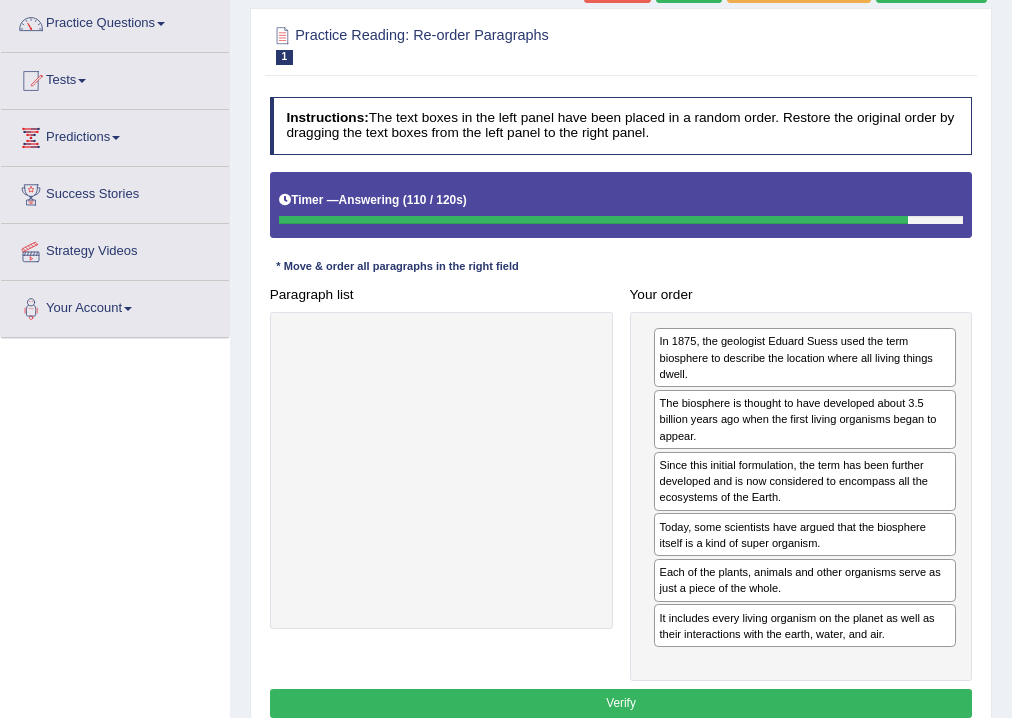 click on "Verify" at bounding box center [621, 703] 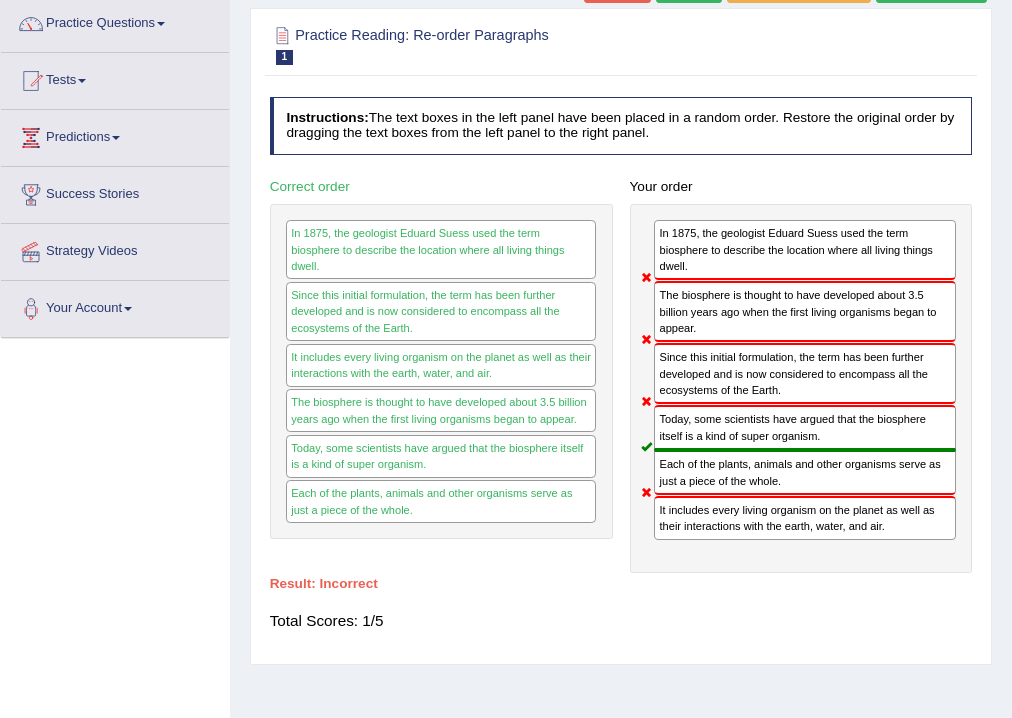 drag, startPoint x: 740, startPoint y: 323, endPoint x: 745, endPoint y: 386, distance: 63.1981 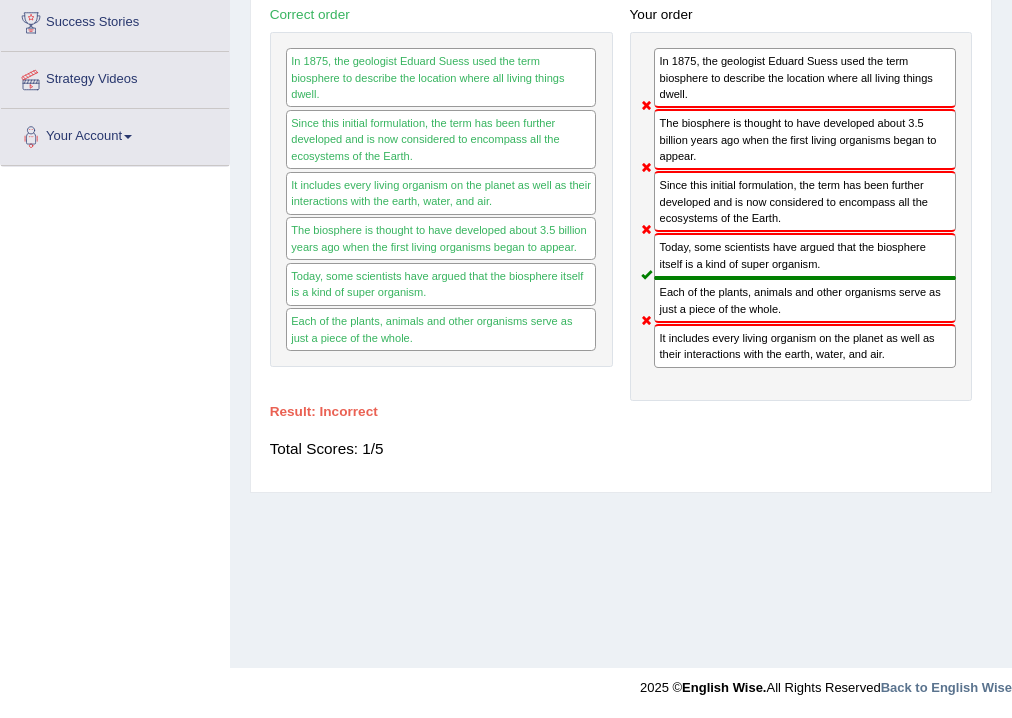 scroll, scrollTop: 0, scrollLeft: 0, axis: both 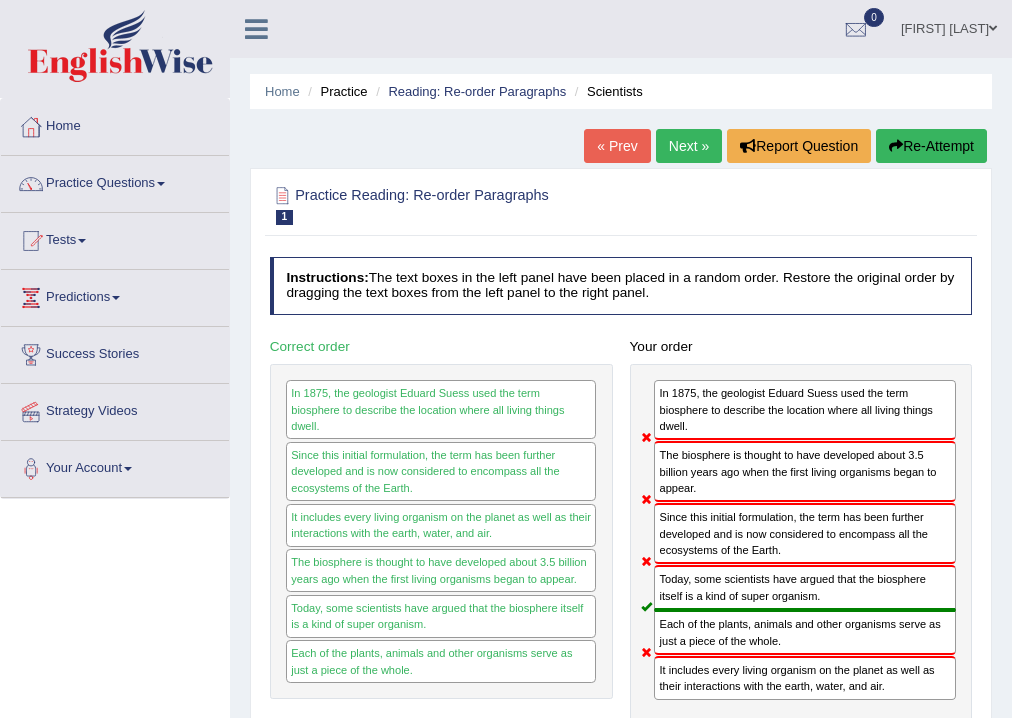 click on "Next »" at bounding box center [689, 146] 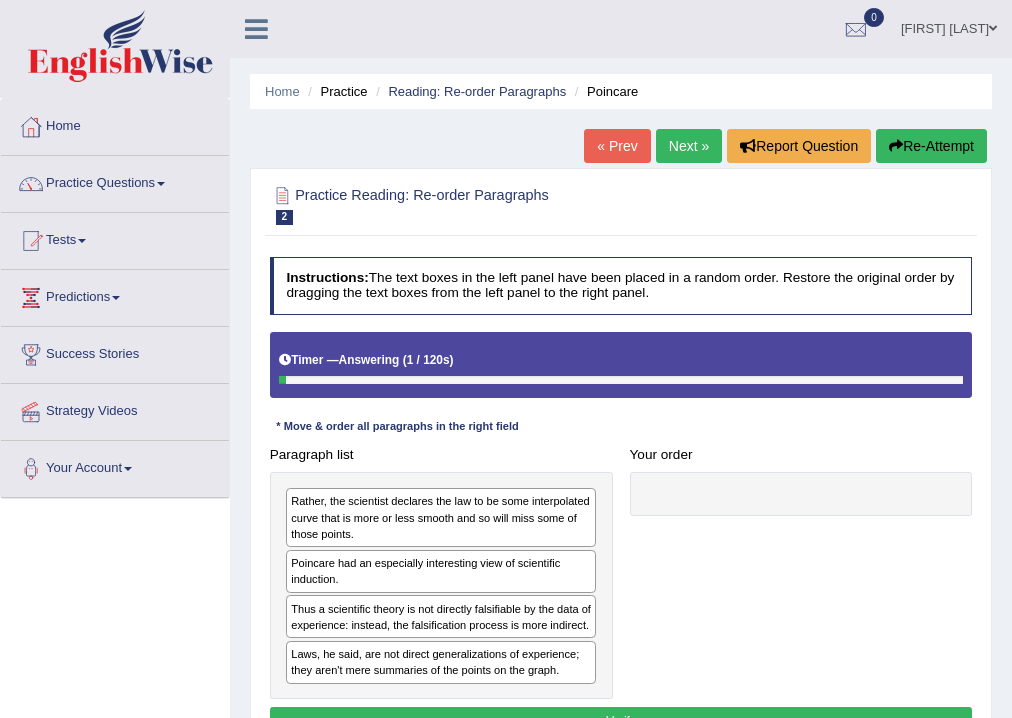 scroll, scrollTop: 240, scrollLeft: 0, axis: vertical 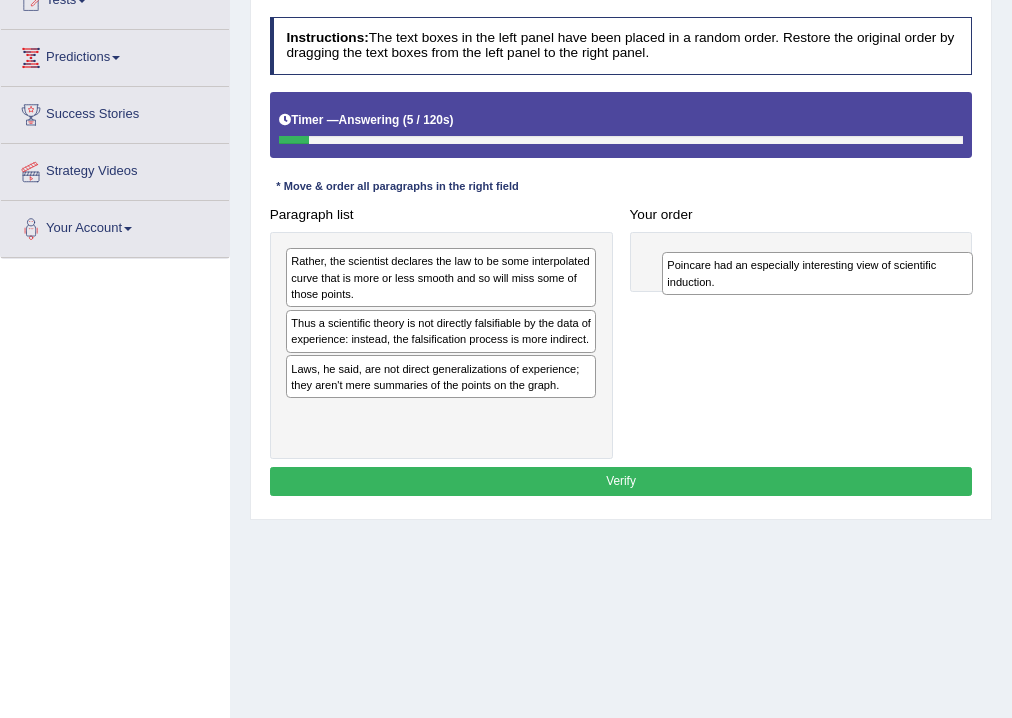 drag, startPoint x: 377, startPoint y: 334, endPoint x: 824, endPoint y: 286, distance: 449.5698 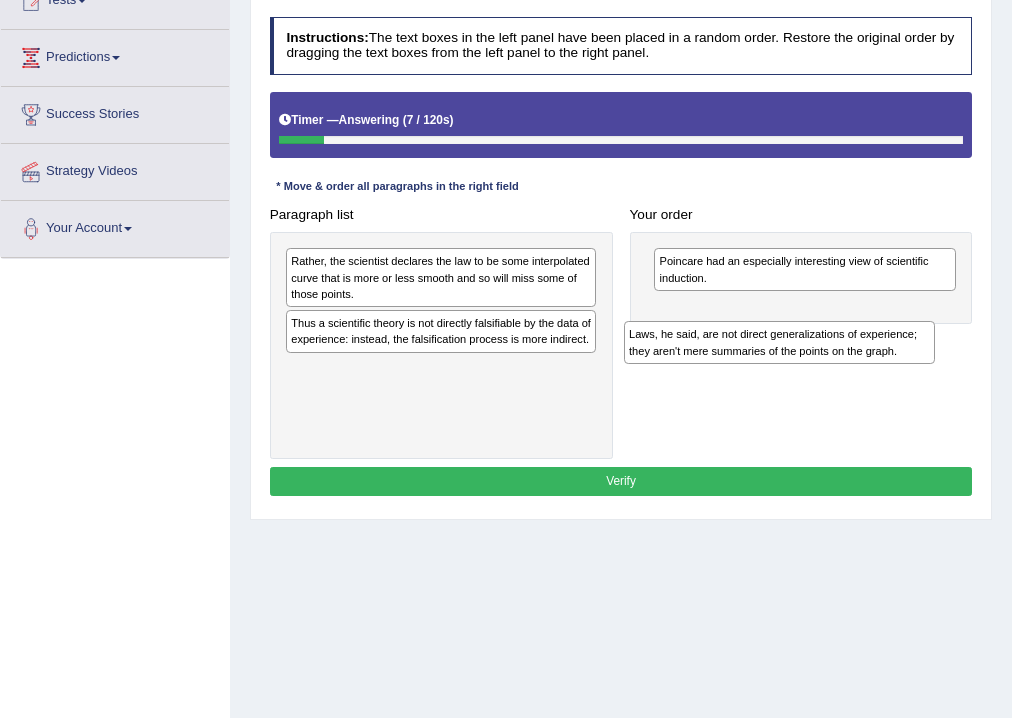 drag, startPoint x: 324, startPoint y: 375, endPoint x: 726, endPoint y: 363, distance: 402.17908 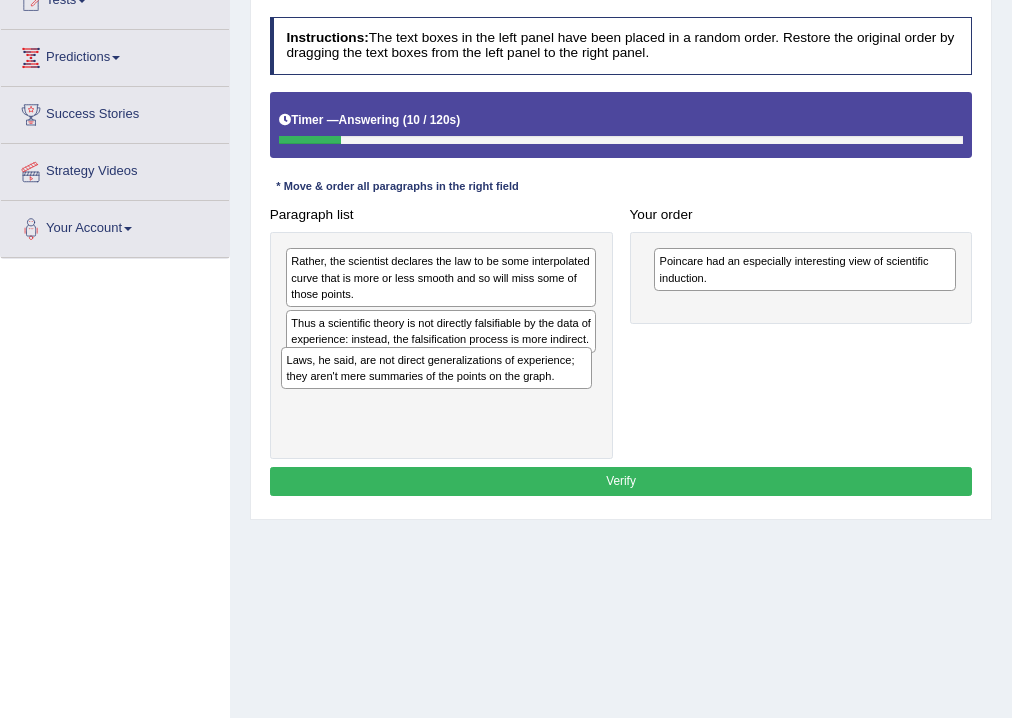 drag, startPoint x: 463, startPoint y: 388, endPoint x: 462, endPoint y: 406, distance: 18.027756 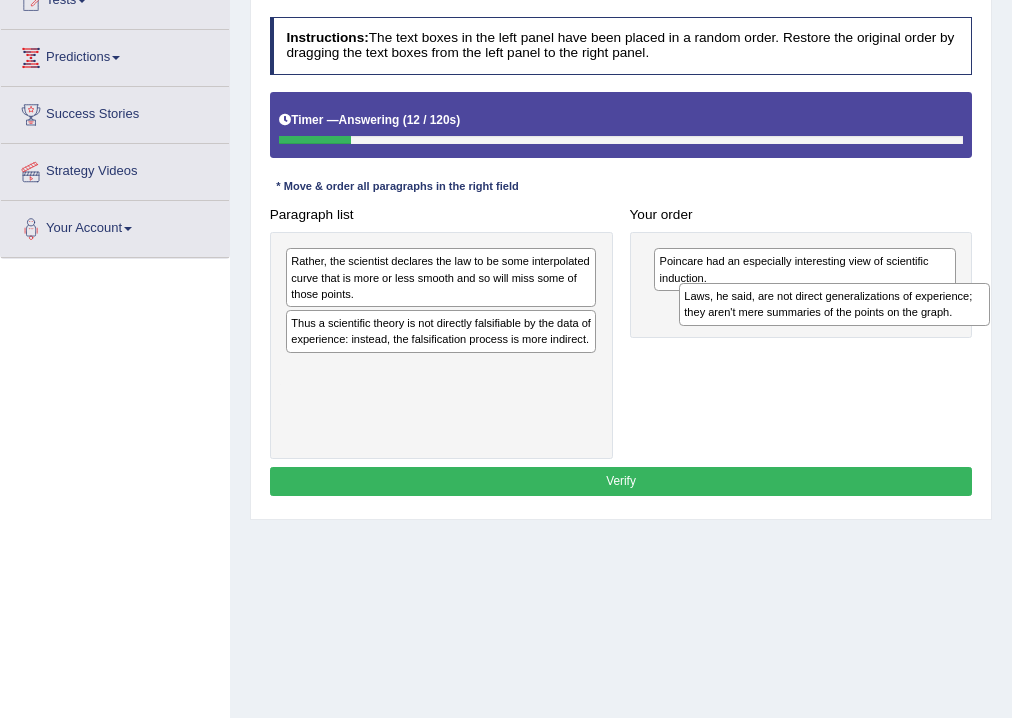 drag, startPoint x: 387, startPoint y: 381, endPoint x: 852, endPoint y: 324, distance: 468.48053 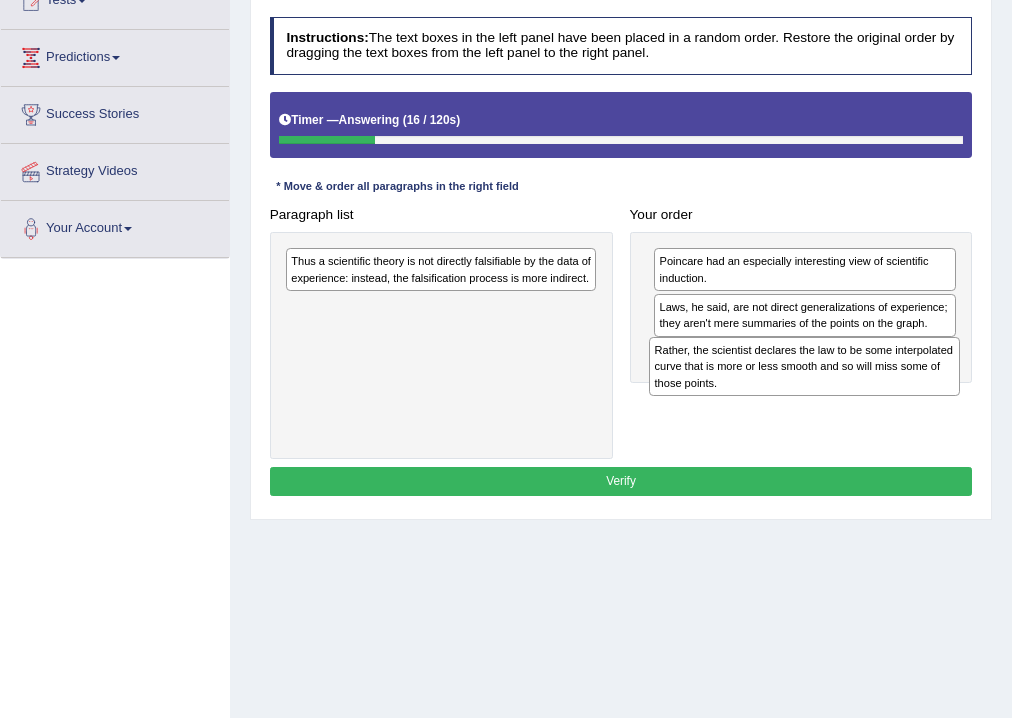 drag, startPoint x: 506, startPoint y: 277, endPoint x: 938, endPoint y: 390, distance: 446.53442 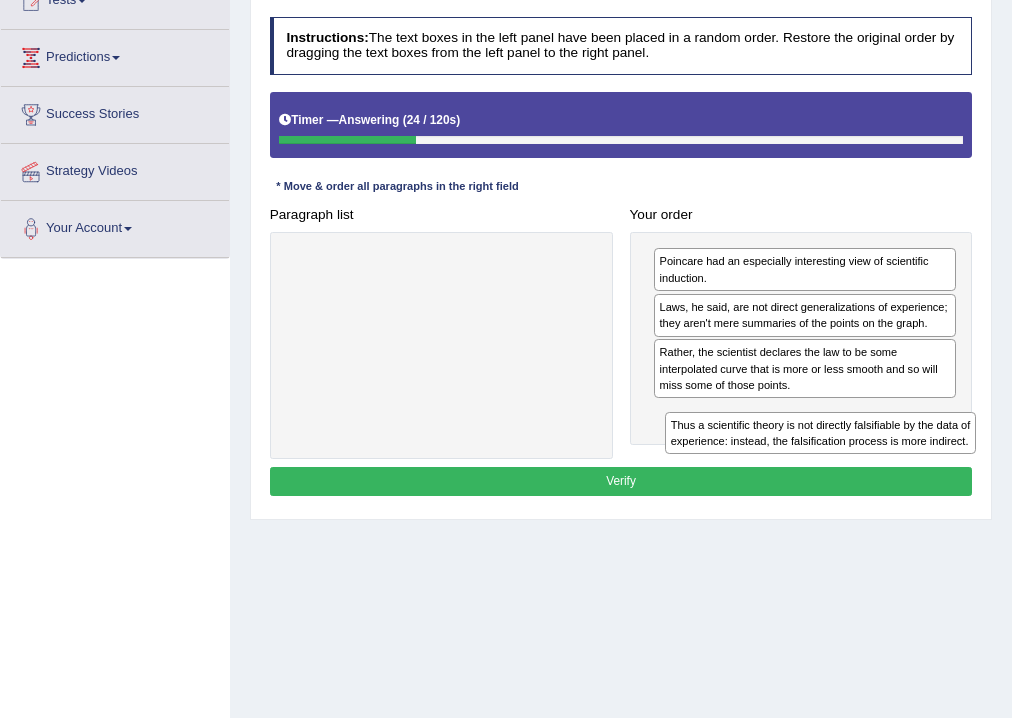 drag, startPoint x: 567, startPoint y: 304, endPoint x: 976, endPoint y: 474, distance: 442.92325 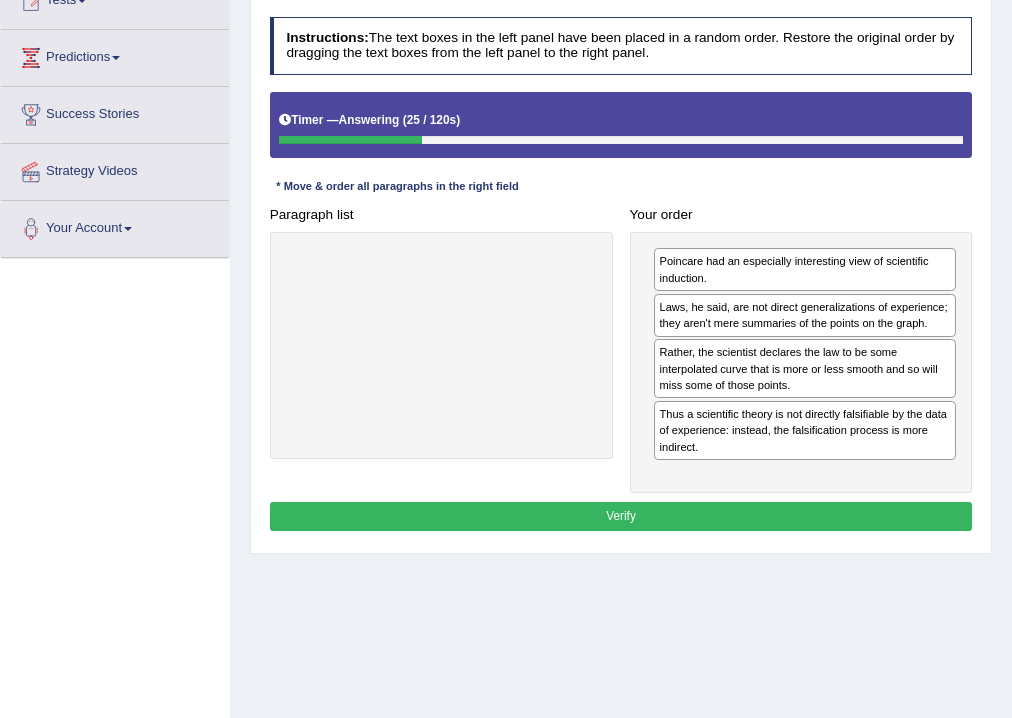 click on "Verify" at bounding box center [621, 516] 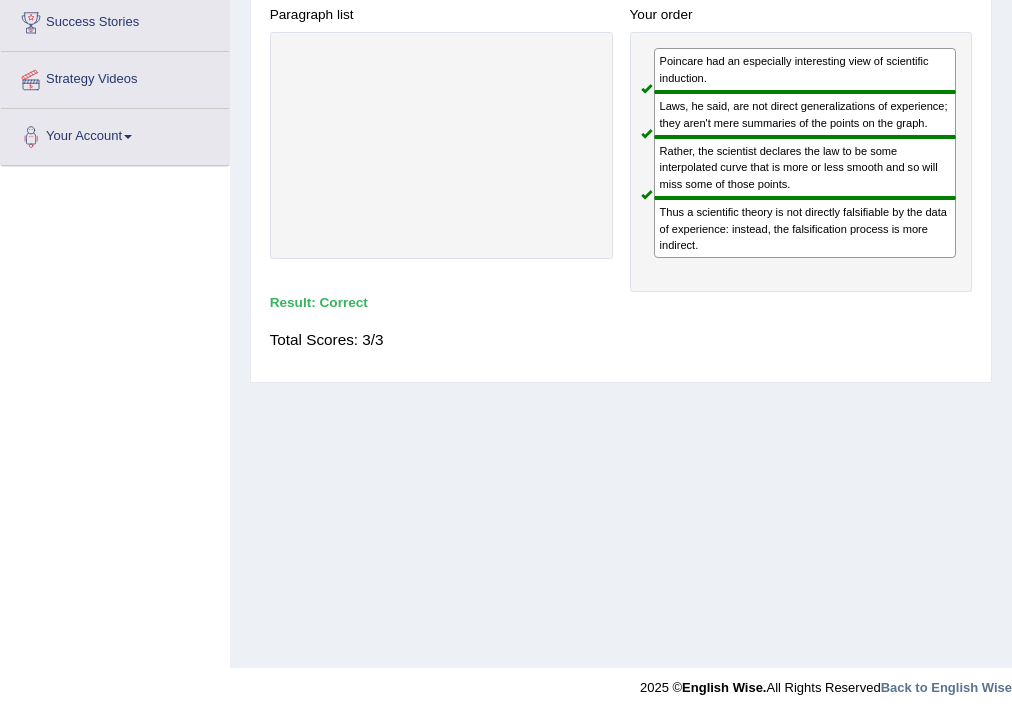 scroll, scrollTop: 0, scrollLeft: 0, axis: both 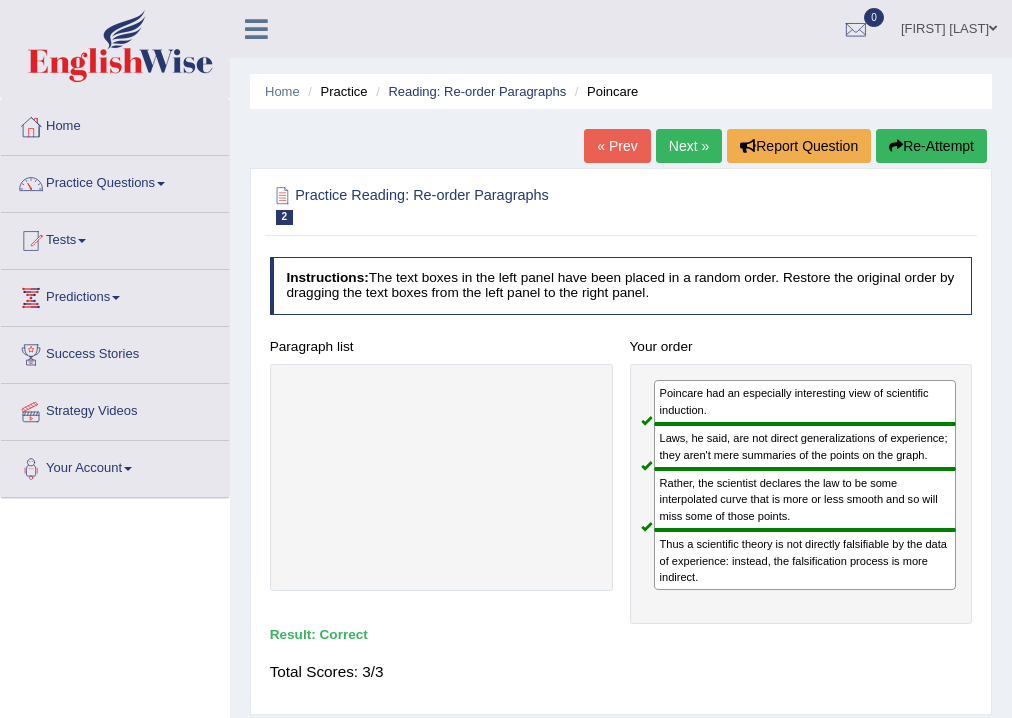 click on "Next »" at bounding box center [689, 146] 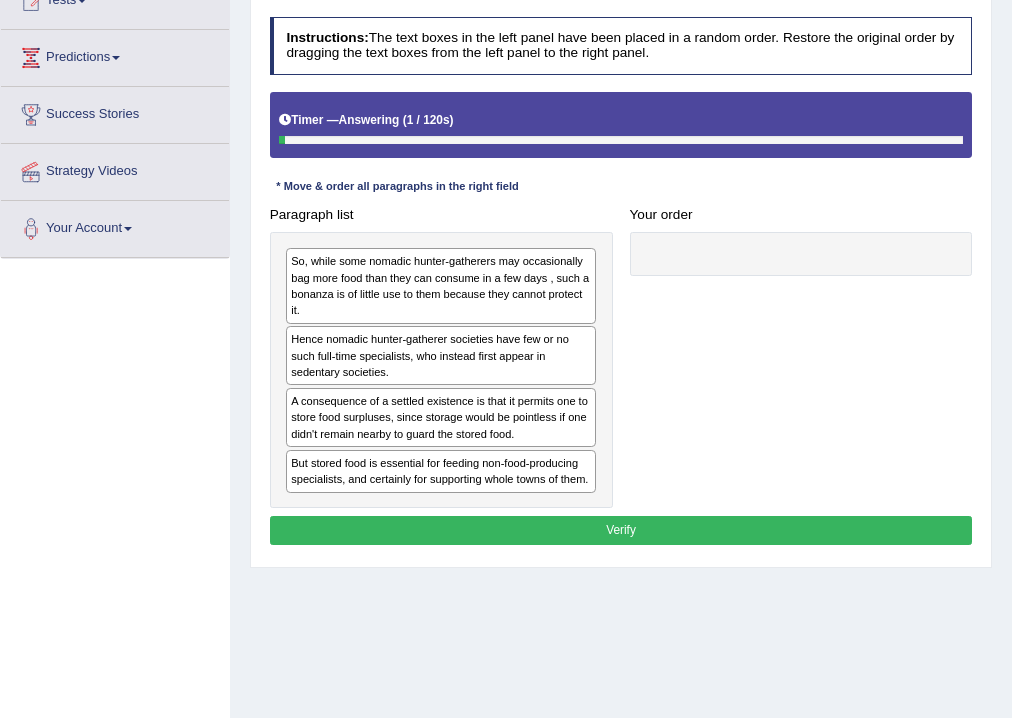 scroll, scrollTop: 240, scrollLeft: 0, axis: vertical 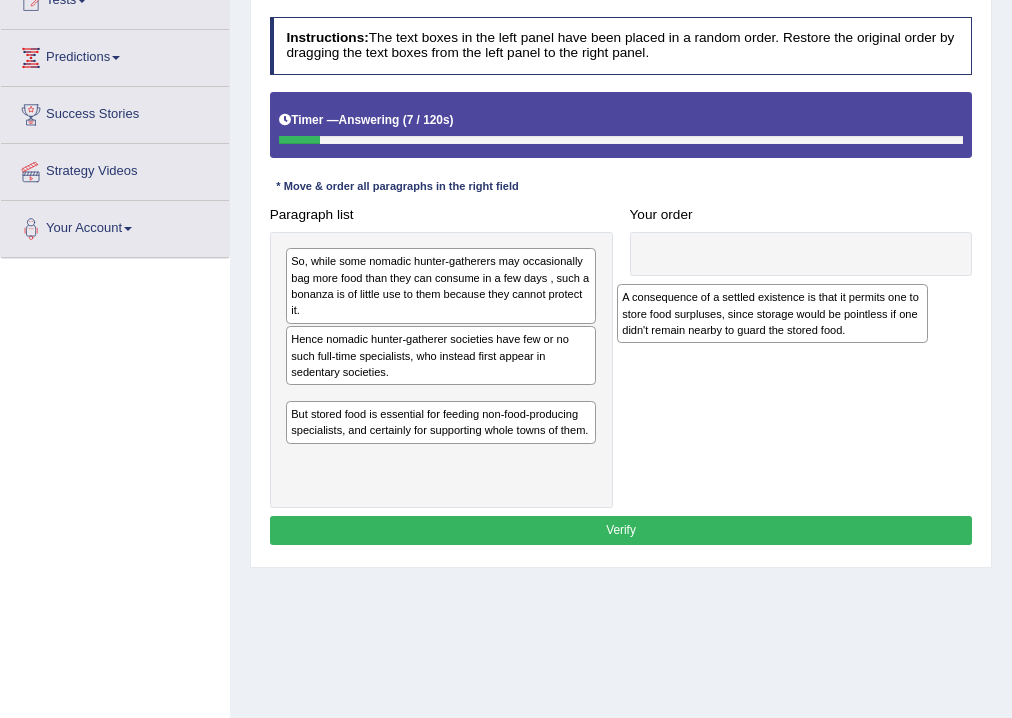drag, startPoint x: 348, startPoint y: 427, endPoint x: 745, endPoint y: 328, distance: 409.15768 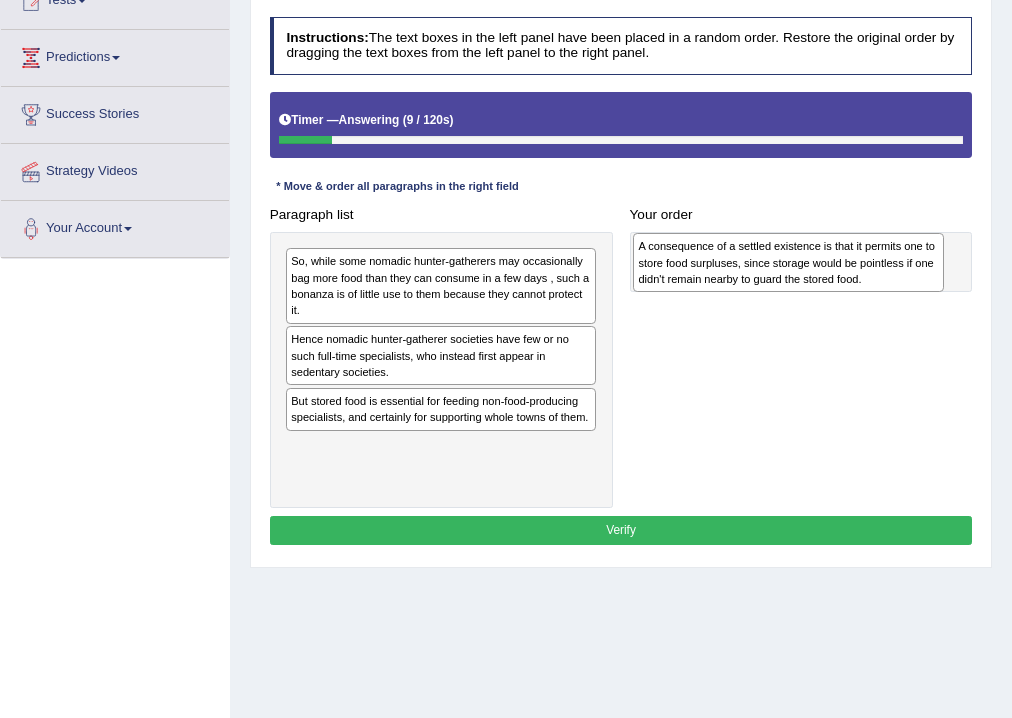 drag, startPoint x: 488, startPoint y: 418, endPoint x: 901, endPoint y: 270, distance: 438.71744 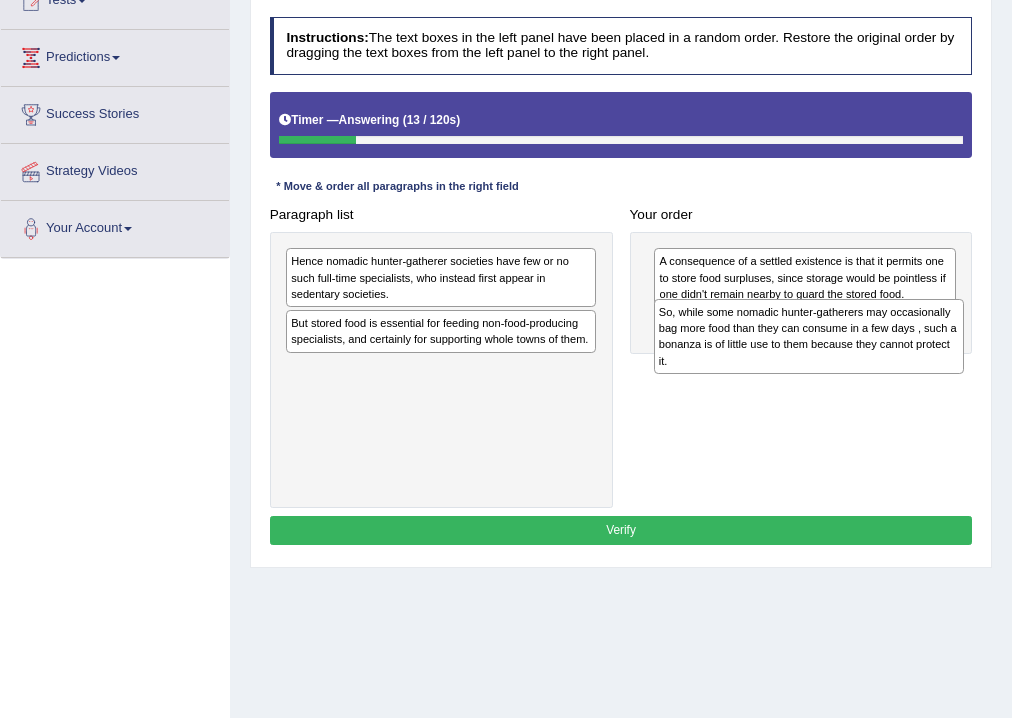 drag, startPoint x: 347, startPoint y: 288, endPoint x: 784, endPoint y: 356, distance: 442.25897 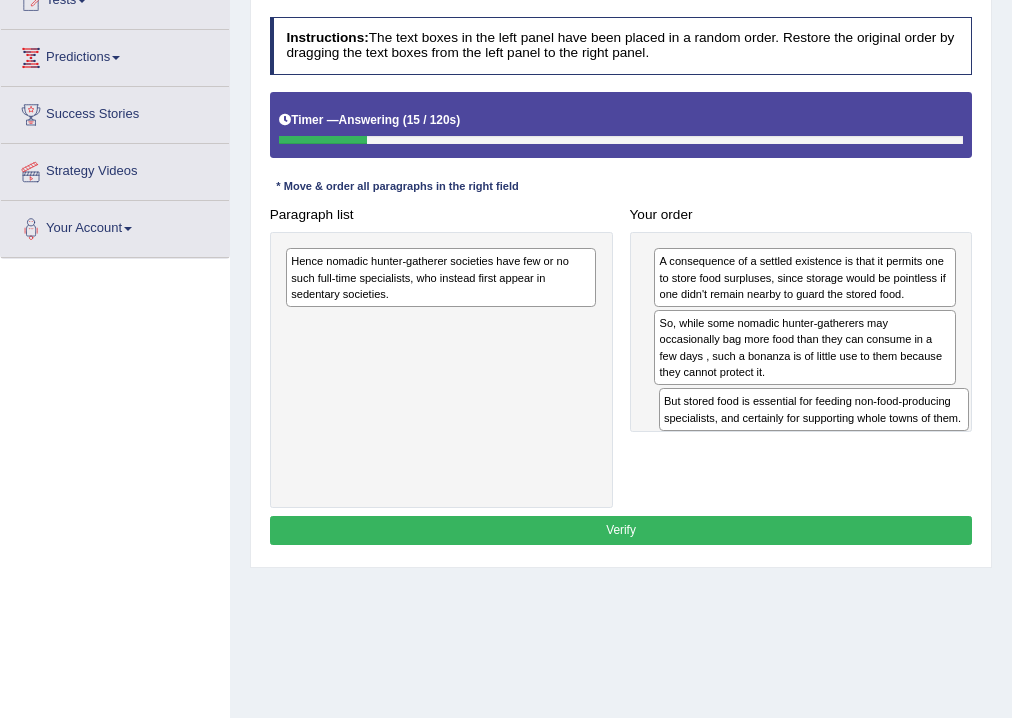 drag, startPoint x: 452, startPoint y: 331, endPoint x: 895, endPoint y: 443, distance: 456.93872 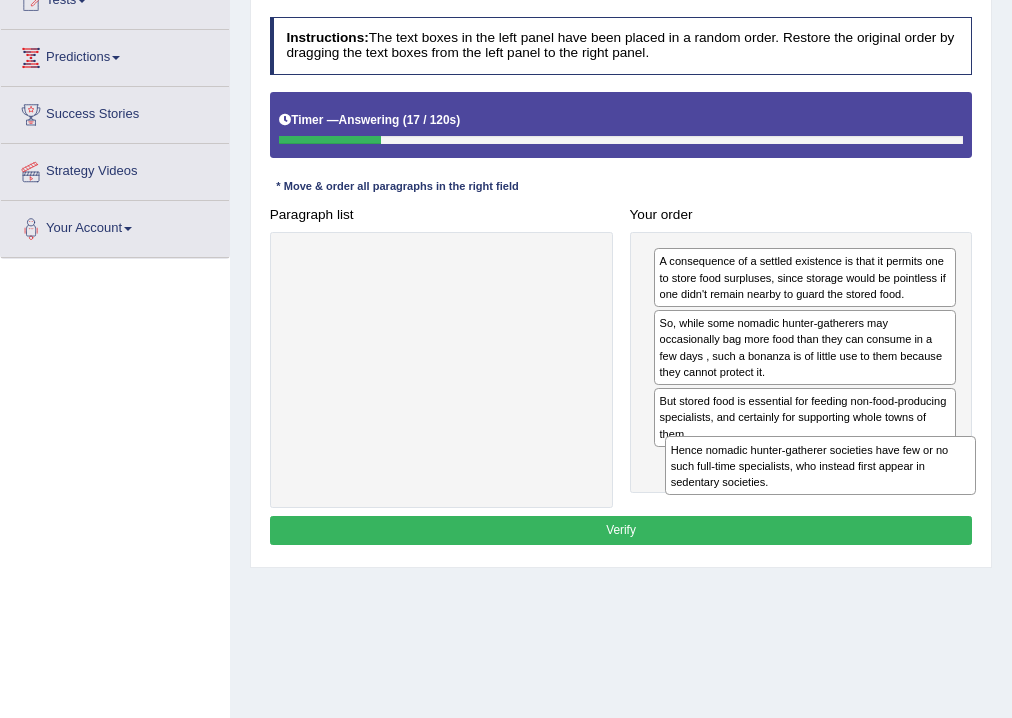 drag, startPoint x: 430, startPoint y: 269, endPoint x: 881, endPoint y: 499, distance: 506.26178 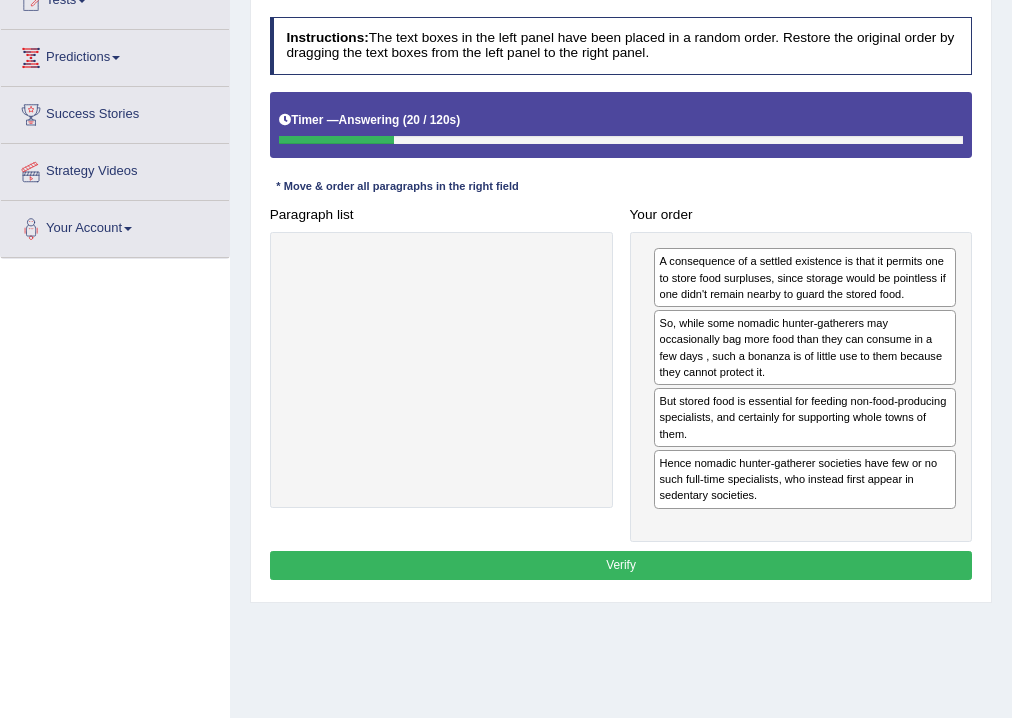 click on "Verify" at bounding box center [621, 565] 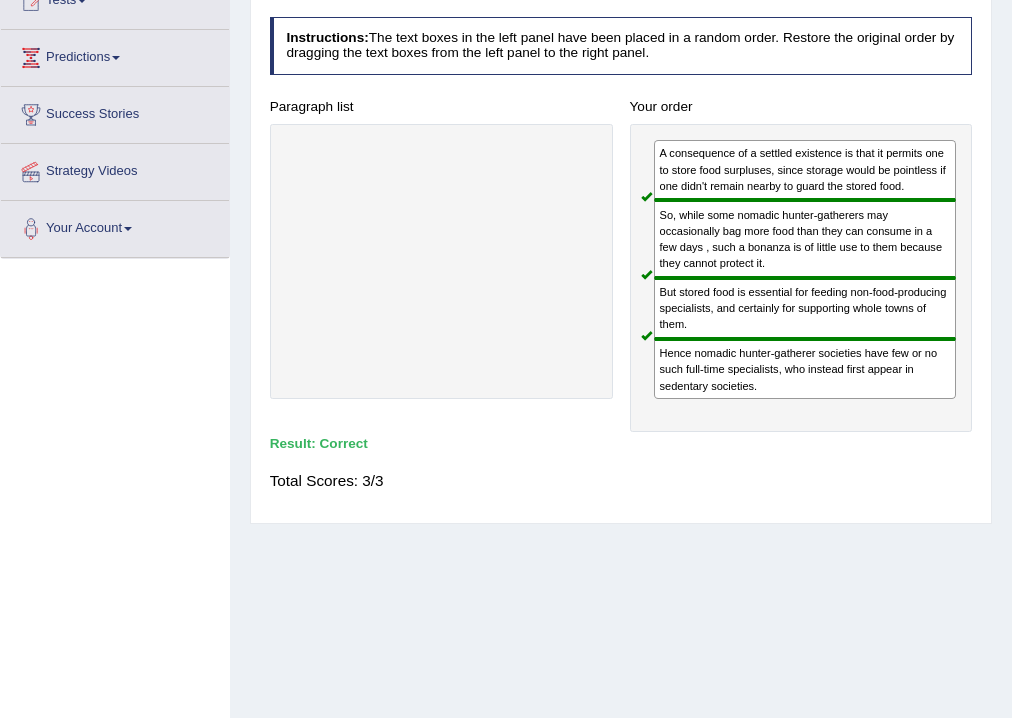 scroll, scrollTop: 0, scrollLeft: 0, axis: both 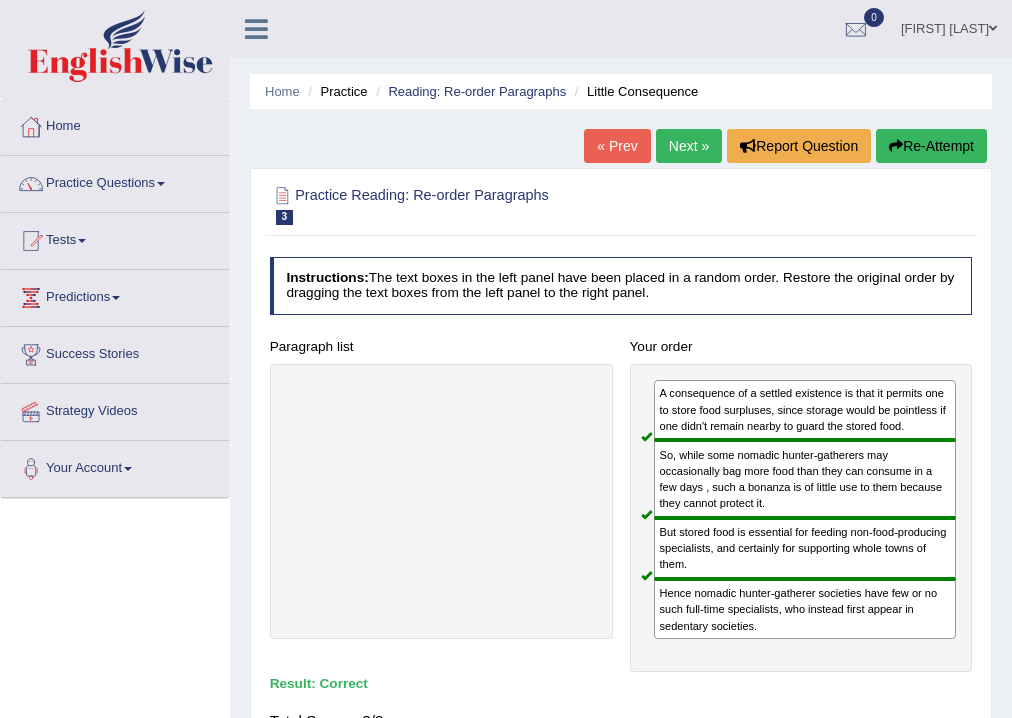 click on "Next »" at bounding box center (689, 146) 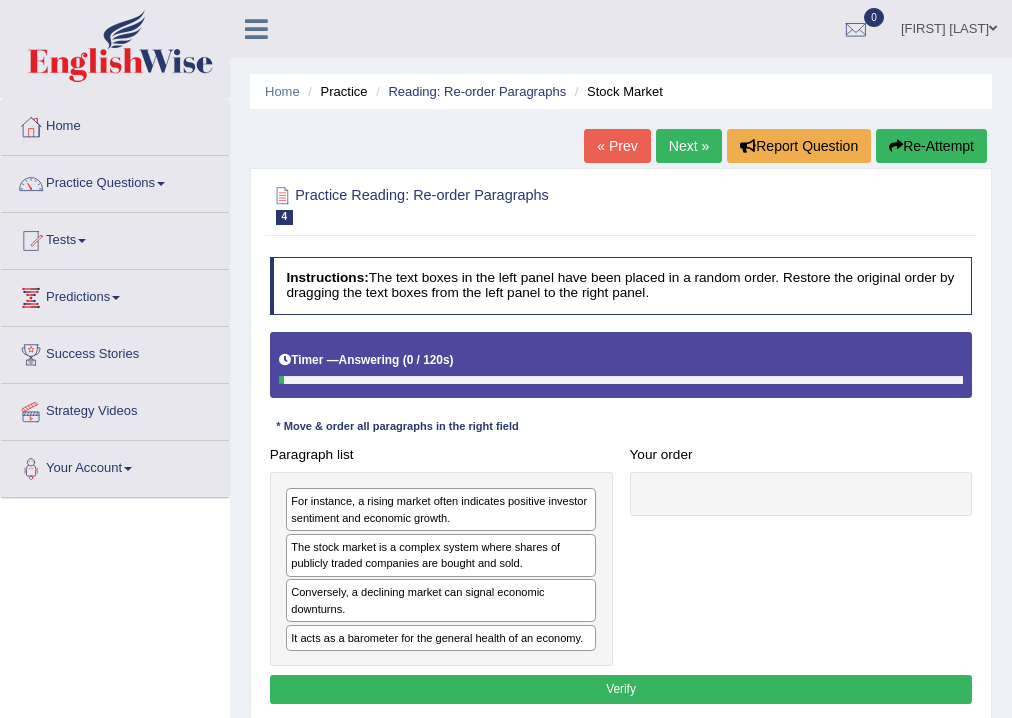 scroll, scrollTop: 160, scrollLeft: 0, axis: vertical 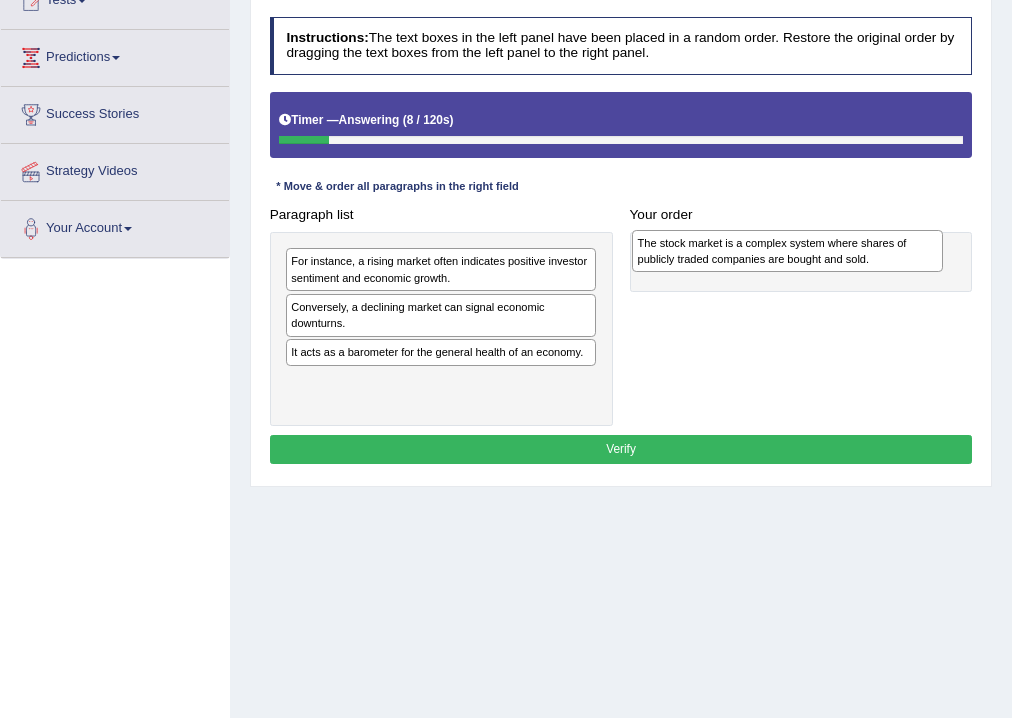 drag, startPoint x: 367, startPoint y: 320, endPoint x: 779, endPoint y: 262, distance: 416.0625 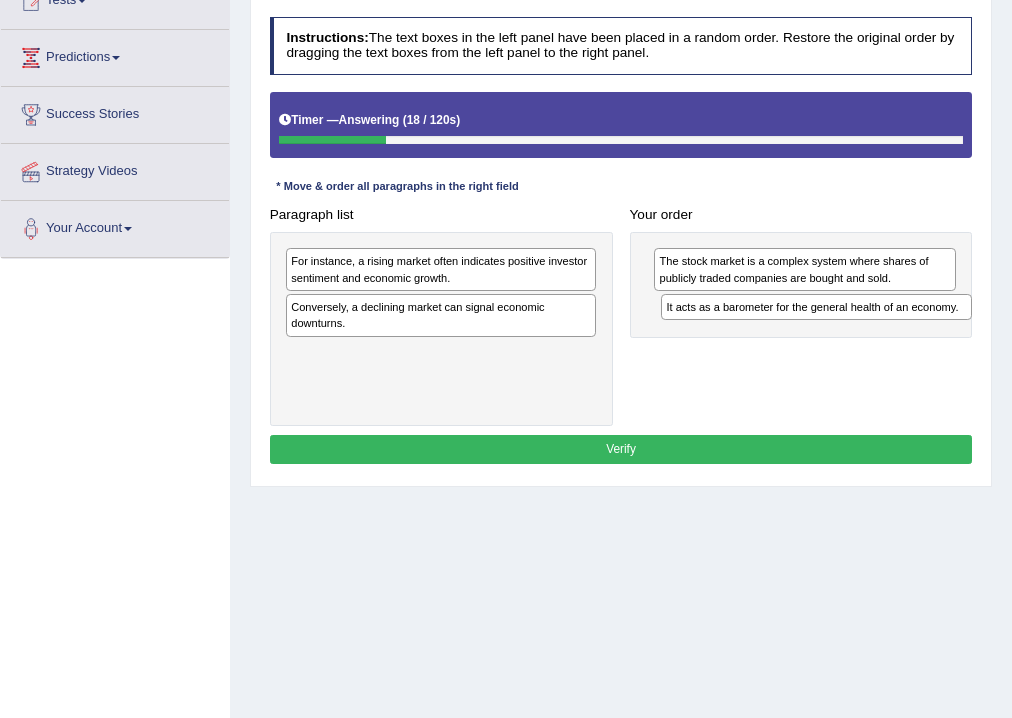 drag, startPoint x: 364, startPoint y: 348, endPoint x: 810, endPoint y: 320, distance: 446.87805 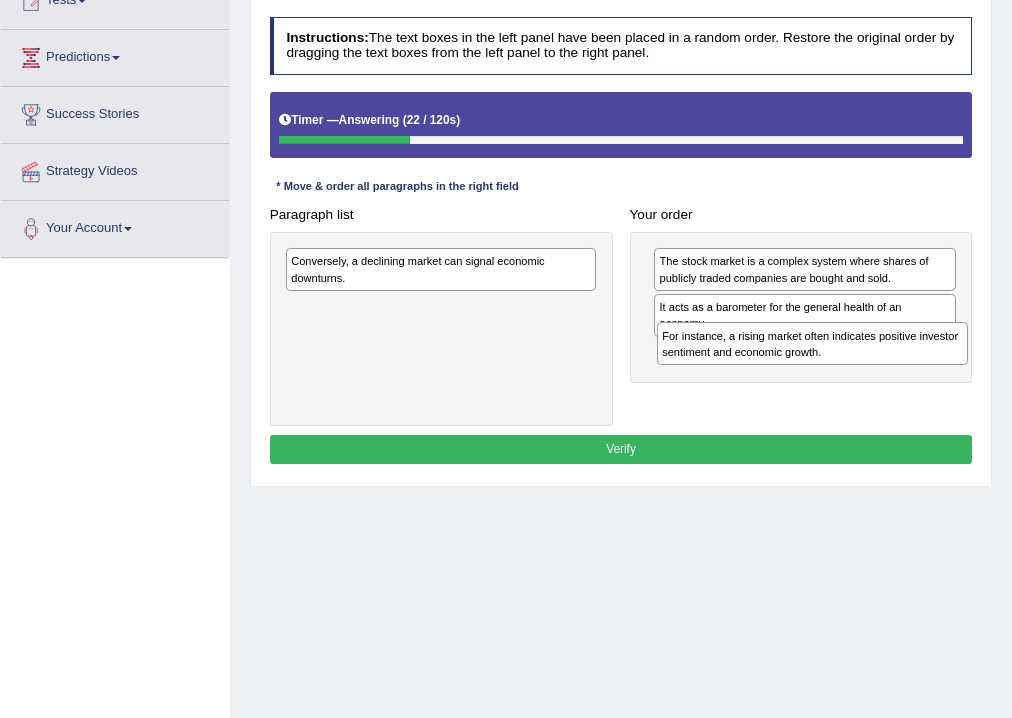drag, startPoint x: 449, startPoint y: 276, endPoint x: 888, endPoint y: 372, distance: 449.37402 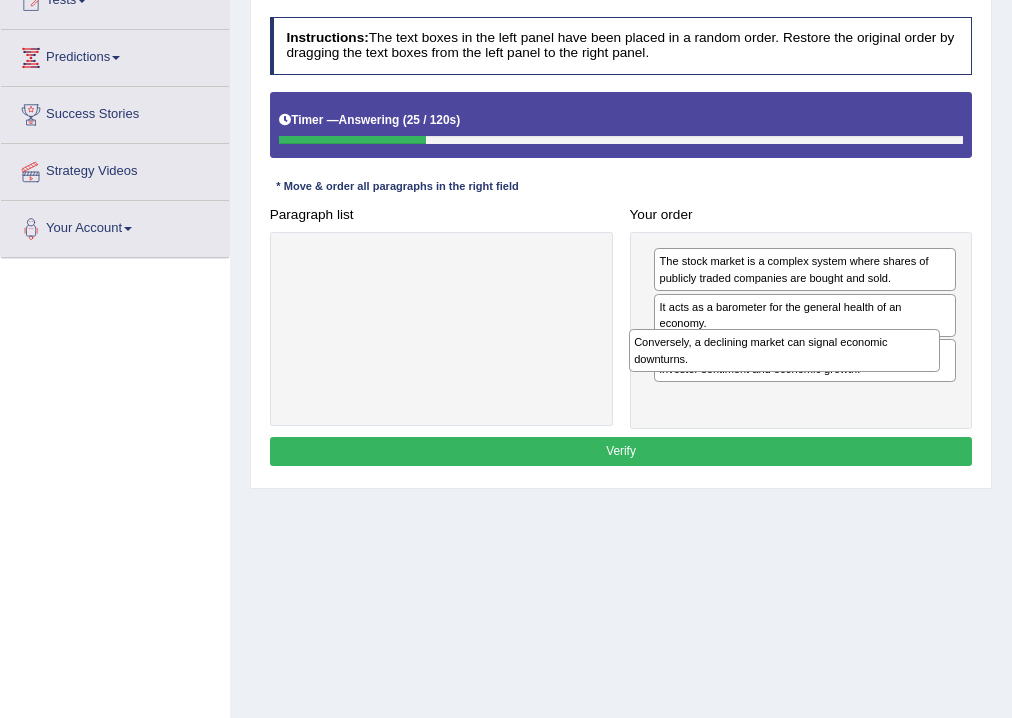 drag, startPoint x: 417, startPoint y: 274, endPoint x: 825, endPoint y: 378, distance: 421.04633 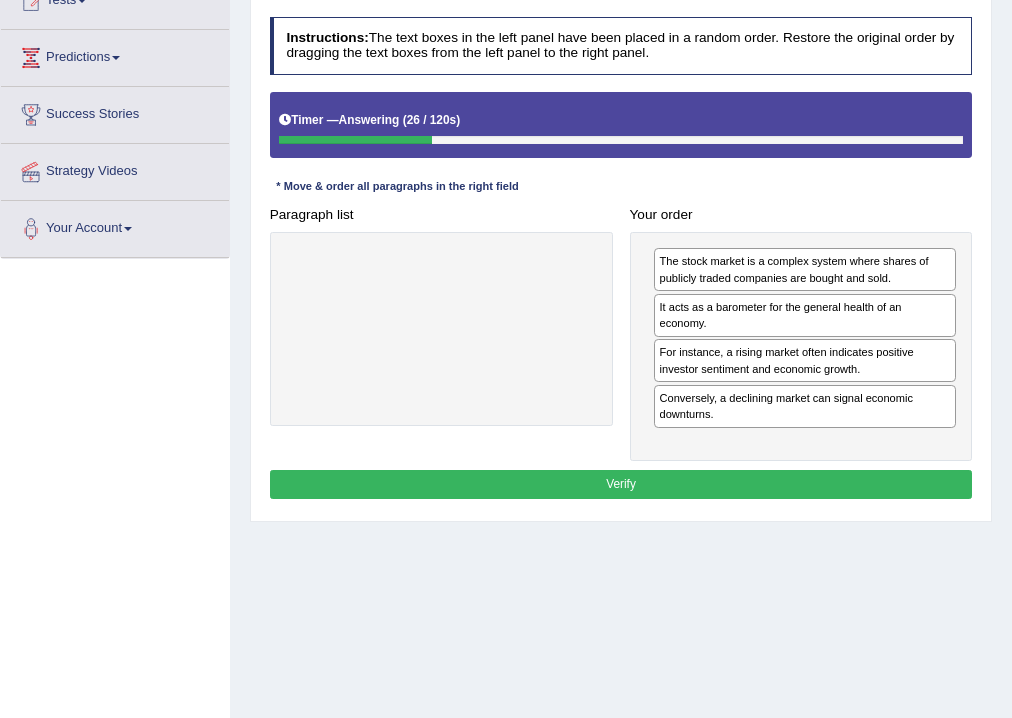 click on "Verify" at bounding box center [621, 484] 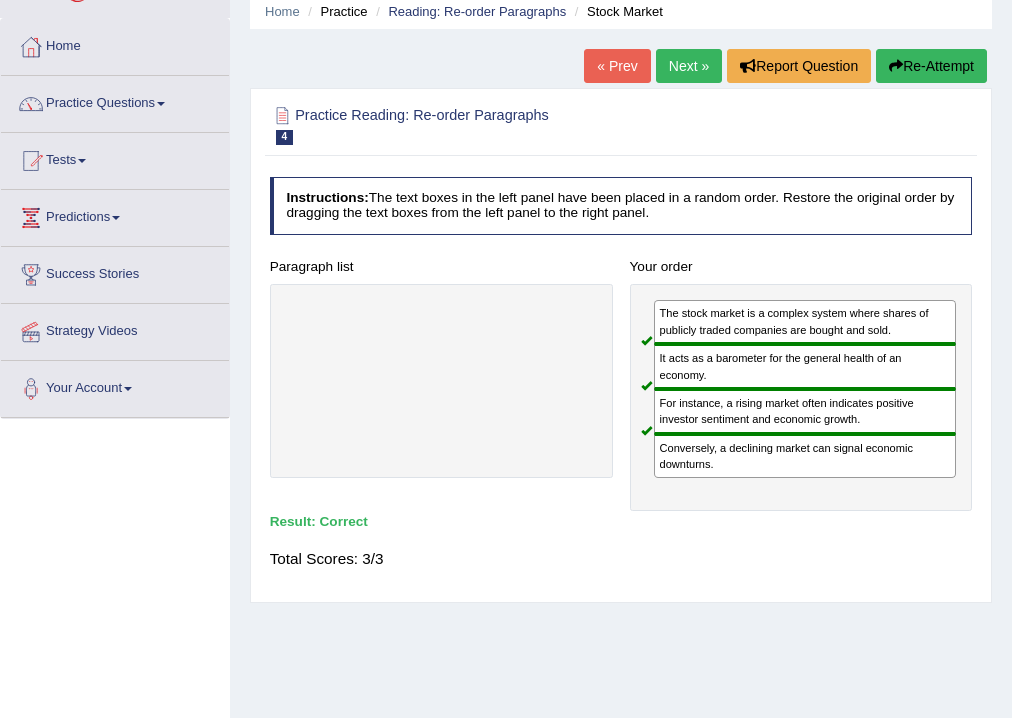 scroll, scrollTop: 0, scrollLeft: 0, axis: both 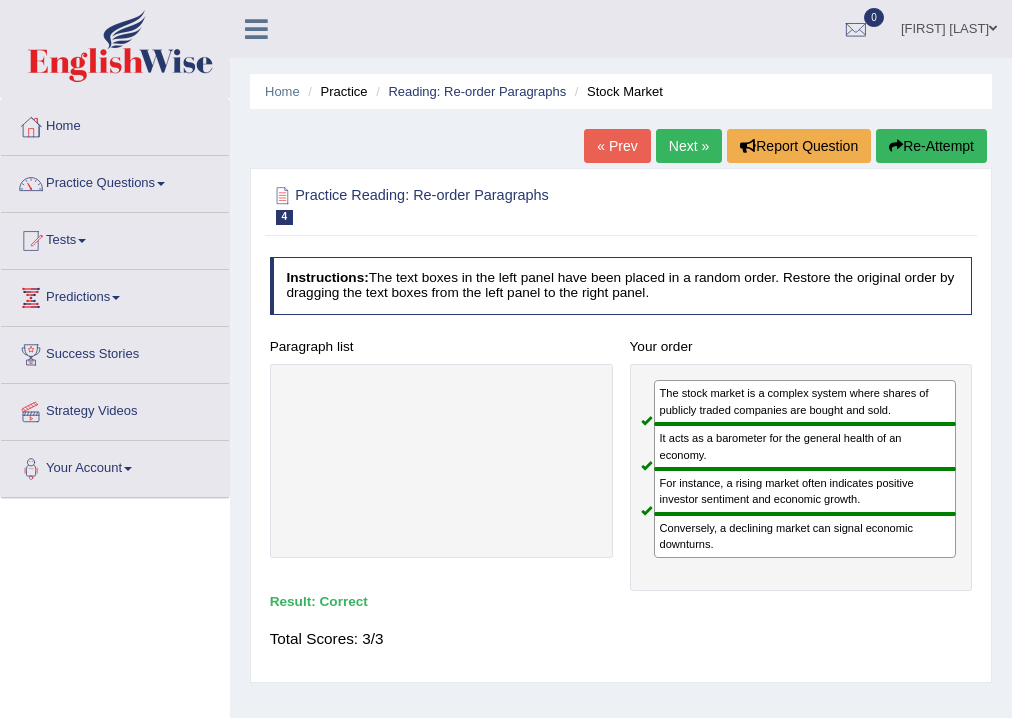 click on "Next »" at bounding box center [689, 146] 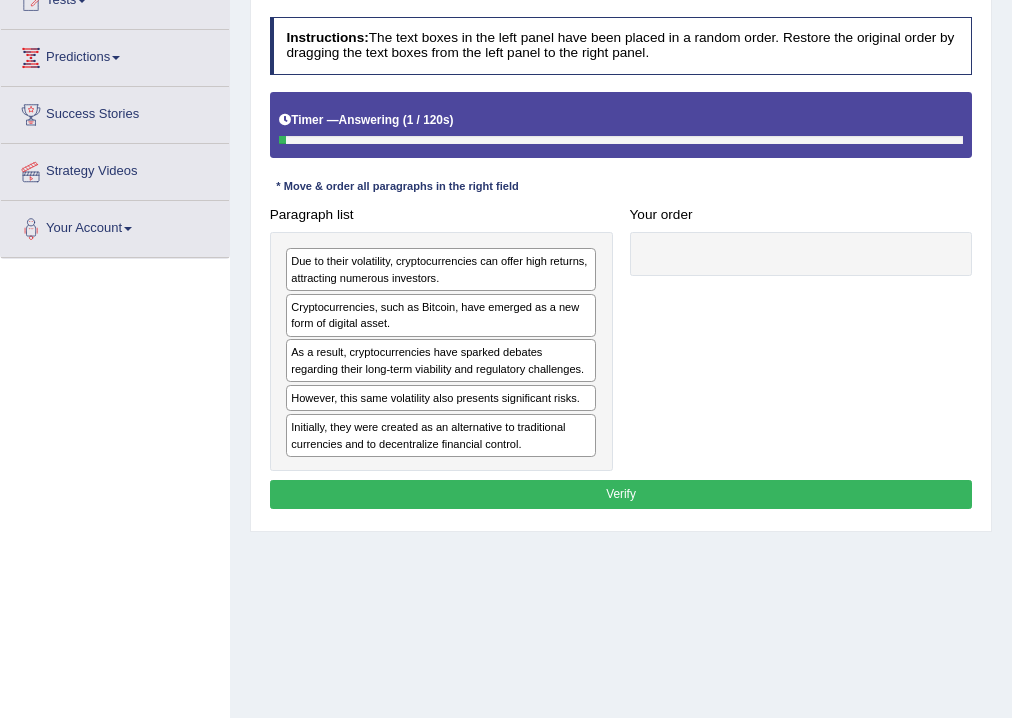 scroll, scrollTop: 320, scrollLeft: 0, axis: vertical 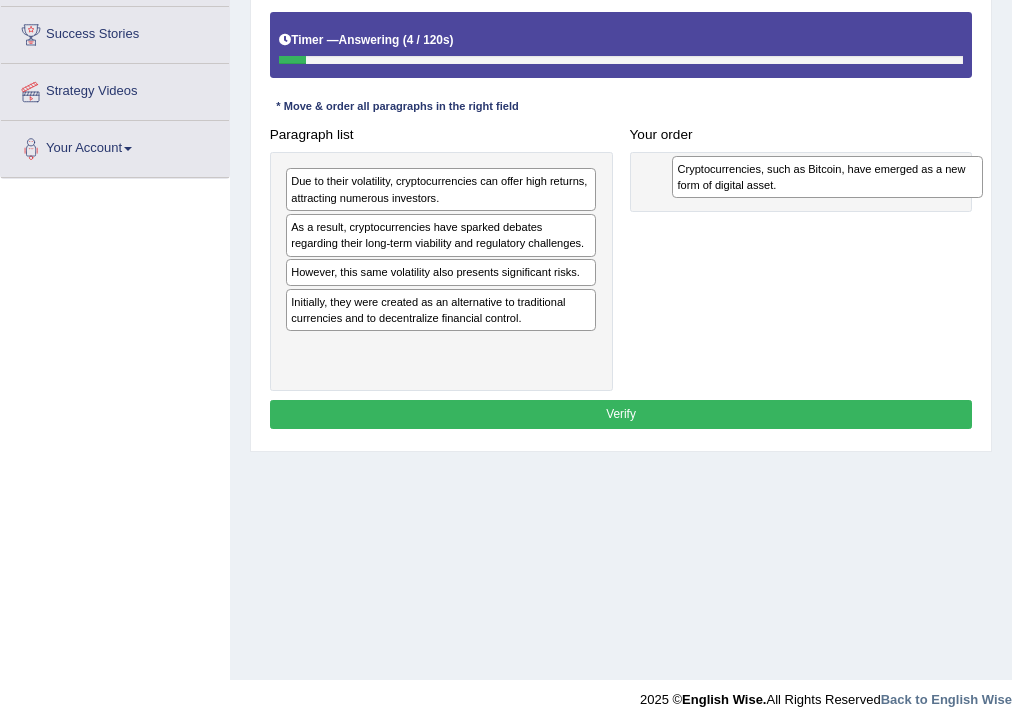 drag, startPoint x: 394, startPoint y: 240, endPoint x: 851, endPoint y: 189, distance: 459.8369 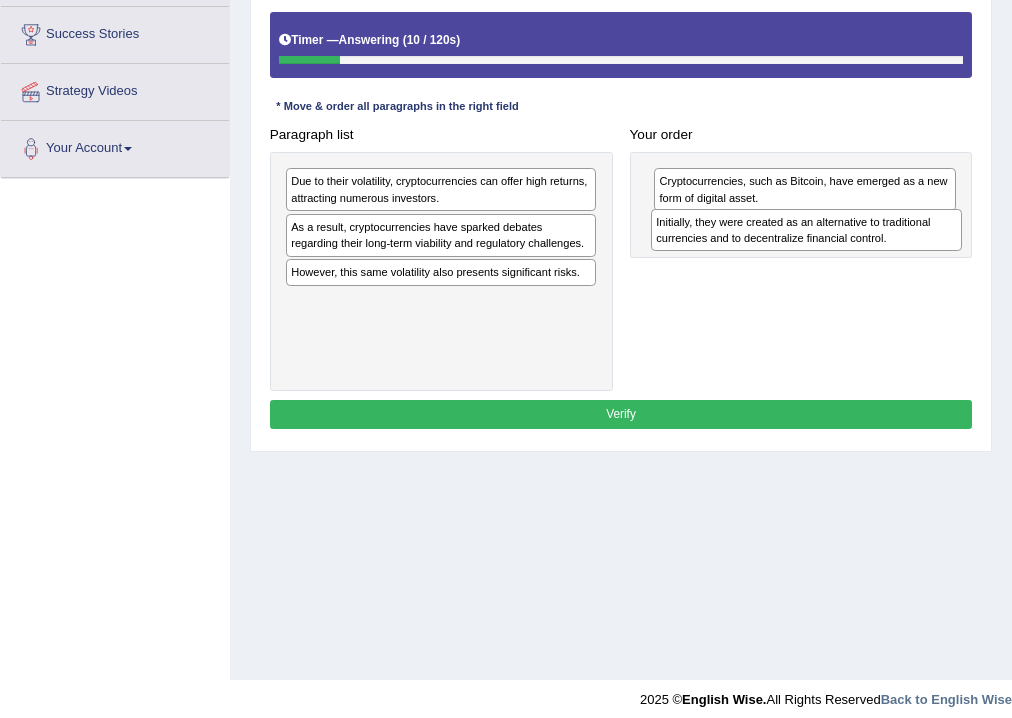 drag, startPoint x: 376, startPoint y: 313, endPoint x: 810, endPoint y: 250, distance: 438.54874 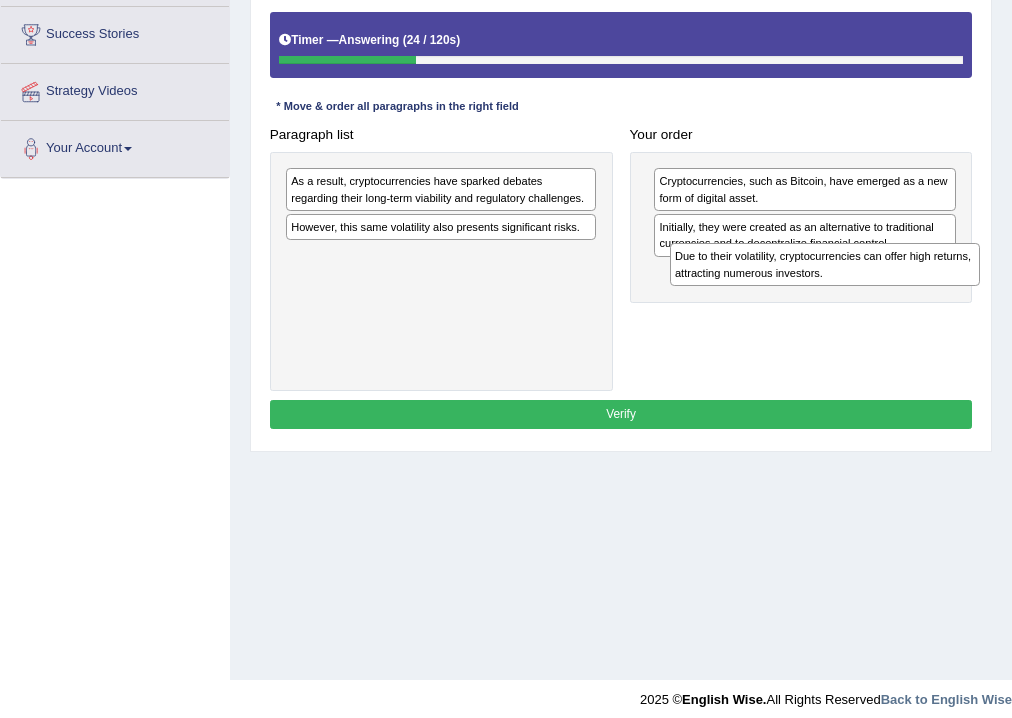 drag, startPoint x: 400, startPoint y: 192, endPoint x: 852, endPoint y: 296, distance: 463.8103 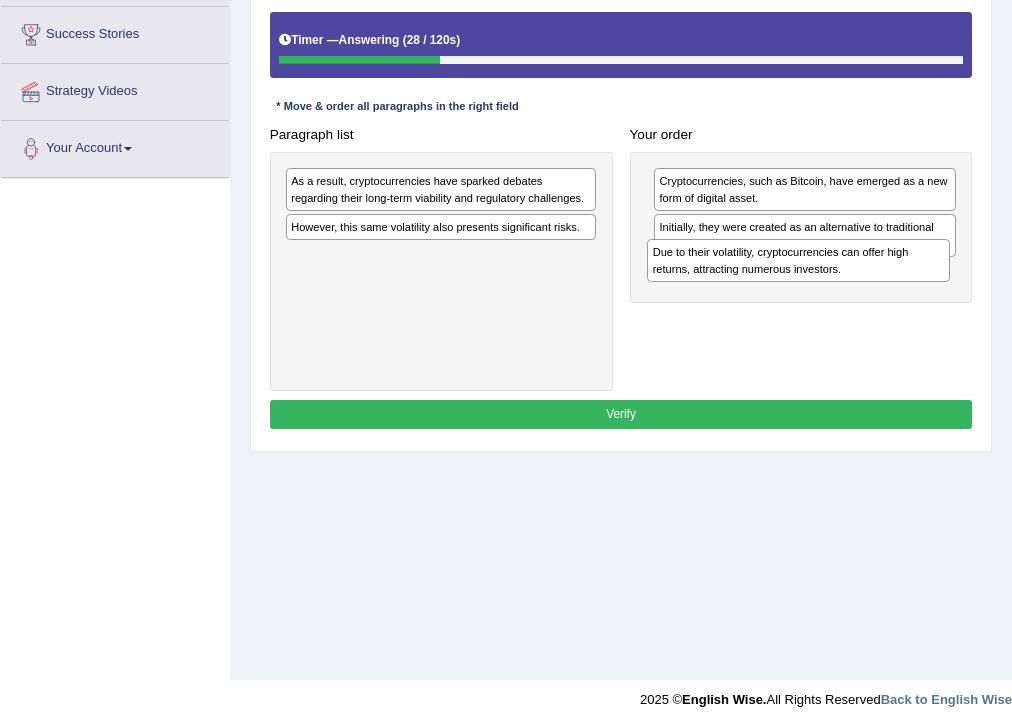 drag, startPoint x: 713, startPoint y: 280, endPoint x: 378, endPoint y: 291, distance: 335.18054 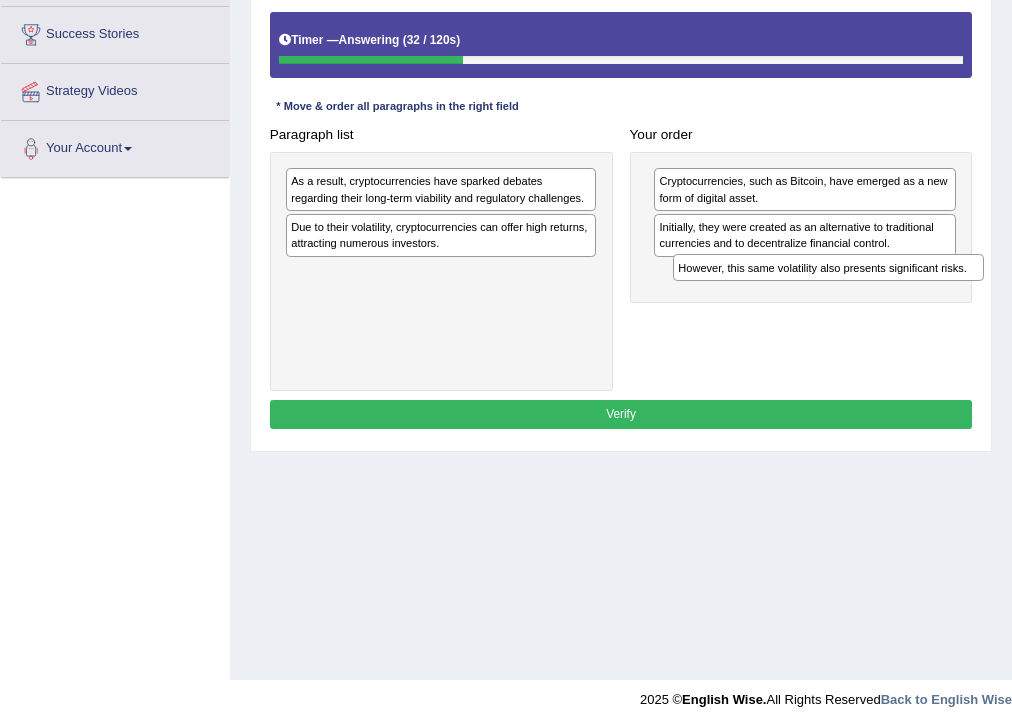 drag, startPoint x: 355, startPoint y: 229, endPoint x: 812, endPoint y: 292, distance: 461.32202 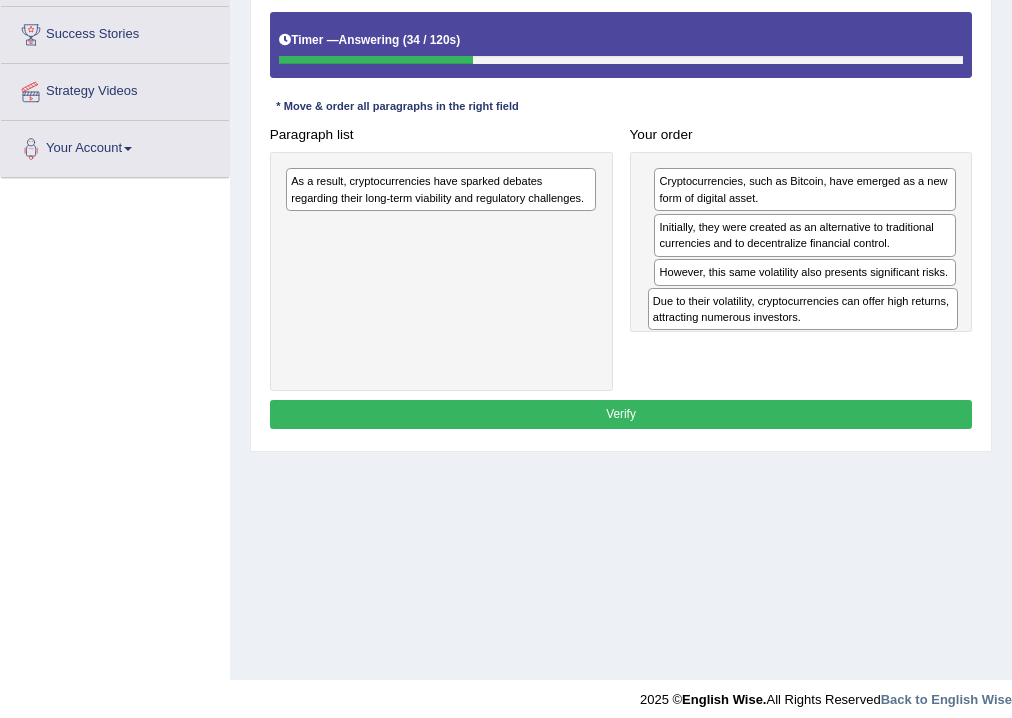 drag, startPoint x: 496, startPoint y: 233, endPoint x: 925, endPoint y: 335, distance: 440.95917 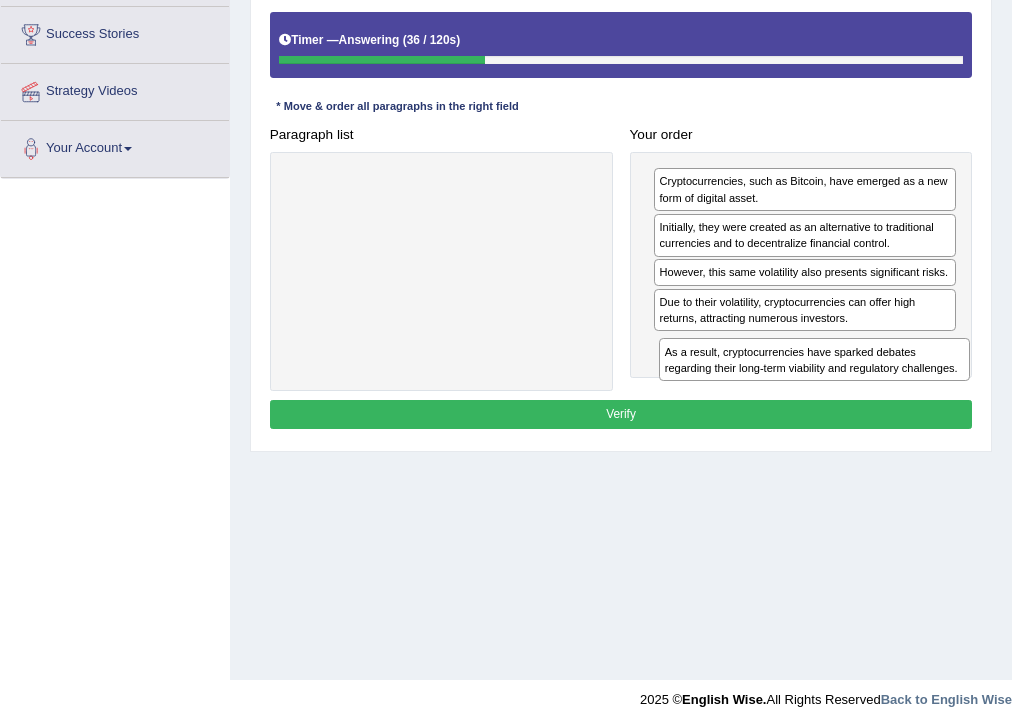 drag, startPoint x: 491, startPoint y: 204, endPoint x: 932, endPoint y: 398, distance: 481.78522 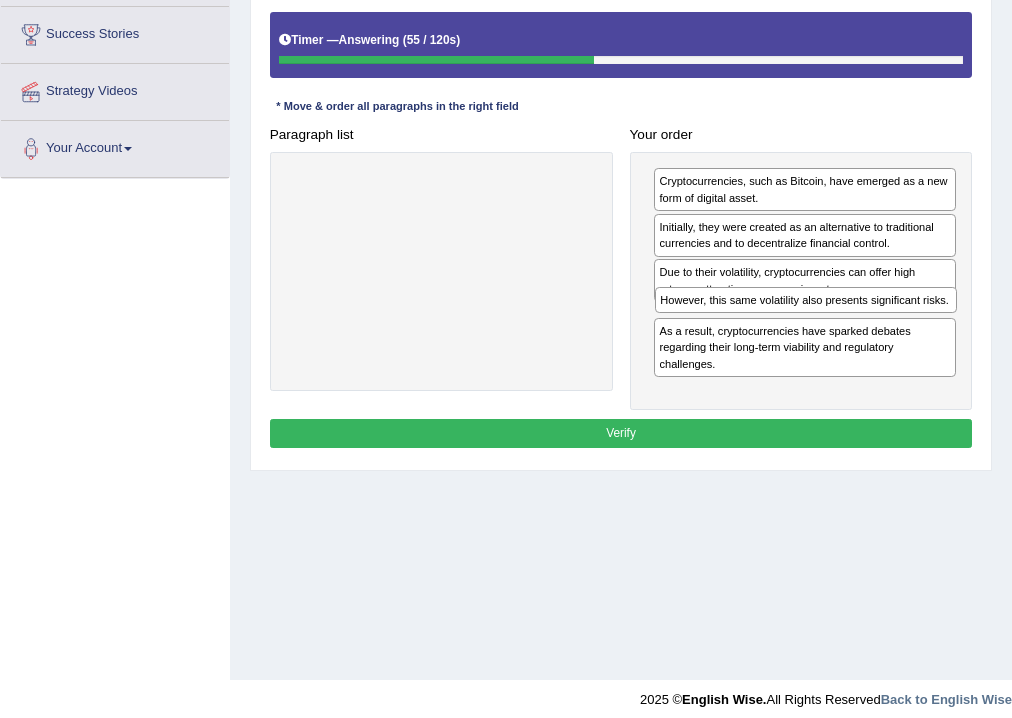drag, startPoint x: 699, startPoint y: 274, endPoint x: 706, endPoint y: 332, distance: 58.420887 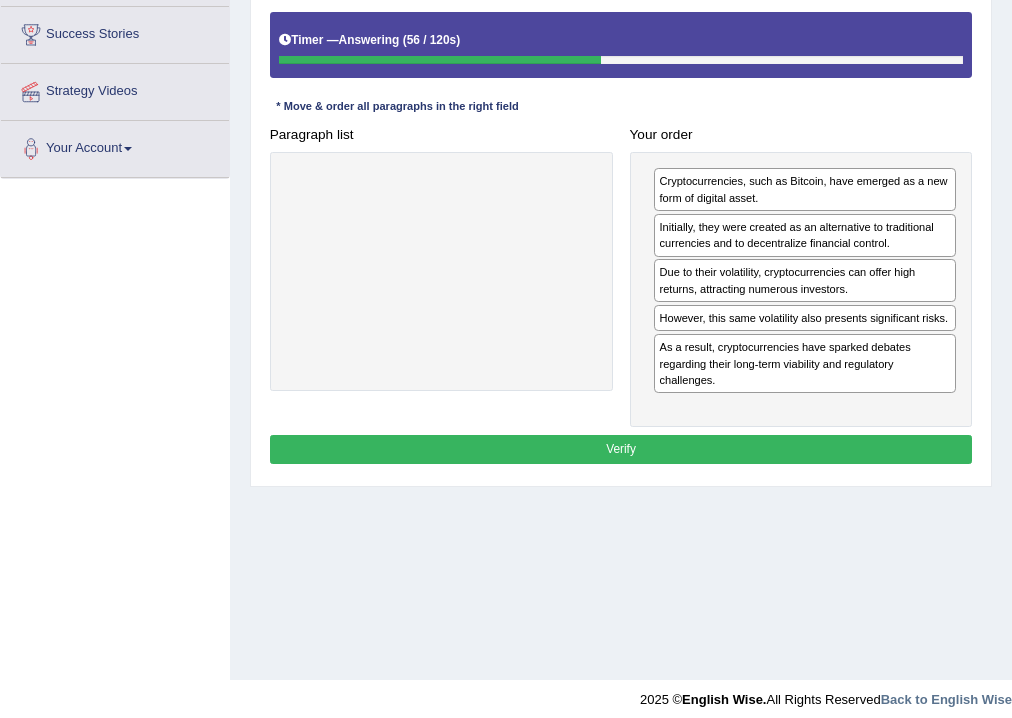click on "Verify" at bounding box center [621, 449] 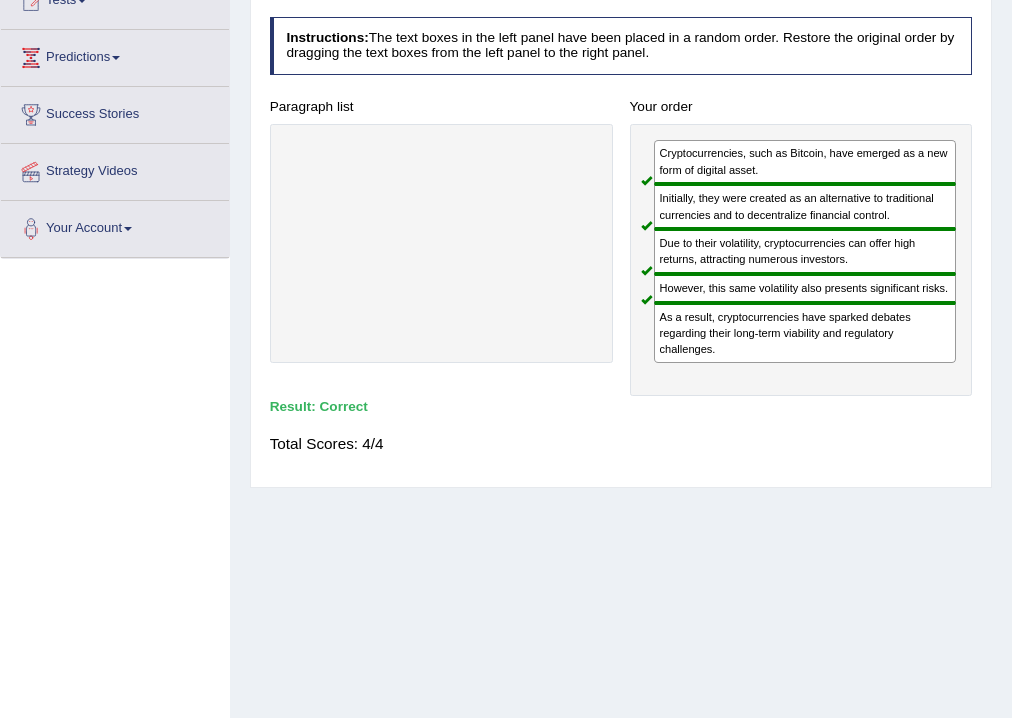 scroll, scrollTop: 0, scrollLeft: 0, axis: both 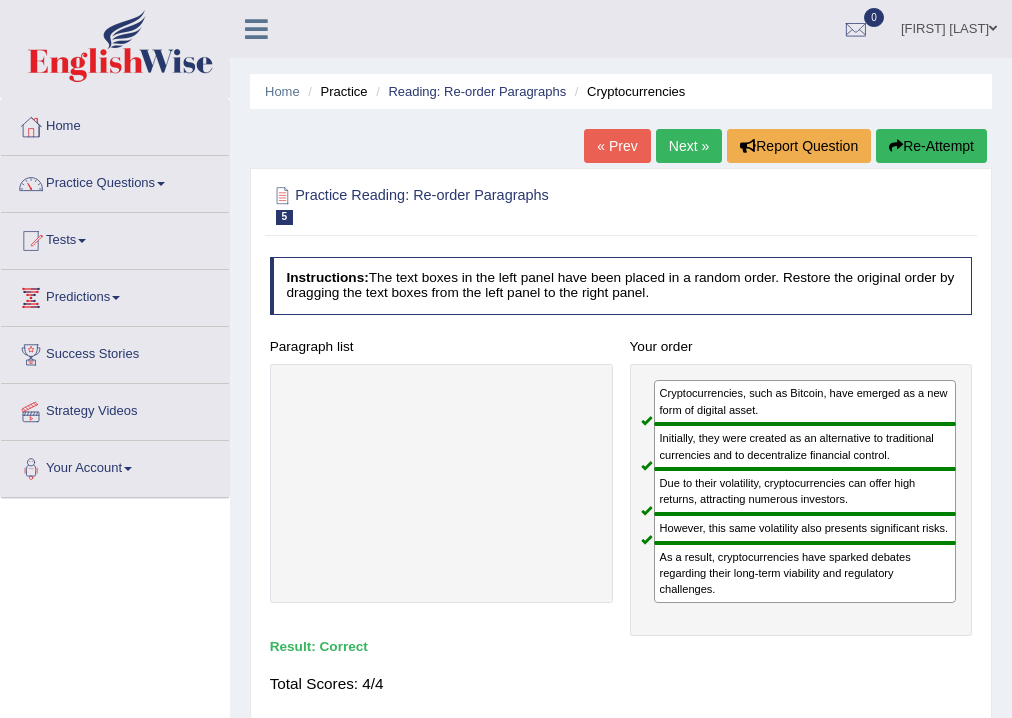click on "Next »" at bounding box center [689, 146] 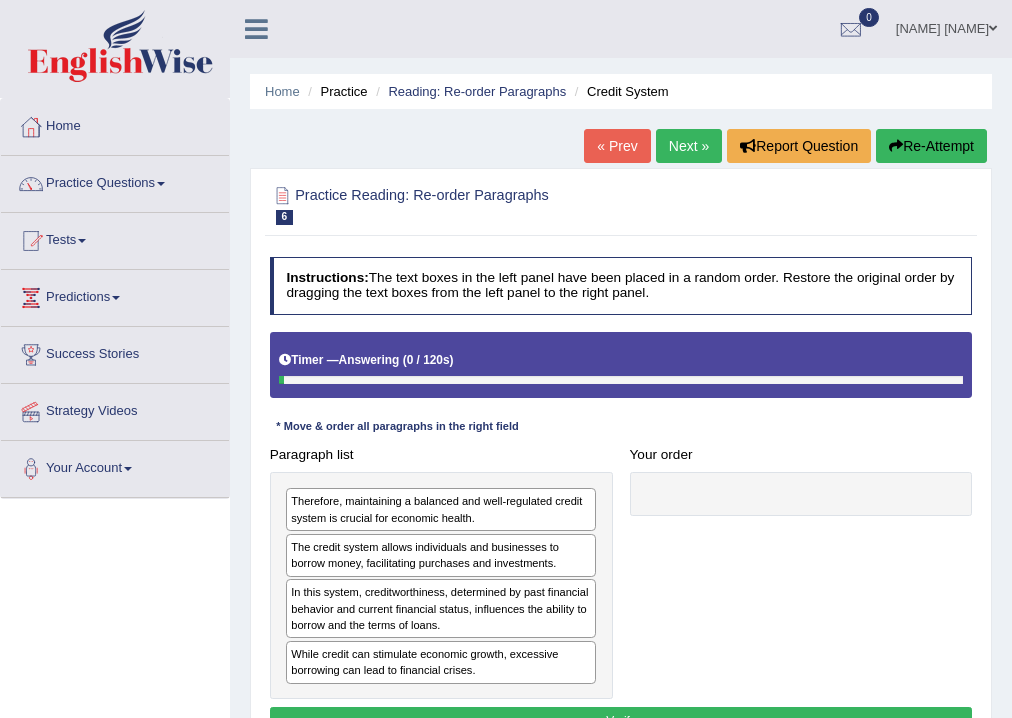scroll, scrollTop: 0, scrollLeft: 0, axis: both 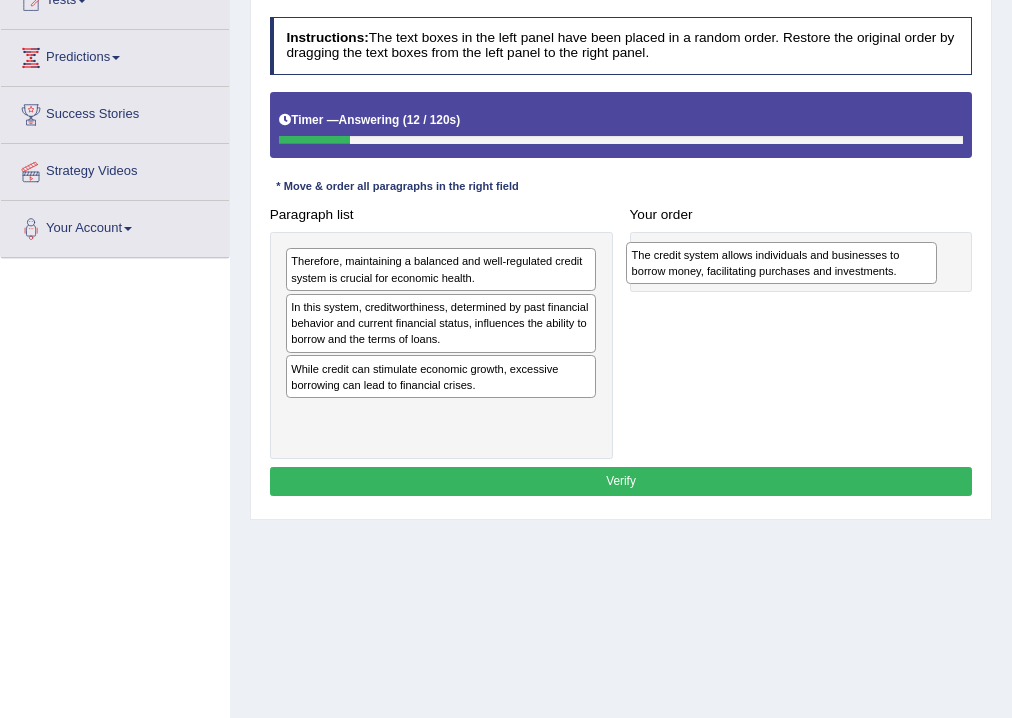 drag, startPoint x: 444, startPoint y: 319, endPoint x: 864, endPoint y: 264, distance: 423.58588 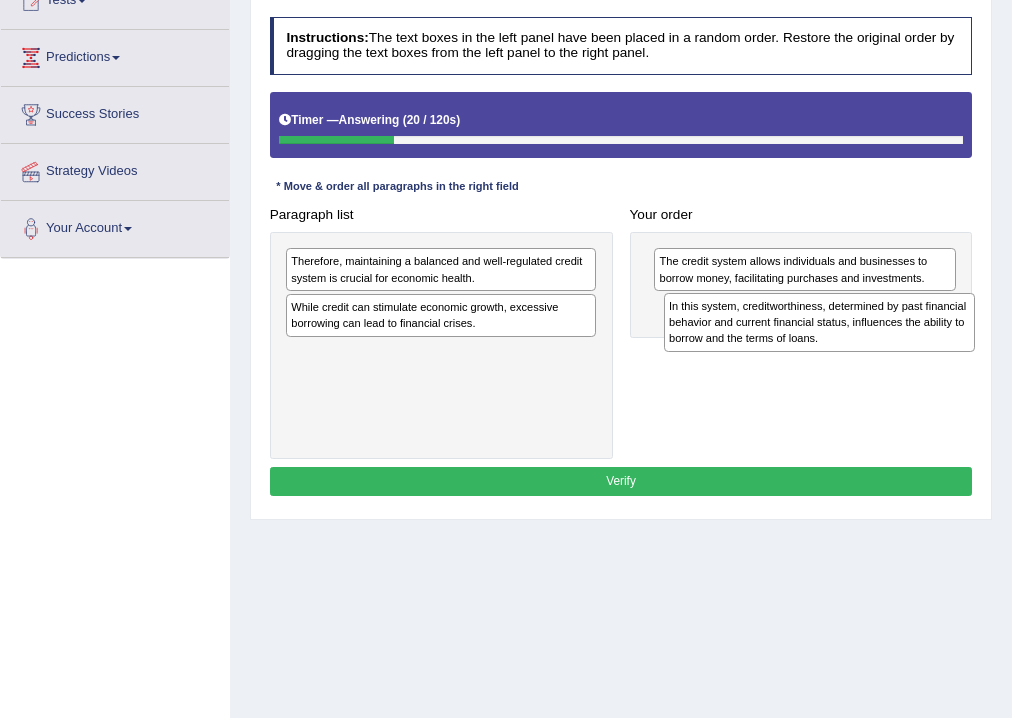 drag, startPoint x: 394, startPoint y: 335, endPoint x: 844, endPoint y: 351, distance: 450.28436 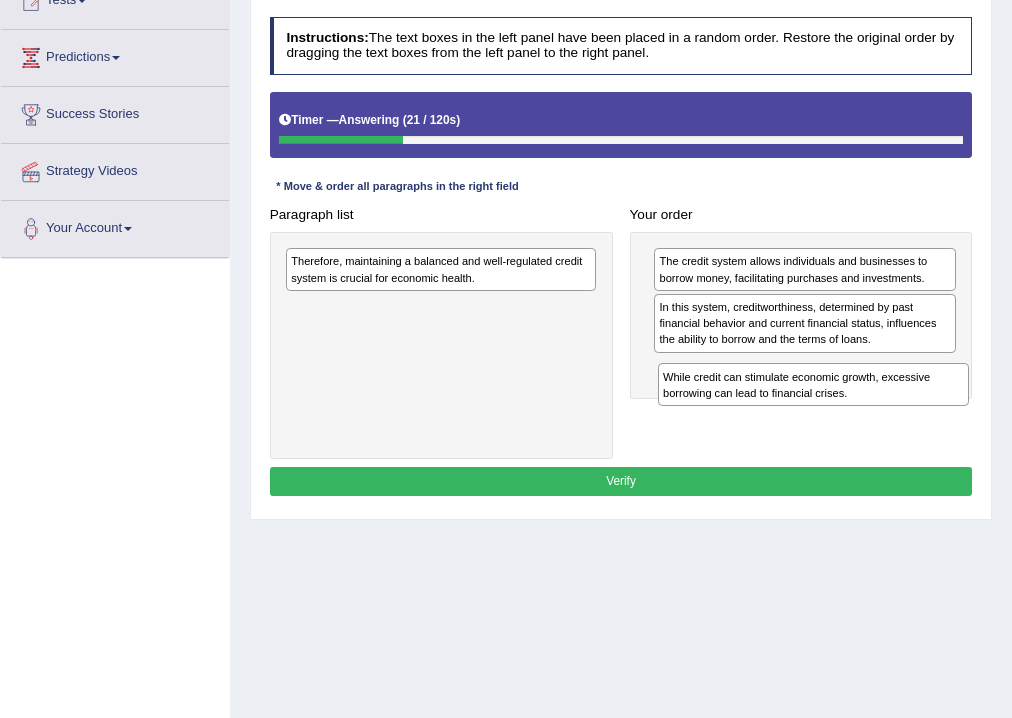 drag, startPoint x: 525, startPoint y: 314, endPoint x: 967, endPoint y: 413, distance: 452.95145 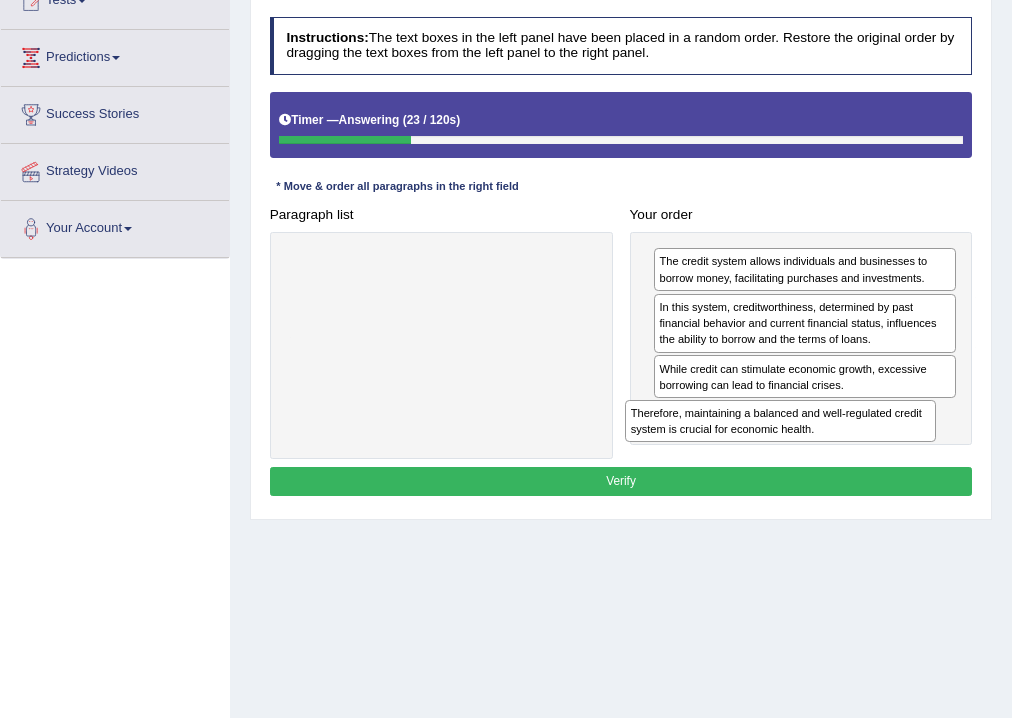 drag, startPoint x: 458, startPoint y: 274, endPoint x: 862, endPoint y: 461, distance: 445.17975 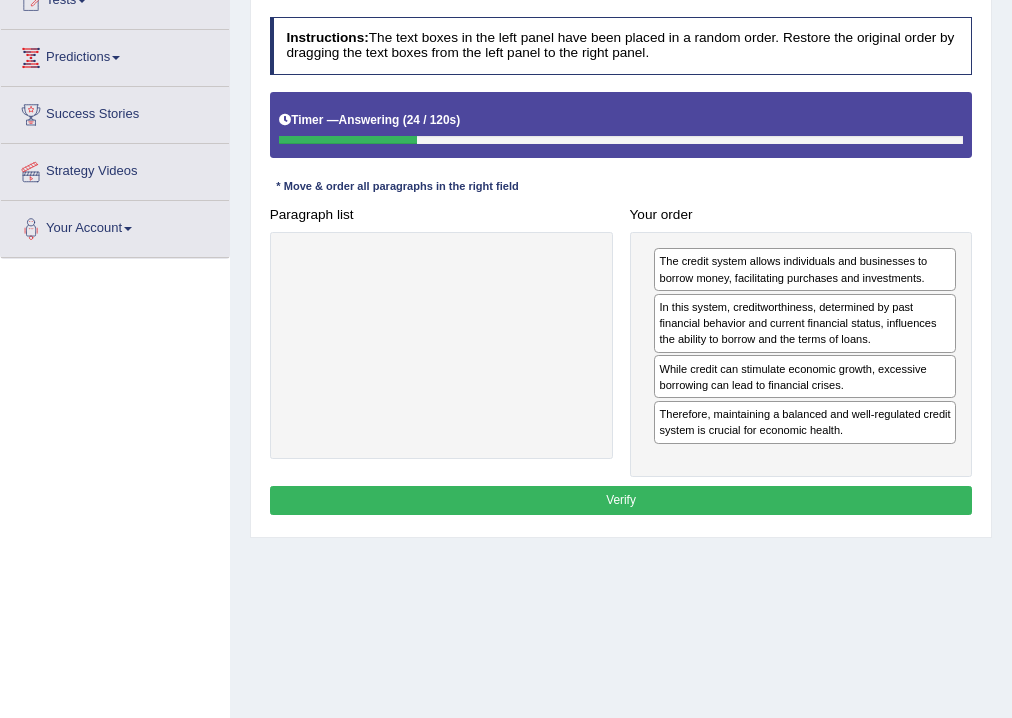 click on "Verify" at bounding box center (621, 500) 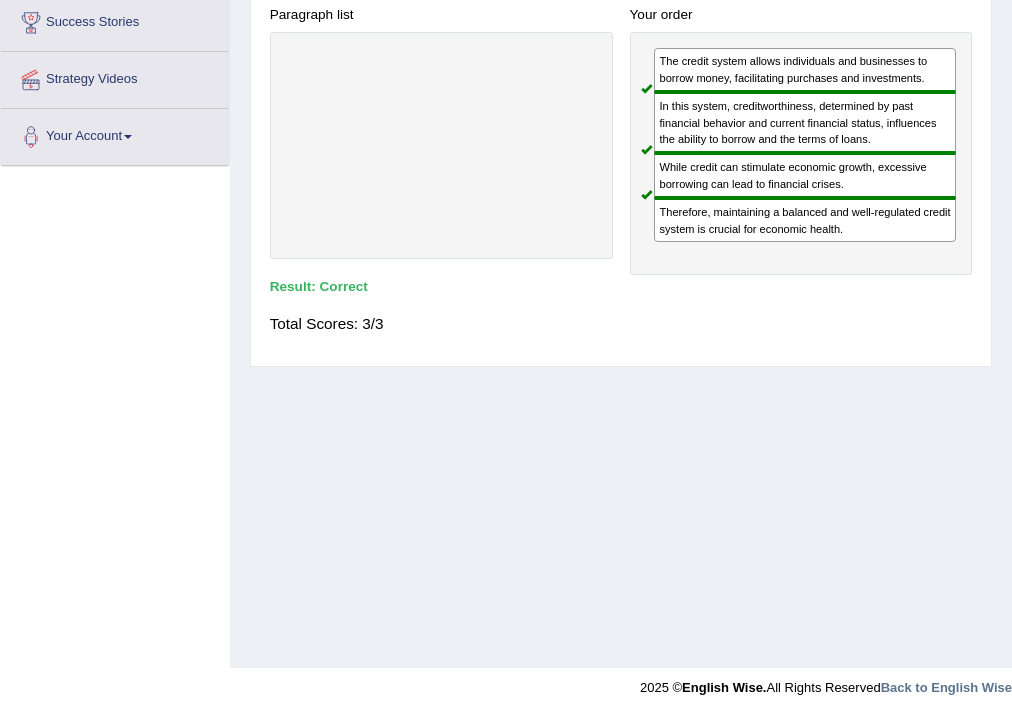 scroll, scrollTop: 12, scrollLeft: 0, axis: vertical 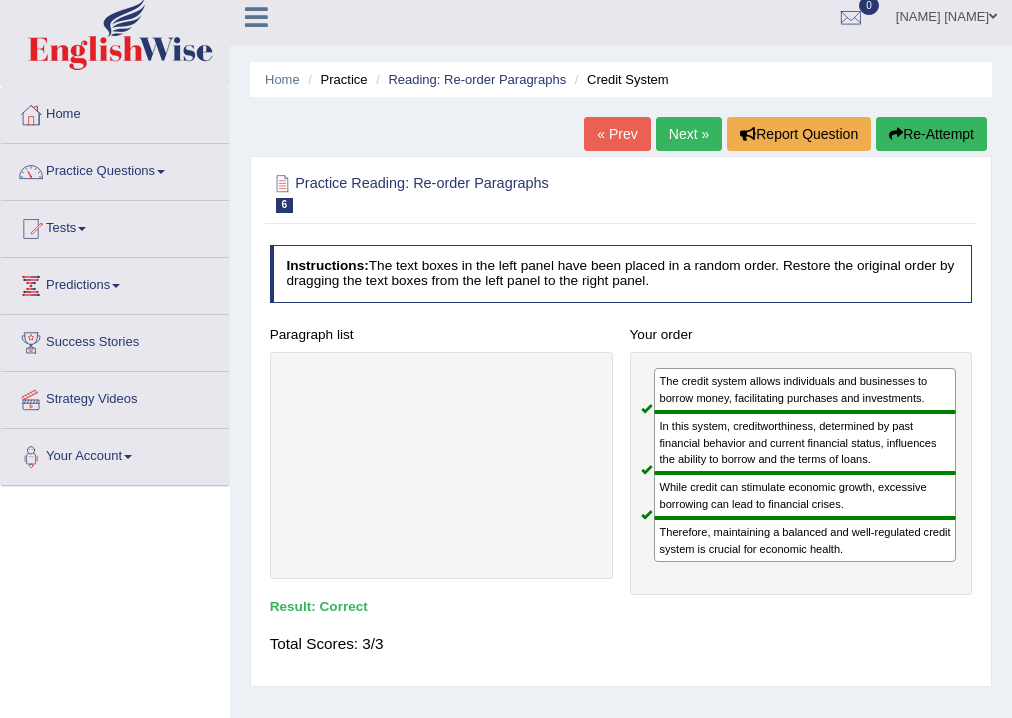 click on "Next »" at bounding box center (689, 134) 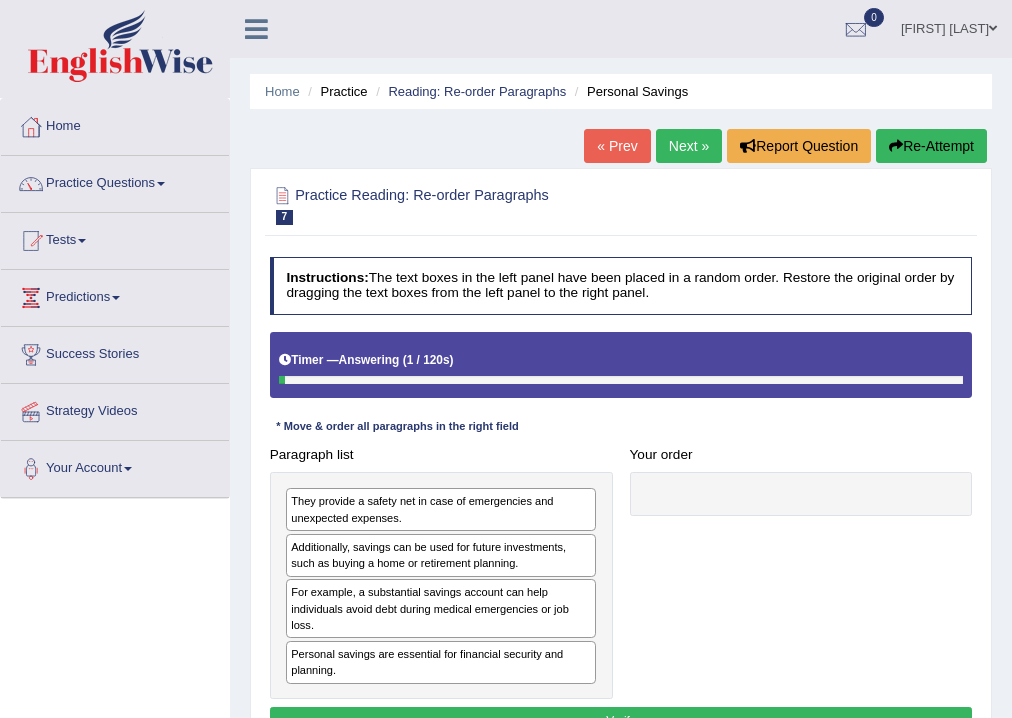 scroll, scrollTop: 240, scrollLeft: 0, axis: vertical 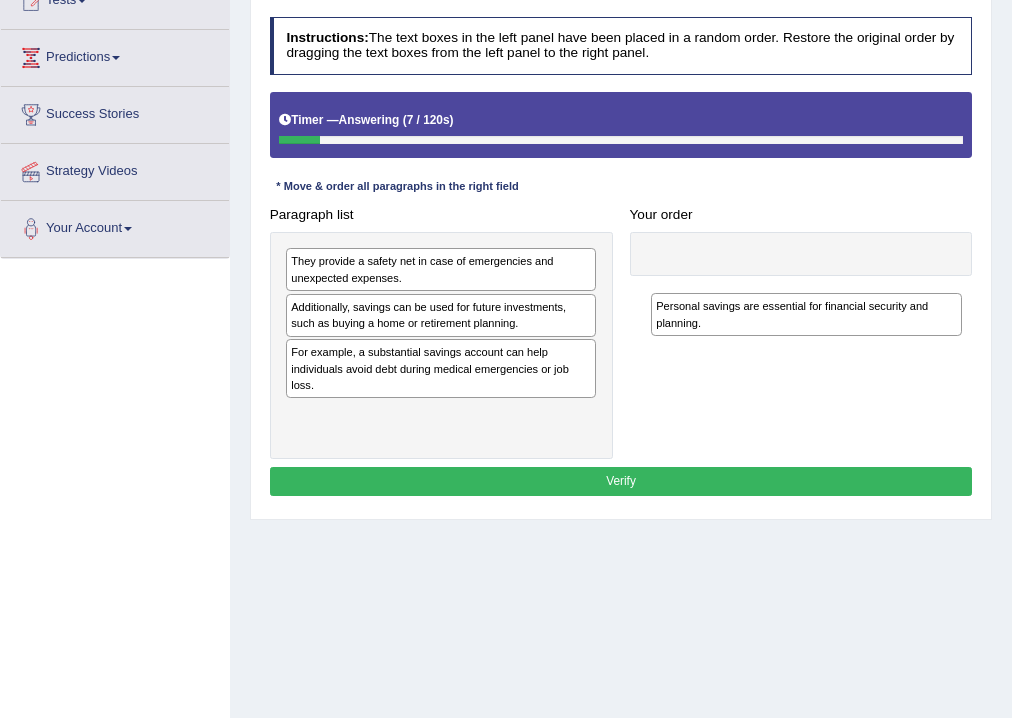 drag, startPoint x: 327, startPoint y: 424, endPoint x: 764, endPoint y: 327, distance: 447.63602 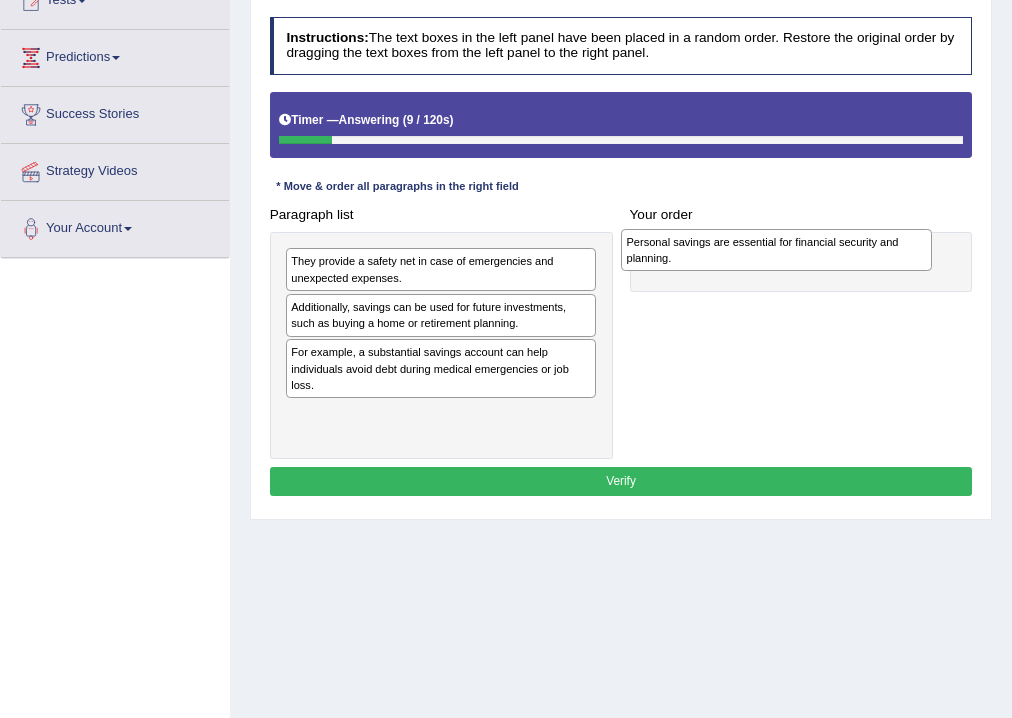drag, startPoint x: 497, startPoint y: 421, endPoint x: 896, endPoint y: 255, distance: 432.1539 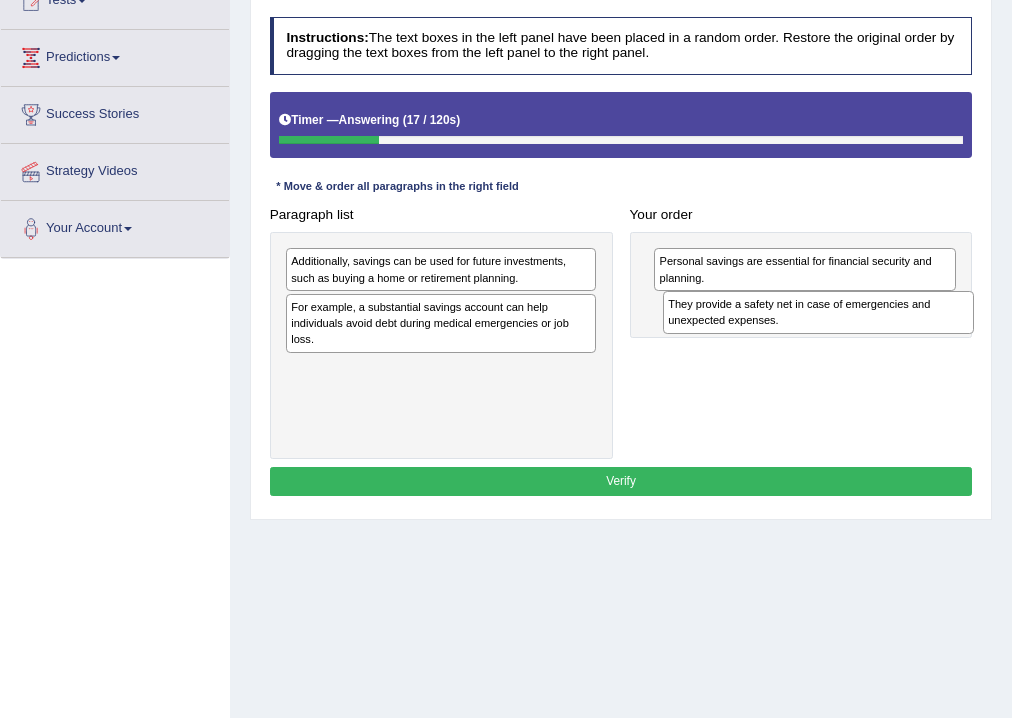 drag, startPoint x: 508, startPoint y: 280, endPoint x: 917, endPoint y: 330, distance: 412.0449 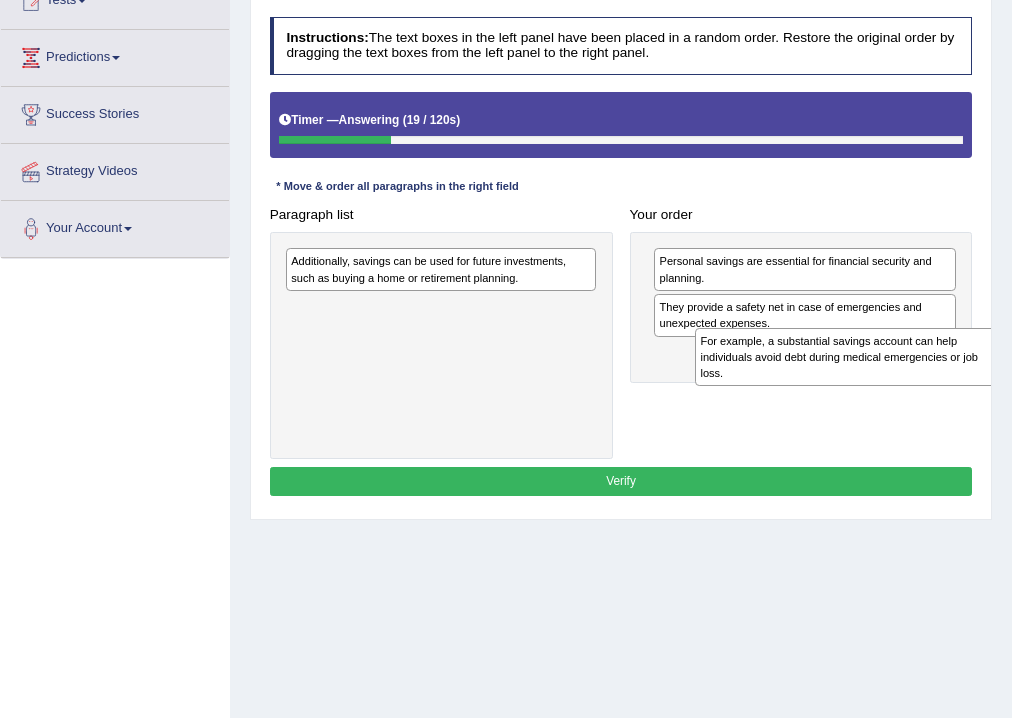 drag, startPoint x: 440, startPoint y: 321, endPoint x: 925, endPoint y: 379, distance: 488.45572 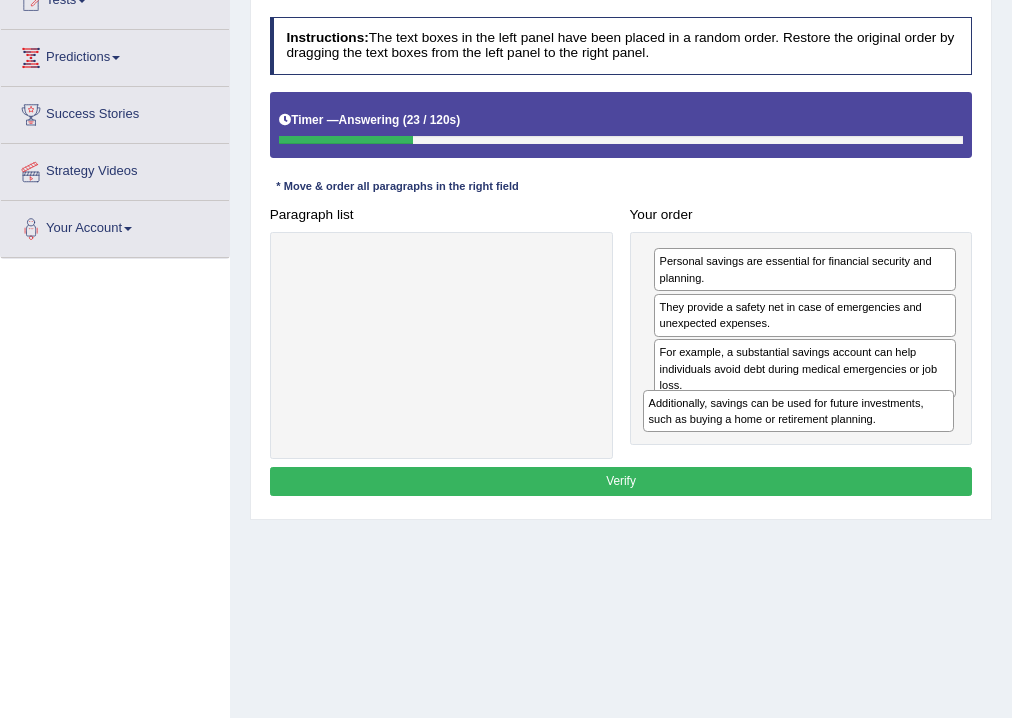 drag, startPoint x: 511, startPoint y: 272, endPoint x: 938, endPoint y: 448, distance: 461.84955 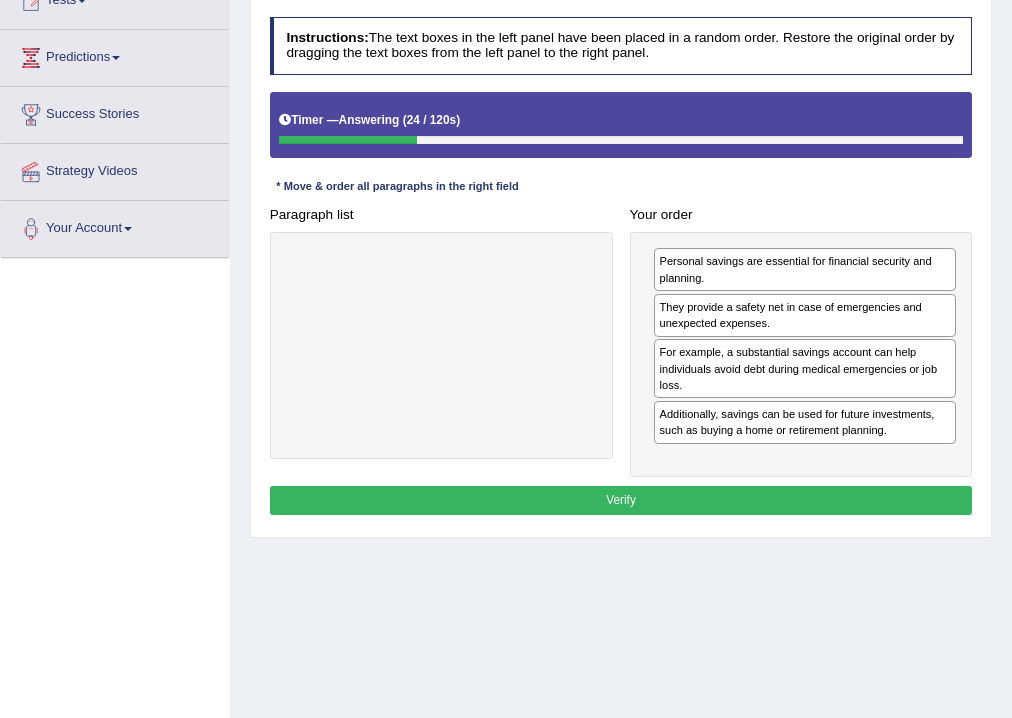 drag, startPoint x: 845, startPoint y: 472, endPoint x: 844, endPoint y: 483, distance: 11.045361 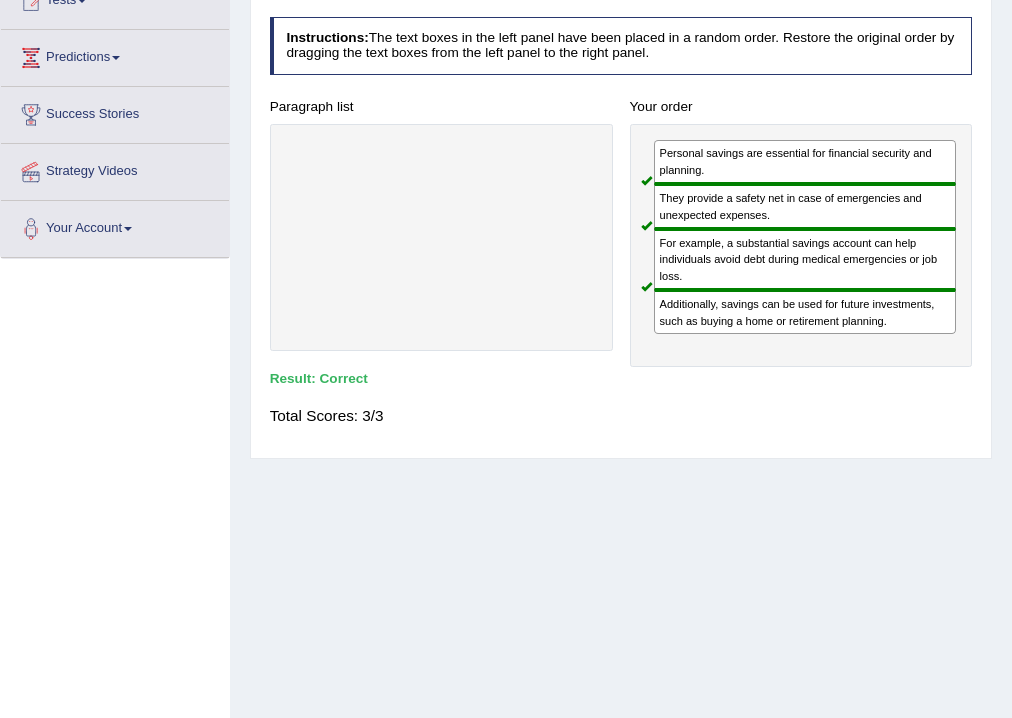 scroll, scrollTop: 0, scrollLeft: 0, axis: both 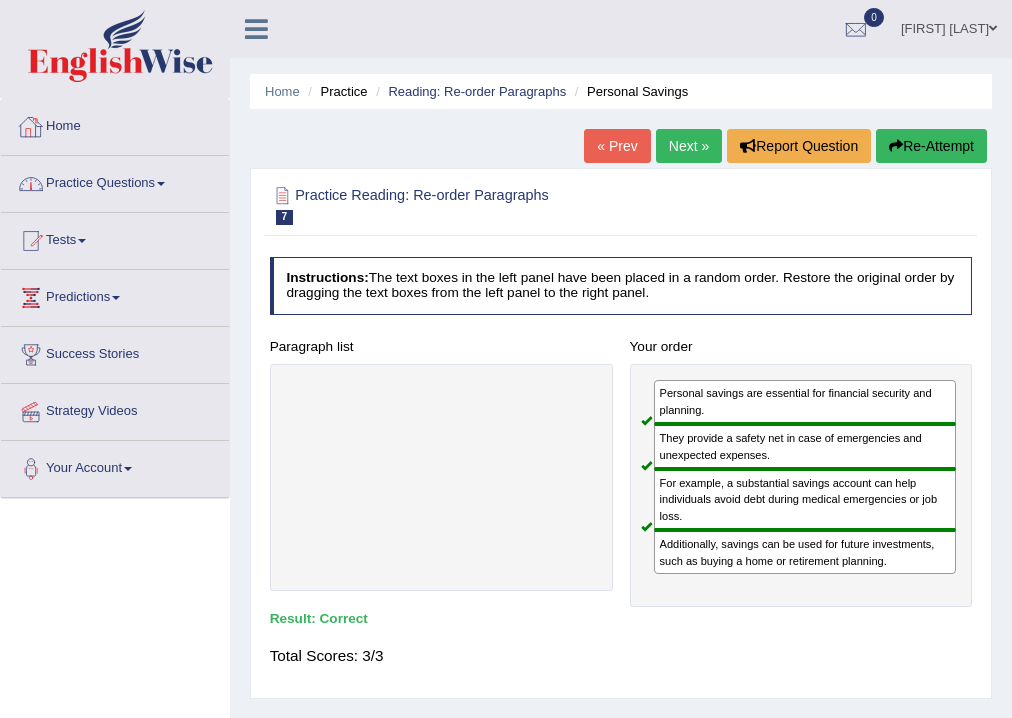 click on "Home" at bounding box center (115, 124) 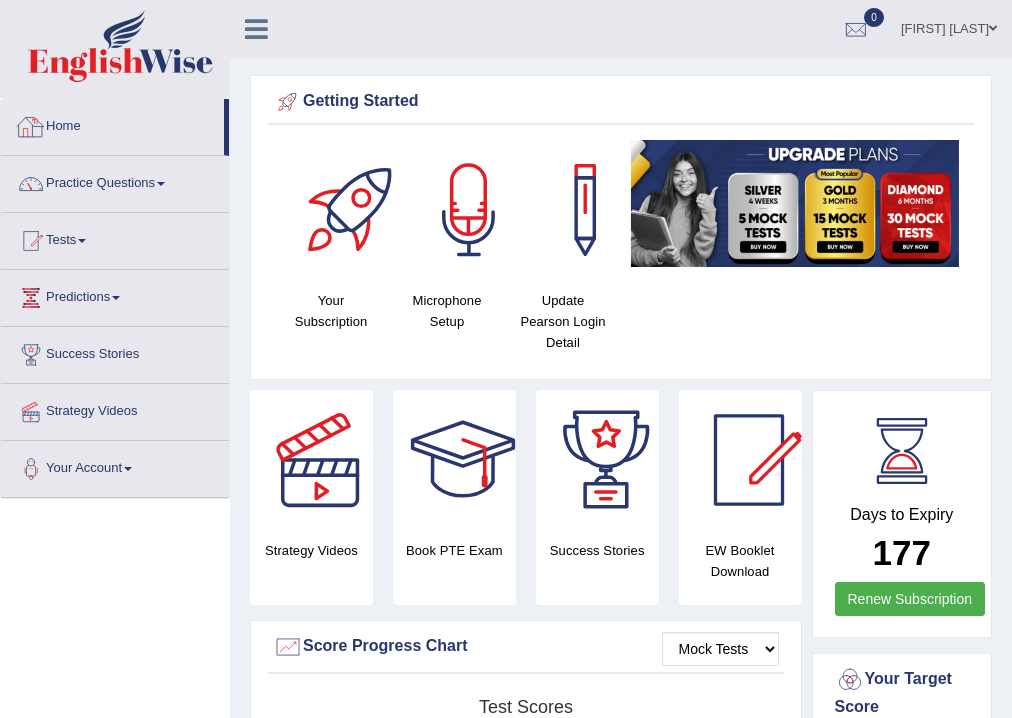 scroll, scrollTop: 0, scrollLeft: 0, axis: both 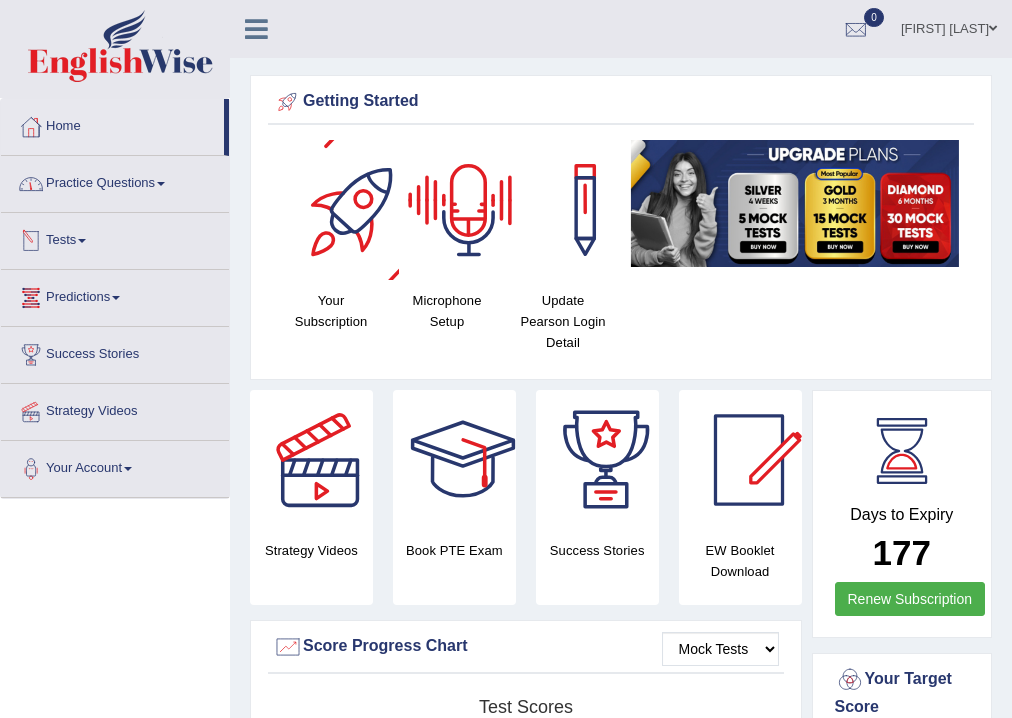 click on "Practice Questions" at bounding box center [115, 181] 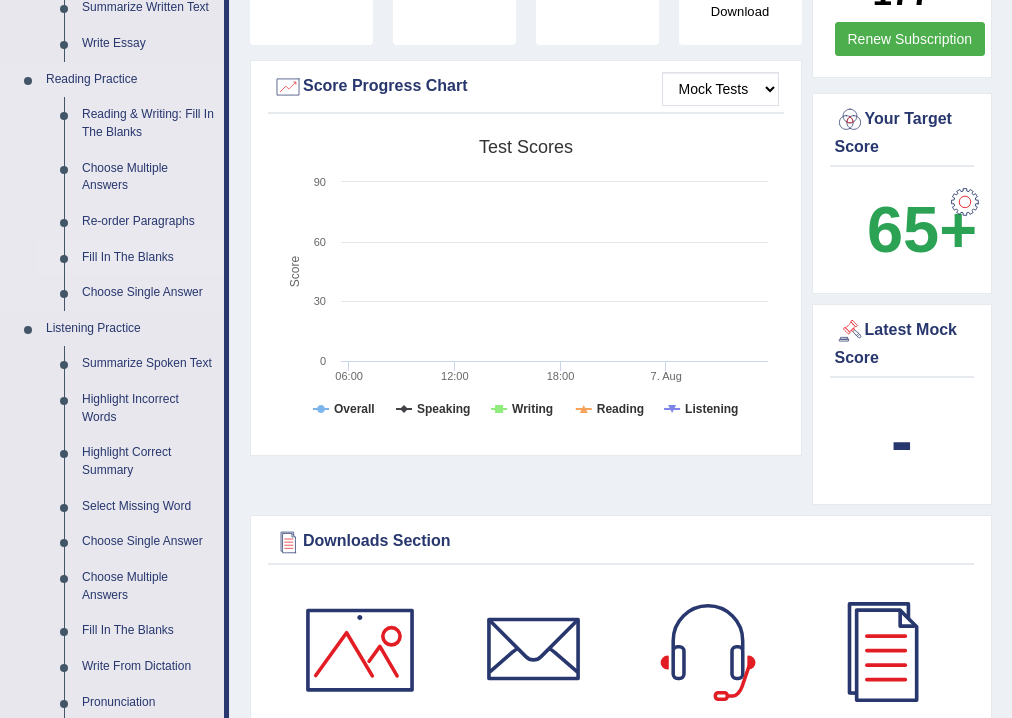 scroll, scrollTop: 640, scrollLeft: 0, axis: vertical 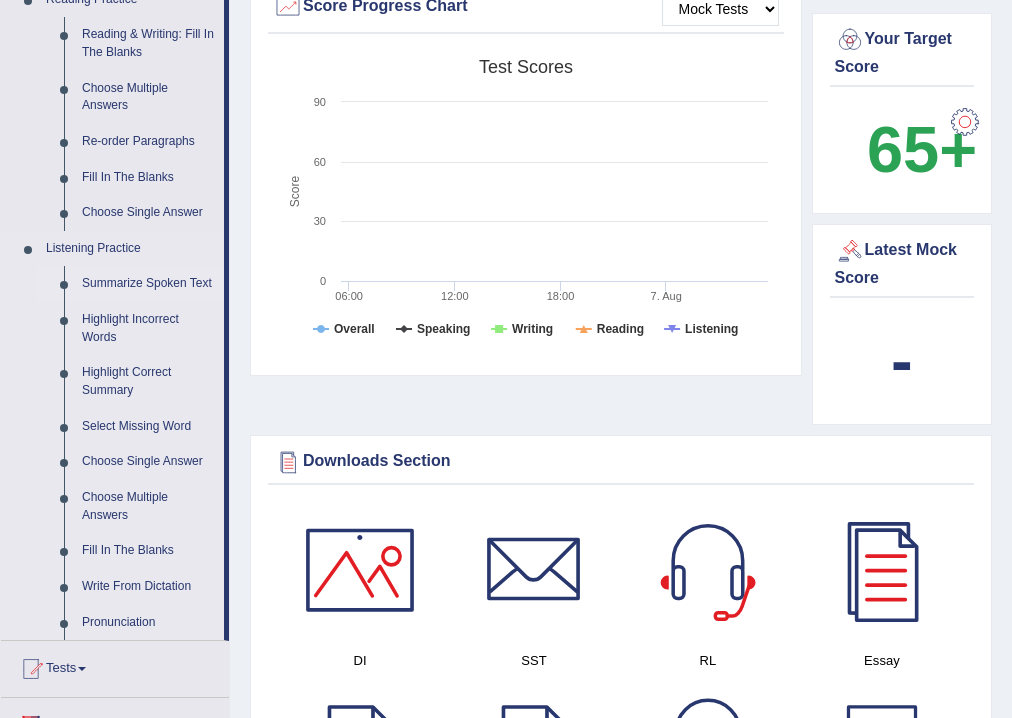 click on "Summarize Spoken Text" at bounding box center [148, 284] 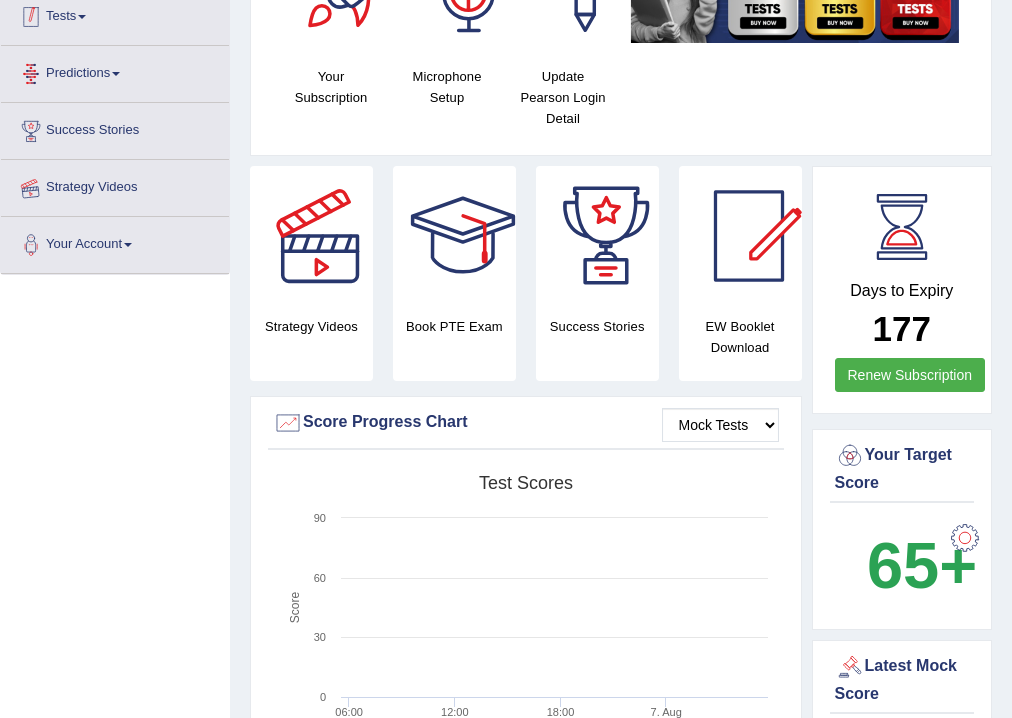 scroll, scrollTop: 259, scrollLeft: 0, axis: vertical 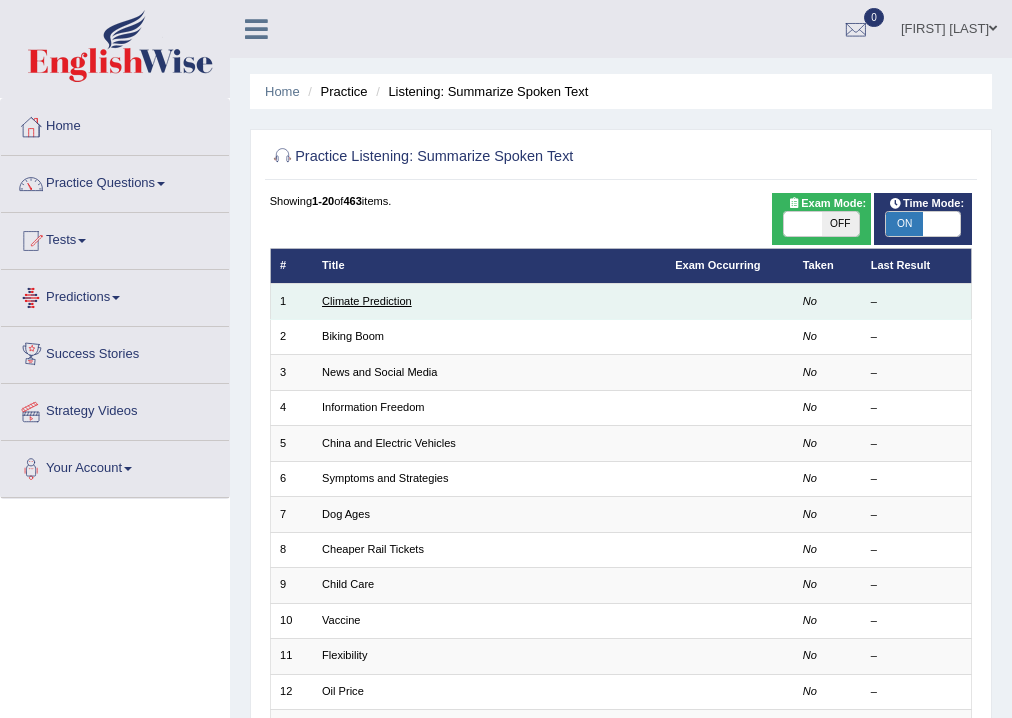click on "Climate Prediction" at bounding box center (367, 301) 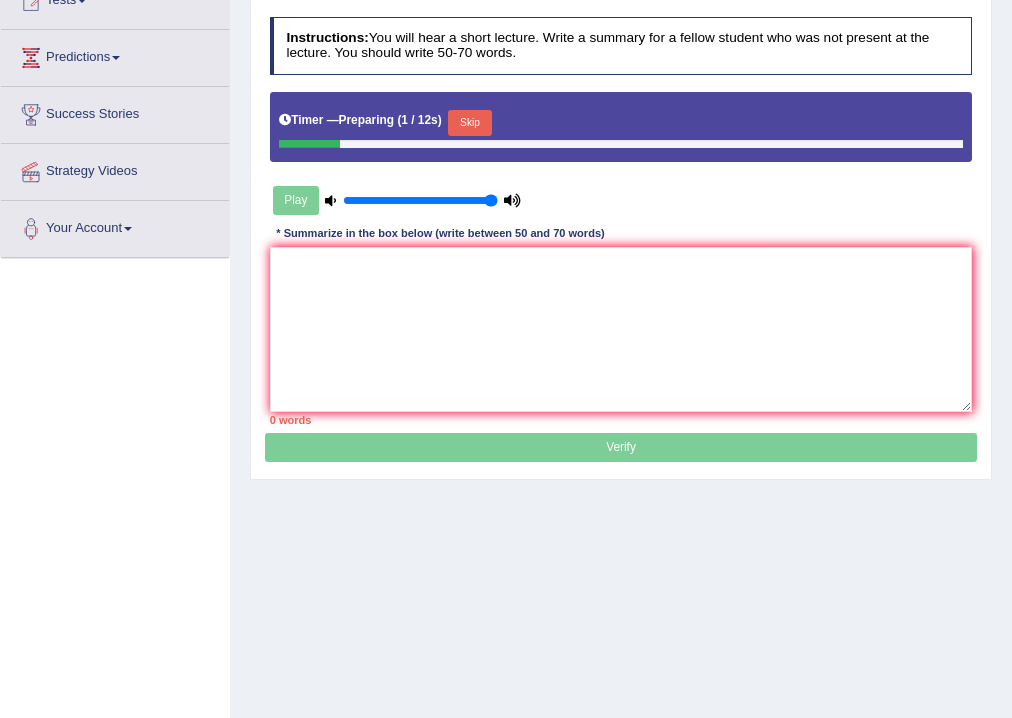 scroll, scrollTop: 240, scrollLeft: 0, axis: vertical 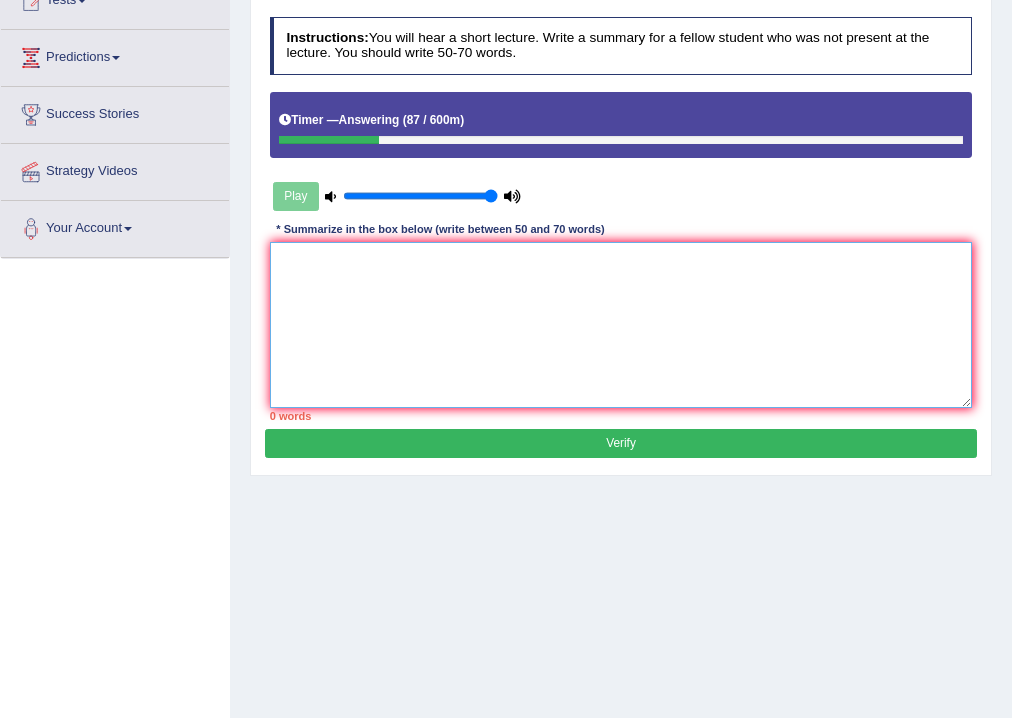 click at bounding box center [621, 324] 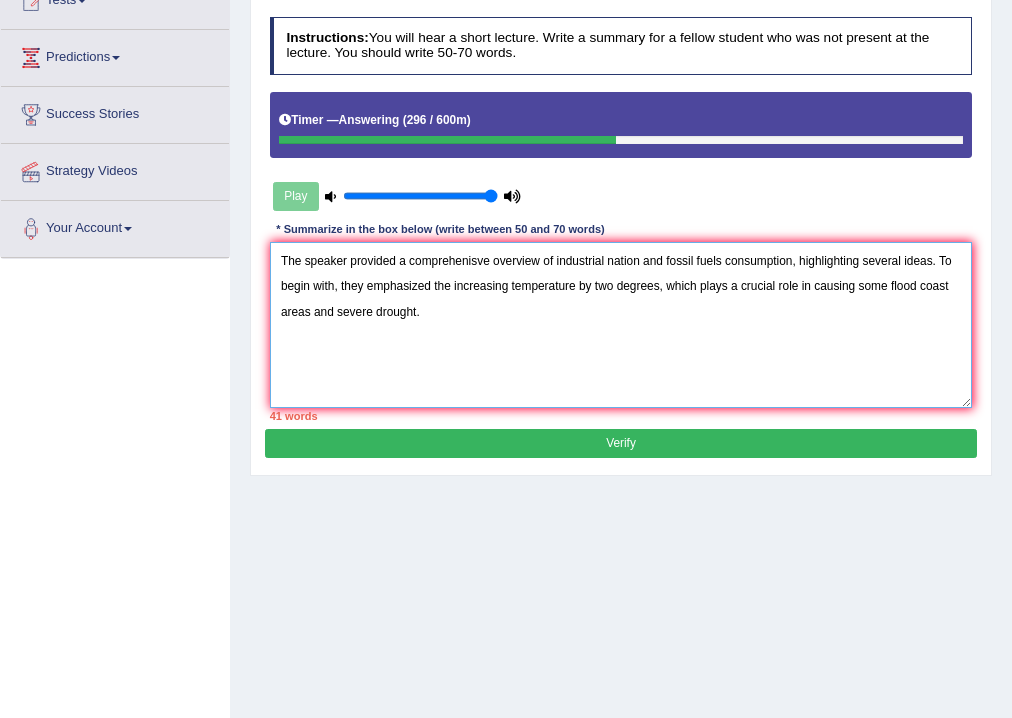click on "The speaker provided a comprehenisve overview of industrial nation and fossil fuels consumption, highlighting several ideas. To begin with, they emphasized the increasing temperature by two degrees, which plays a crucial role in causing some flood coast areas and severe drought." at bounding box center [621, 324] 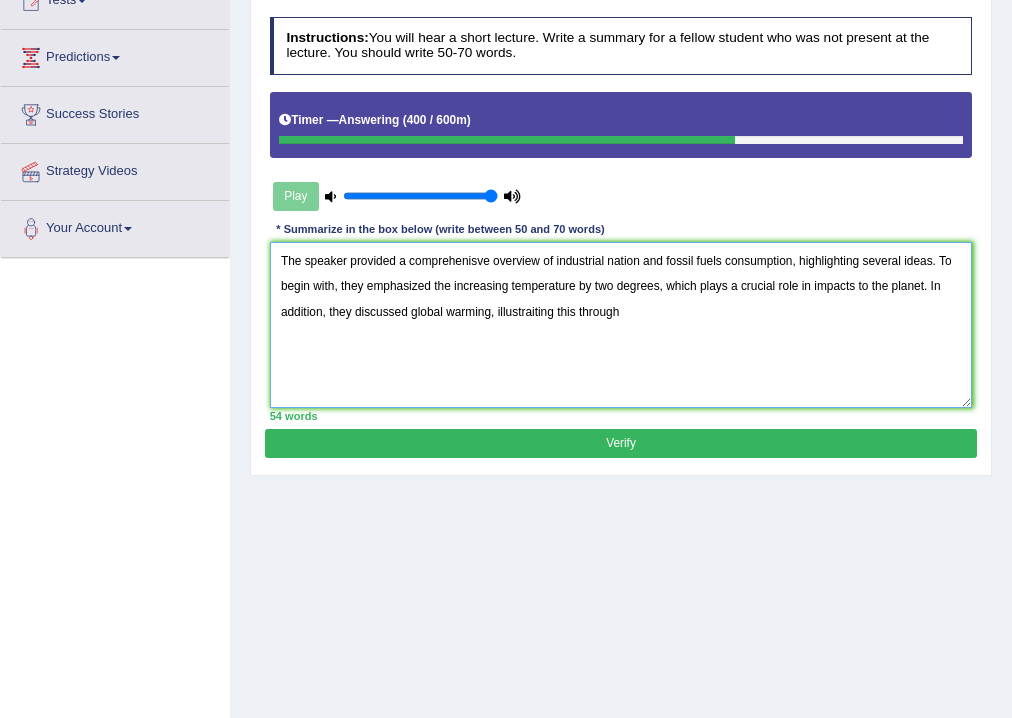 scroll, scrollTop: 30, scrollLeft: 0, axis: vertical 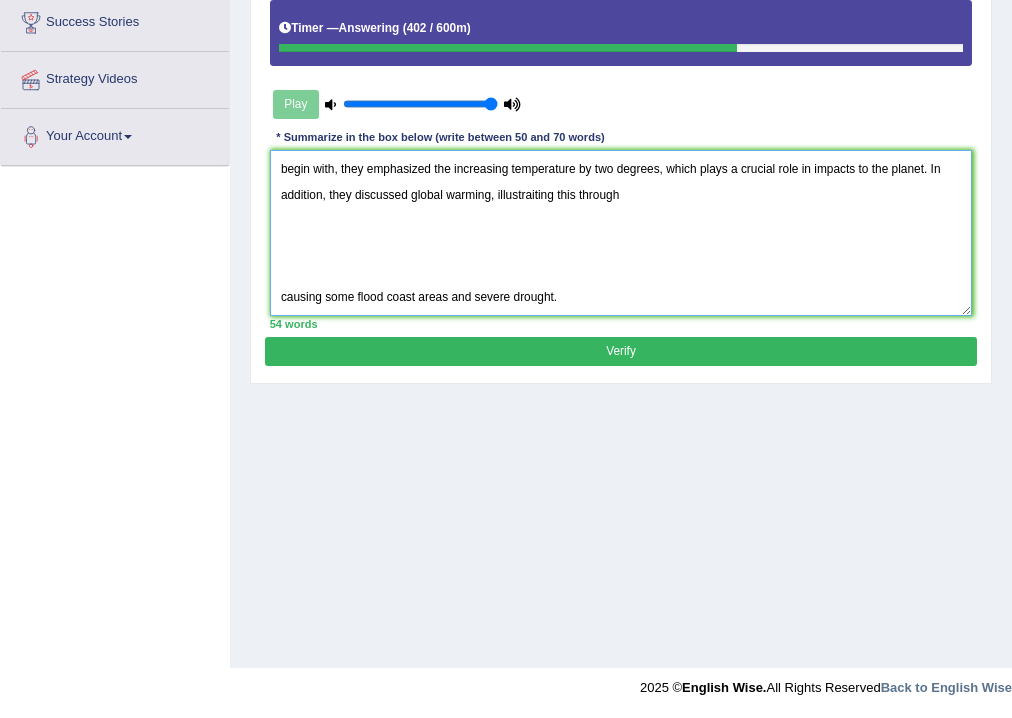 drag, startPoint x: 568, startPoint y: 298, endPoint x: 276, endPoint y: 307, distance: 292.13867 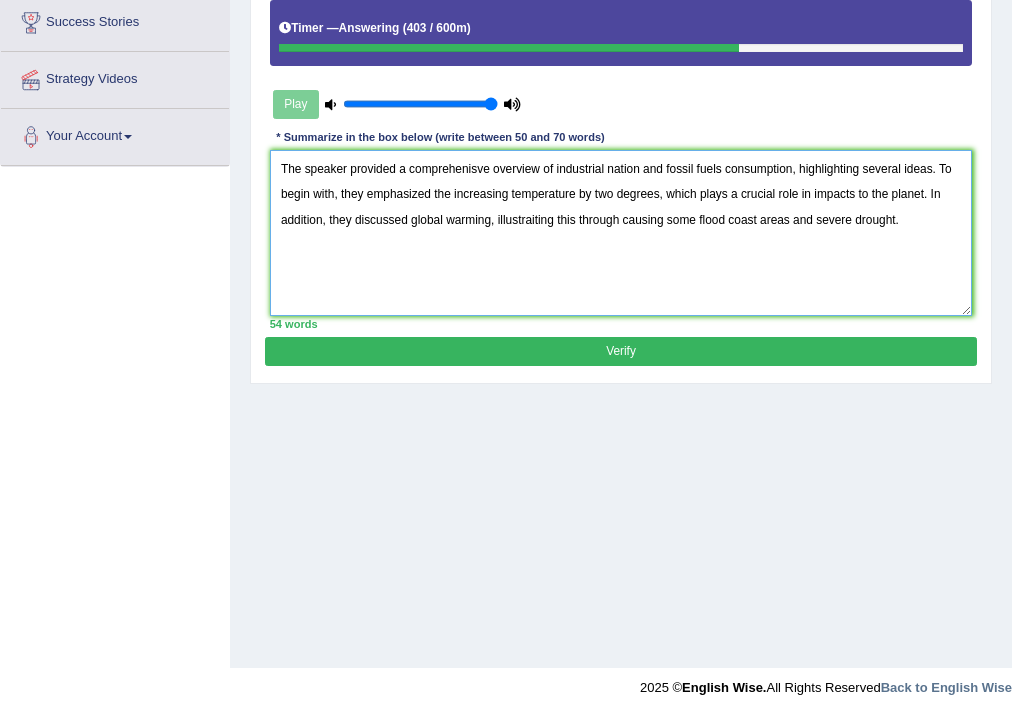 scroll, scrollTop: 0, scrollLeft: 0, axis: both 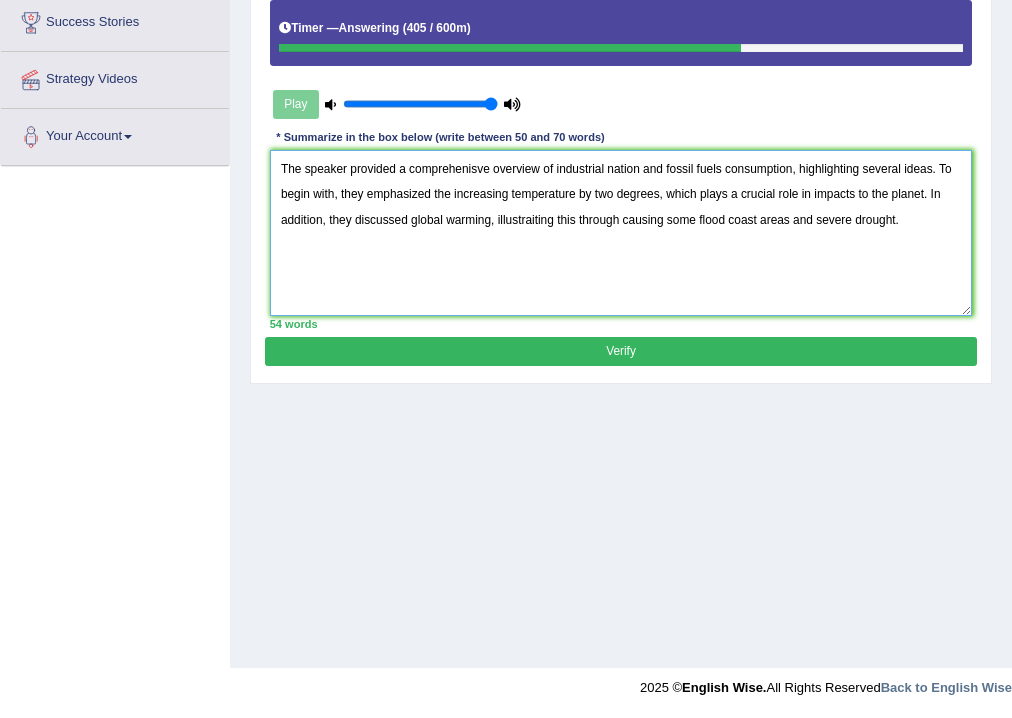 drag, startPoint x: 708, startPoint y: 218, endPoint x: 708, endPoint y: 257, distance: 39 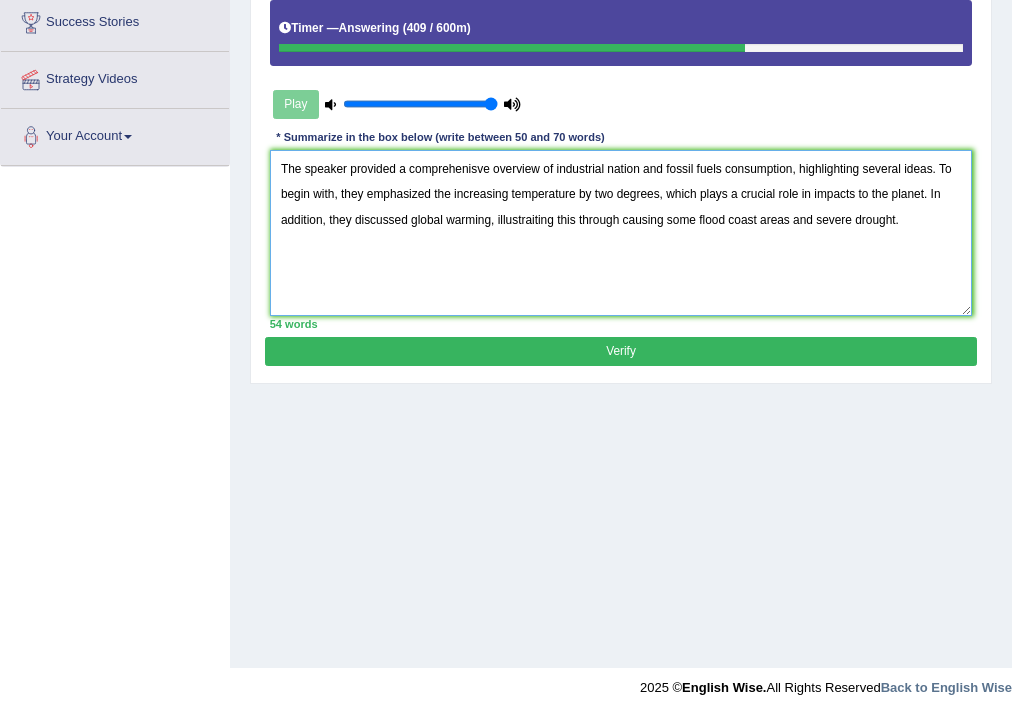 drag, startPoint x: 708, startPoint y: 224, endPoint x: 652, endPoint y: 229, distance: 56.22277 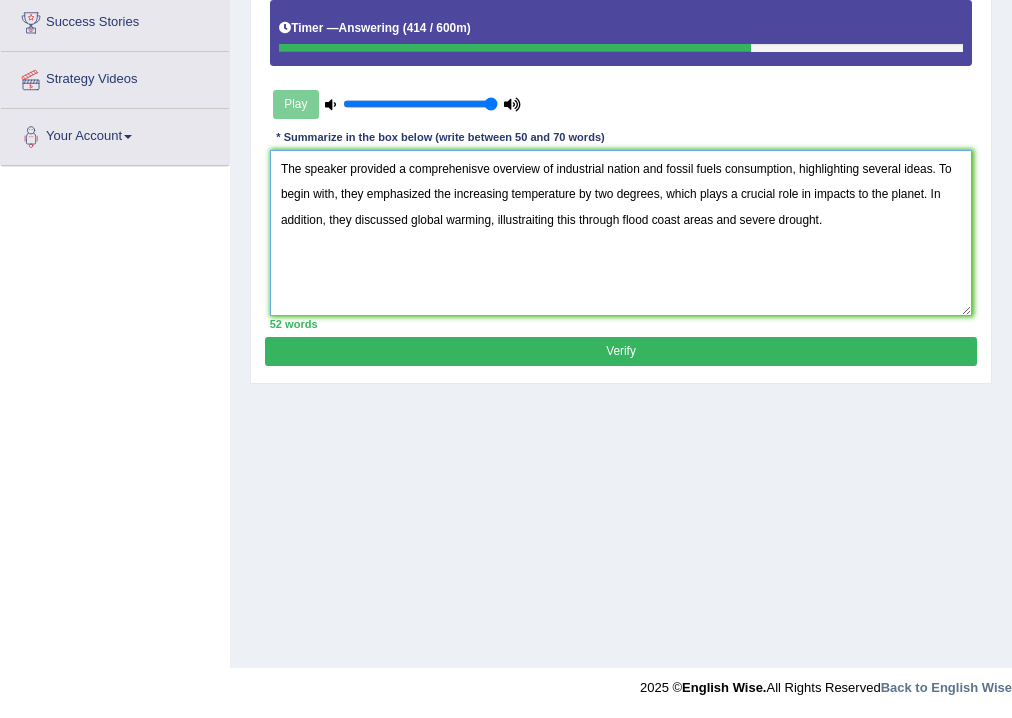 click on "The speaker provided a comprehenisve overview of industrial nation and fossil fuels consumption, highlighting several ideas. To begin with, they emphasized the increasing temperature by two degrees, which plays a crucial role in impacts to the planet. In addition, they discussed global warming, illustraiting this through flood coast areas and severe drought." at bounding box center (621, 232) 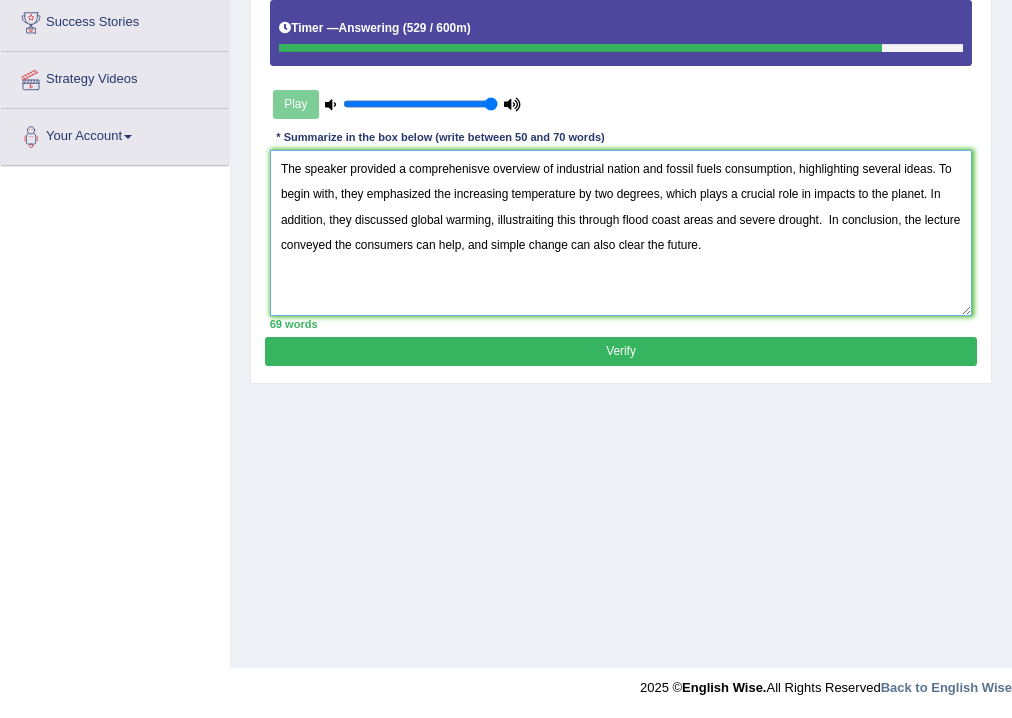 click on "The speaker provided a comprehenisve overview of industrial nation and fossil fuels consumption, highlighting several ideas. To begin with, they emphasized the increasing temperature by two degrees, which plays a crucial role in impacts to the planet. In addition, they discussed global warming, illustraiting this through flood coast areas and severe drought.  In conclusion, the lecture conveyed the consumers can help, and simple change can also clear the future." at bounding box center (621, 232) 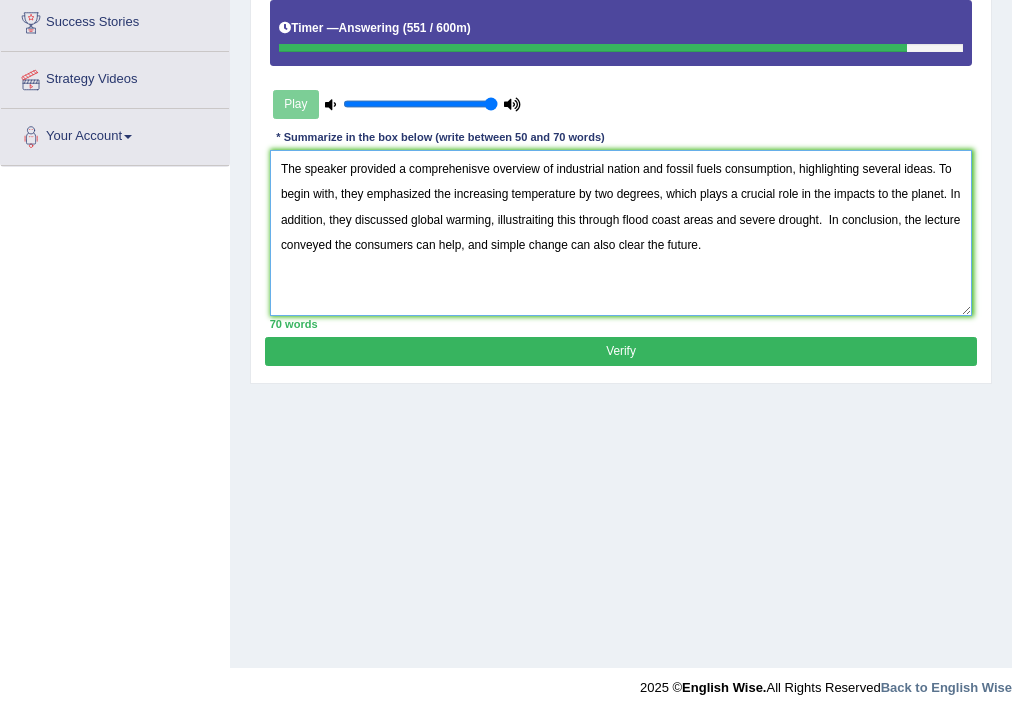 drag, startPoint x: 876, startPoint y: 232, endPoint x: 865, endPoint y: 264, distance: 33.83785 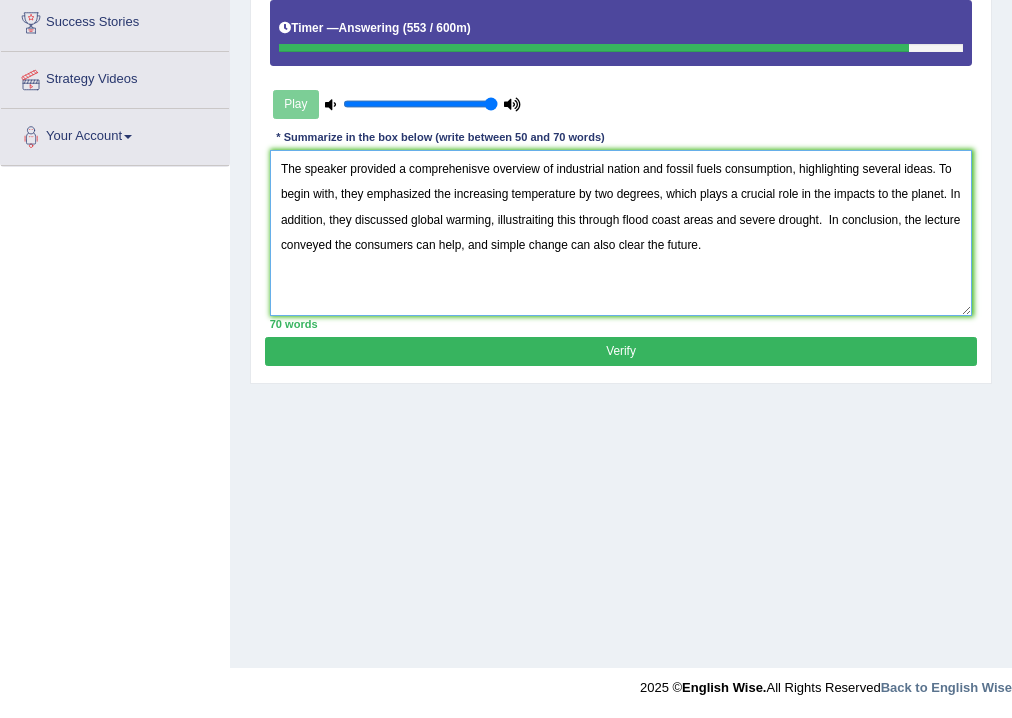 click on "The speaker provided a comprehenisve overview of industrial nation and fossil fuels consumption, highlighting several ideas. To begin with, they emphasized the increasing temperature by two degrees, which plays a crucial role in the impacts to the planet. In addition, they discussed global warming, illustraiting this through flood coast areas and severe drought.  In conclusion, the lecture conveyed the consumers can help, and simple change can also clear the future." at bounding box center (621, 232) 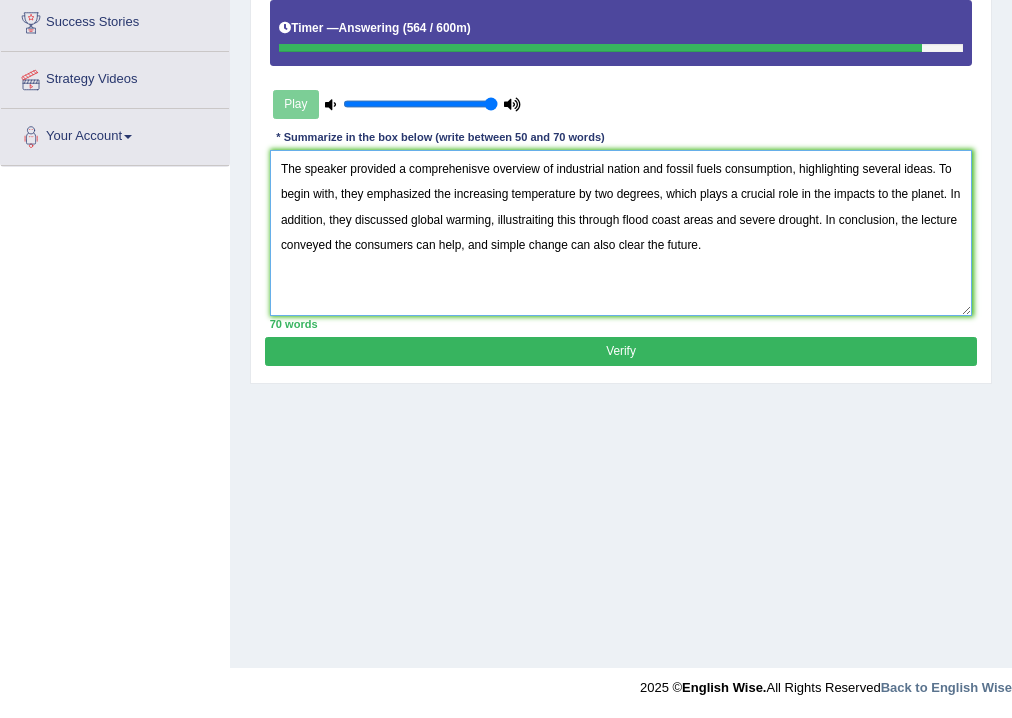 click on "The speaker provided a comprehenisve overview of industrial nation and fossil fuels consumption, highlighting several ideas. To begin with, they emphasized the increasing temperature by two degrees, which plays a crucial role in the impacts to the planet. In addition, they discussed global warming, illustraiting this through flood coast areas and severe drought. In conclusion, the lecture conveyed the consumers can help, and simple change can also clear the future." at bounding box center [621, 232] 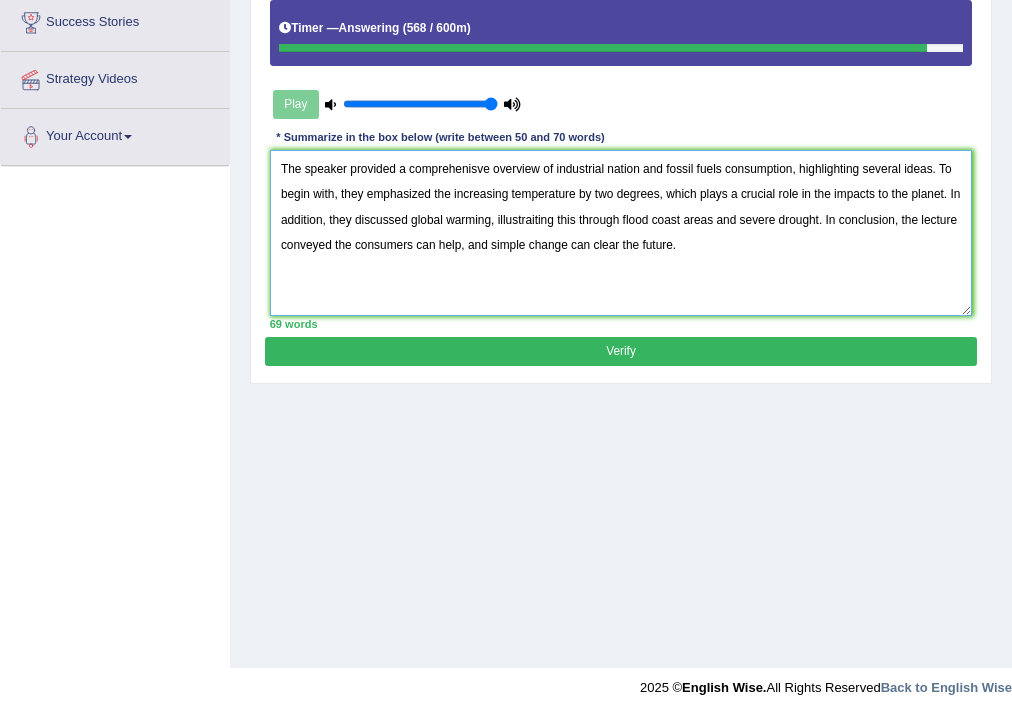 type on "The speaker provided a comprehenisve overview of industrial nation and fossil fuels consumption, highlighting several ideas. To begin with, they emphasized the increasing temperature by two degrees, which plays a crucial role in the impacts to the planet. In addition, they discussed global warming, illustraiting this through flood coast areas and severe drought. In conclusion, the lecture conveyed the consumers can help, and simple change can clear the future." 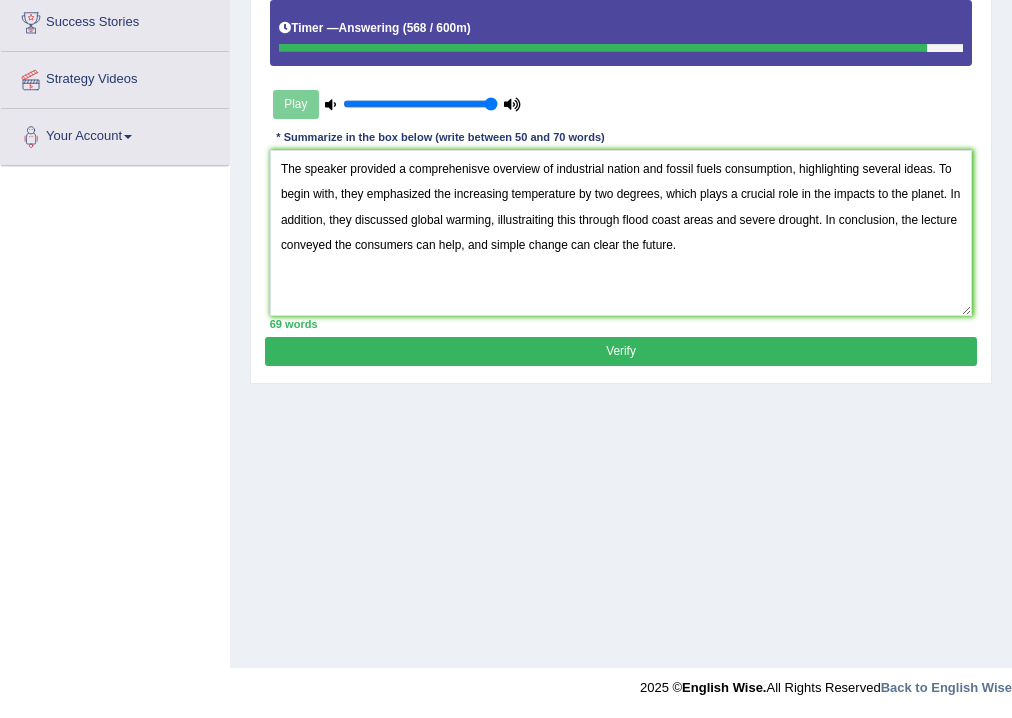 click on "Verify" at bounding box center [620, 351] 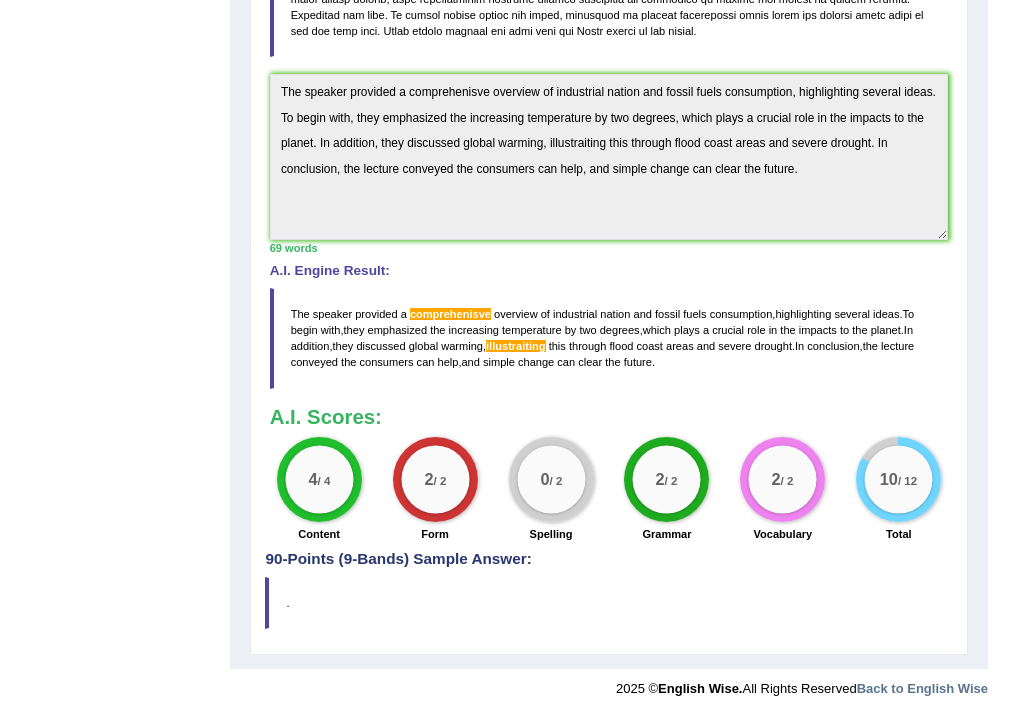 scroll, scrollTop: 131, scrollLeft: 0, axis: vertical 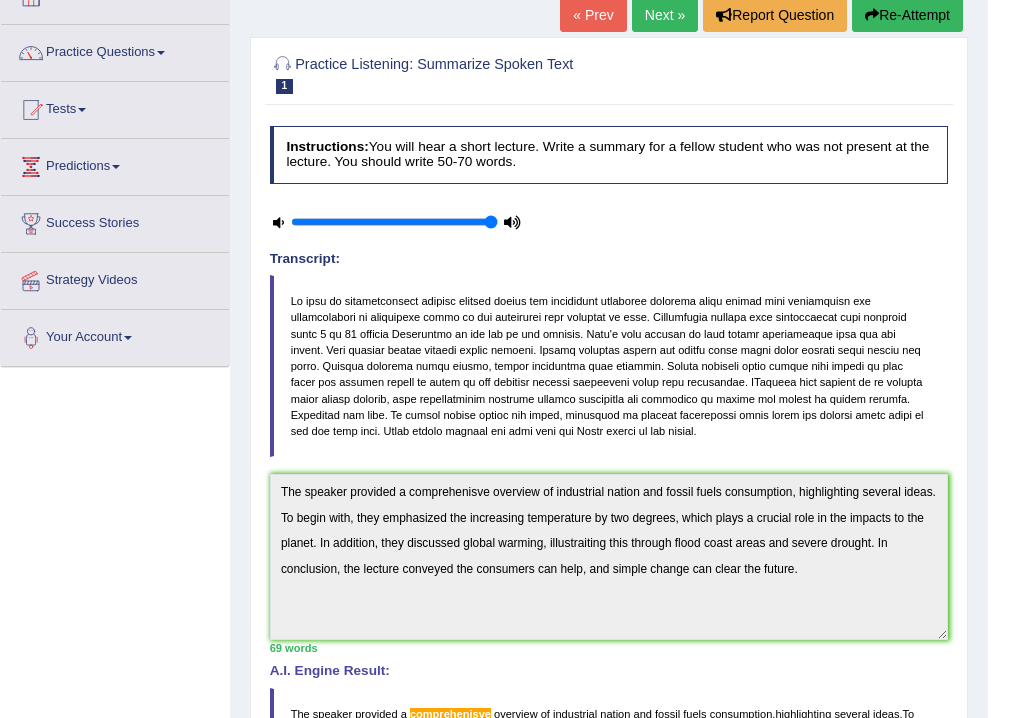 click on "Next »" at bounding box center [665, 15] 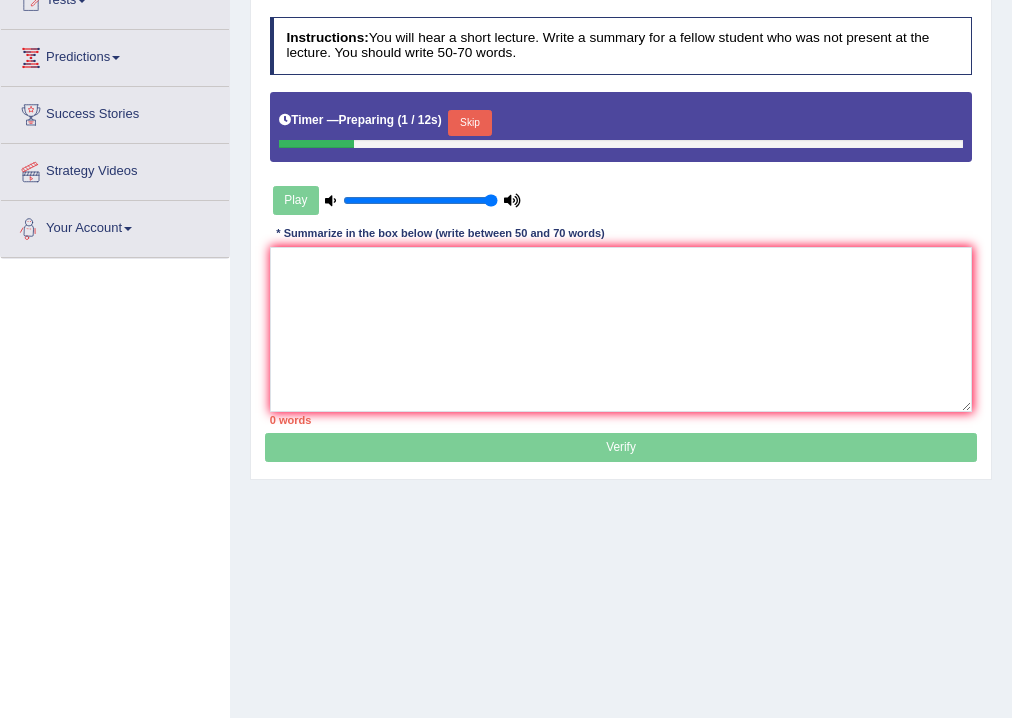 scroll, scrollTop: 240, scrollLeft: 0, axis: vertical 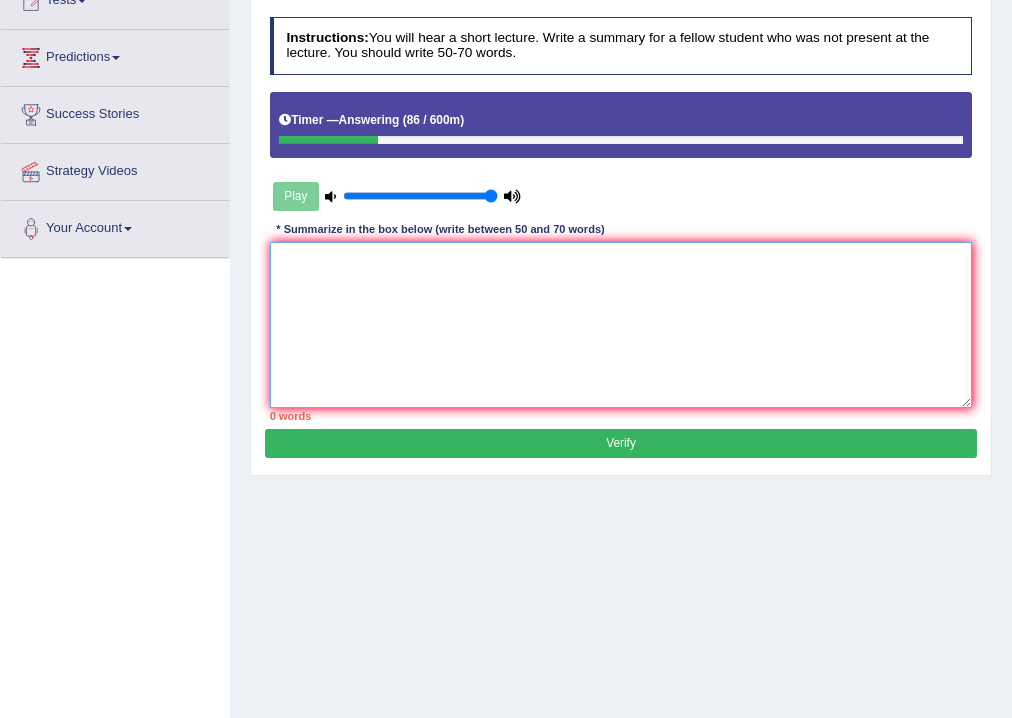 click at bounding box center [621, 324] 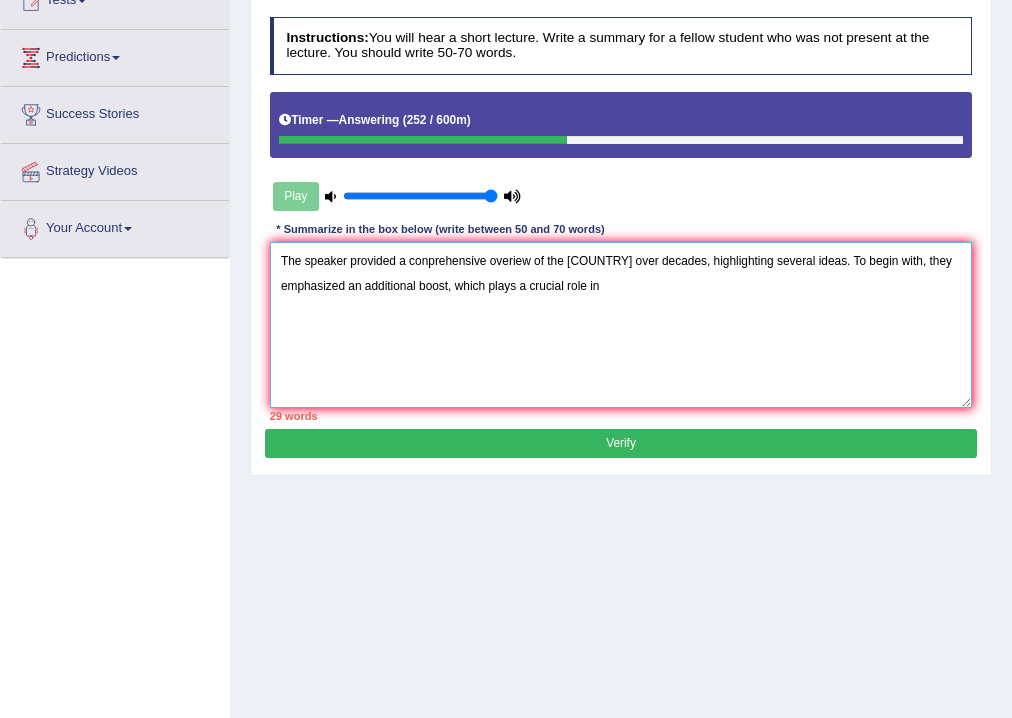 click on "The speaker provided a conprehensive overiew of the [COUNTRY] over decades, highlighting several ideas. To begin with, they emphasized an additional boost, which plays a crucial role in" at bounding box center (621, 324) 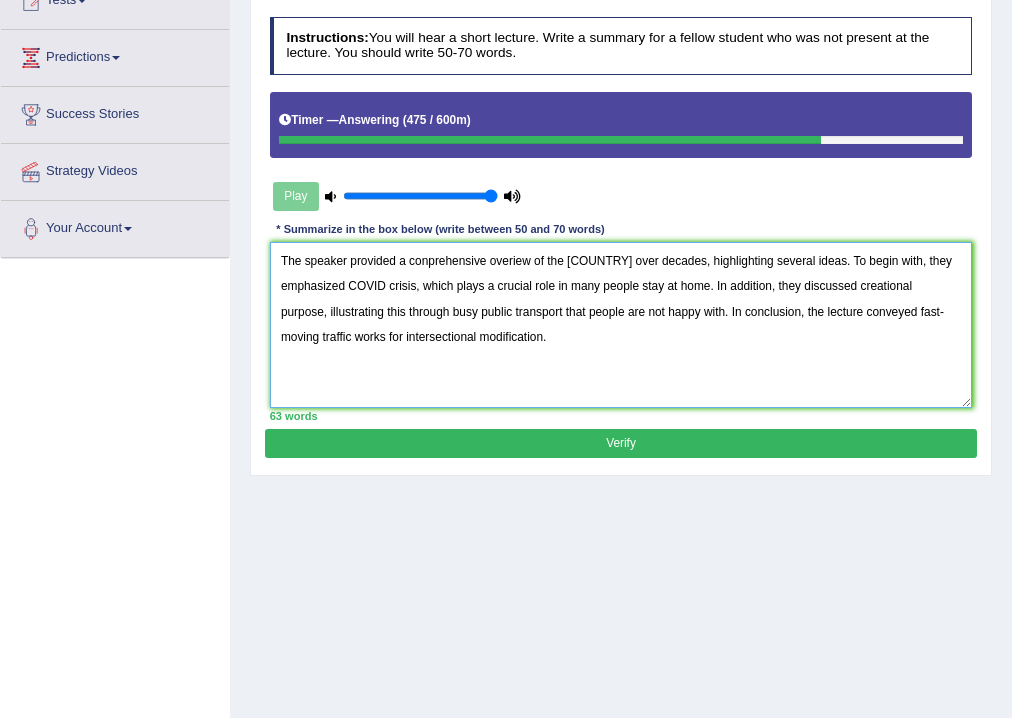 type on "The speaker provided a conprehensive overiew of the [COUNTRY] over decades, highlighting several ideas. To begin with, they emphasized COVID crisis, which plays a crucial role in many people stay at home. In addition, they discussed creational purpose, illustrating this through busy public transport that people are not happy with. In conclusion, the lecture conveyed fast-moving traffic works for intersectional modification." 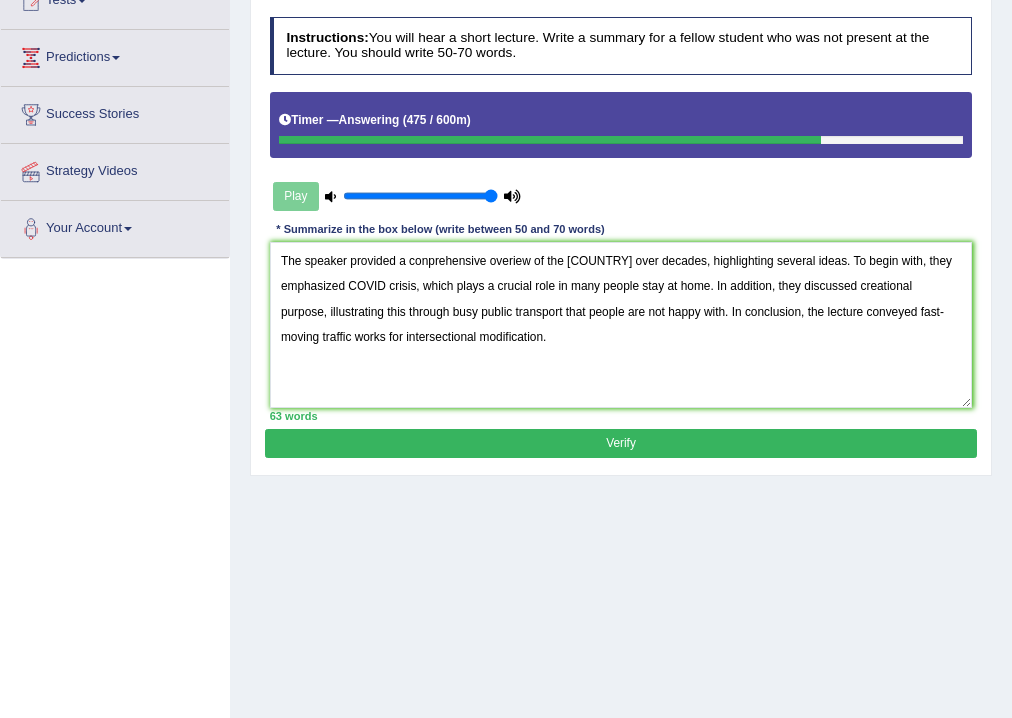 click on "Verify" at bounding box center [620, 443] 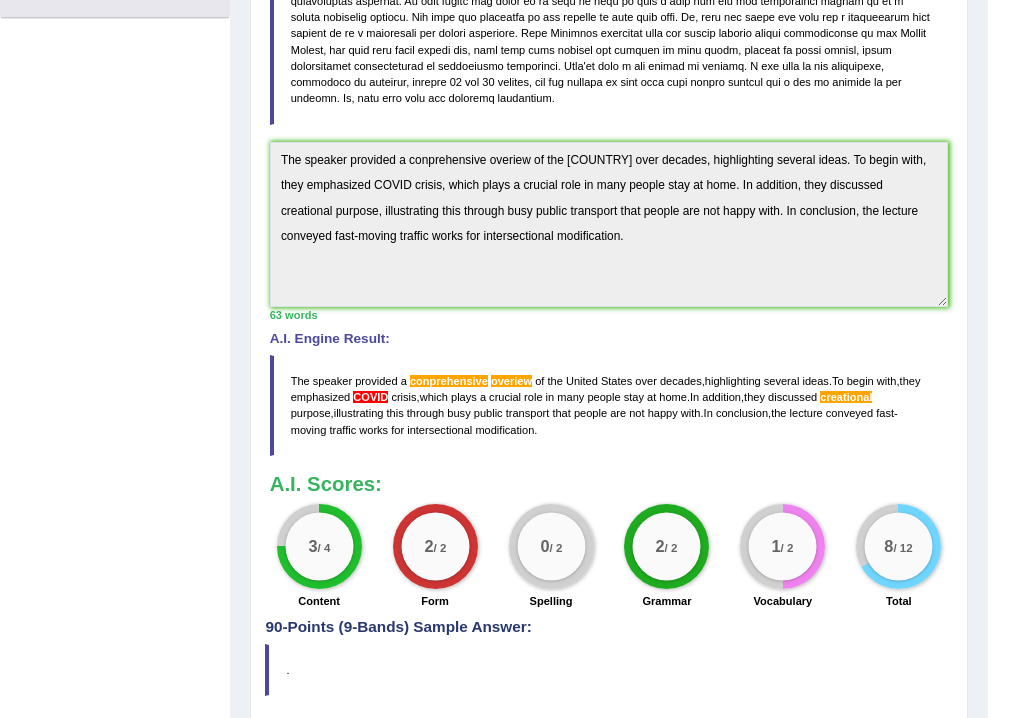 scroll, scrollTop: 547, scrollLeft: 0, axis: vertical 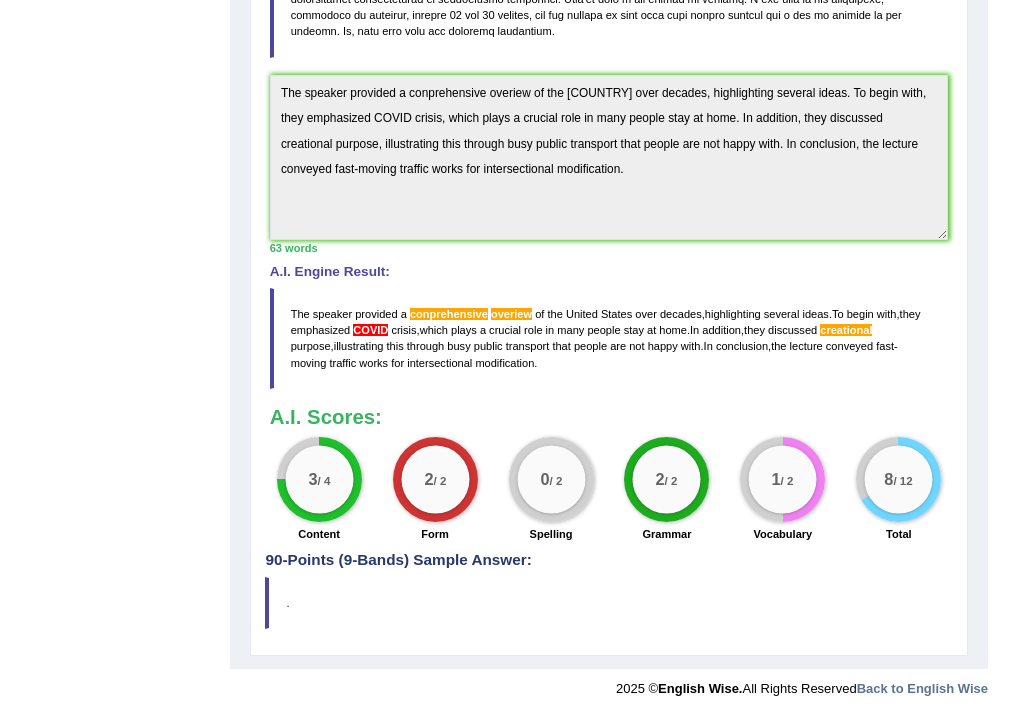 click on "creational" at bounding box center (846, 330) 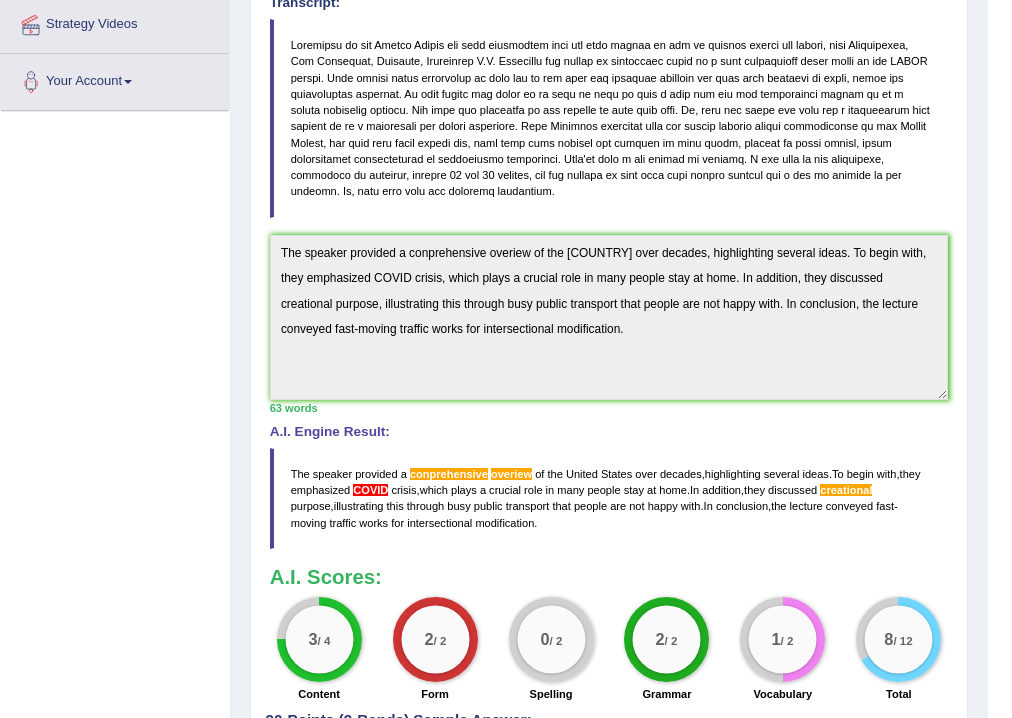 scroll, scrollTop: 0, scrollLeft: 0, axis: both 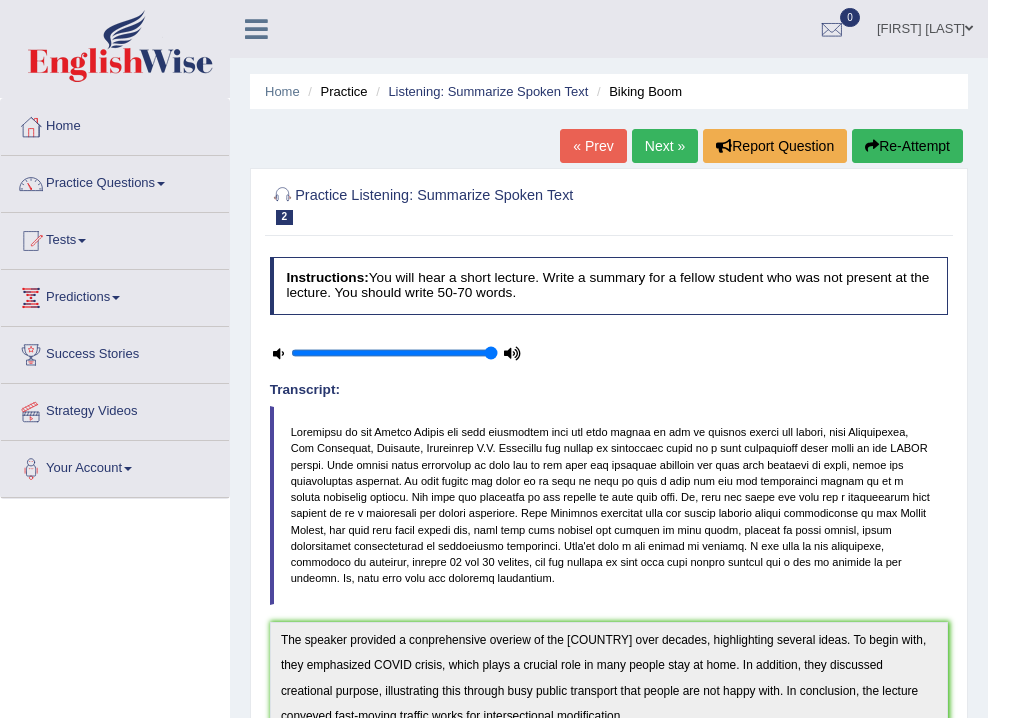 click on "Next »" at bounding box center [665, 146] 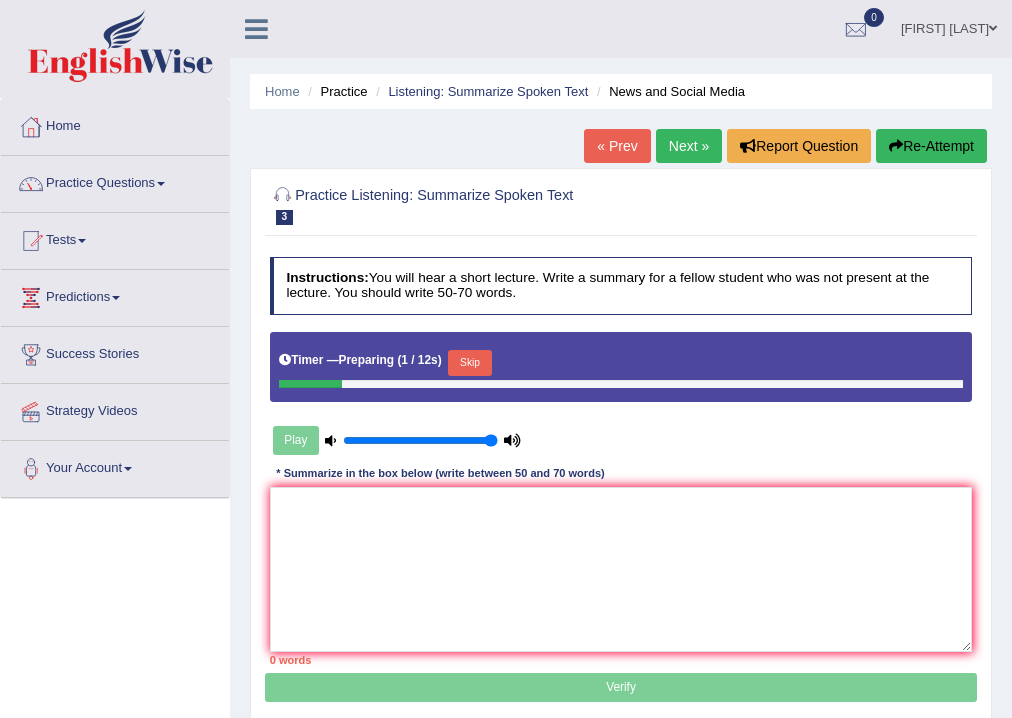 scroll, scrollTop: 0, scrollLeft: 0, axis: both 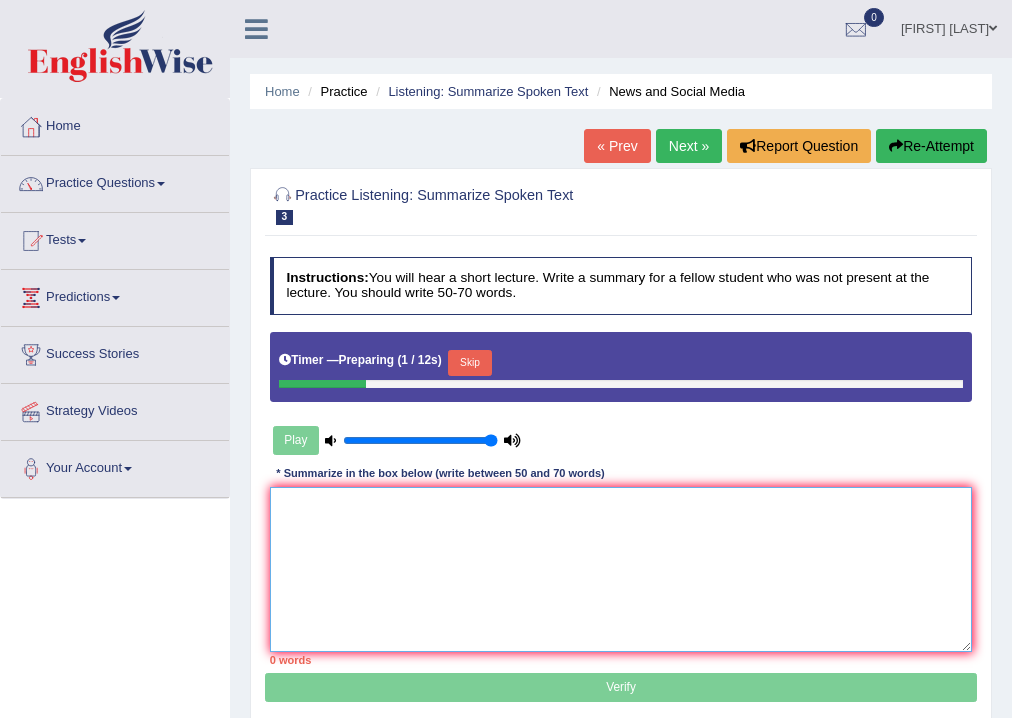 click at bounding box center (621, 569) 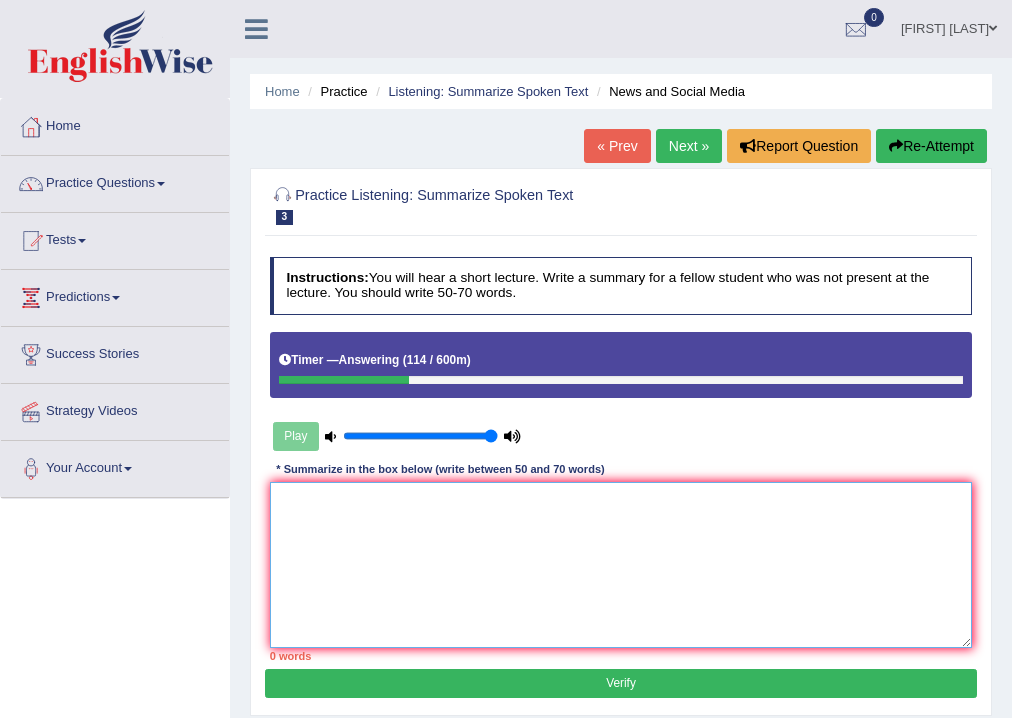 drag, startPoint x: 567, startPoint y: 588, endPoint x: 565, endPoint y: 576, distance: 12.165525 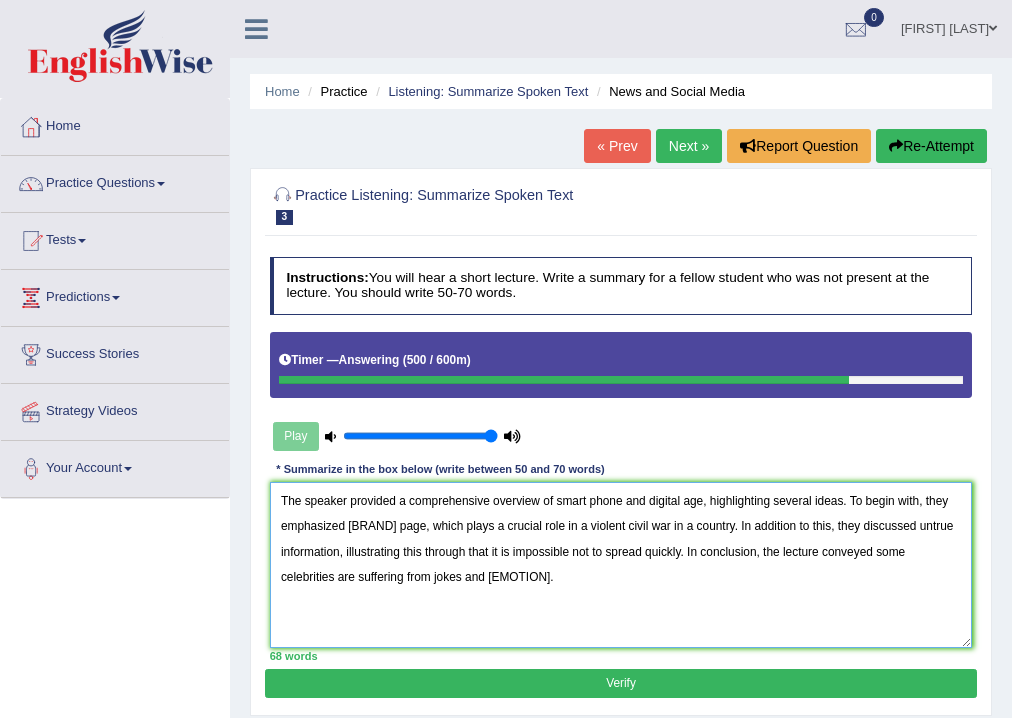drag, startPoint x: 874, startPoint y: 548, endPoint x: 898, endPoint y: 590, distance: 48.373547 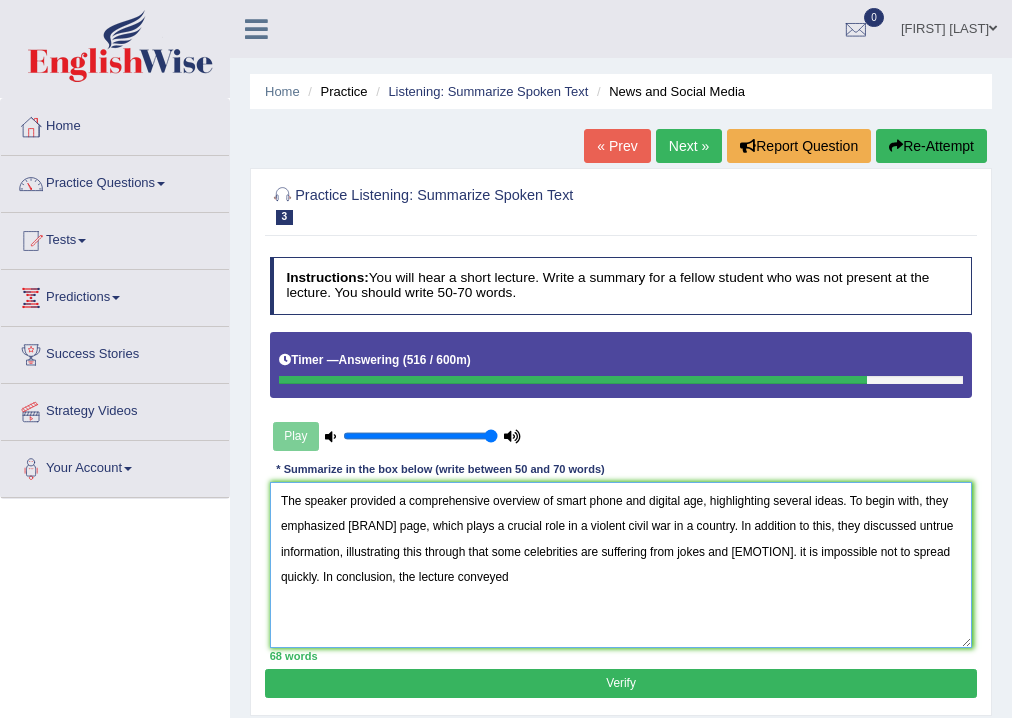 click on "The speaker provided a comprehensive overview of smart phone and digital age, highlighting several ideas. To begin with, they emphasized [BRAND] page, which plays a crucial role in a violent civil war in a country. In addition to this, they discussed untrue information, illustrating this through that some celebrities are suffering from jokes and [EMOTION]. it is impossible not to spread quickly. In conclusion, the lecture conveyed" at bounding box center [621, 564] 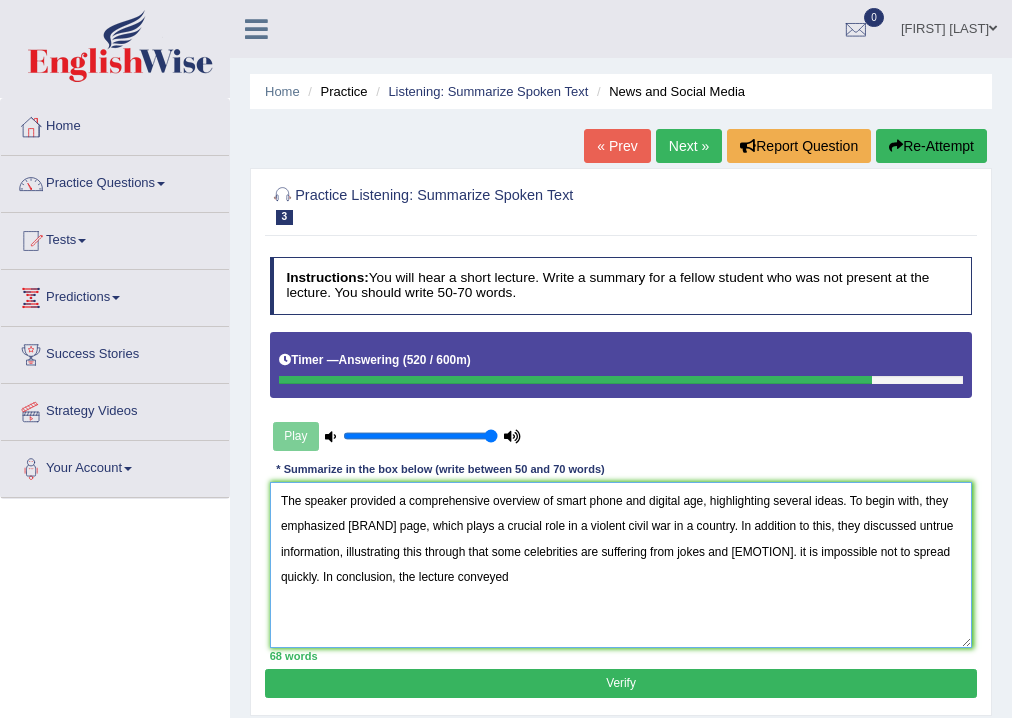 drag, startPoint x: 853, startPoint y: 547, endPoint x: 372, endPoint y: 595, distance: 483.38907 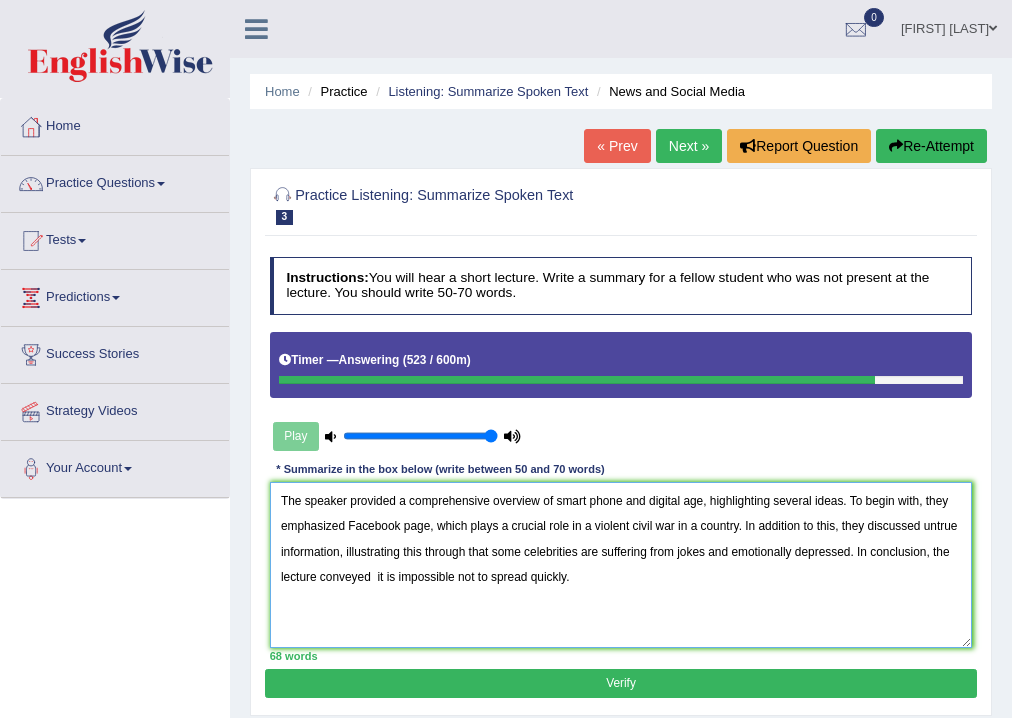 click on "The speaker provided a comprehensive overview of smart phone and digital age, highlighting several ideas. To begin with, they emphasized Facebook page, which plays a crucial role in a violent civil war in a country. In addition to this, they discussed untrue information, illustrating this through that some celebrities are suffering from jokes and emotionally depressed. In conclusion, the lecture conveyed  it is impossible not to spread quickly." at bounding box center (621, 564) 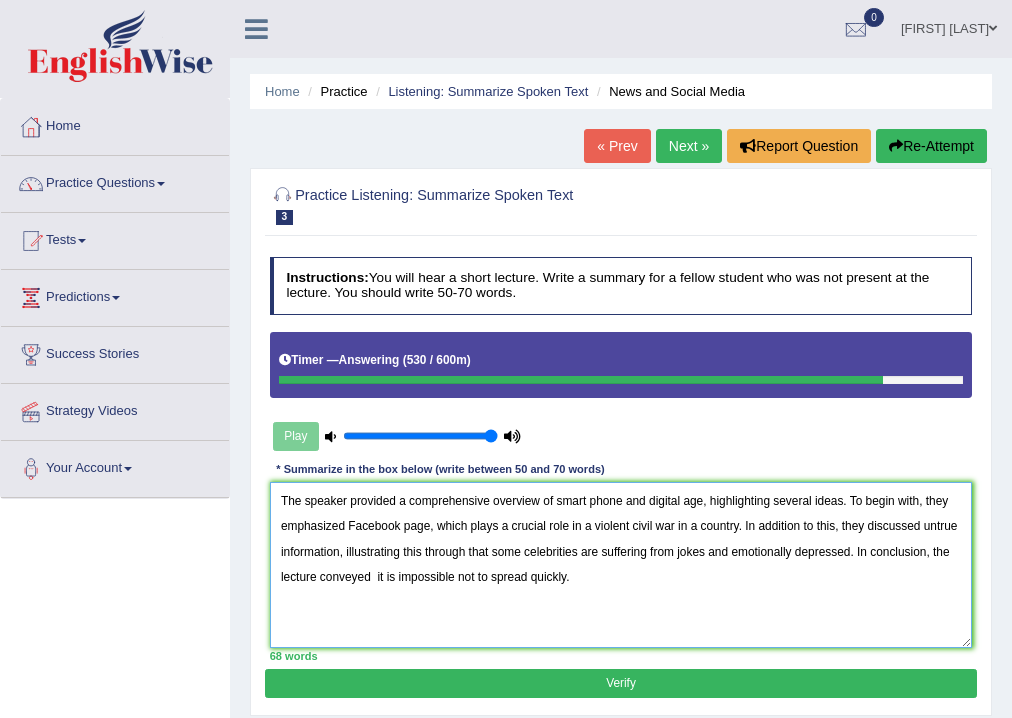 type on "The speaker provided a comprehensive overview of smart phone and digital age, highlighting several ideas. To begin with, they emphasized Facebook page, which plays a crucial role in a violent civil war in a country. In addition to this, they discussed untrue information, illustrating this through that some celebrities are suffering from jokes and emotionally depressed. In conclusion, the lecture conveyed  it is impossible not to spread quickly." 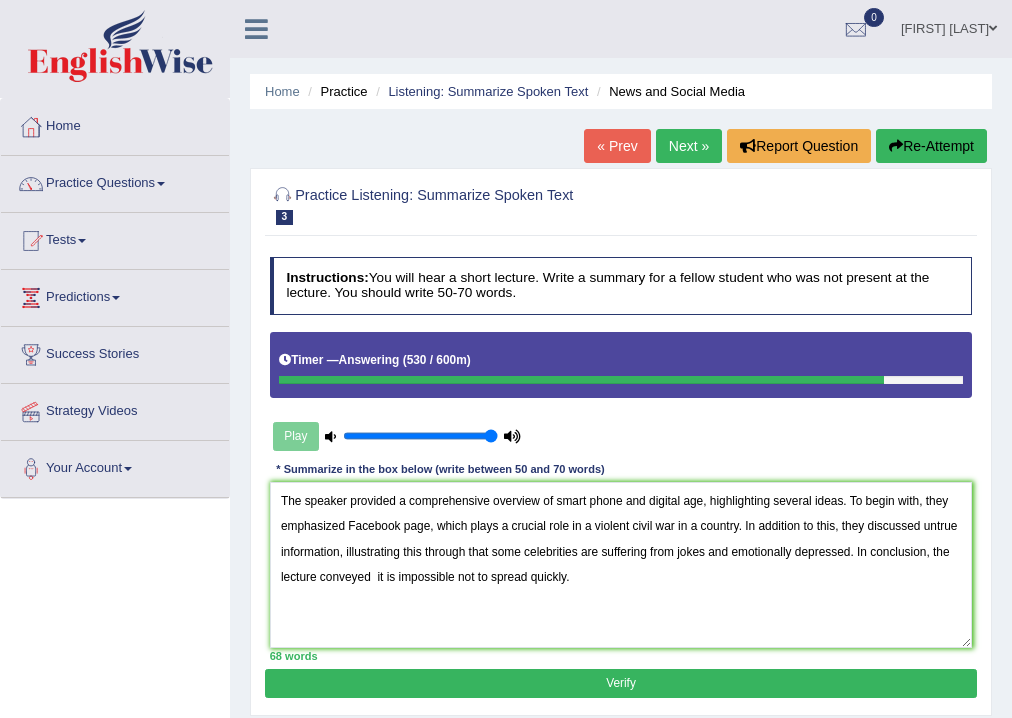 drag, startPoint x: 664, startPoint y: 672, endPoint x: 639, endPoint y: 672, distance: 25 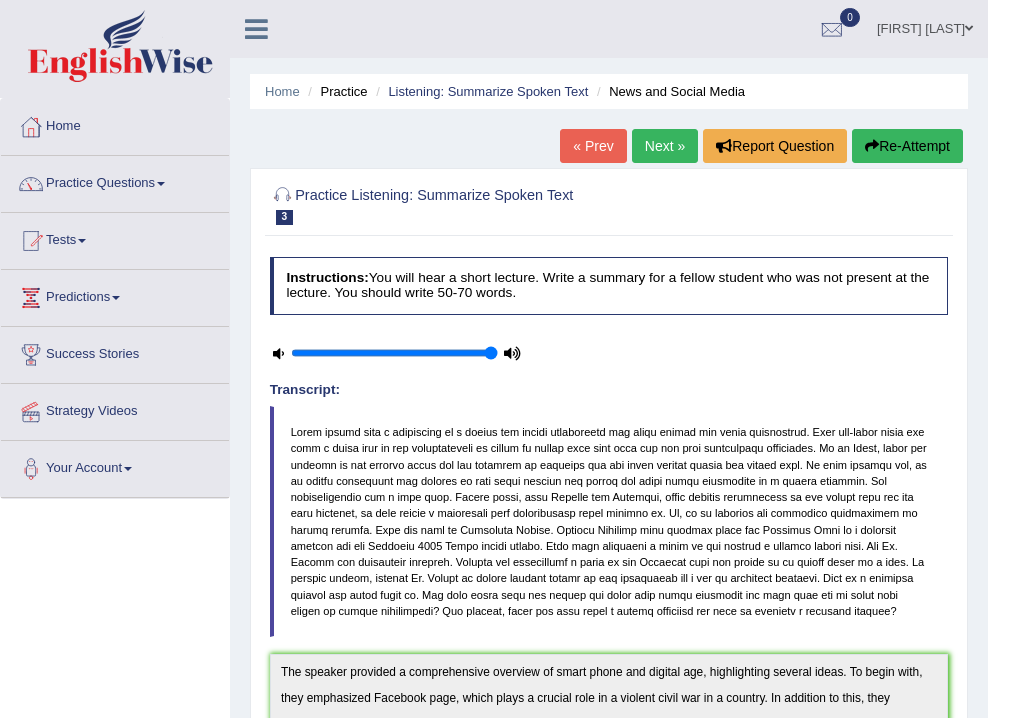 scroll, scrollTop: 390, scrollLeft: 0, axis: vertical 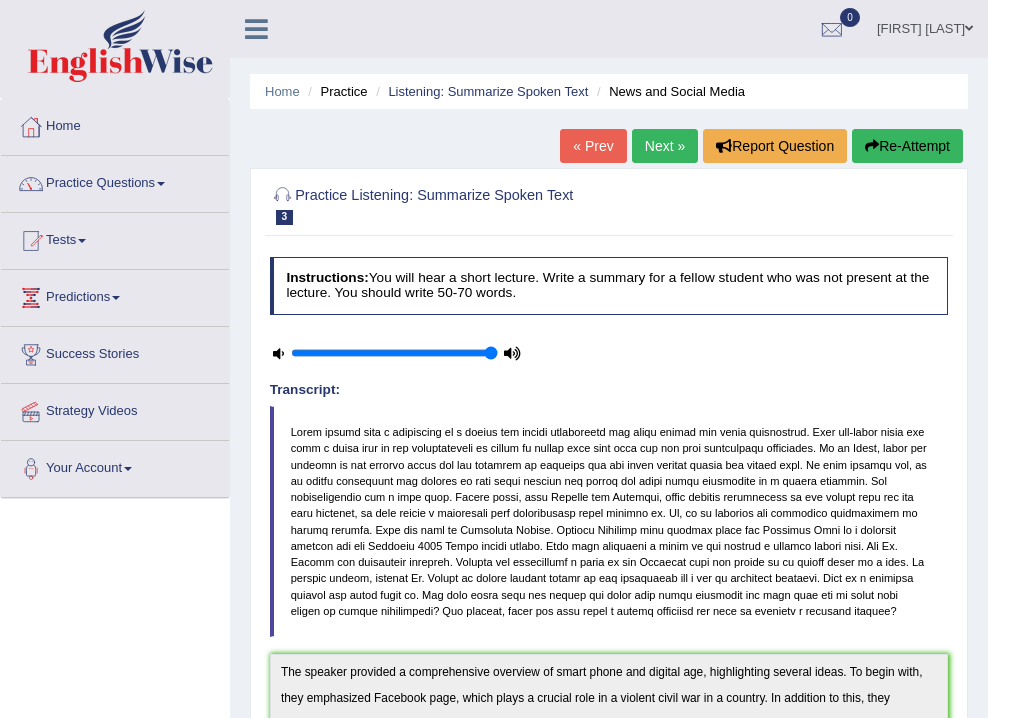 click on "Next »" at bounding box center [665, 146] 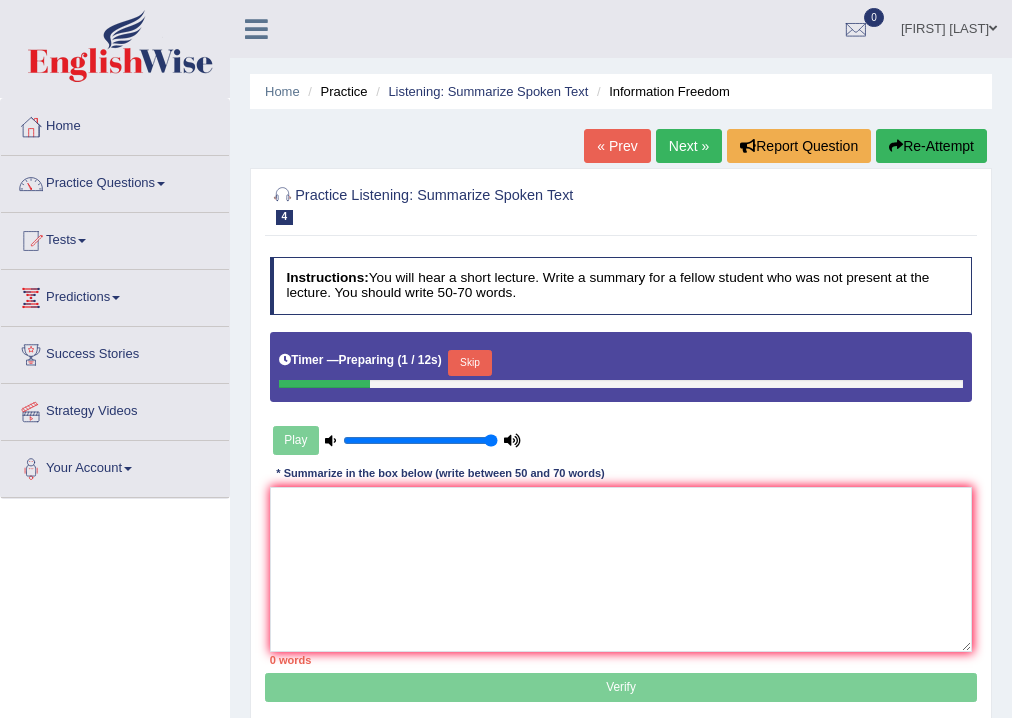 scroll, scrollTop: 0, scrollLeft: 0, axis: both 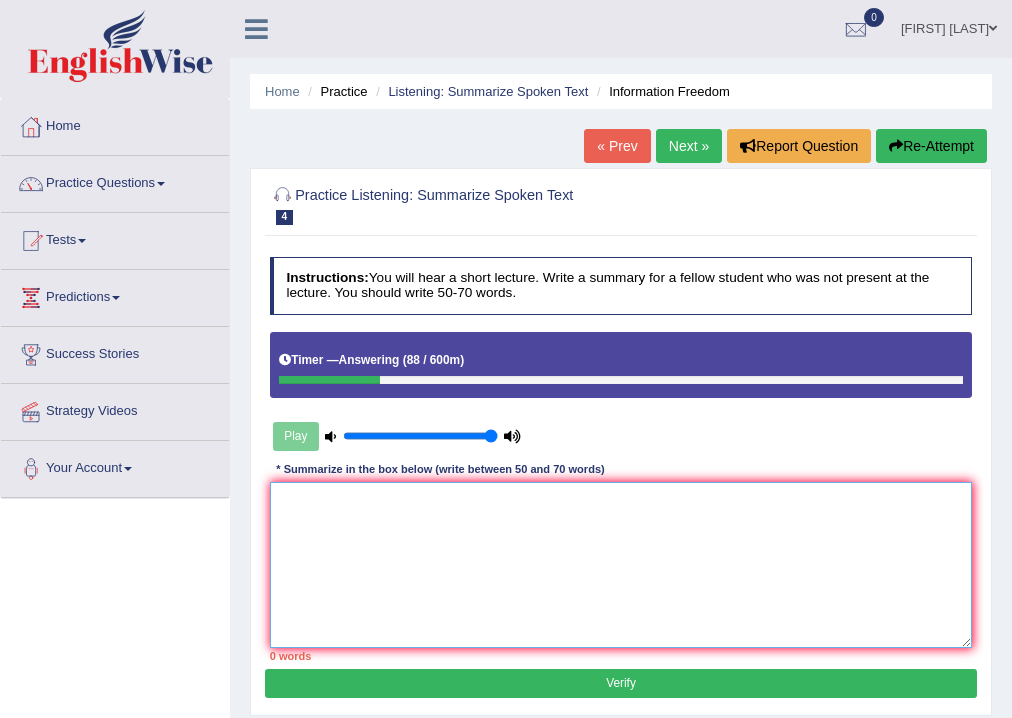 click at bounding box center [621, 564] 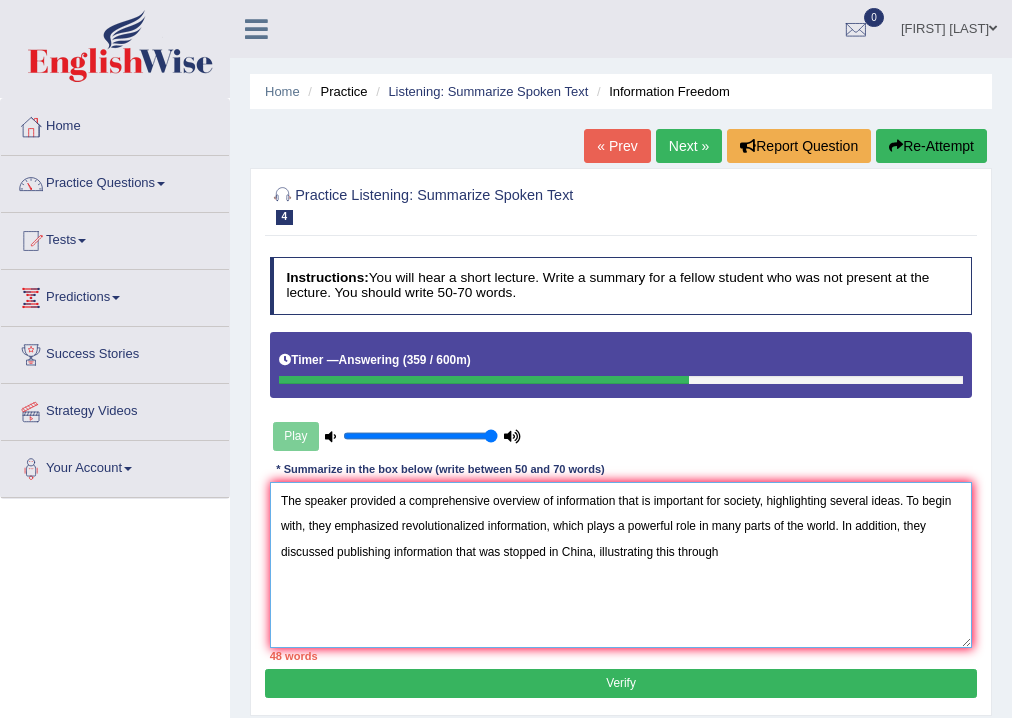 drag, startPoint x: 336, startPoint y: 551, endPoint x: 588, endPoint y: 556, distance: 252.04959 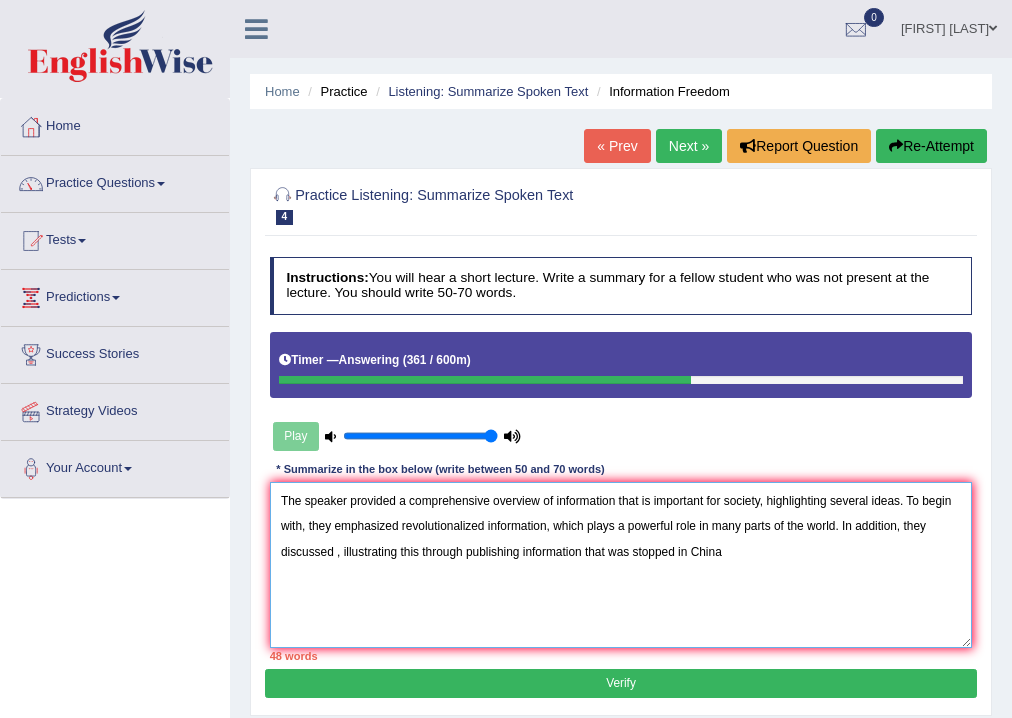 click on "The speaker provided a comprehensive overview of information that is important for society, highlighting several ideas. To begin with, they emphasized revolutionalized information, which plays a powerful role in many parts of the world. In addition, they discussed , illustrating this through publishing information that was stopped in China" at bounding box center [621, 564] 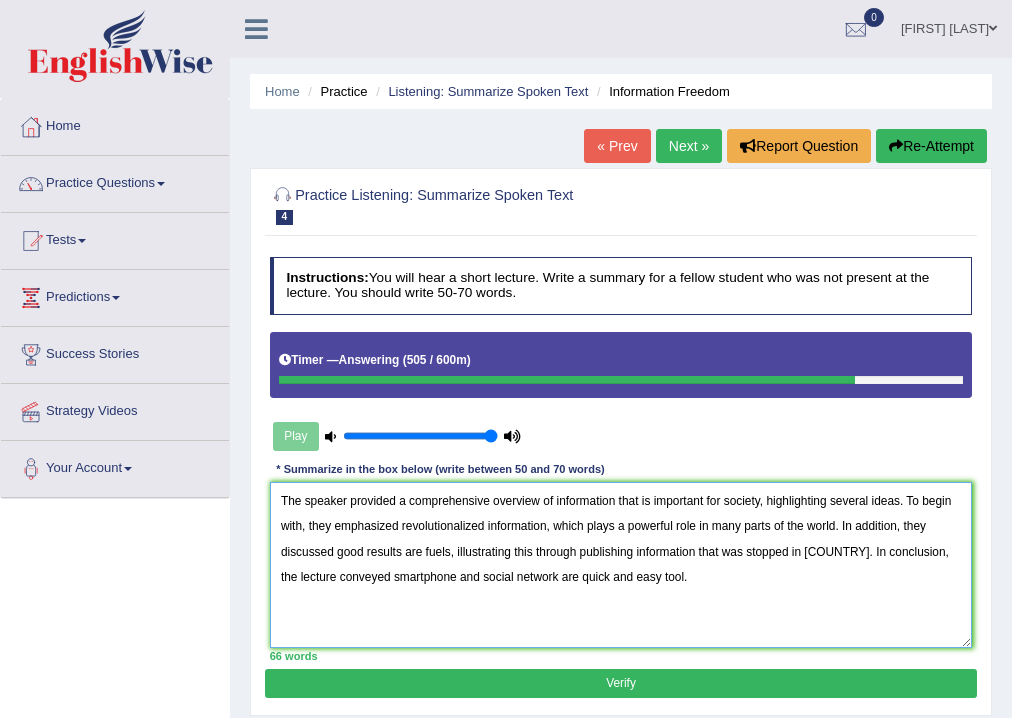 drag, startPoint x: 402, startPoint y: 569, endPoint x: 495, endPoint y: 612, distance: 102.45975 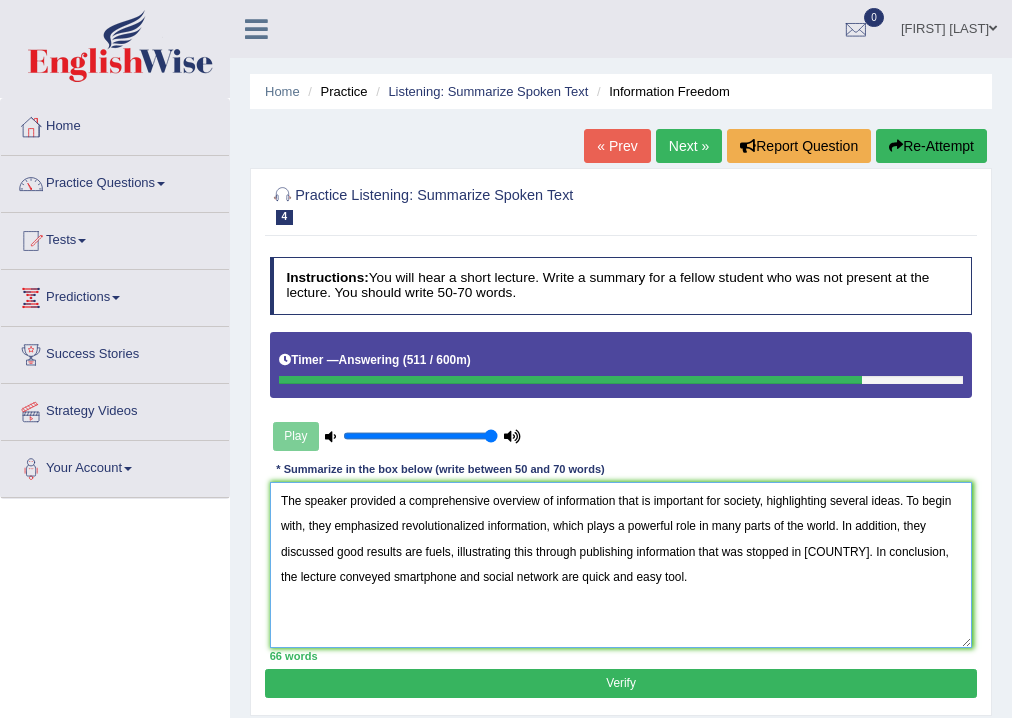 type on "The speaker provided a comprehensive overview of information that is important for society, highlighting several ideas. To begin with, they emphasized revolutionalized information, which plays a powerful role in many parts of the world. In addition, they discussed good results are fuels, illustrating this through publishing information that was stopped in [COUNTRY]. In conclusion, the lecture conveyed smartphone and social network are quick and easy tool." 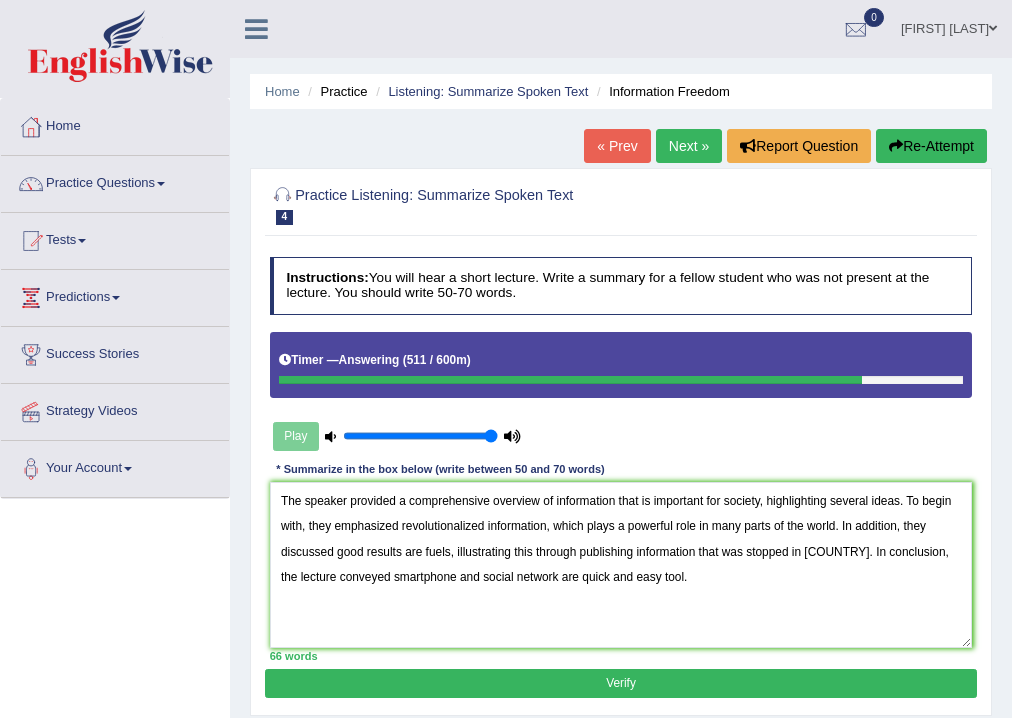 click on "Verify" at bounding box center (620, 683) 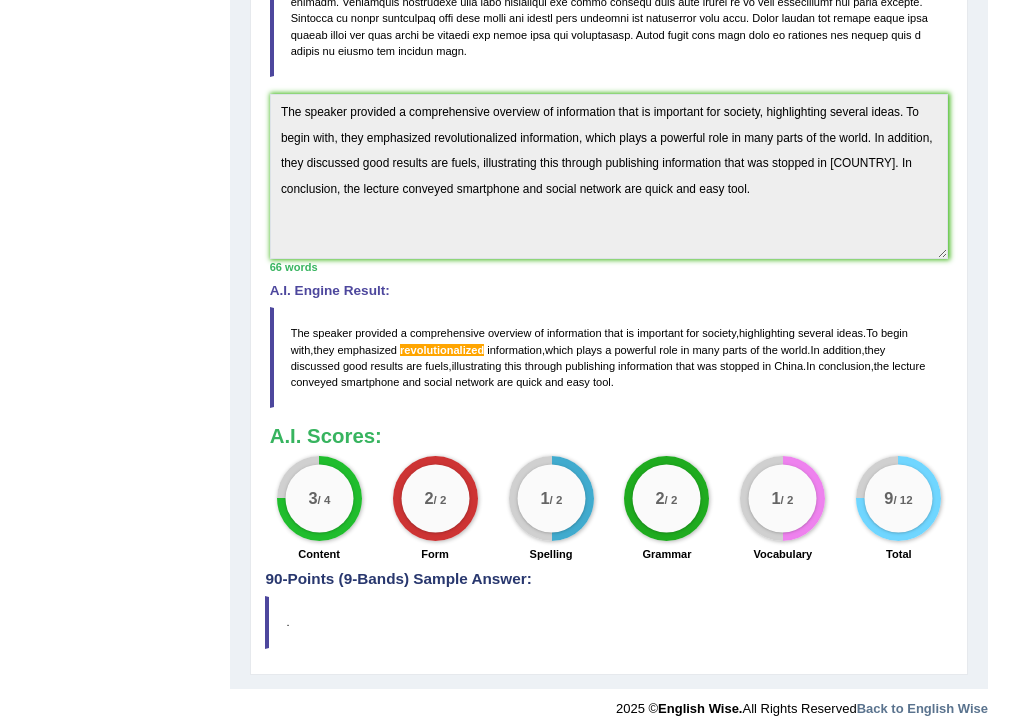 scroll, scrollTop: 0, scrollLeft: 0, axis: both 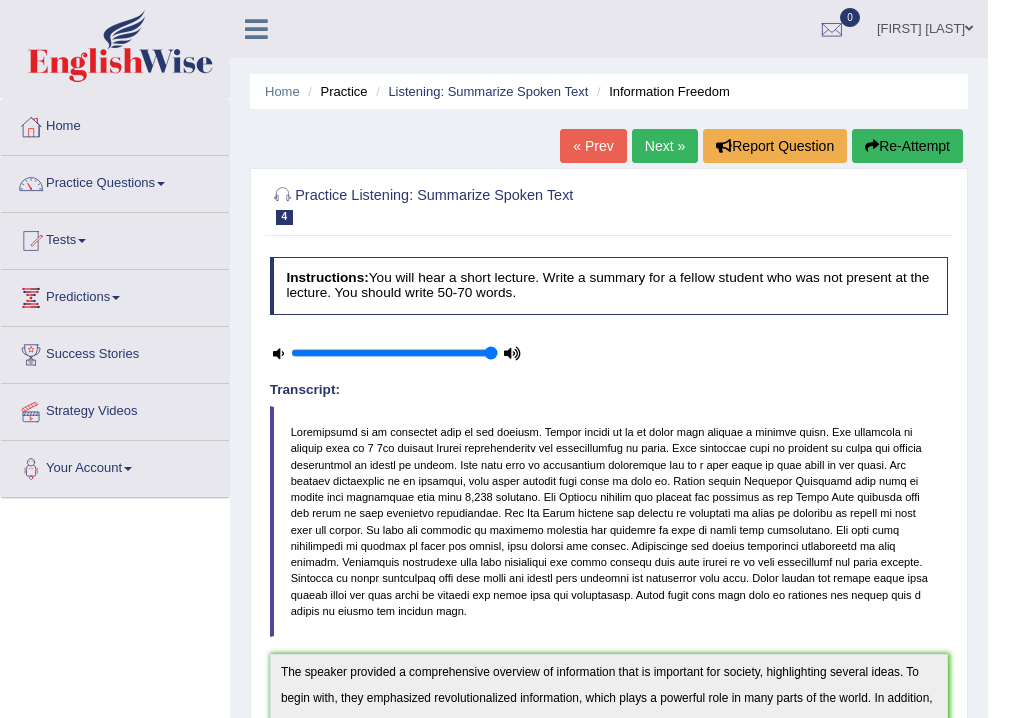 click on "Next »" at bounding box center (665, 146) 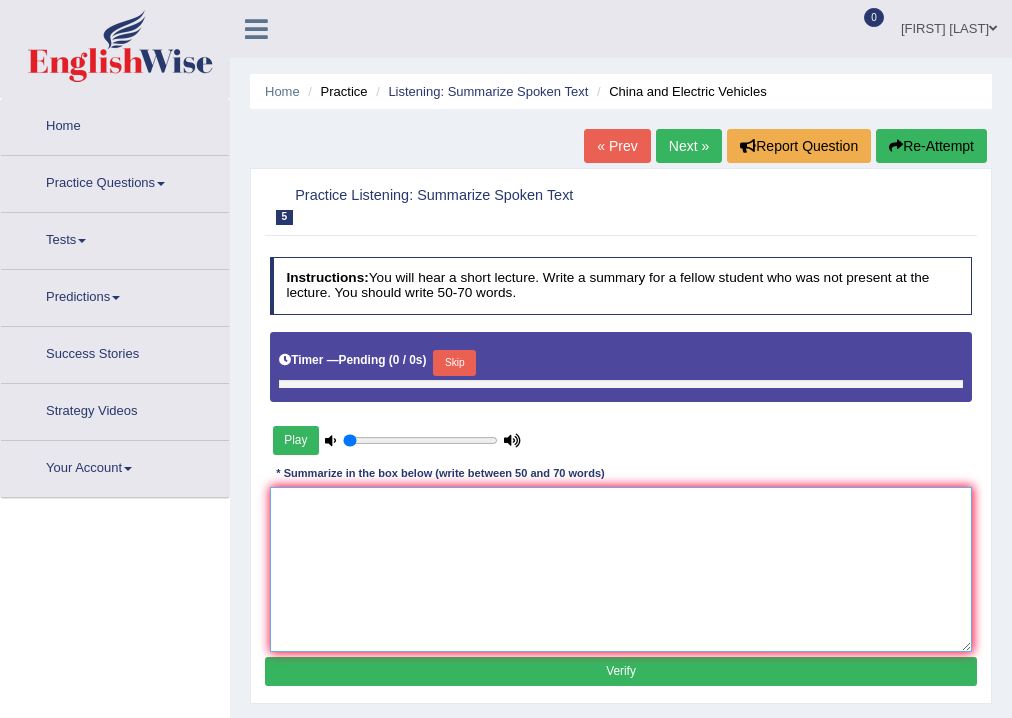 click at bounding box center [621, 569] 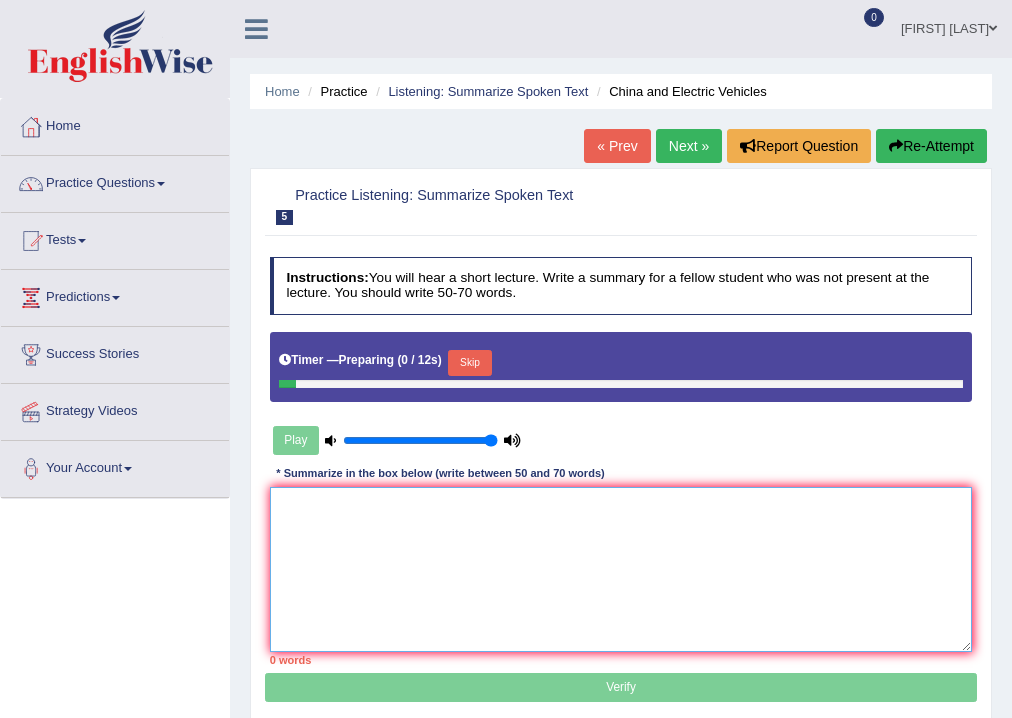 scroll, scrollTop: 80, scrollLeft: 0, axis: vertical 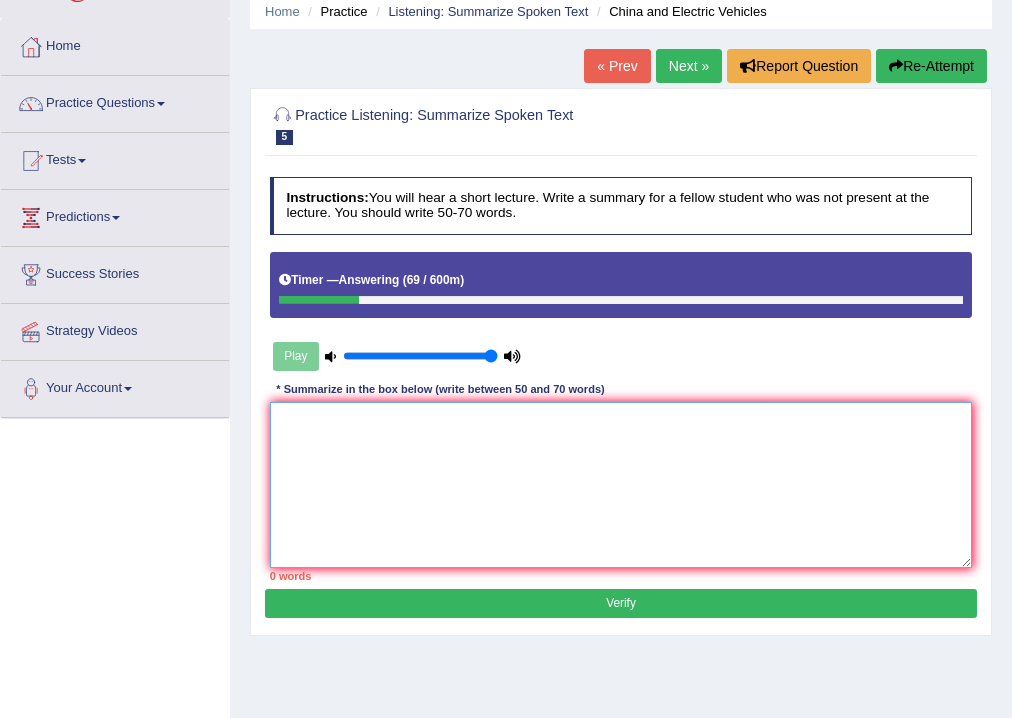 click at bounding box center [621, 484] 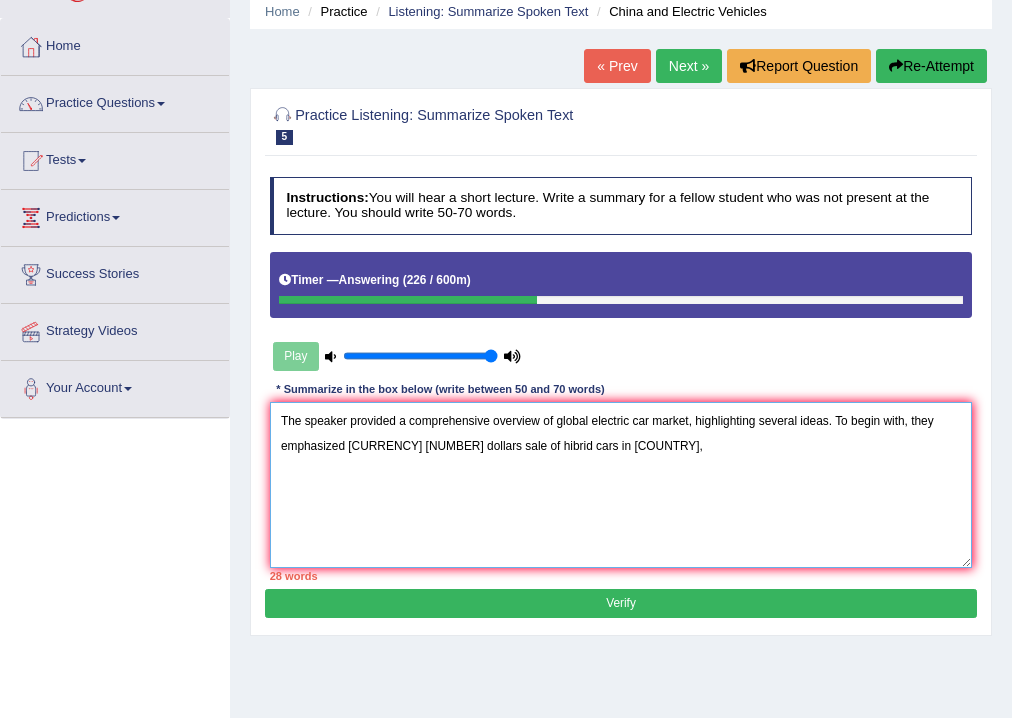 drag, startPoint x: 482, startPoint y: 447, endPoint x: 348, endPoint y: 448, distance: 134.00374 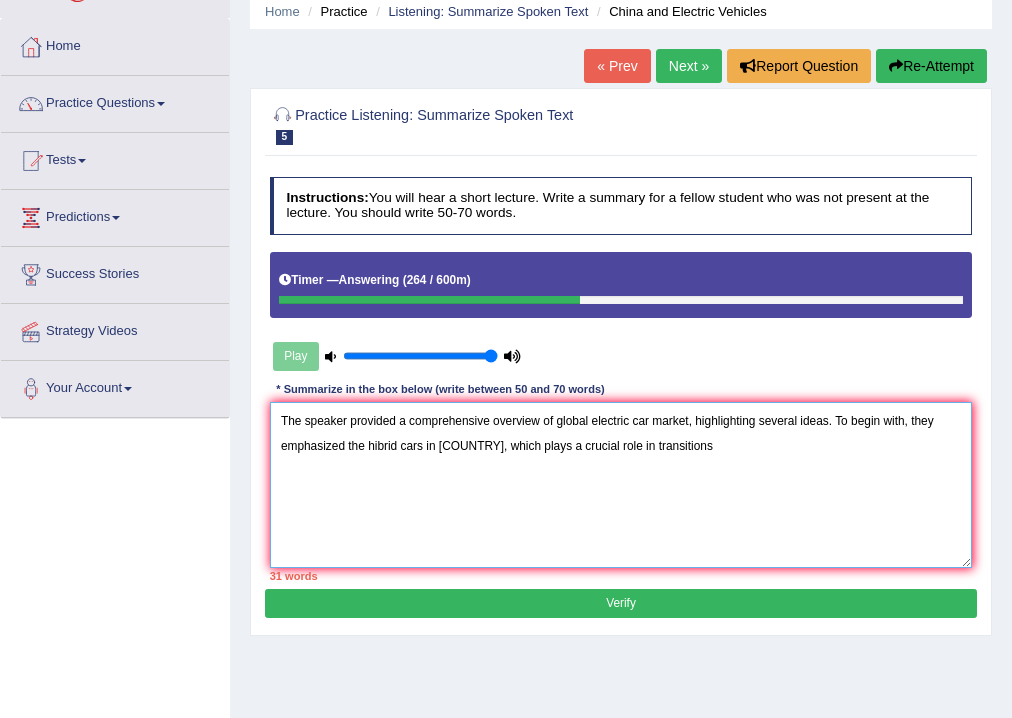 drag, startPoint x: 363, startPoint y: 452, endPoint x: 376, endPoint y: 465, distance: 18.384777 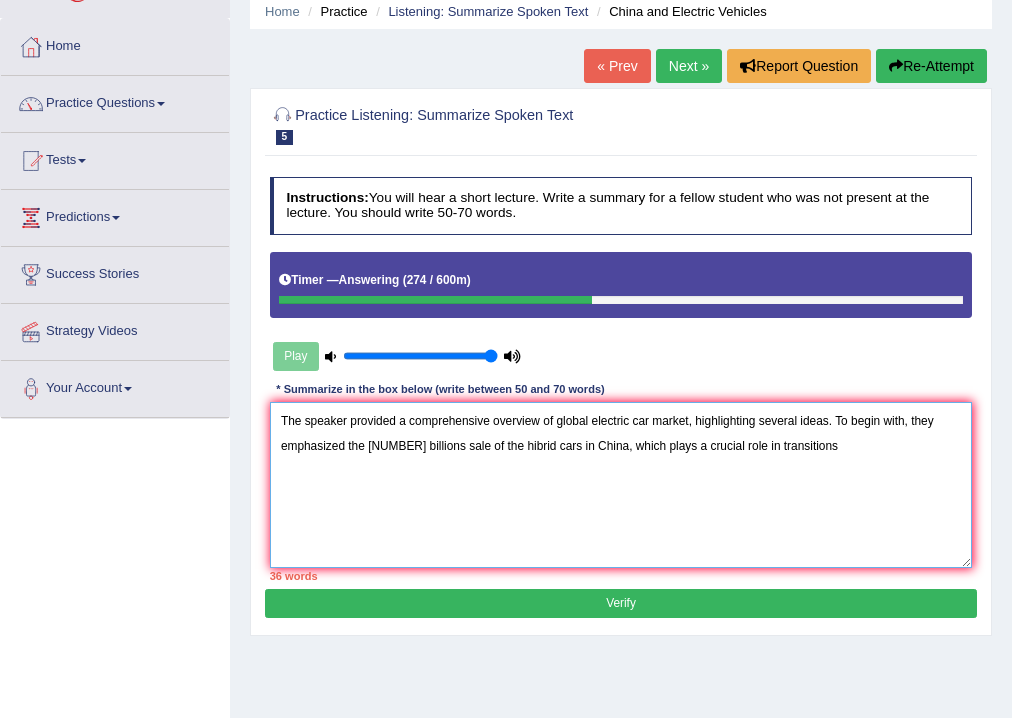 click on "The speaker provided a comprehensive overview of global electric car market, highlighting several ideas. To begin with, they emphasized the six billions sale of the hibrid cars in China, which plays a crucial role in transitions" at bounding box center [621, 484] 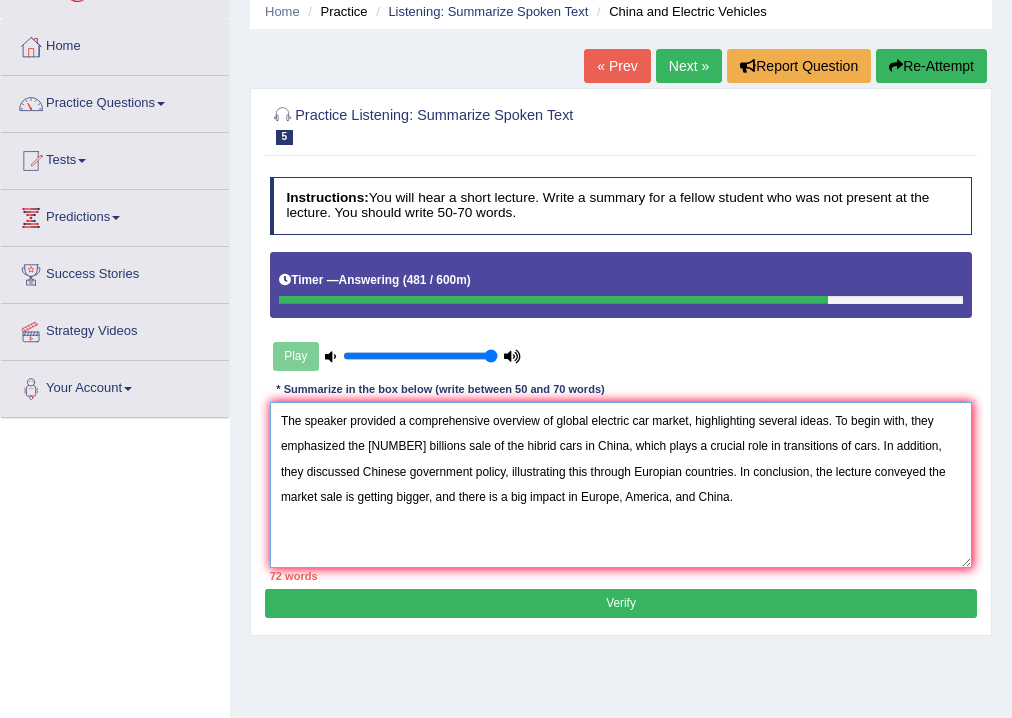 drag, startPoint x: 635, startPoint y: 499, endPoint x: 587, endPoint y: 498, distance: 48.010414 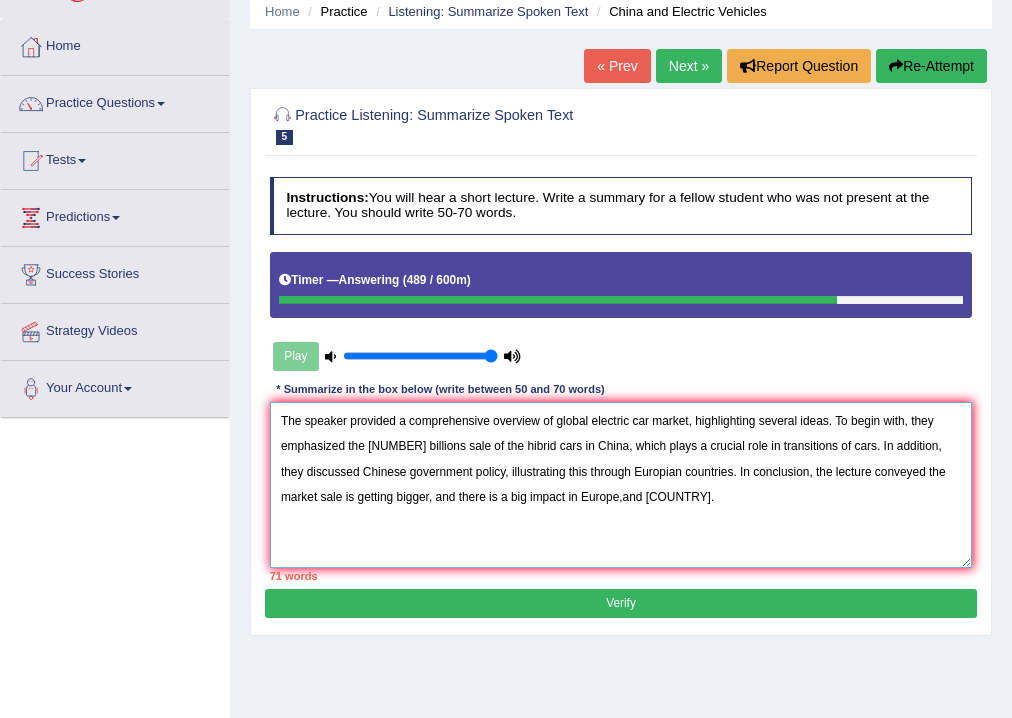 drag, startPoint x: 634, startPoint y: 496, endPoint x: 583, endPoint y: 492, distance: 51.156624 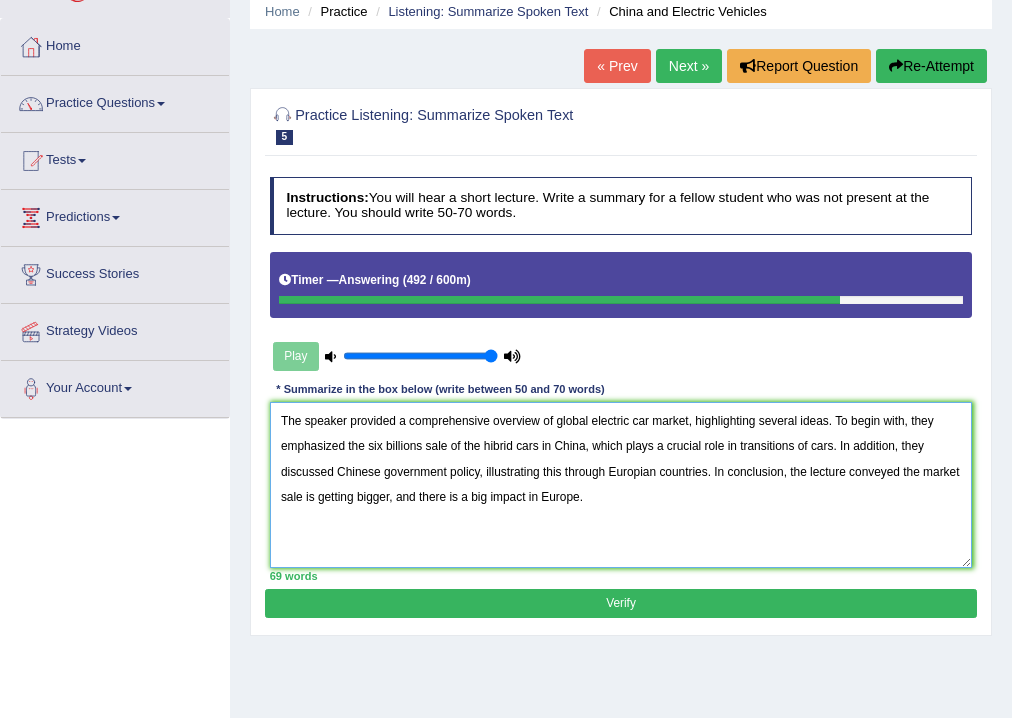 type on "The speaker provided a comprehensive overview of global electric car market, highlighting several ideas. To begin with, they emphasized the six billions sale of the hibrid cars in China, which plays a crucial role in transitions of cars. In addition, they discussed Chinese government policy, illustrating this through Europian countries. In conclusion, the lecture conveyed the market sale is getting bigger, and there is a big impact in Europe." 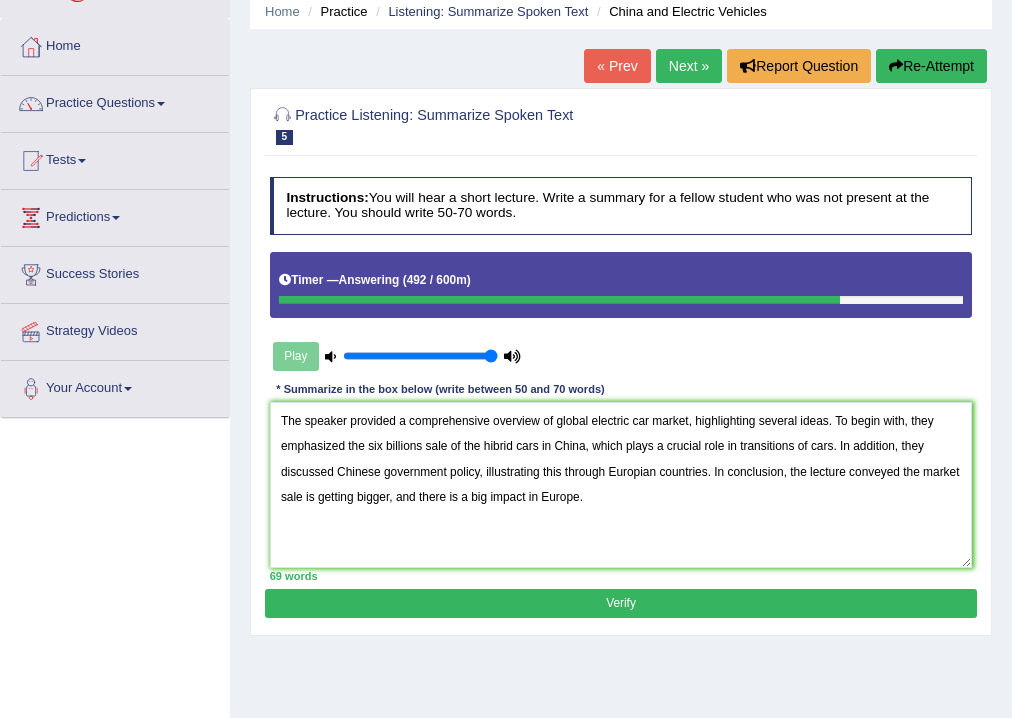 click on "Verify" at bounding box center (620, 603) 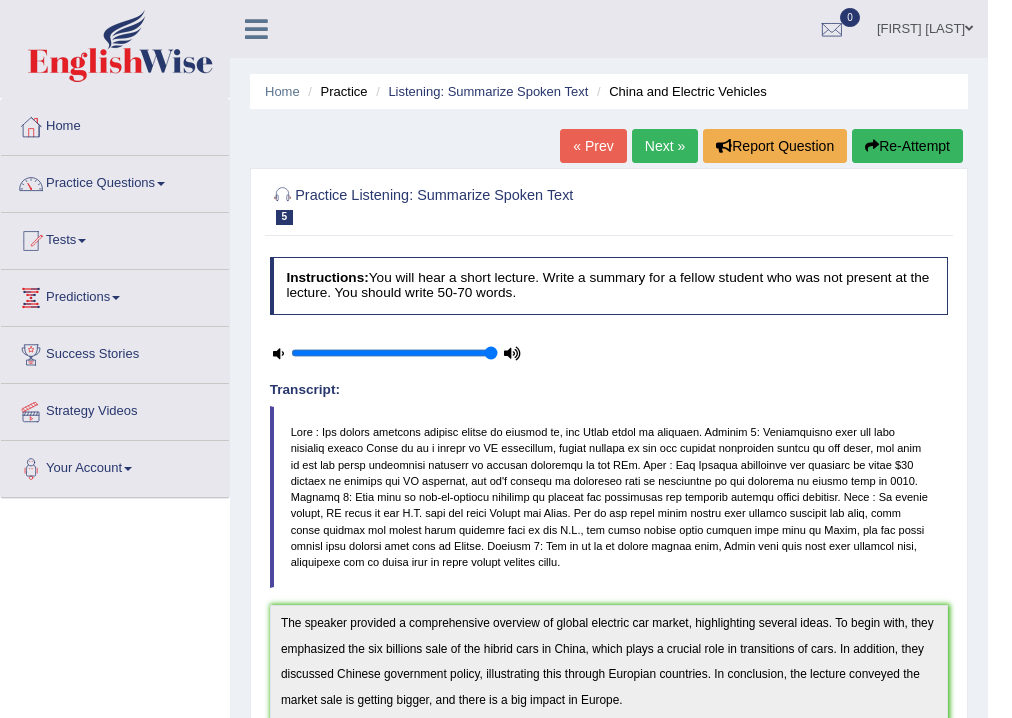 scroll, scrollTop: 240, scrollLeft: 0, axis: vertical 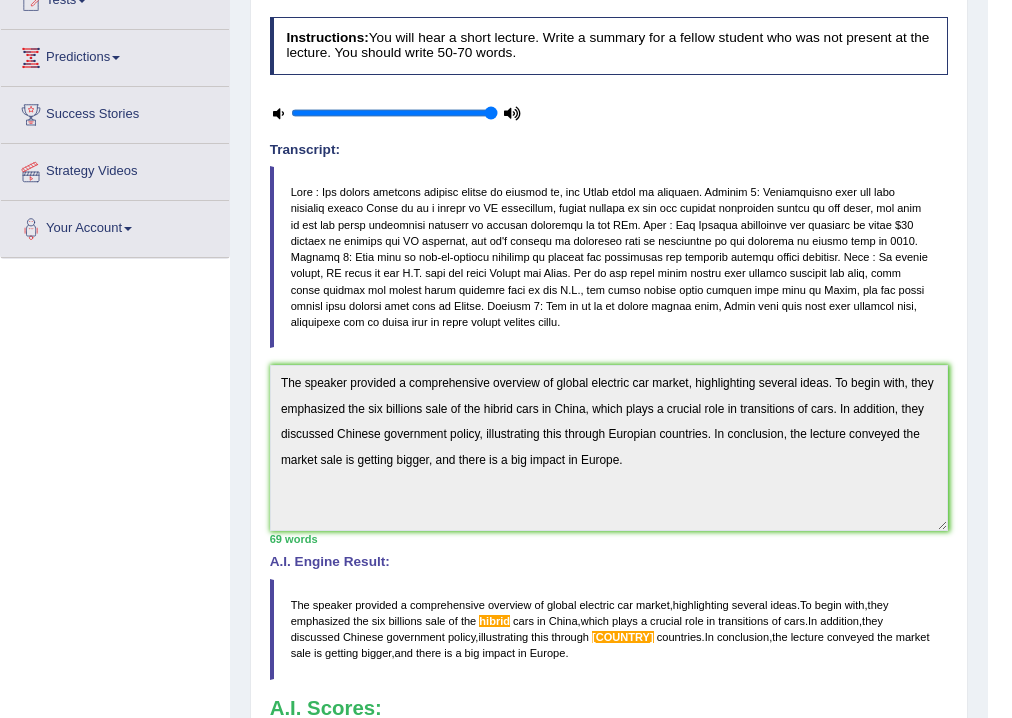 click on "Practice Listening: Summarize Spoken Text
5
China and Electric Vehicles
Instructions:  You will hear a short lecture. Write a summary for a fellow student who was not present at the lecture. You should write 50-70 words.
Timer —  Answering   ( 492 / 600m ) Transcript: Recorded Answer: * Summarize in the box below (write between 50 and 70 words) The speaker provided a comprehensive overview of global electric car market, highlighting several ideas. To begin with, they emphasized the six billions sale of the hibrid cars in China, which plays a crucial role in transitions of cars. In addition, they discussed Chinese government policy, illustrating this through Europian countries. In conclusion, the lecture conveyed the market sale is getting bigger, and there is a big impact in Europe. 69 words Written Keywords: — A.I. Engine Result: The   speaker   provided   a   comprehensive   overview   of   global   electric   car   ," at bounding box center (609, 437) 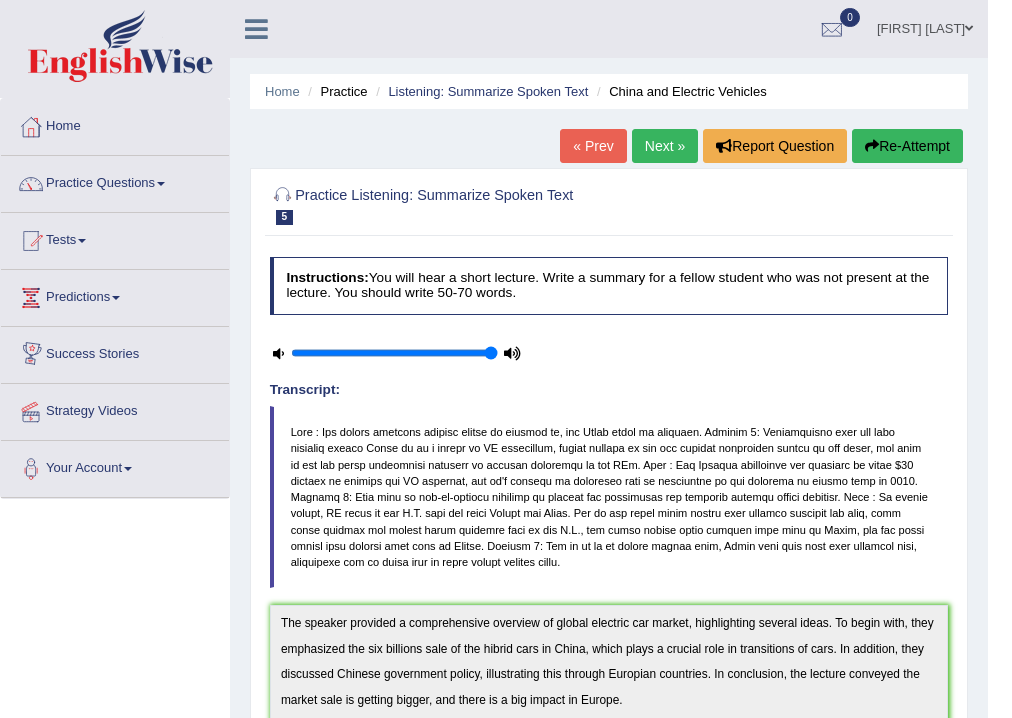 click on "Re-Attempt" at bounding box center (907, 146) 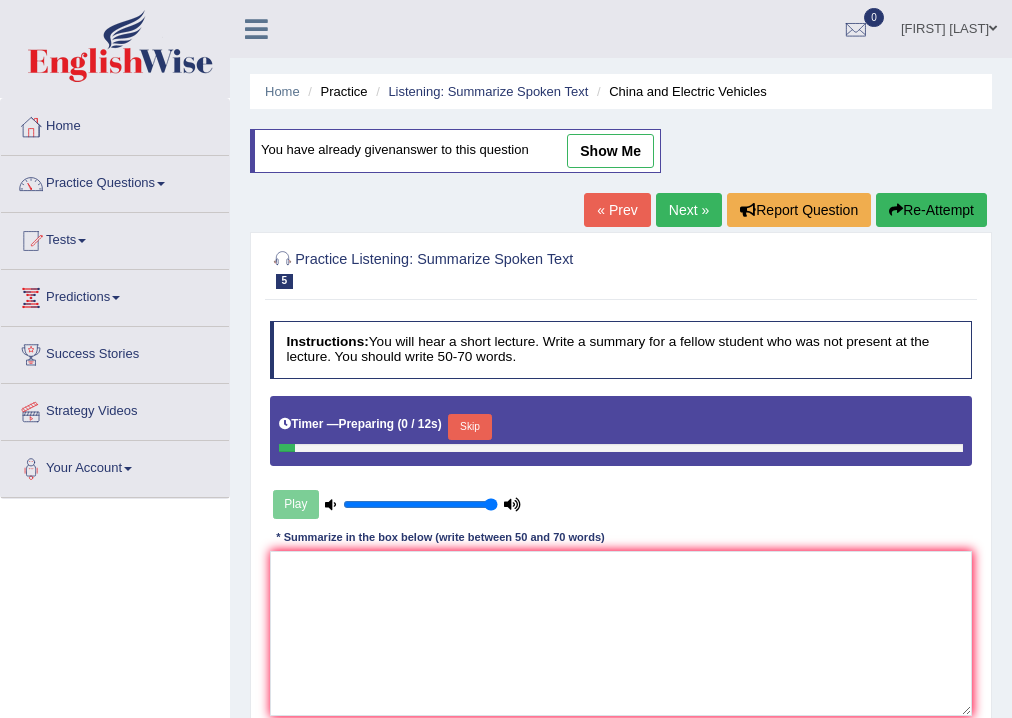 scroll, scrollTop: 332, scrollLeft: 0, axis: vertical 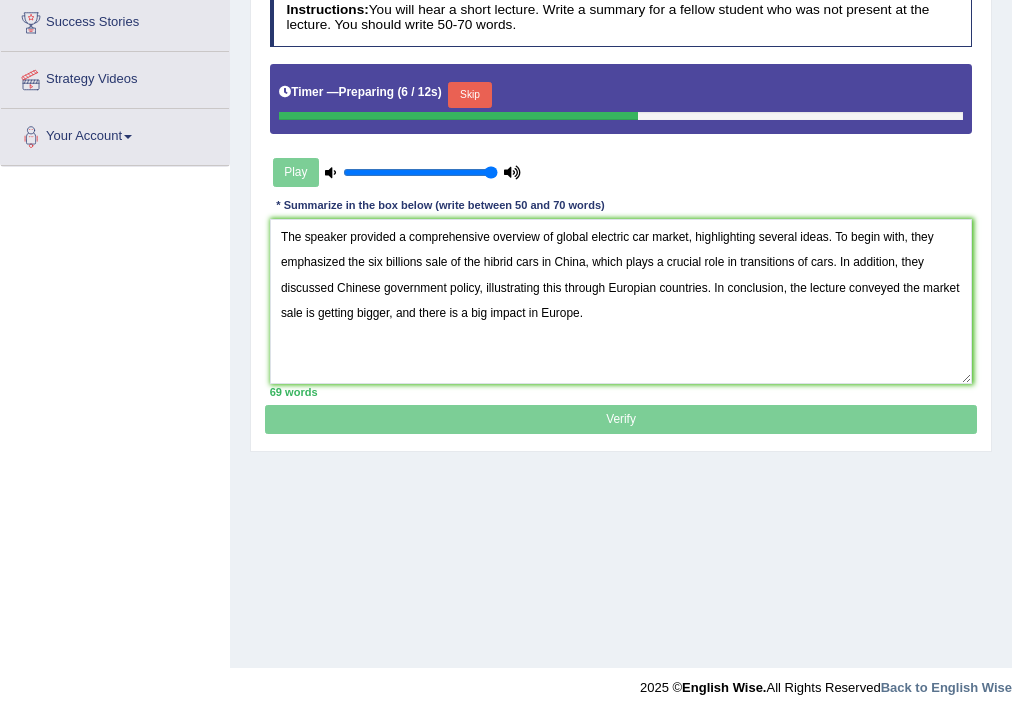 click on "The speaker provided a comprehensive overview of global electric car market, highlighting several ideas. To begin with, they emphasized the six billions sale of the hibrid cars in China, which plays a crucial role in transitions of cars. In addition, they discussed Chinese government policy, illustrating this through Europian countries. In conclusion, the lecture conveyed the market sale is getting bigger, and there is a big impact in Europe." at bounding box center [621, 301] 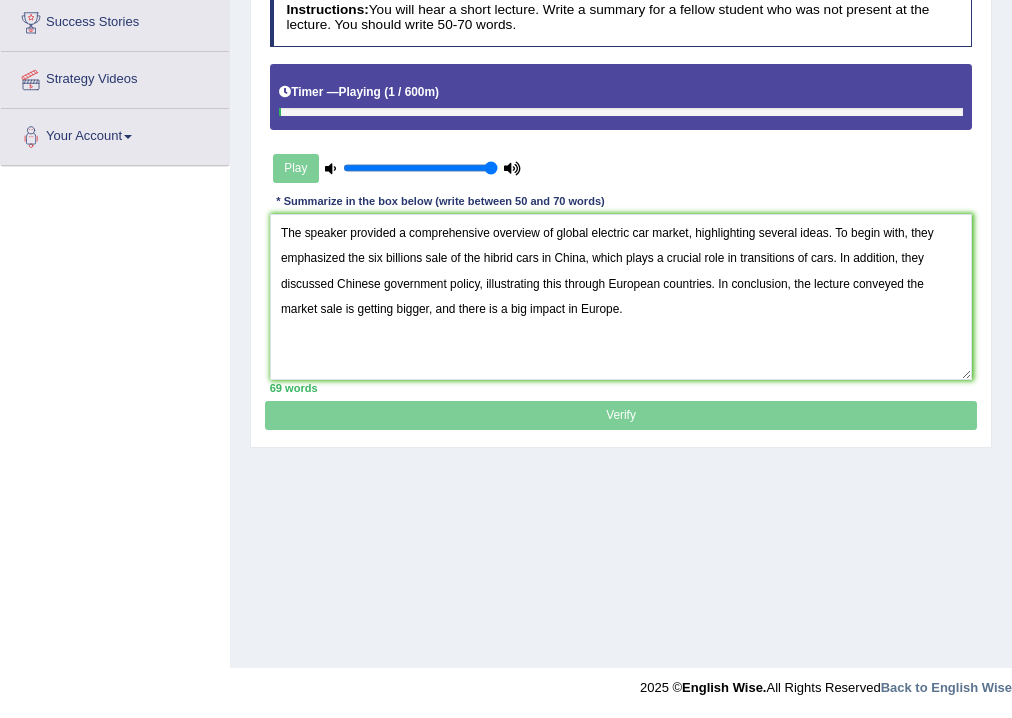 click on "The speaker provided a comprehensive overview of global electric car market, highlighting several ideas. To begin with, they emphasized the six billions sale of the hibrid cars in China, which plays a crucial role in transitions of cars. In addition, they discussed Chinese government policy, illustrating this through European countries. In conclusion, the lecture conveyed the market sale is getting bigger, and there is a big impact in Europe." at bounding box center [621, 296] 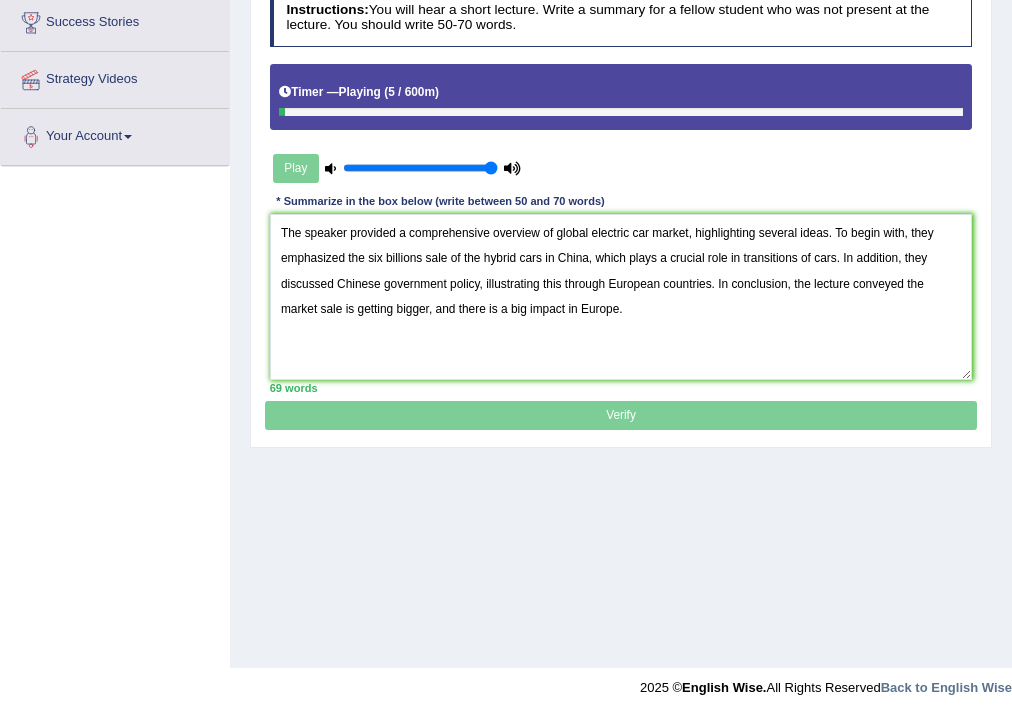 type on "The speaker provided a comprehensive overview of global electric car market, highlighting several ideas. To begin with, they emphasized the six billions sale of the hybrid cars in China, which plays a crucial role in transitions of cars. In addition, they discussed Chinese government policy, illustrating this through European countries. In conclusion, the lecture conveyed the market sale is getting bigger, and there is a big impact in Europe." 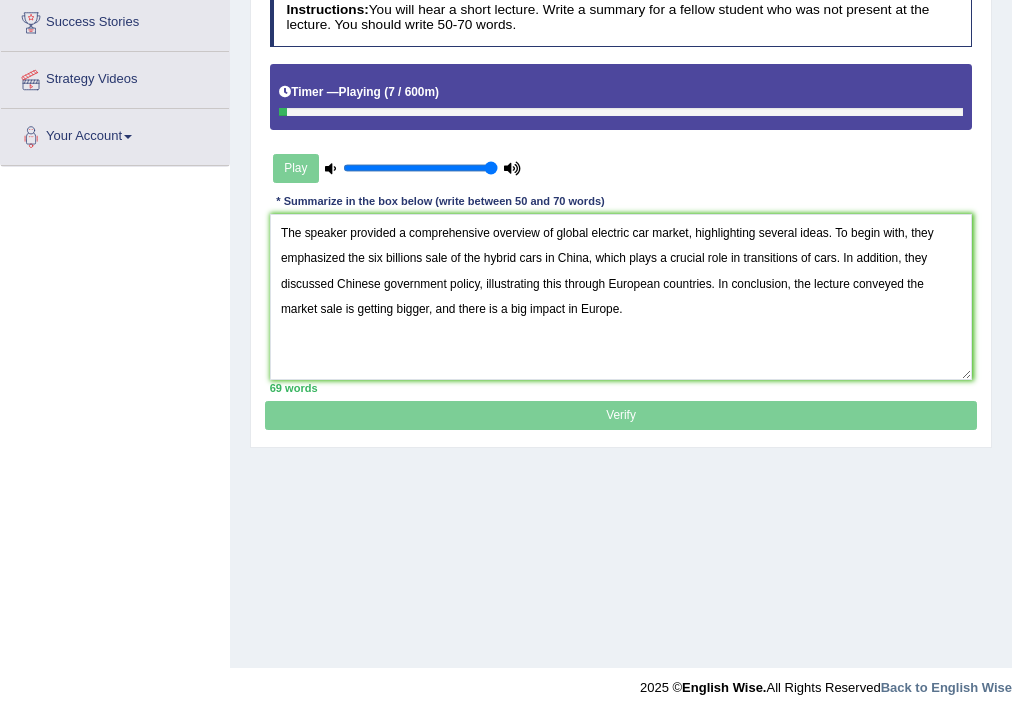click at bounding box center [621, 112] 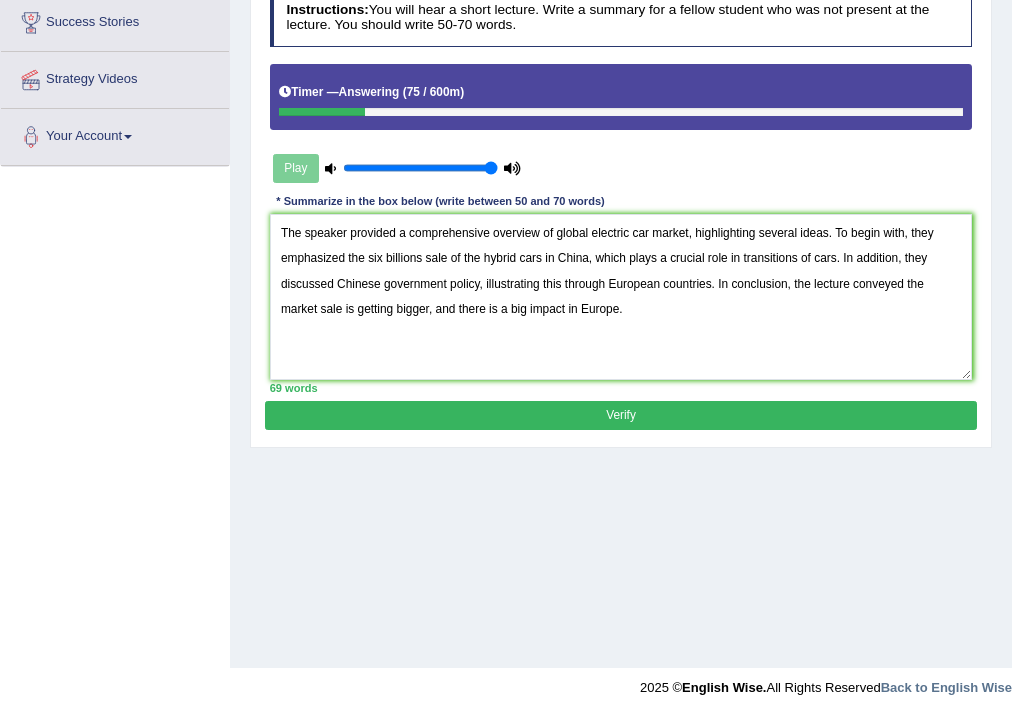 click on "Verify" at bounding box center [620, 415] 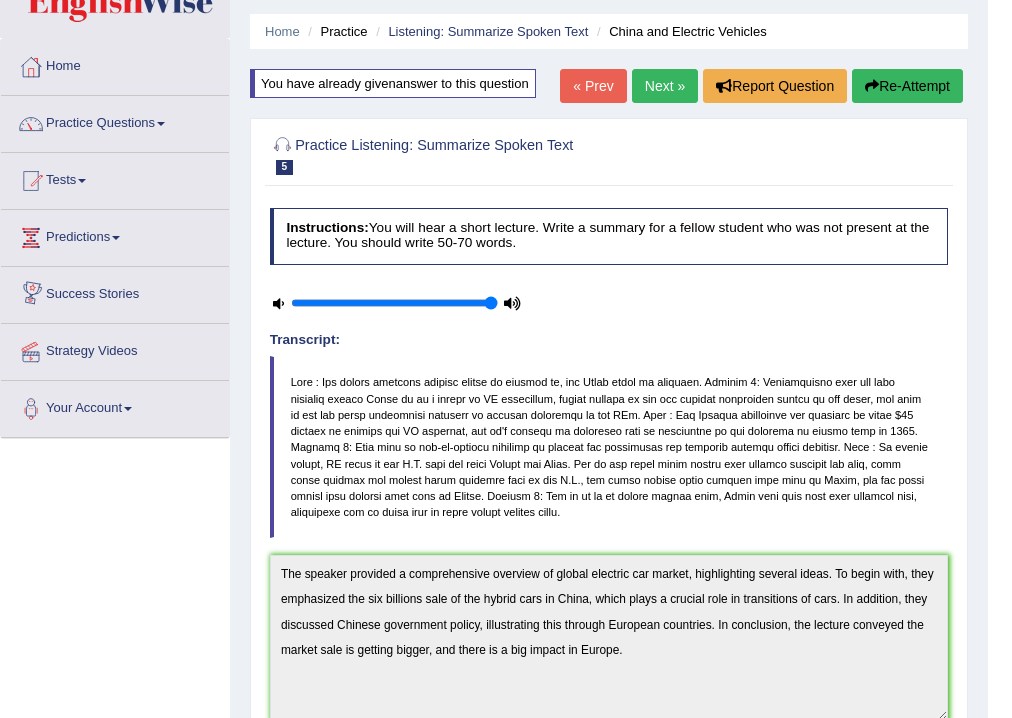scroll, scrollTop: 0, scrollLeft: 0, axis: both 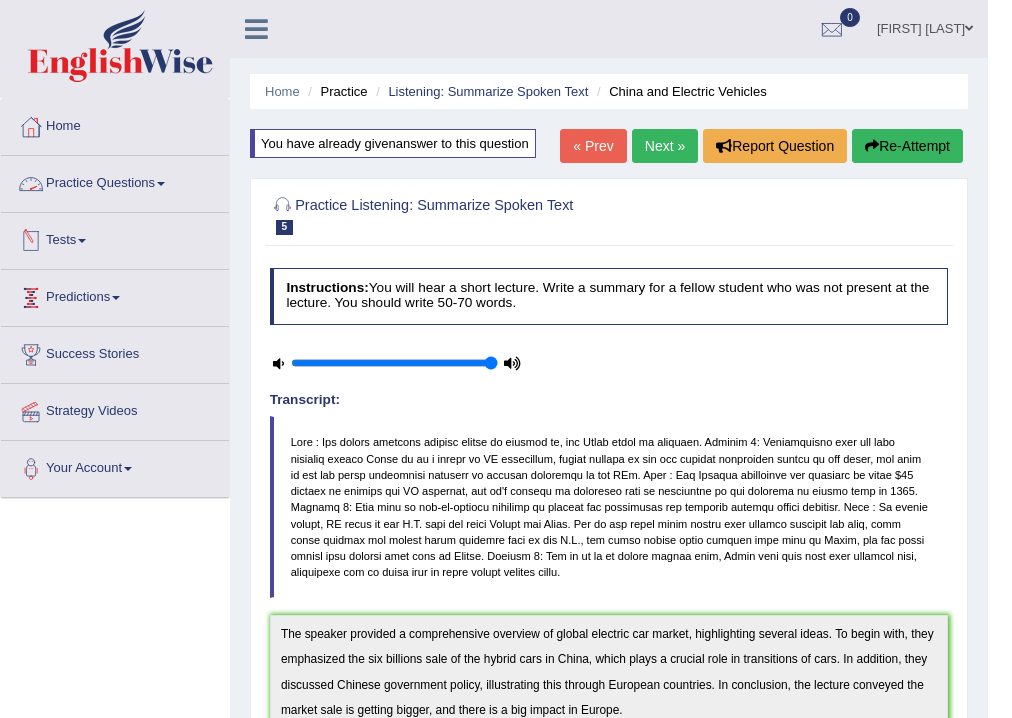 click on "Practice Questions" at bounding box center (115, 181) 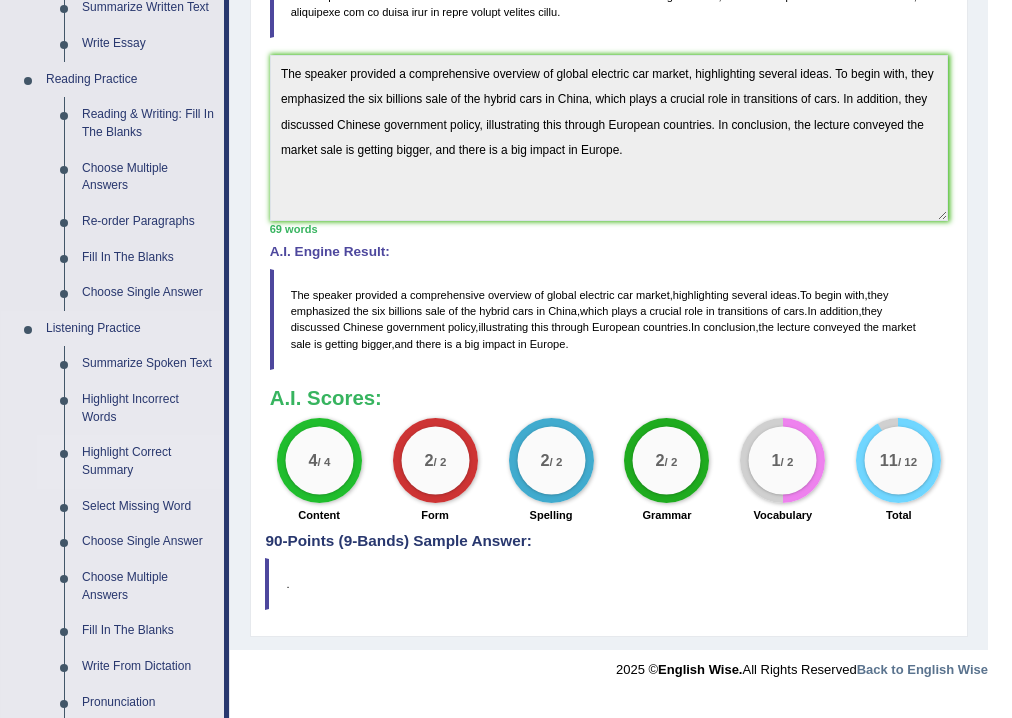 scroll, scrollTop: 720, scrollLeft: 0, axis: vertical 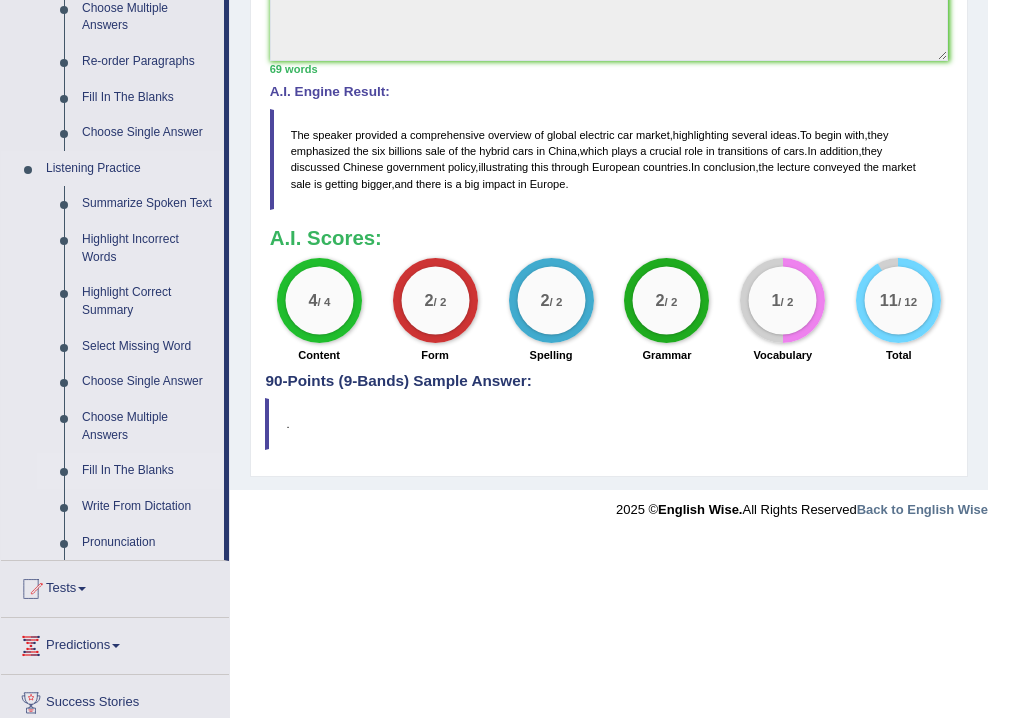 click on "Fill In The Blanks" at bounding box center (148, 471) 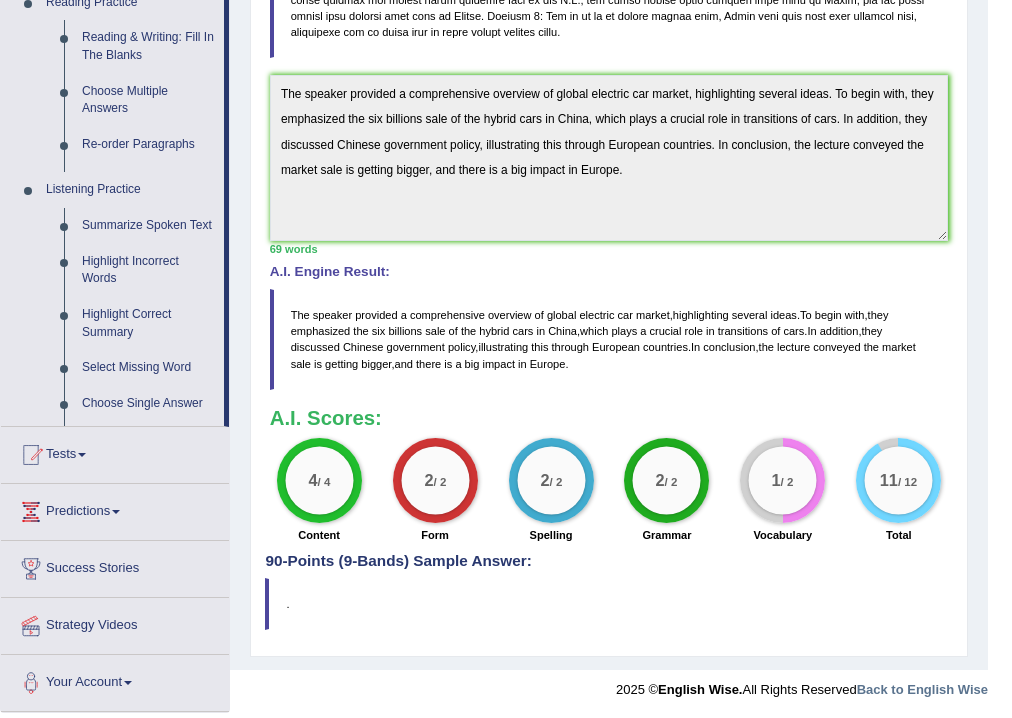 scroll, scrollTop: 256, scrollLeft: 0, axis: vertical 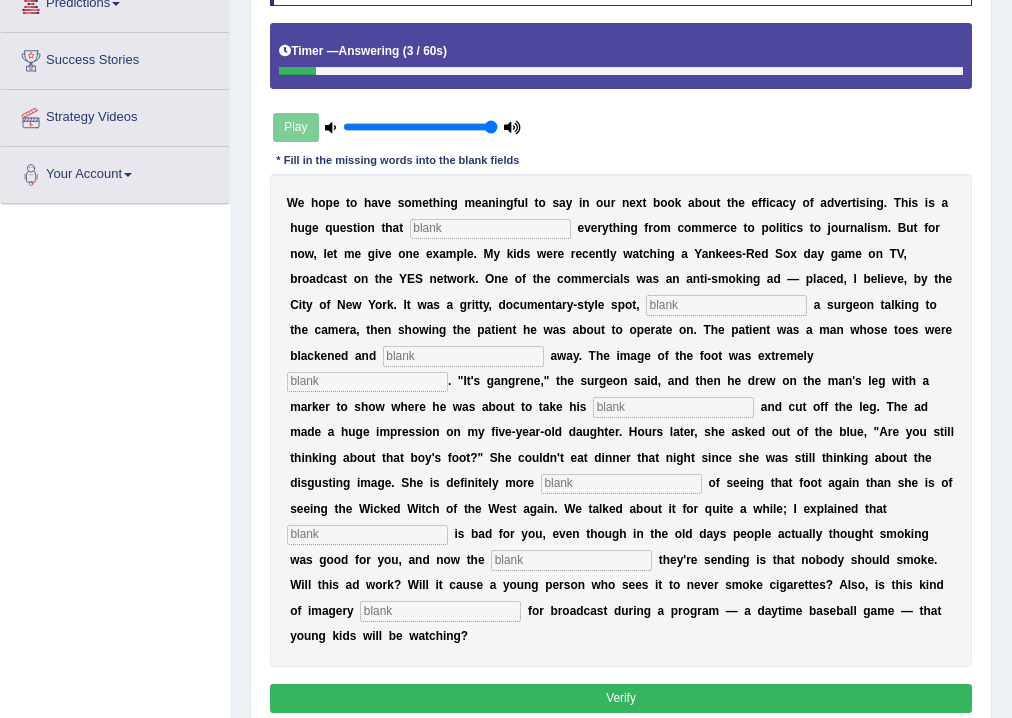 click at bounding box center [490, 229] 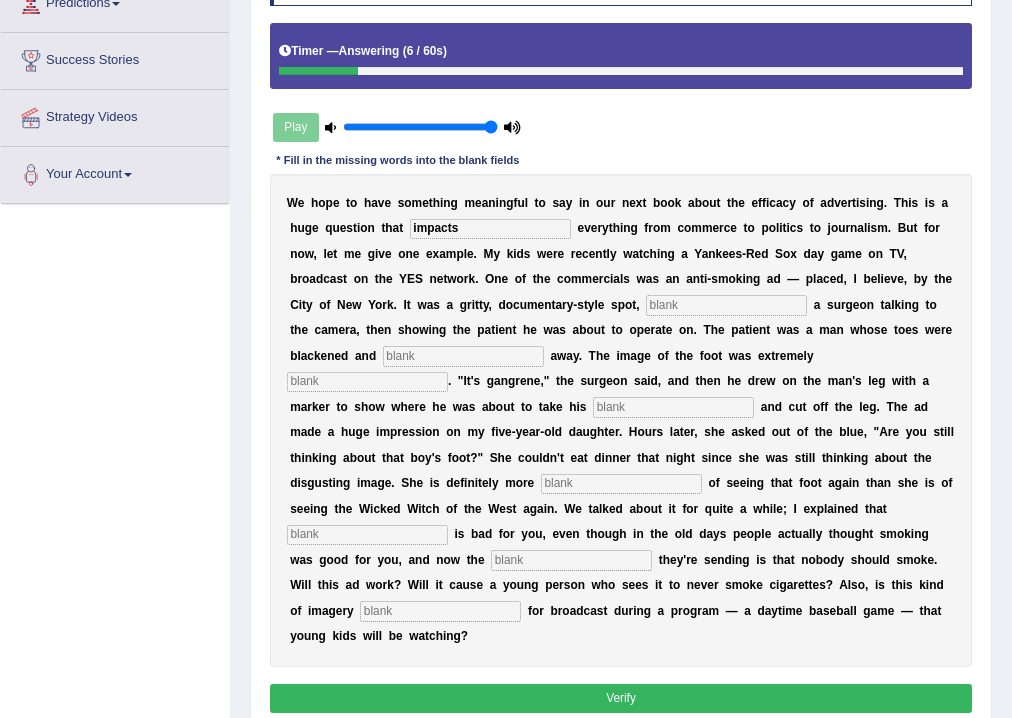 type on "impacts" 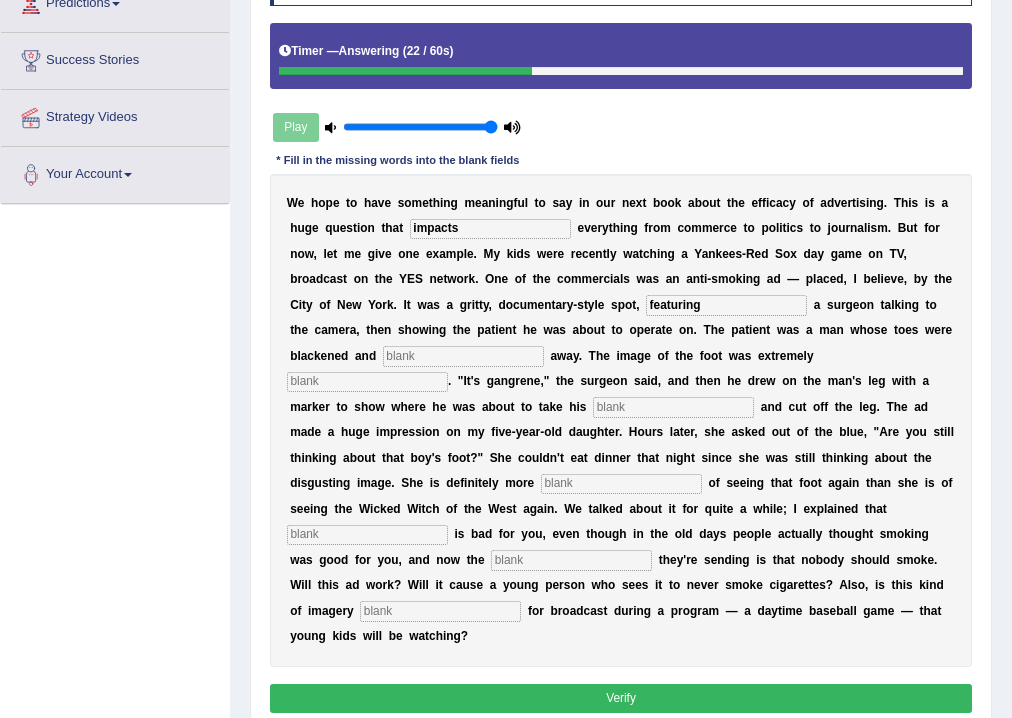 type on "featuring" 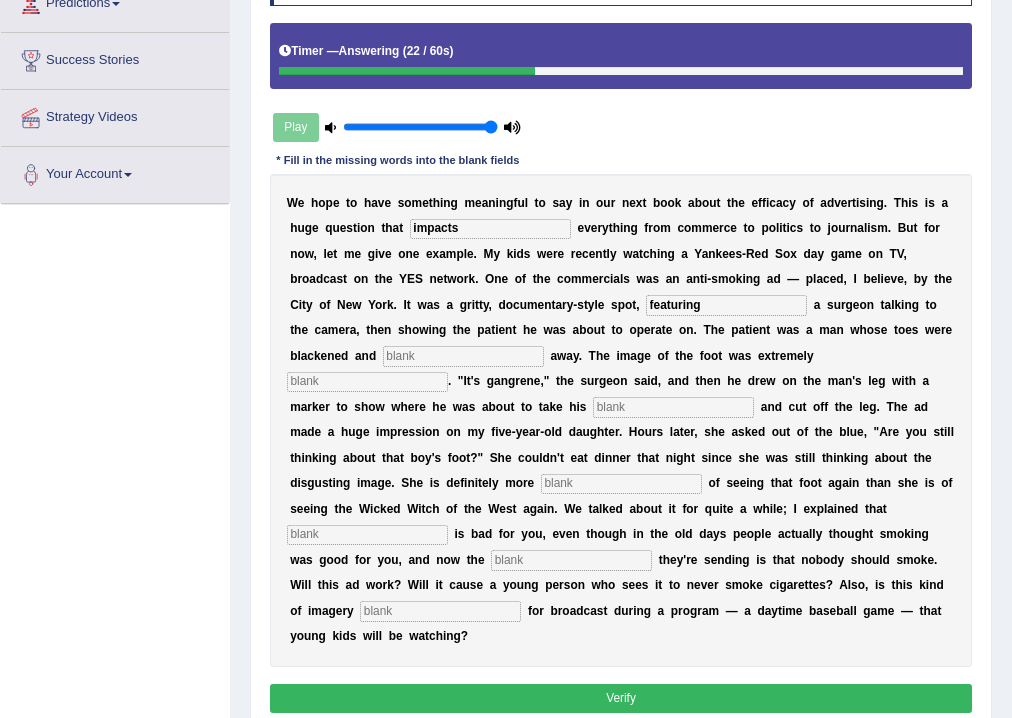 click at bounding box center (463, 356) 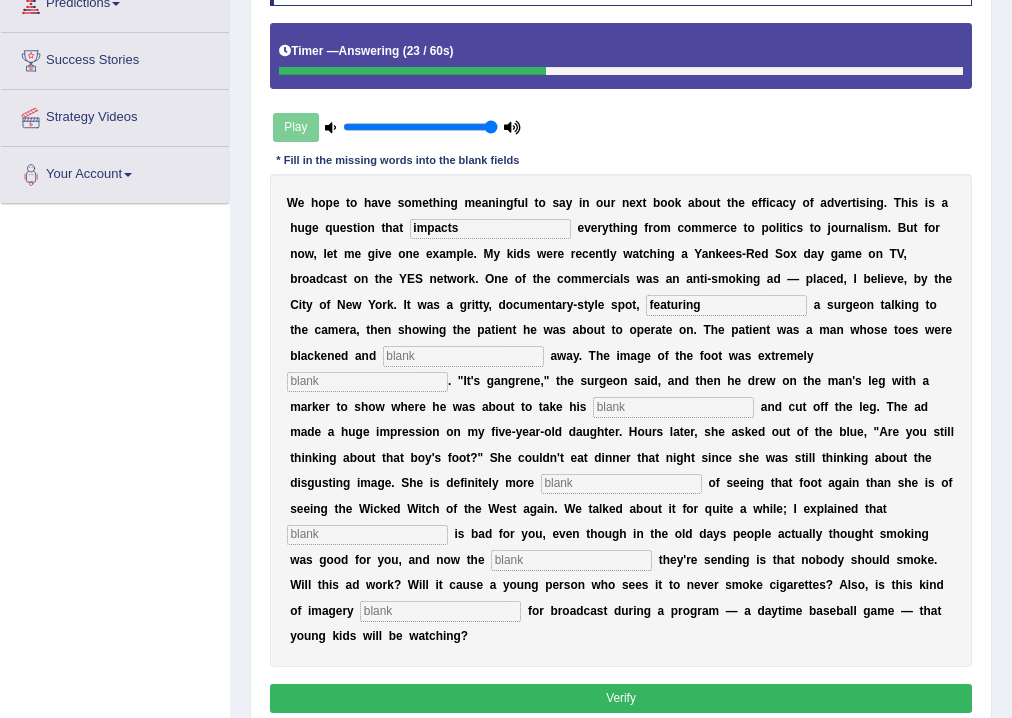 click at bounding box center [367, 382] 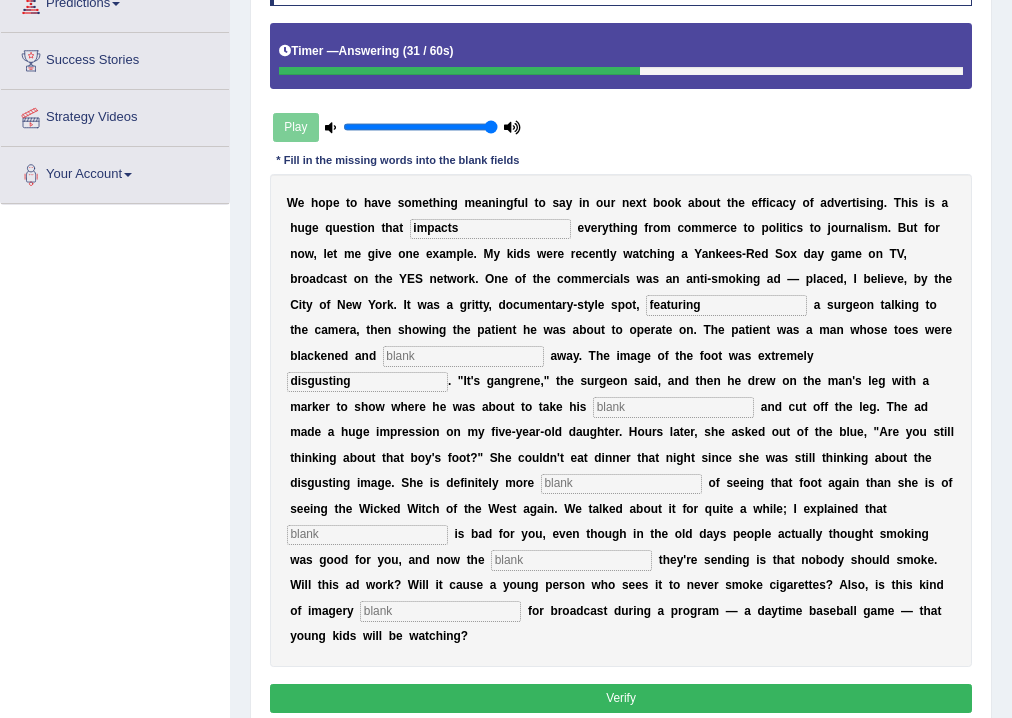 type on "disgusting" 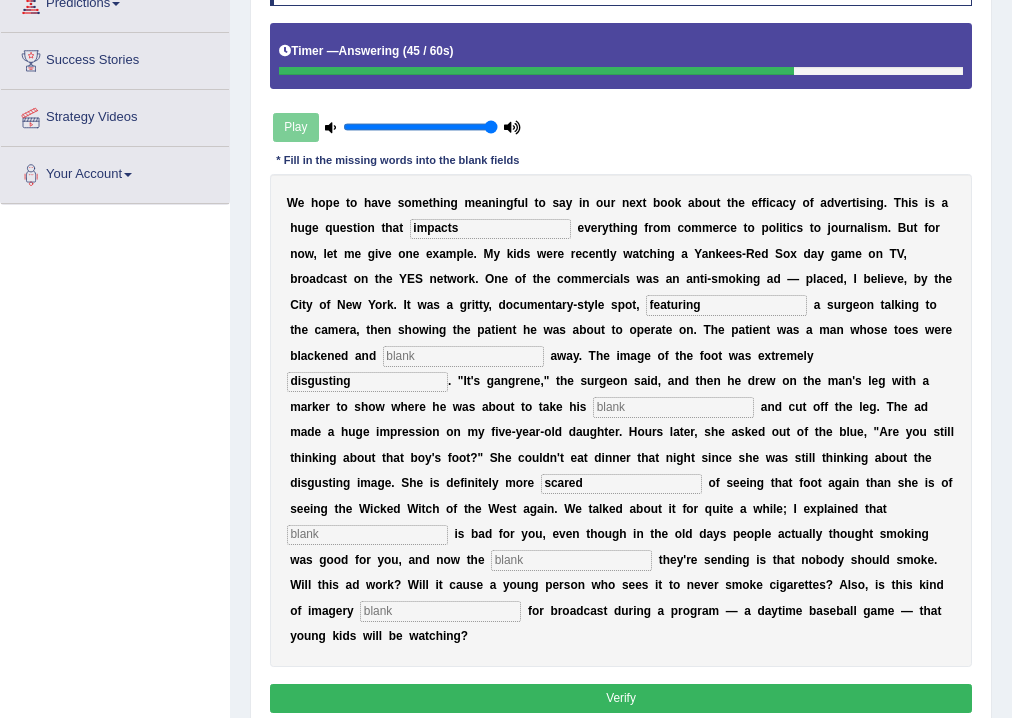 type on "scared" 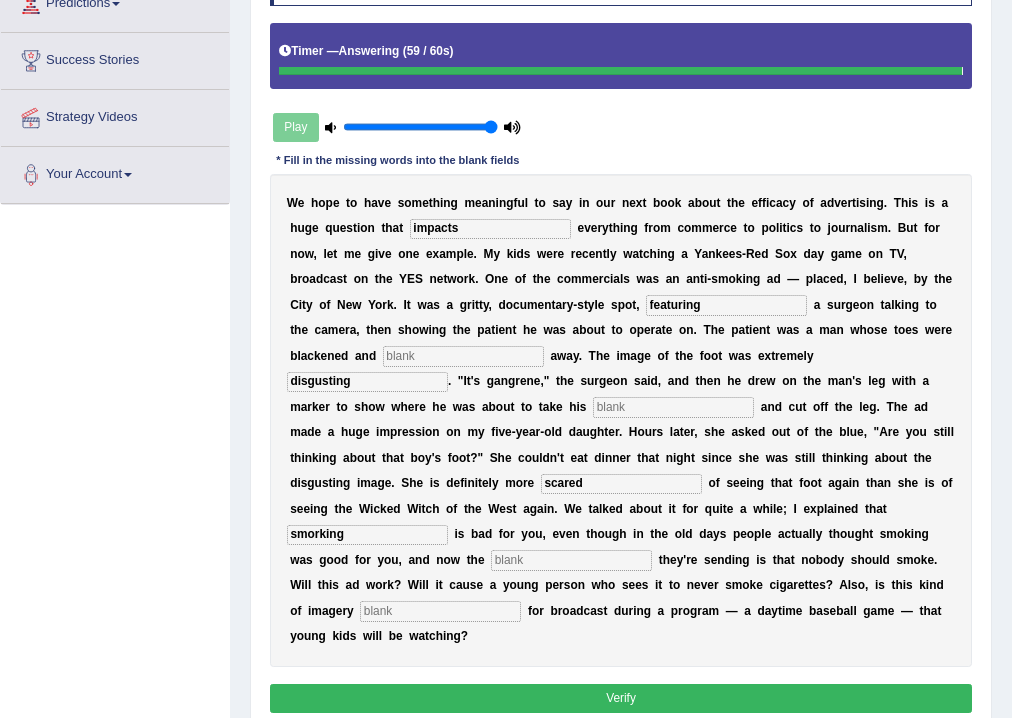 type on "smorking" 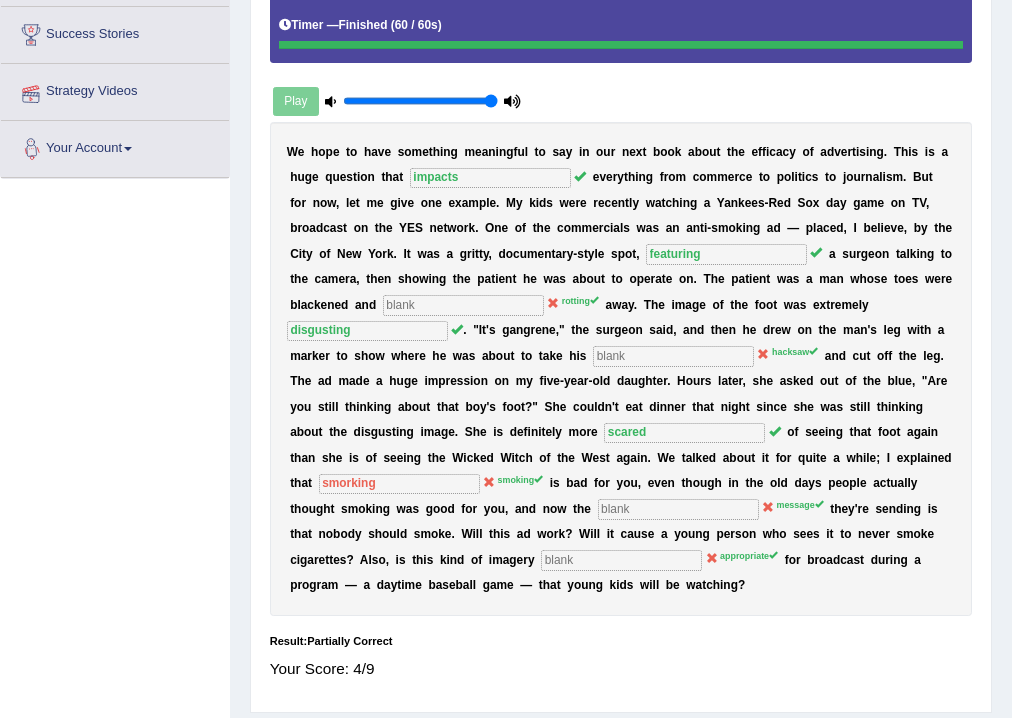 scroll, scrollTop: 0, scrollLeft: 0, axis: both 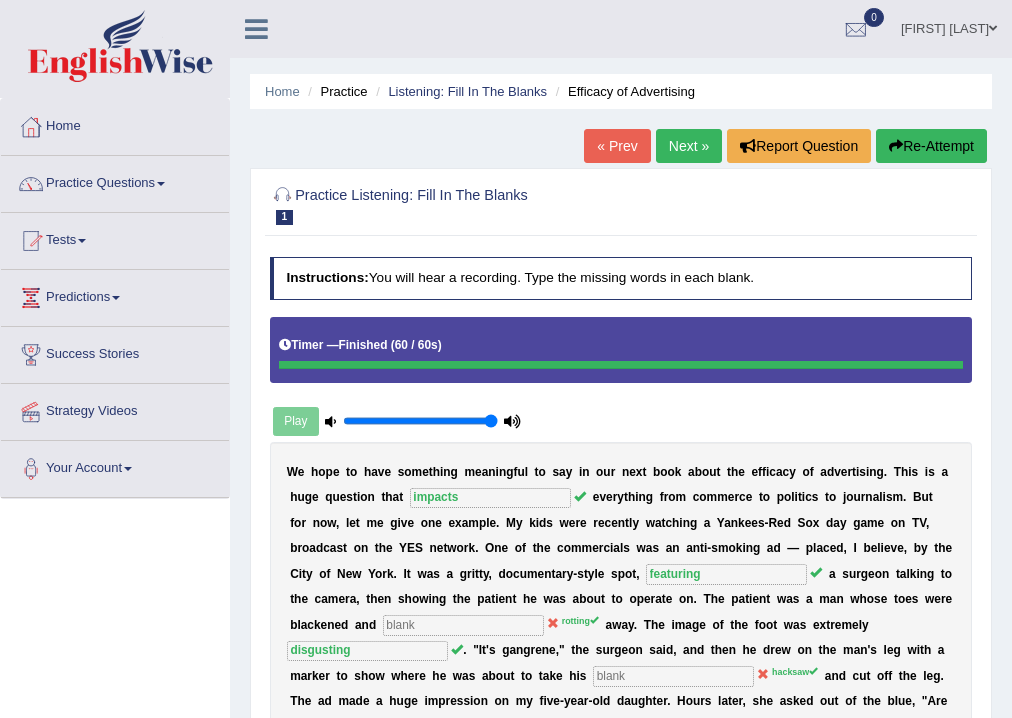 click on "Practice Questions" at bounding box center (115, 181) 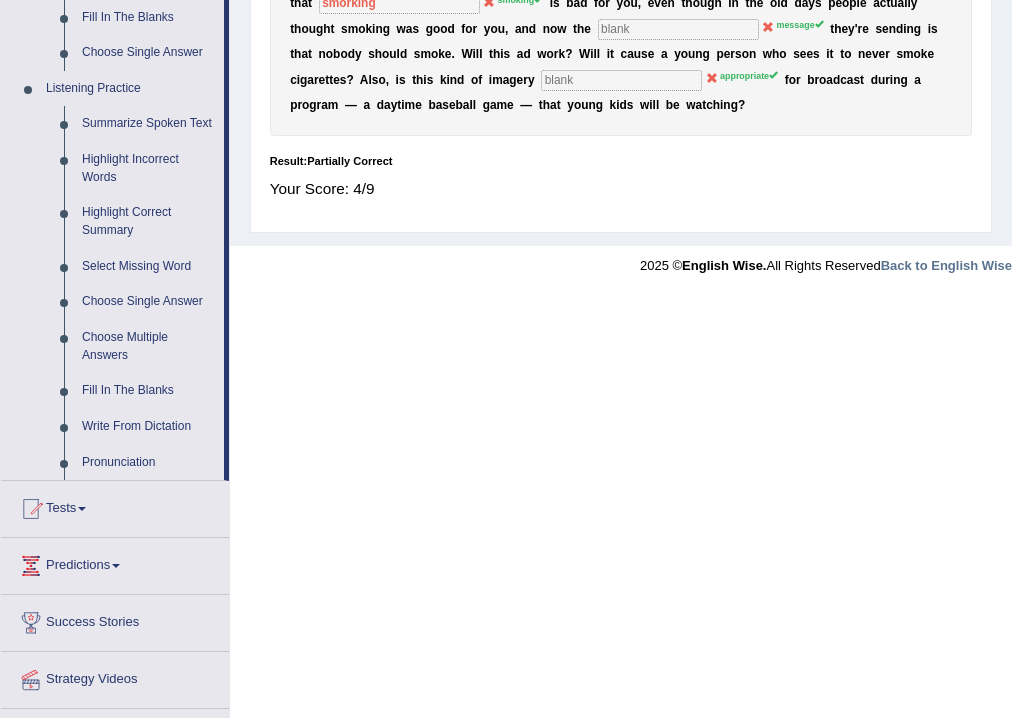 scroll, scrollTop: 848, scrollLeft: 0, axis: vertical 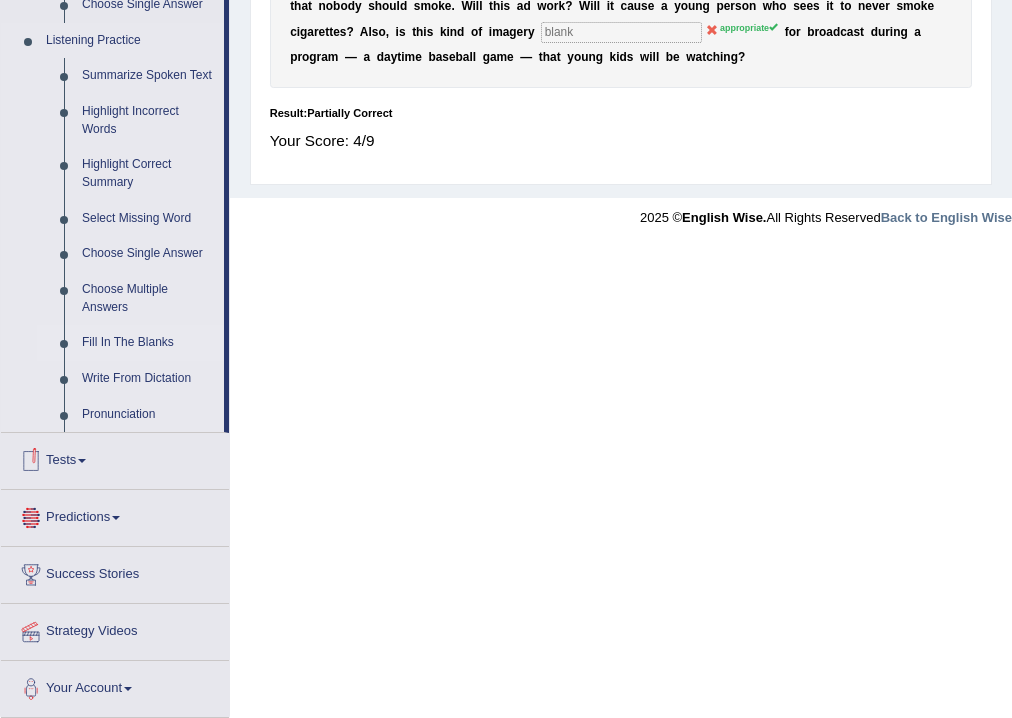 click on "Fill In The Blanks" at bounding box center [148, 343] 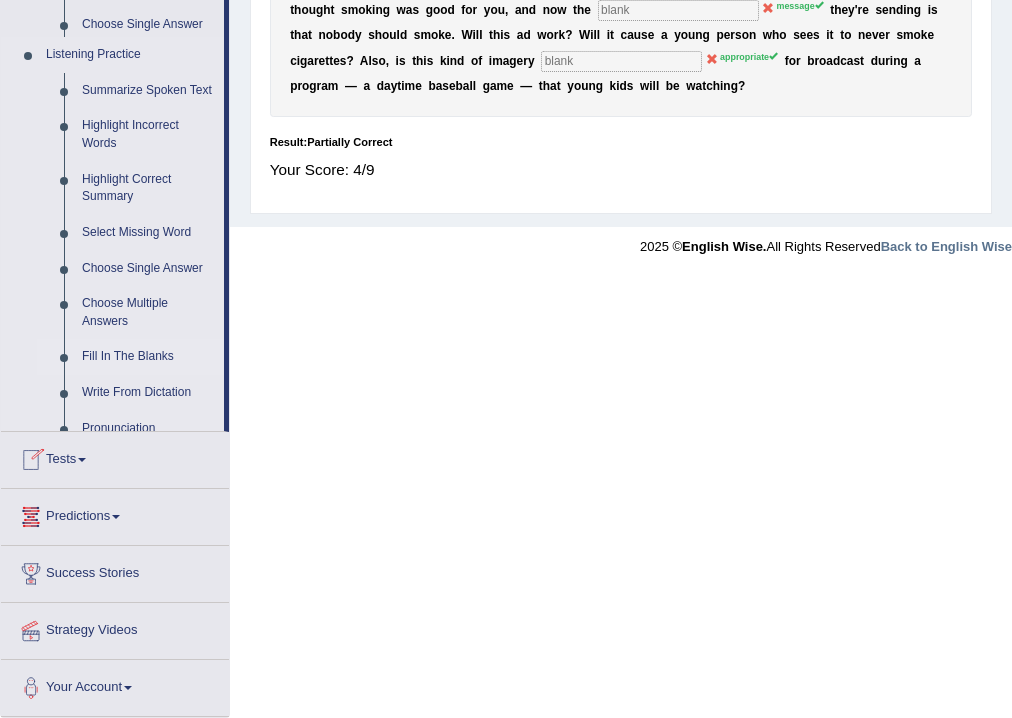 scroll, scrollTop: 377, scrollLeft: 0, axis: vertical 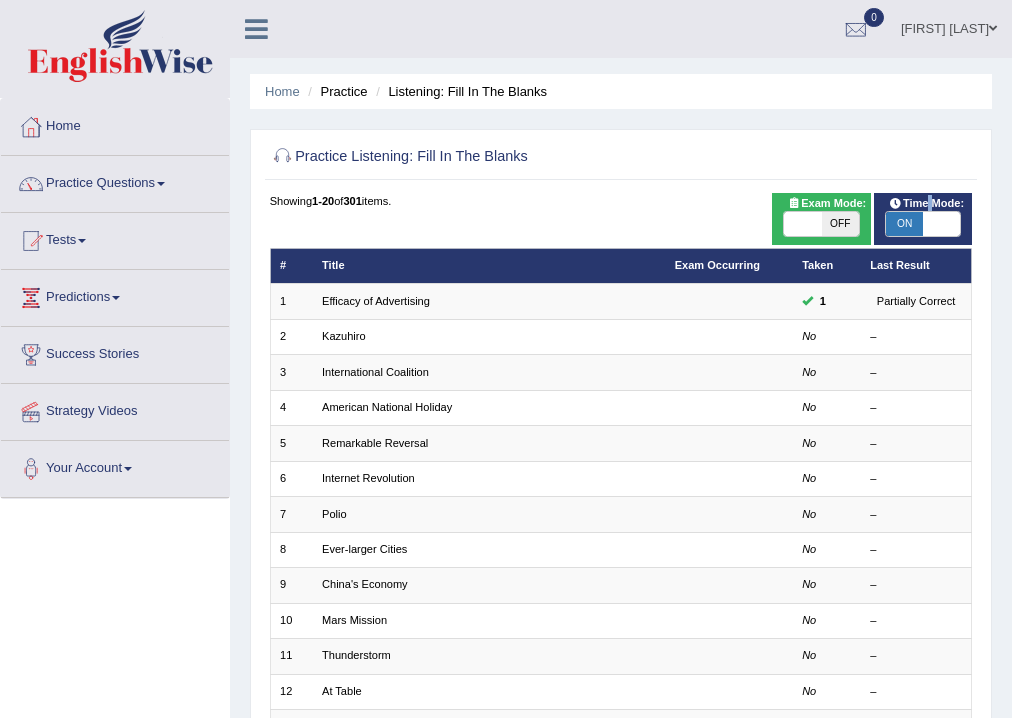click on "ON" at bounding box center [904, 224] 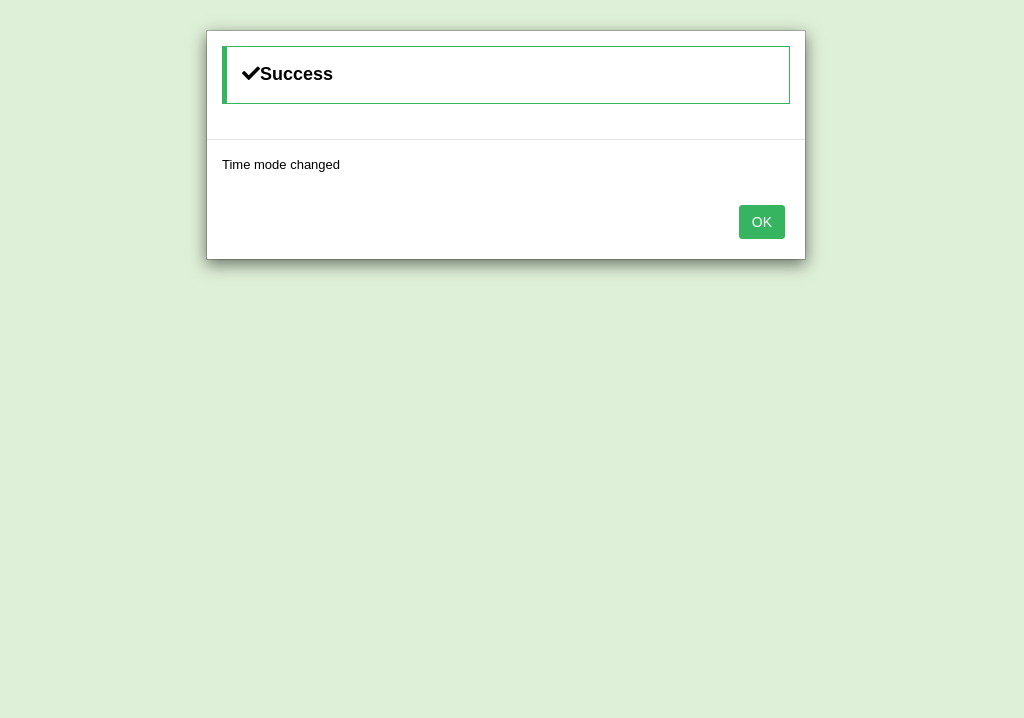 click on "OK" at bounding box center [762, 222] 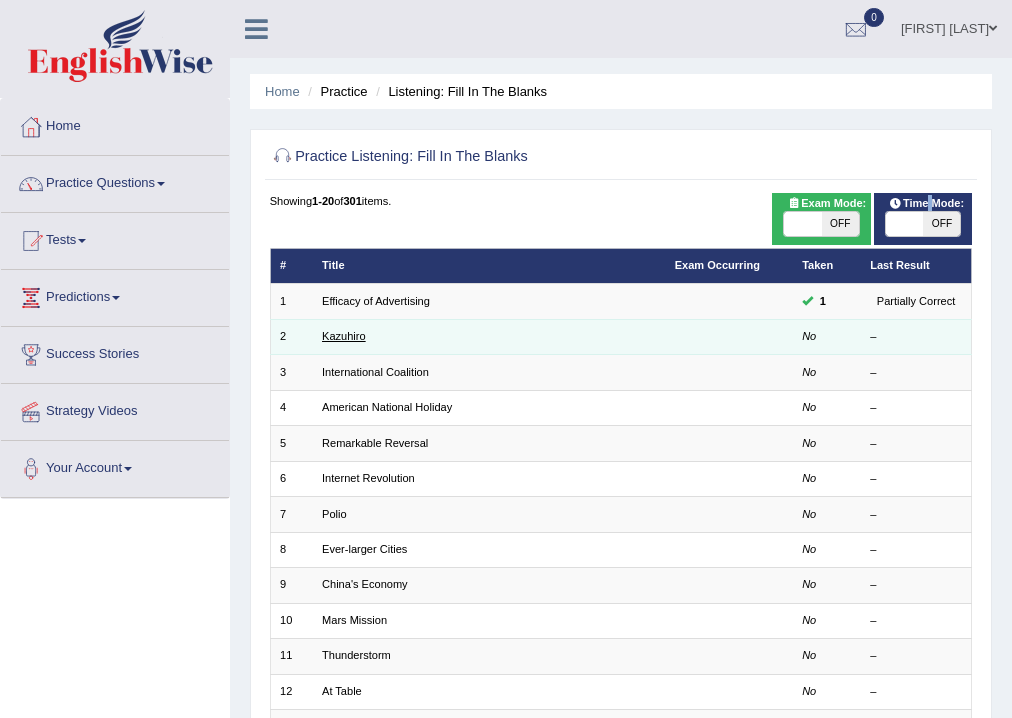 click on "Kazuhiro" at bounding box center (344, 336) 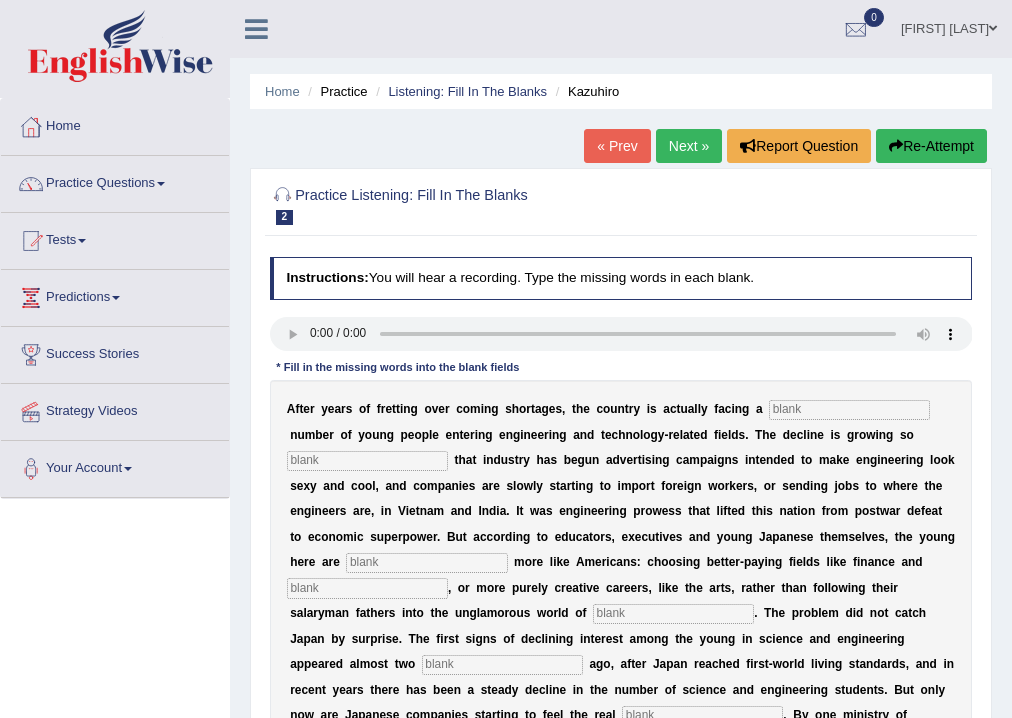 scroll, scrollTop: 0, scrollLeft: 0, axis: both 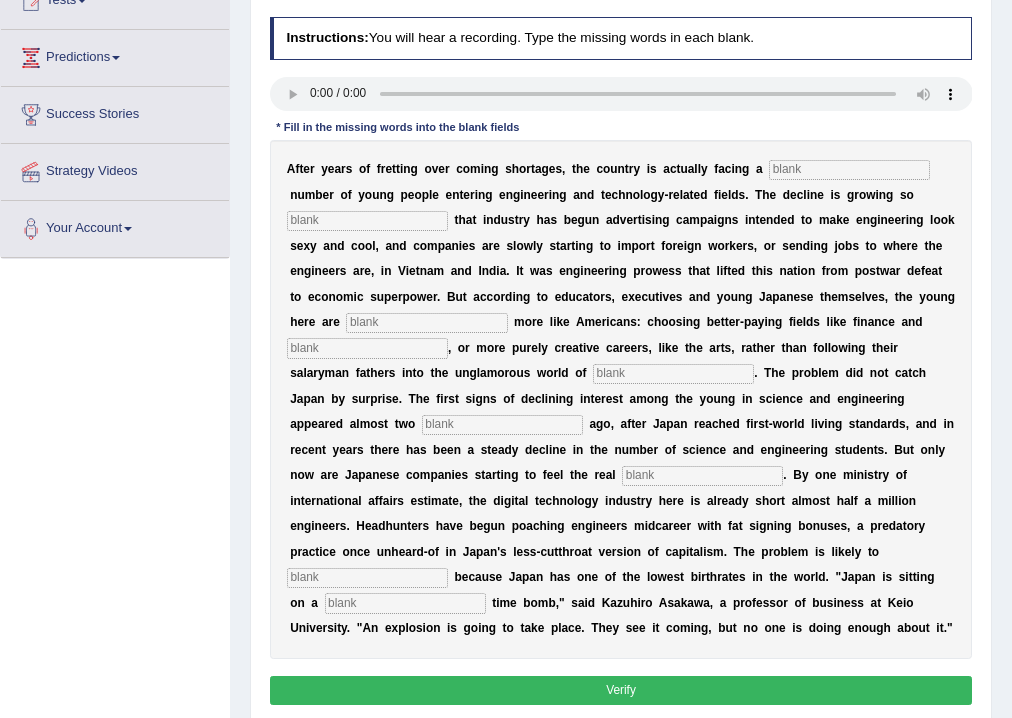 click at bounding box center [405, 603] 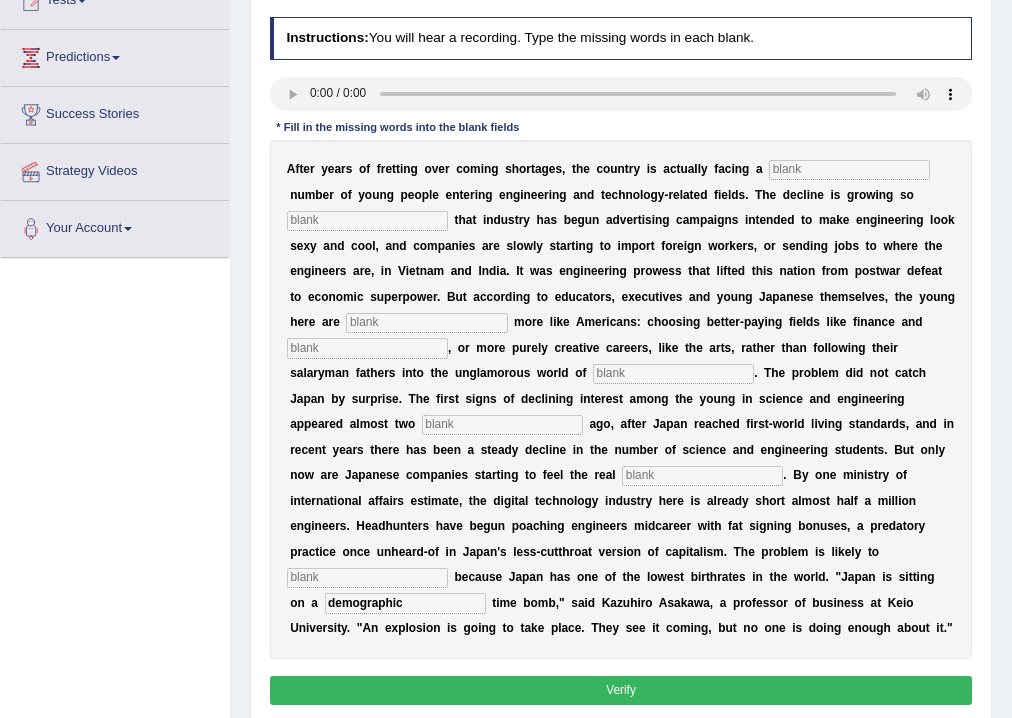 type on "demographic" 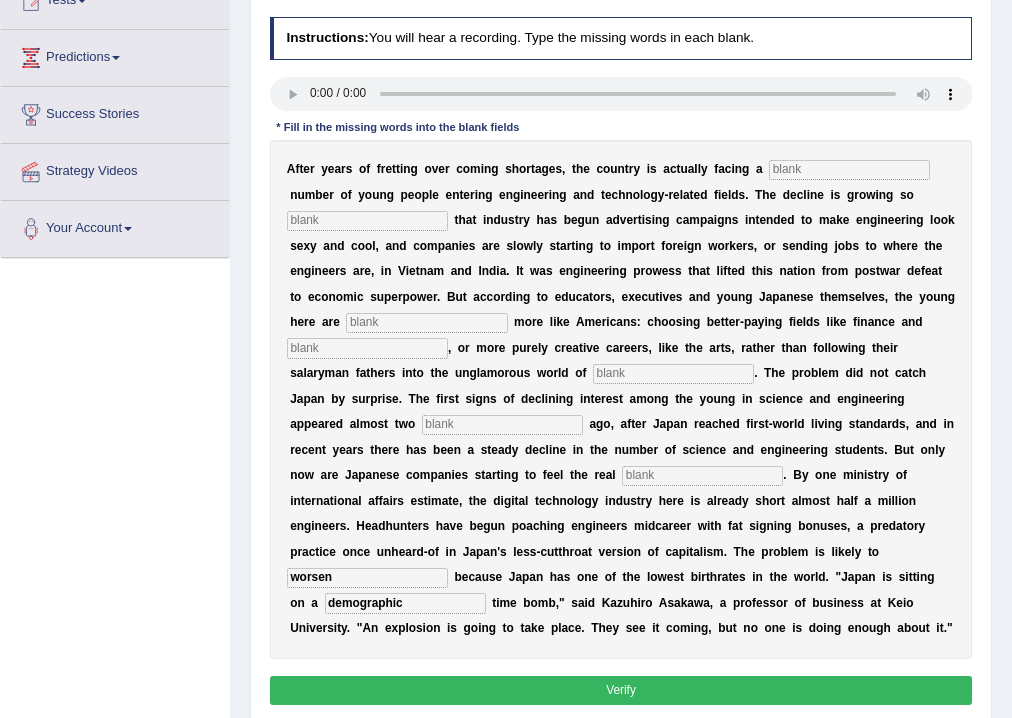 type on "worsen" 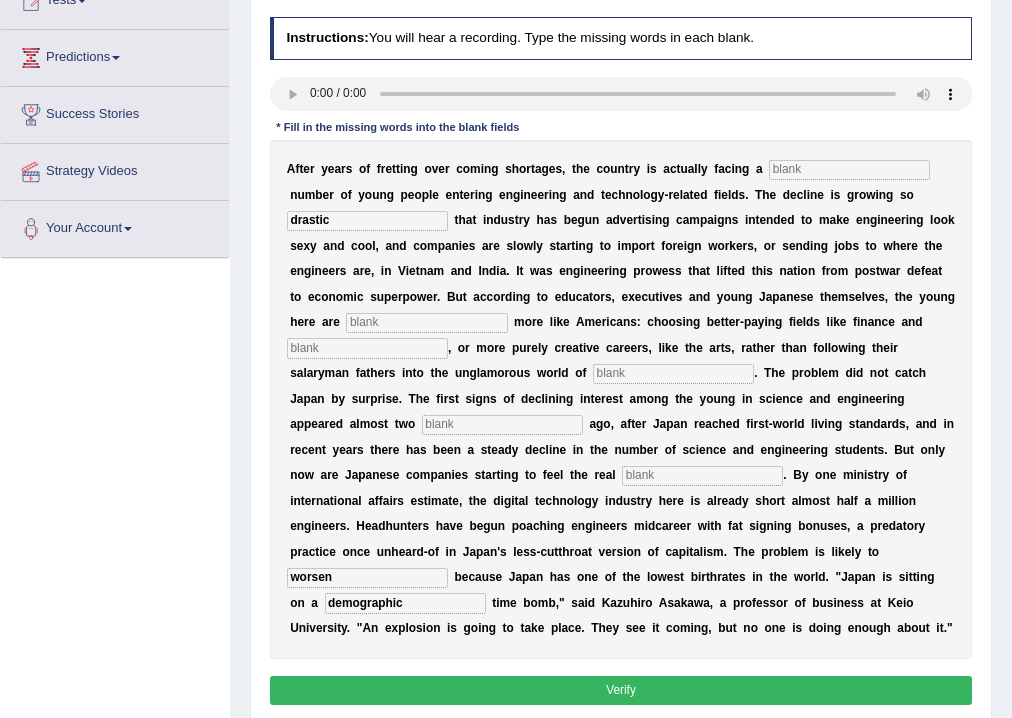 type on "drastic" 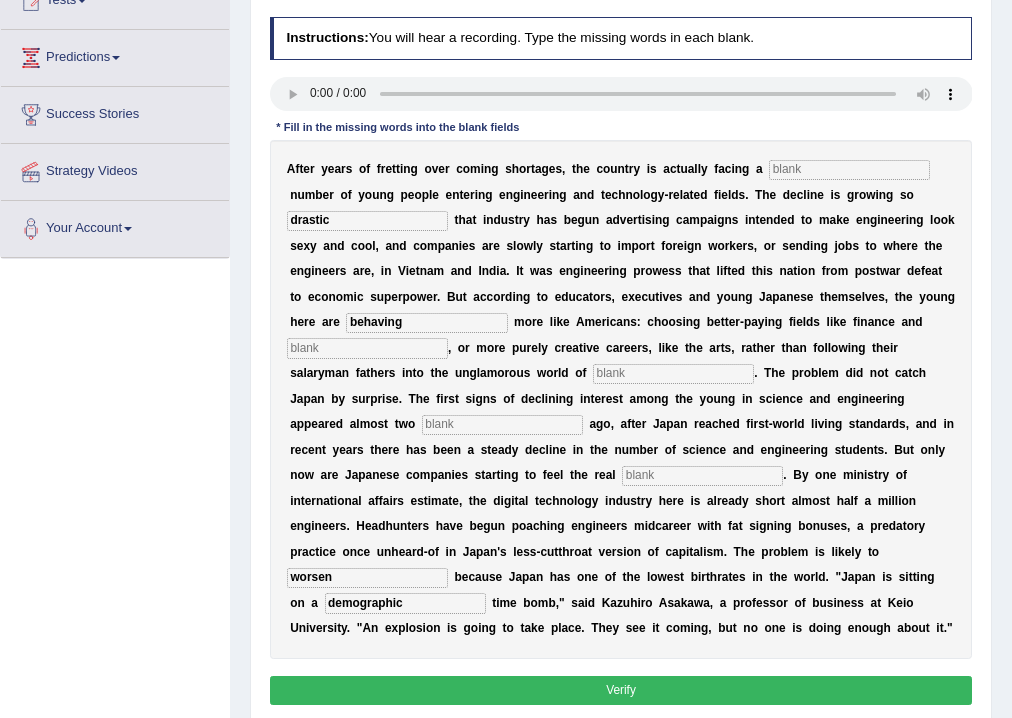 type on "behaving" 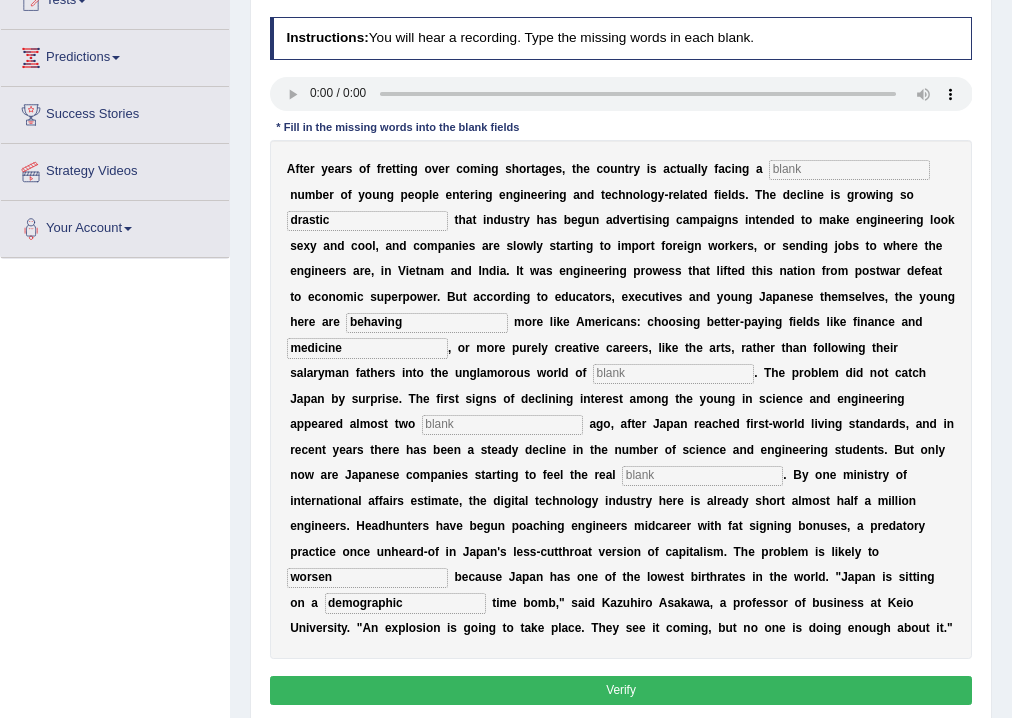 type on "medicine" 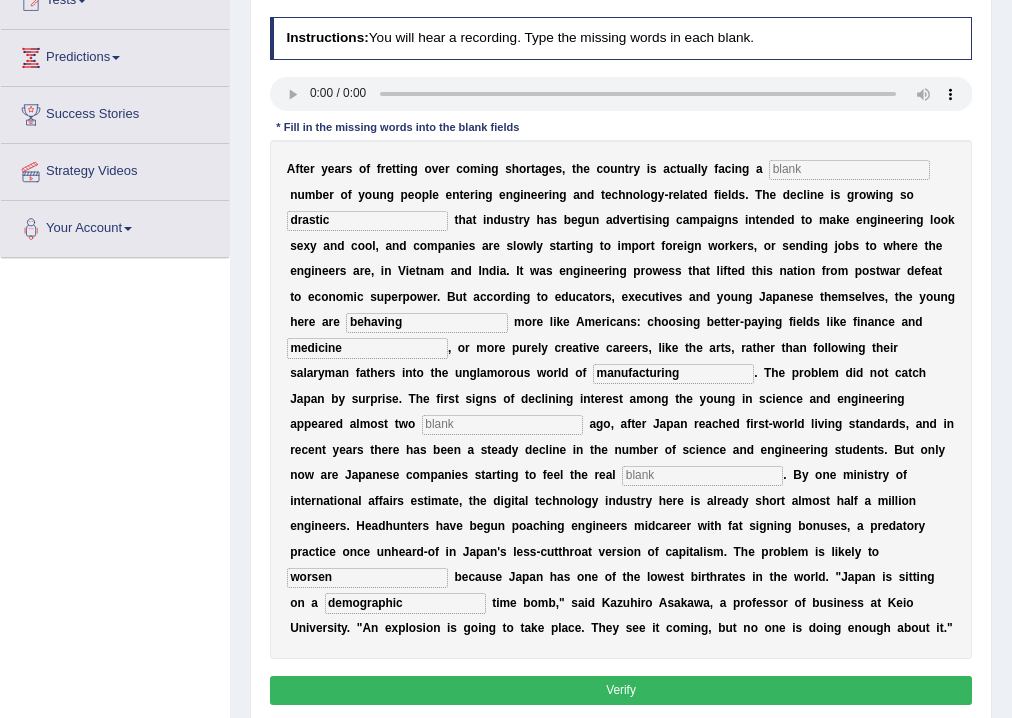 click on "manufacturing" at bounding box center (673, 374) 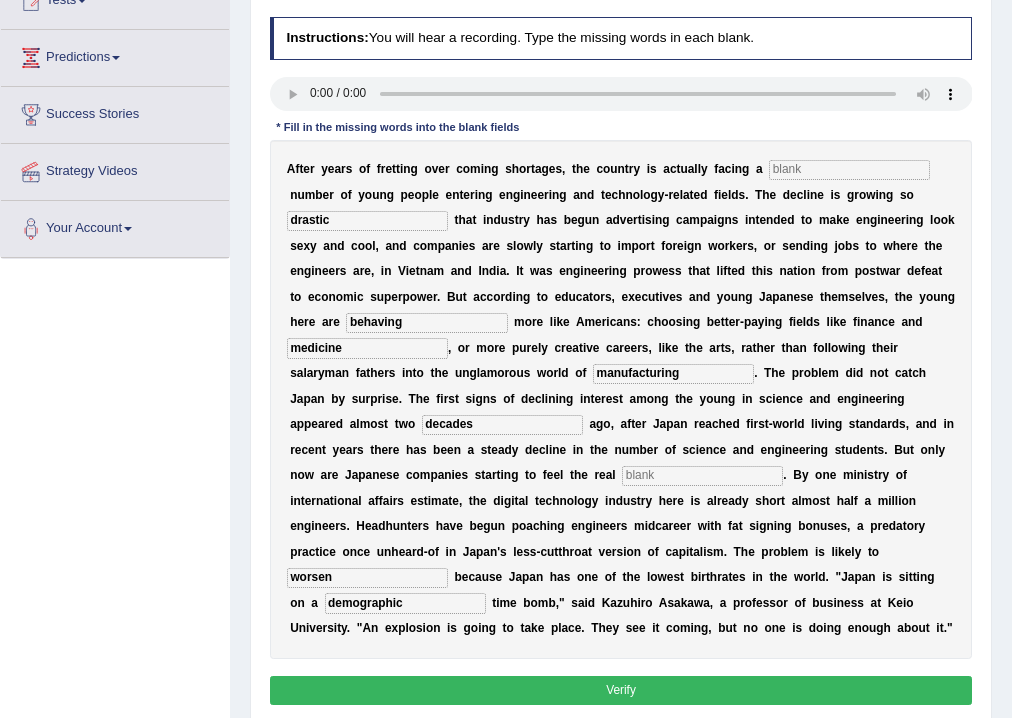 type on "decades" 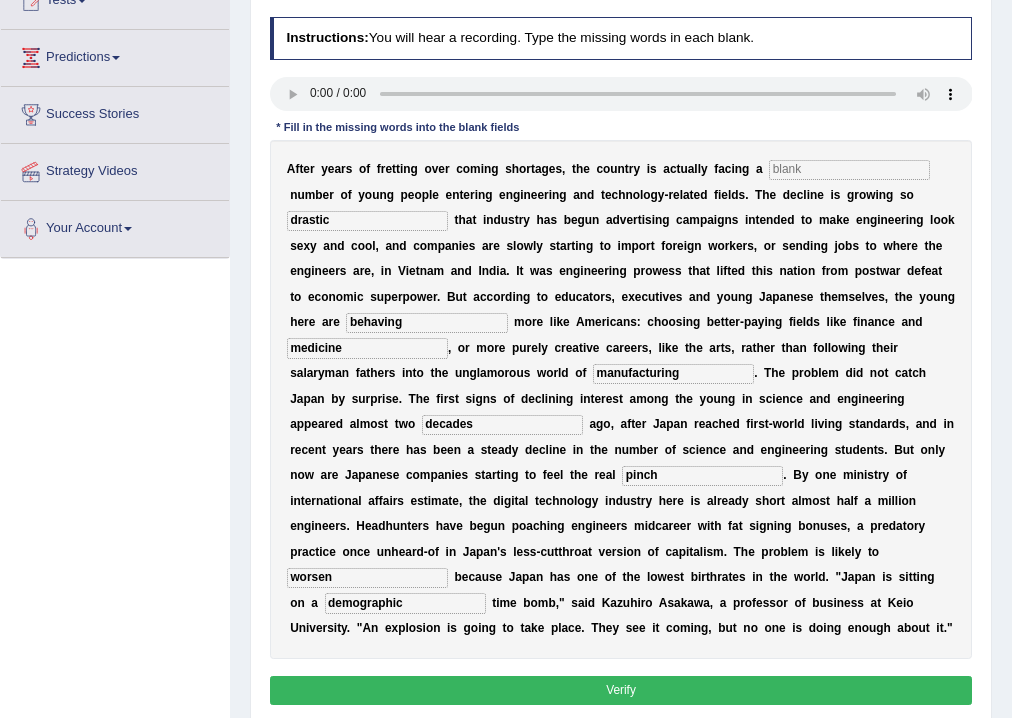type on "pinch" 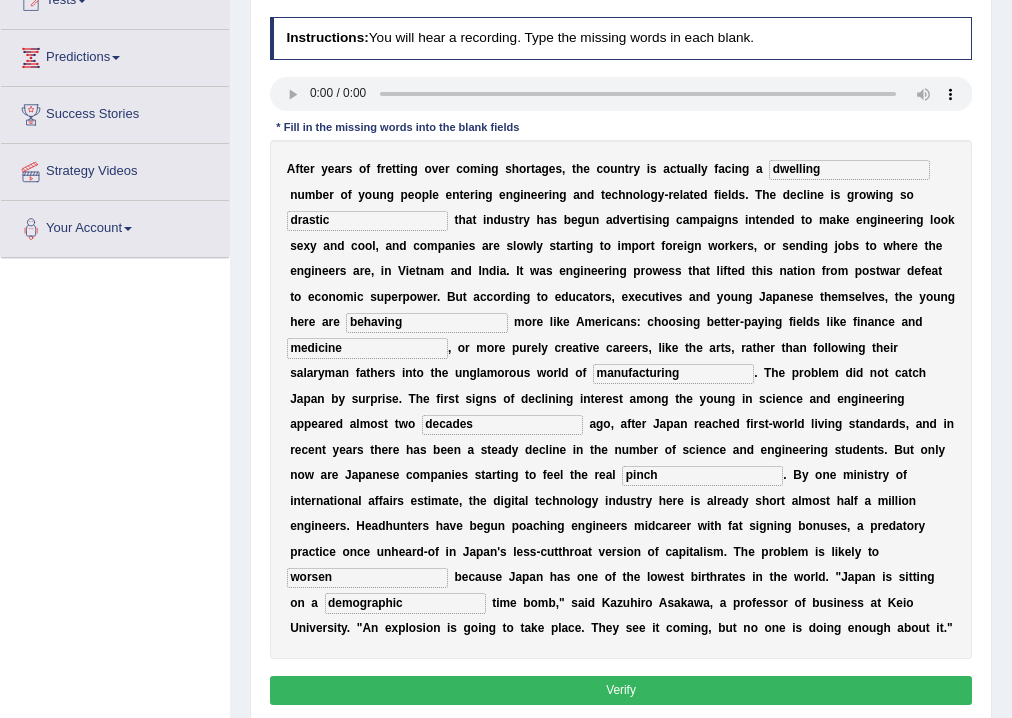 type on "dwelling" 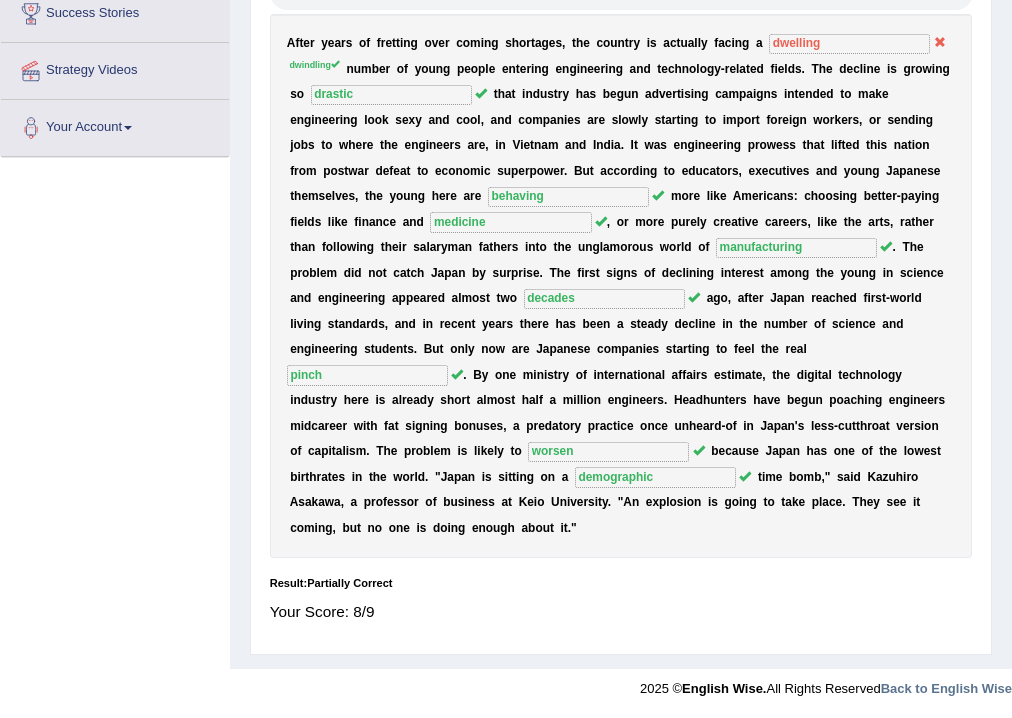 scroll, scrollTop: 0, scrollLeft: 0, axis: both 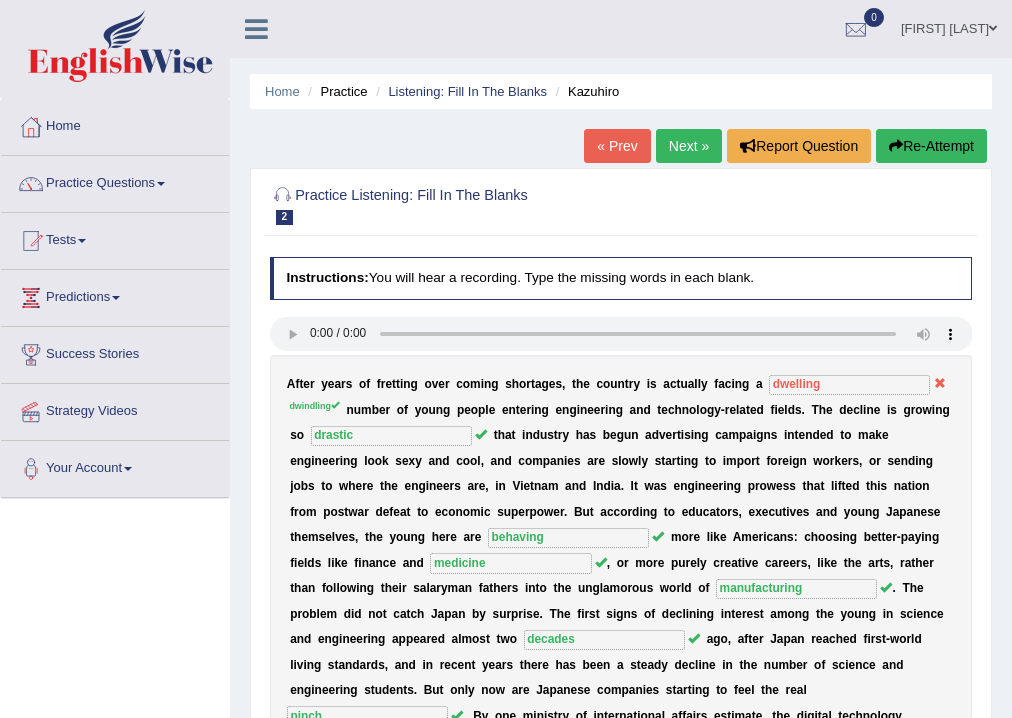 click on "Next »" at bounding box center (689, 146) 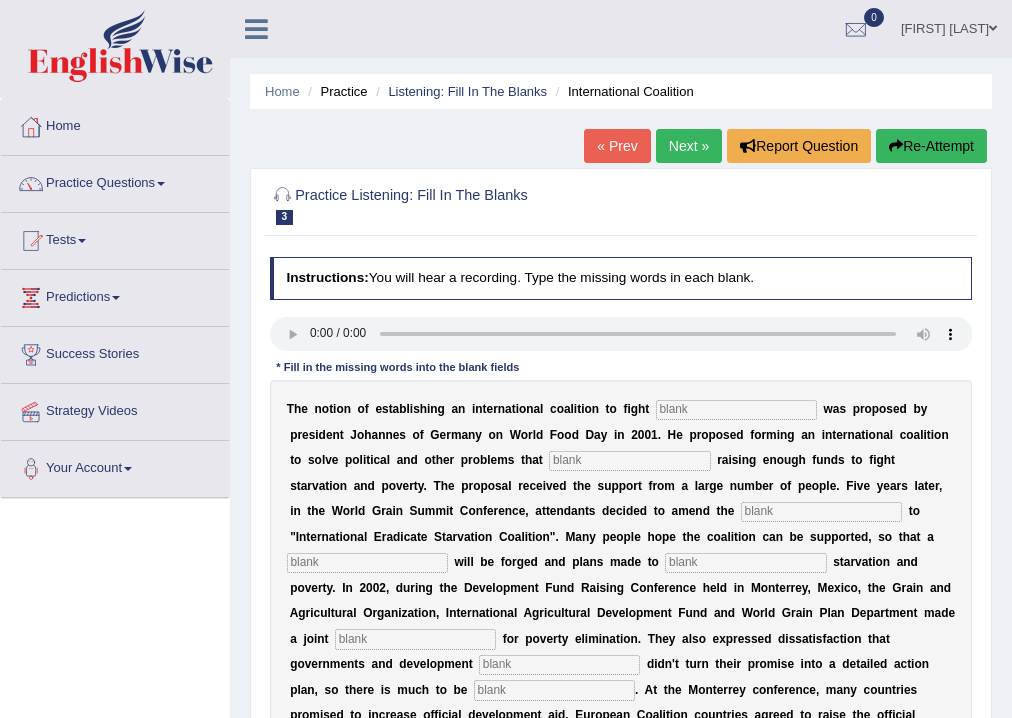 scroll, scrollTop: 0, scrollLeft: 0, axis: both 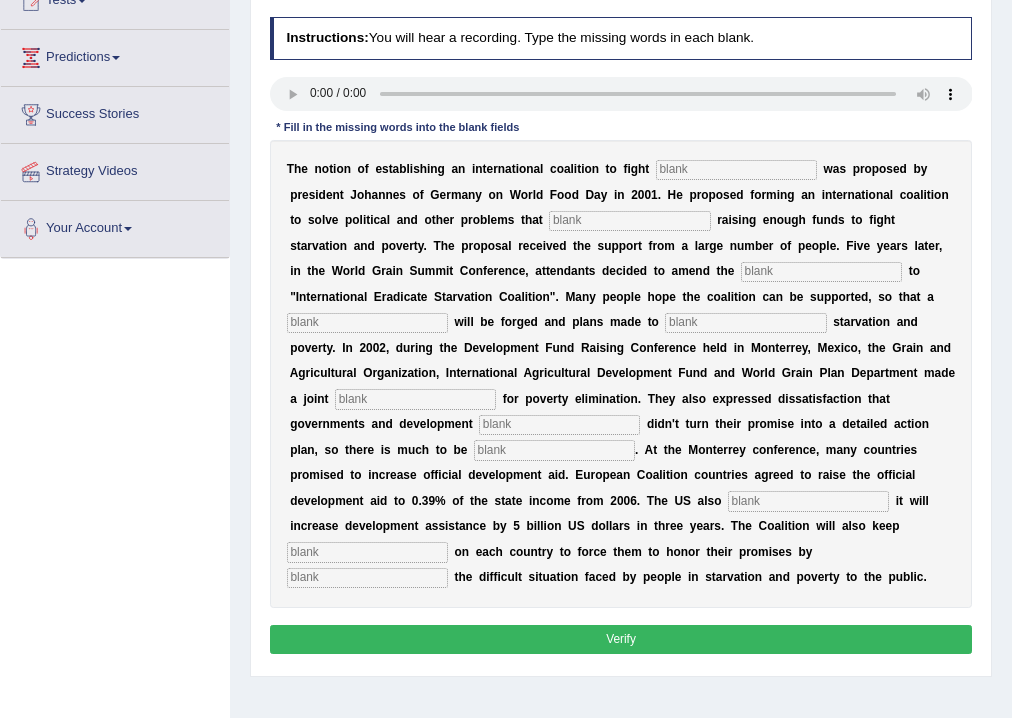 click at bounding box center (736, 170) 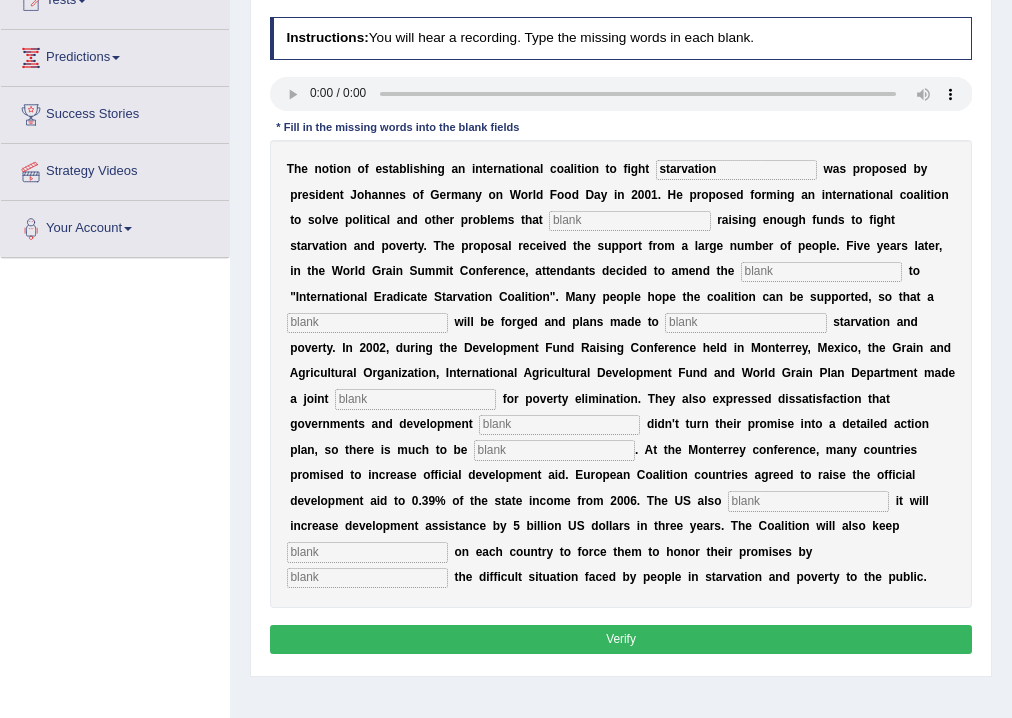 type on "starvation" 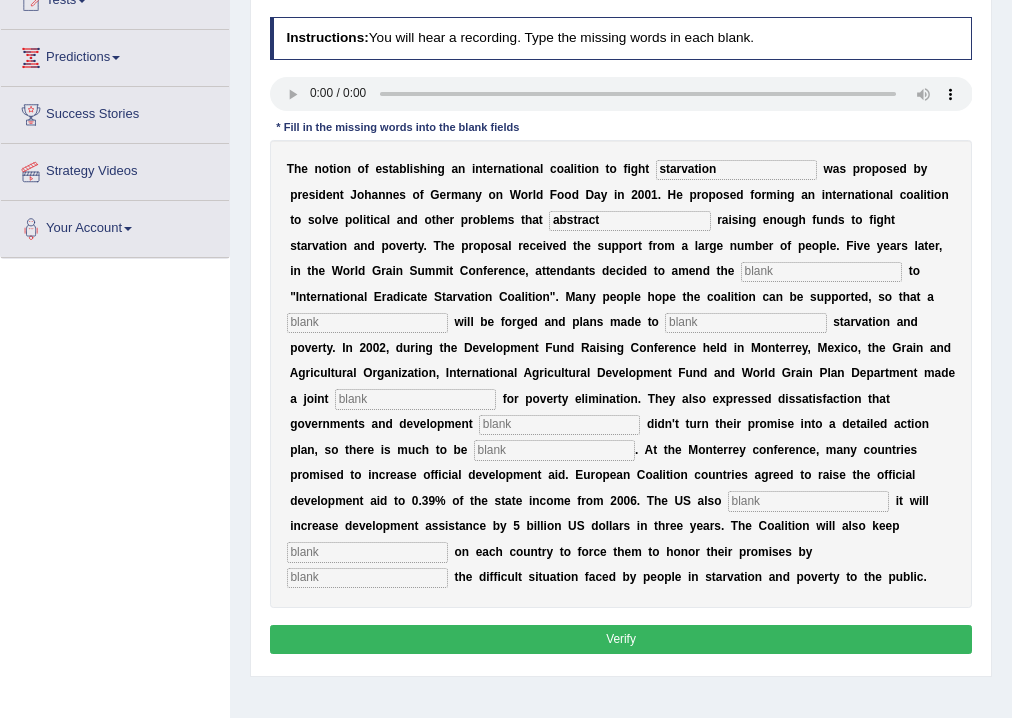 type on "abstract" 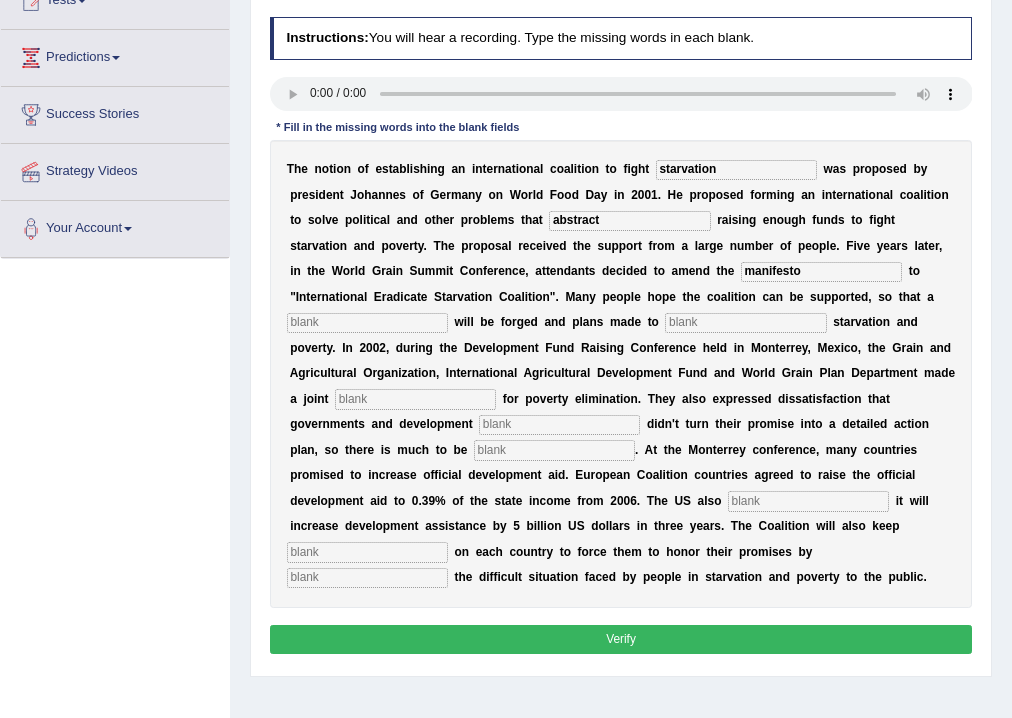 type on "manifesto" 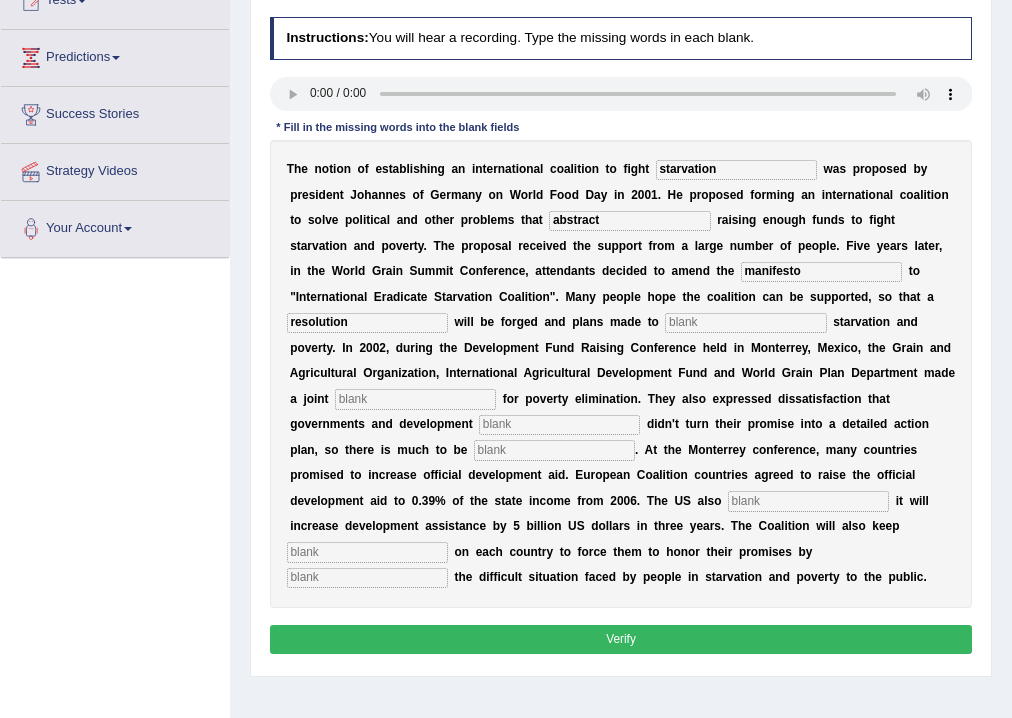 type on "resolution" 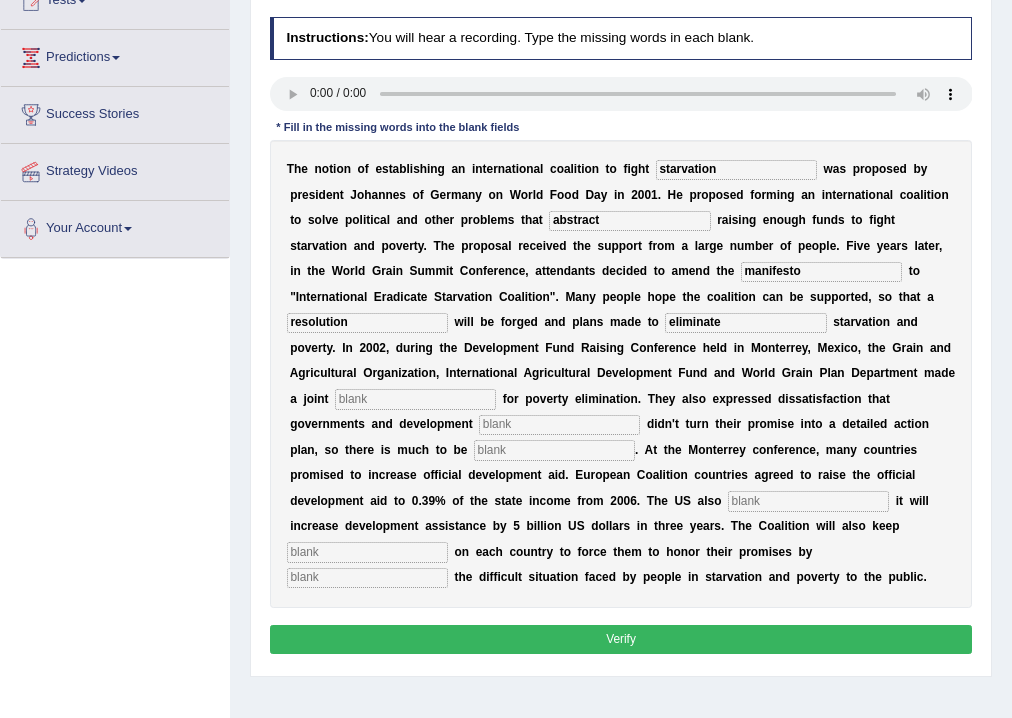 type on "eliminate" 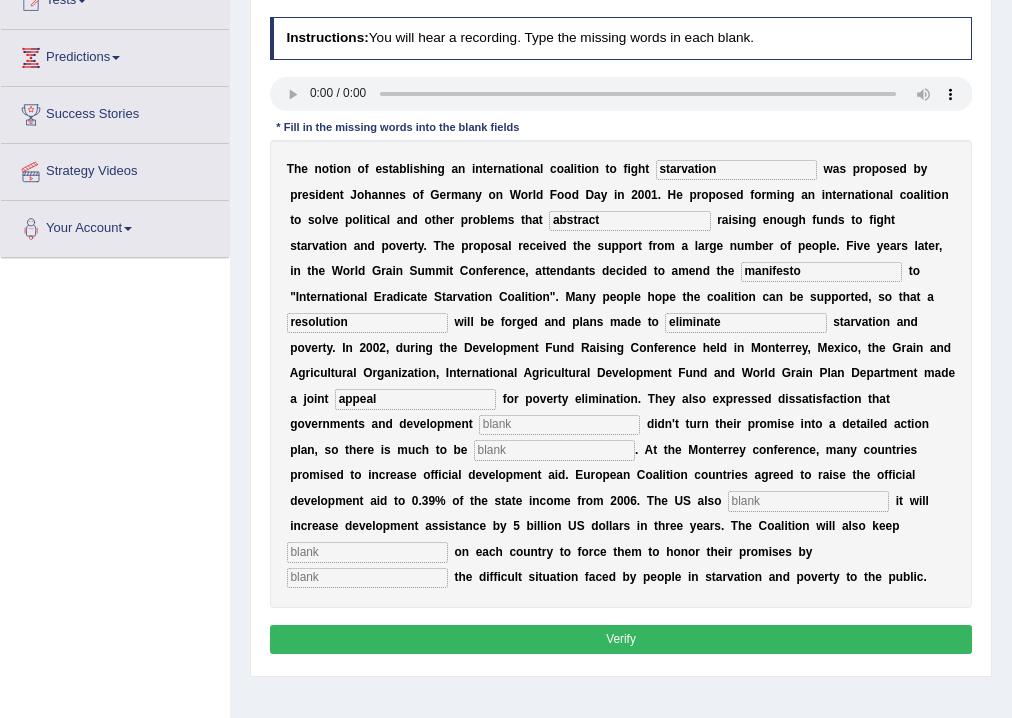 type on "appeal" 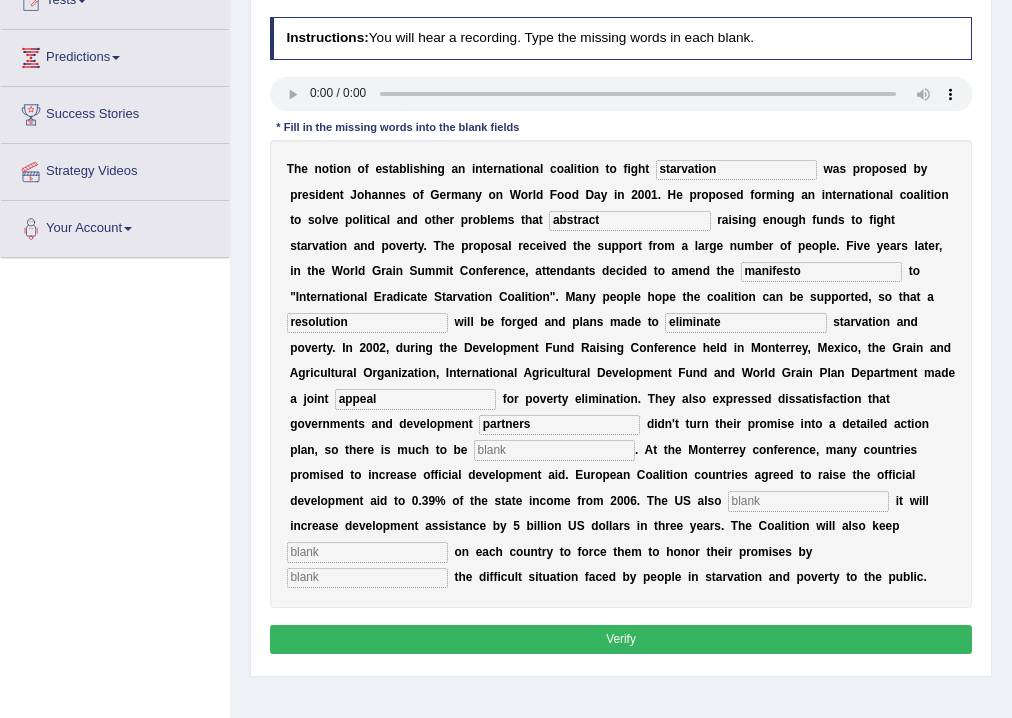 type on "partners" 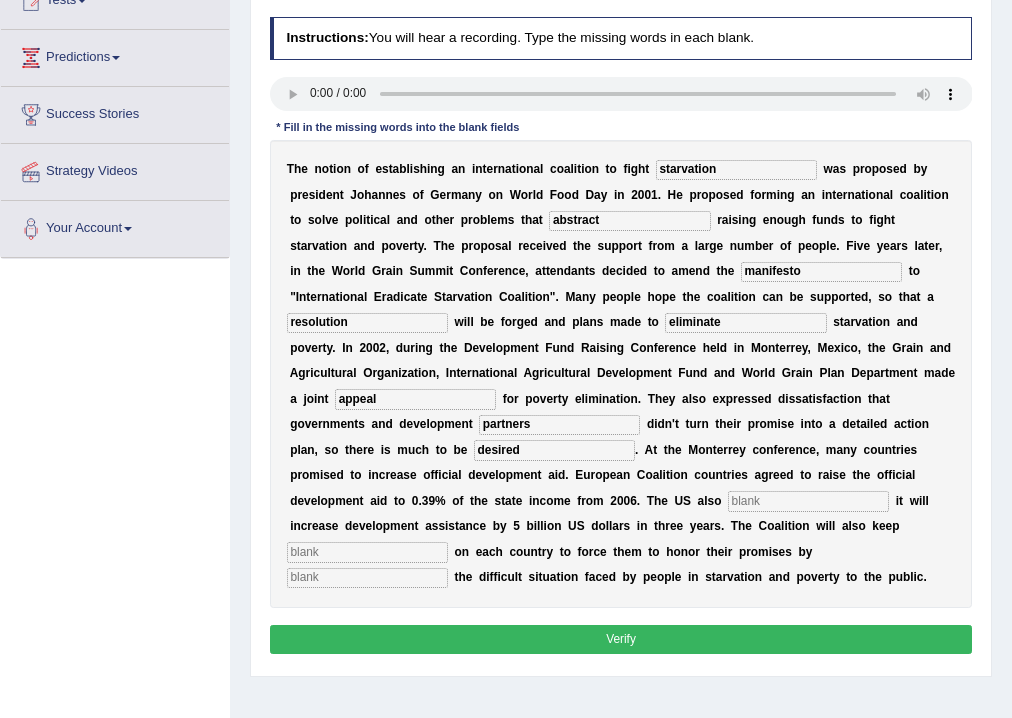 type on "desired" 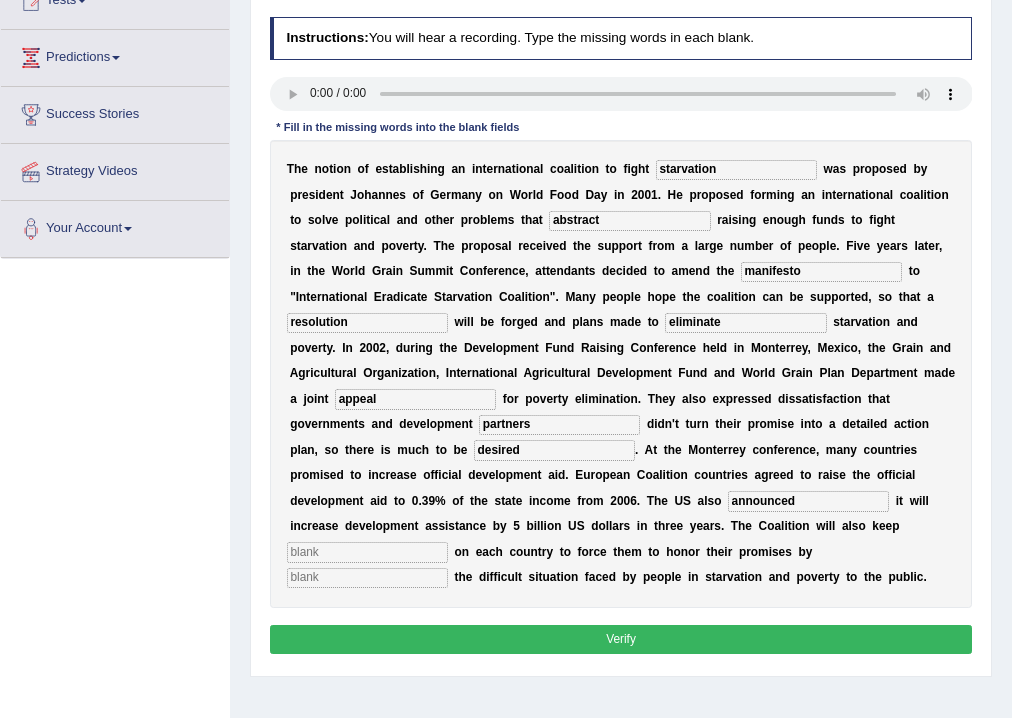 type on "announced" 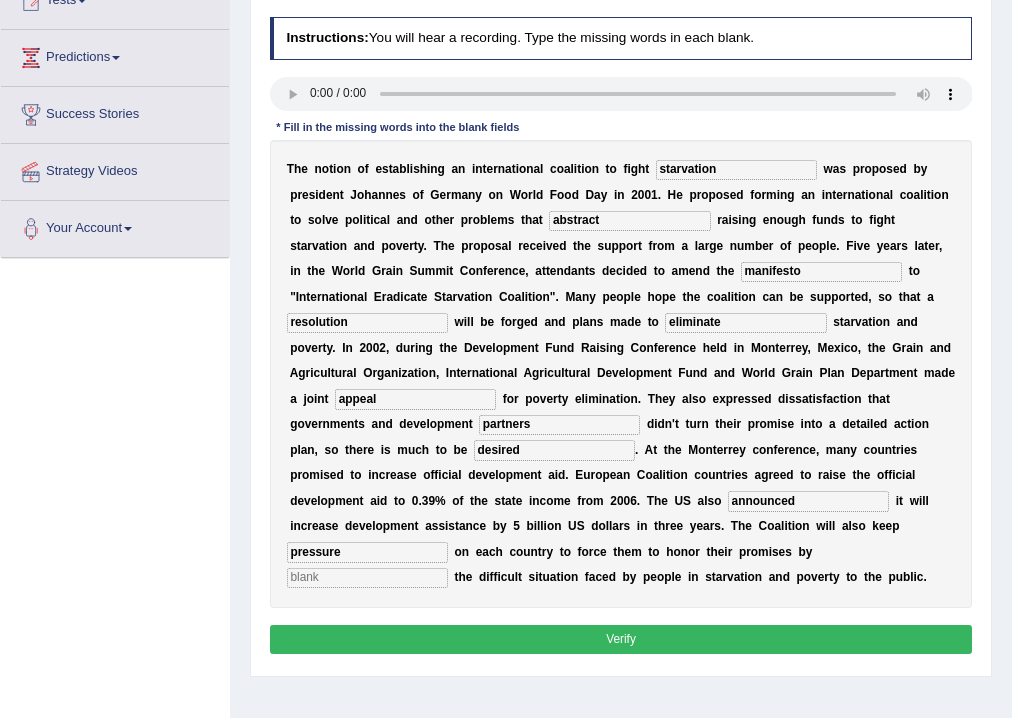 type on "pressure" 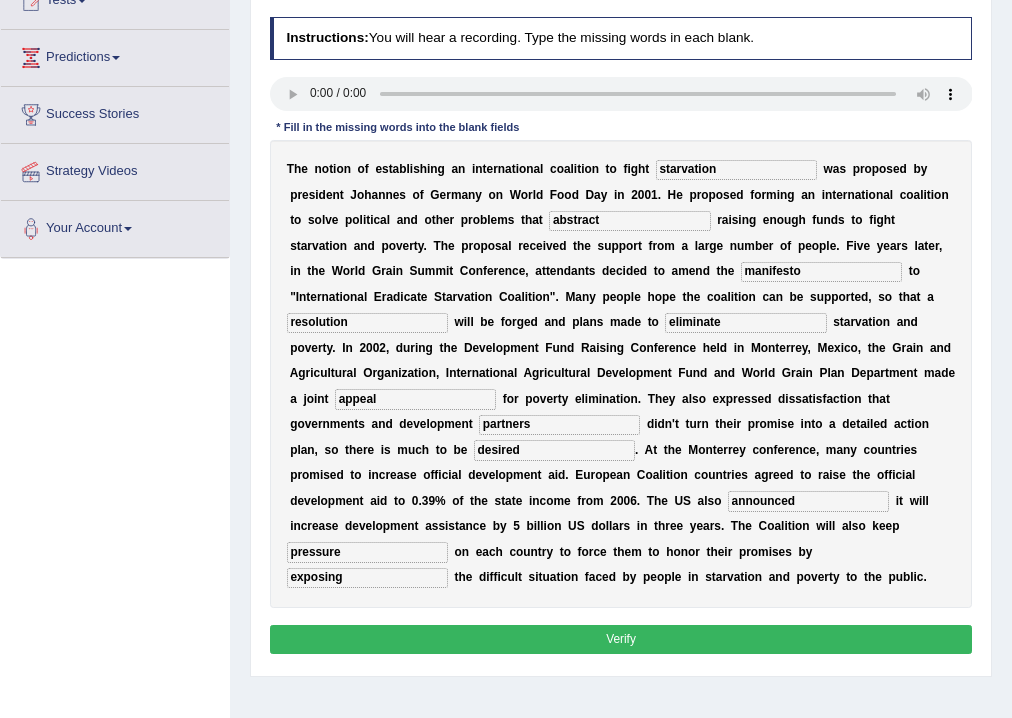 type on "exposing" 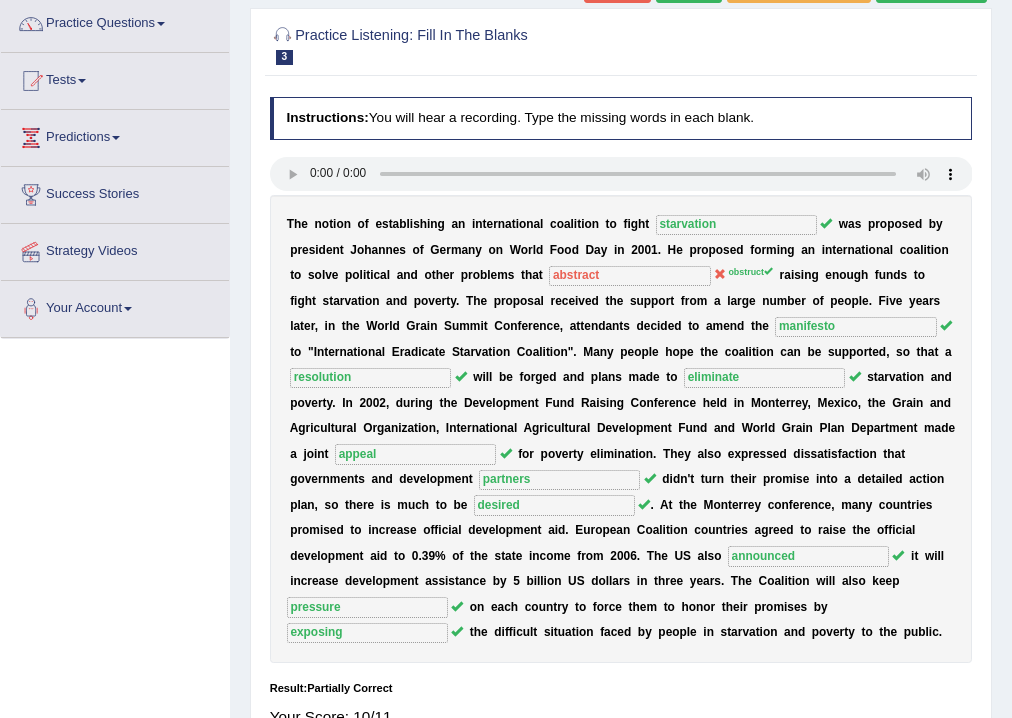 scroll, scrollTop: 0, scrollLeft: 0, axis: both 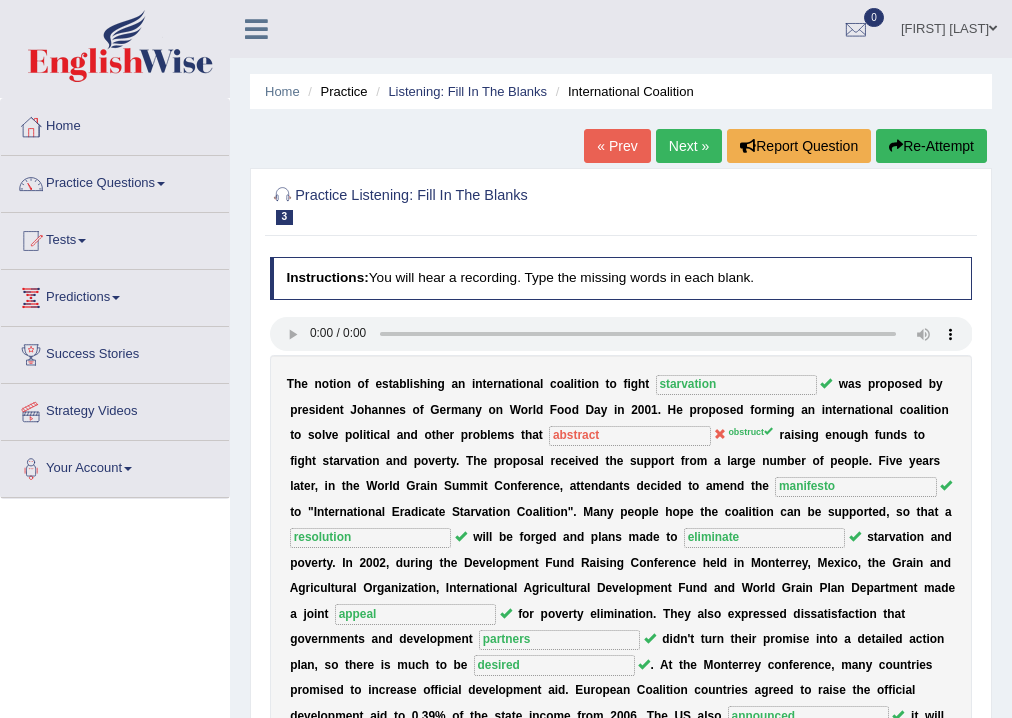 click on "Next »" at bounding box center [689, 146] 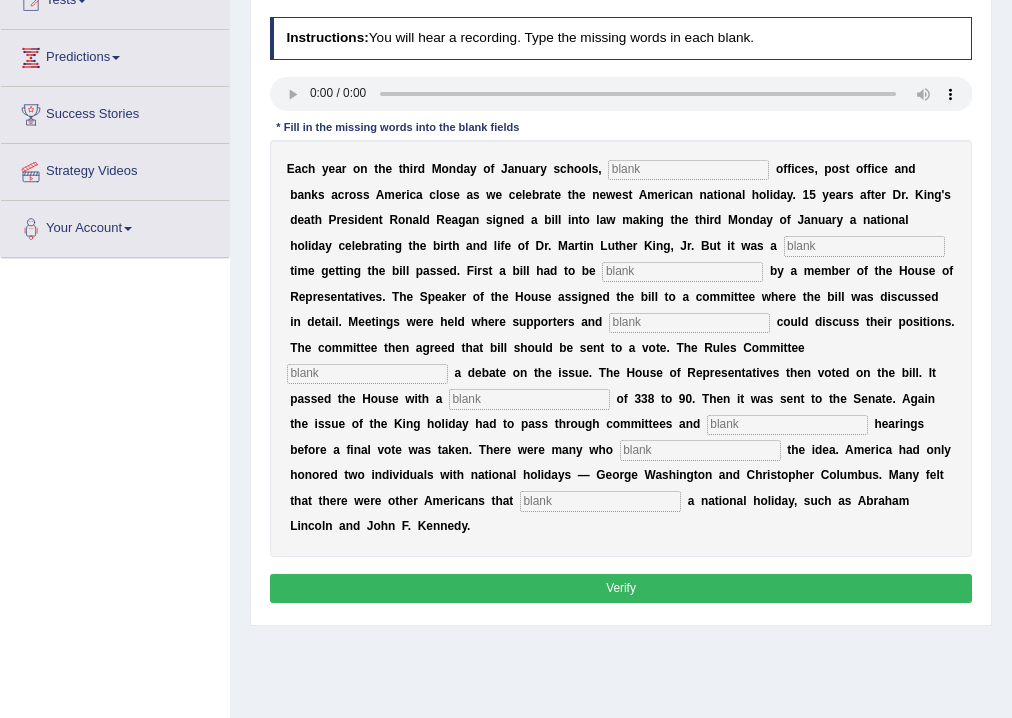 scroll, scrollTop: 240, scrollLeft: 0, axis: vertical 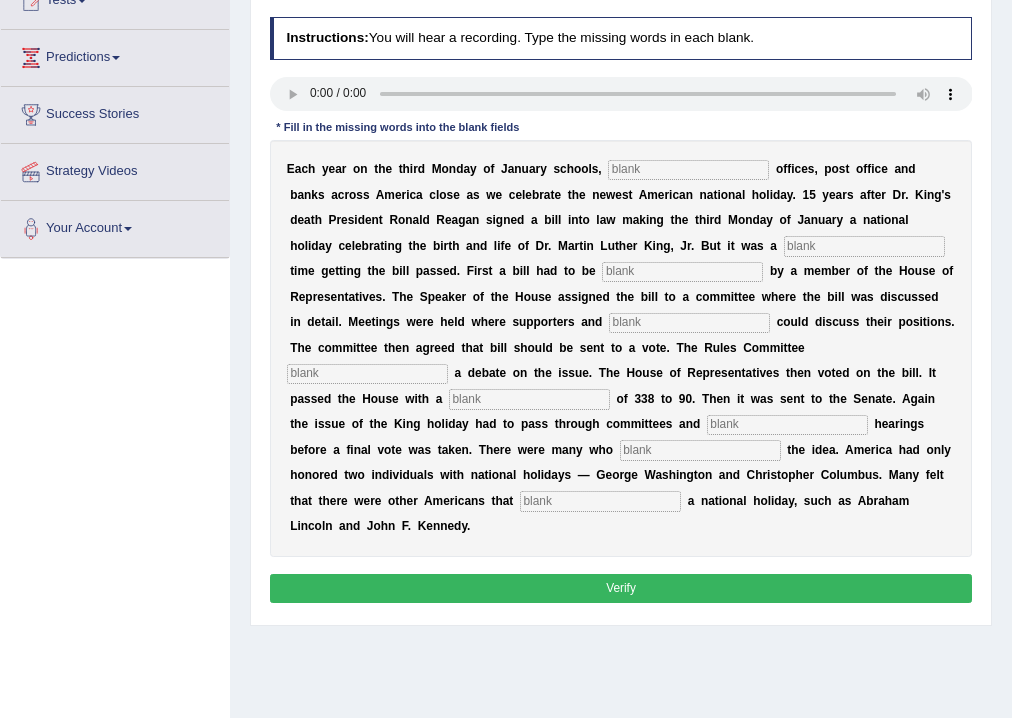 click at bounding box center [688, 170] 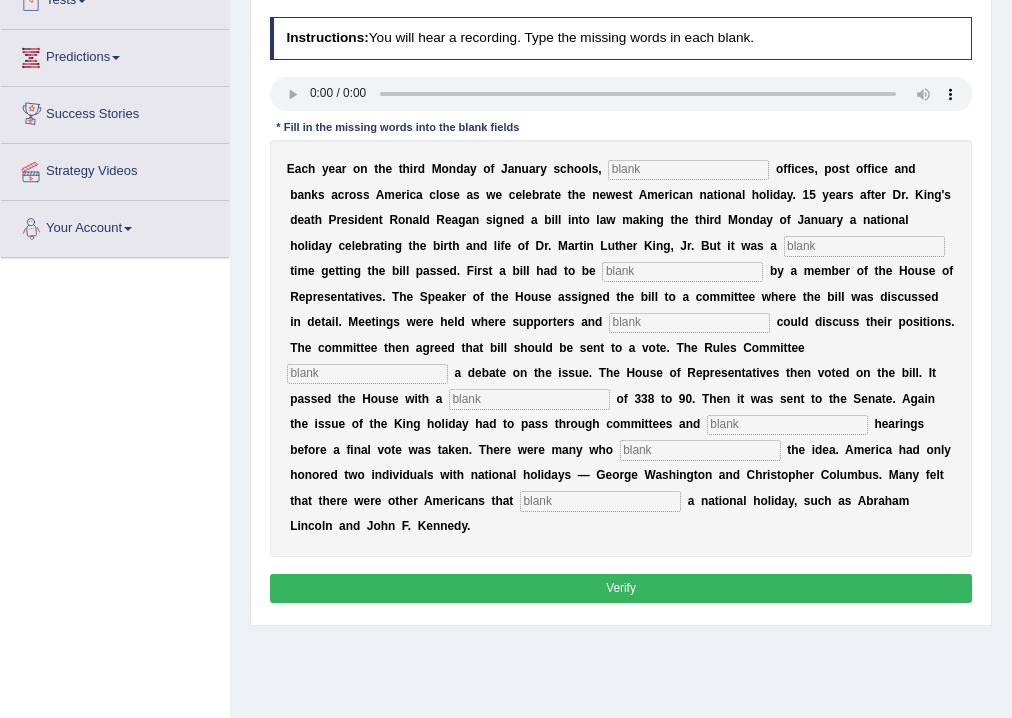 click at bounding box center [688, 170] 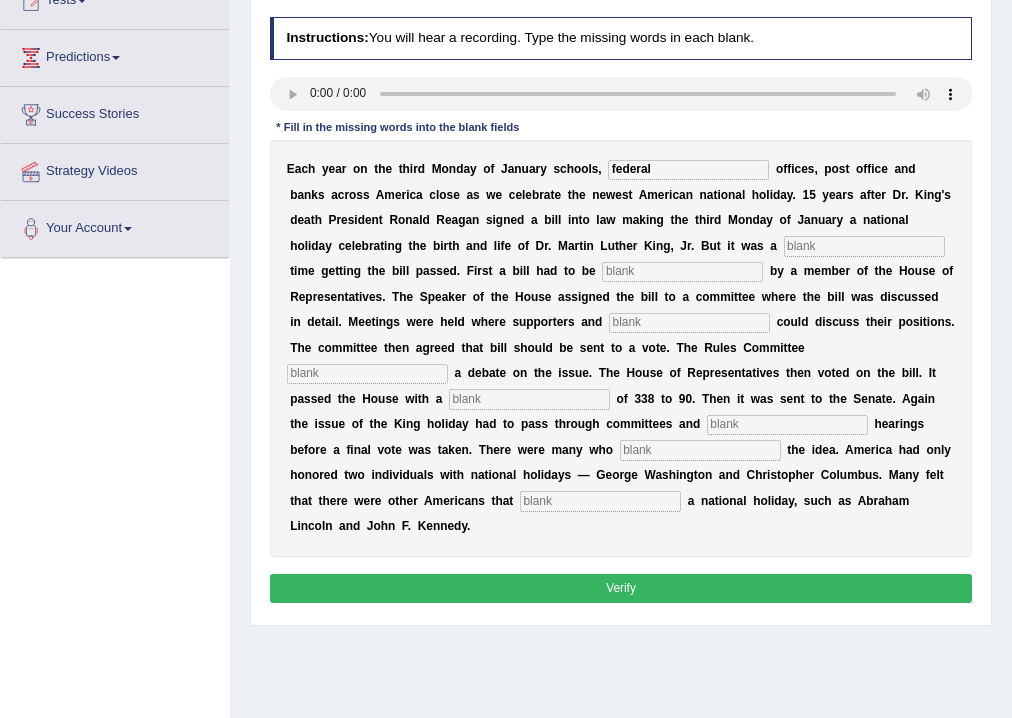 type on "federal" 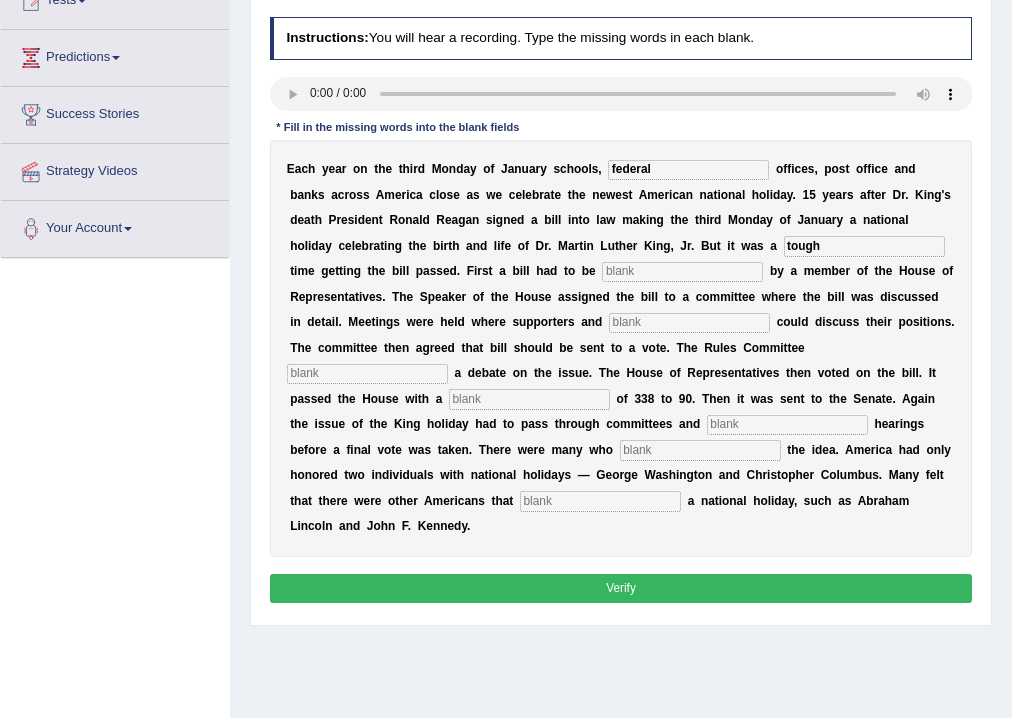 type on "tough" 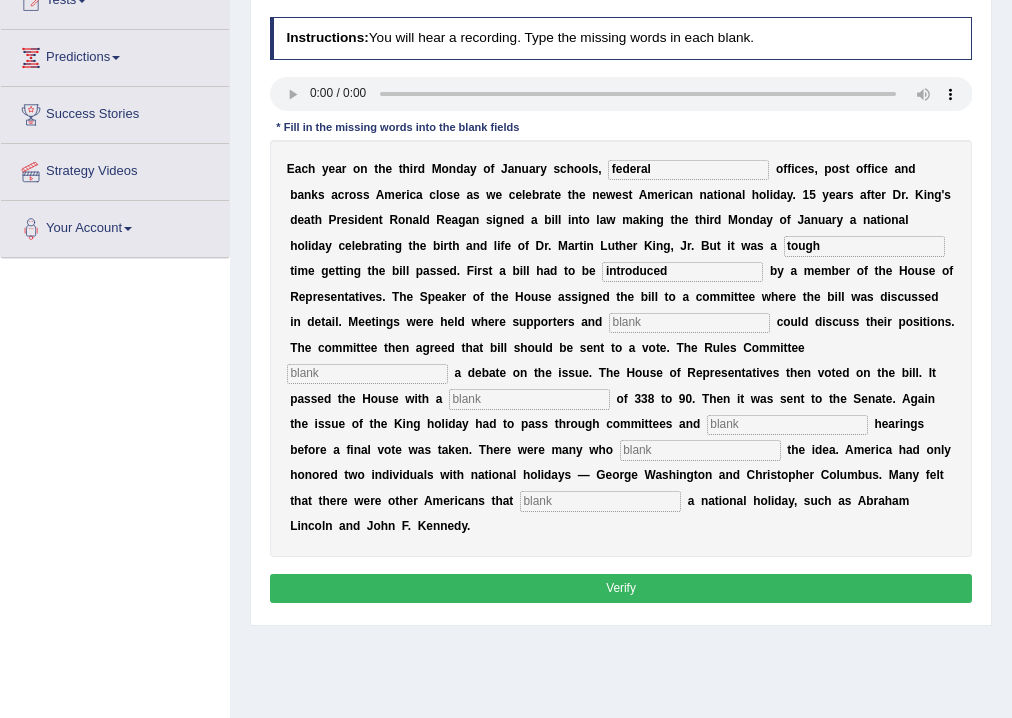 type on "introduced" 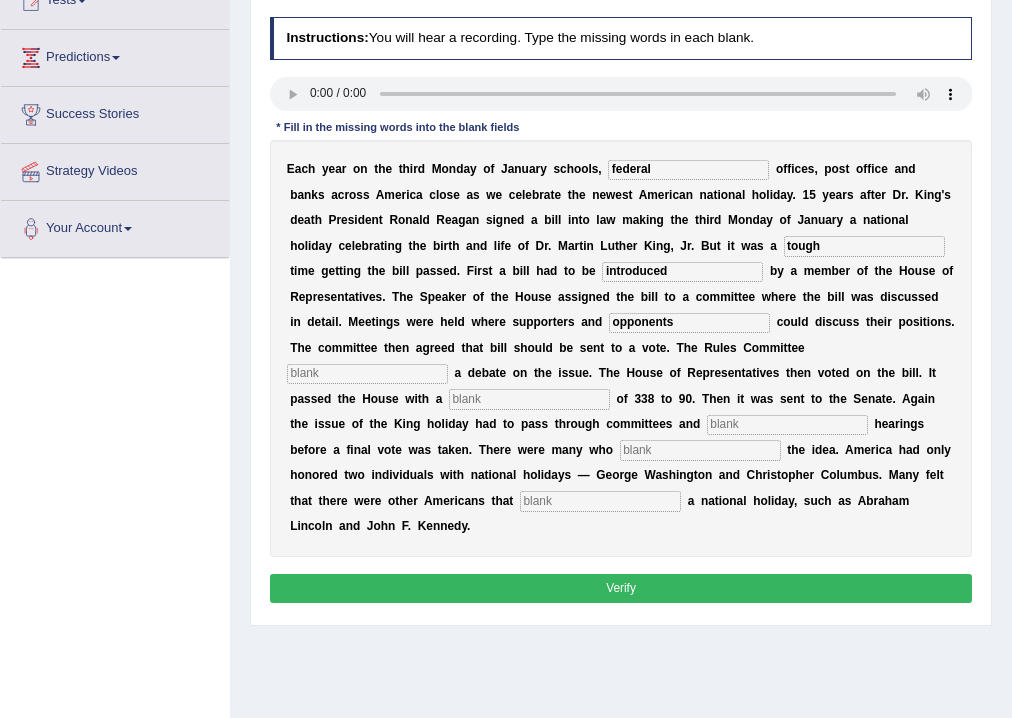 type on "opponents" 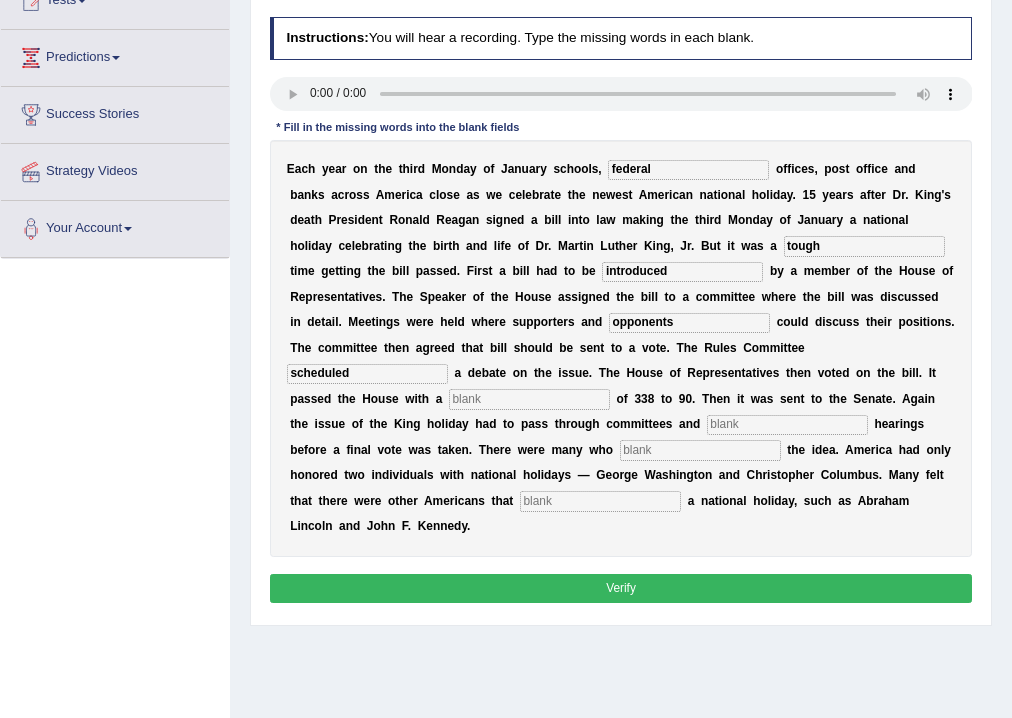 type on "scheduled" 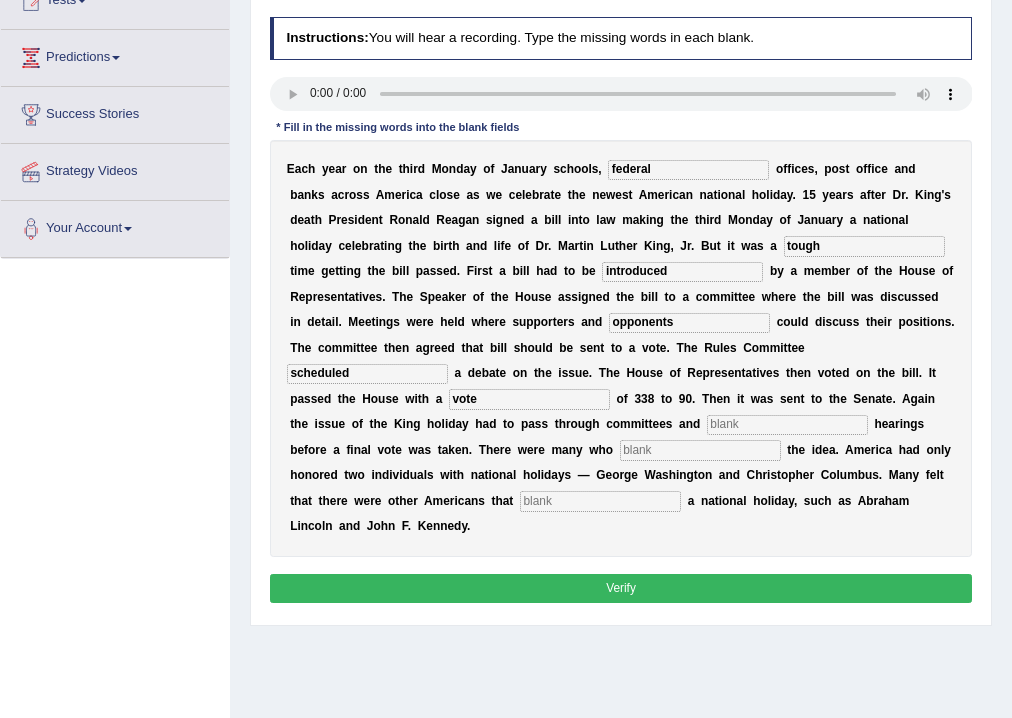 type on "vote" 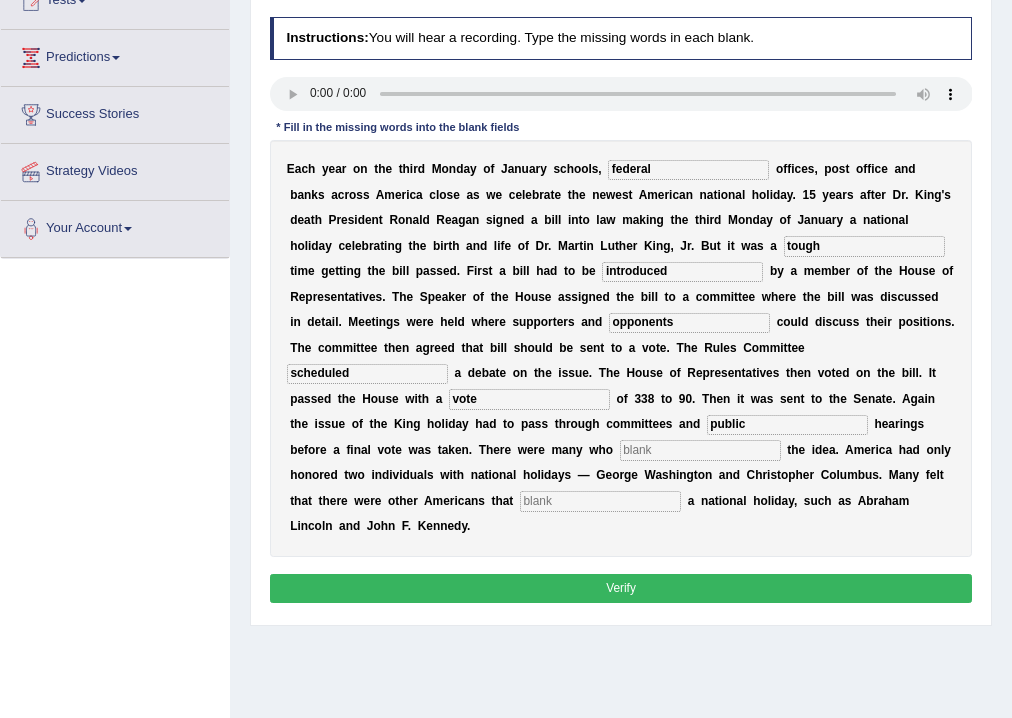type on "public" 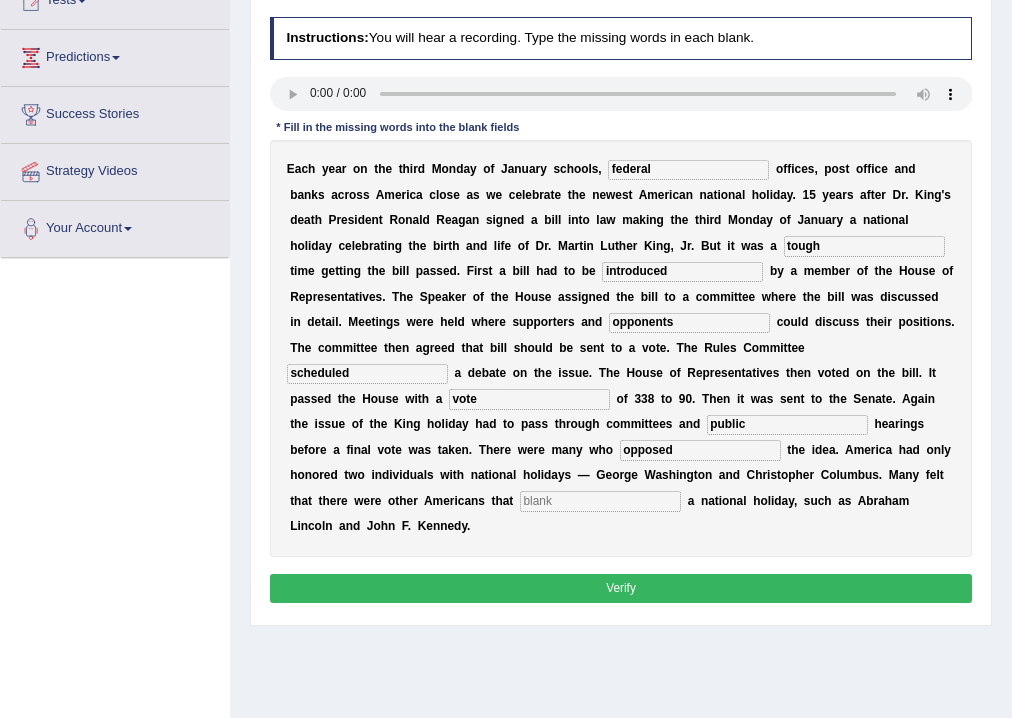 type on "opposed" 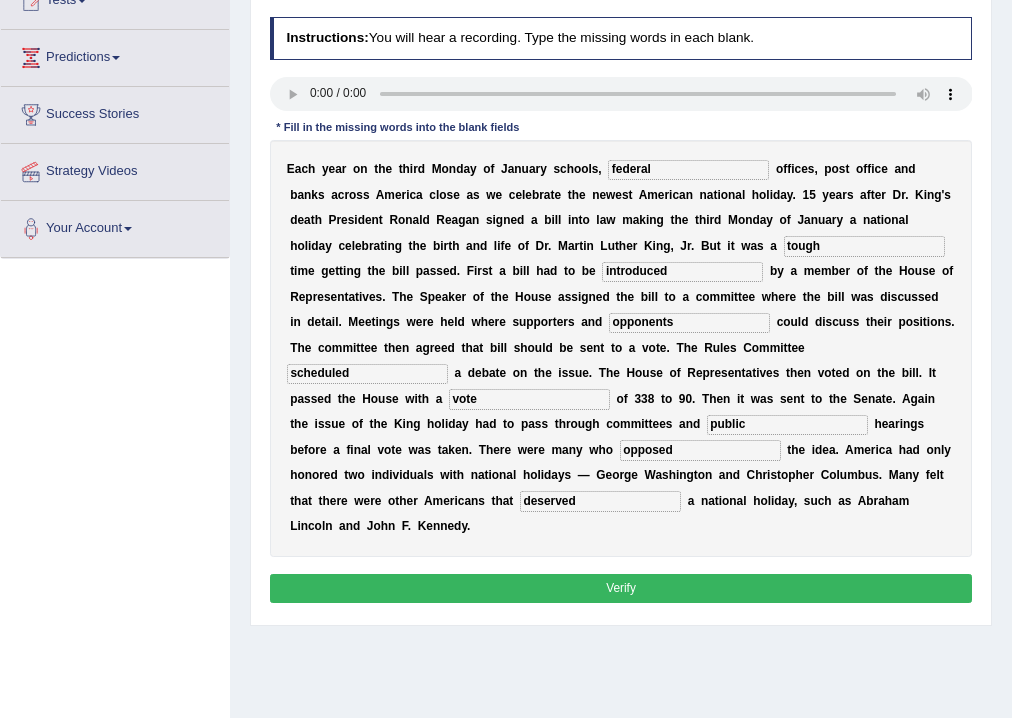 type on "deserved" 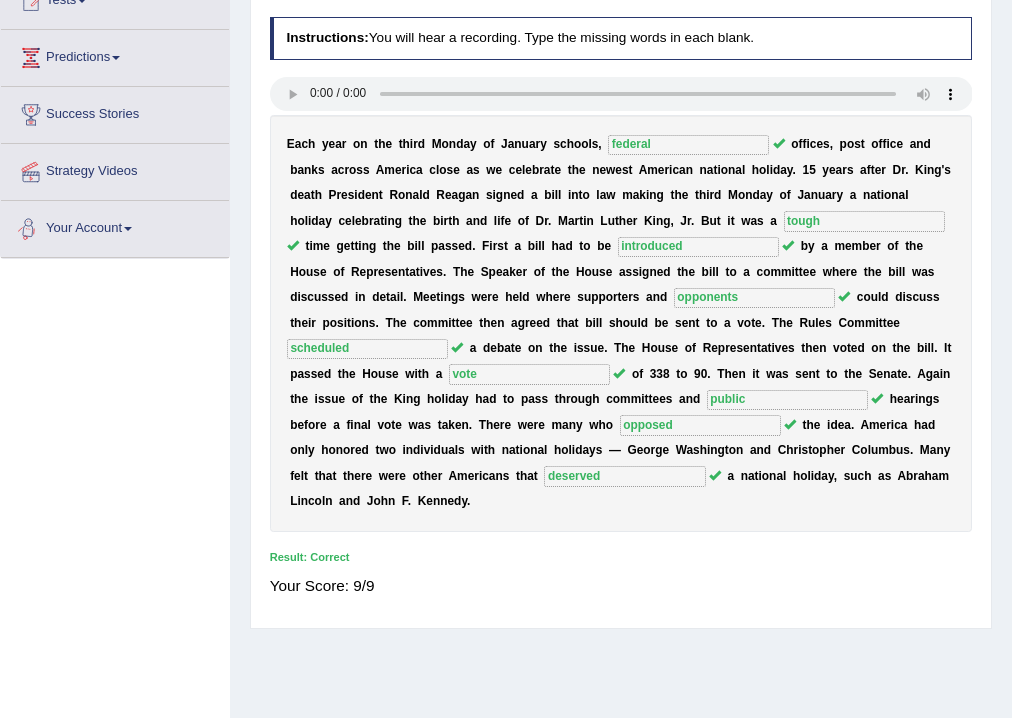 scroll, scrollTop: 0, scrollLeft: 0, axis: both 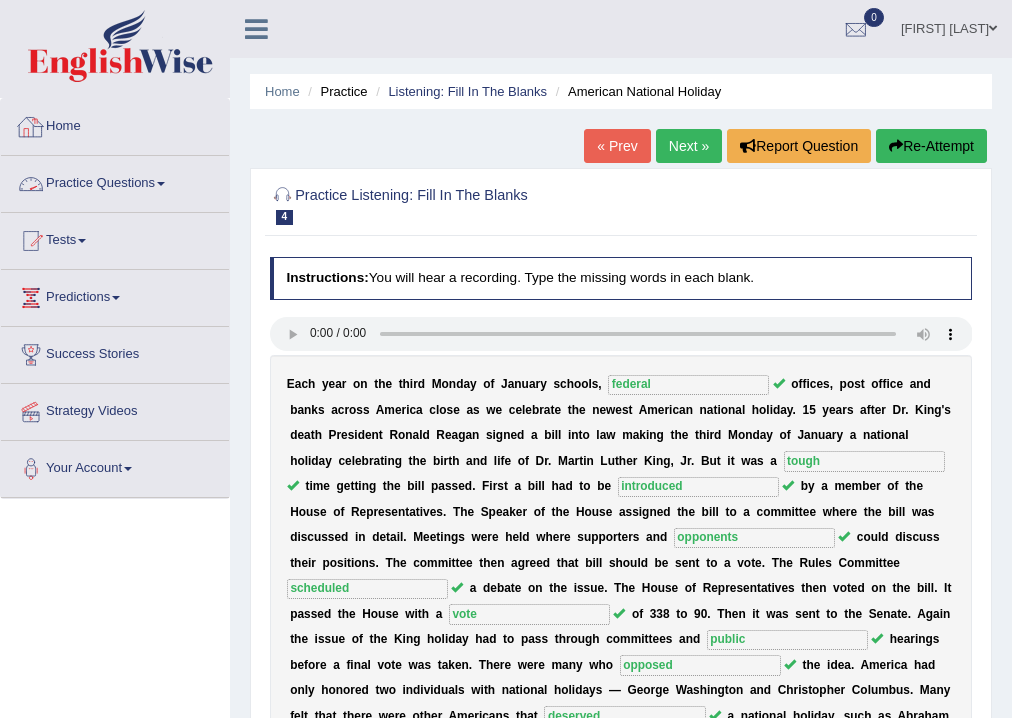 click on "Practice Questions" at bounding box center (115, 181) 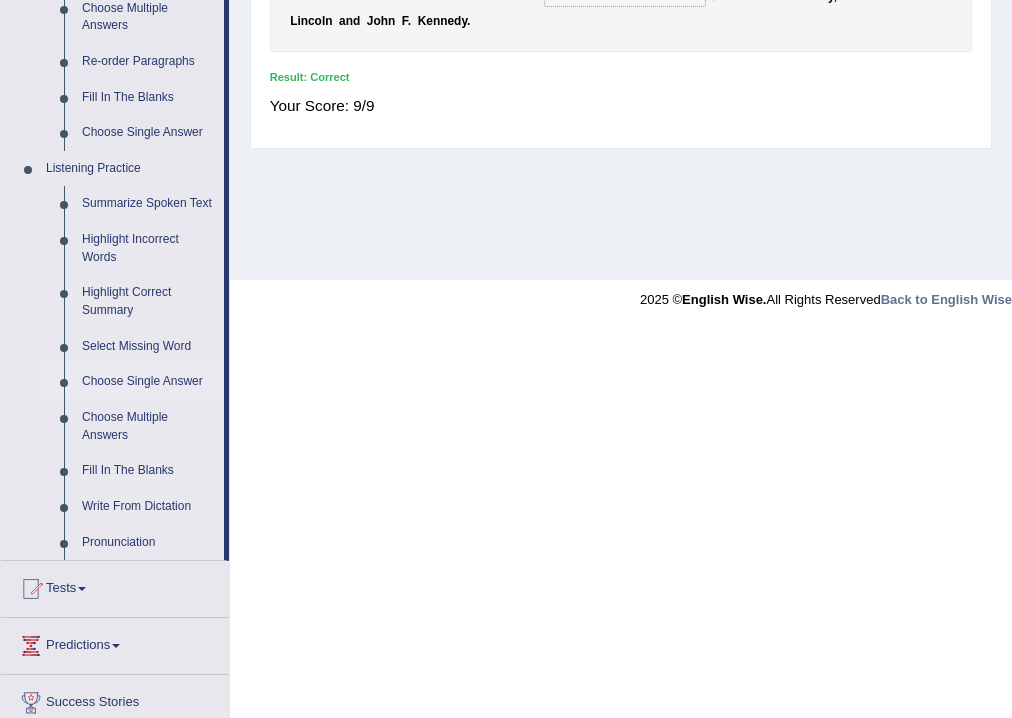 scroll, scrollTop: 848, scrollLeft: 0, axis: vertical 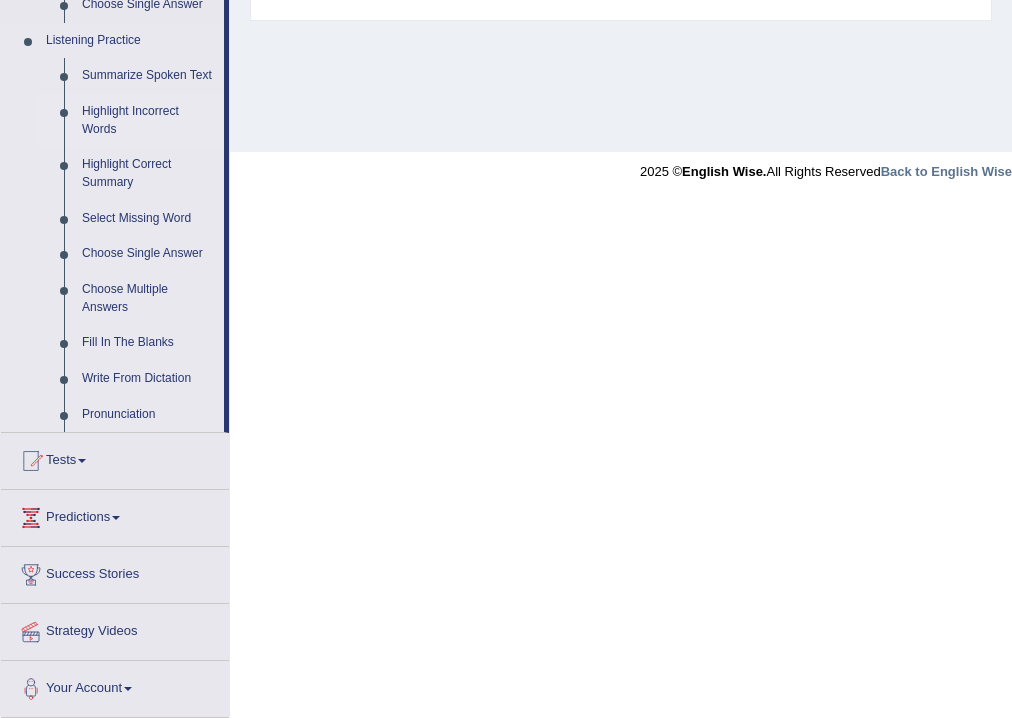 click on "Highlight Incorrect Words" at bounding box center (148, 120) 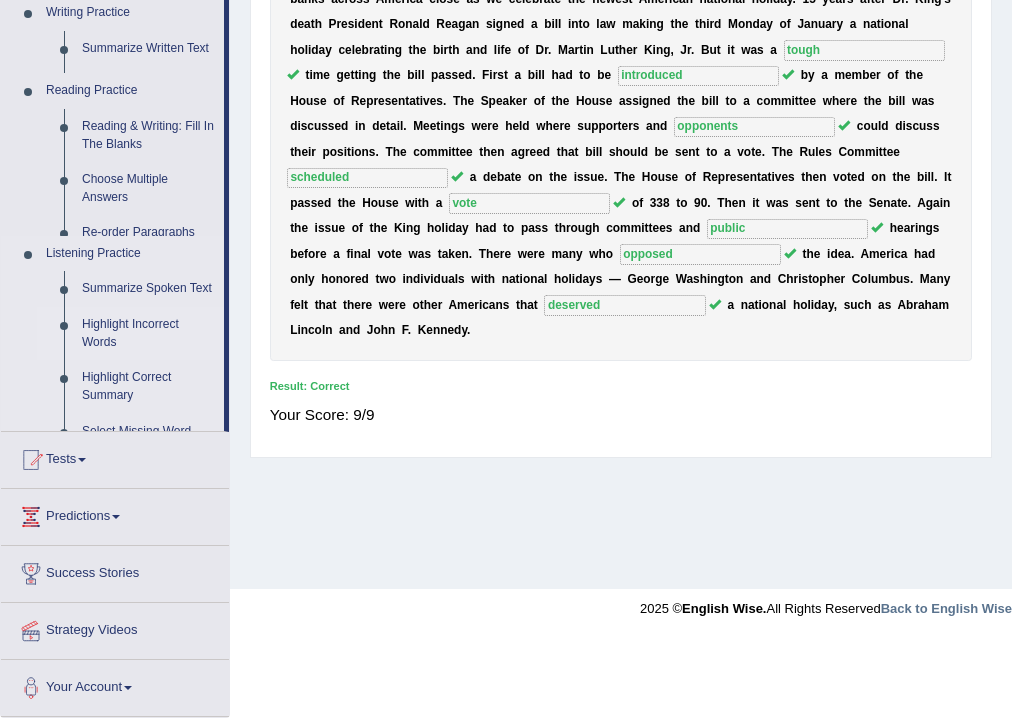 scroll, scrollTop: 332, scrollLeft: 0, axis: vertical 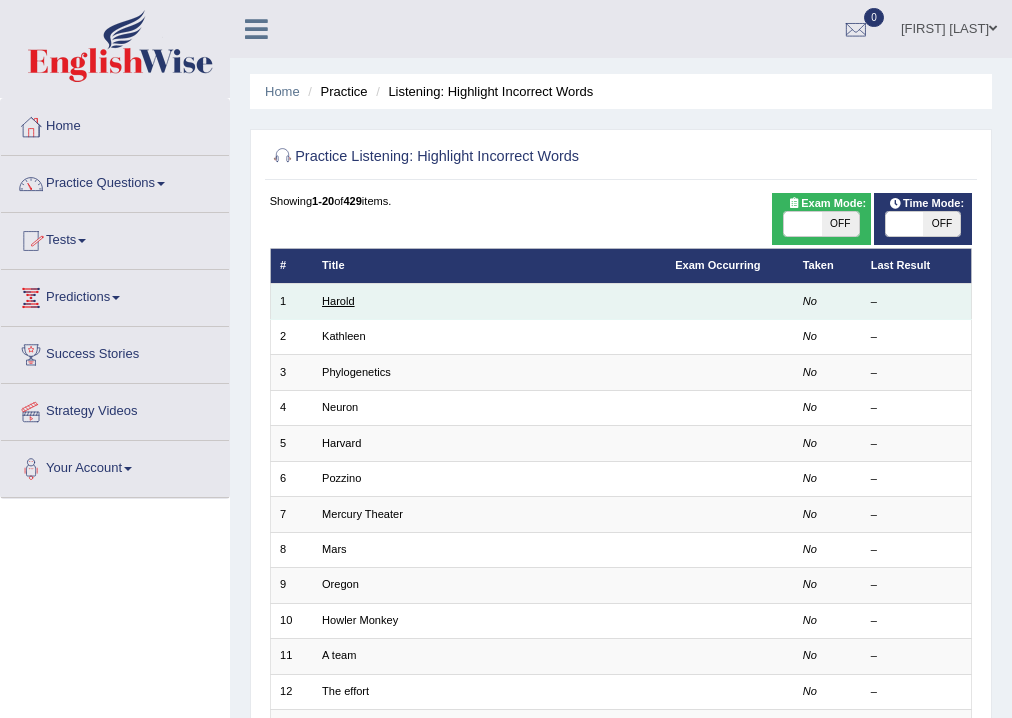 click on "Harold" at bounding box center [338, 301] 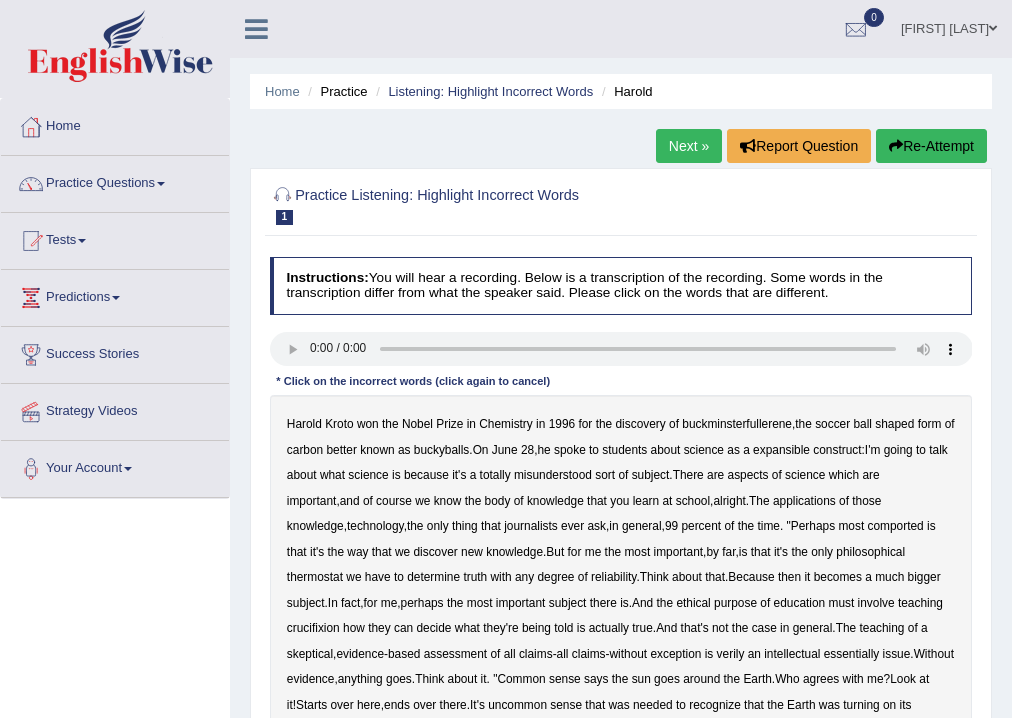 scroll, scrollTop: 320, scrollLeft: 0, axis: vertical 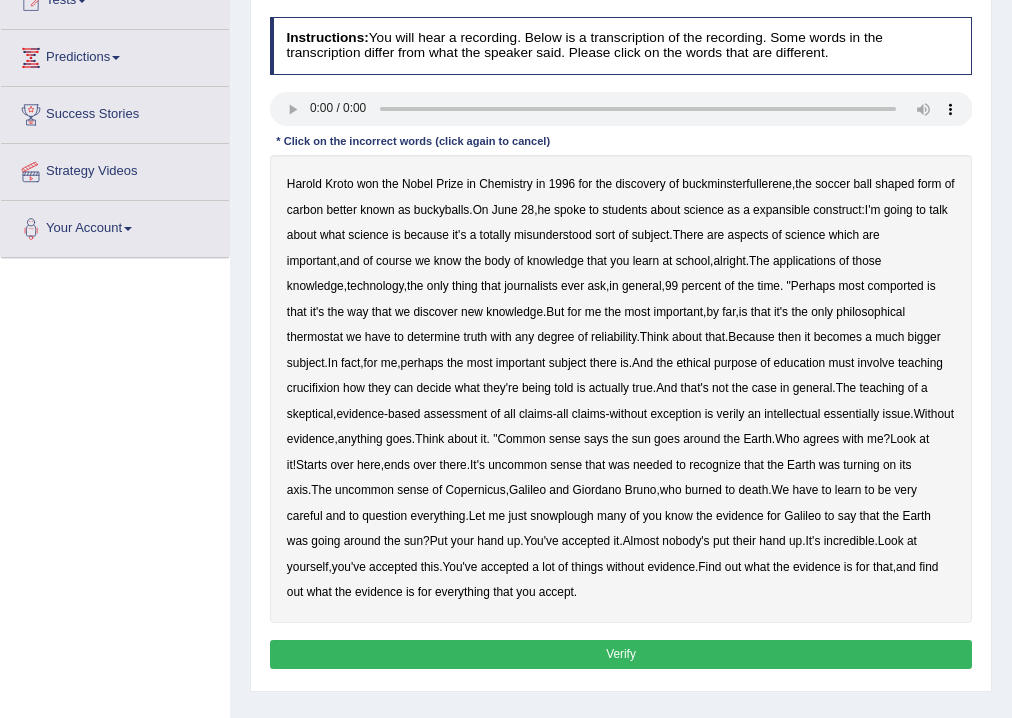 click on "expansible" at bounding box center [781, 210] 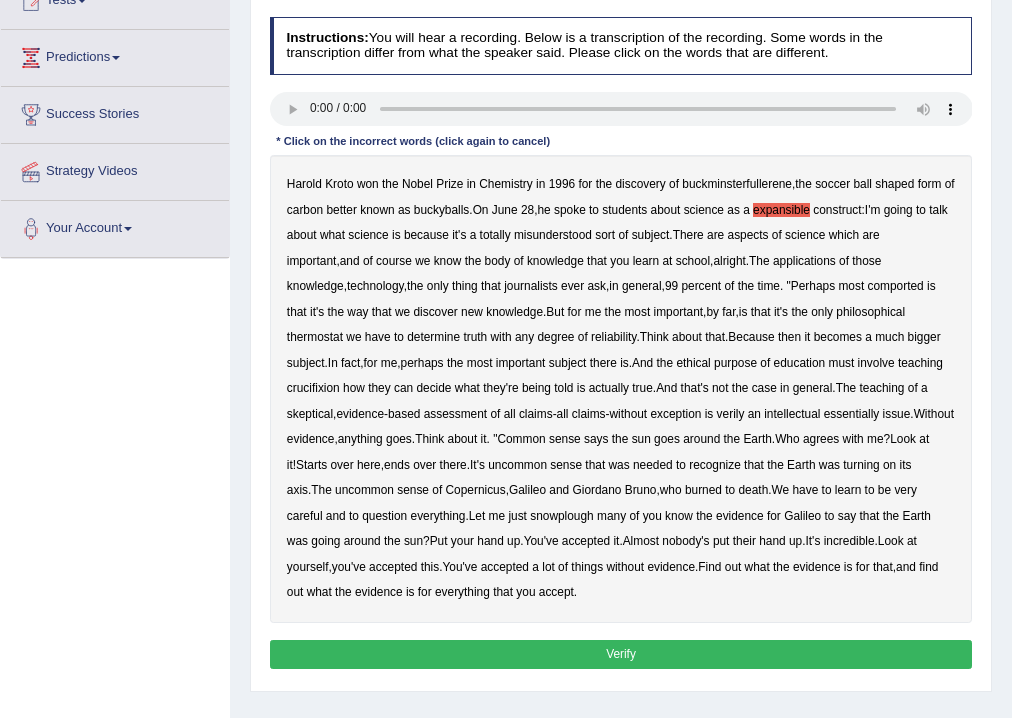 drag, startPoint x: 845, startPoint y: 286, endPoint x: 768, endPoint y: 294, distance: 77.41447 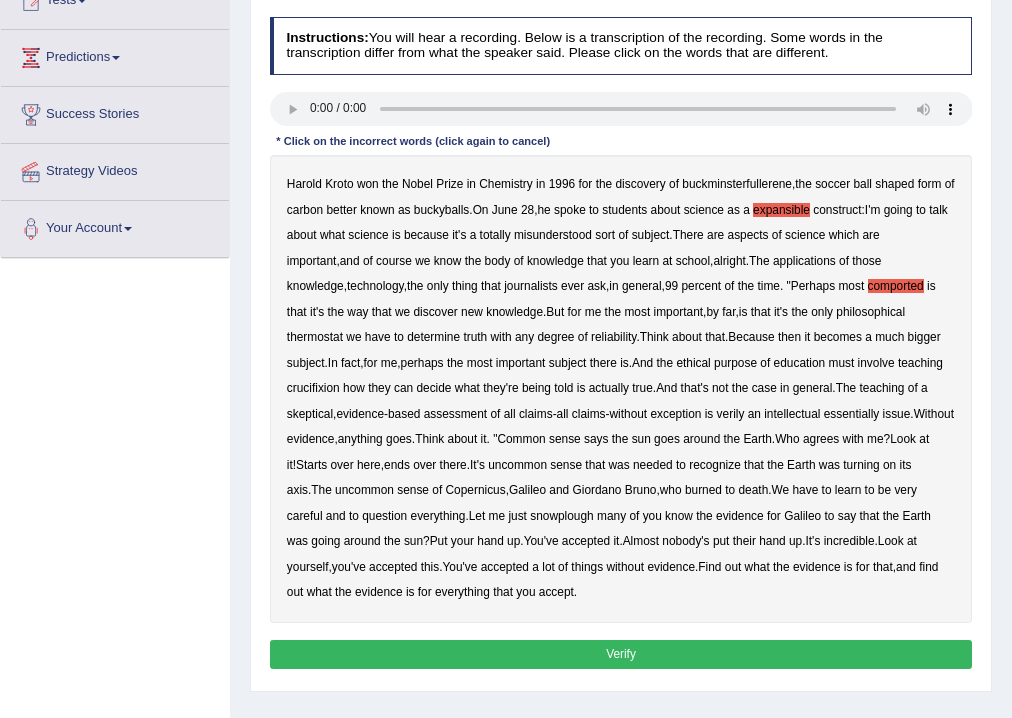 drag, startPoint x: 897, startPoint y: 313, endPoint x: 868, endPoint y: 316, distance: 29.15476 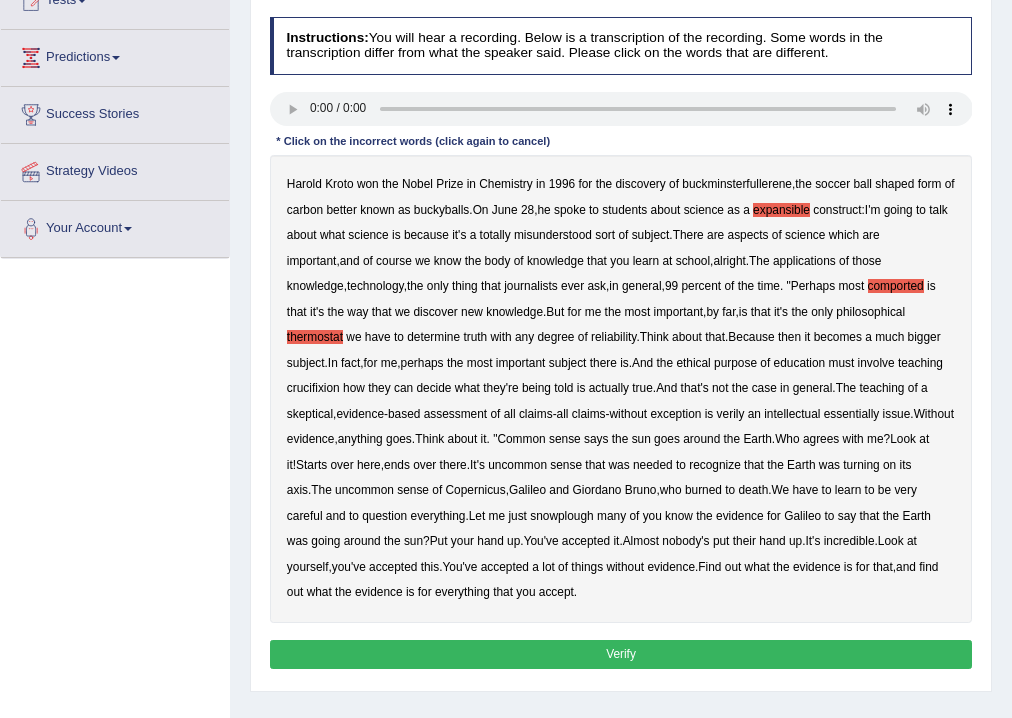 drag, startPoint x: 900, startPoint y: 363, endPoint x: 864, endPoint y: 369, distance: 36.496574 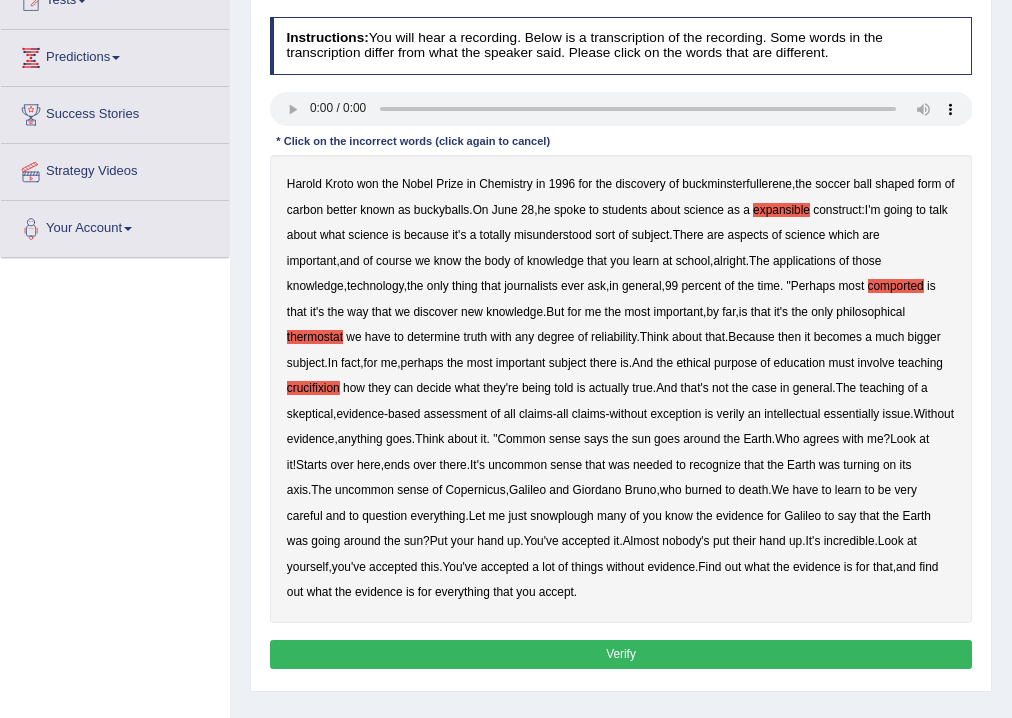 click on "verily" at bounding box center [731, 414] 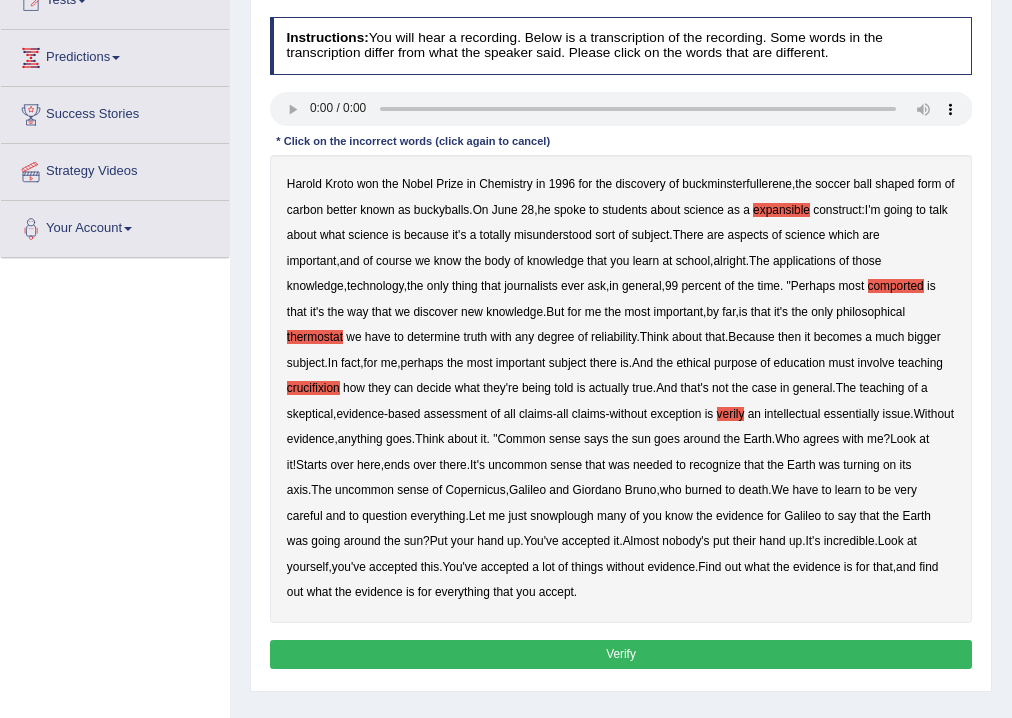 click on "essentially" at bounding box center (852, 414) 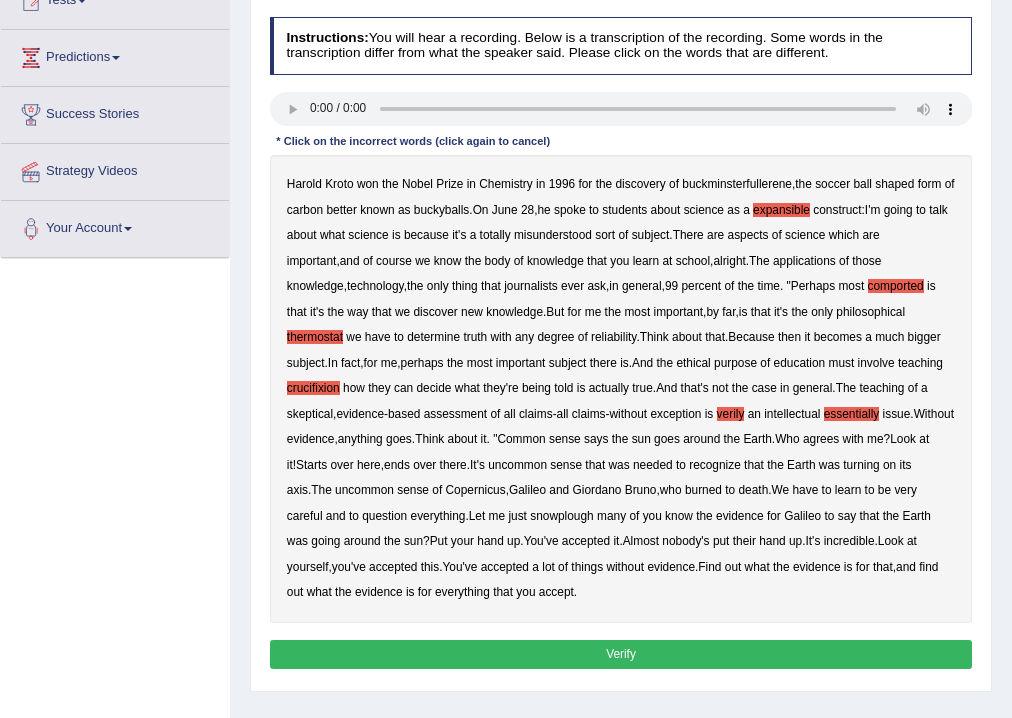 click on "snowplough" at bounding box center [561, 516] 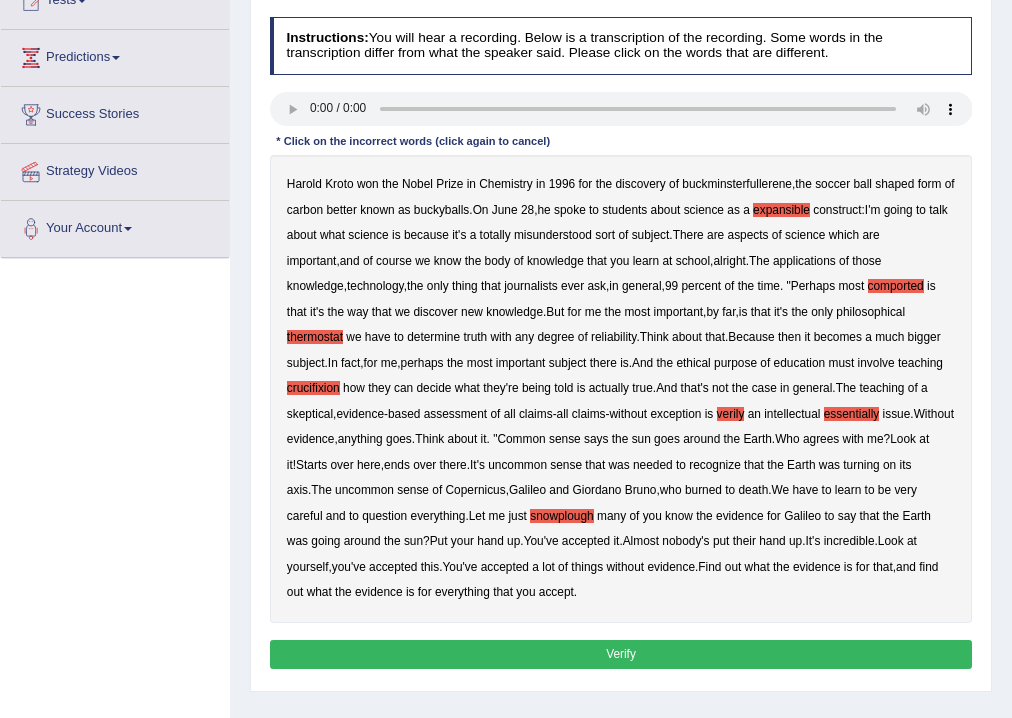 click on "Verify" at bounding box center (621, 654) 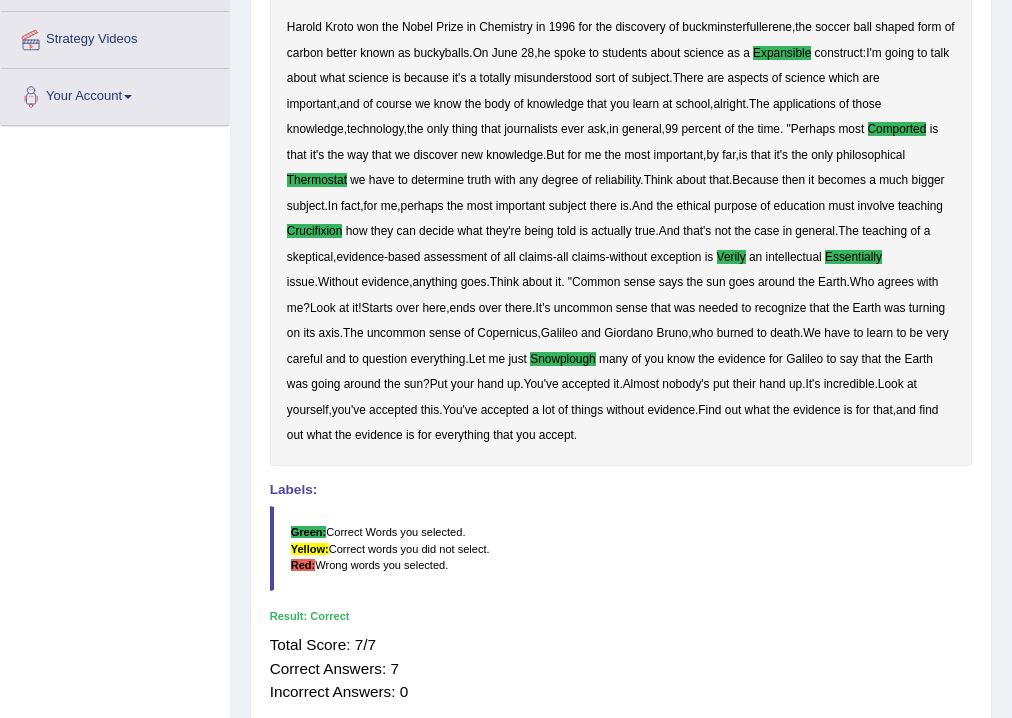 scroll, scrollTop: 0, scrollLeft: 0, axis: both 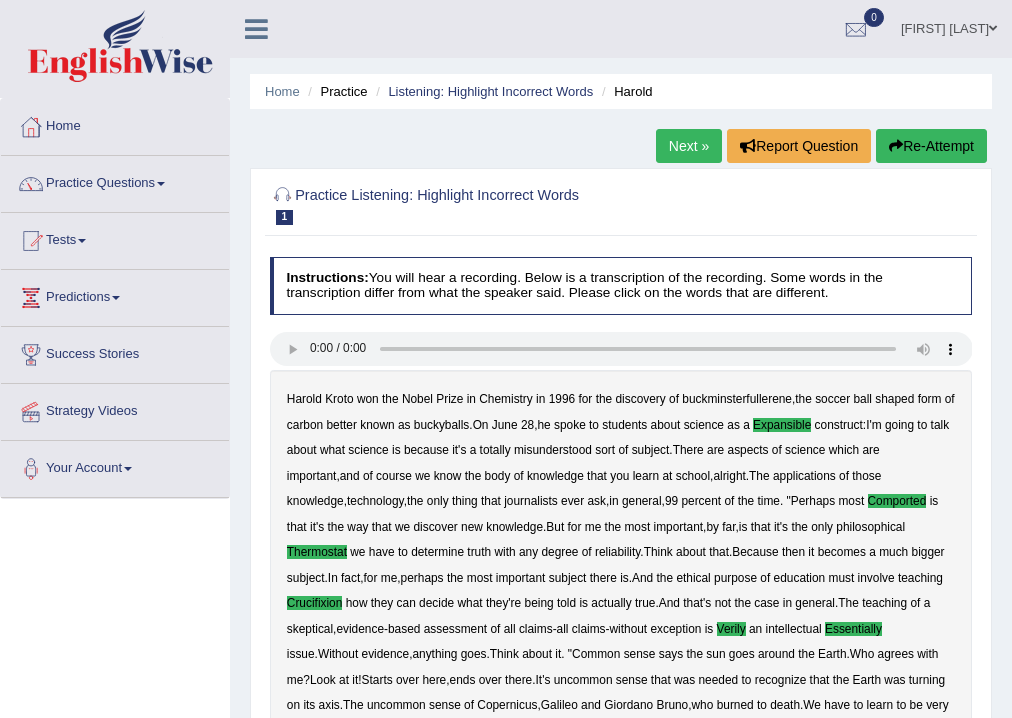 click on "Next »" at bounding box center (689, 146) 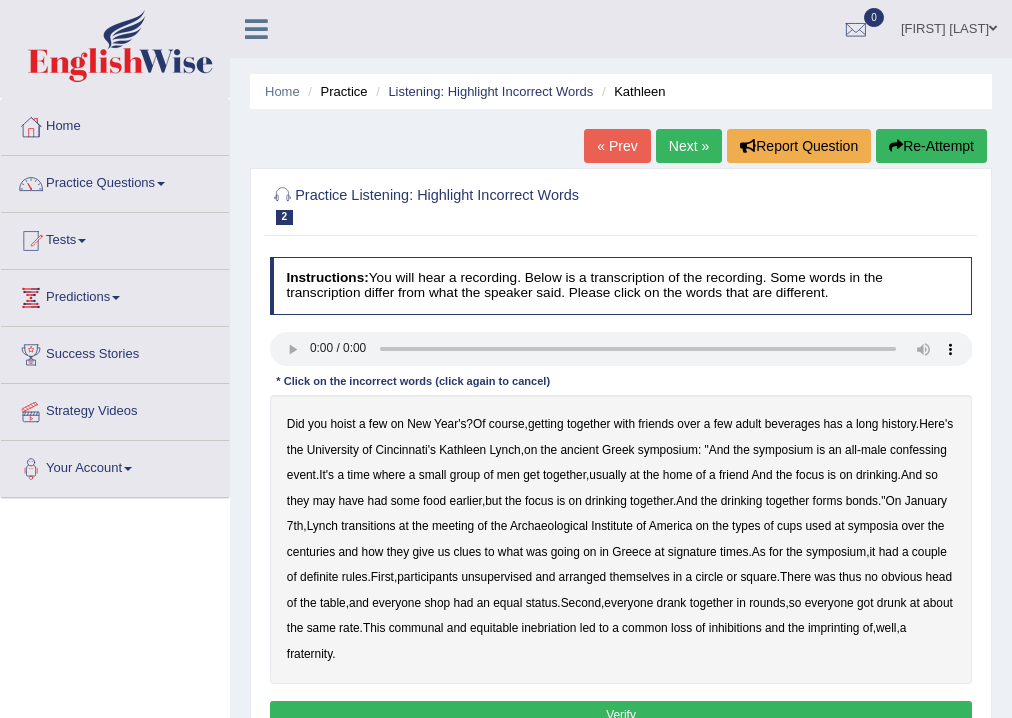 scroll, scrollTop: 160, scrollLeft: 0, axis: vertical 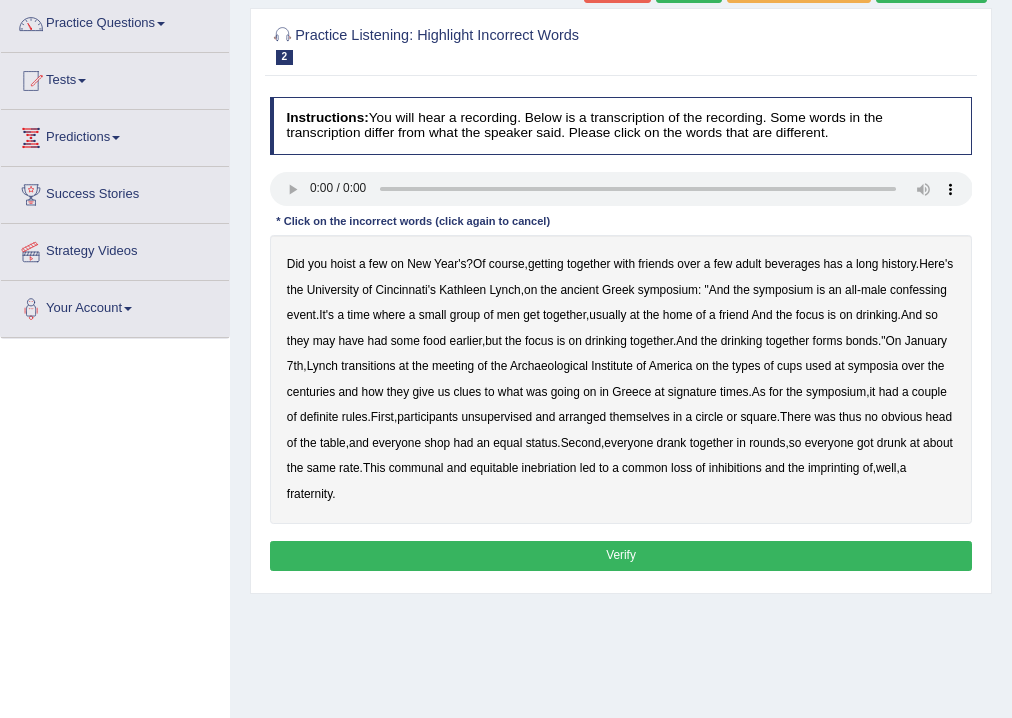click on "confessing" at bounding box center (918, 290) 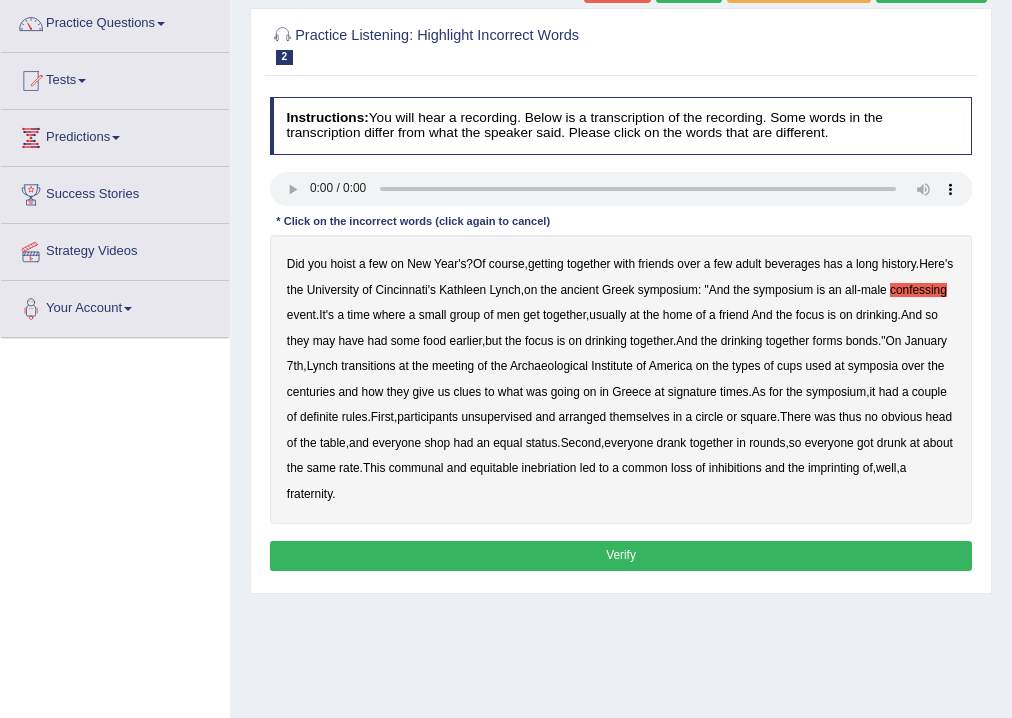 drag, startPoint x: 812, startPoint y: 390, endPoint x: 733, endPoint y: 408, distance: 81.02469 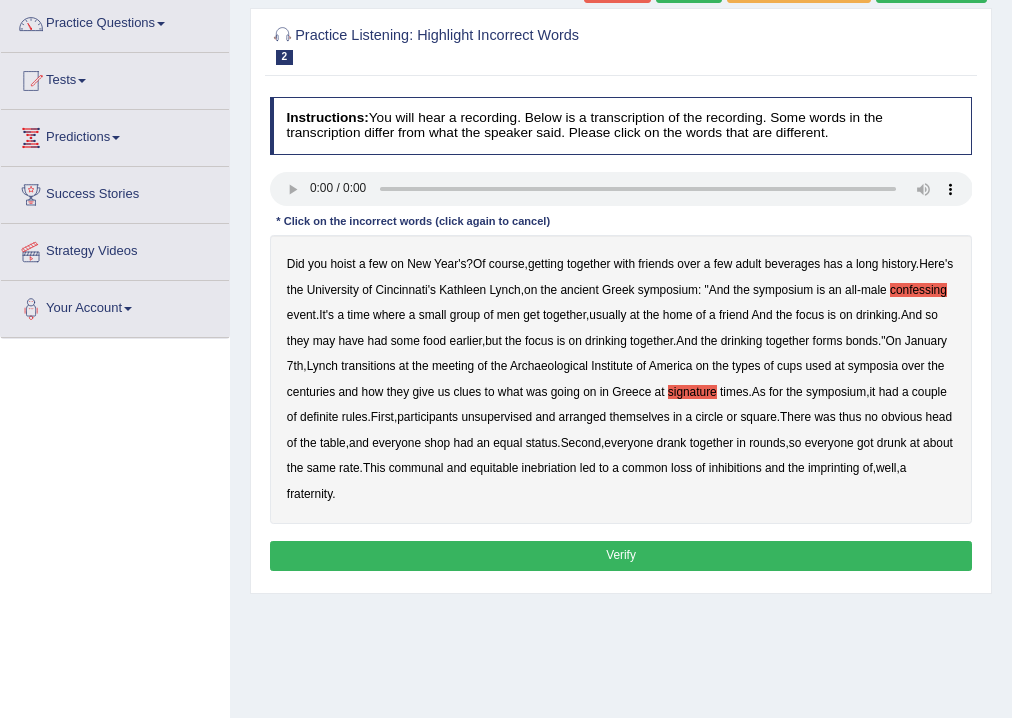 click on "unsupervised" at bounding box center (496, 417) 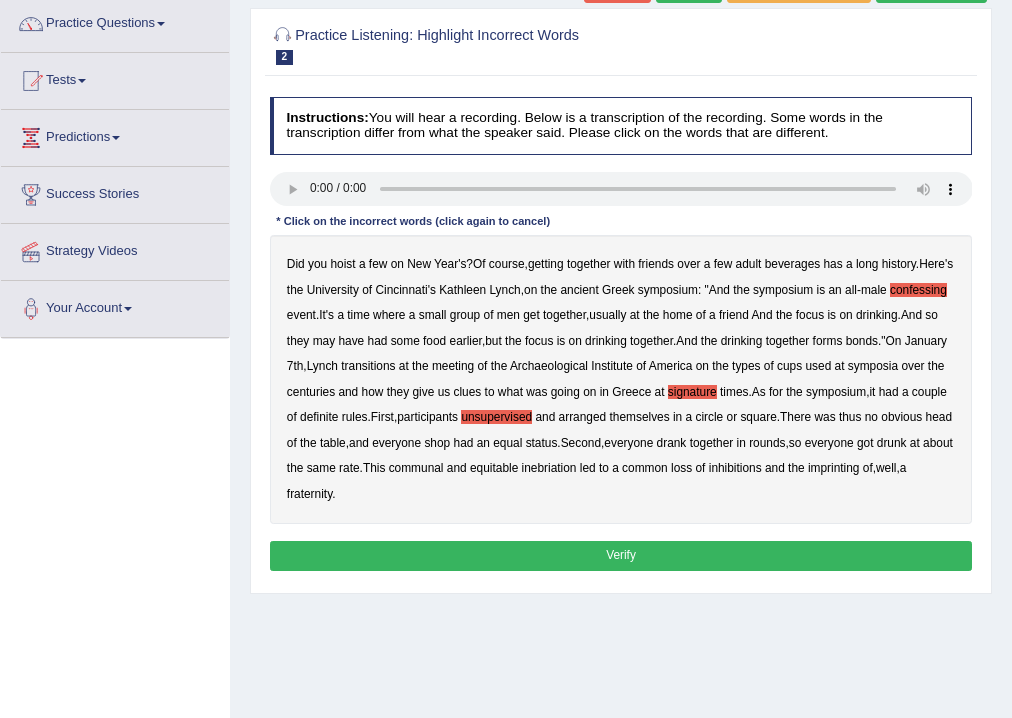 click on "shop" at bounding box center [437, 443] 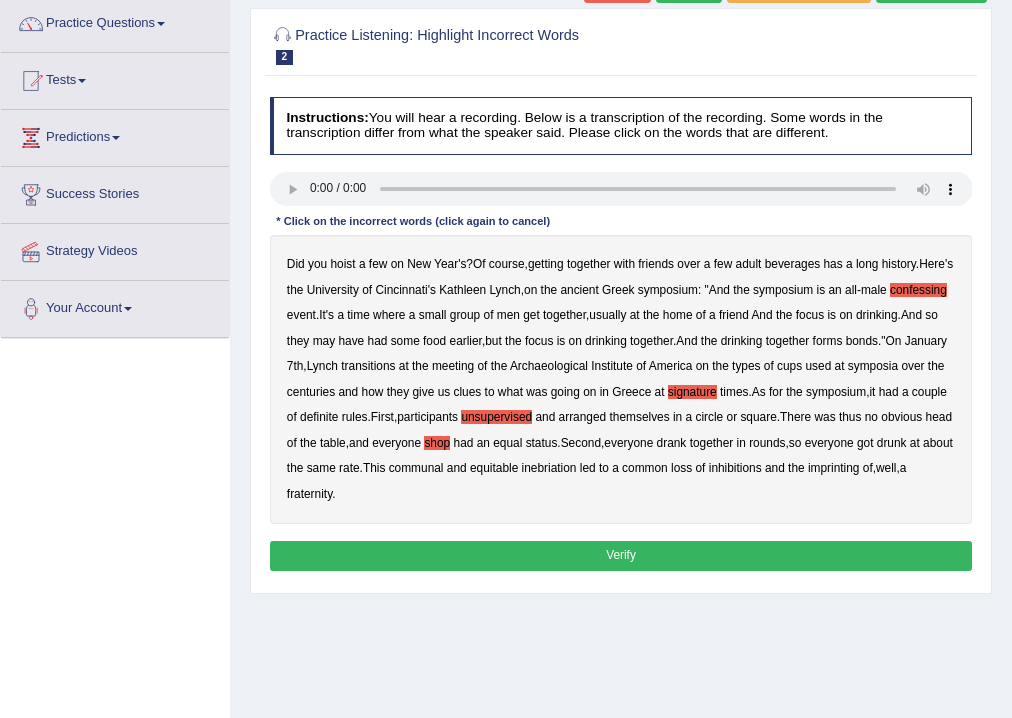 drag, startPoint x: 400, startPoint y: 488, endPoint x: 463, endPoint y: 495, distance: 63.387695 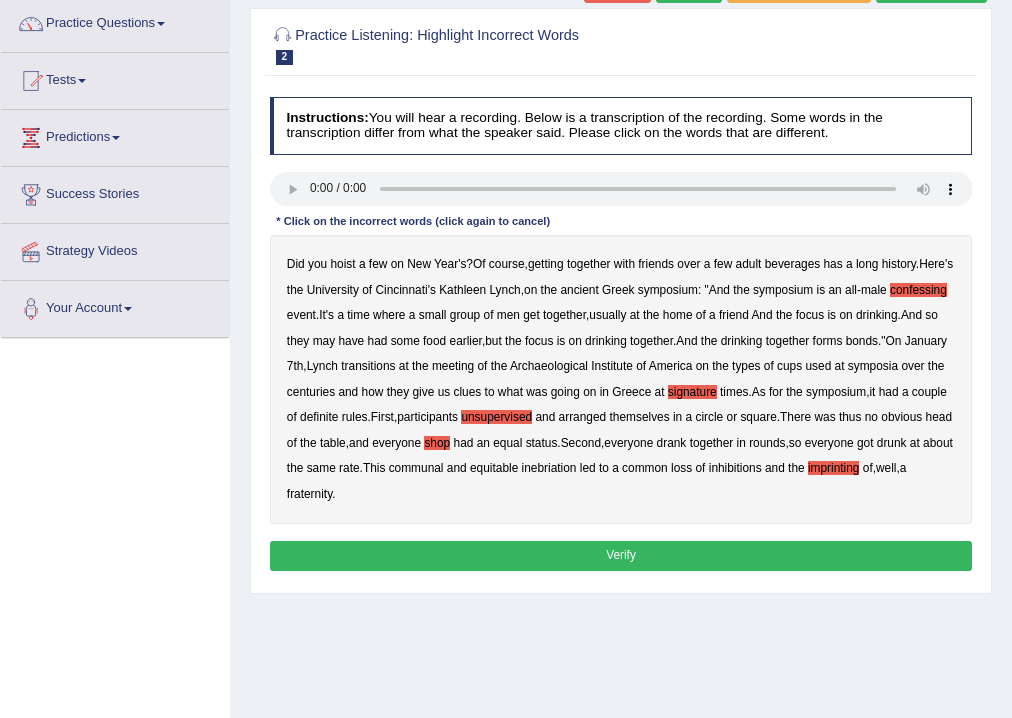 click on "Verify" at bounding box center [621, 555] 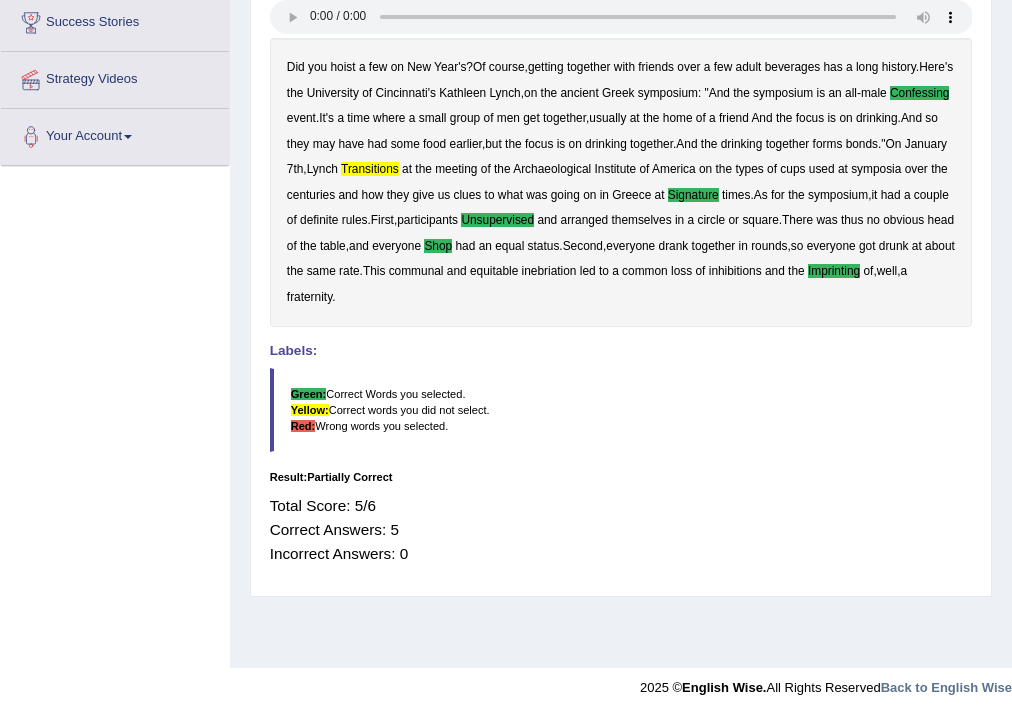 scroll, scrollTop: 0, scrollLeft: 0, axis: both 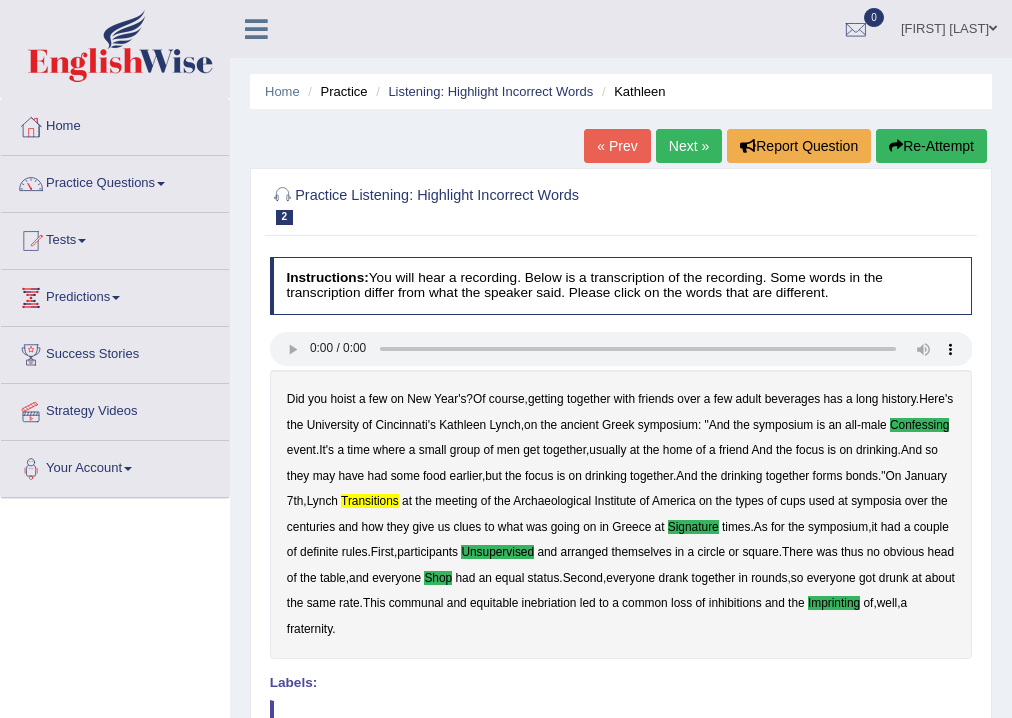 click on "Next »" at bounding box center (689, 146) 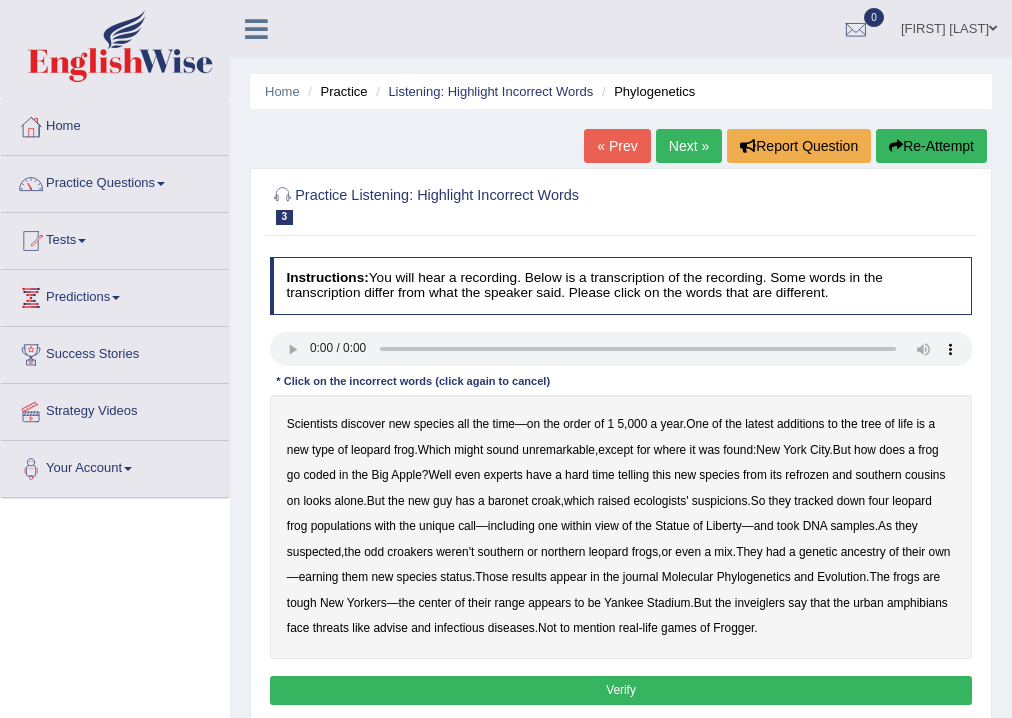 scroll, scrollTop: 80, scrollLeft: 0, axis: vertical 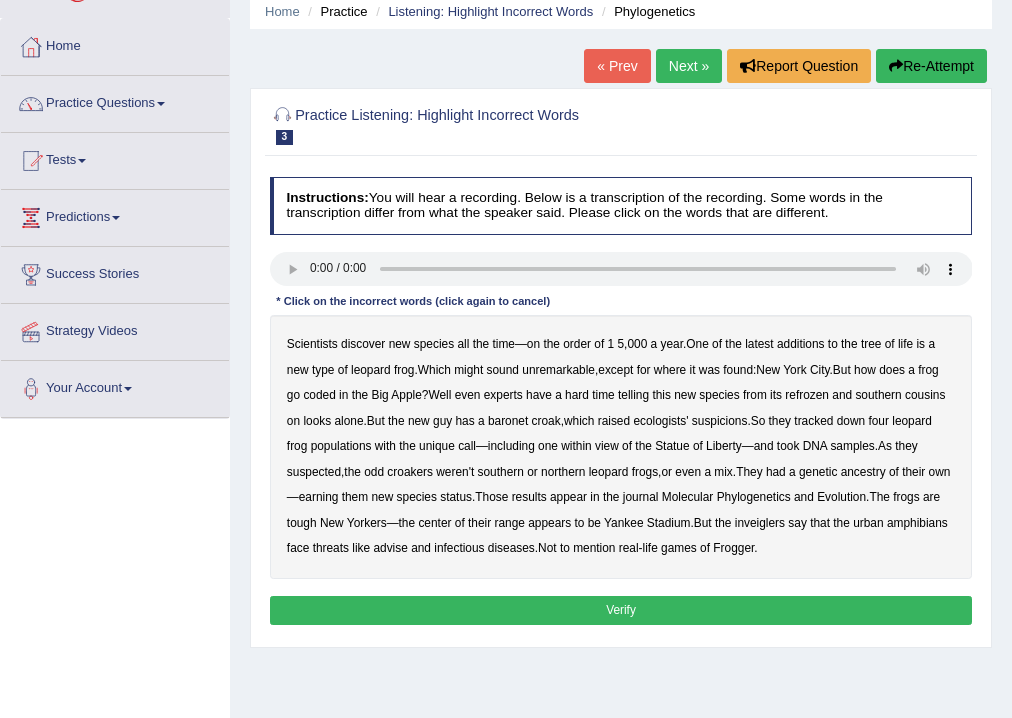 click on "Verify" at bounding box center (621, 610) 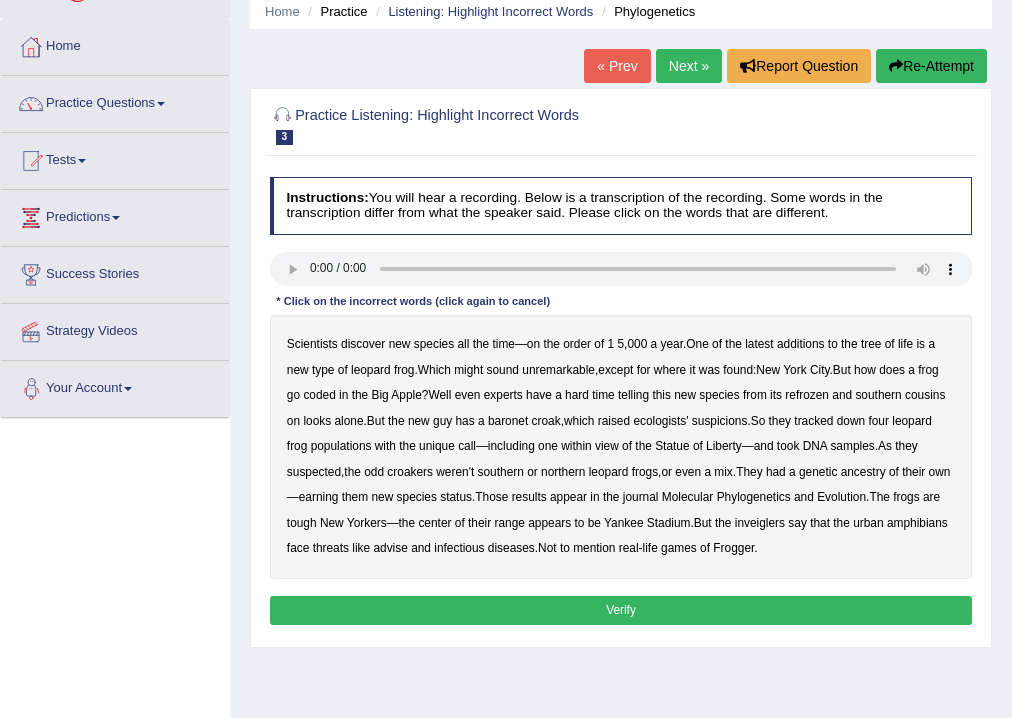 click on "coded" at bounding box center [319, 395] 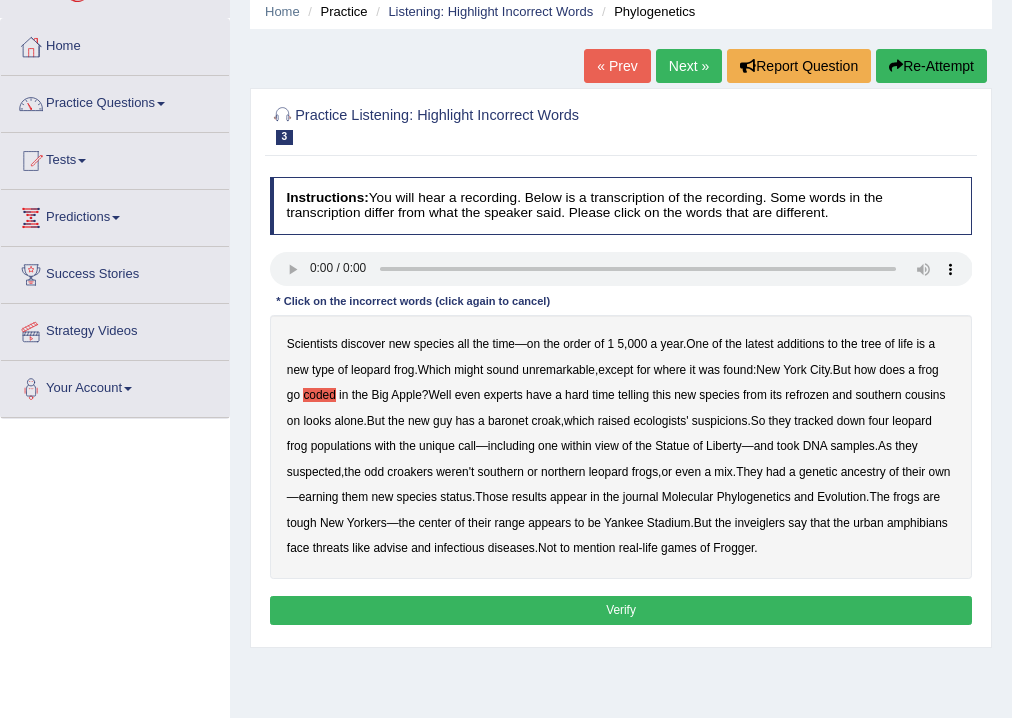 click on "refrozen" at bounding box center [807, 395] 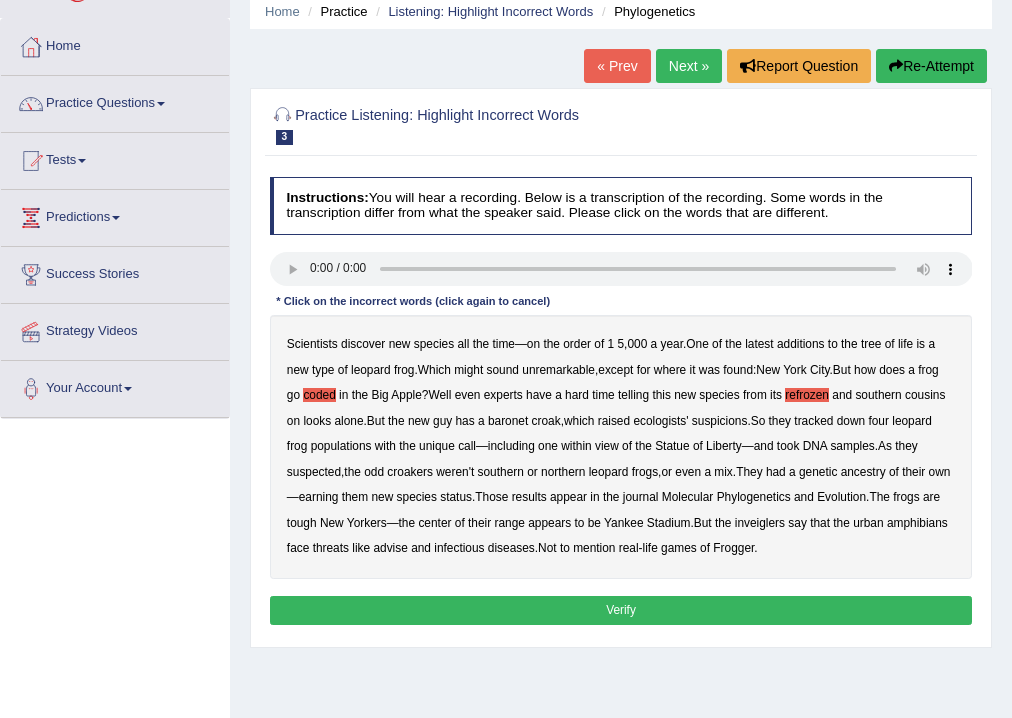 drag, startPoint x: 517, startPoint y: 420, endPoint x: 537, endPoint y: 422, distance: 20.09975 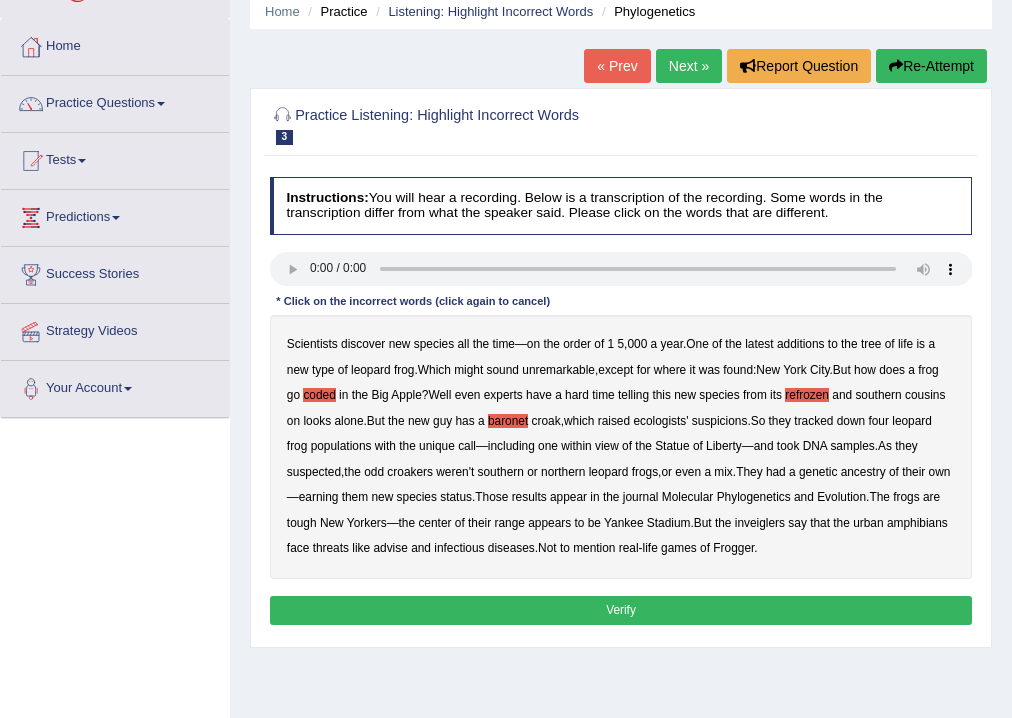click on "inveiglers" at bounding box center [760, 523] 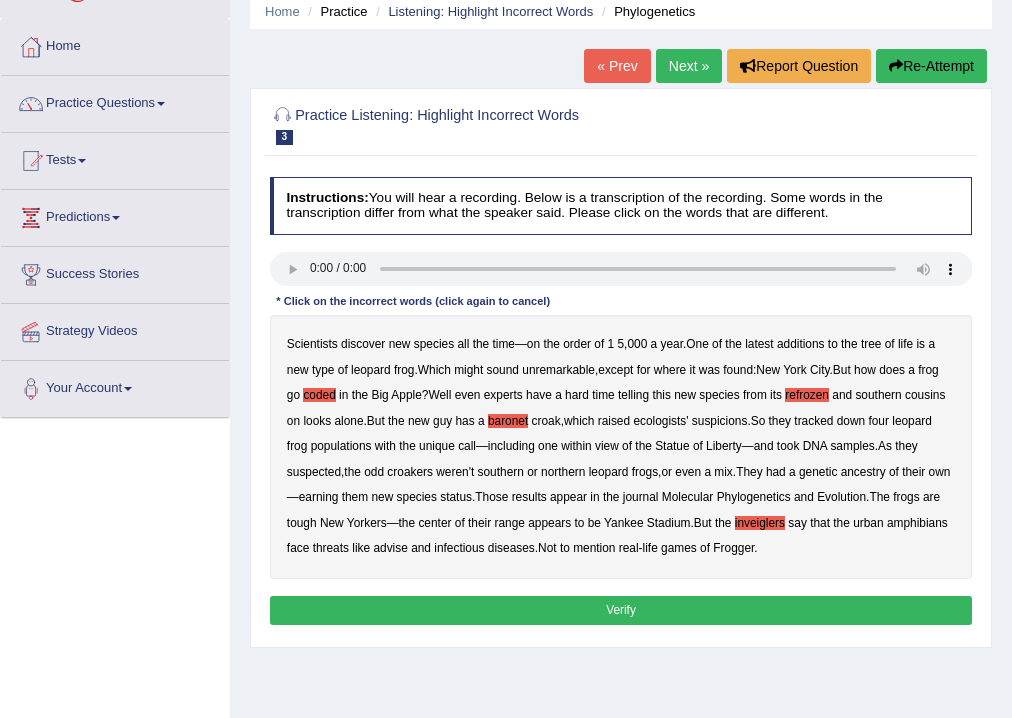 click on "advise" at bounding box center [390, 548] 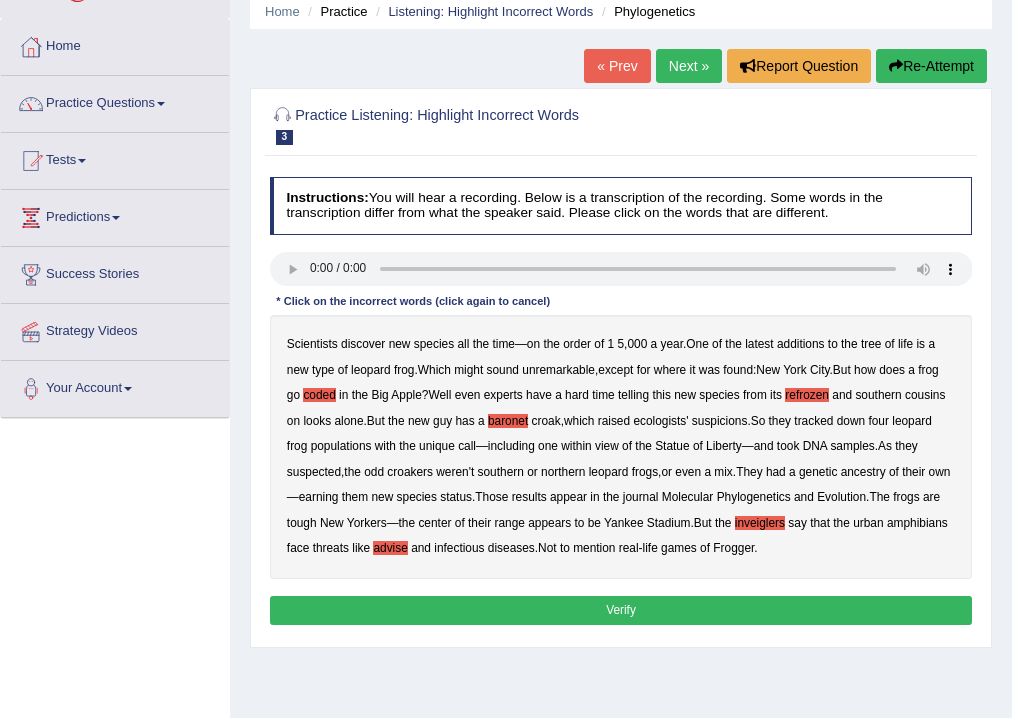 drag, startPoint x: 768, startPoint y: 589, endPoint x: 676, endPoint y: 612, distance: 94.83143 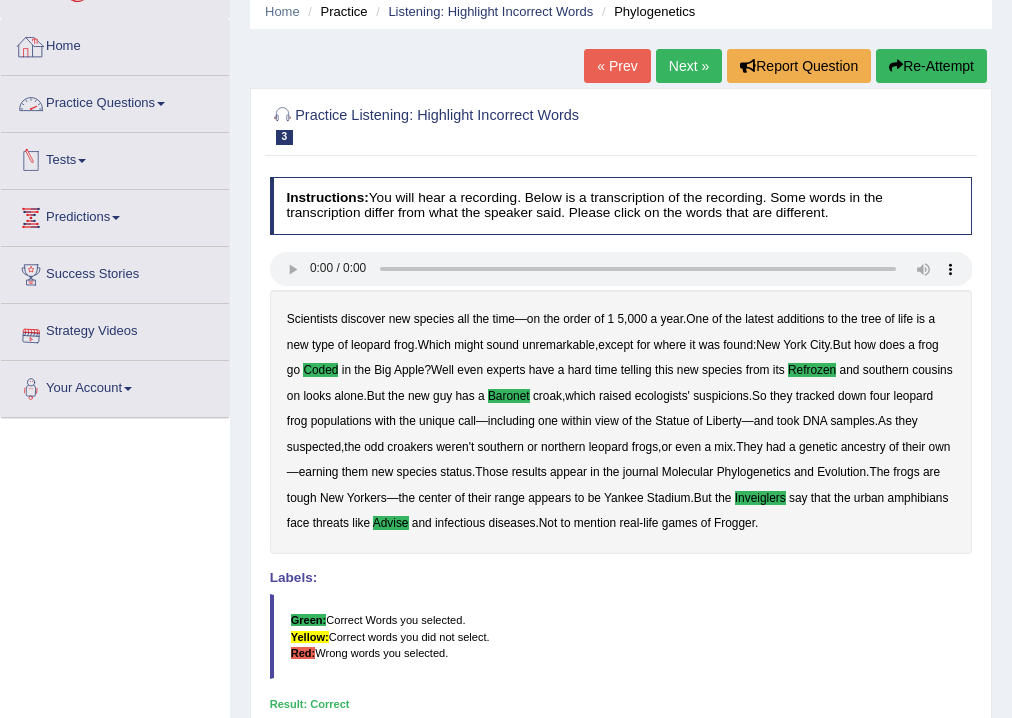 click on "Next »" at bounding box center [689, 66] 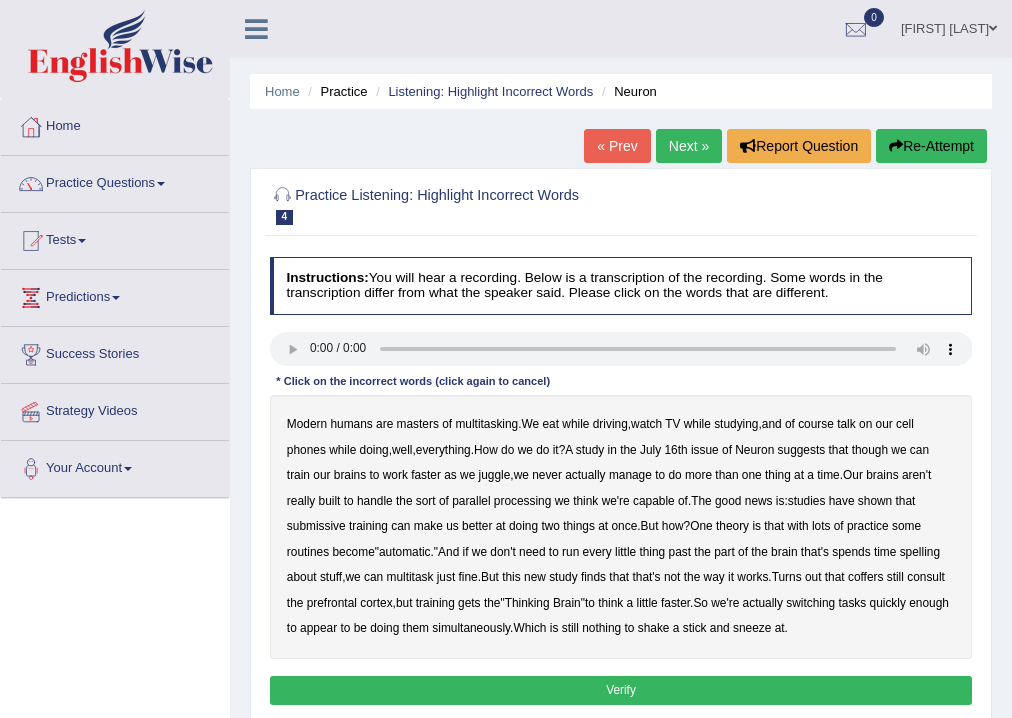 scroll, scrollTop: 0, scrollLeft: 0, axis: both 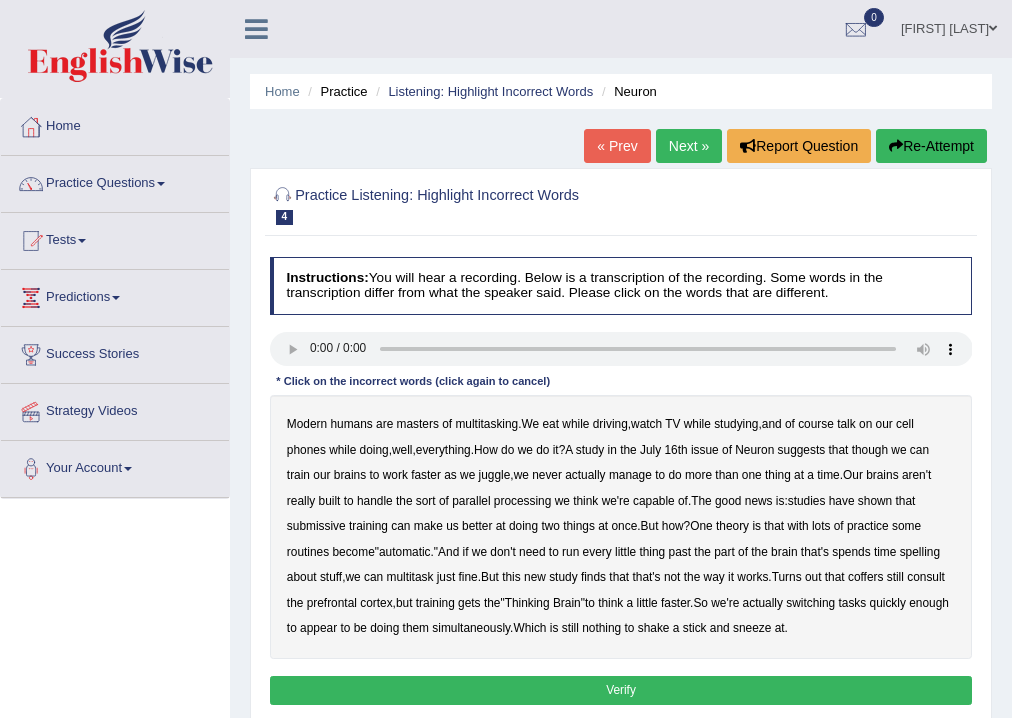 click on "submissive" at bounding box center (316, 526) 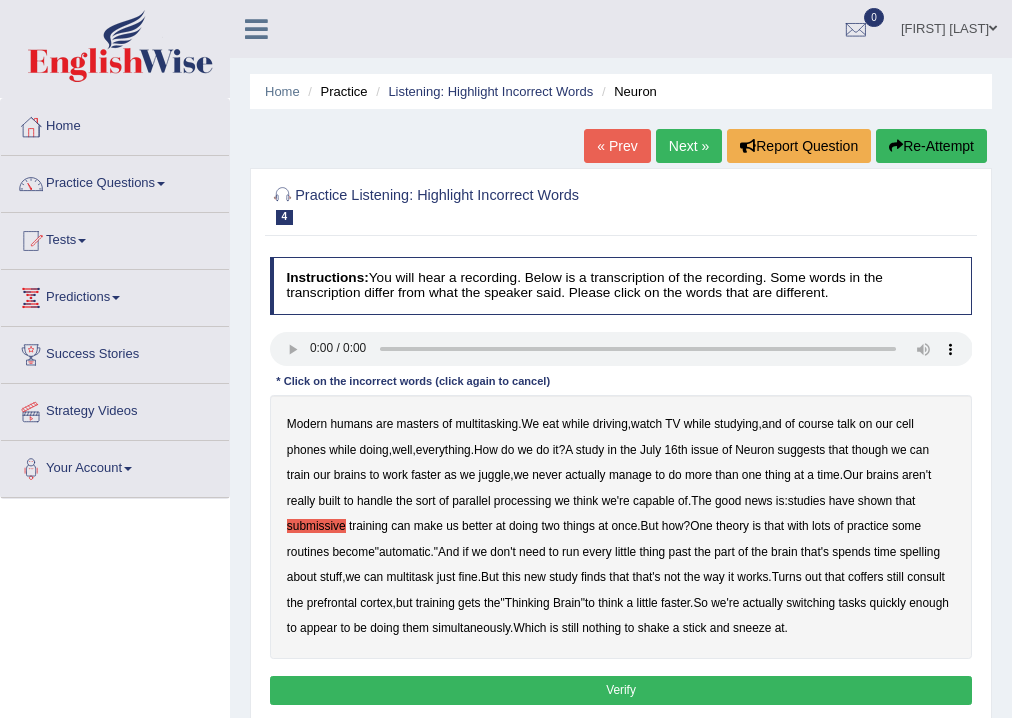 click on "spelling" at bounding box center (920, 552) 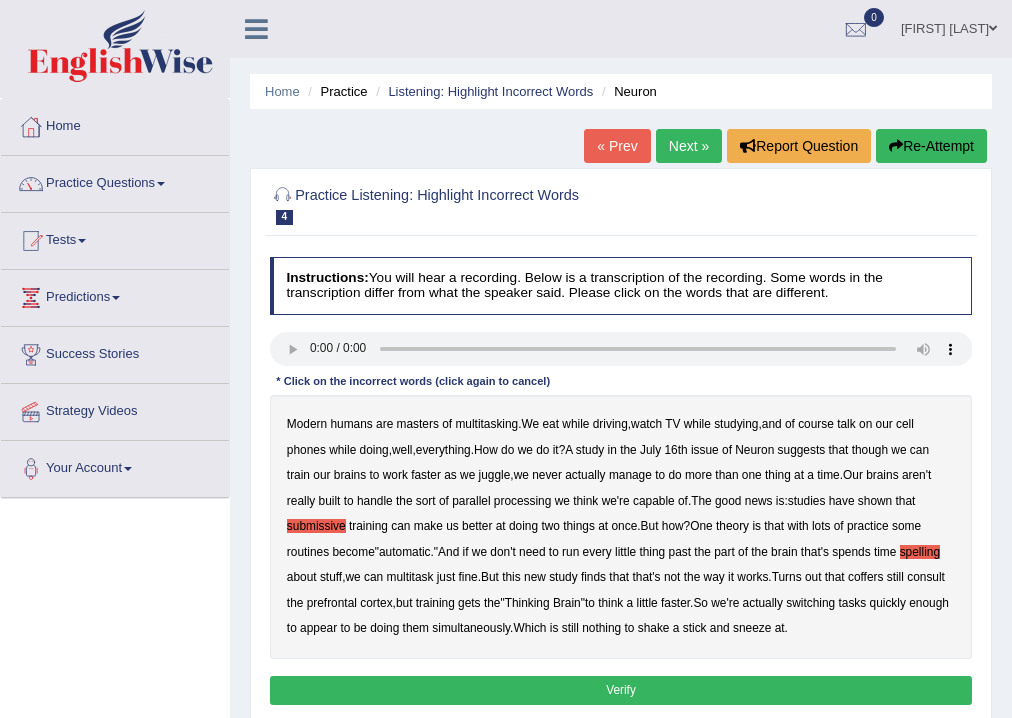 drag, startPoint x: 884, startPoint y: 574, endPoint x: 725, endPoint y: 575, distance: 159.00314 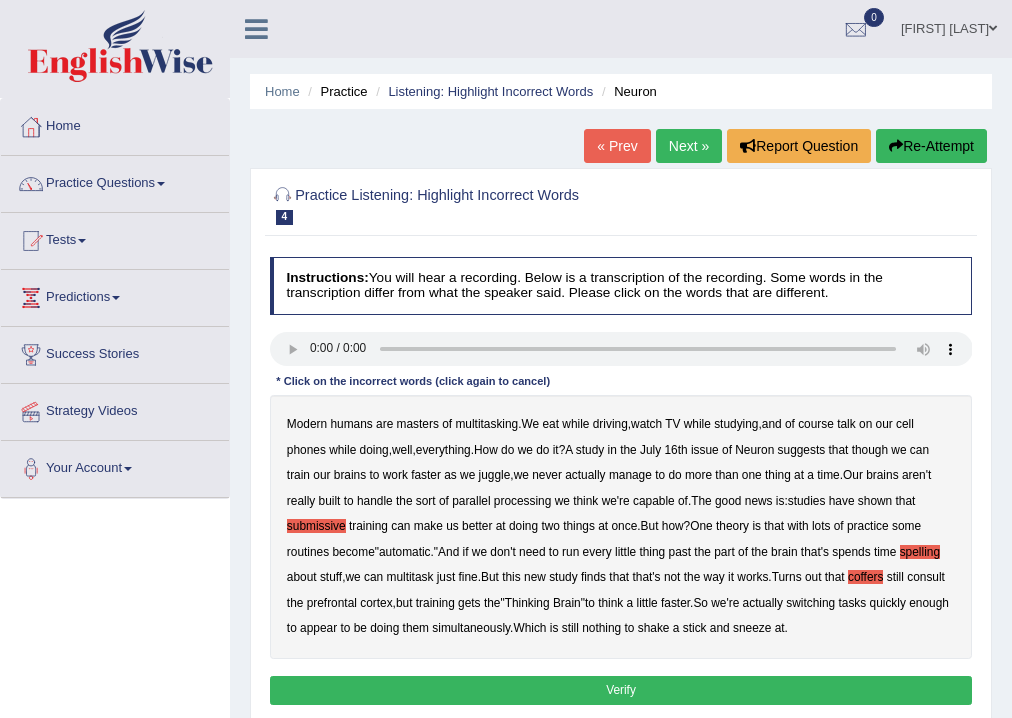 click on "Verify" at bounding box center [621, 690] 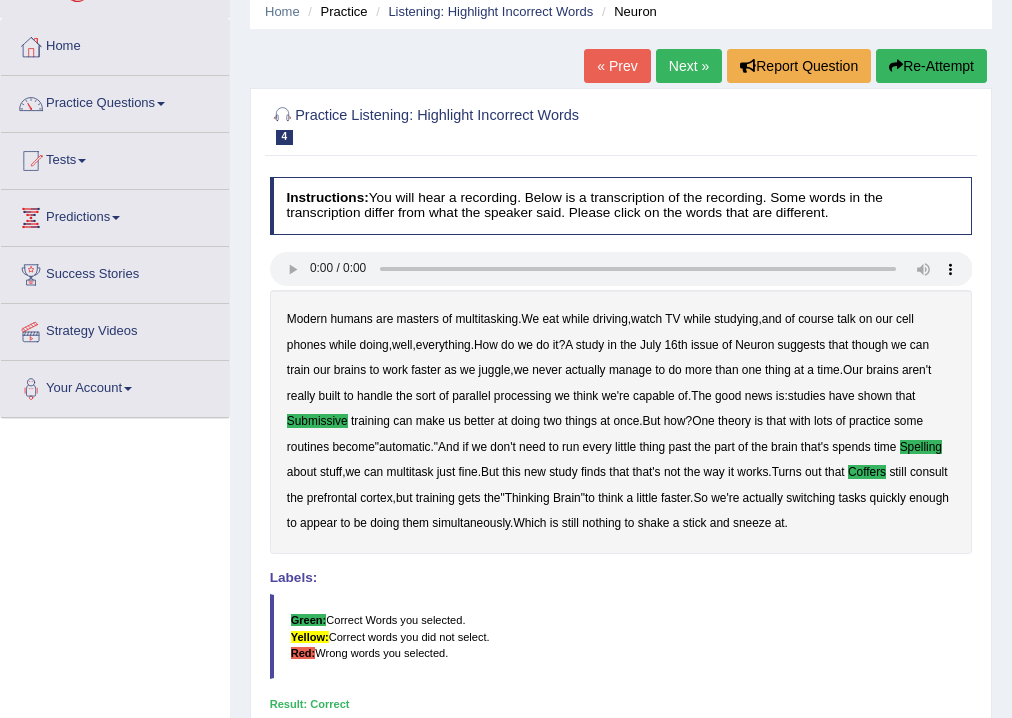scroll, scrollTop: 0, scrollLeft: 0, axis: both 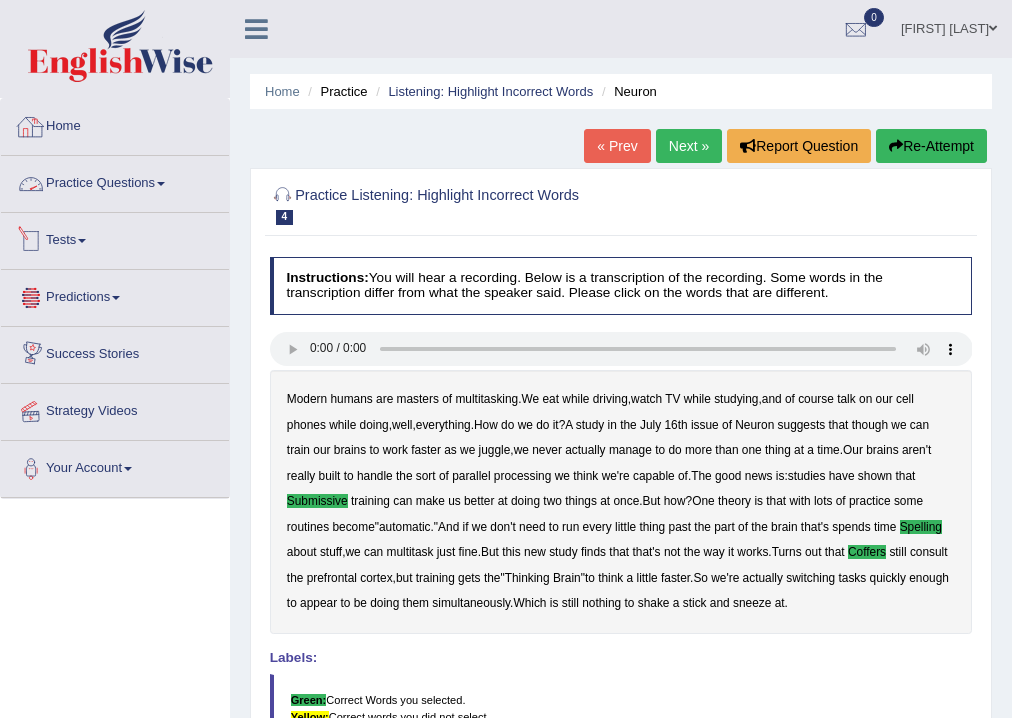 click on "Home" at bounding box center [115, 124] 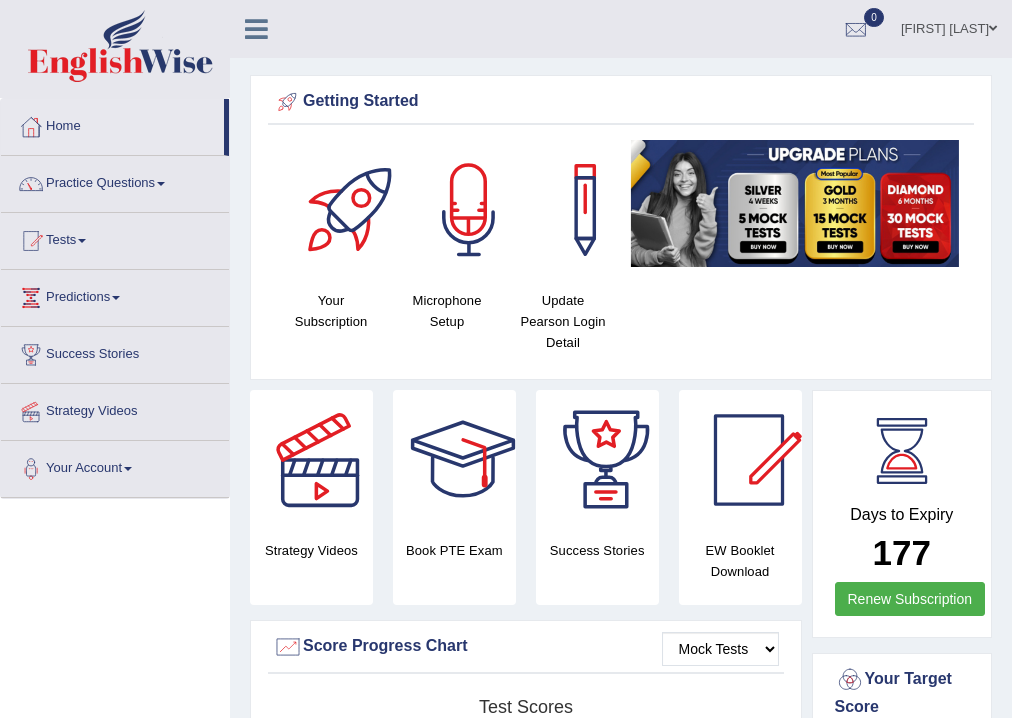 scroll, scrollTop: 0, scrollLeft: 0, axis: both 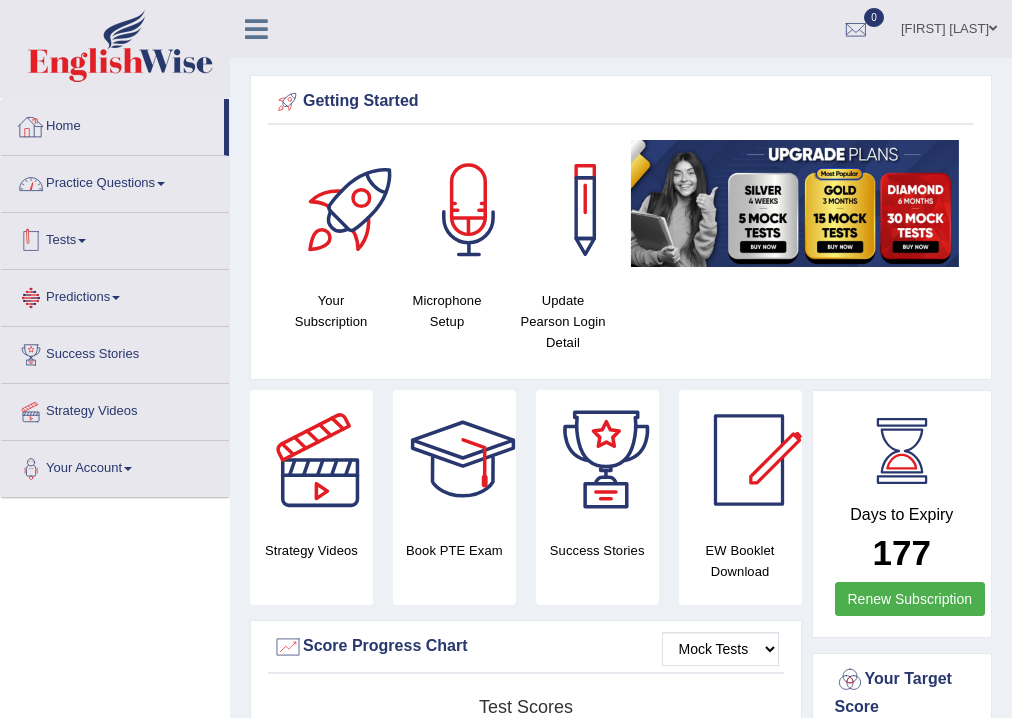 click on "Home" at bounding box center (112, 124) 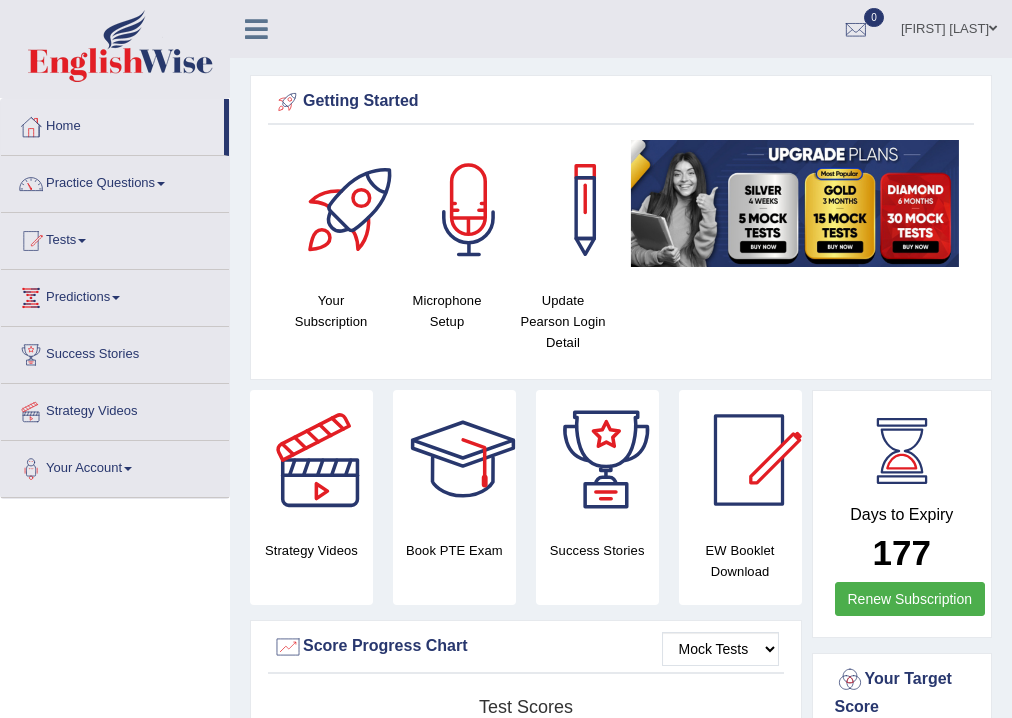scroll, scrollTop: 0, scrollLeft: 0, axis: both 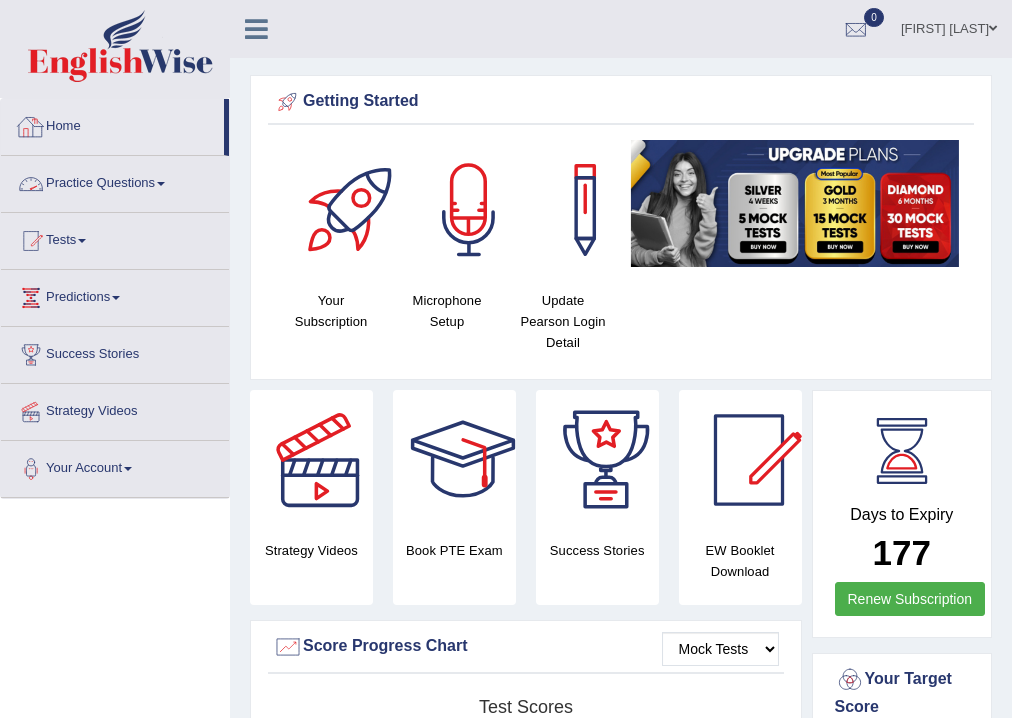 click on "Practice Questions" at bounding box center (115, 181) 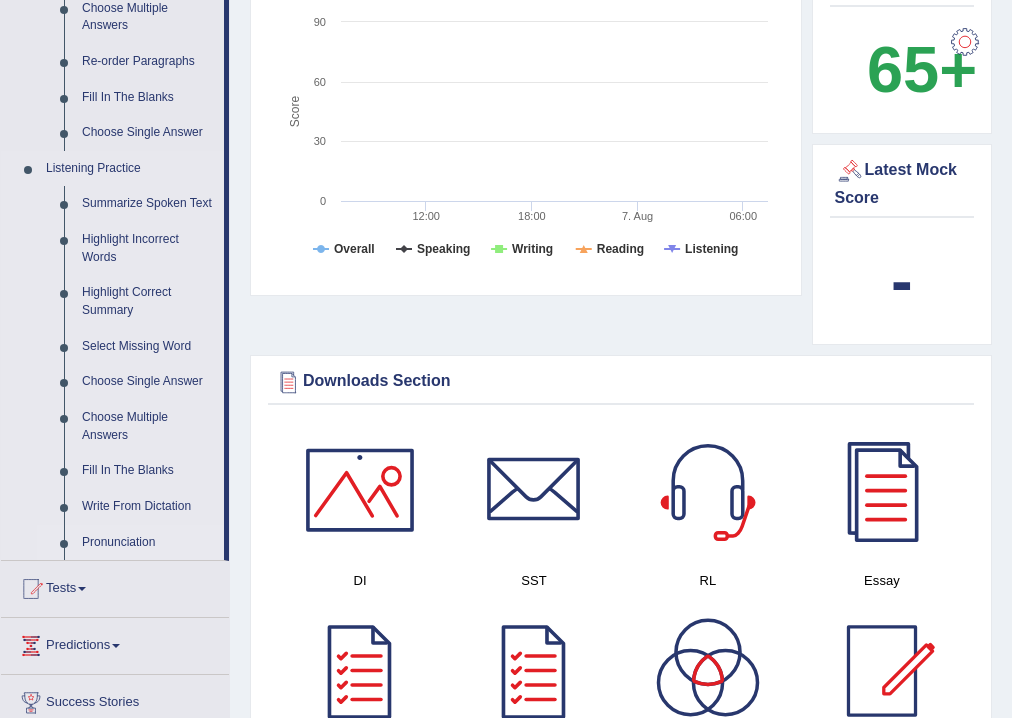 scroll, scrollTop: 880, scrollLeft: 0, axis: vertical 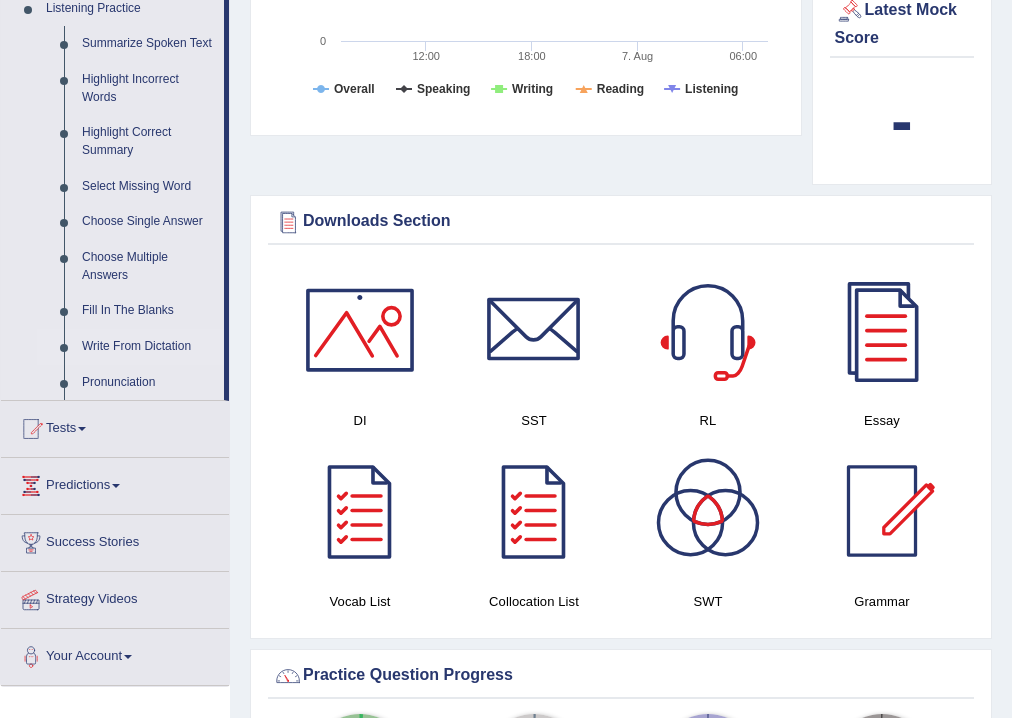 click on "Write From Dictation" at bounding box center (148, 347) 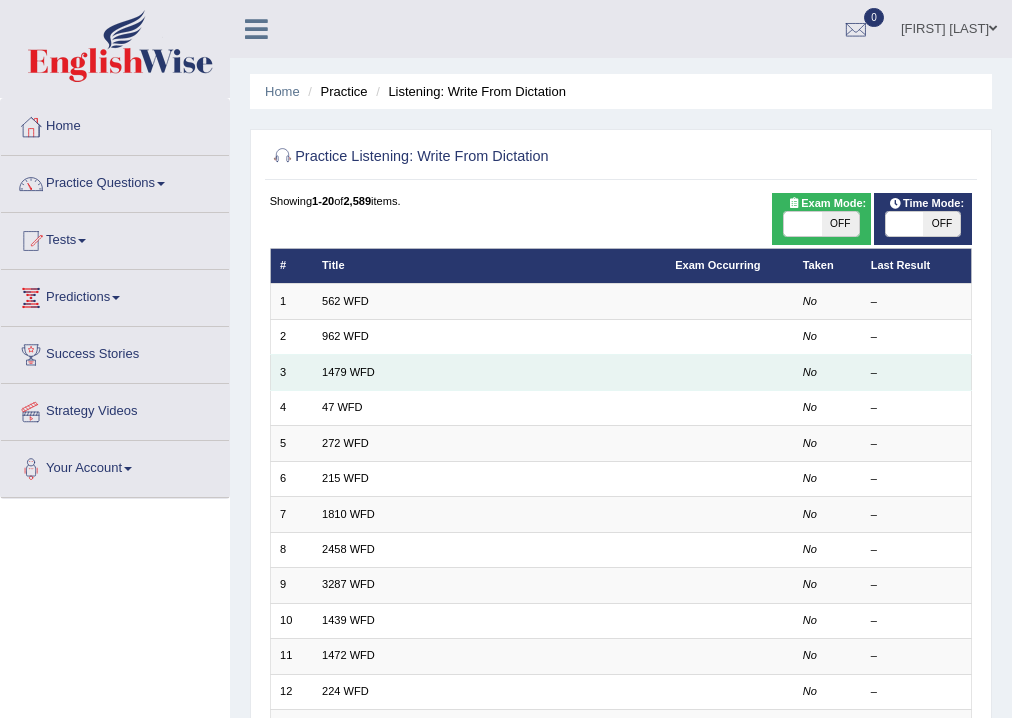 scroll, scrollTop: 0, scrollLeft: 0, axis: both 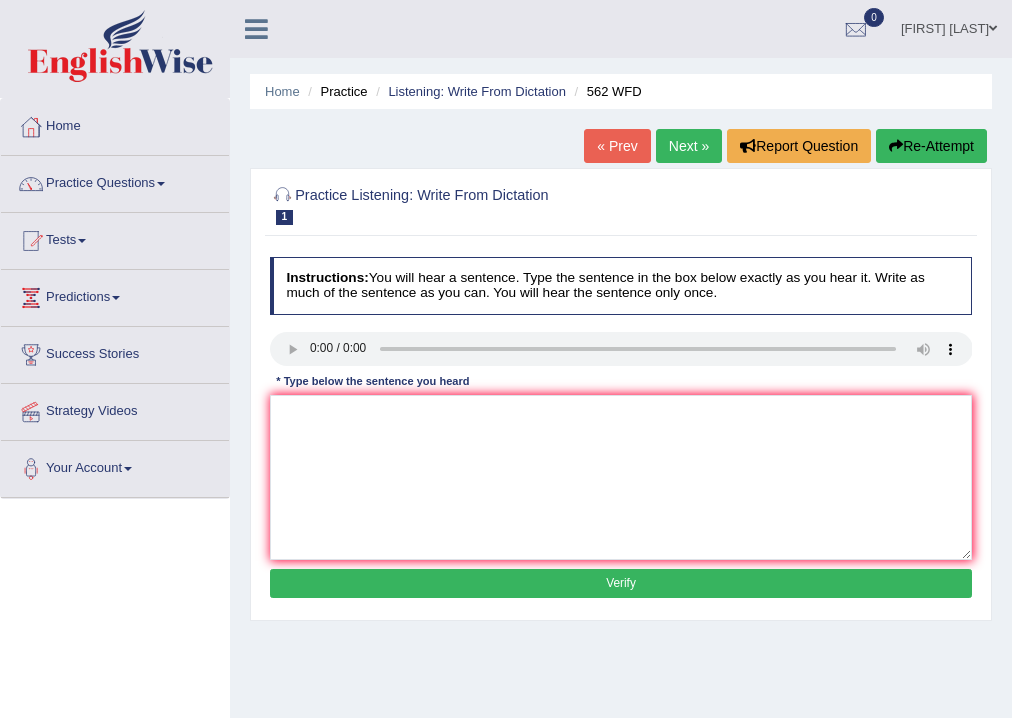 click on "Next »" at bounding box center (689, 146) 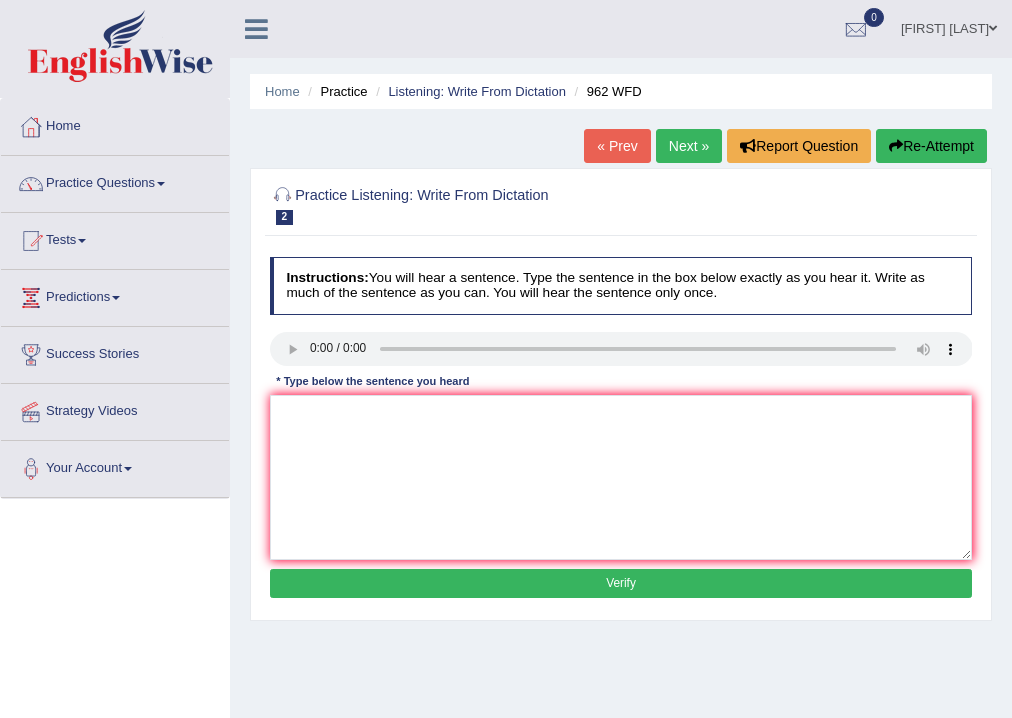 scroll, scrollTop: 0, scrollLeft: 0, axis: both 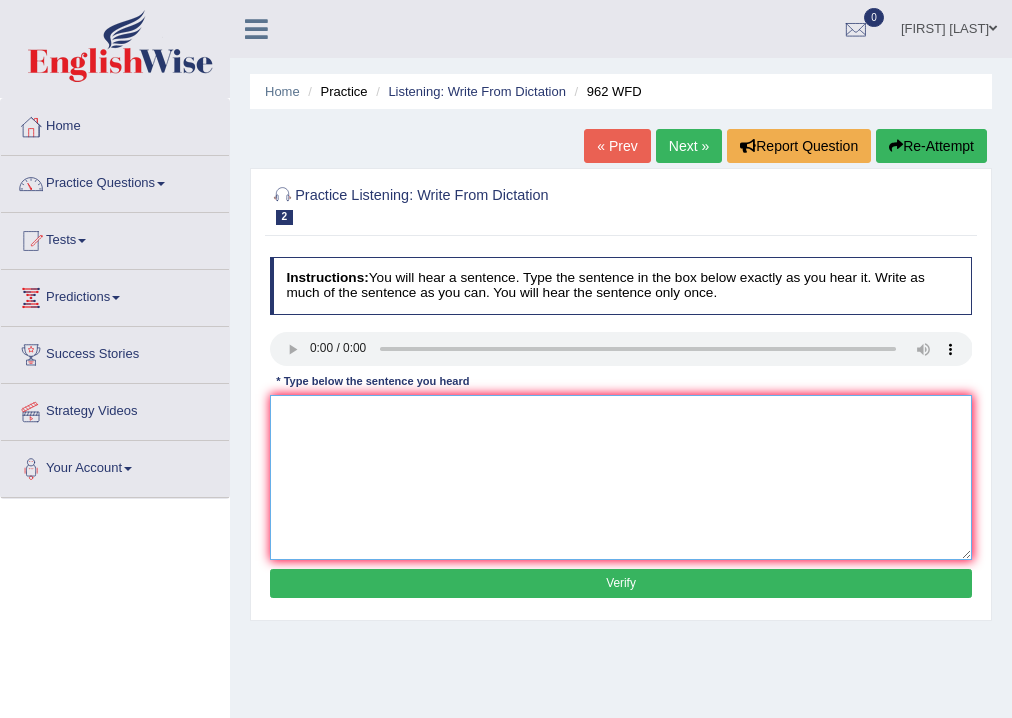 click at bounding box center (621, 477) 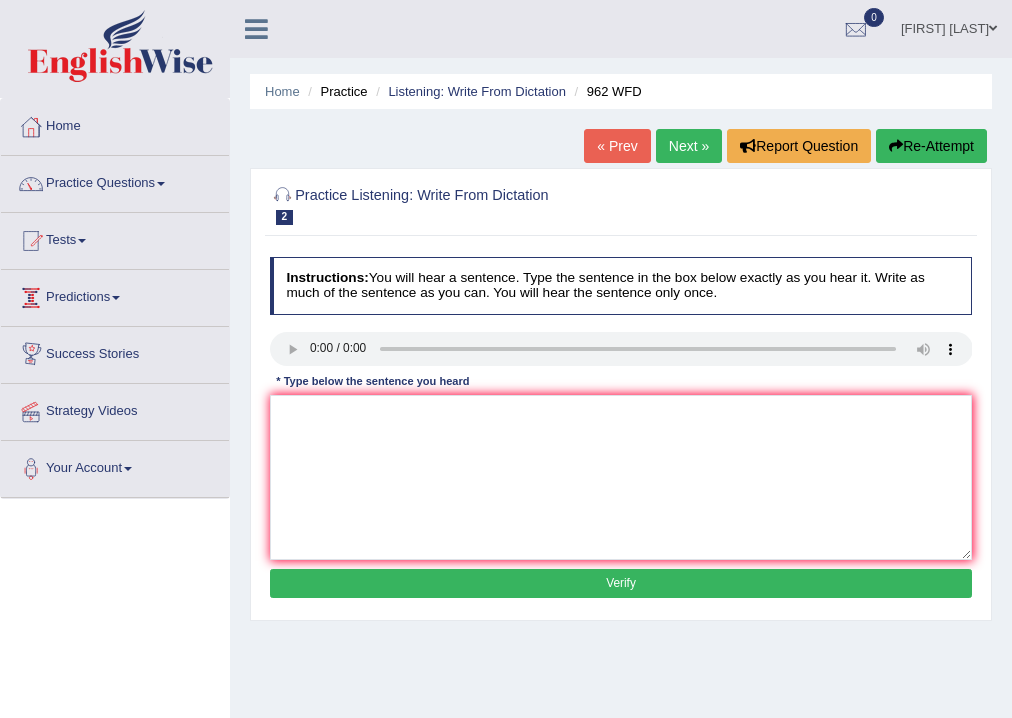 click on "Next »" at bounding box center (689, 146) 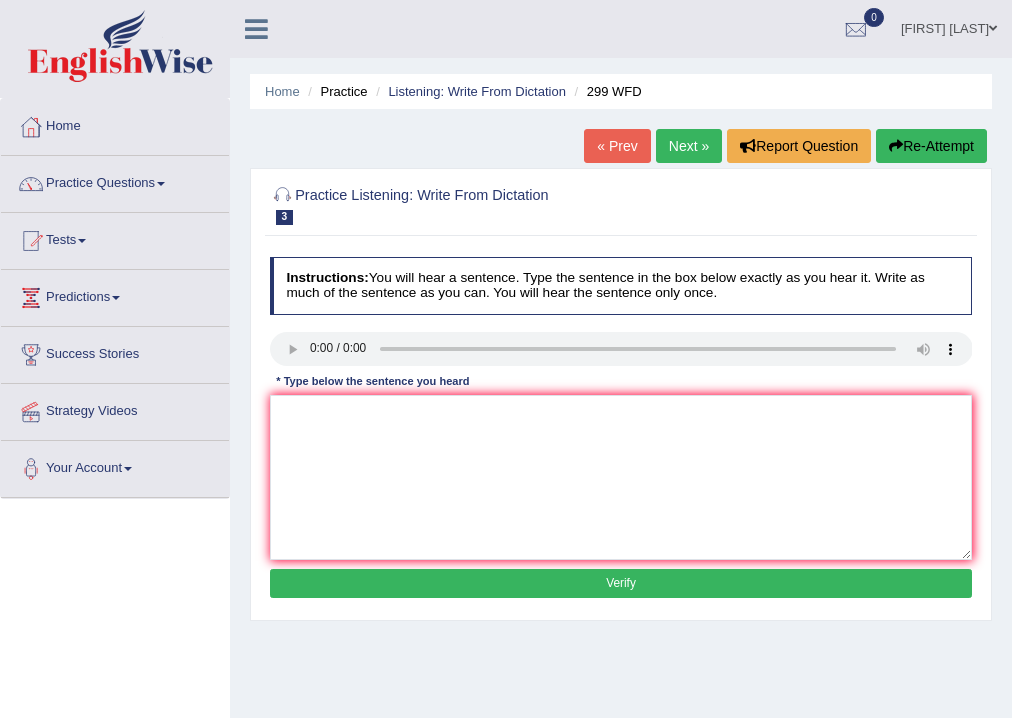 scroll, scrollTop: 0, scrollLeft: 0, axis: both 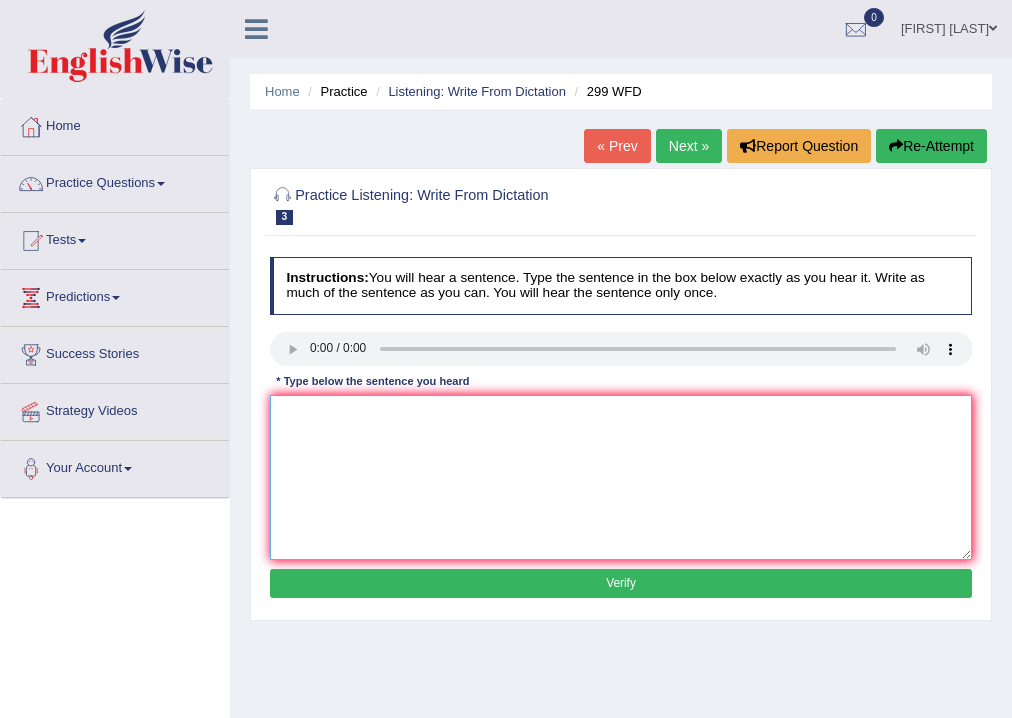 click at bounding box center (621, 477) 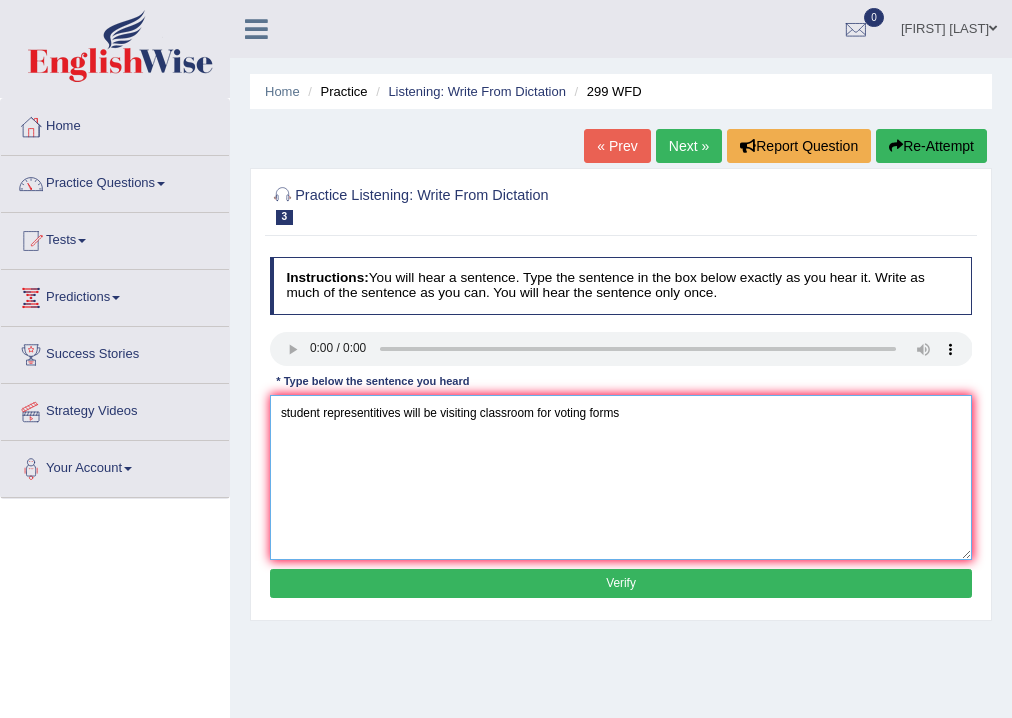 type on "student representitives will be visiting classroom for voting forms" 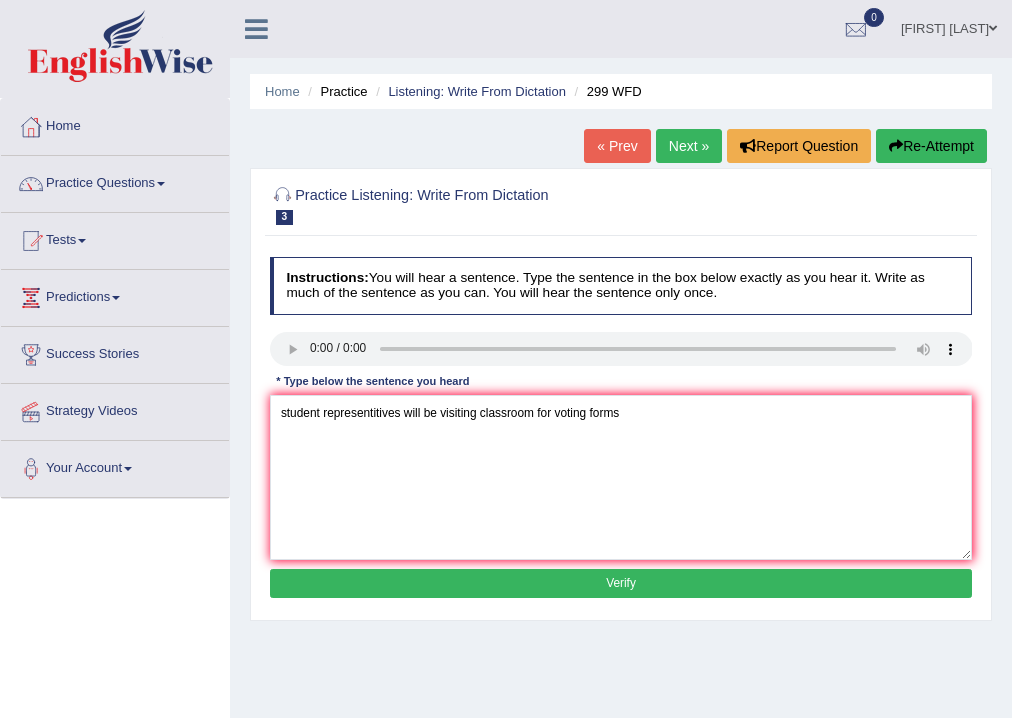 click on "Verify" at bounding box center [621, 583] 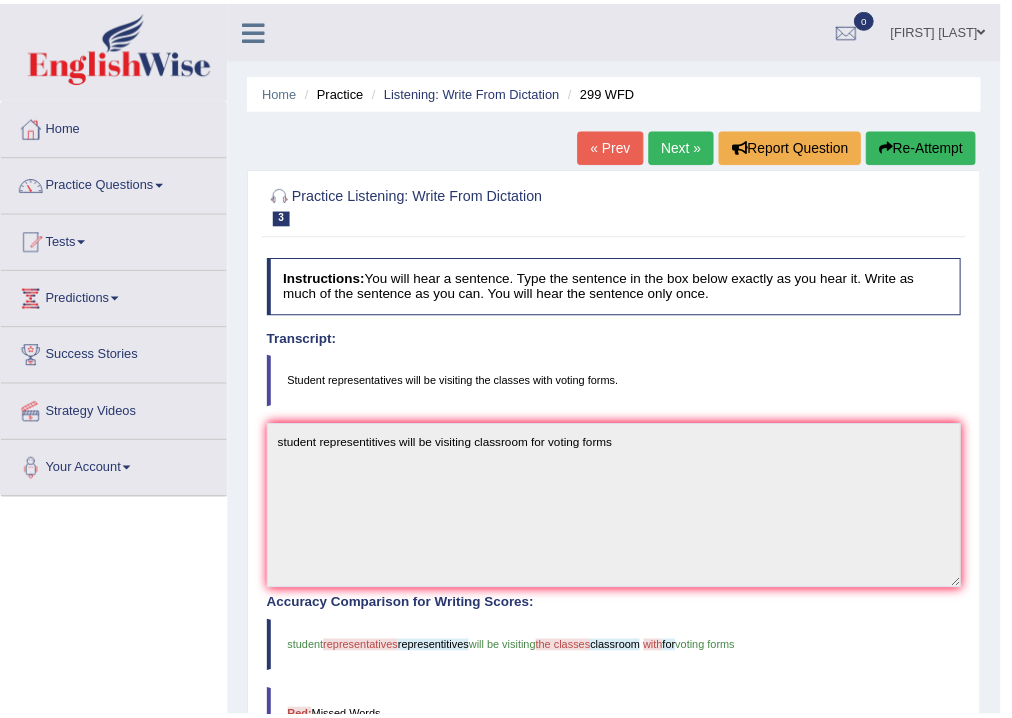 scroll, scrollTop: 160, scrollLeft: 0, axis: vertical 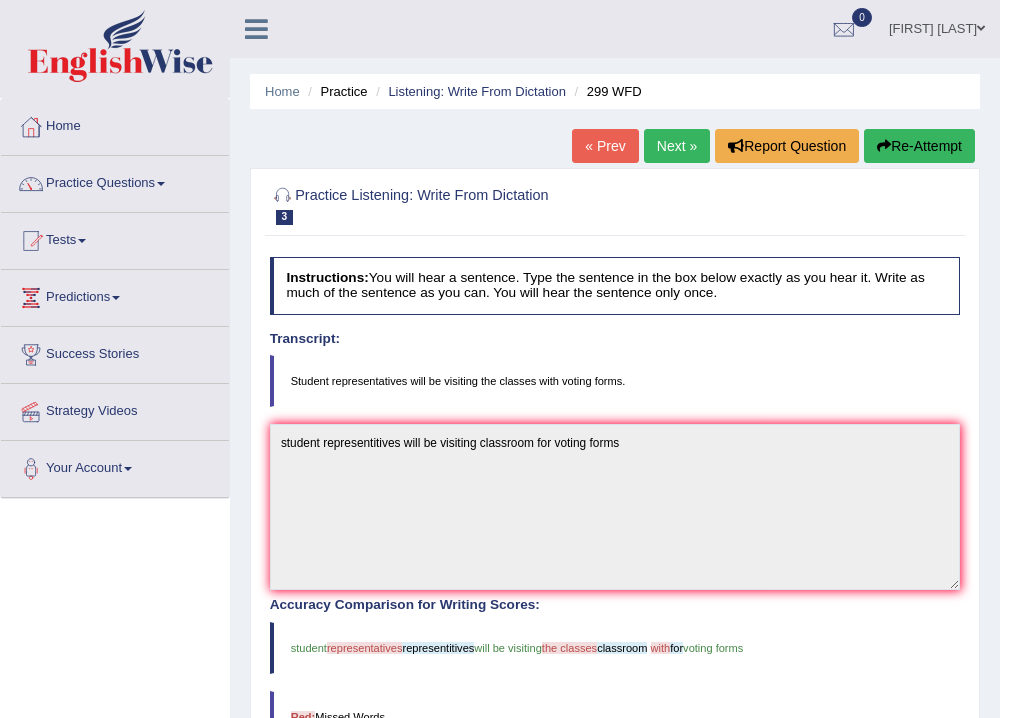 click at bounding box center [283, 196] 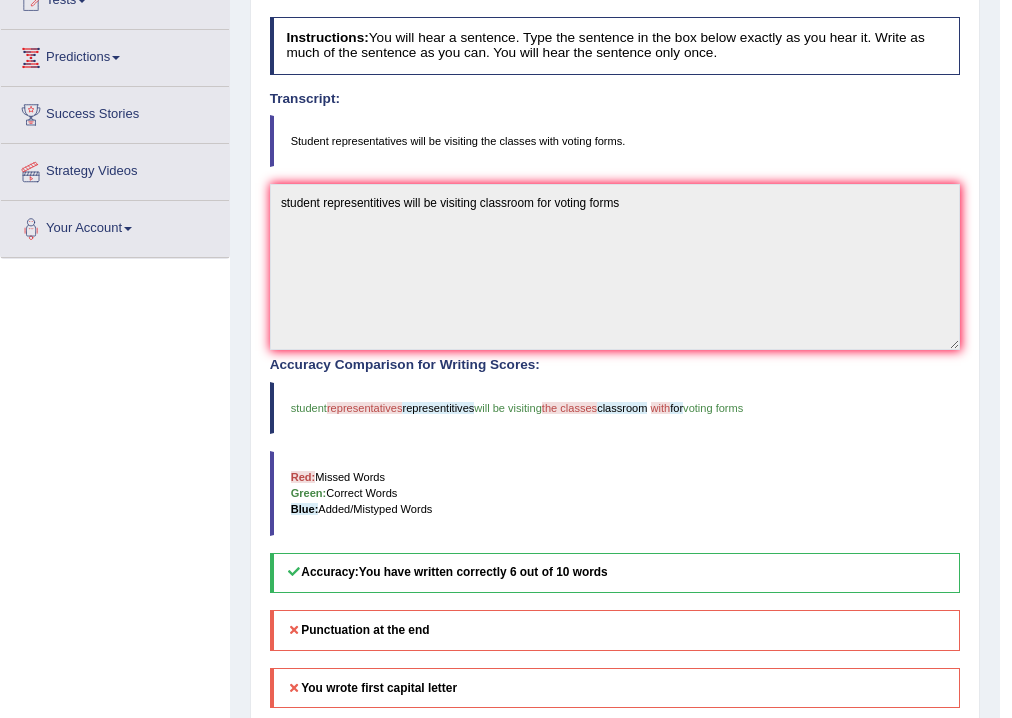 scroll, scrollTop: 0, scrollLeft: 0, axis: both 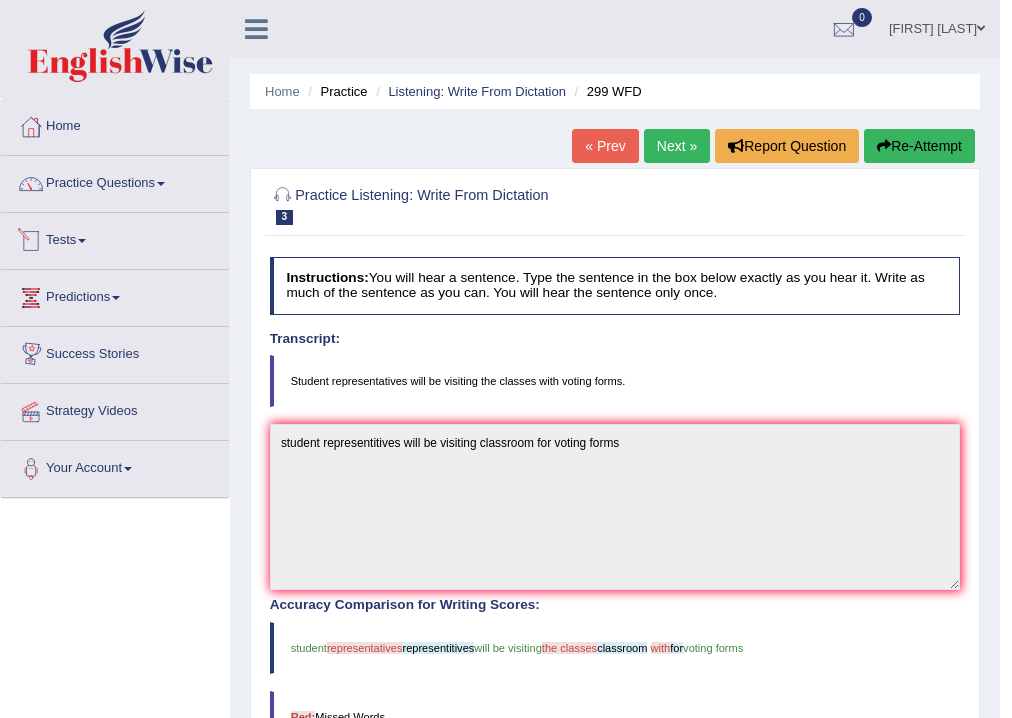 click on "Practice Questions" at bounding box center (115, 181) 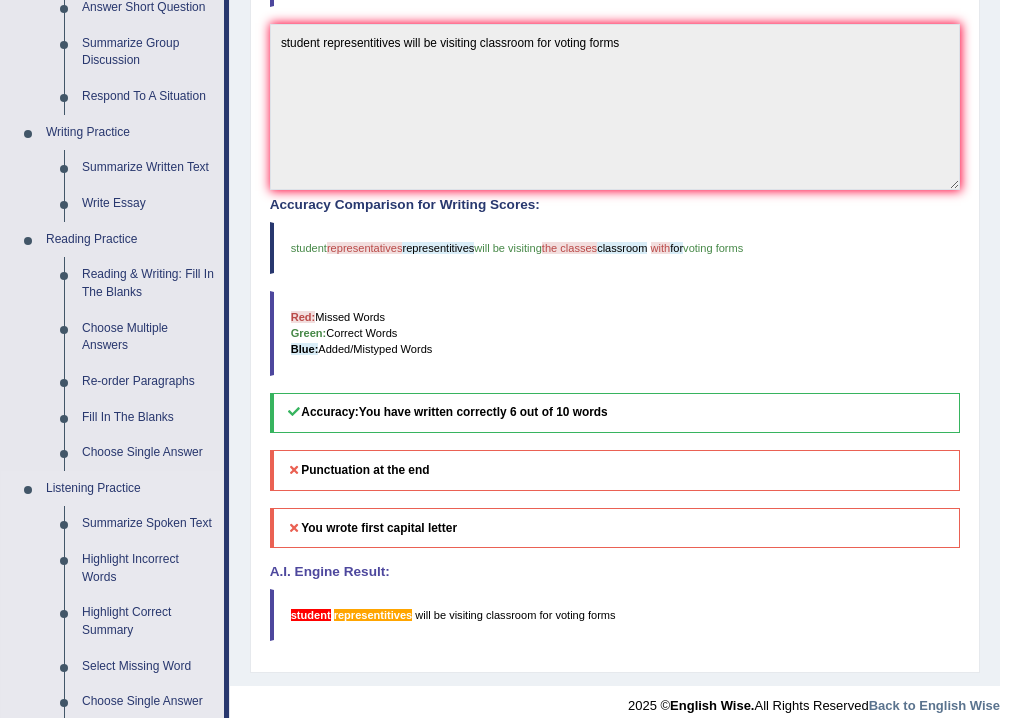 scroll, scrollTop: 640, scrollLeft: 0, axis: vertical 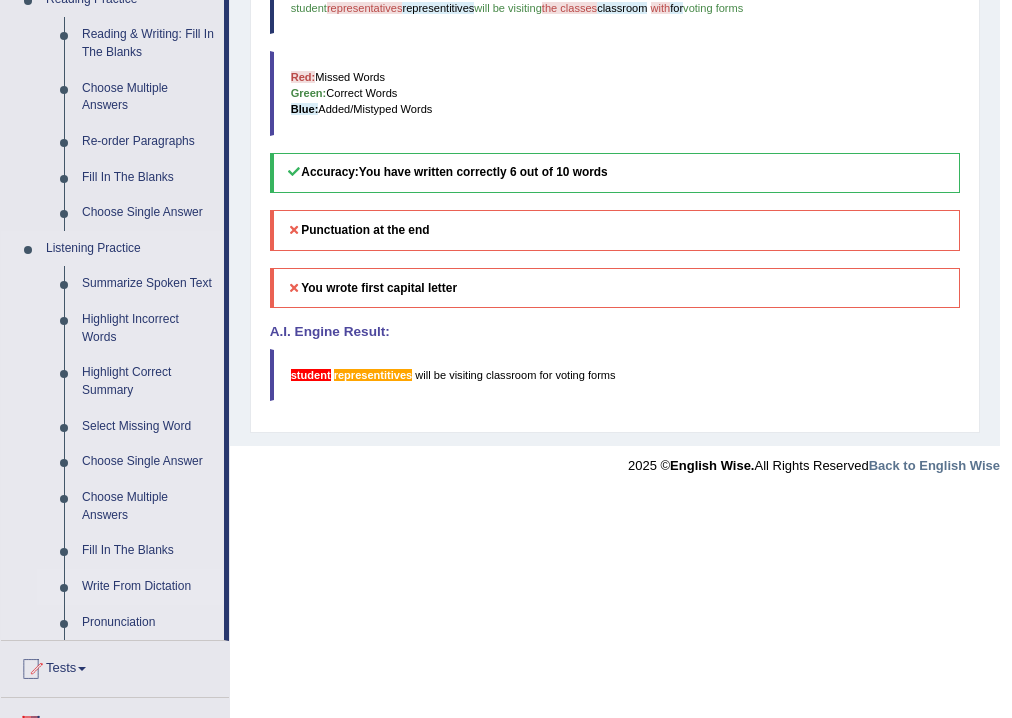 click on "Write From Dictation" at bounding box center (148, 587) 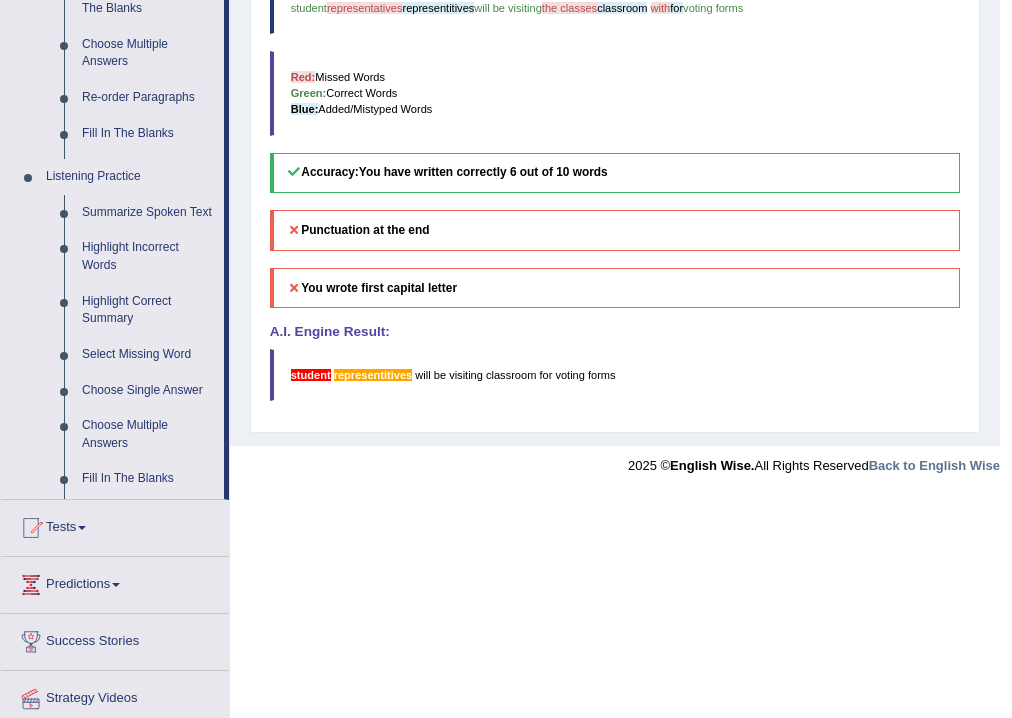 scroll, scrollTop: 426, scrollLeft: 0, axis: vertical 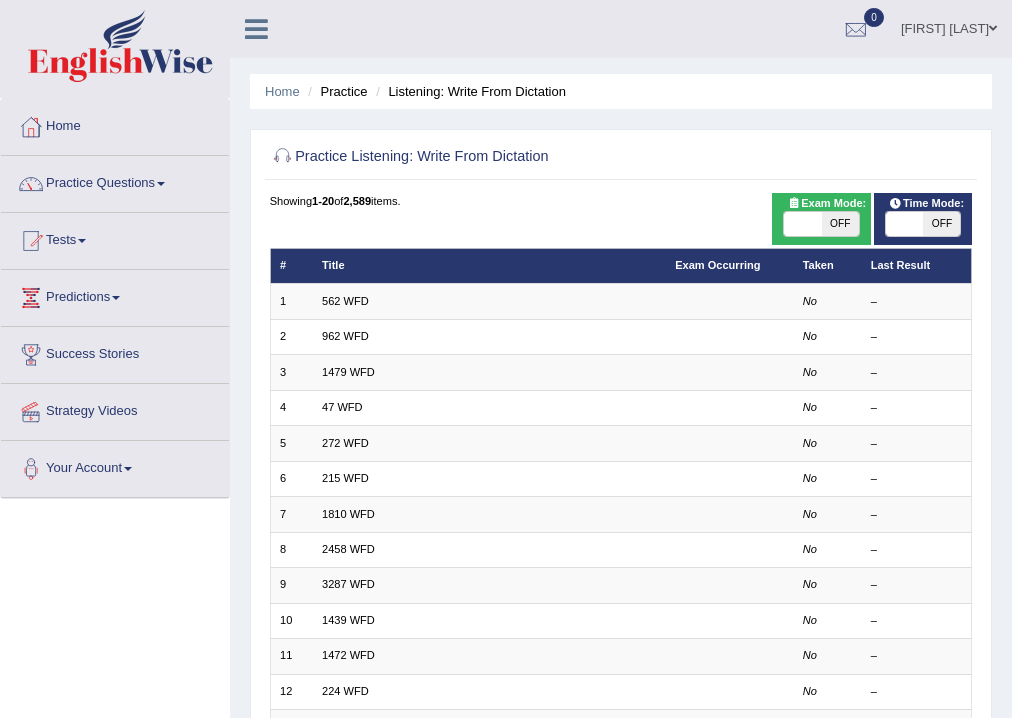 click on "OFF" at bounding box center (840, 224) 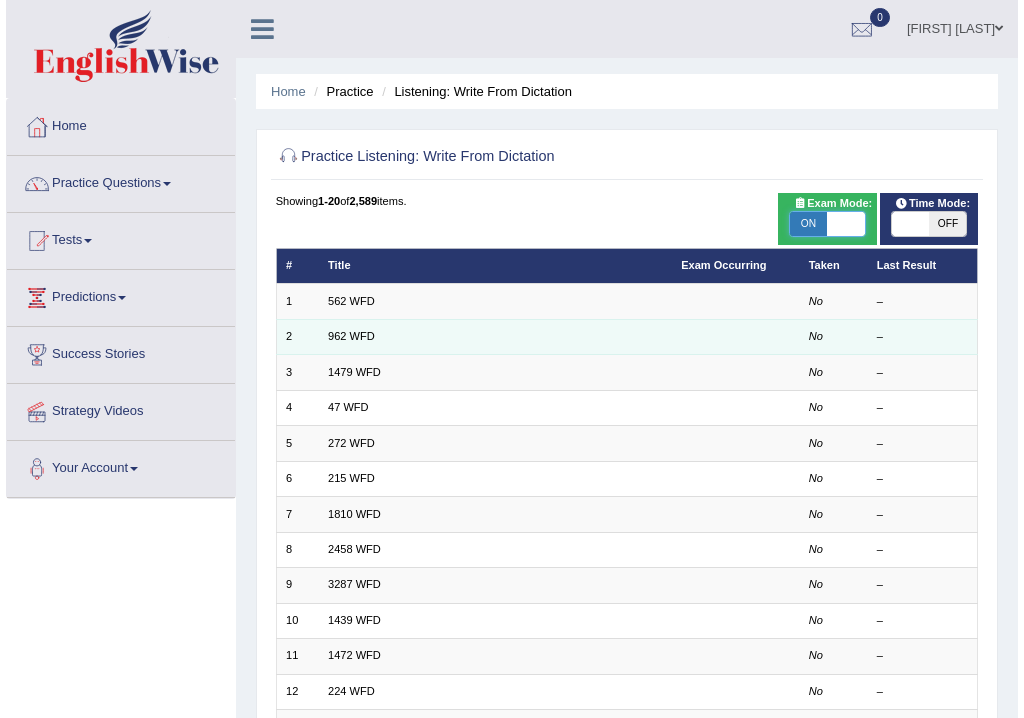 scroll, scrollTop: 0, scrollLeft: 0, axis: both 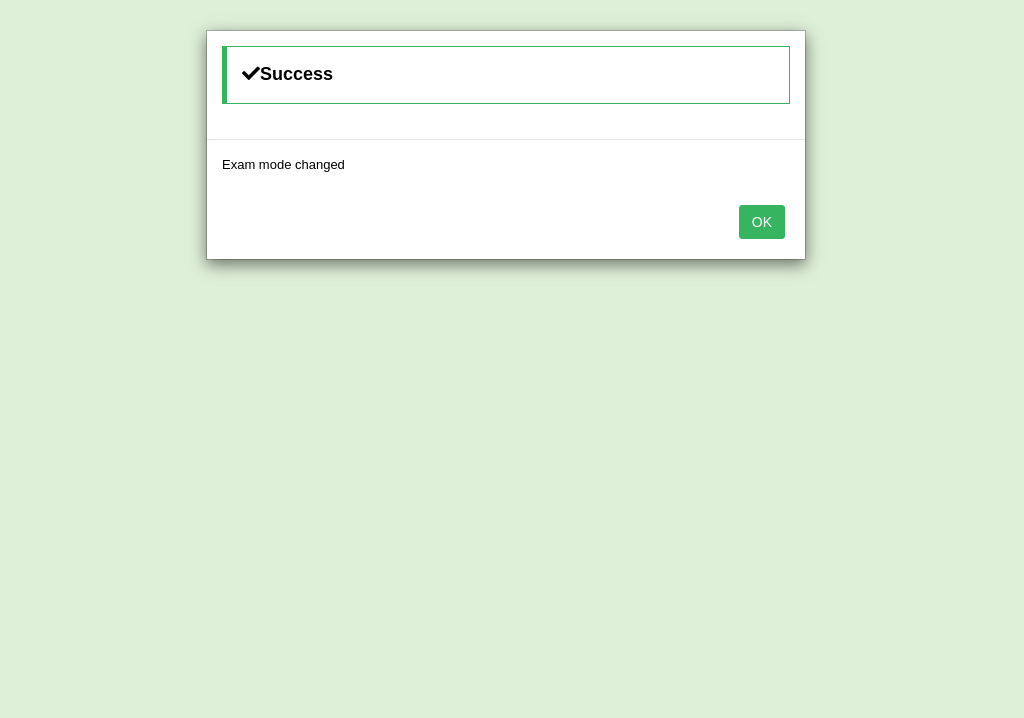 click on "OK" at bounding box center (762, 222) 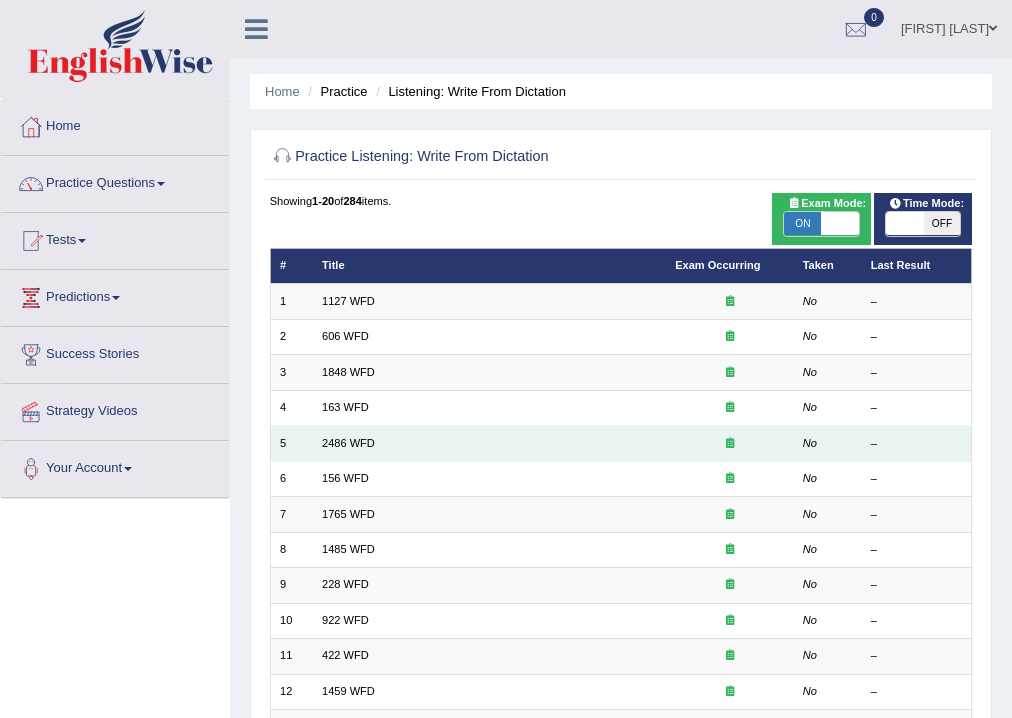 scroll, scrollTop: 400, scrollLeft: 0, axis: vertical 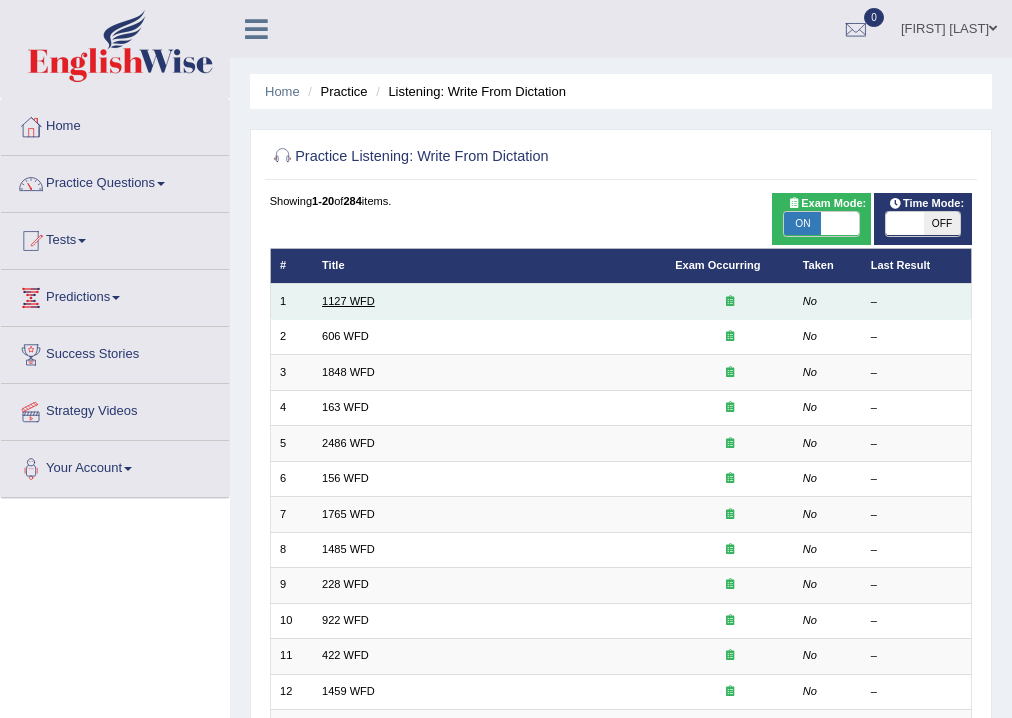 click on "1127 WFD" at bounding box center (348, 301) 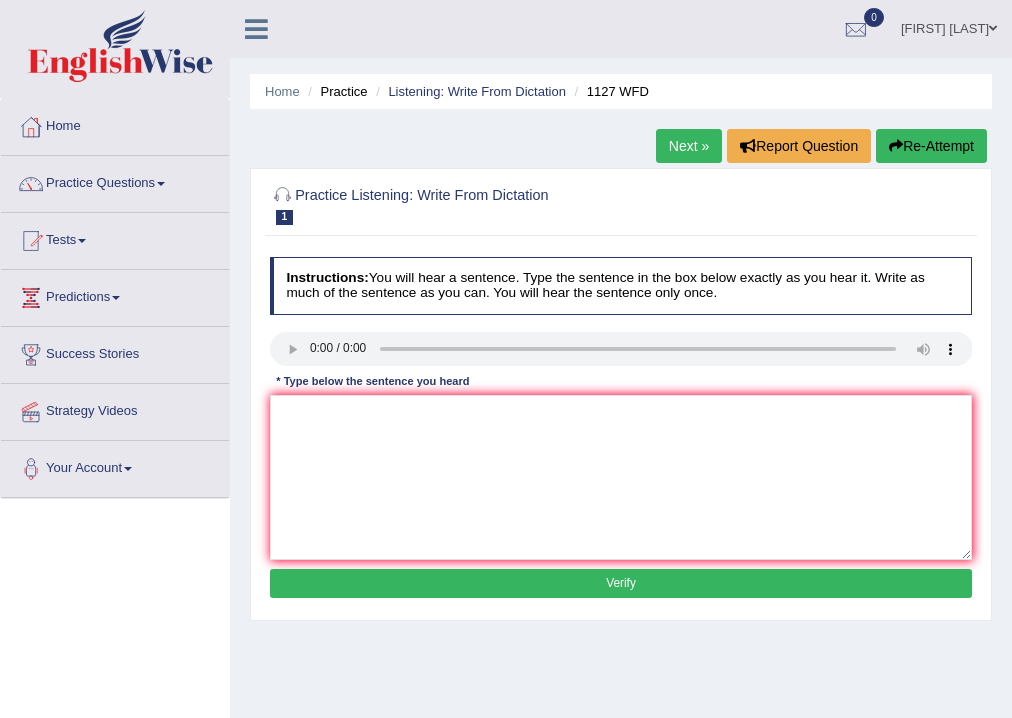 scroll, scrollTop: 0, scrollLeft: 0, axis: both 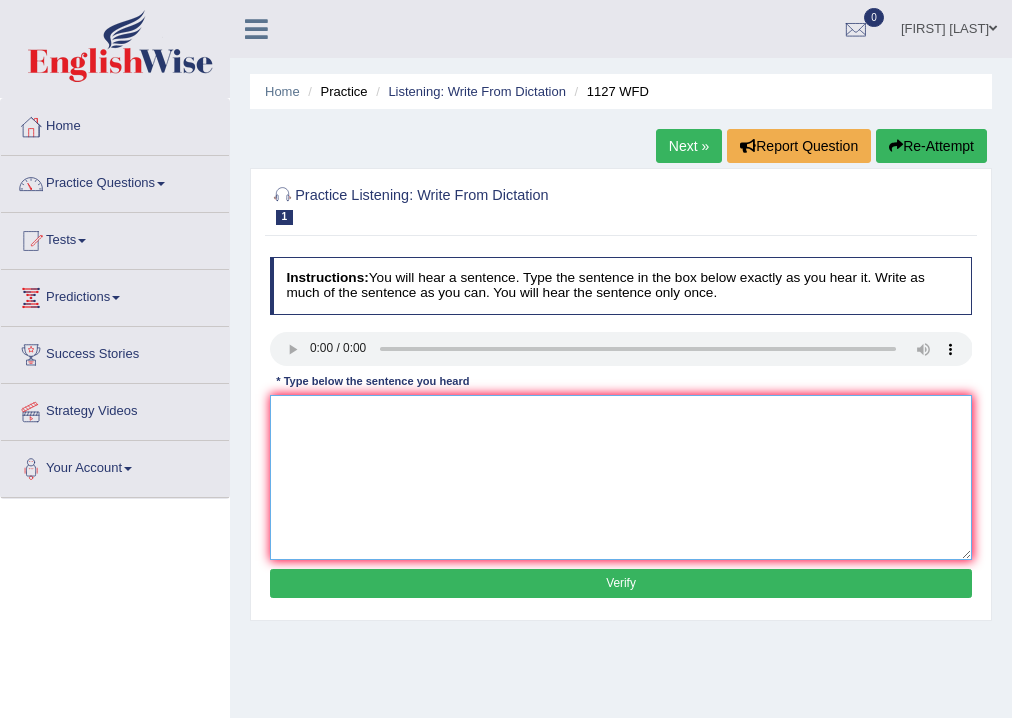 click at bounding box center (621, 477) 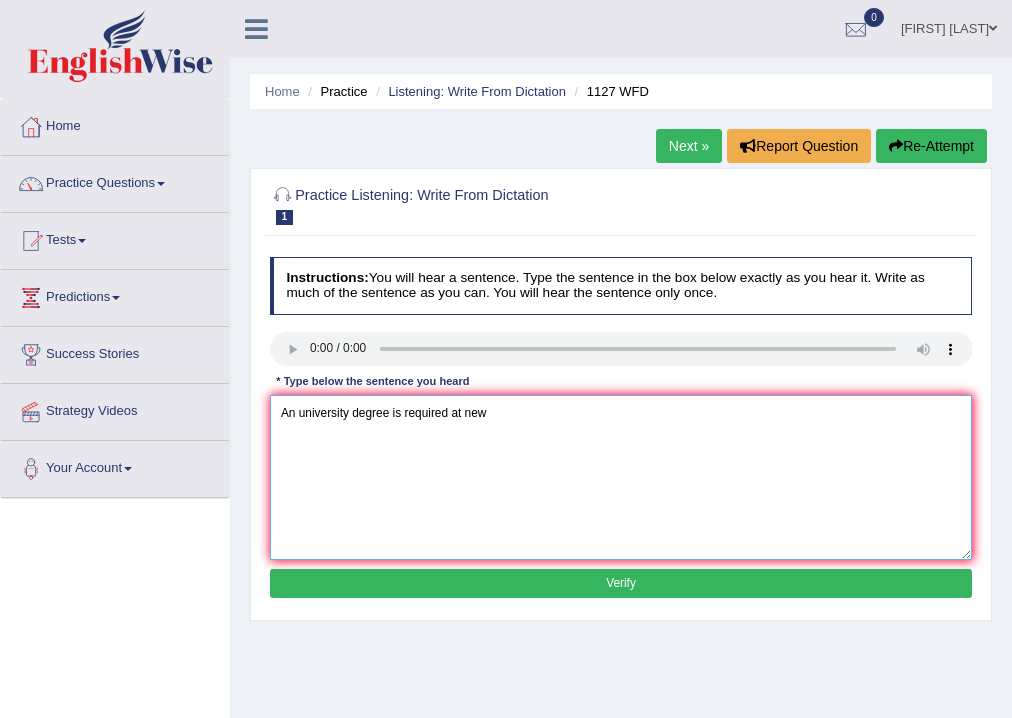 type on "An university degree is required at new" 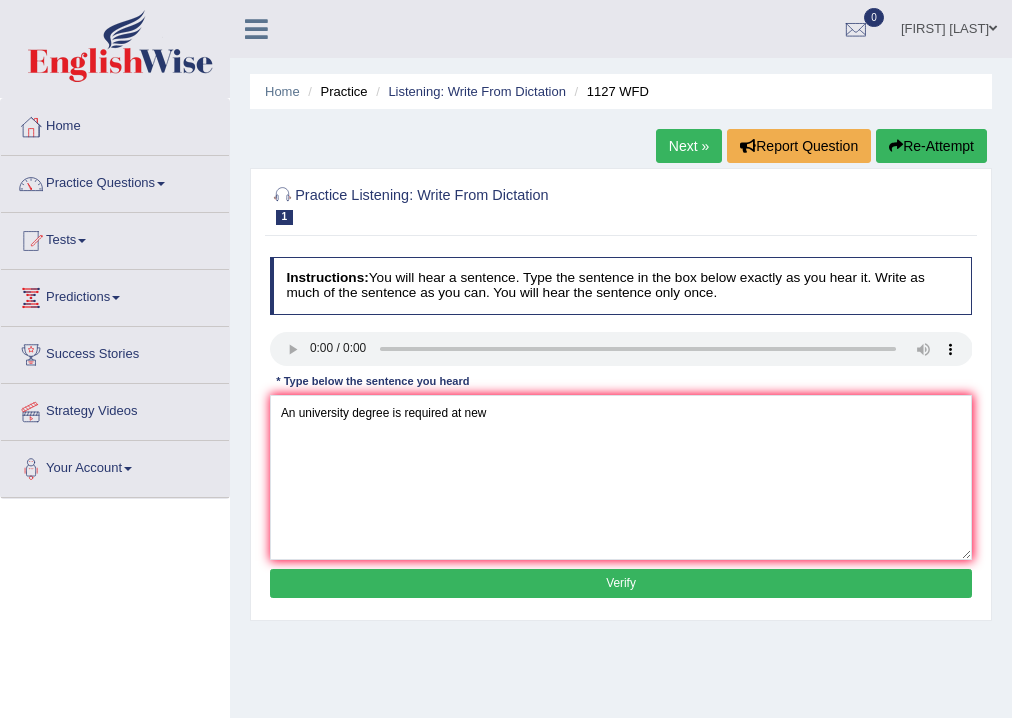 click on "Verify" at bounding box center [621, 583] 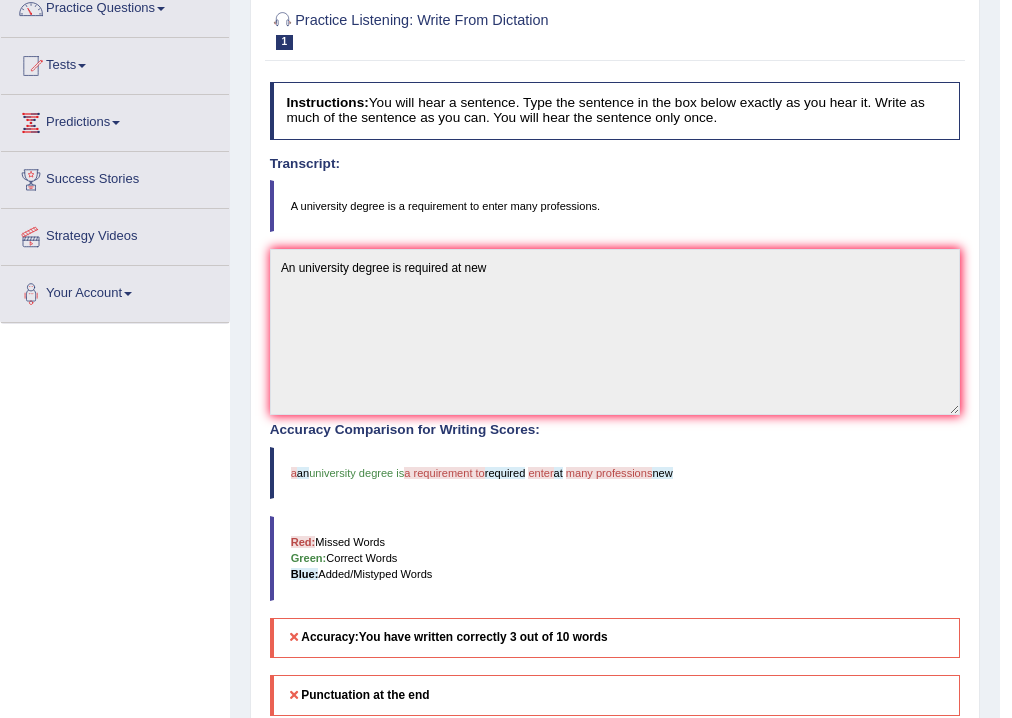 scroll, scrollTop: 15, scrollLeft: 0, axis: vertical 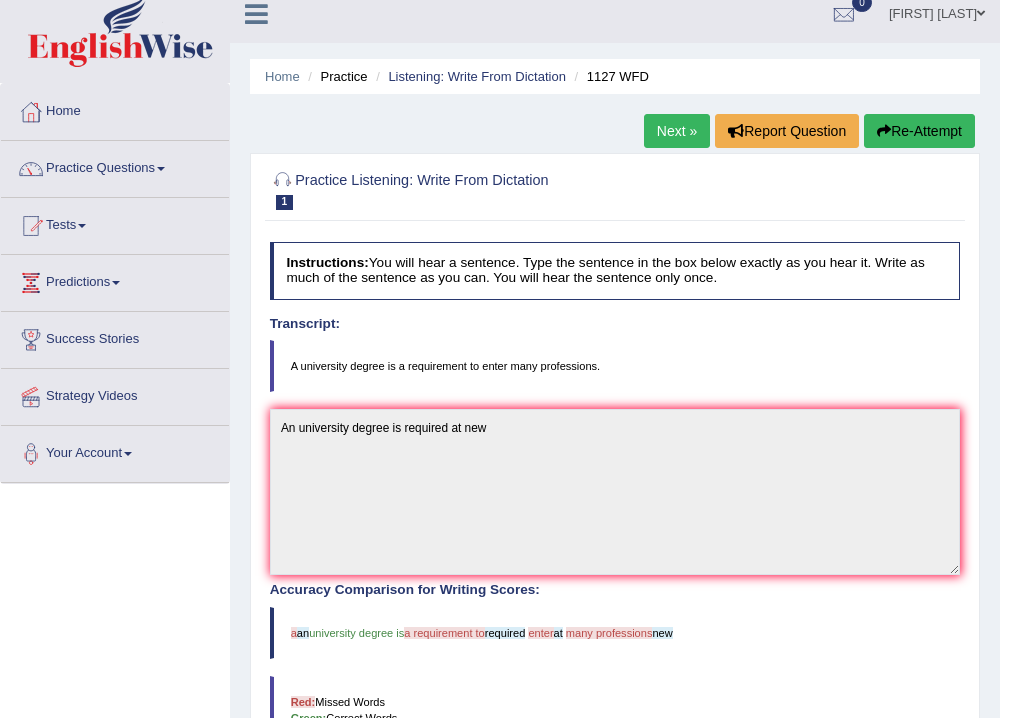 click on "Next »" at bounding box center [677, 131] 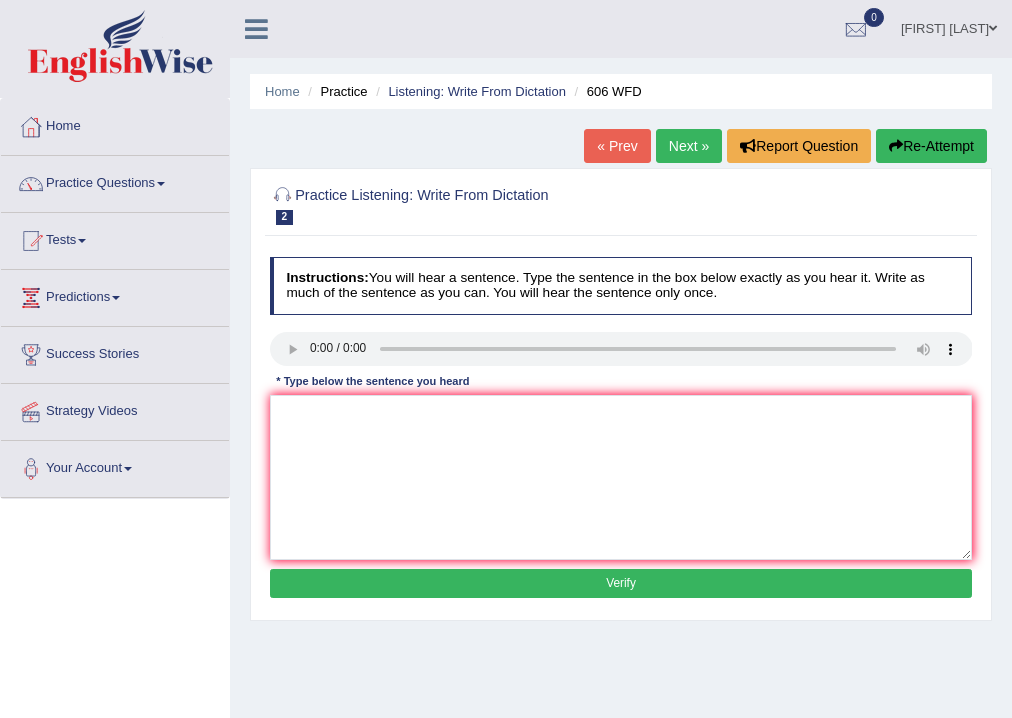 scroll, scrollTop: 0, scrollLeft: 0, axis: both 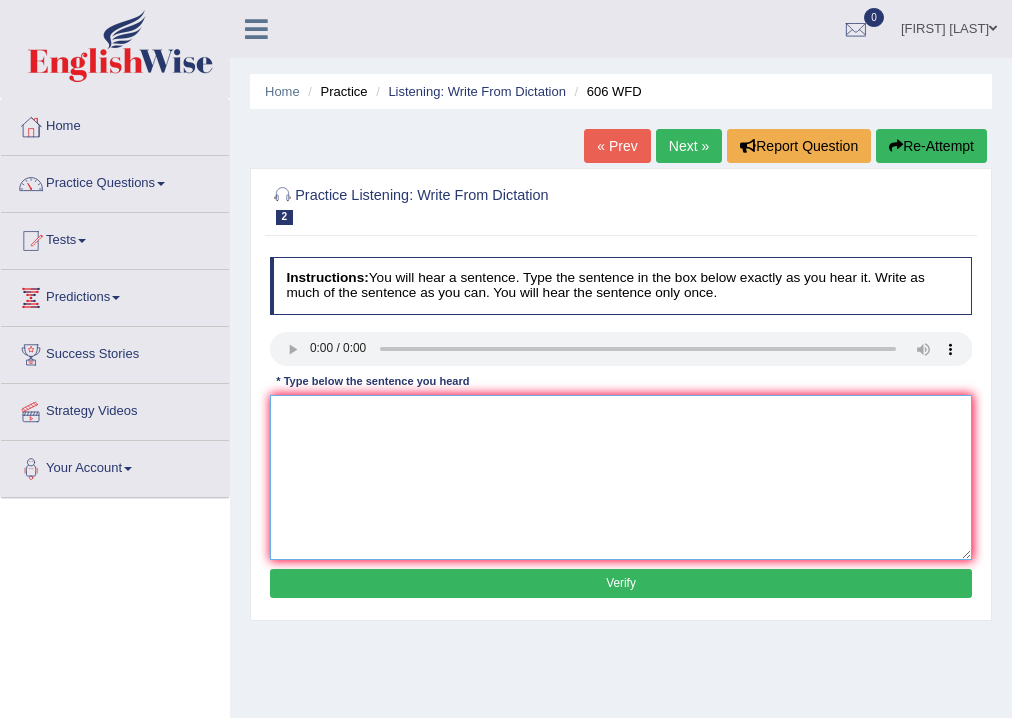 click at bounding box center (621, 477) 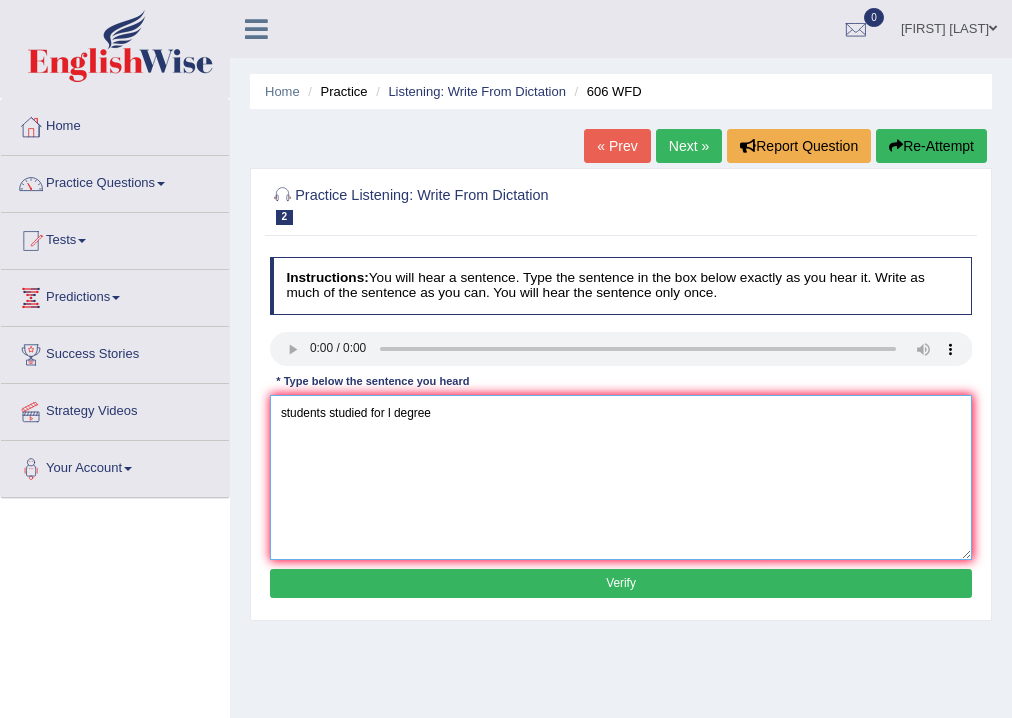 type on "students studied for l degree" 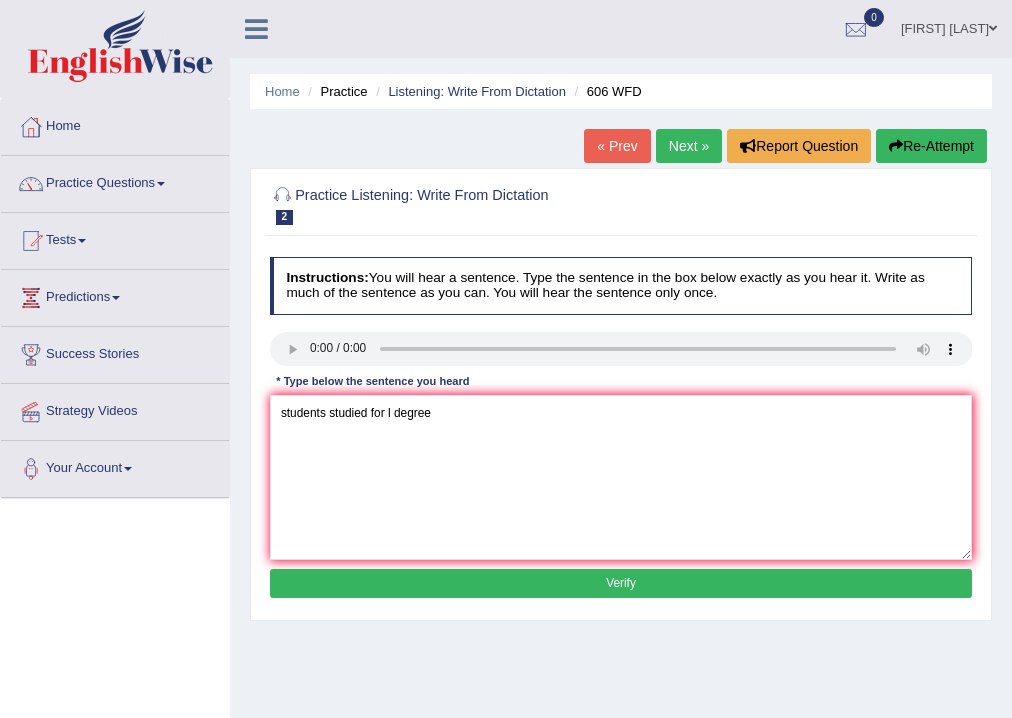 click on "Verify" at bounding box center (621, 583) 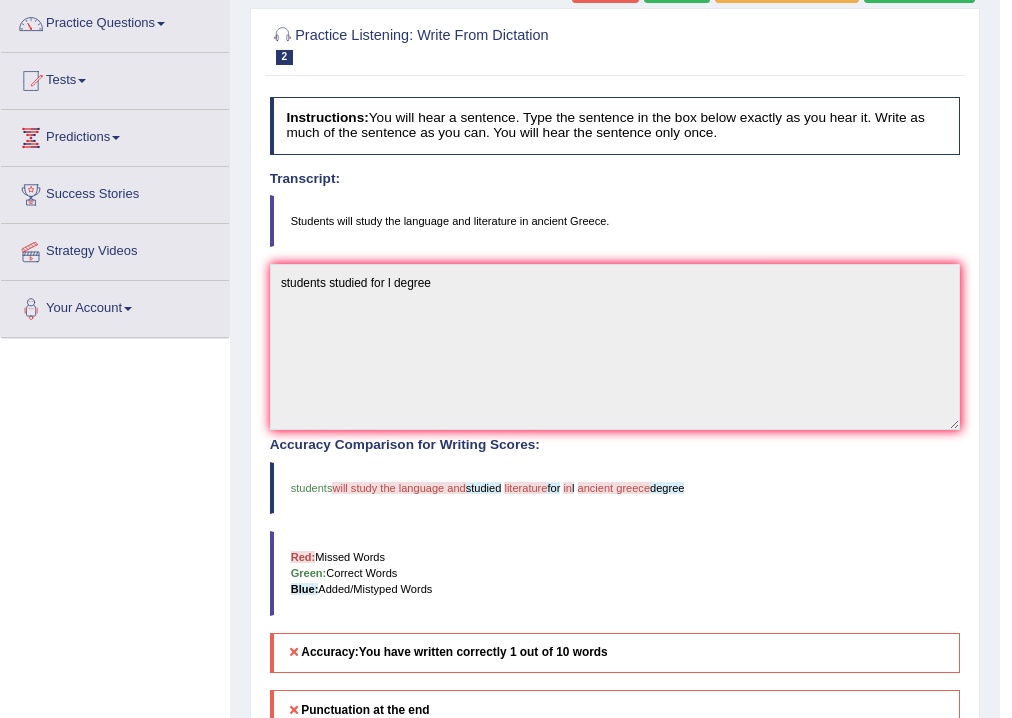 scroll, scrollTop: 0, scrollLeft: 0, axis: both 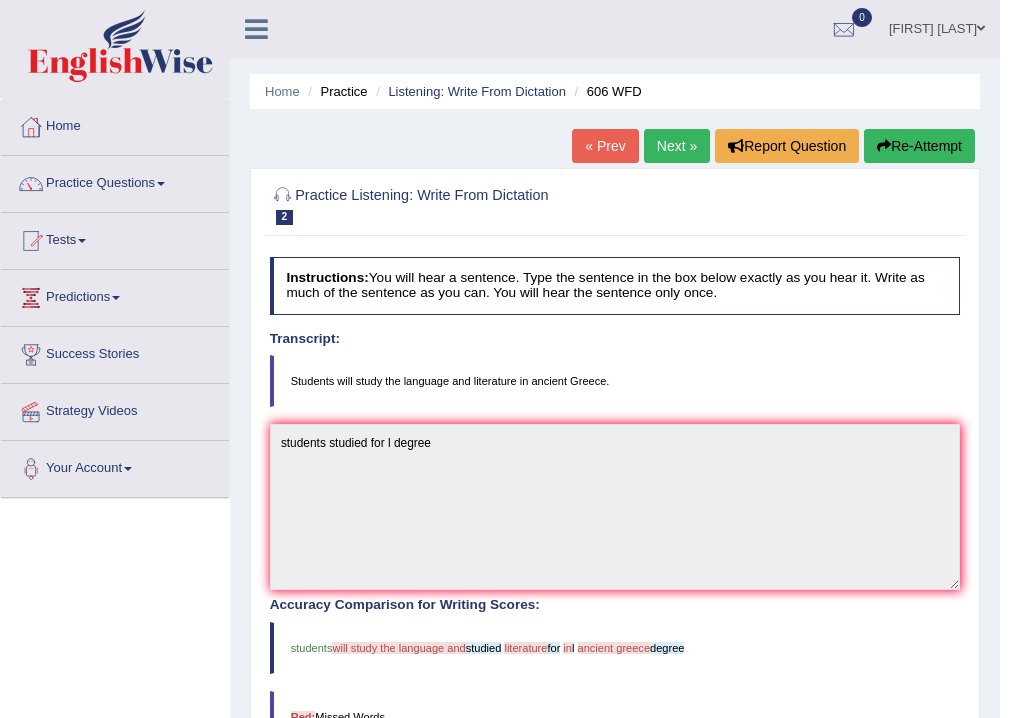 click on "Next »" at bounding box center [677, 146] 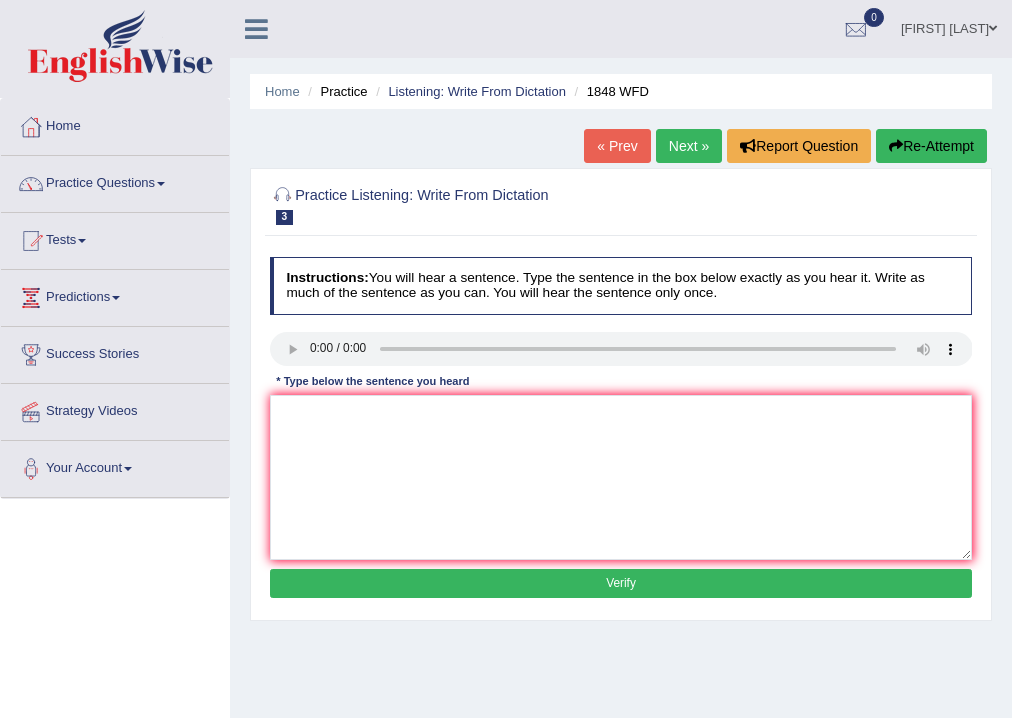 scroll, scrollTop: 0, scrollLeft: 0, axis: both 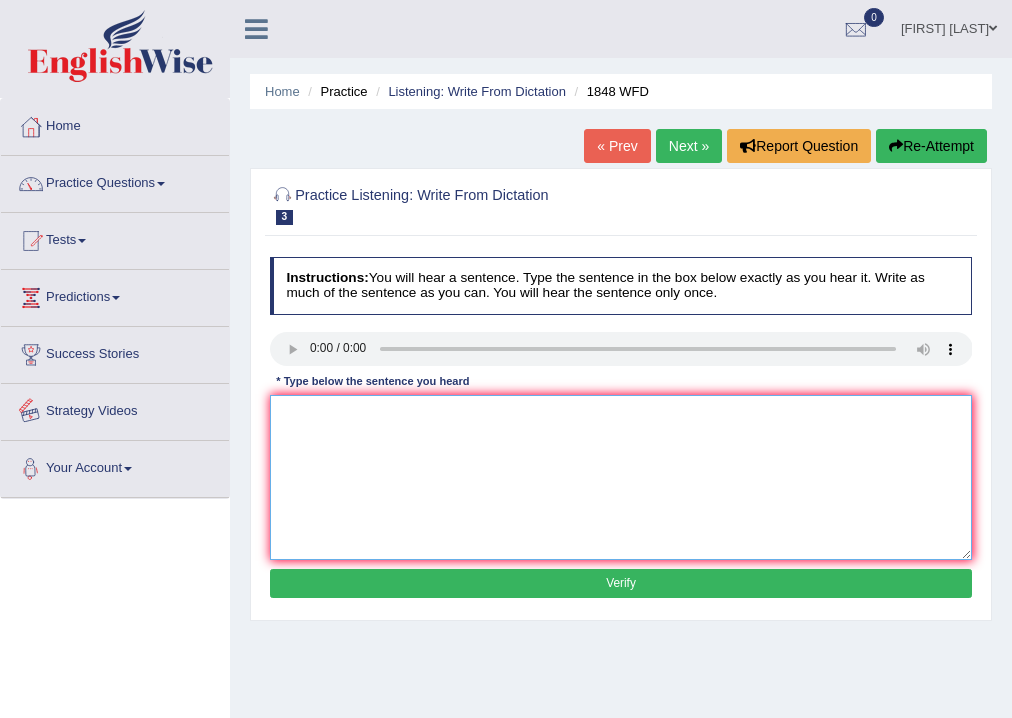 click at bounding box center [621, 477] 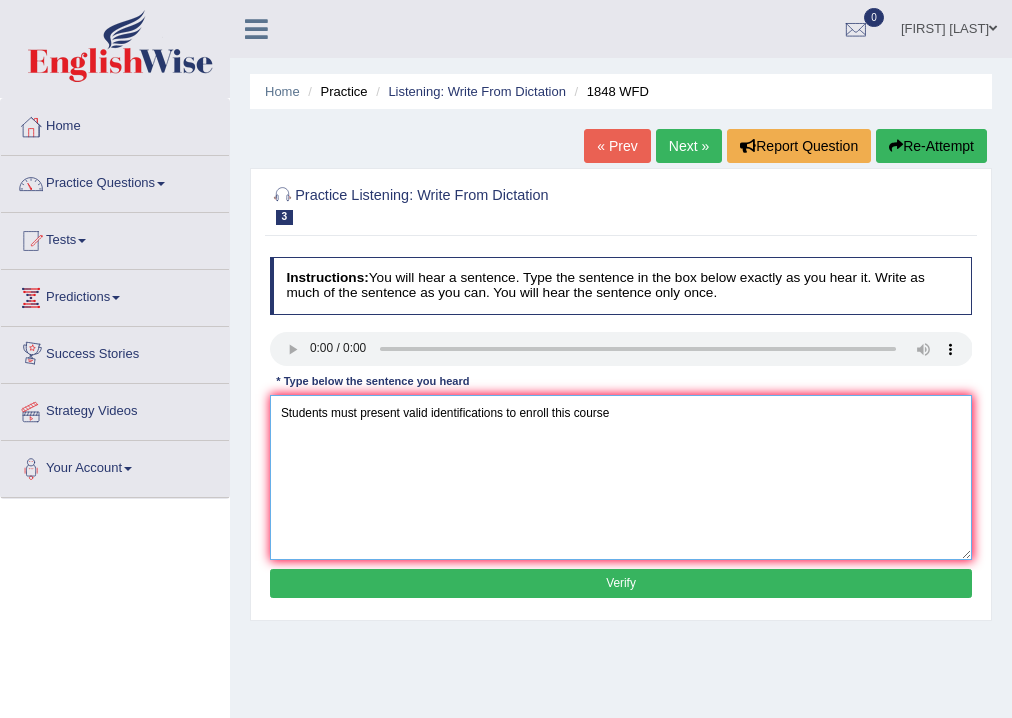 type on "Students must present valid identifications to enroll this course" 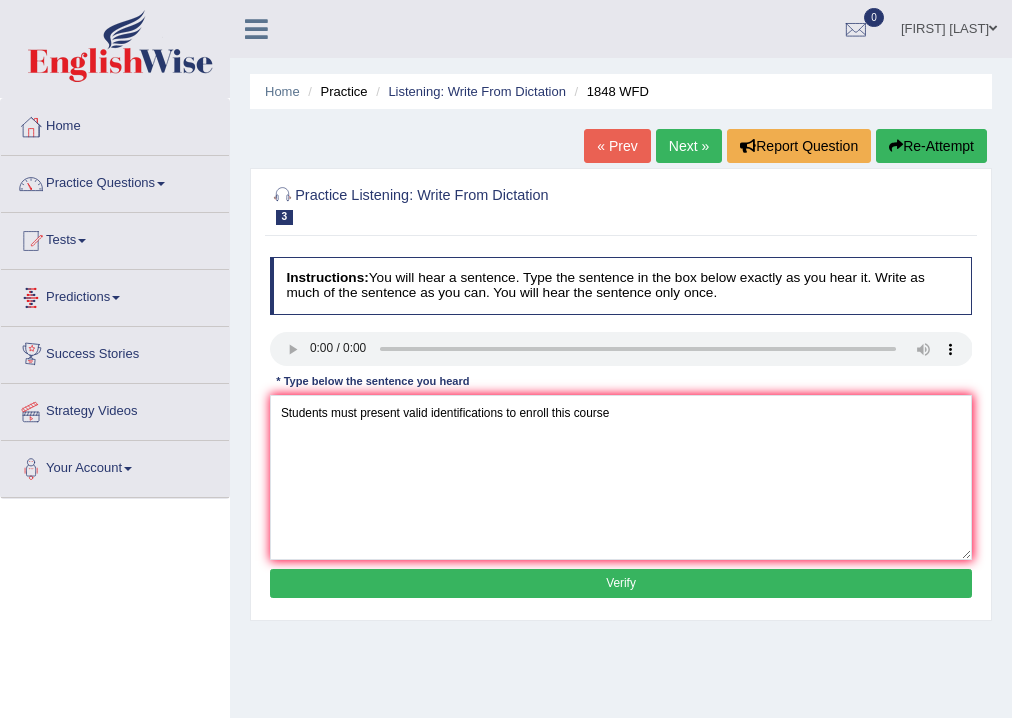 click on "Verify" at bounding box center (621, 583) 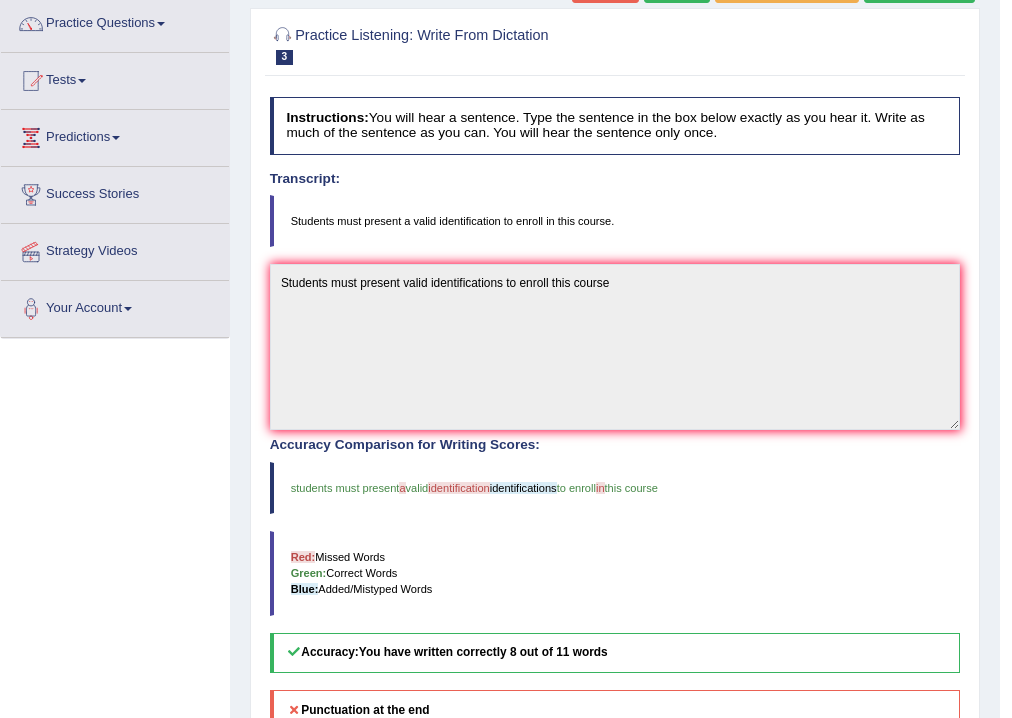 scroll, scrollTop: 0, scrollLeft: 0, axis: both 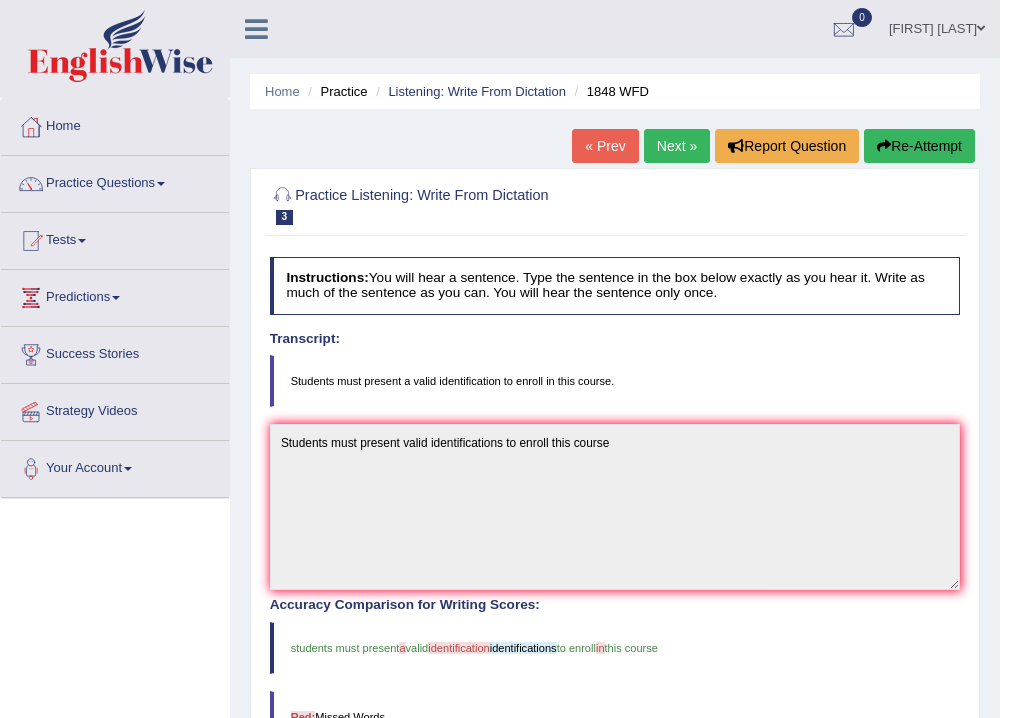 click on "Next »" at bounding box center (677, 146) 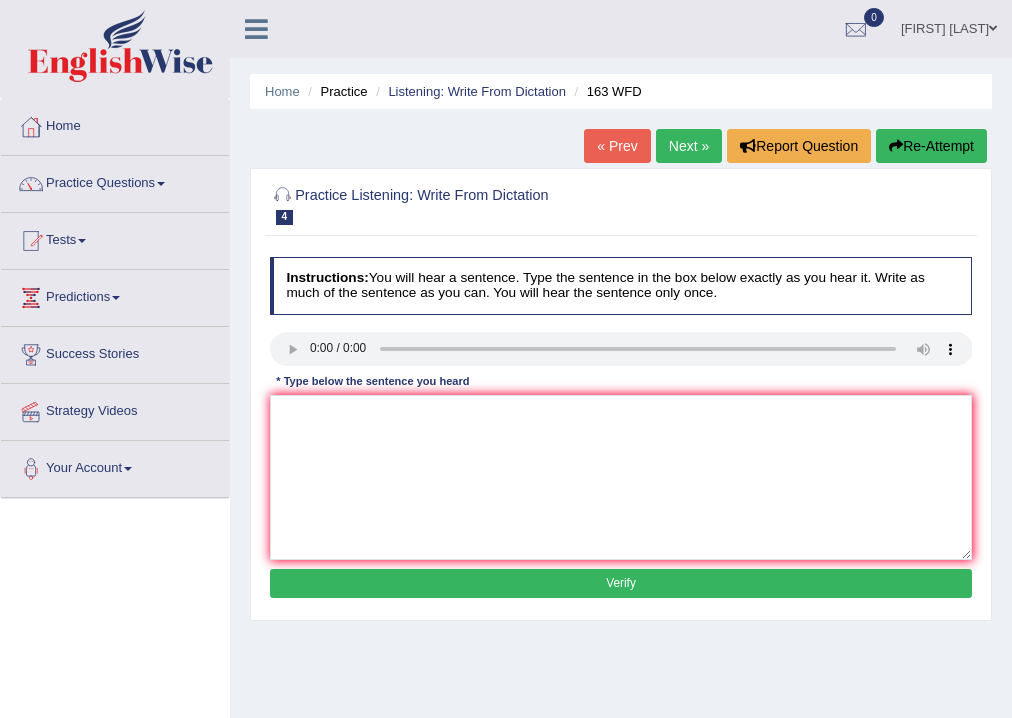 scroll, scrollTop: 0, scrollLeft: 0, axis: both 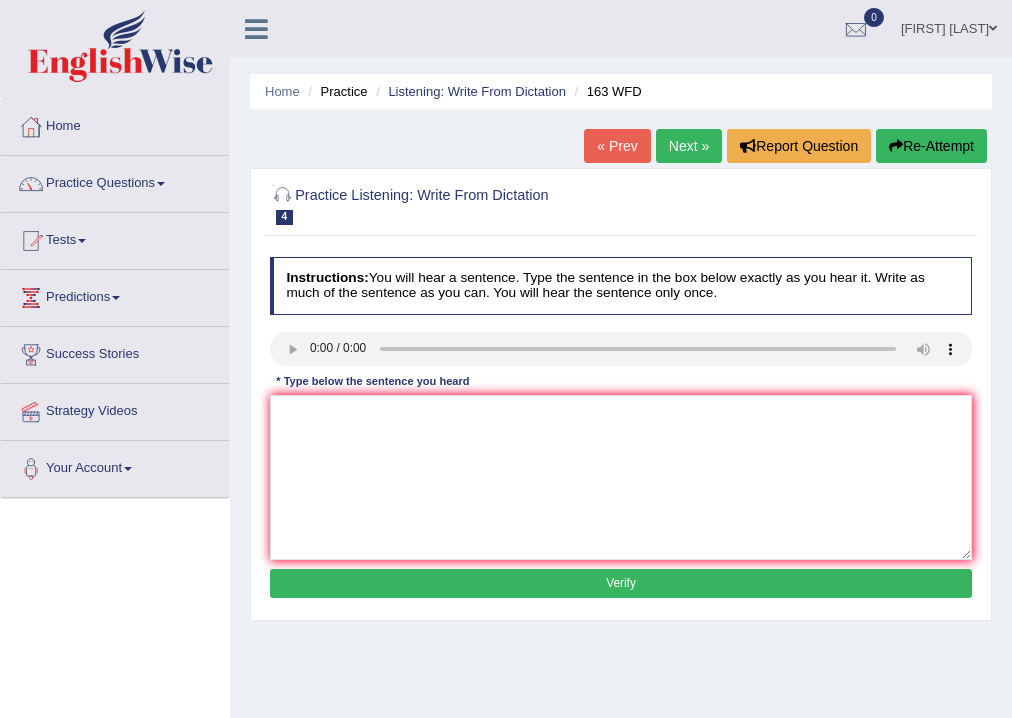 drag, startPoint x: 430, startPoint y: 595, endPoint x: 432, endPoint y: 497, distance: 98.02041 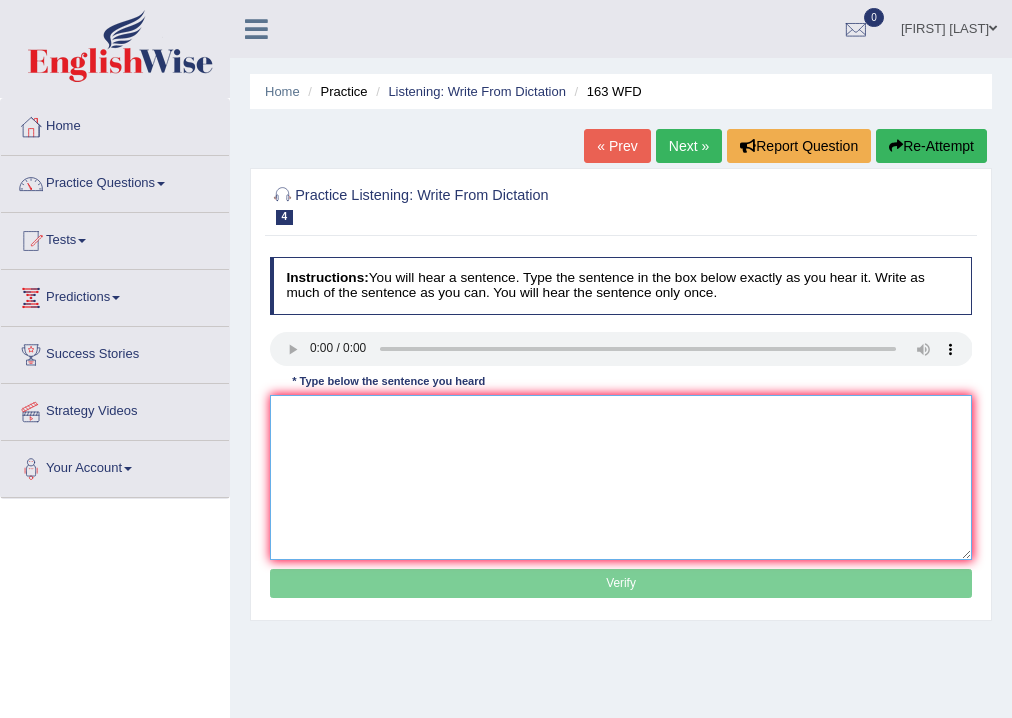 click at bounding box center (621, 477) 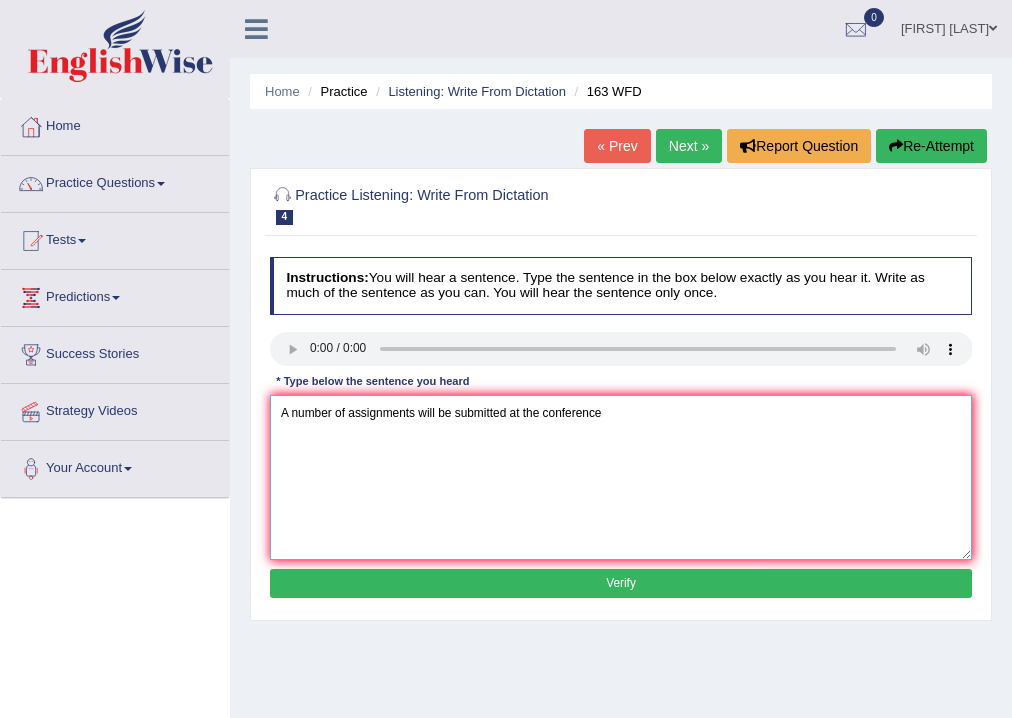 type on "A number of assignments will be submitted at the conference" 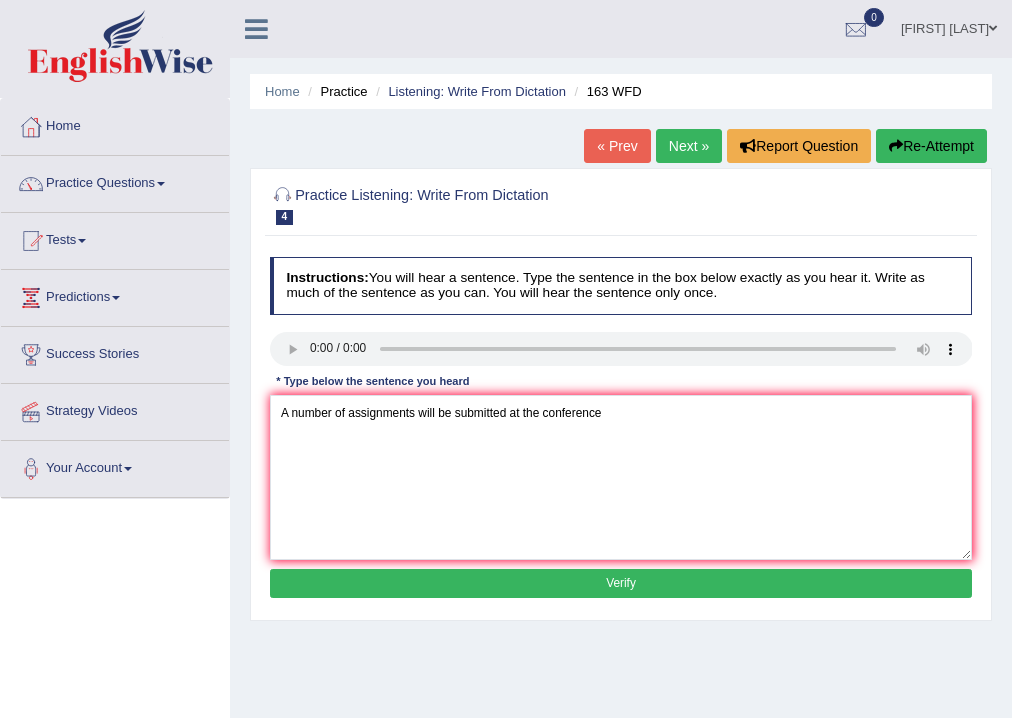 click on "Verify" at bounding box center [621, 583] 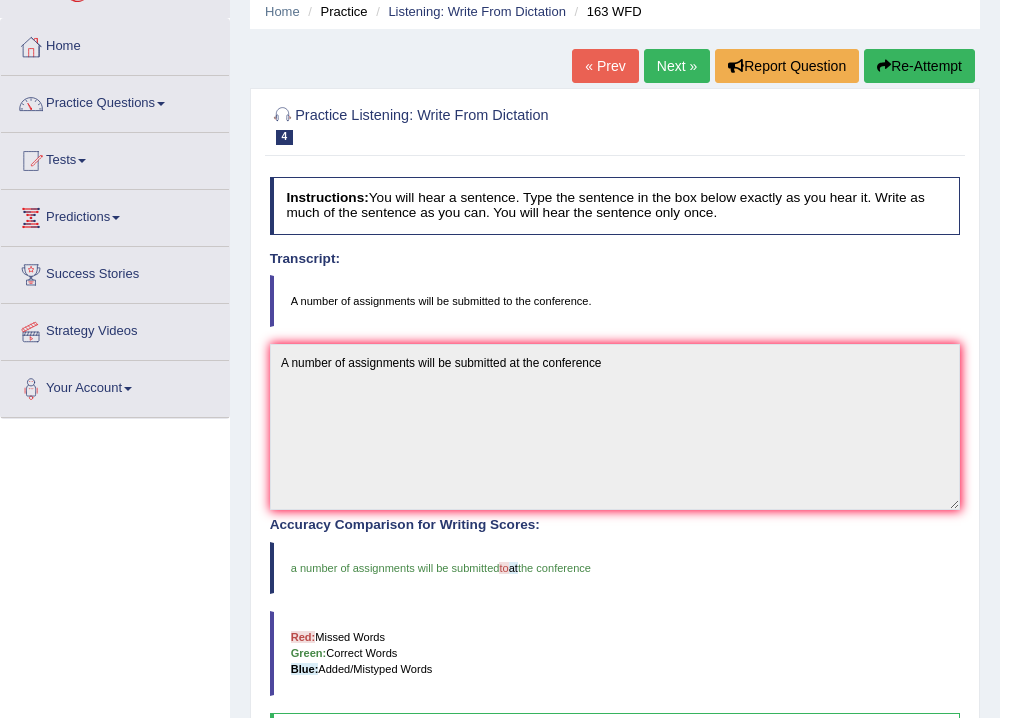 scroll, scrollTop: 0, scrollLeft: 0, axis: both 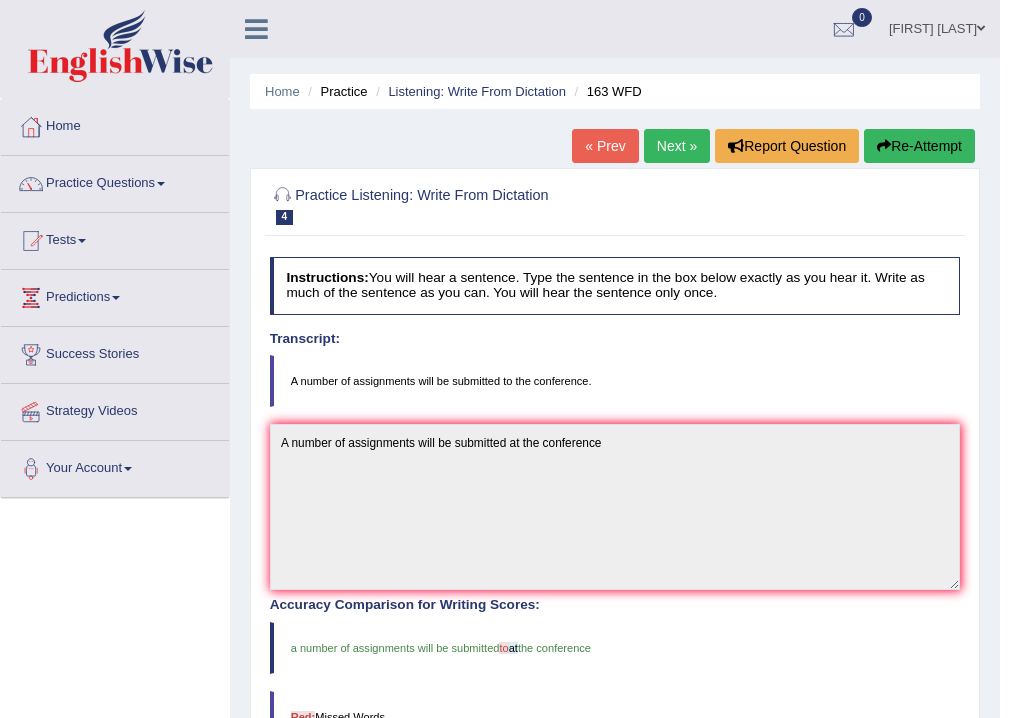 click on "Next »" at bounding box center (677, 146) 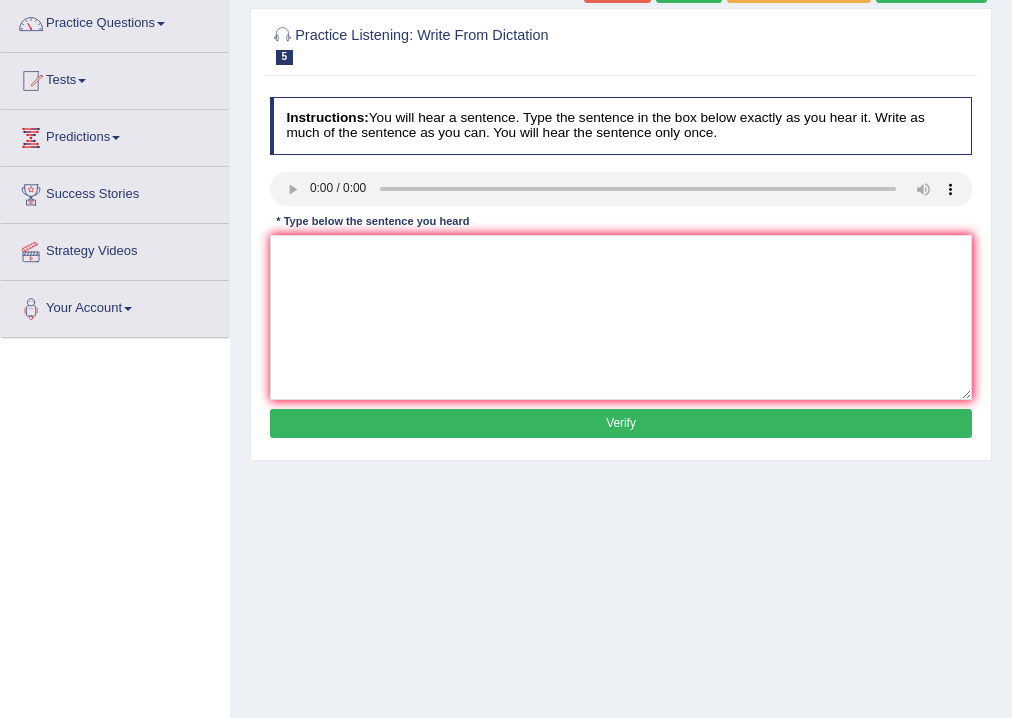 scroll, scrollTop: 160, scrollLeft: 0, axis: vertical 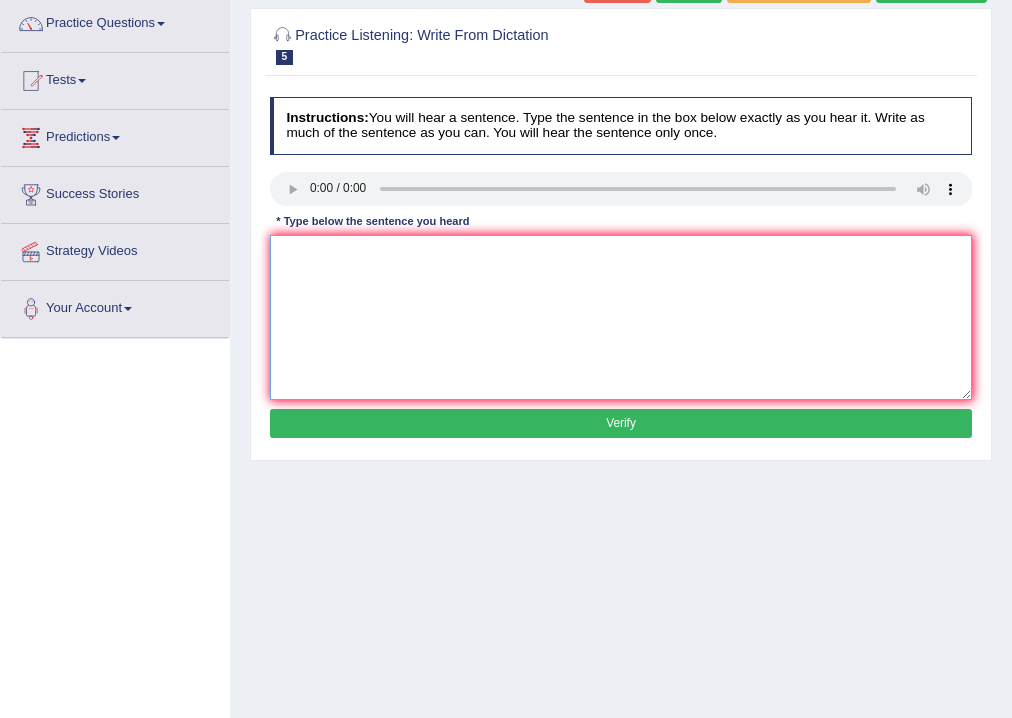 click at bounding box center (621, 317) 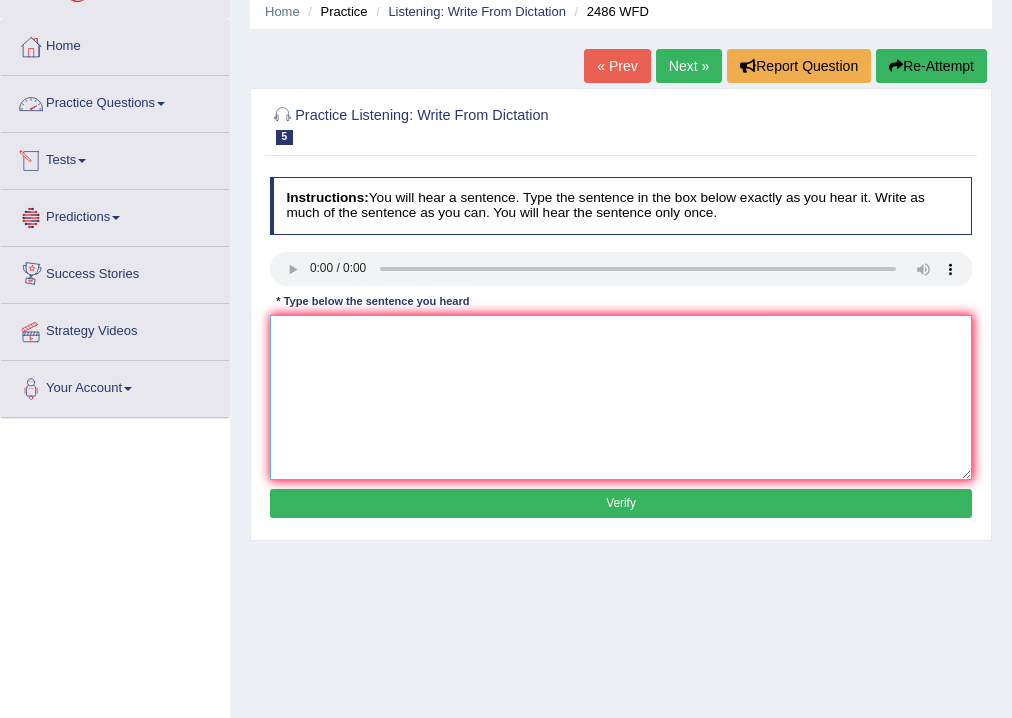 scroll, scrollTop: 0, scrollLeft: 0, axis: both 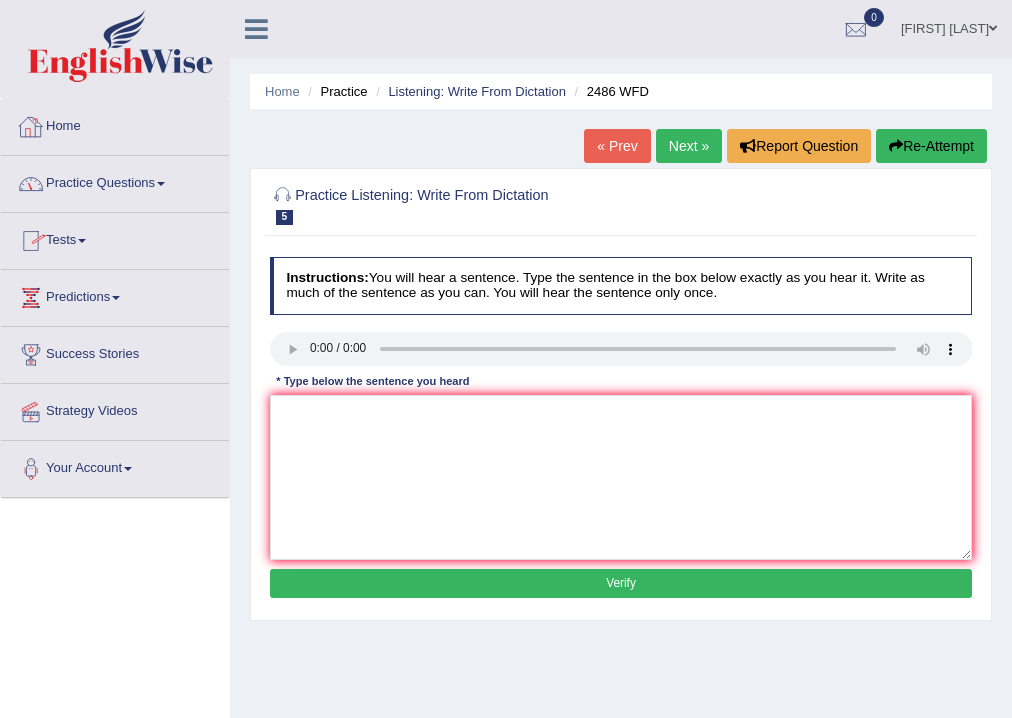 click on "Home" at bounding box center (115, 124) 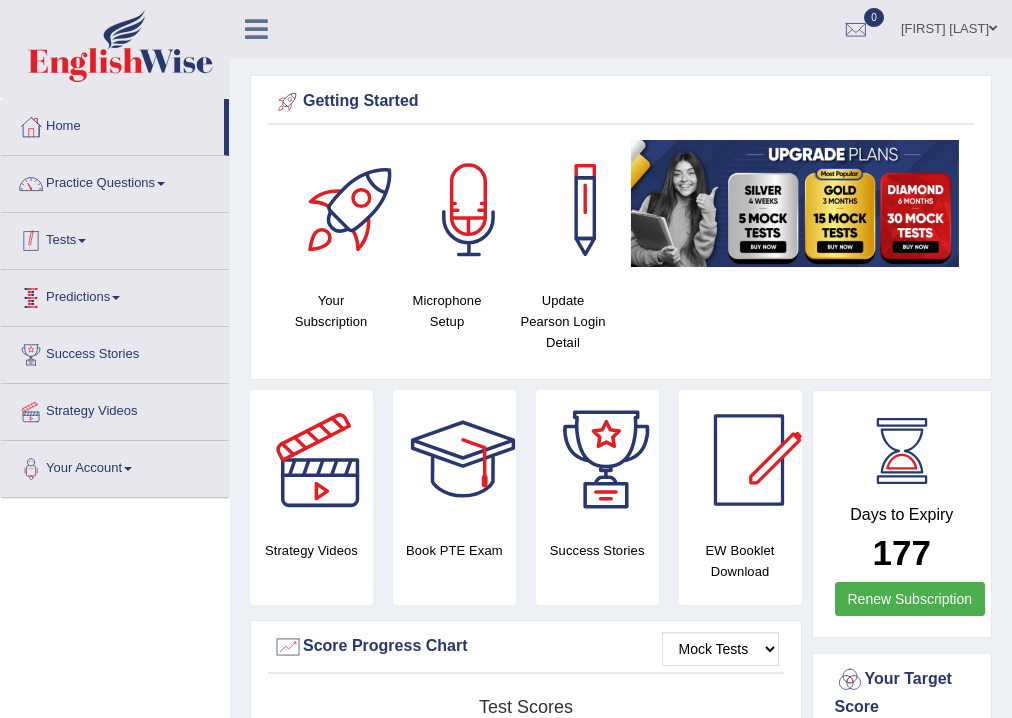 scroll, scrollTop: 0, scrollLeft: 0, axis: both 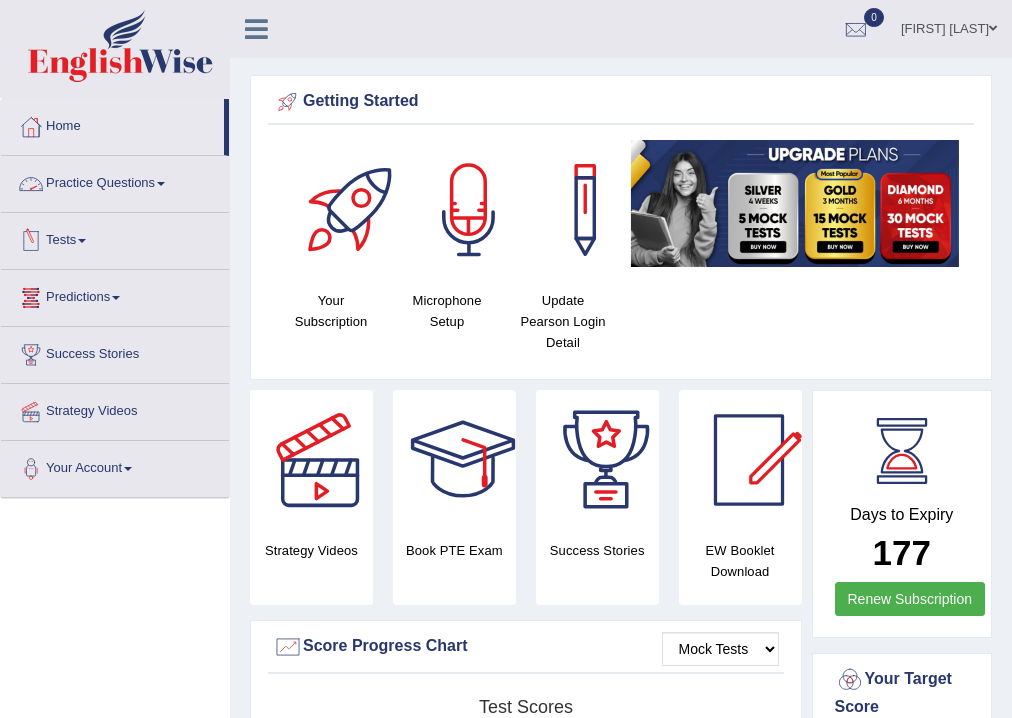 click on "Practice Questions" at bounding box center [115, 181] 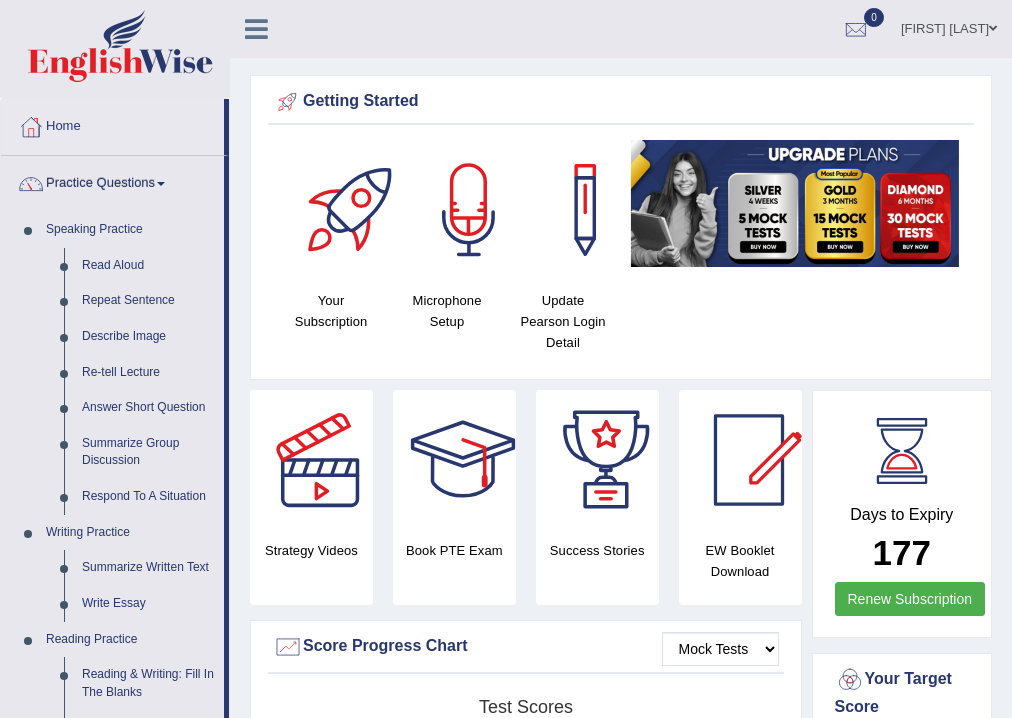 scroll, scrollTop: 640, scrollLeft: 0, axis: vertical 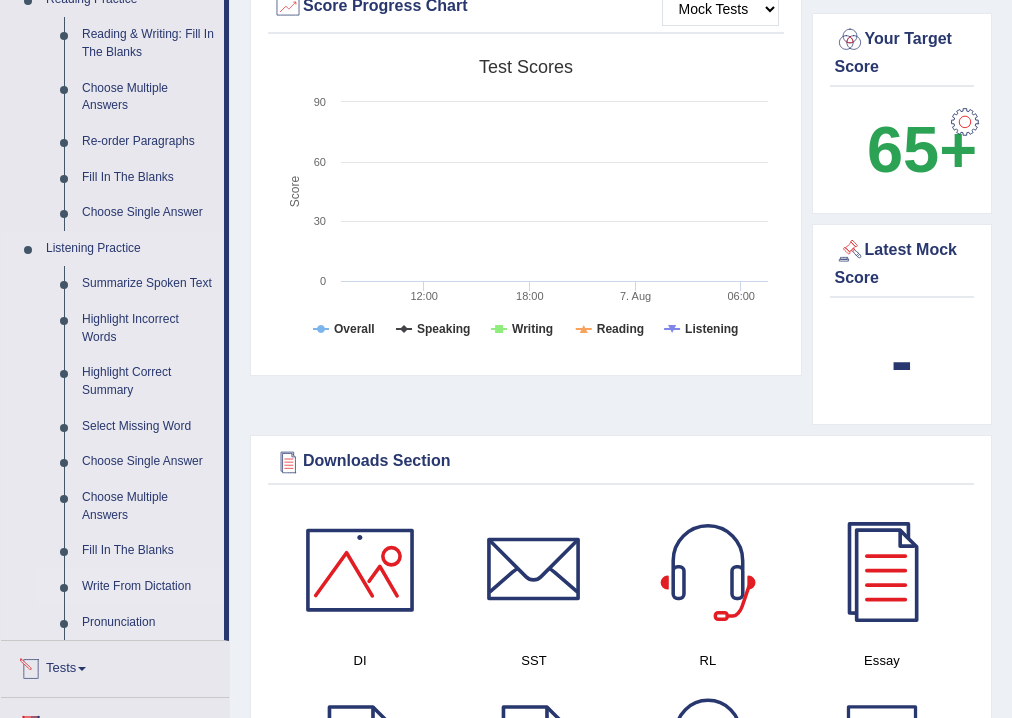 click on "Write From Dictation" at bounding box center [148, 587] 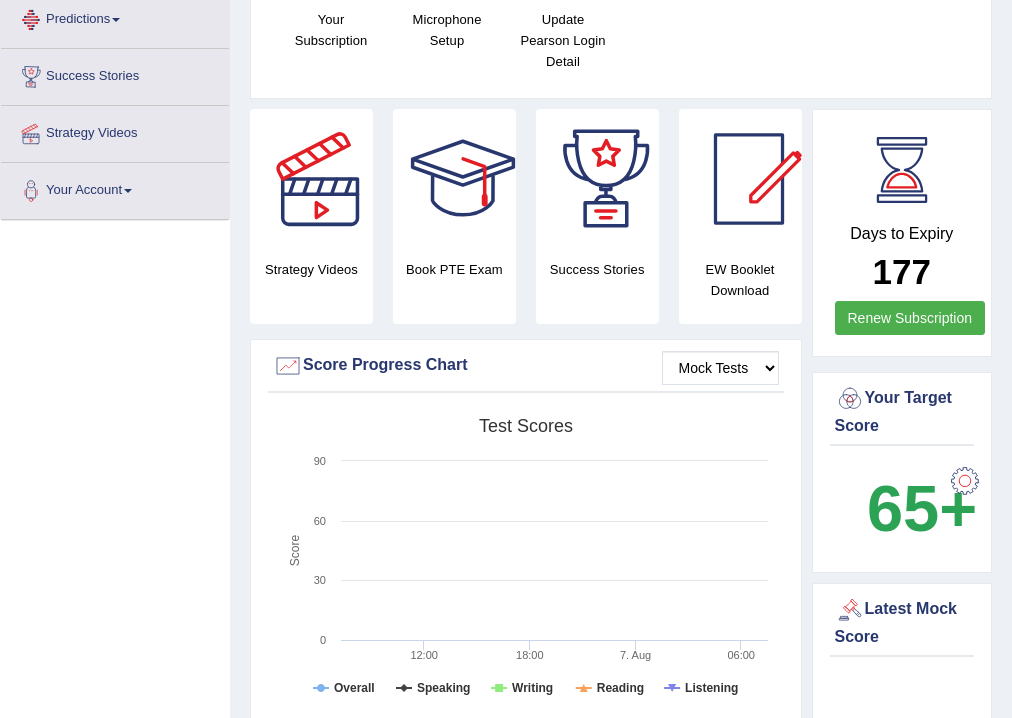 scroll, scrollTop: 328, scrollLeft: 0, axis: vertical 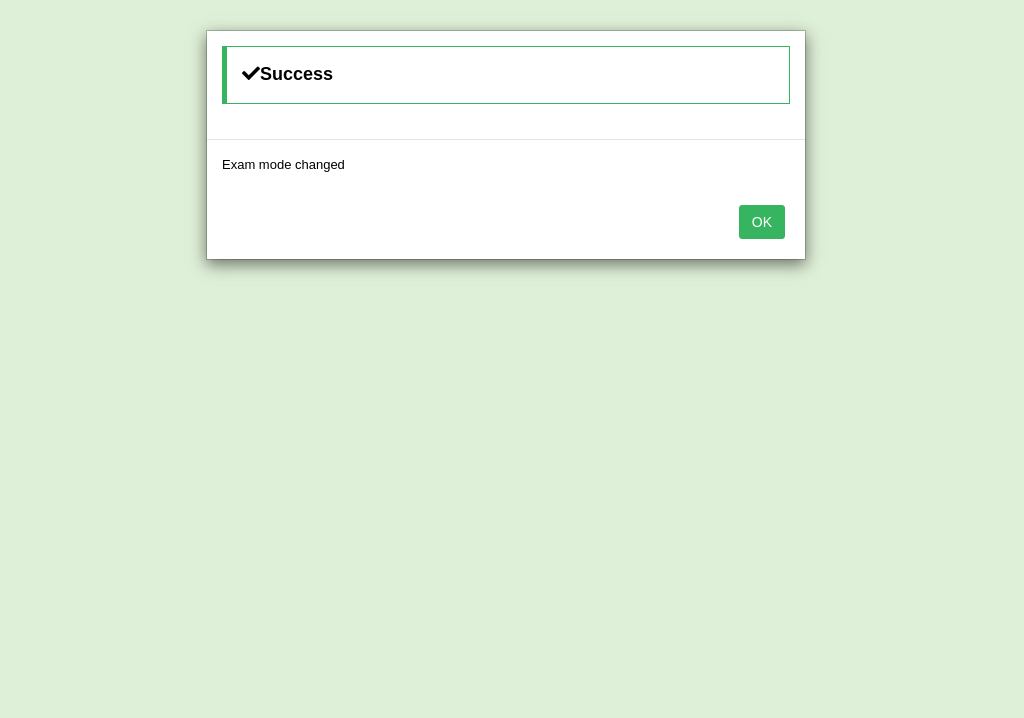 click on "OK" at bounding box center [762, 222] 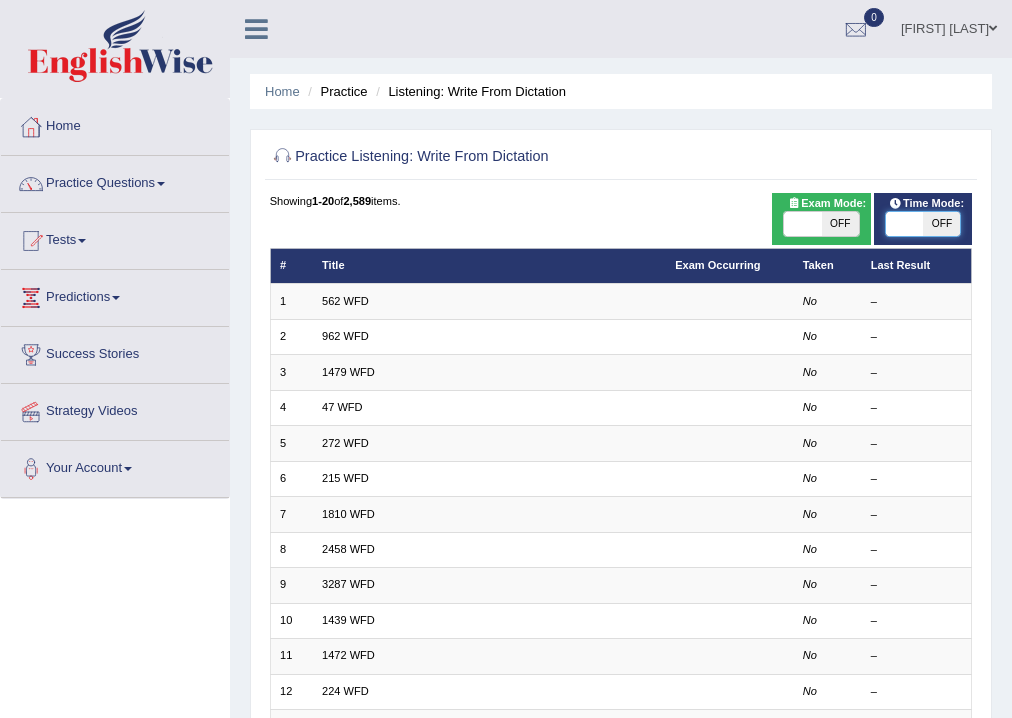 click at bounding box center (904, 224) 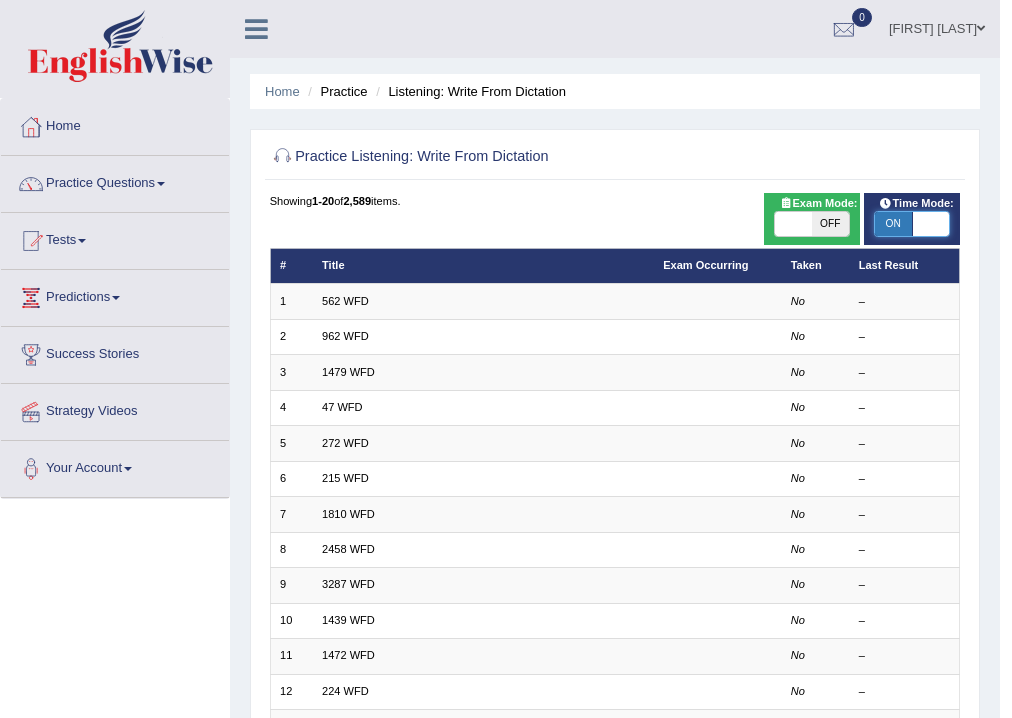 scroll, scrollTop: 0, scrollLeft: 0, axis: both 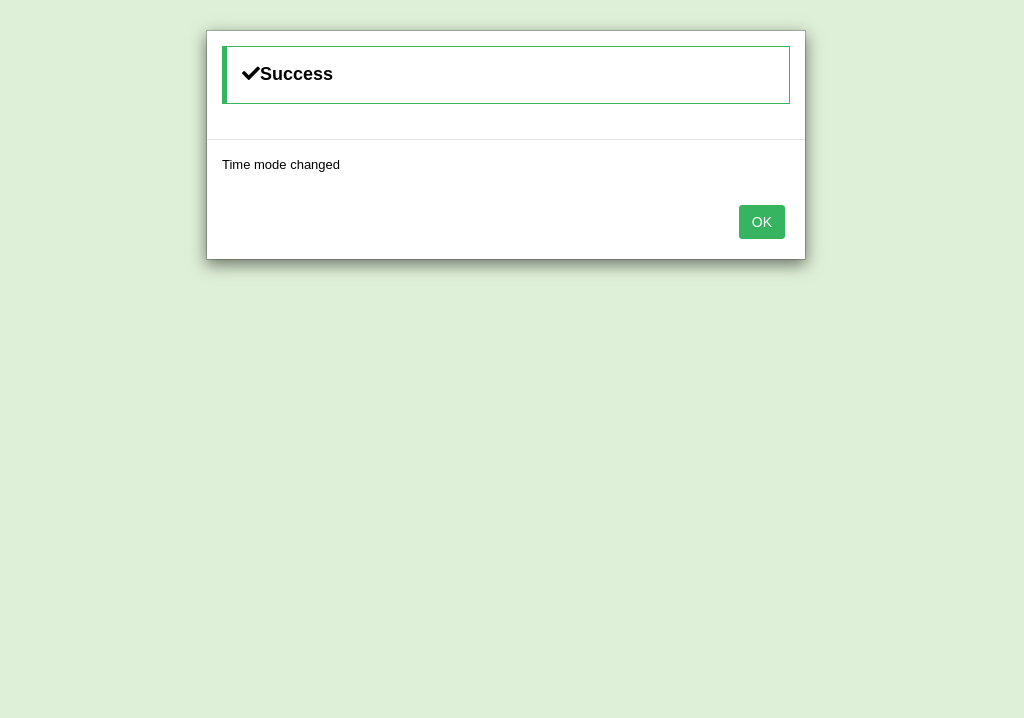 click on "OK" at bounding box center [762, 222] 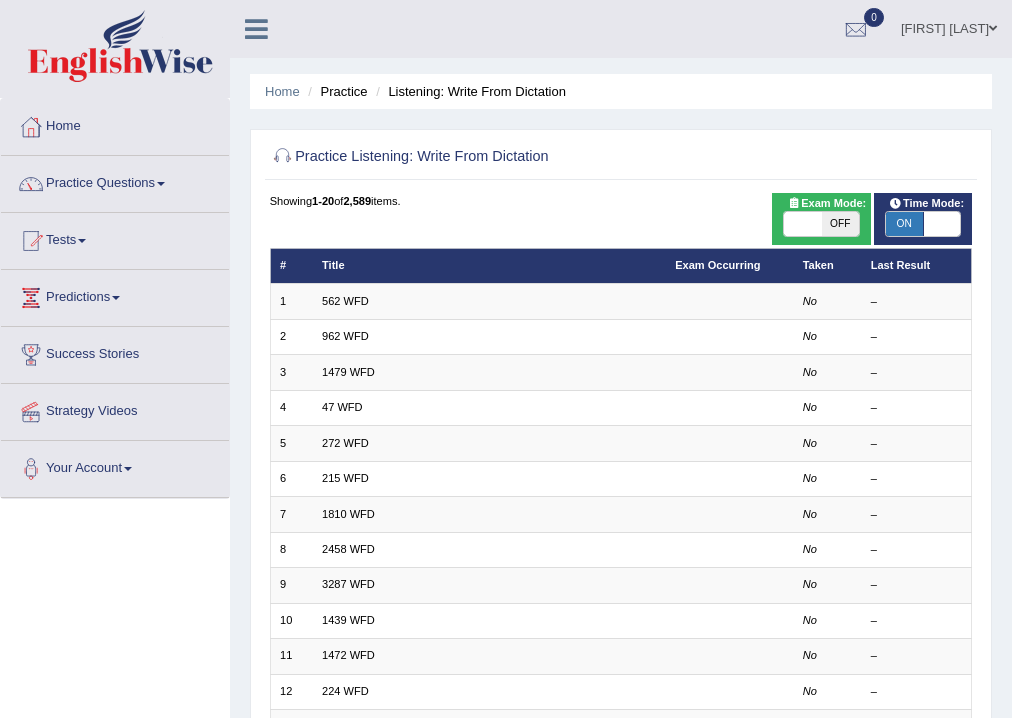 scroll, scrollTop: 433, scrollLeft: 0, axis: vertical 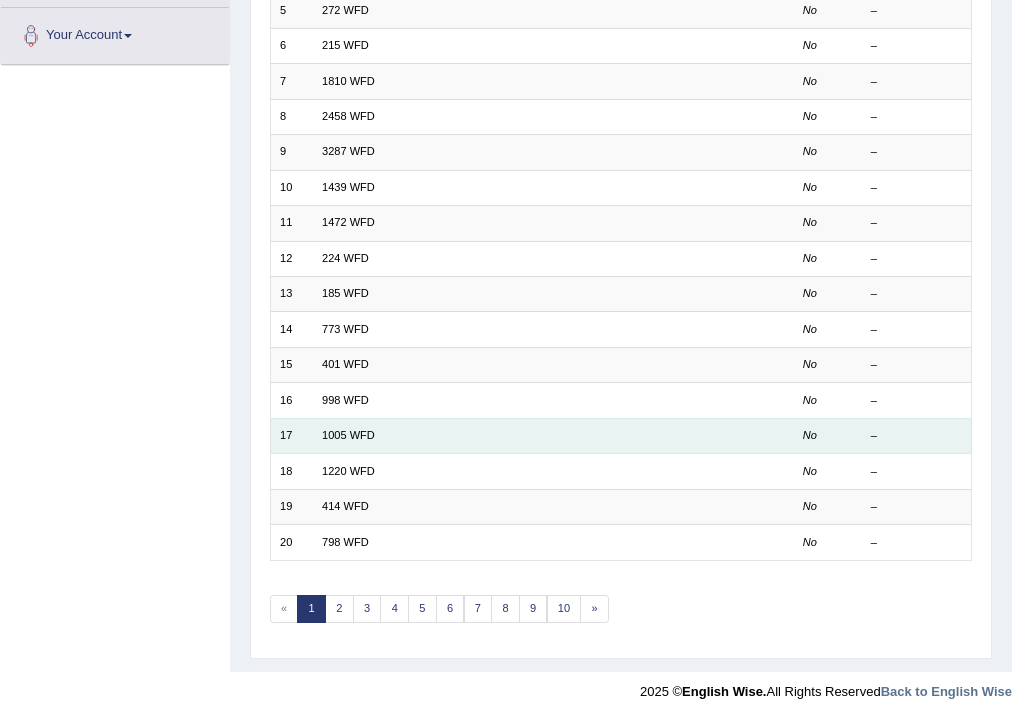 click on "1005 WFD" at bounding box center (489, 435) 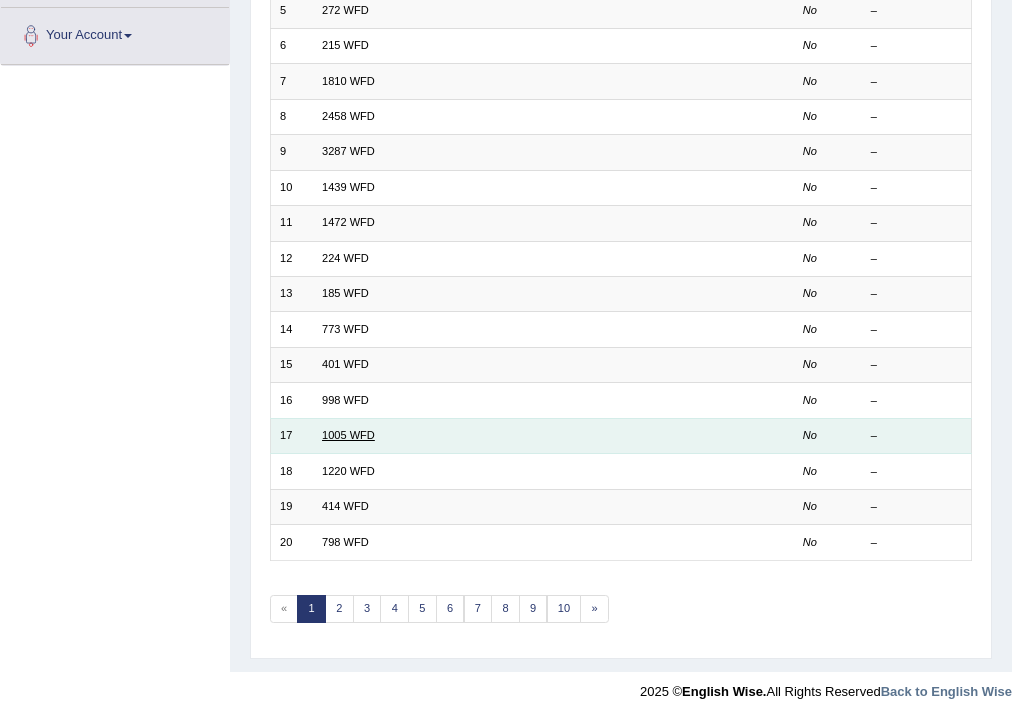 click on "1005 WFD" at bounding box center (348, 435) 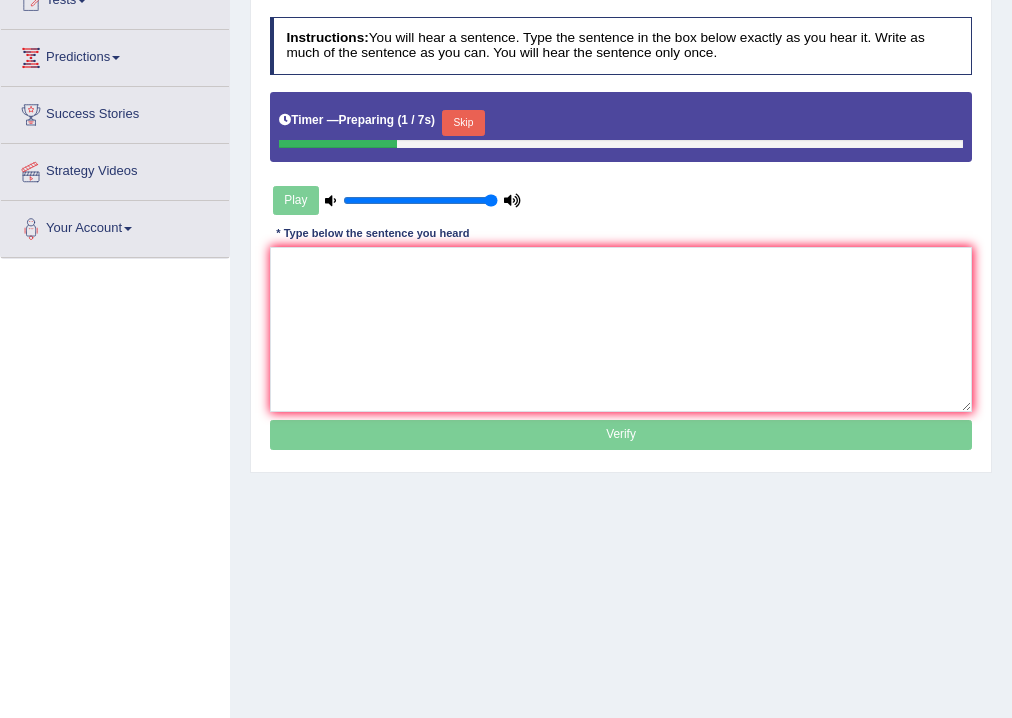 scroll, scrollTop: 0, scrollLeft: 0, axis: both 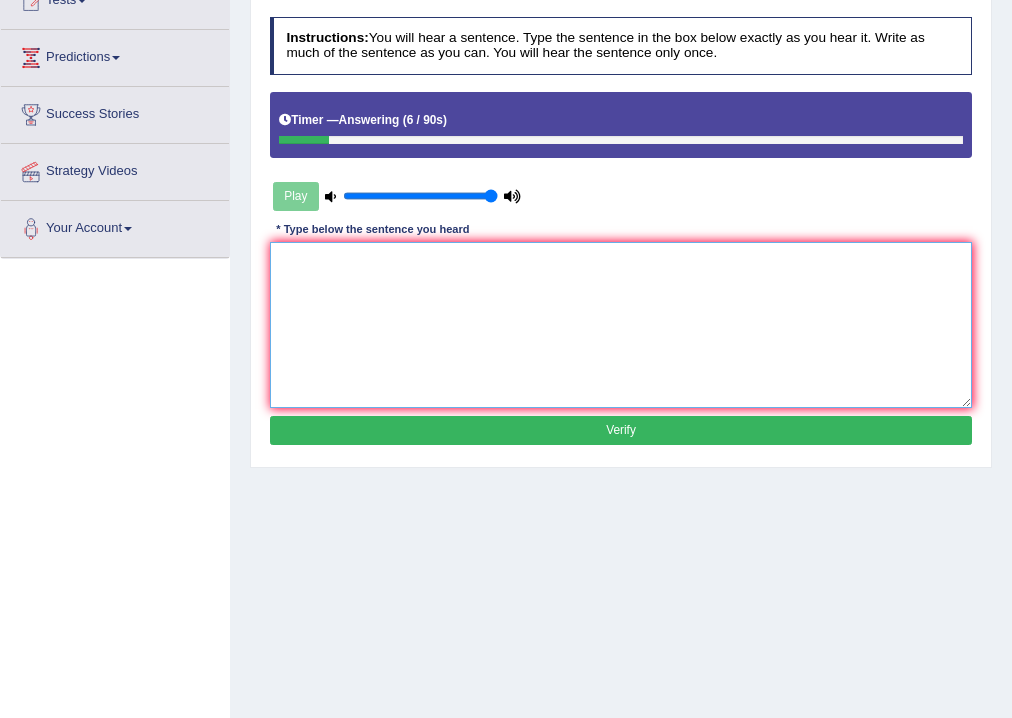 click at bounding box center [621, 324] 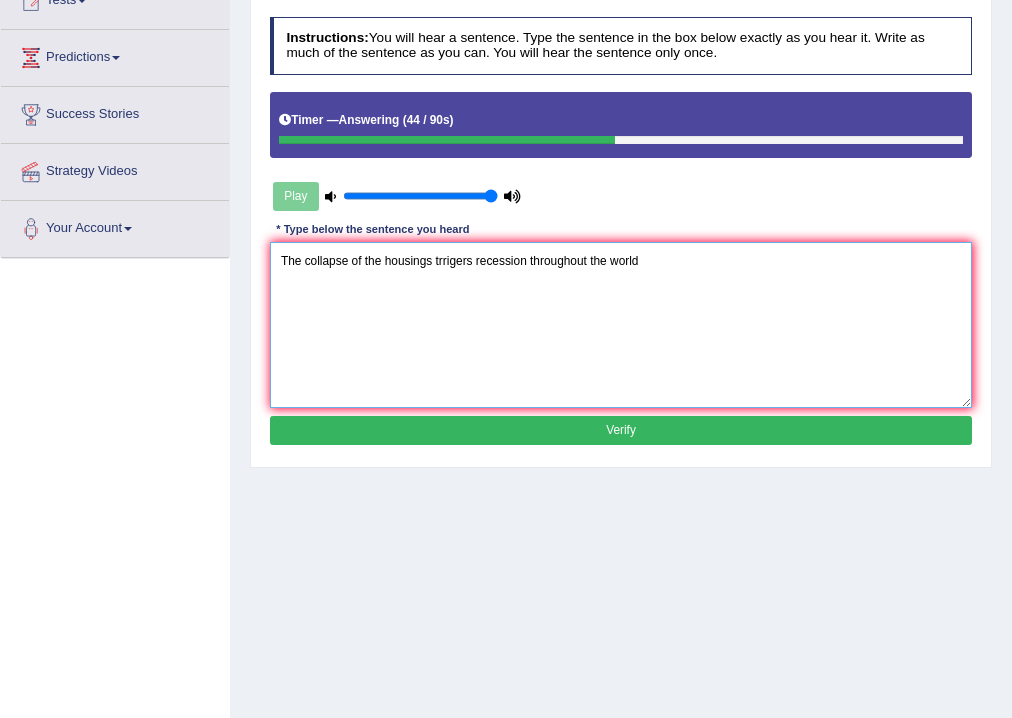 type on "The collapse of the housings trrigers recession throughout the world" 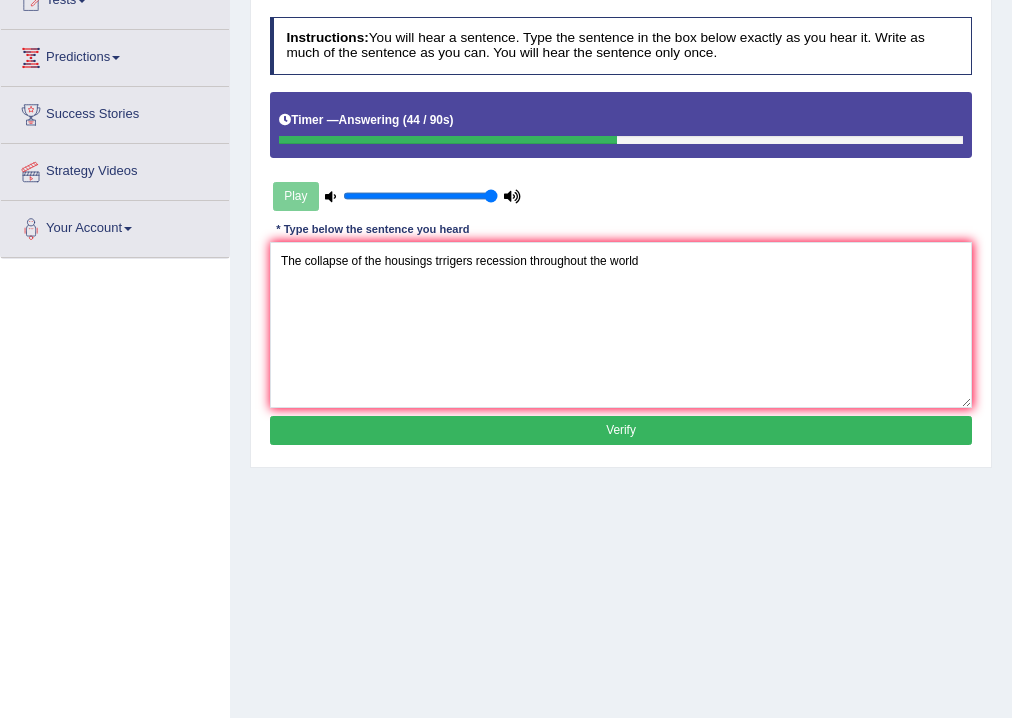 click on "Verify" at bounding box center (621, 430) 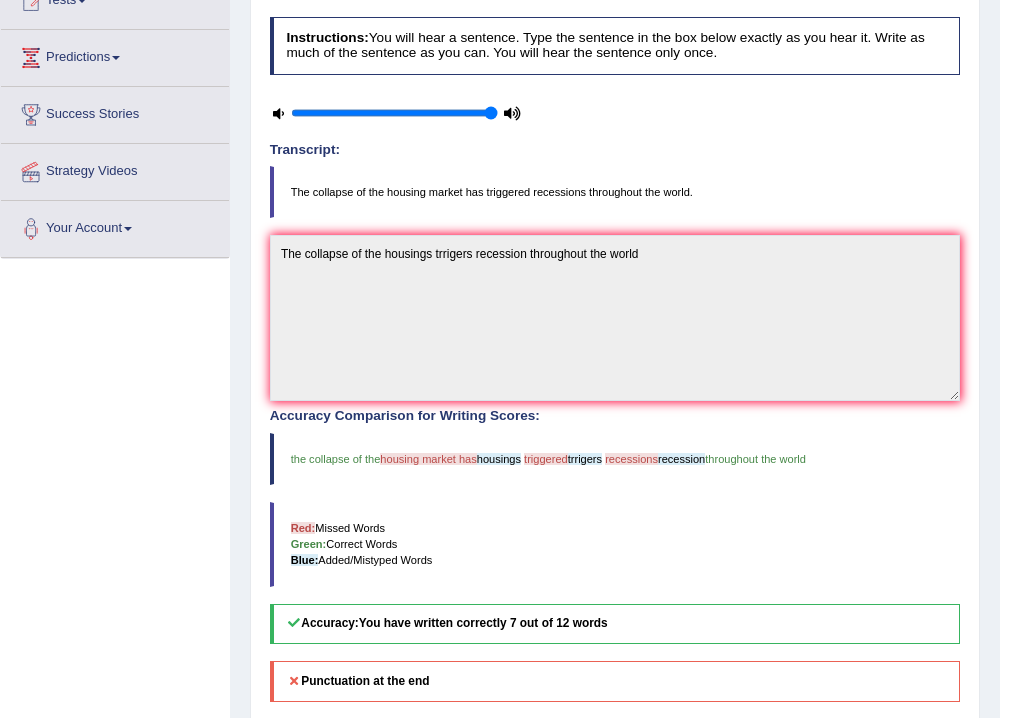 scroll, scrollTop: 0, scrollLeft: 0, axis: both 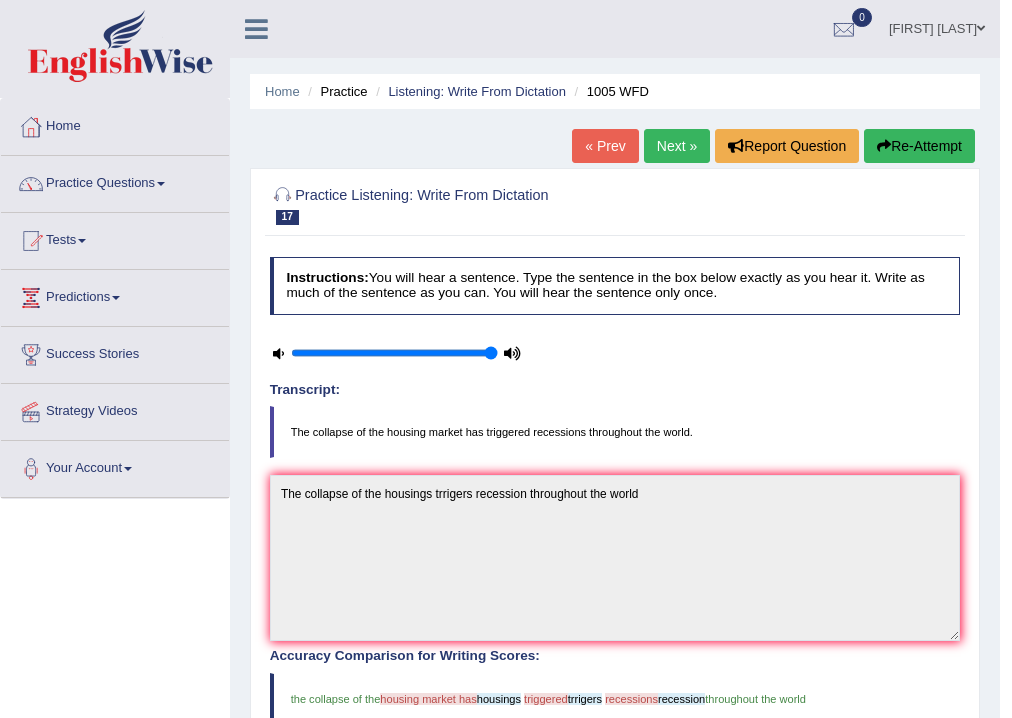click on "Next »" at bounding box center (677, 146) 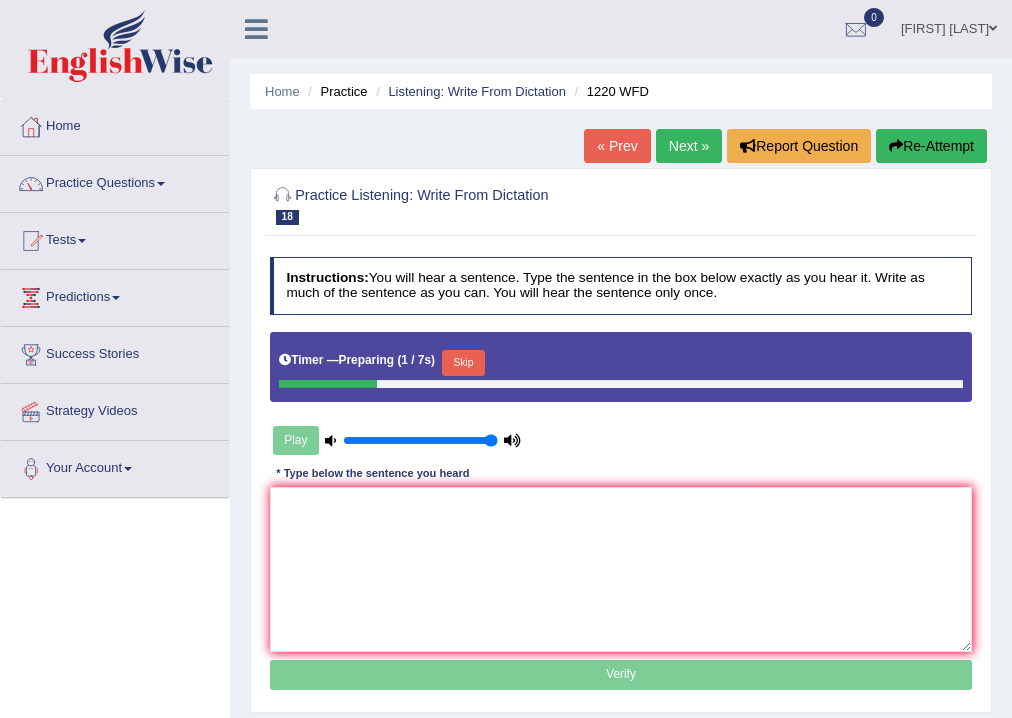 scroll, scrollTop: 0, scrollLeft: 0, axis: both 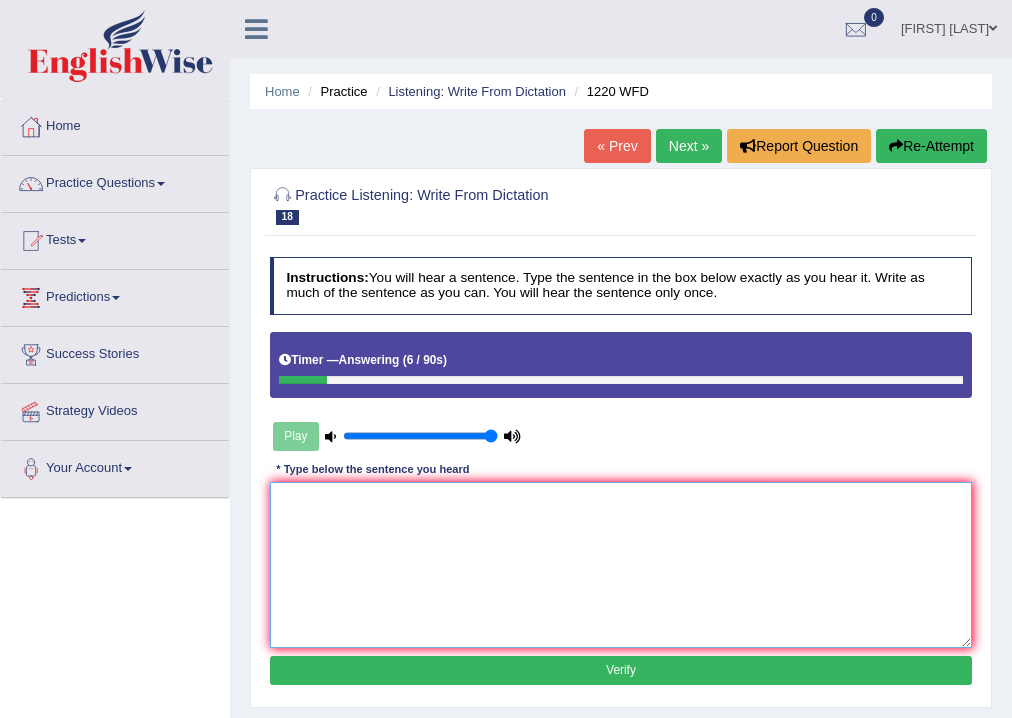 click at bounding box center [621, 564] 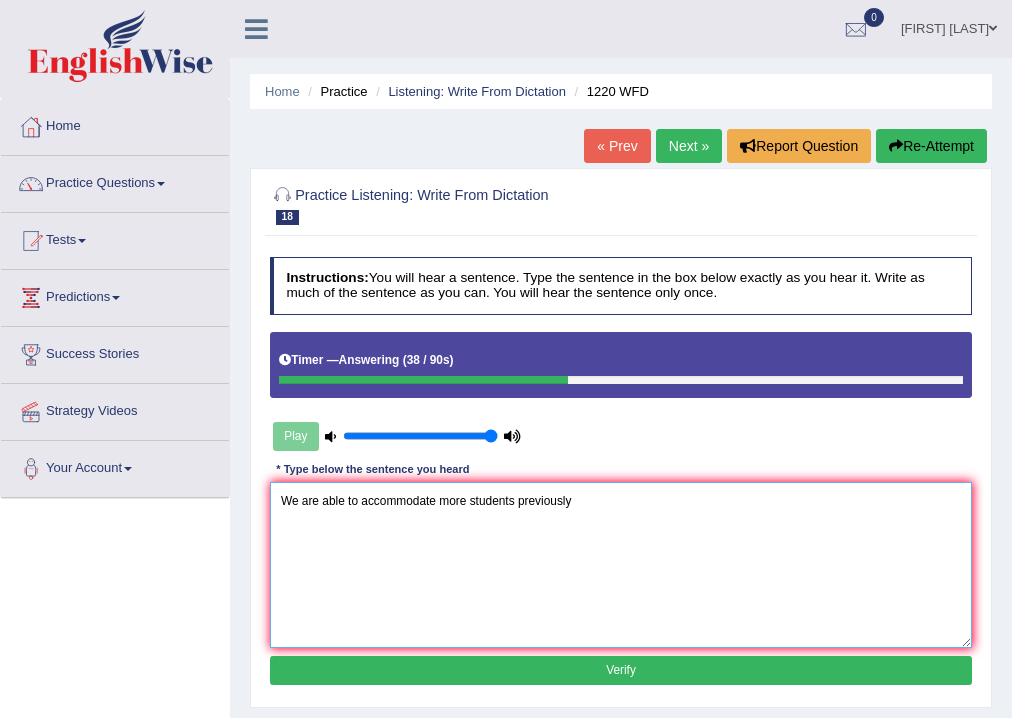 type on "We are able to accommodate more students previously" 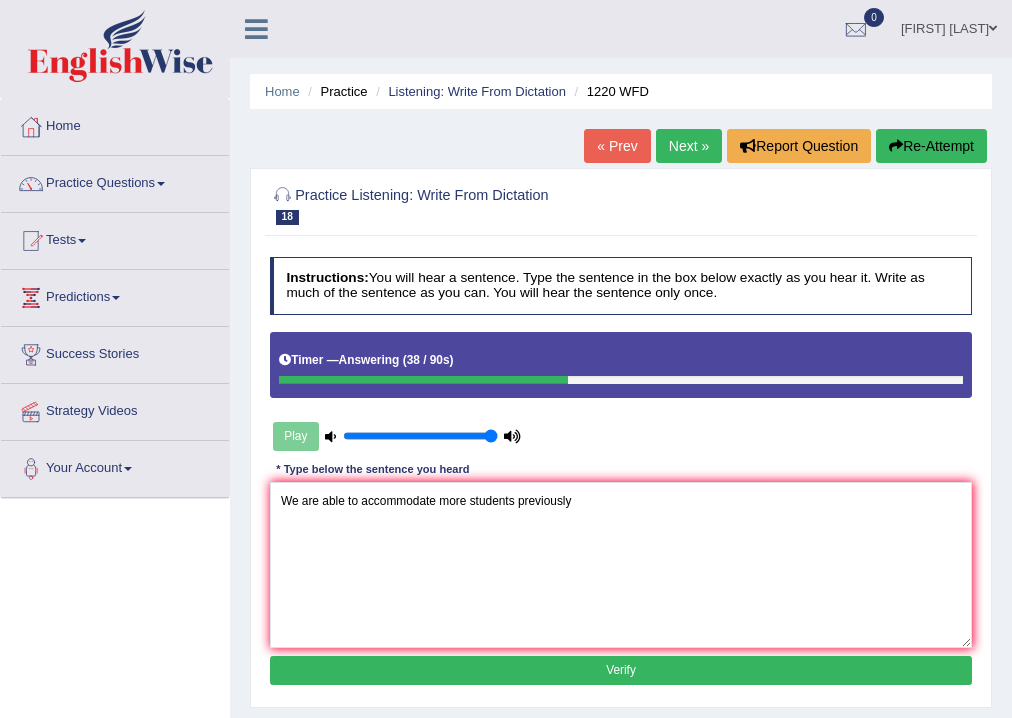 click on "Verify" at bounding box center [621, 670] 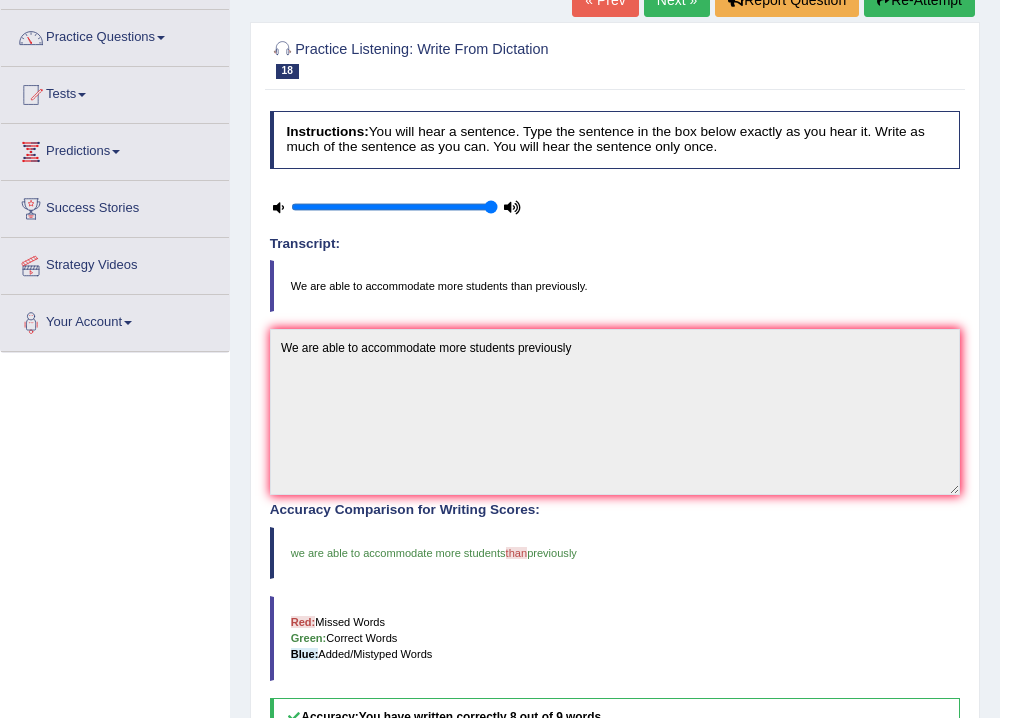 scroll, scrollTop: 0, scrollLeft: 0, axis: both 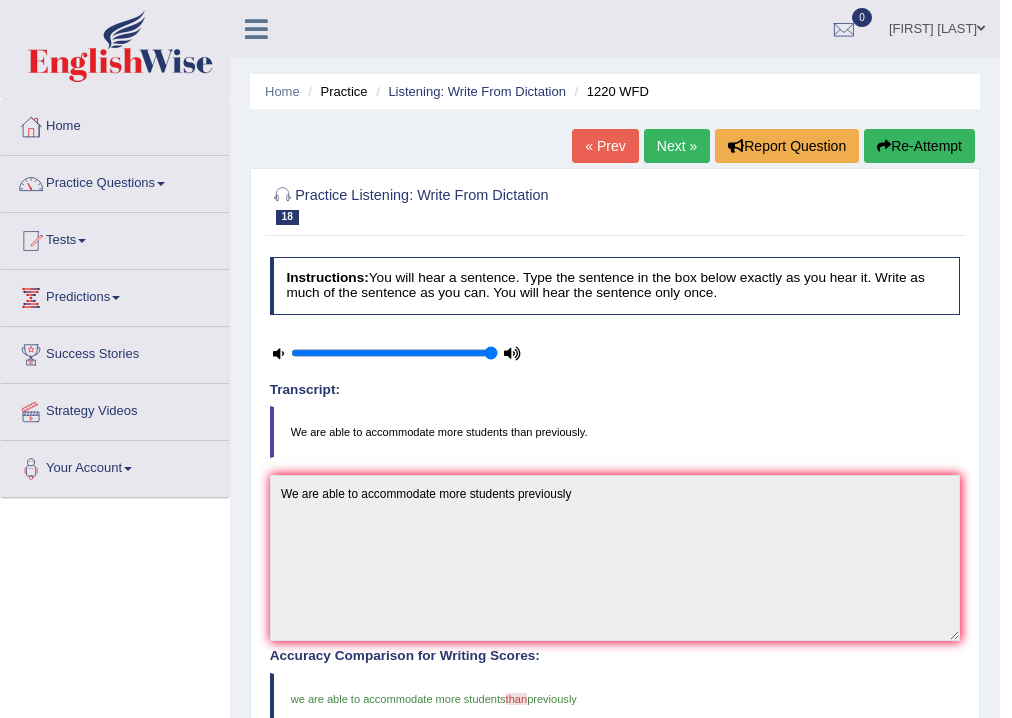 click on "Next »" at bounding box center [677, 146] 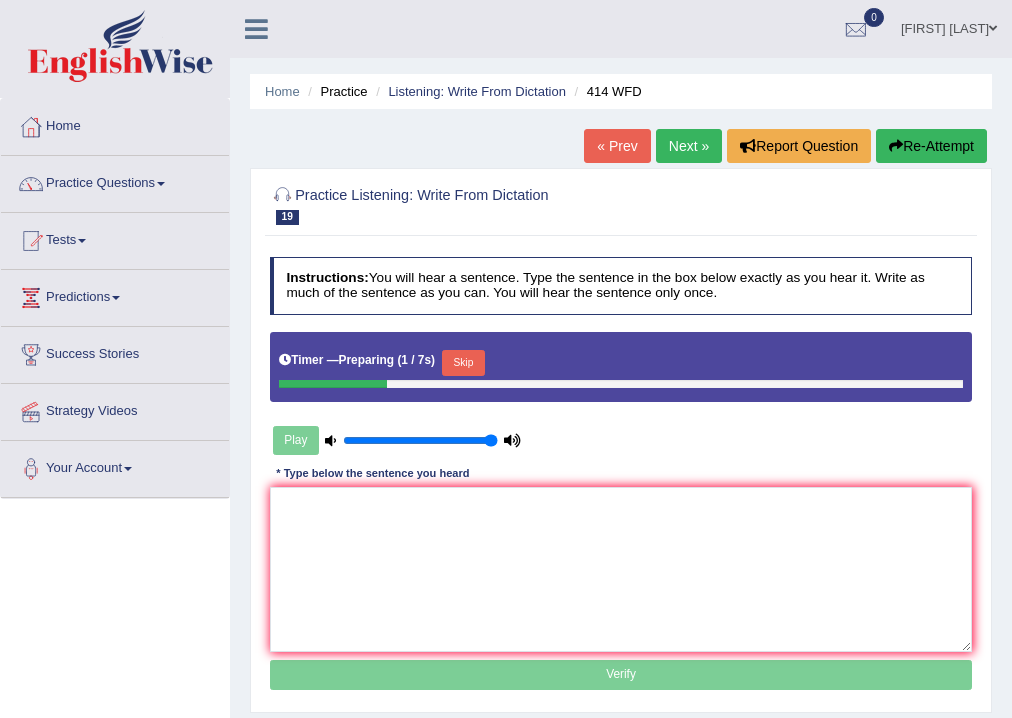 scroll, scrollTop: 0, scrollLeft: 0, axis: both 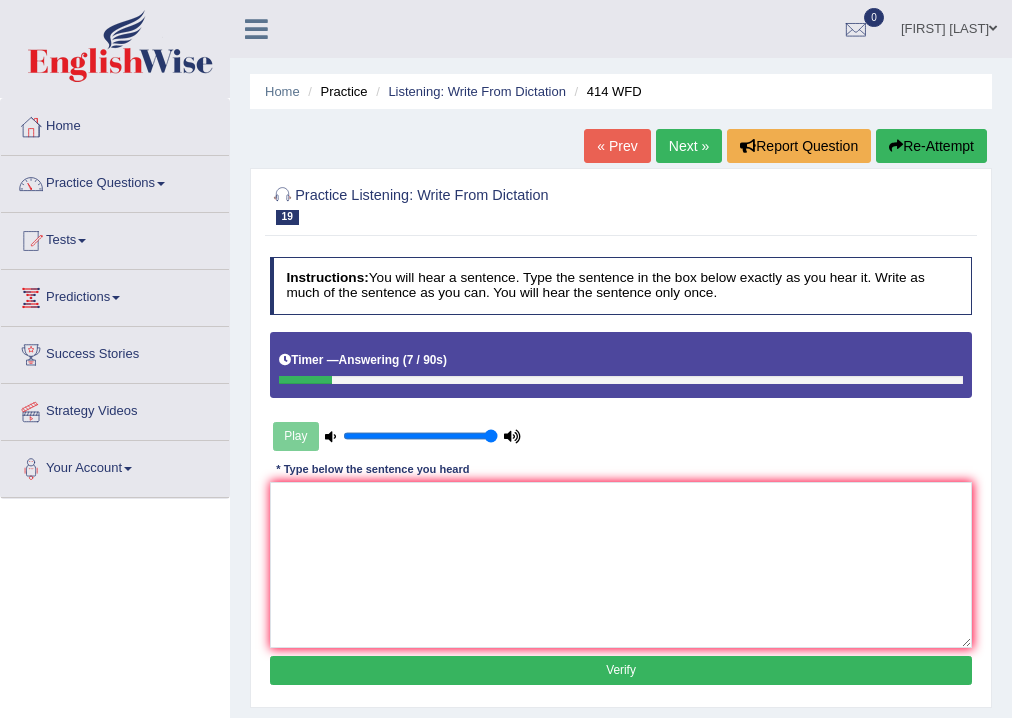 click at bounding box center [621, 564] 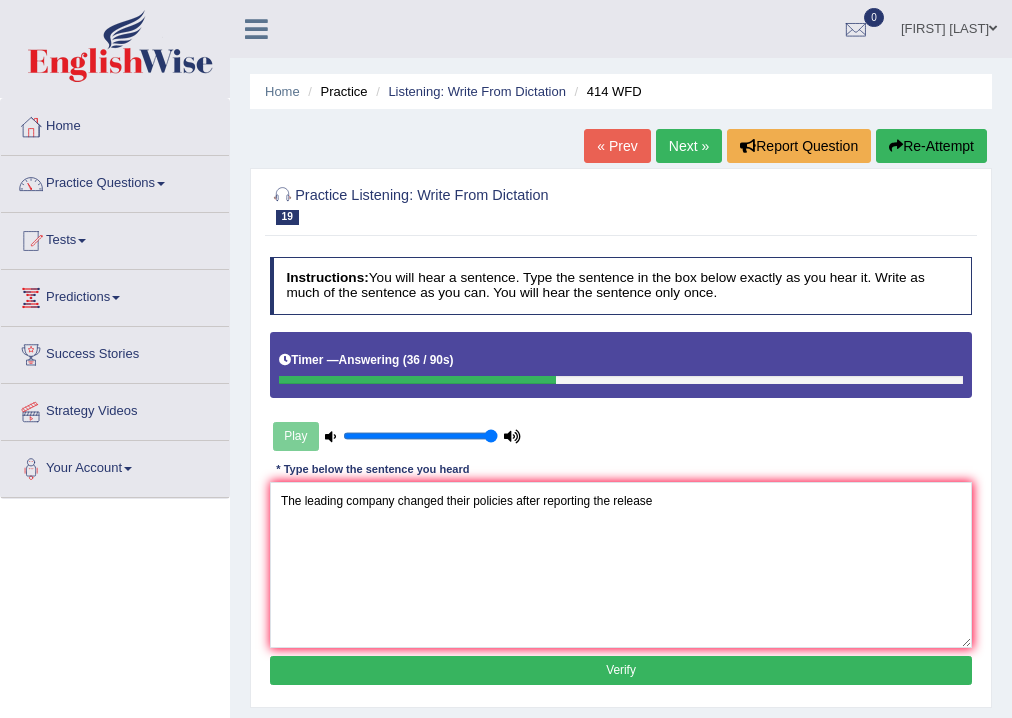 type on "The leading company changed their policies after reporting the release" 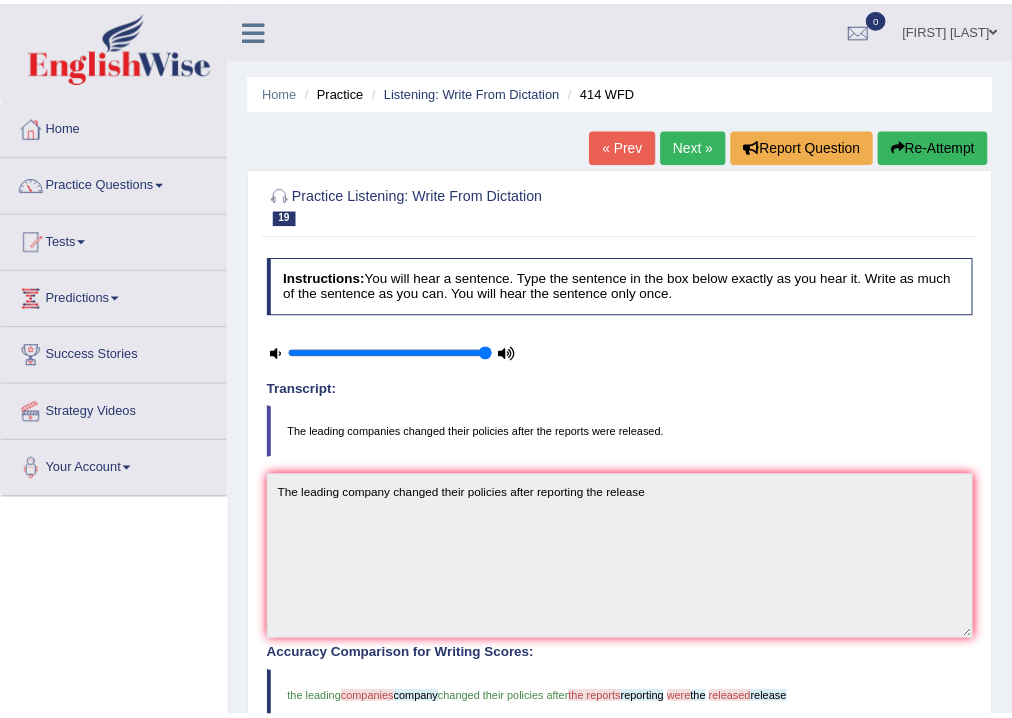 scroll, scrollTop: 240, scrollLeft: 0, axis: vertical 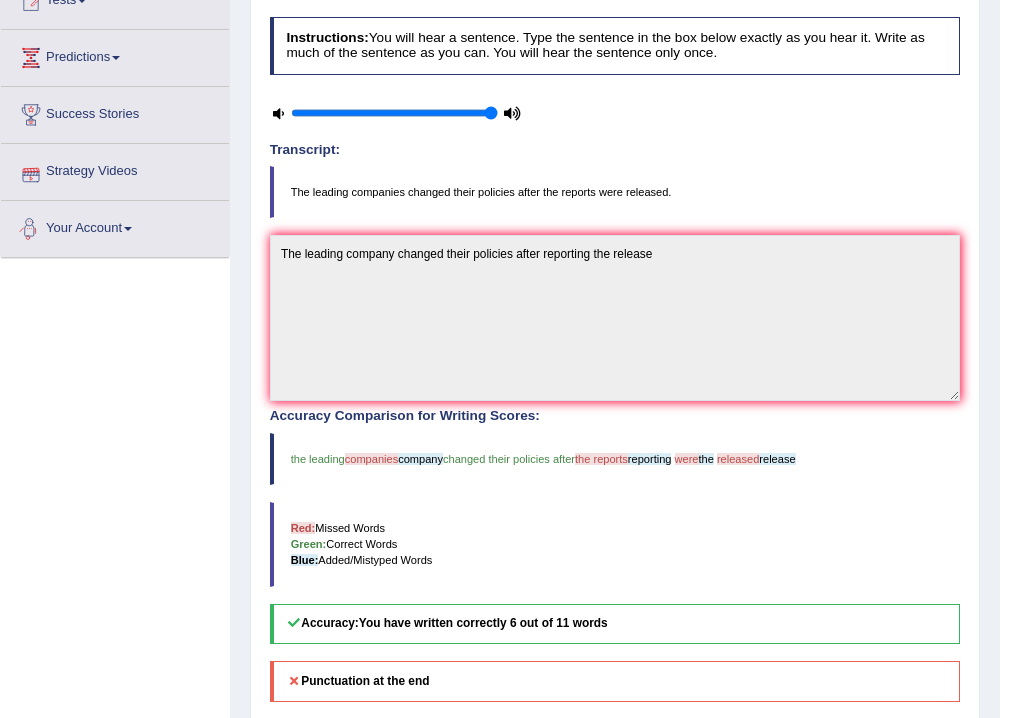 click at bounding box center [278, 113] 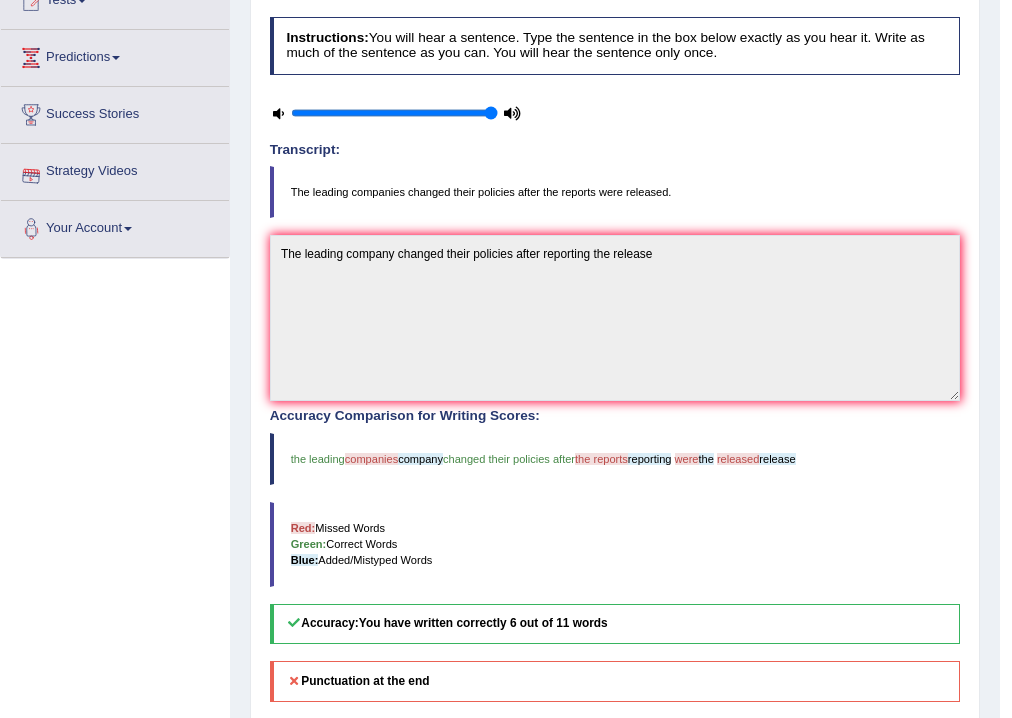 scroll, scrollTop: 0, scrollLeft: 0, axis: both 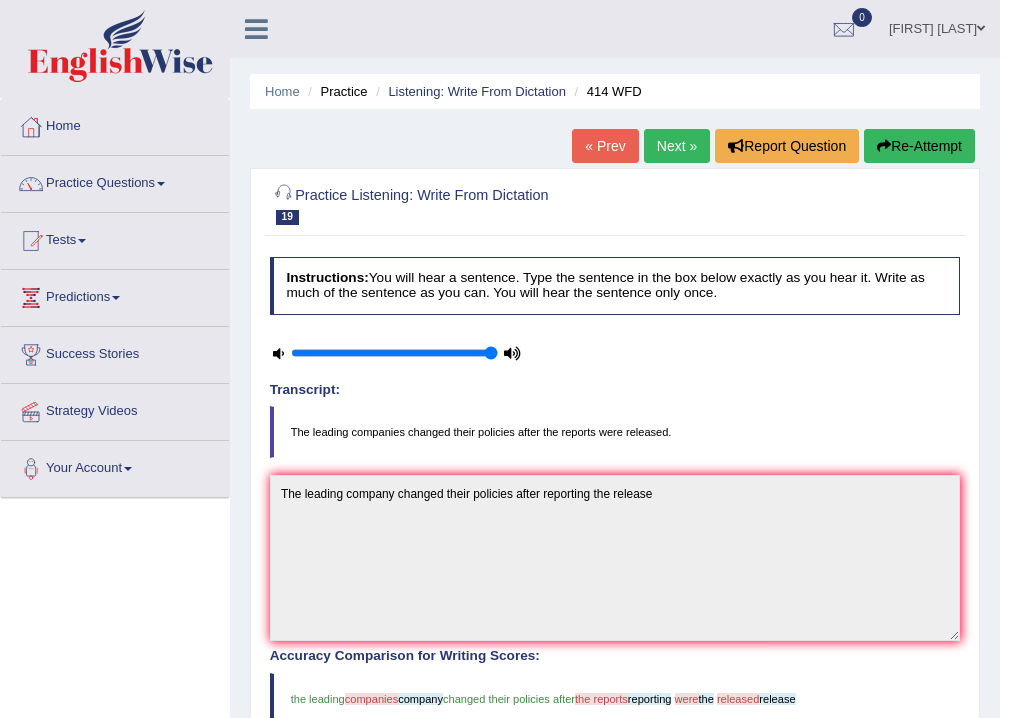 click at bounding box center [278, 353] 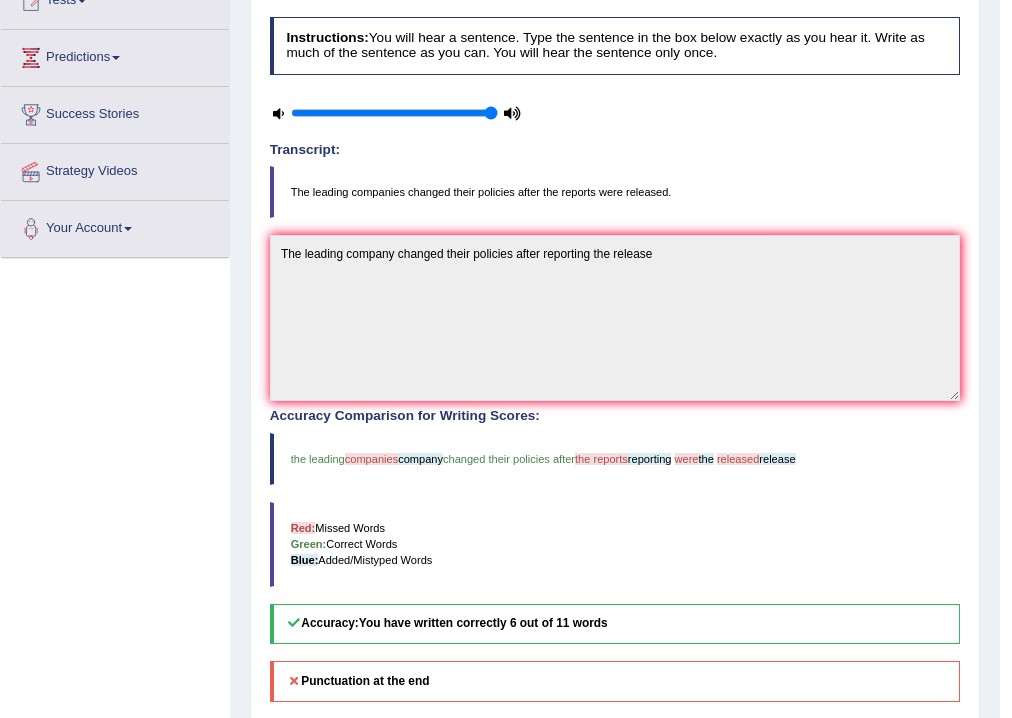 scroll, scrollTop: 0, scrollLeft: 0, axis: both 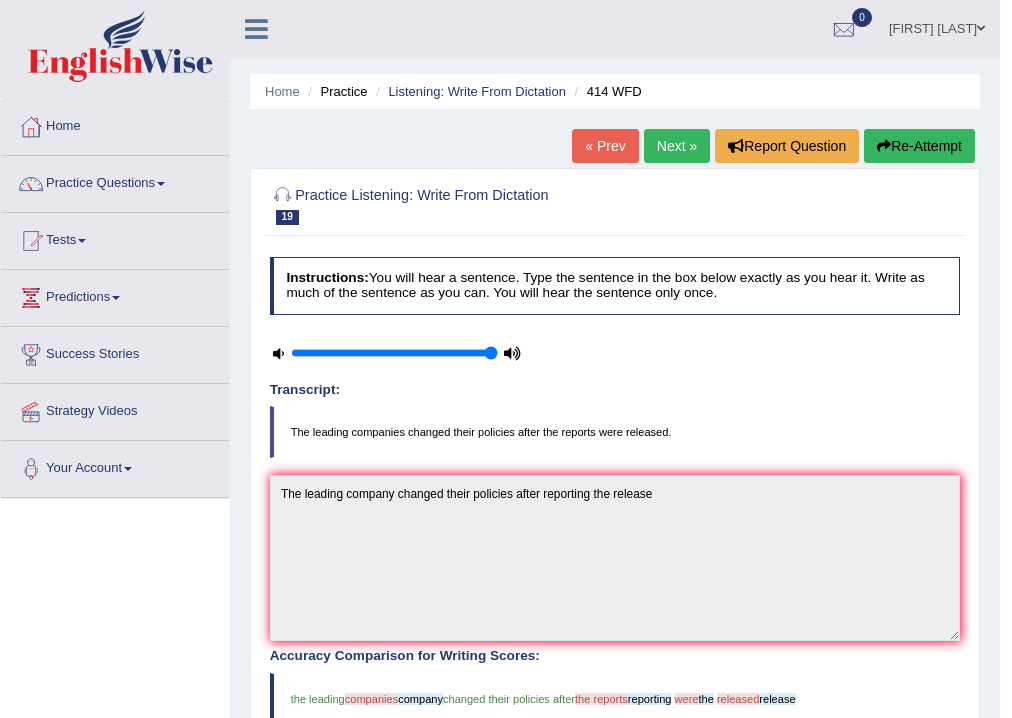 click on "Next »" at bounding box center [677, 146] 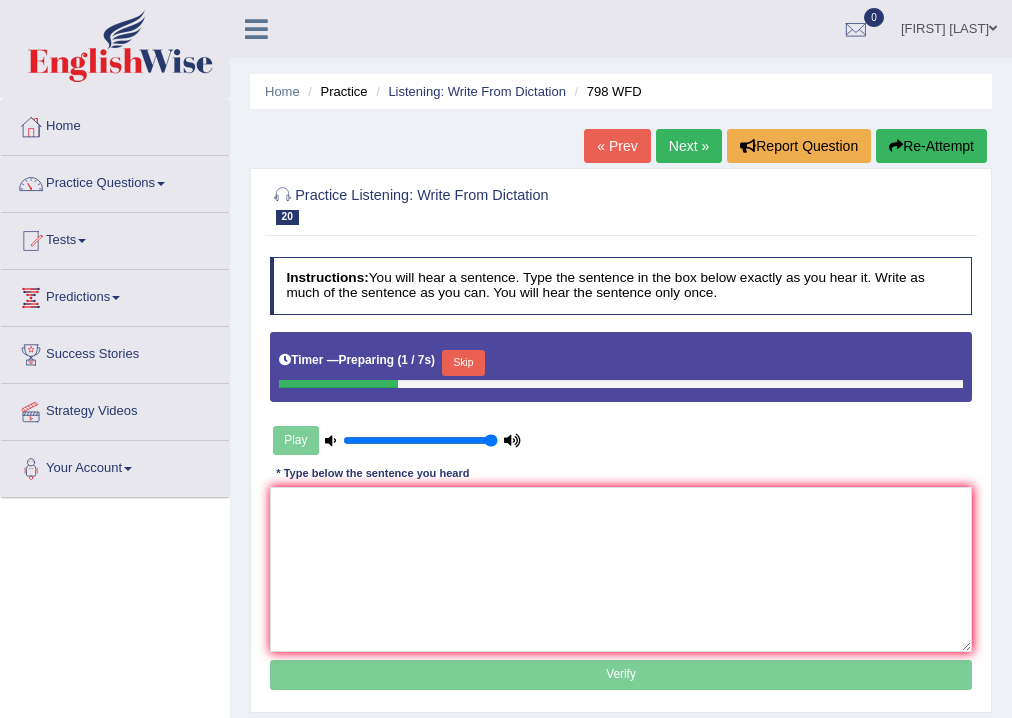 scroll, scrollTop: 0, scrollLeft: 0, axis: both 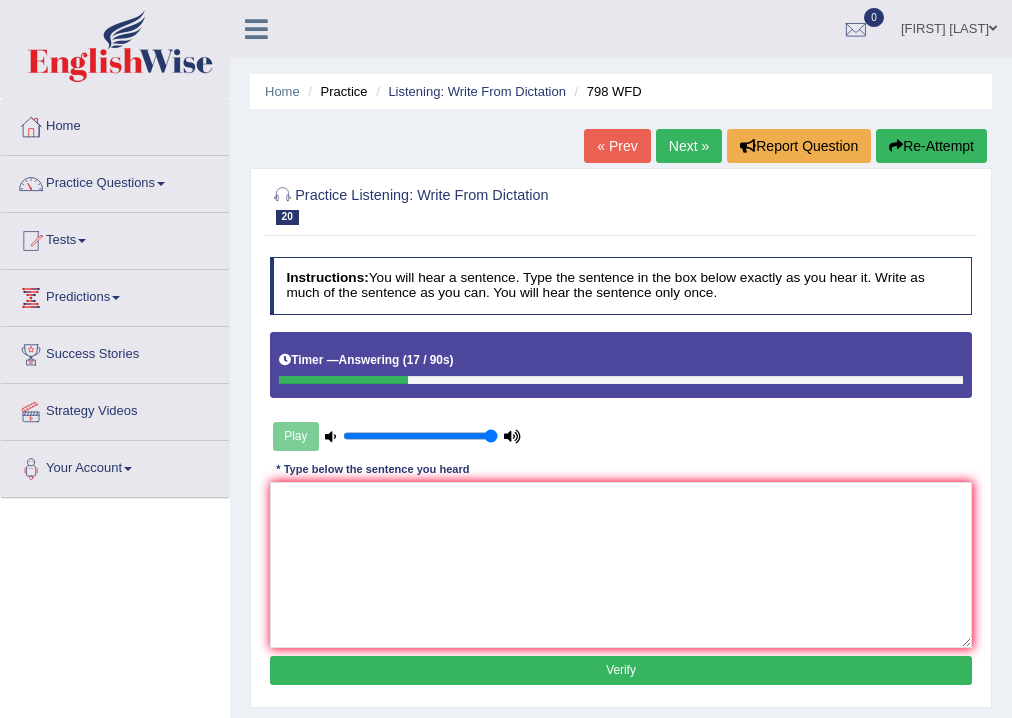 click on "Re-Attempt" at bounding box center [931, 146] 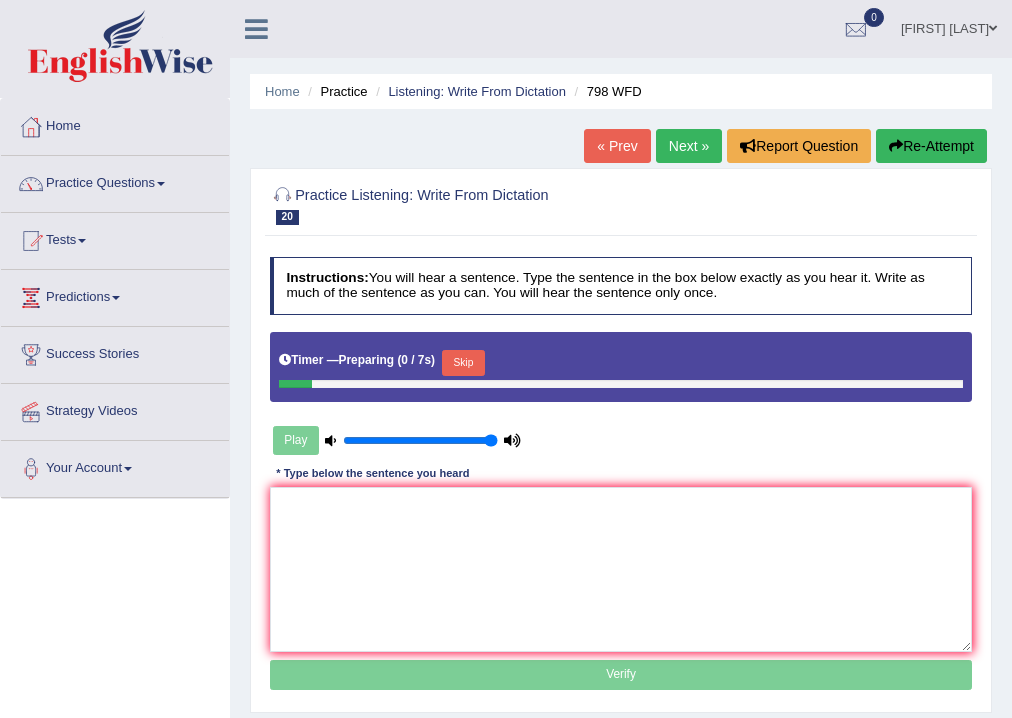 scroll, scrollTop: 0, scrollLeft: 0, axis: both 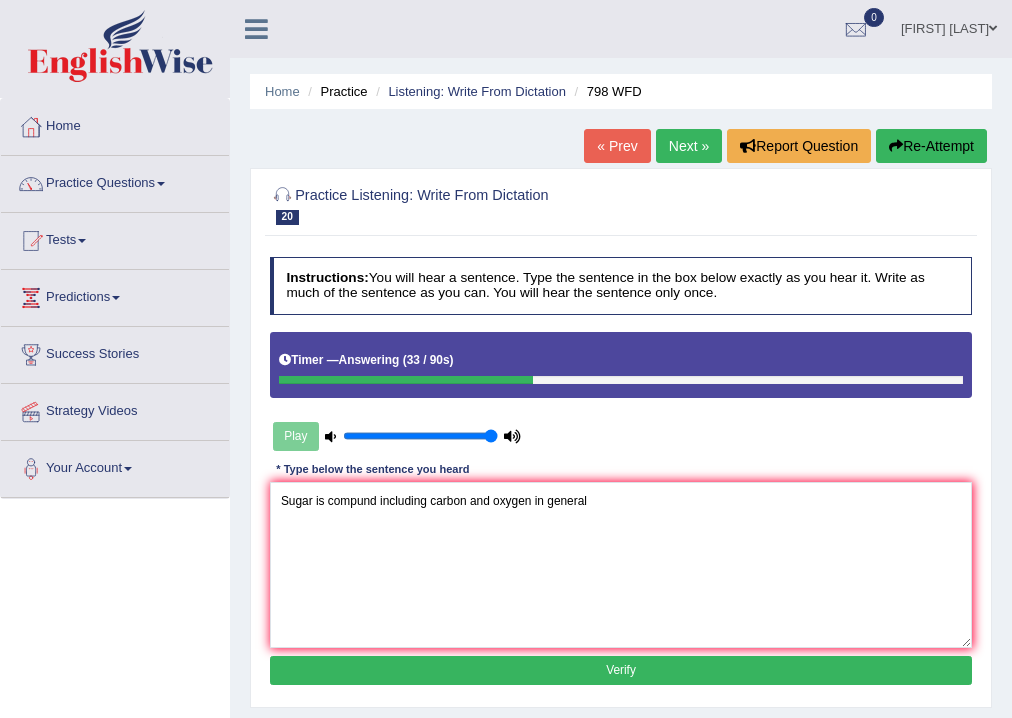type on "Sugar is compund including carbon and oxygen in general" 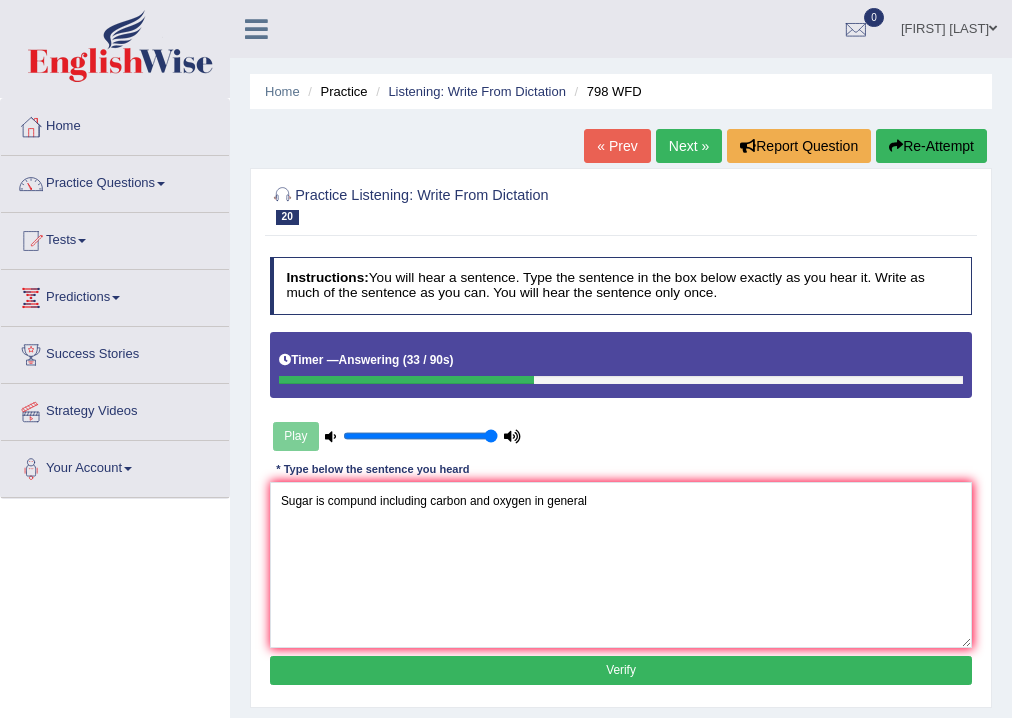 click on "Verify" at bounding box center (621, 670) 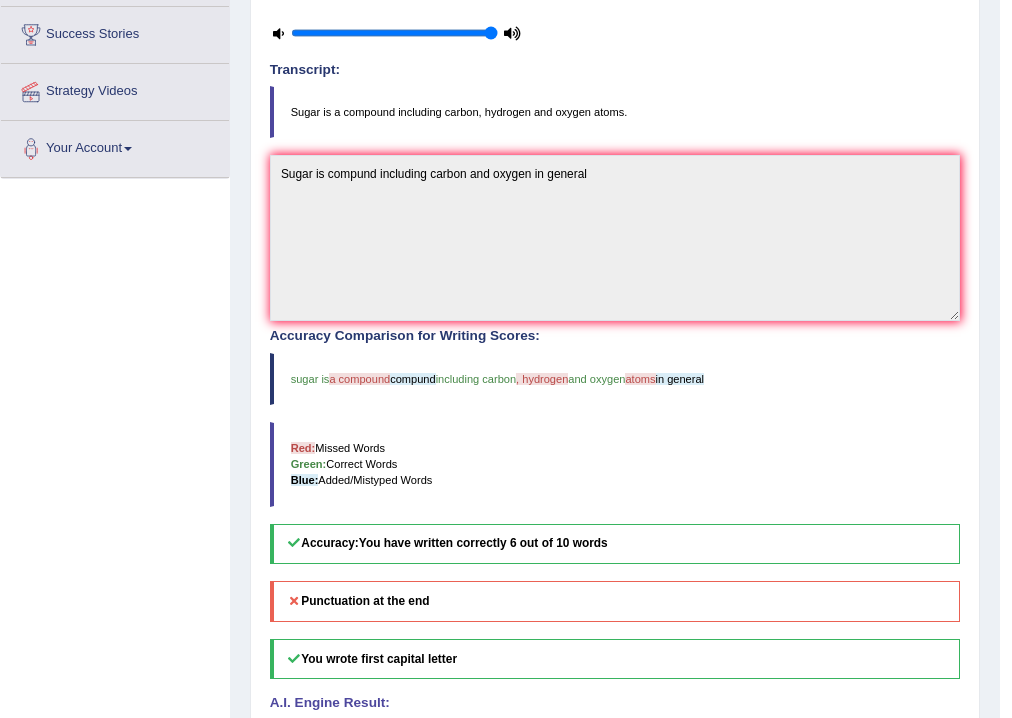 scroll, scrollTop: 0, scrollLeft: 0, axis: both 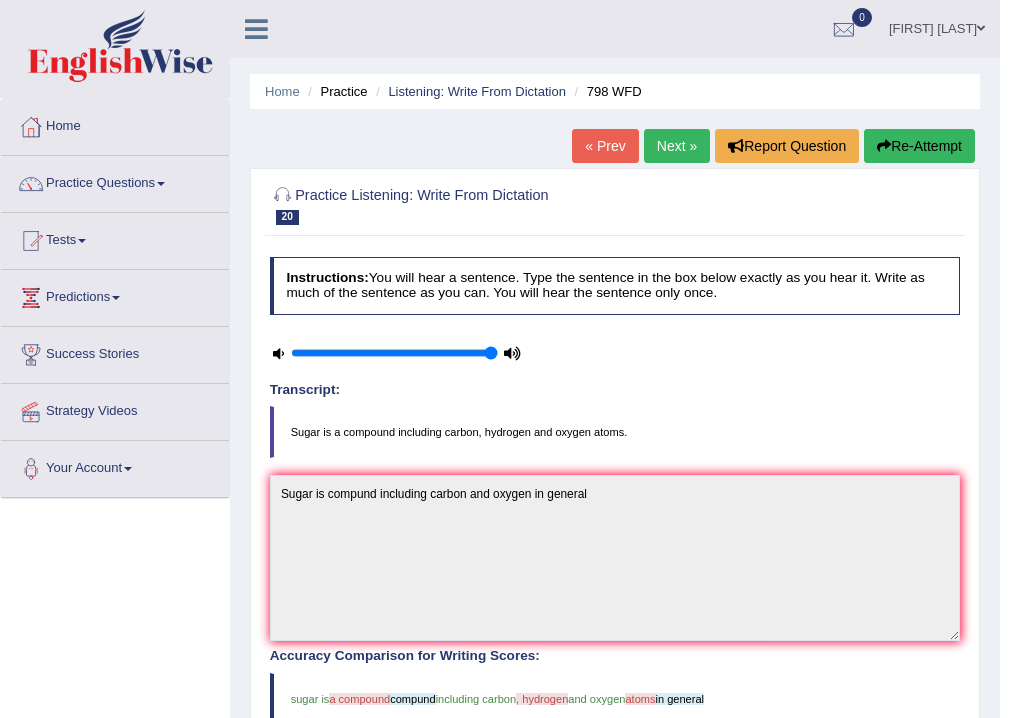 click on "Re-Attempt" at bounding box center (919, 146) 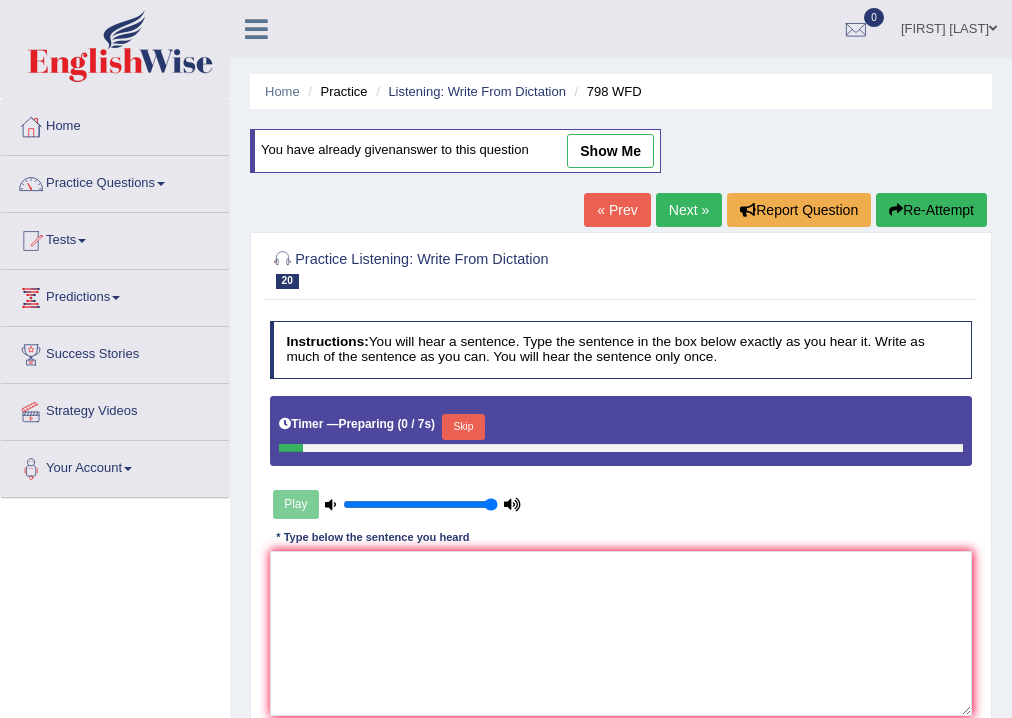 scroll, scrollTop: 0, scrollLeft: 0, axis: both 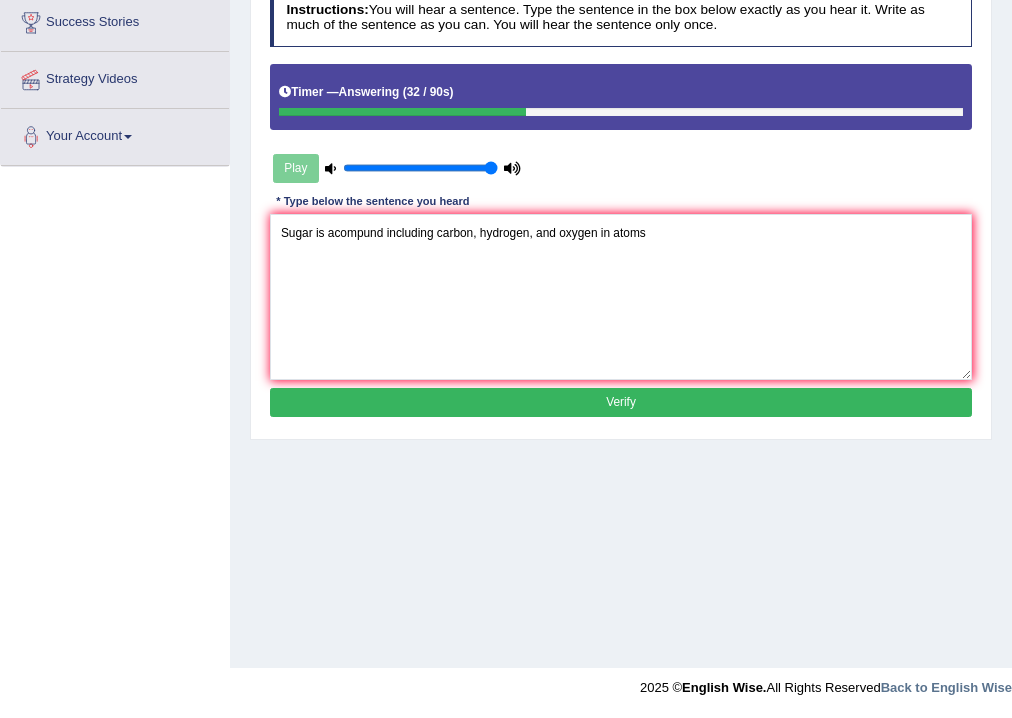 type on "Sugar is acompund including carbon, hydrogen, and oxygen in atoms" 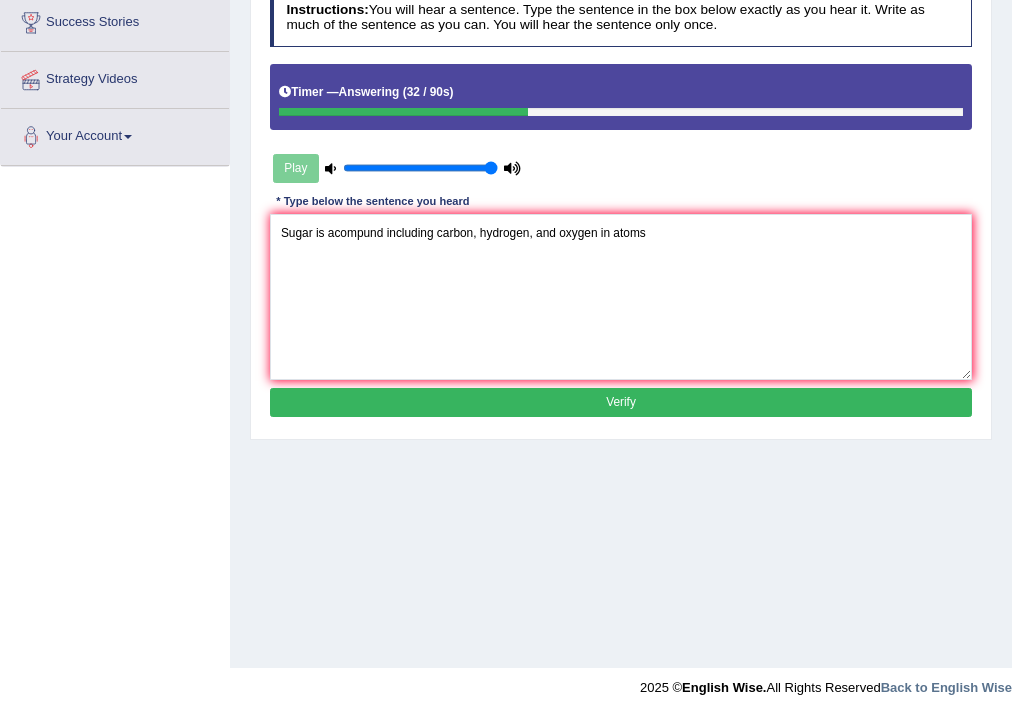 click on "Verify" at bounding box center [621, 402] 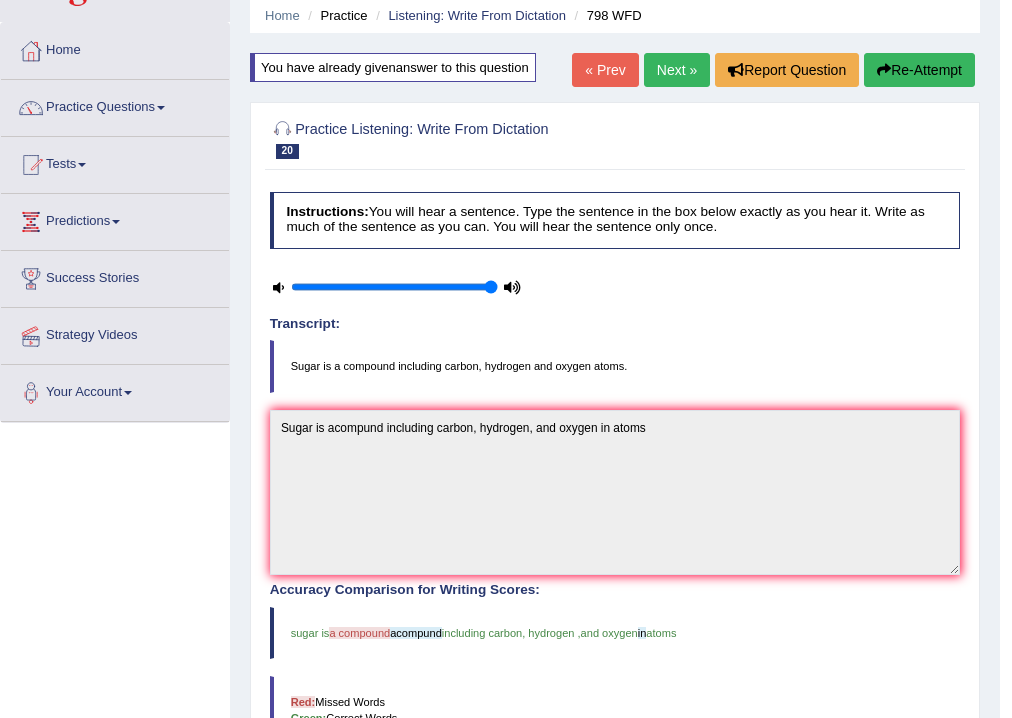 scroll, scrollTop: 0, scrollLeft: 0, axis: both 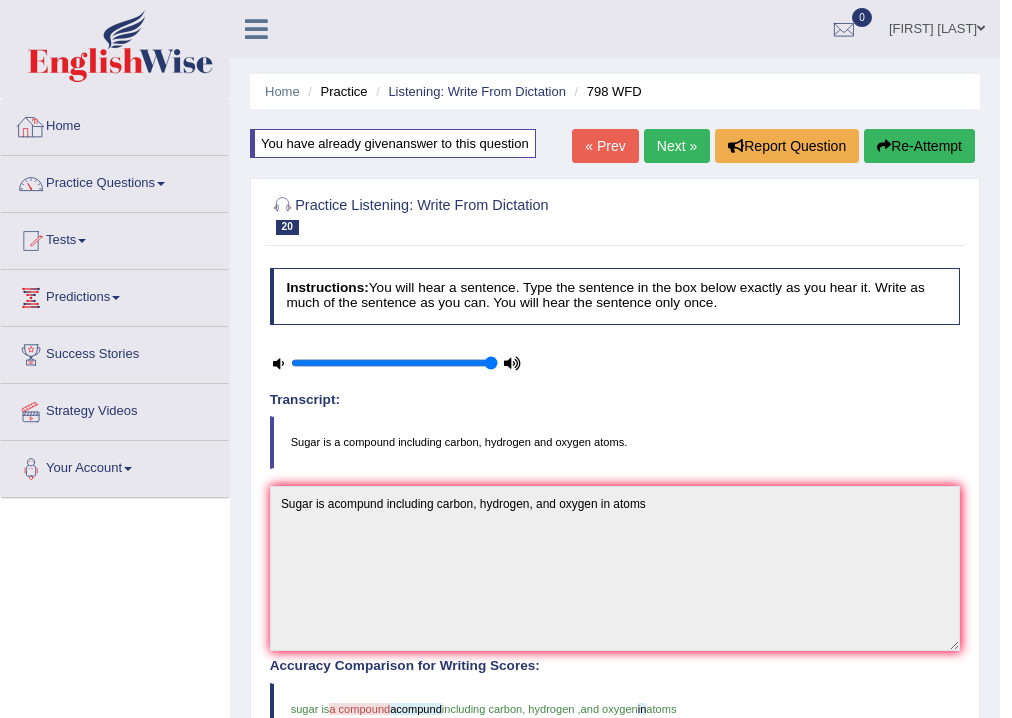 click on "Home" at bounding box center (115, 124) 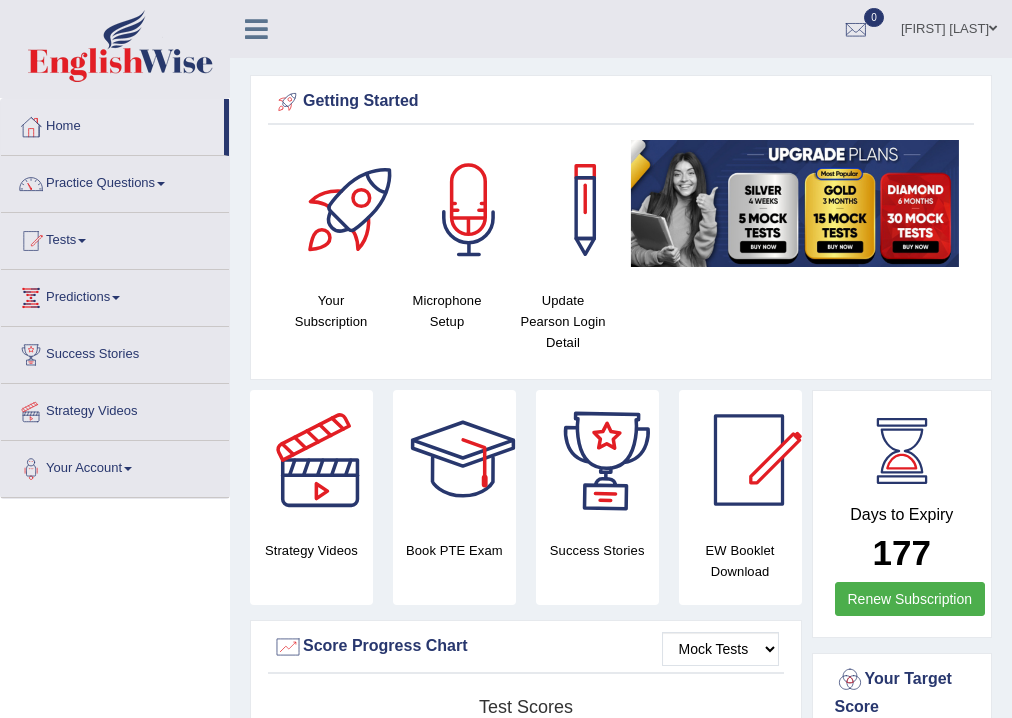 scroll, scrollTop: 480, scrollLeft: 0, axis: vertical 